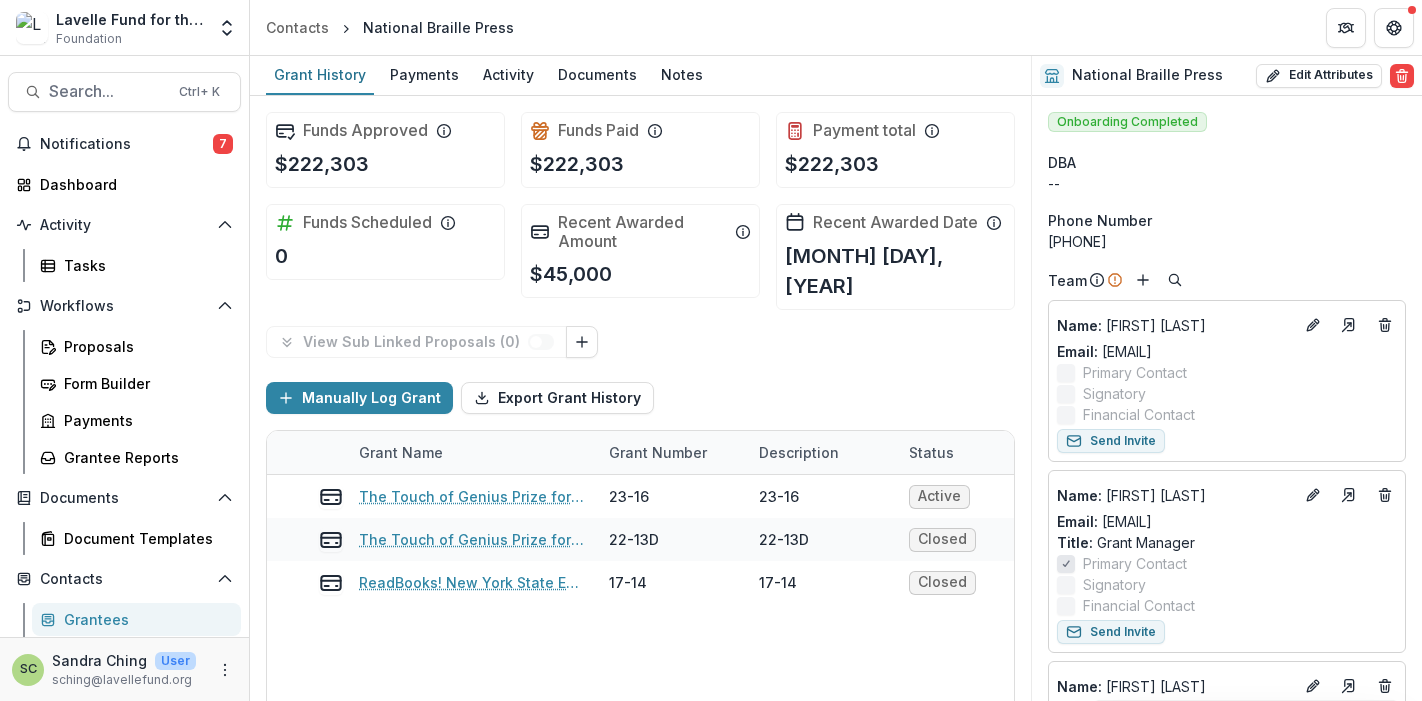 scroll, scrollTop: 0, scrollLeft: 0, axis: both 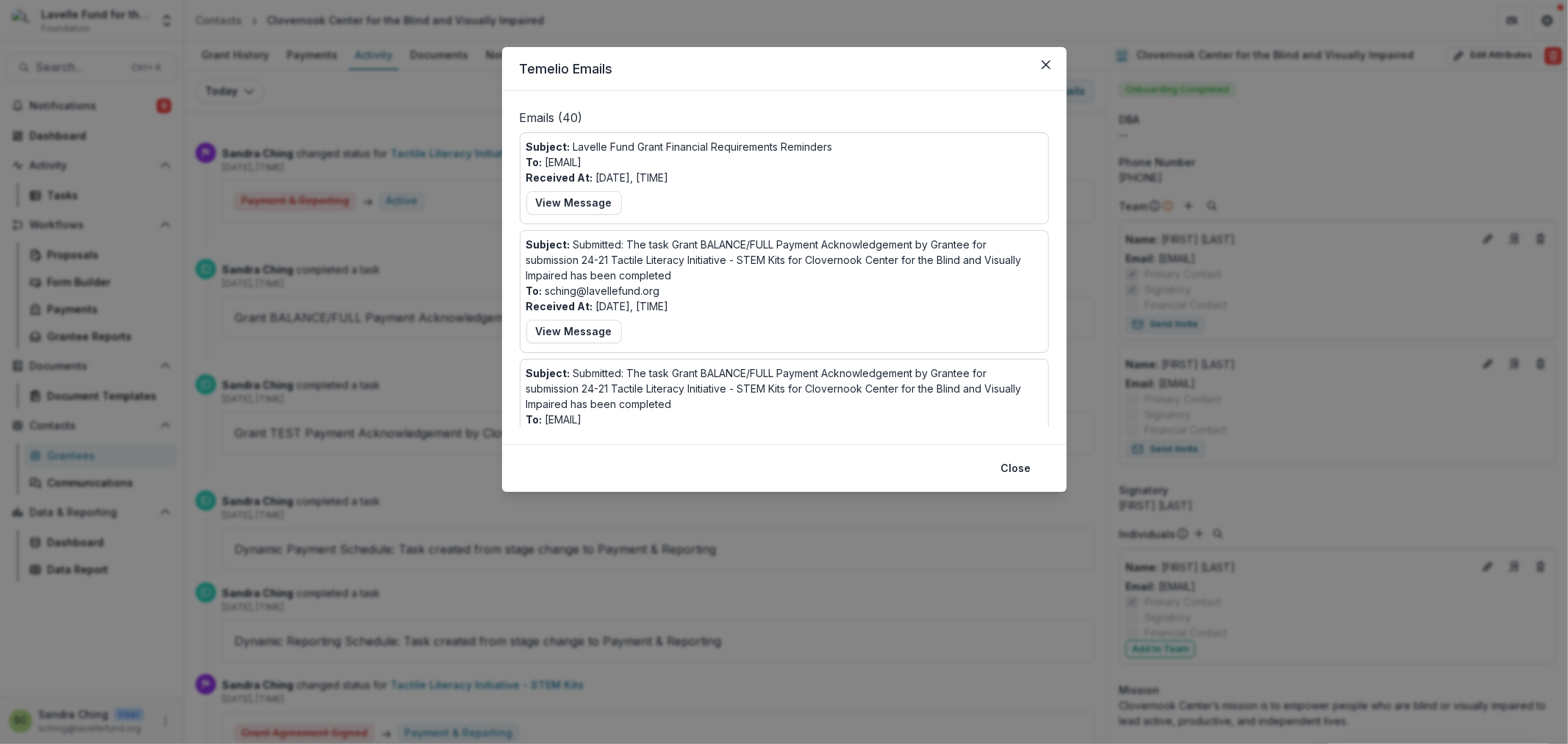 click on "Temelio Emails Emails ( 40 ) Subject:   Lavelle Fund Grant Financial Requirements Reminders To:   sfoulkes@clovernook.org Received At:   Jan 09, 2025, 2:10 PM View Message Subject:   Submitted: The task Grant BALANCE/FULL Payment Acknowledgement by Grantee for submission 24-21 Tactile Literacy Initiative - STEM Kits for Clovernook Center for the Blind and Visually Impaired has been completed To:   sching@lavellefund.org Received At:   Sep 05, 2024, 2:56 PM View Message Subject:   Submitted: The task Grant BALANCE/FULL Payment Acknowledgement by Grantee for submission 24-21 Tactile Literacy Initiative - STEM Kits for Clovernook Center for the Blind and Visually Impaired has been completed To:   sfoulkes@clovernook.org Received At:   Sep 05, 2024, 2:56 PM View Message Subject:   You have been assigned to complete Grant BALANCE/FULL Payment Acknowledgement by Grantee for submission 24-21 Tactile Literacy Initiative - STEM Kits for Clovernook Center for the Blind and Visually Impaired To:   Received At:     To:" at bounding box center (784, 372) 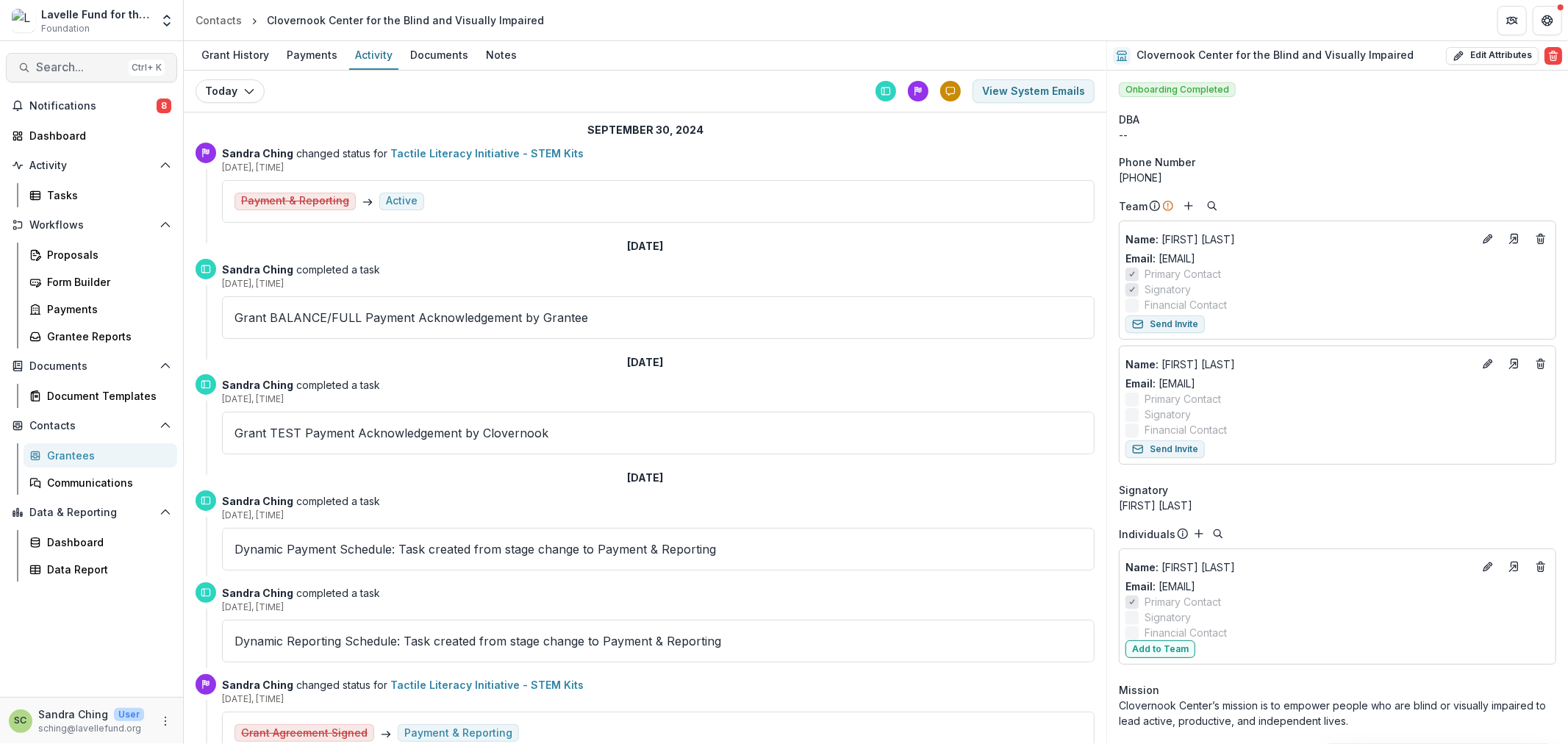 click on "Search..." at bounding box center [79, 67] 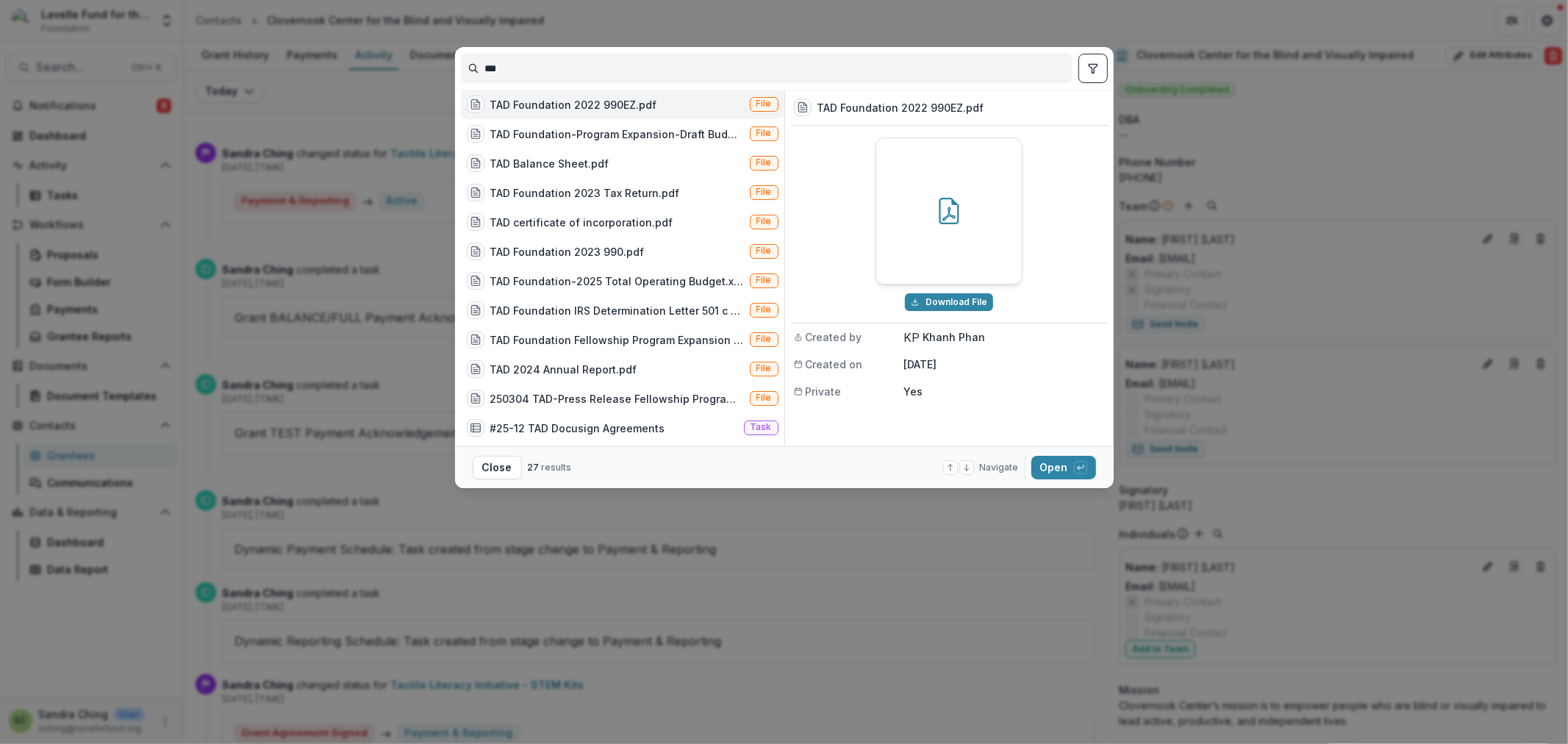 scroll, scrollTop: 449, scrollLeft: 0, axis: vertical 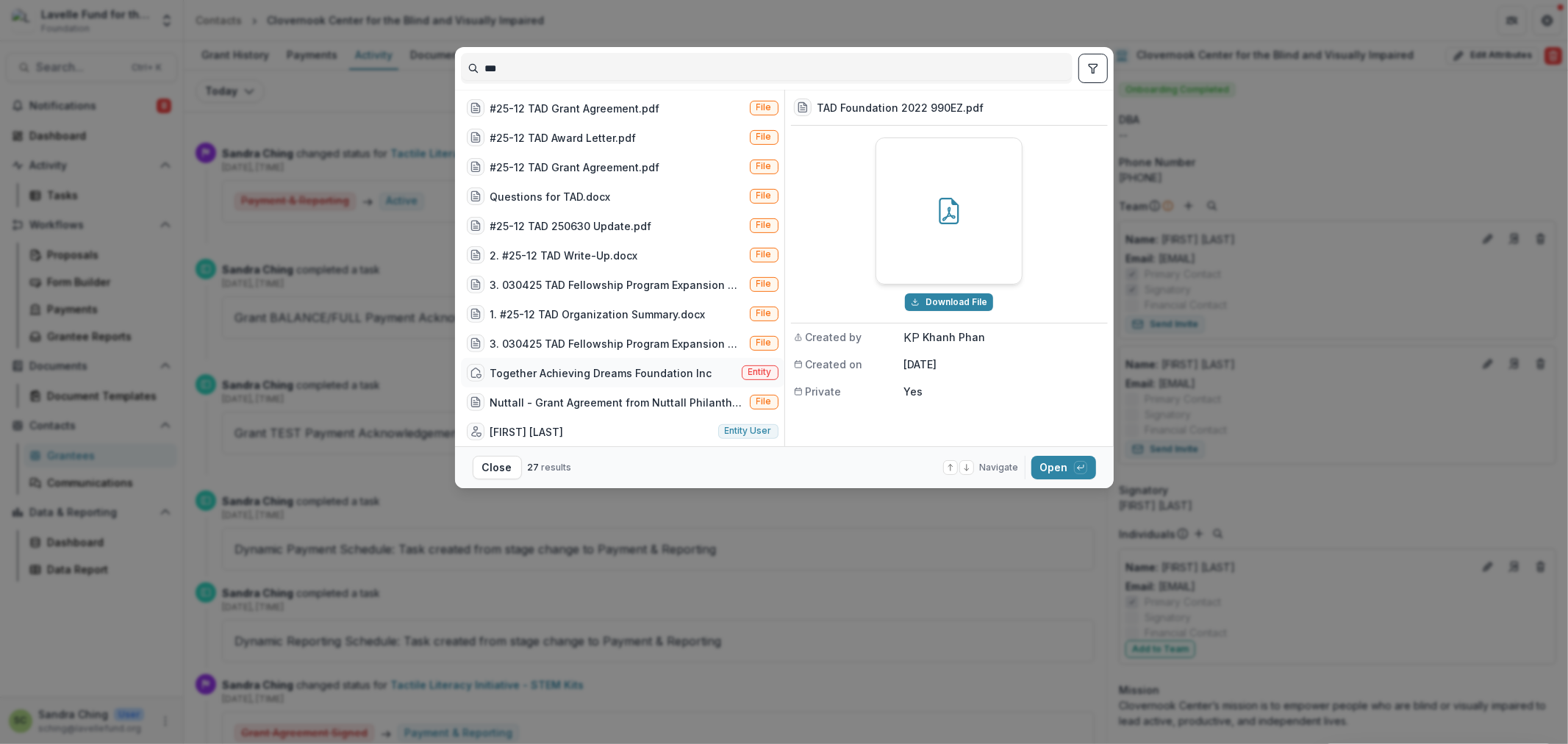 type on "***" 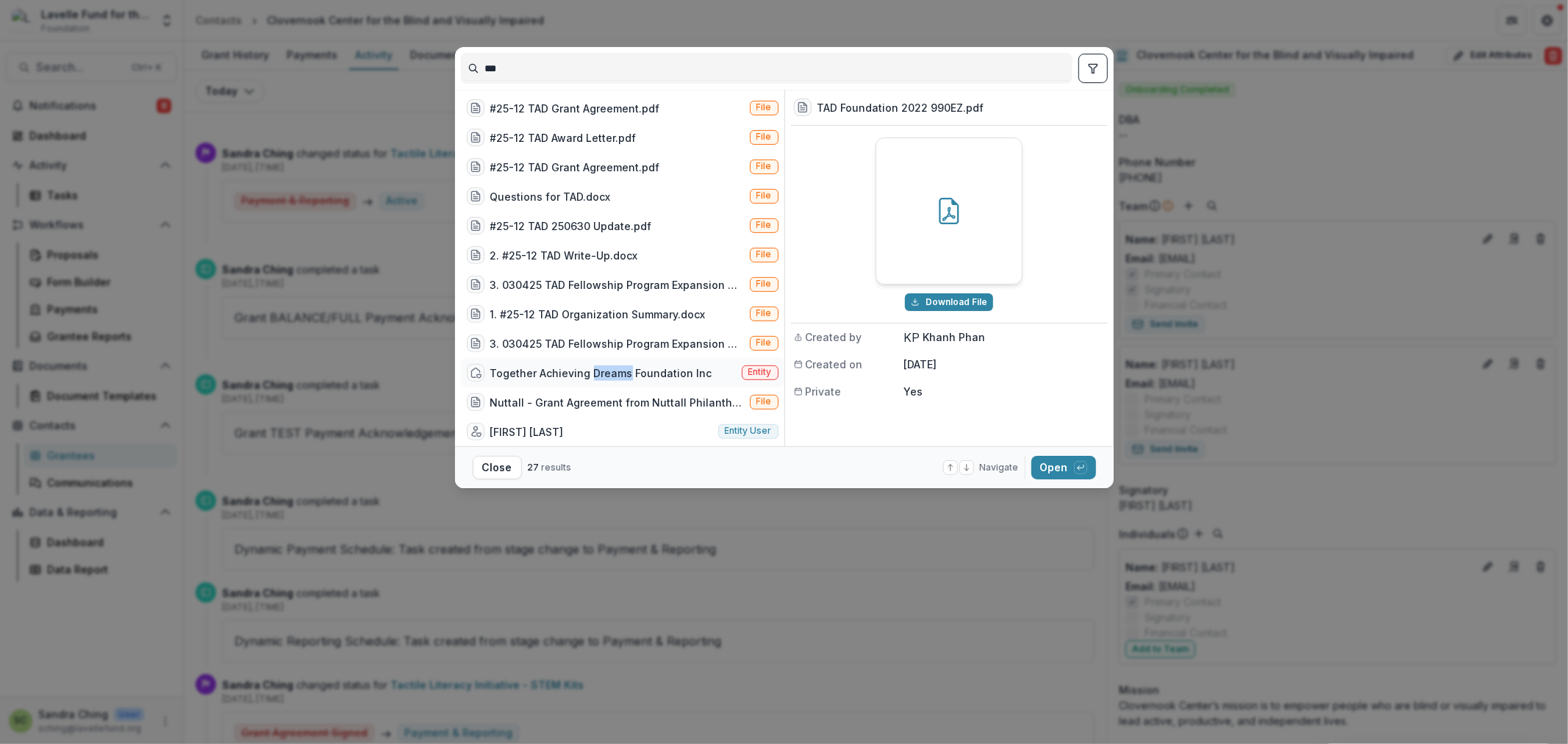 click on "Together Achieving Dreams Foundation Inc" at bounding box center (601, 373) 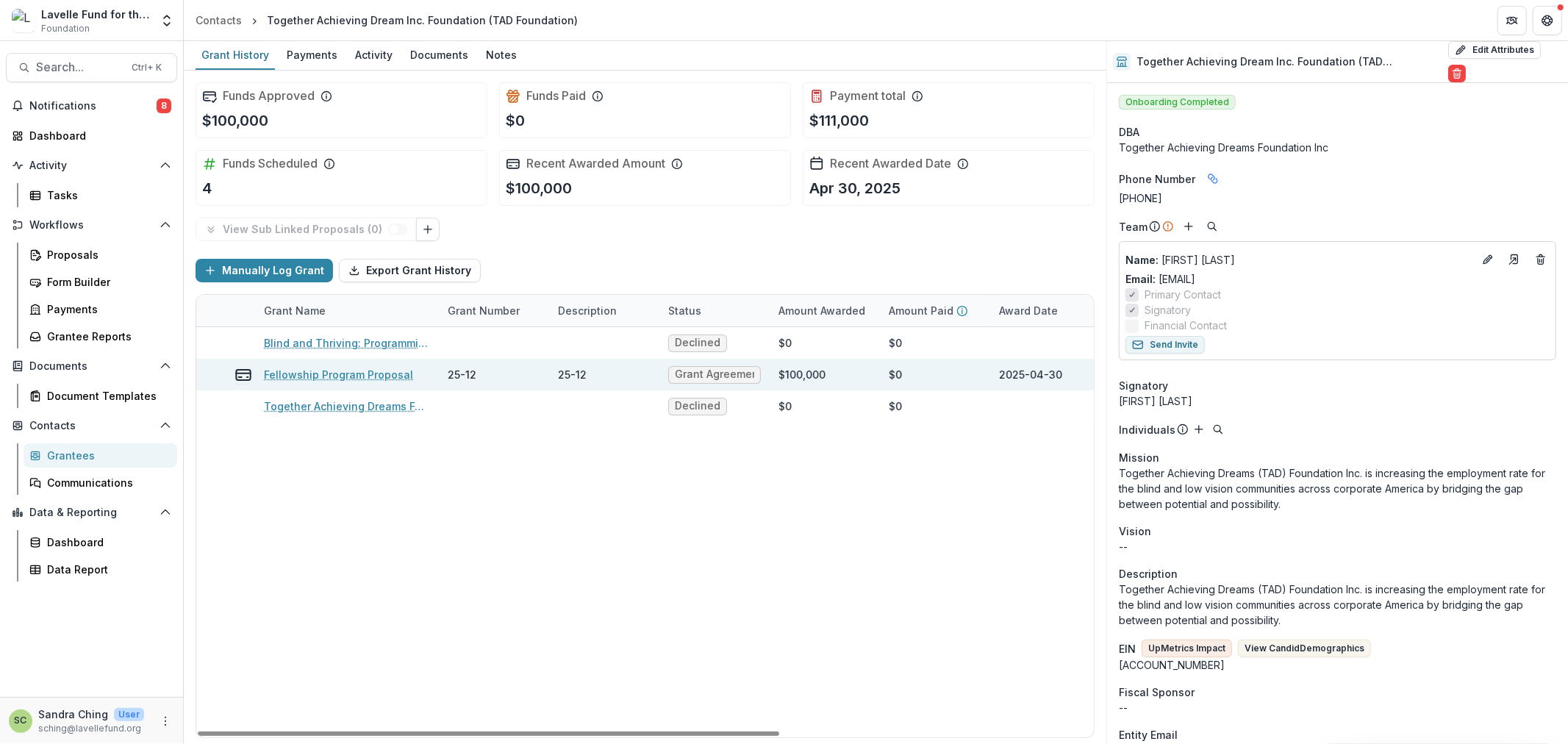click on "Fellowship Program Proposal" at bounding box center [338, 374] 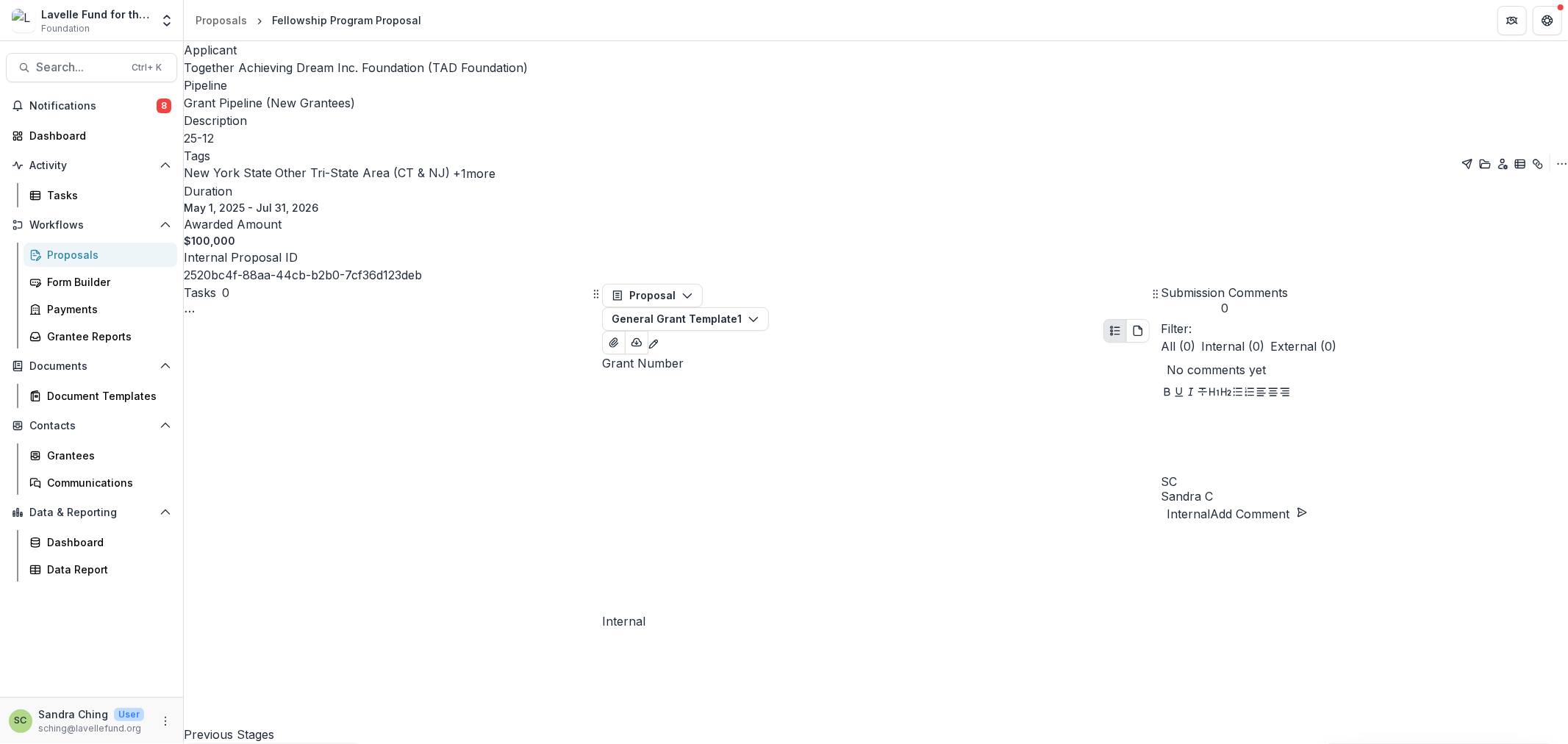 scroll, scrollTop: 1062, scrollLeft: 0, axis: vertical 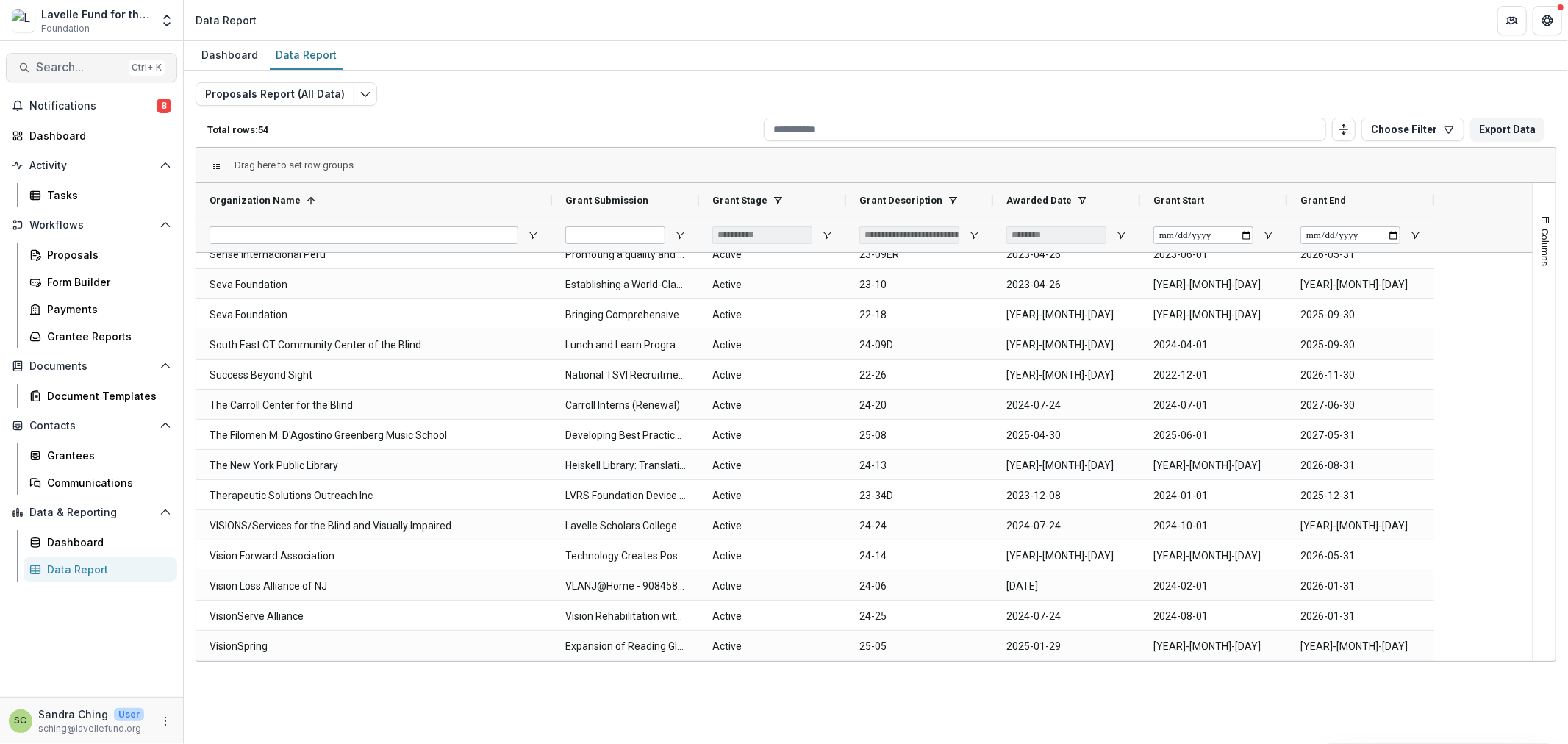 click on "Search..." at bounding box center [79, 67] 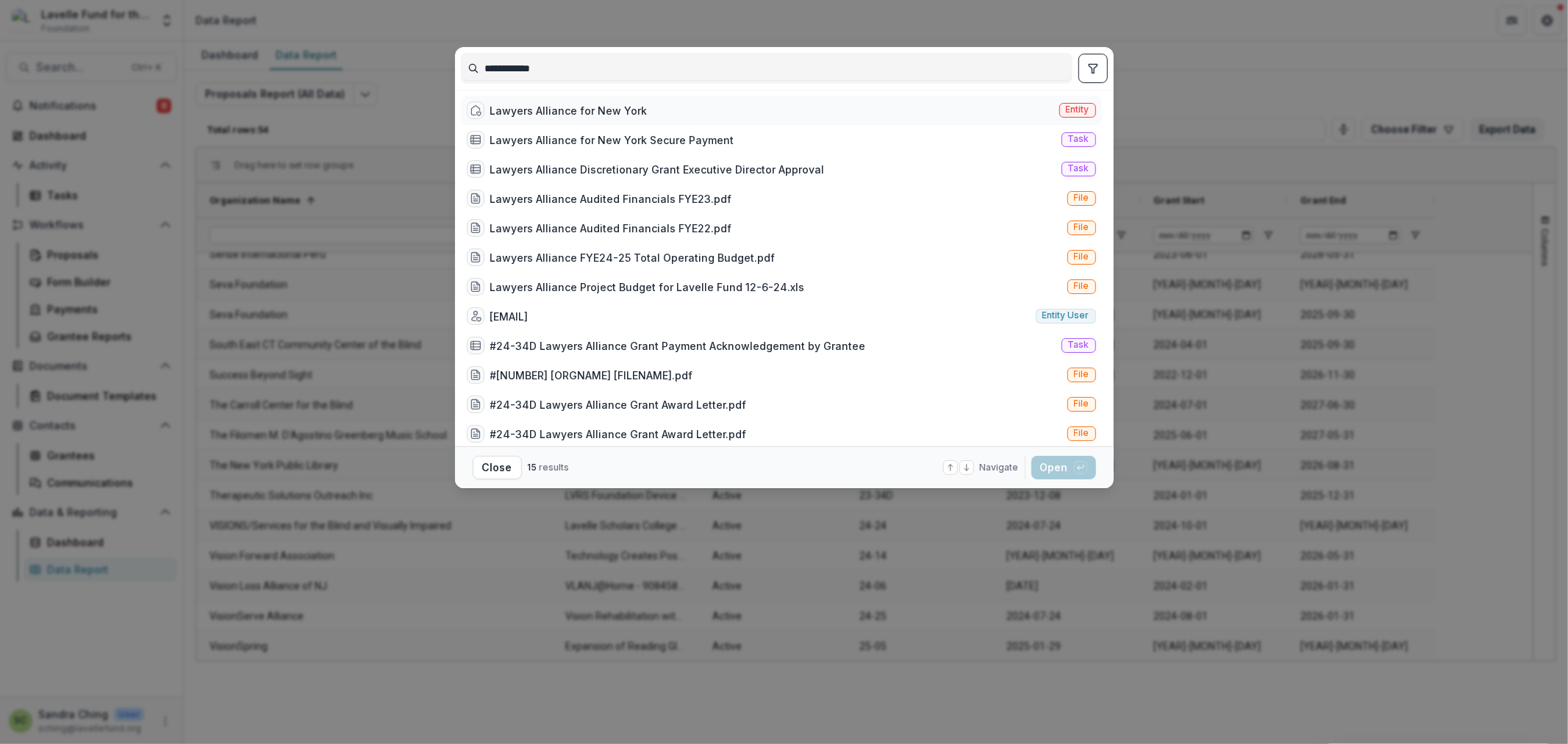 type on "**********" 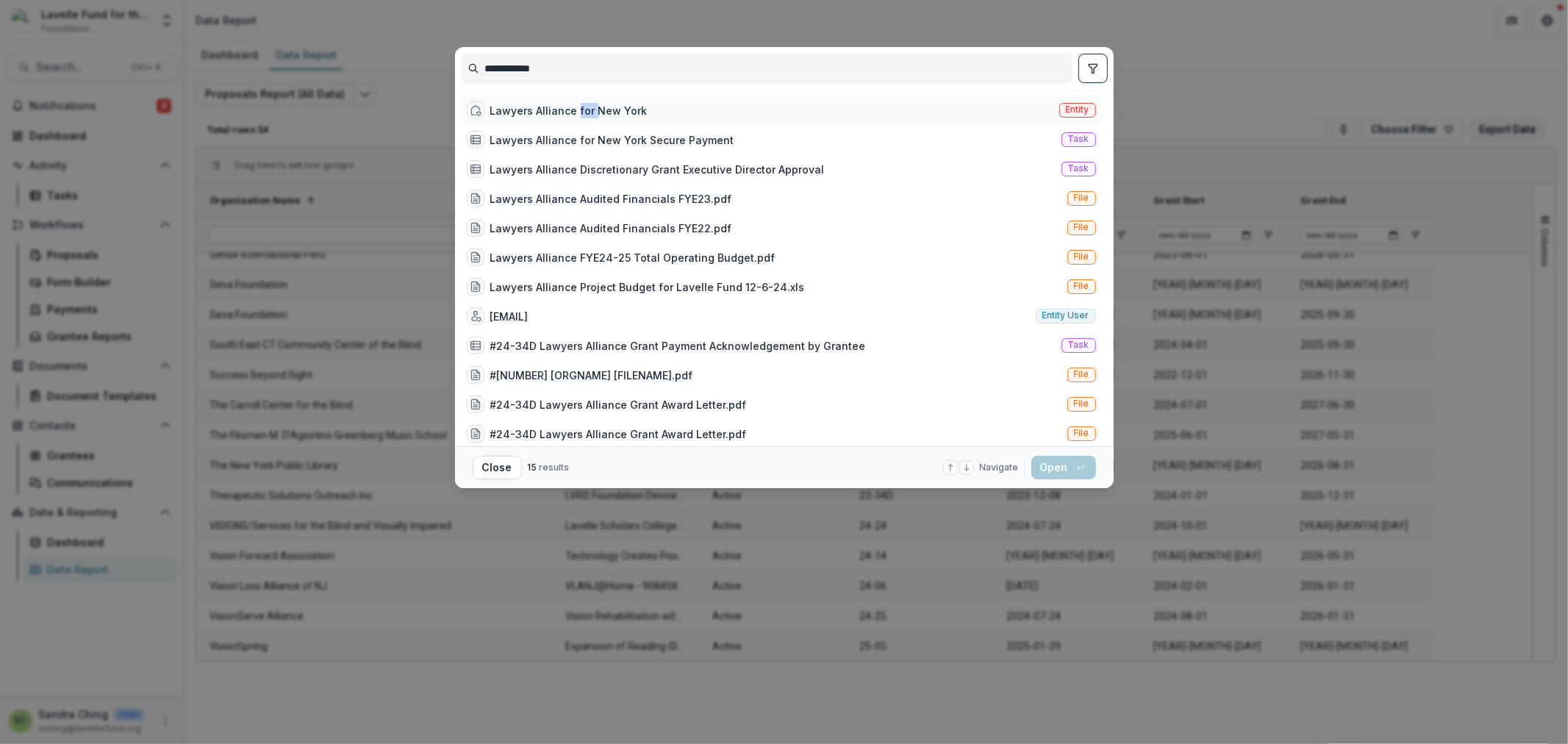 click on "Lawyers Alliance for New York" at bounding box center [569, 110] 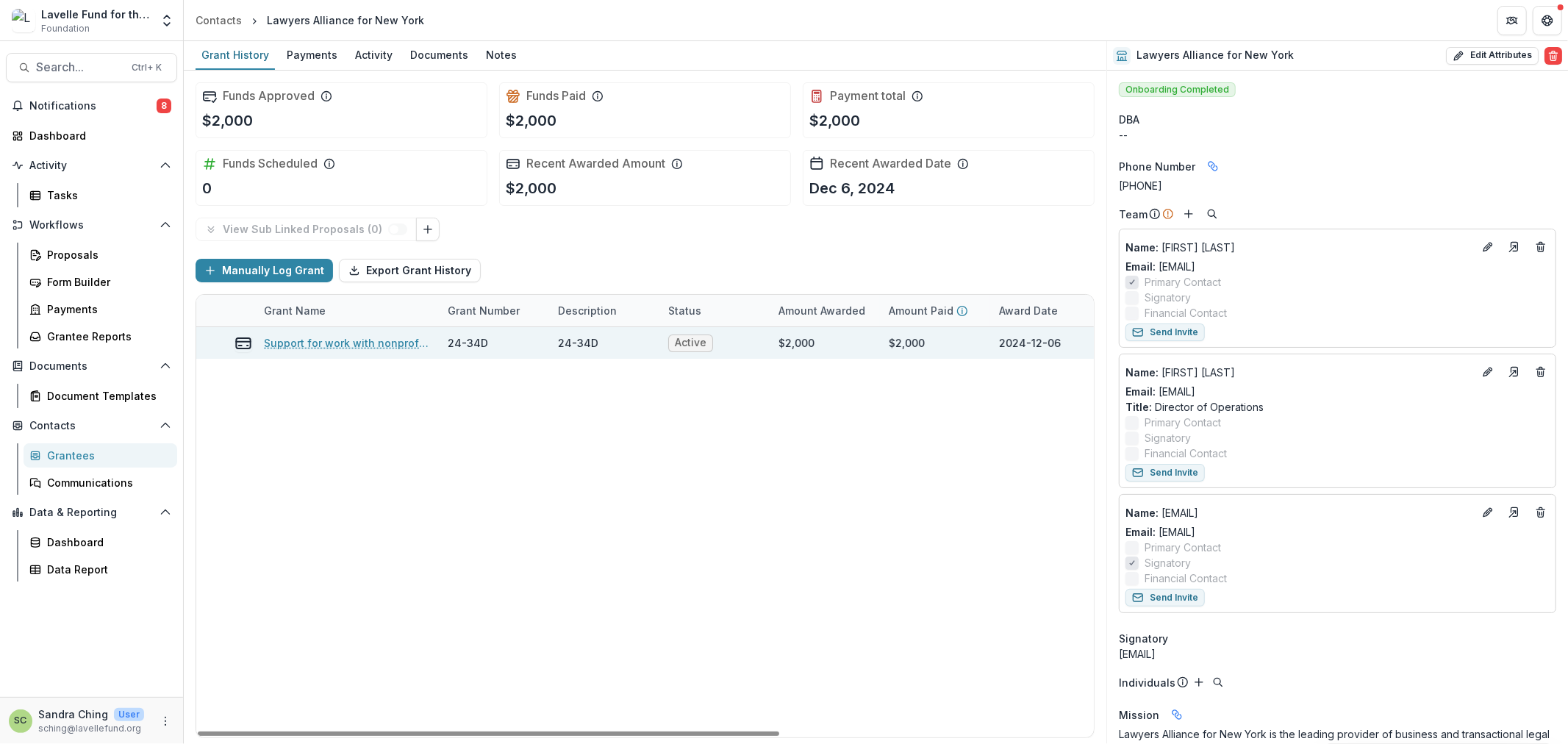 click on "Support for work with nonprofits that serve blind and visually impaired people" at bounding box center (347, 343) 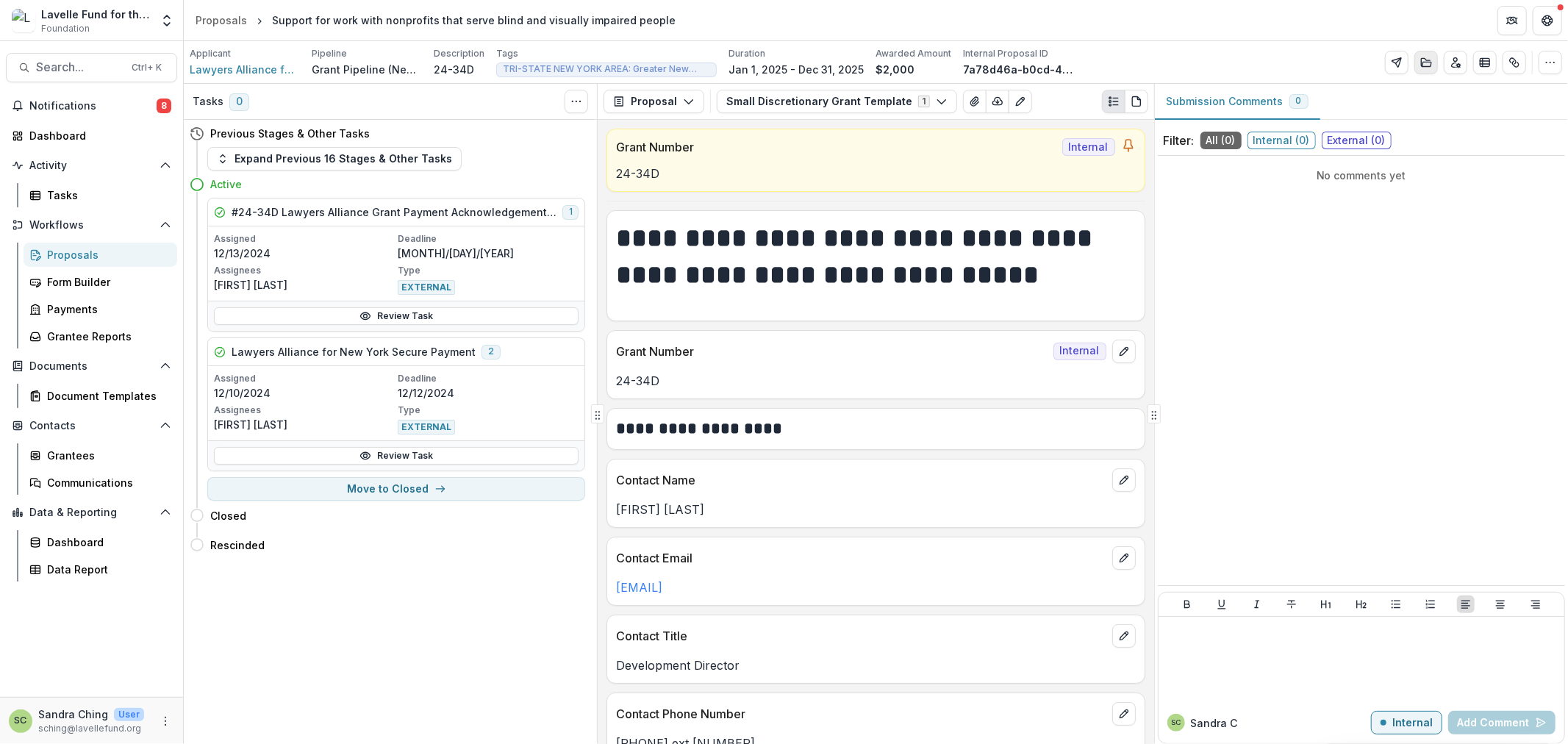 click 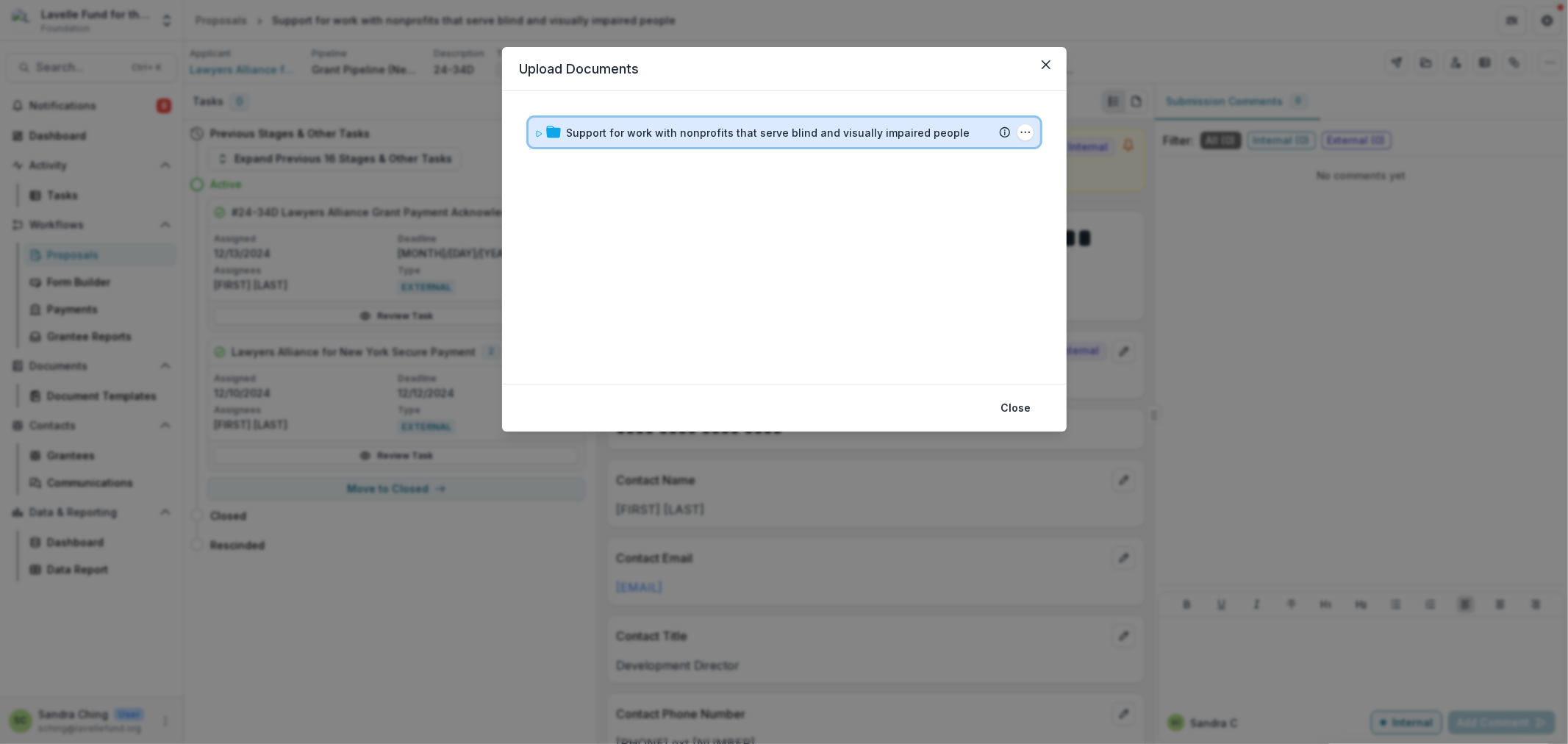 click on "Support for work with nonprofits that serve blind and visually impaired people Submission Temelio Proposal Attached Submission Report Tasks No tasks Docusign Agreements Download Agreement (December 10, 2024) Folder Options Rename Add Subfolder Delete" at bounding box center [784, 132] 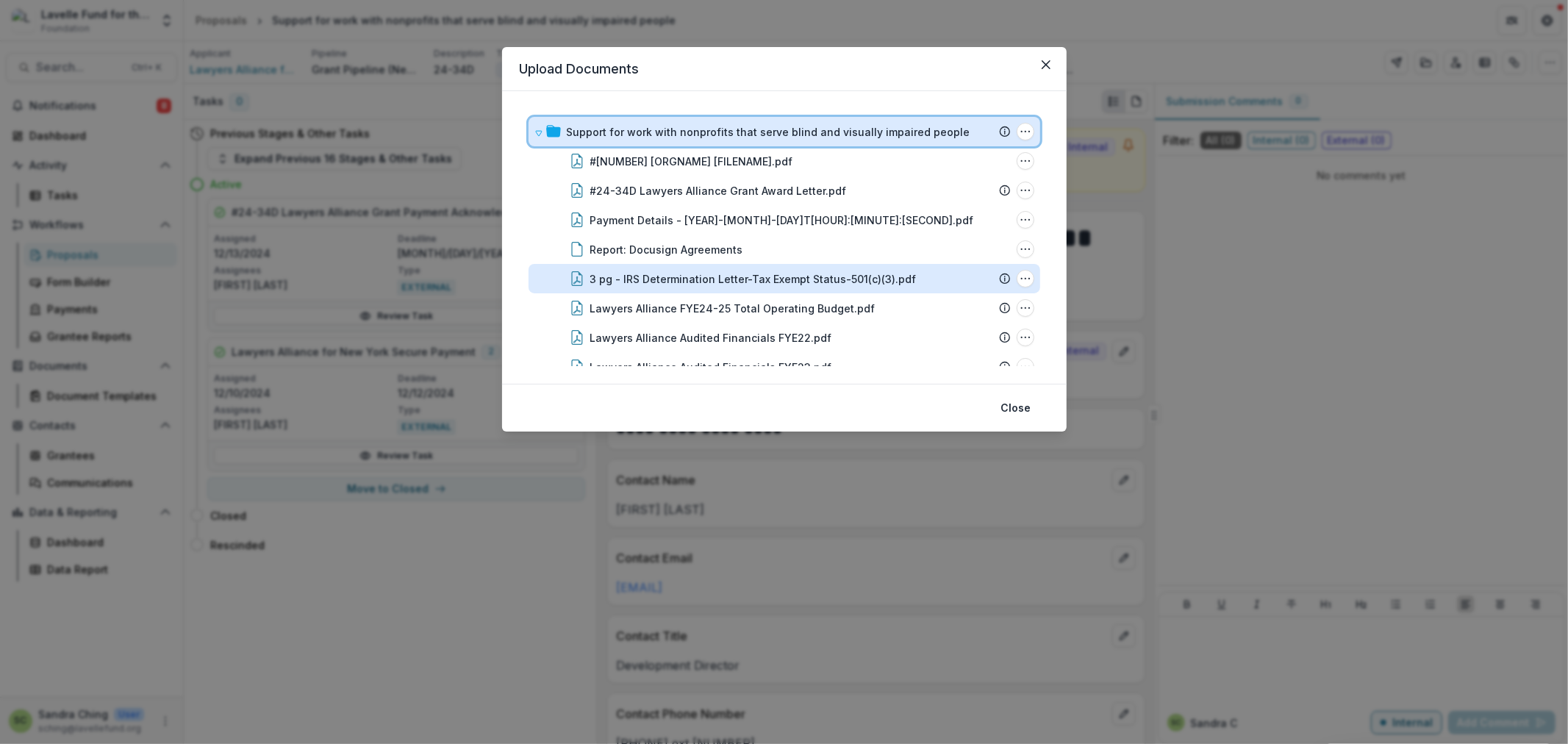 scroll, scrollTop: 0, scrollLeft: 0, axis: both 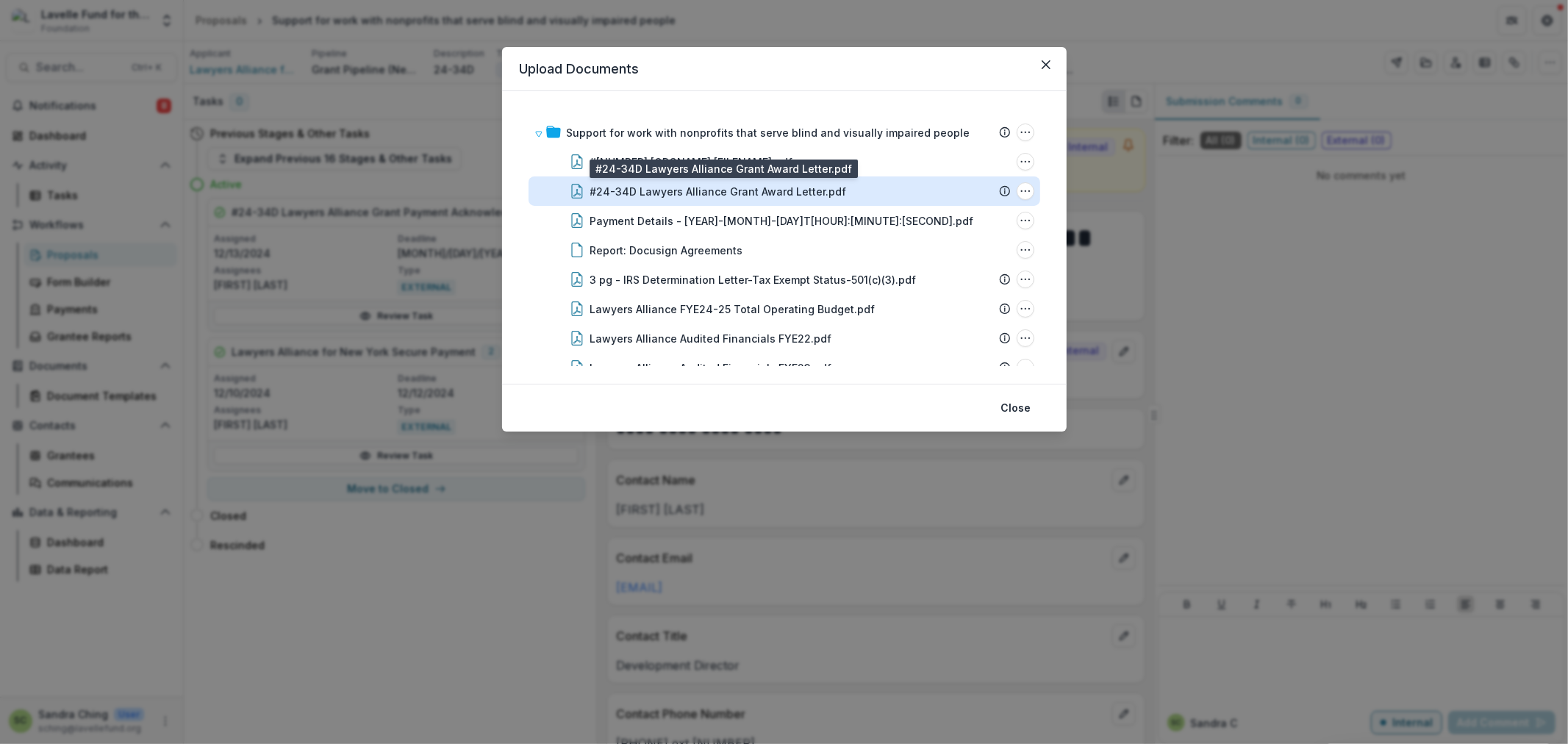 click on "#24-34D Lawyers Alliance Grant Award Letter.pdf" at bounding box center (718, 191) 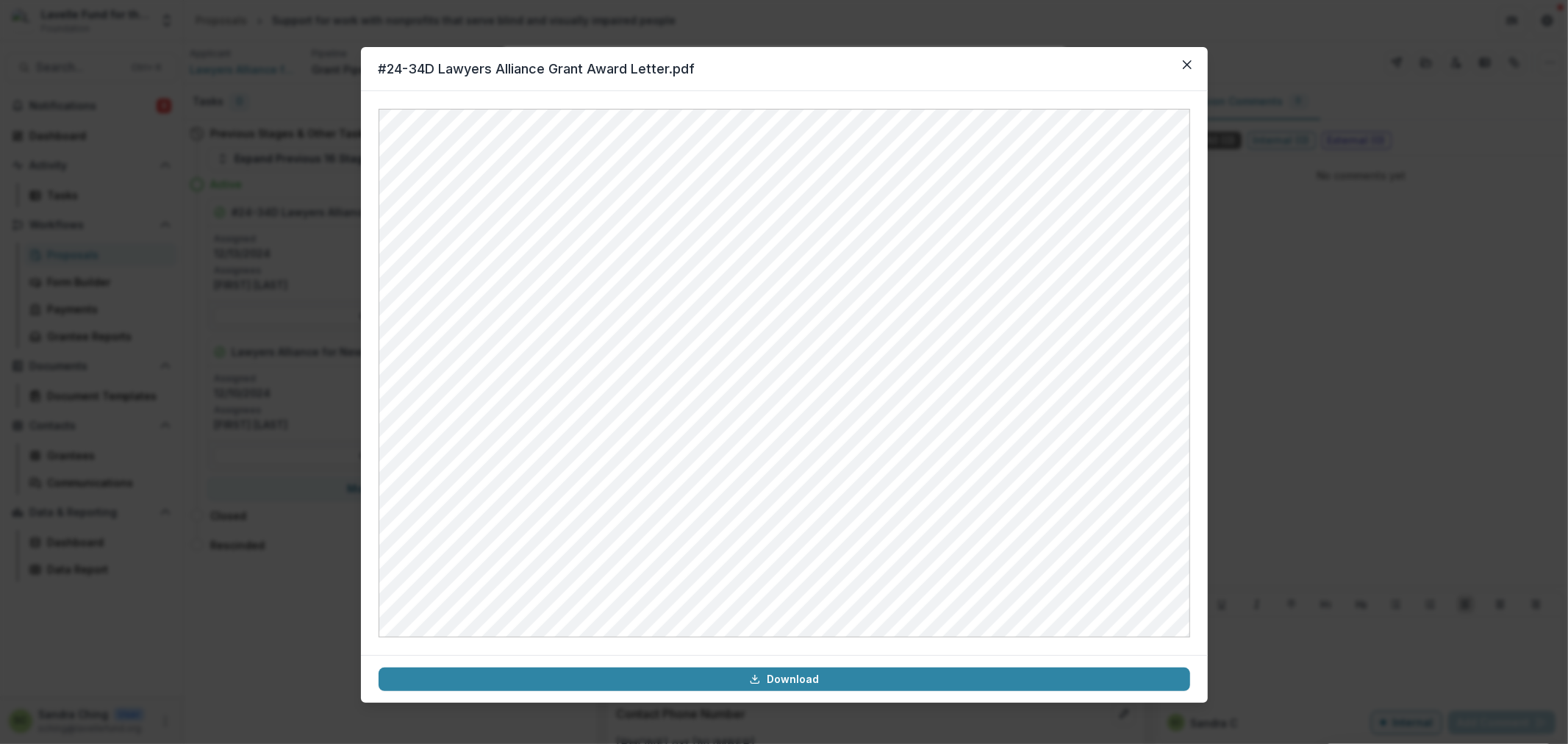 click on "#24-34D Lawyers Alliance Grant Award Letter.pdf Download" at bounding box center [784, 372] 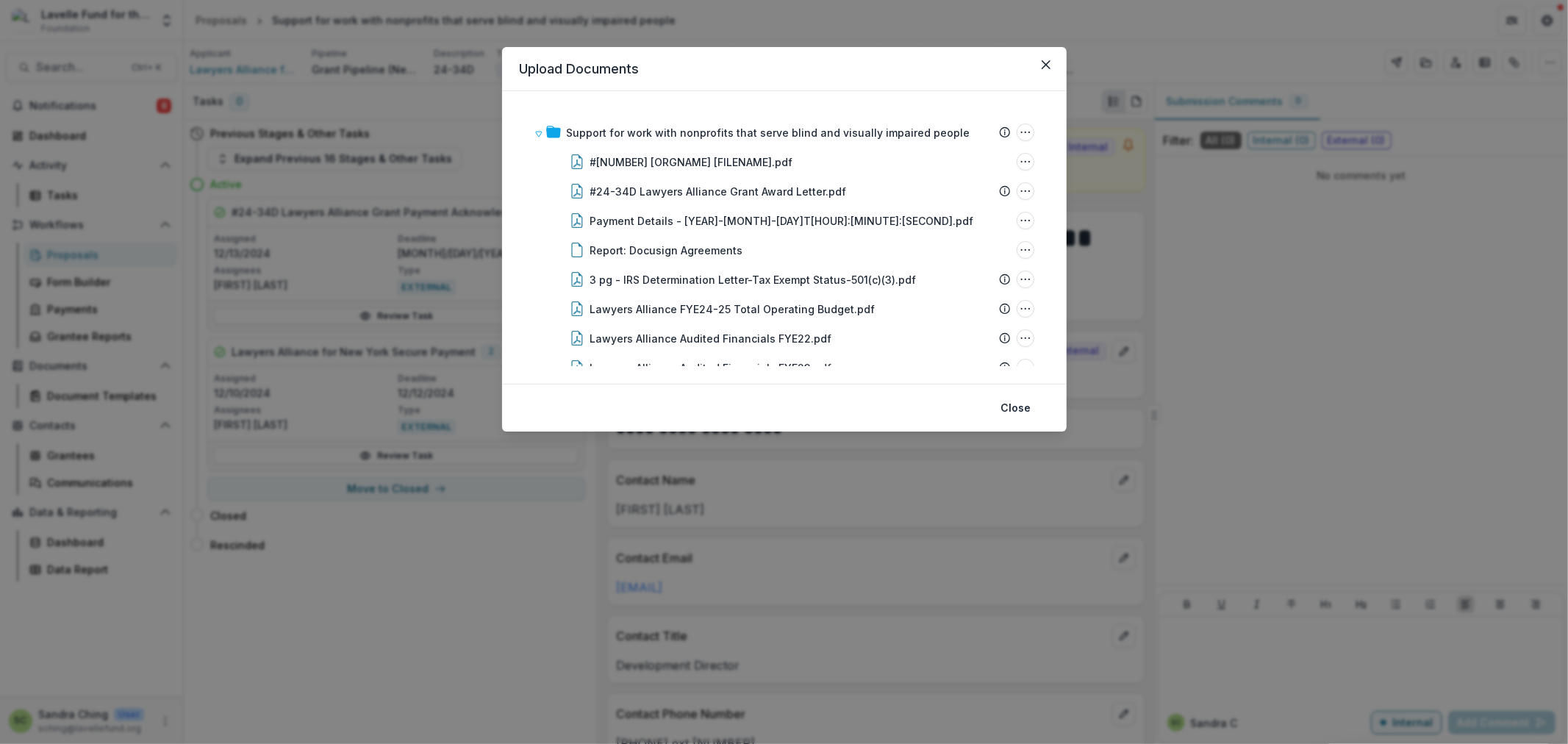 click on "Upload Documents Support for work with nonprofits that serve blind and visually impaired people Submission Temelio Proposal Attached Submission Report Tasks No tasks Docusign Agreements Download Agreement (December 10, 2024) Folder Options Rename Add Subfolder Delete #24-34D Lawyers Alliance for New York ACH.pdf File Options Download Rename Delete #24-34D Lawyers Alliance Grant Award Letter.pdf File Options Download Rename Delete Payment Details - 2024-12-10T16:28:36.272530684.pdf File Options Download Rename Delete Report: Docusign Agreements File Options Download Rename Delete 3 pg - IRS Determination Letter-Tax Exempt Status-501(c)(3).pdf File Options Download Rename Delete Lawyers Alliance FYE24-25 Total Operating Budget.pdf File Options Download Rename Delete Lawyers Alliance Audited Financials FYE22.pdf File Options Download Rename Delete Lawyers Alliance Audited Financials FYE23.pdf File Options Download Rename Delete Lawyers Alliance Project Budget for Lavelle Fund 12-6-24.xls File Options Download" at bounding box center (784, 372) 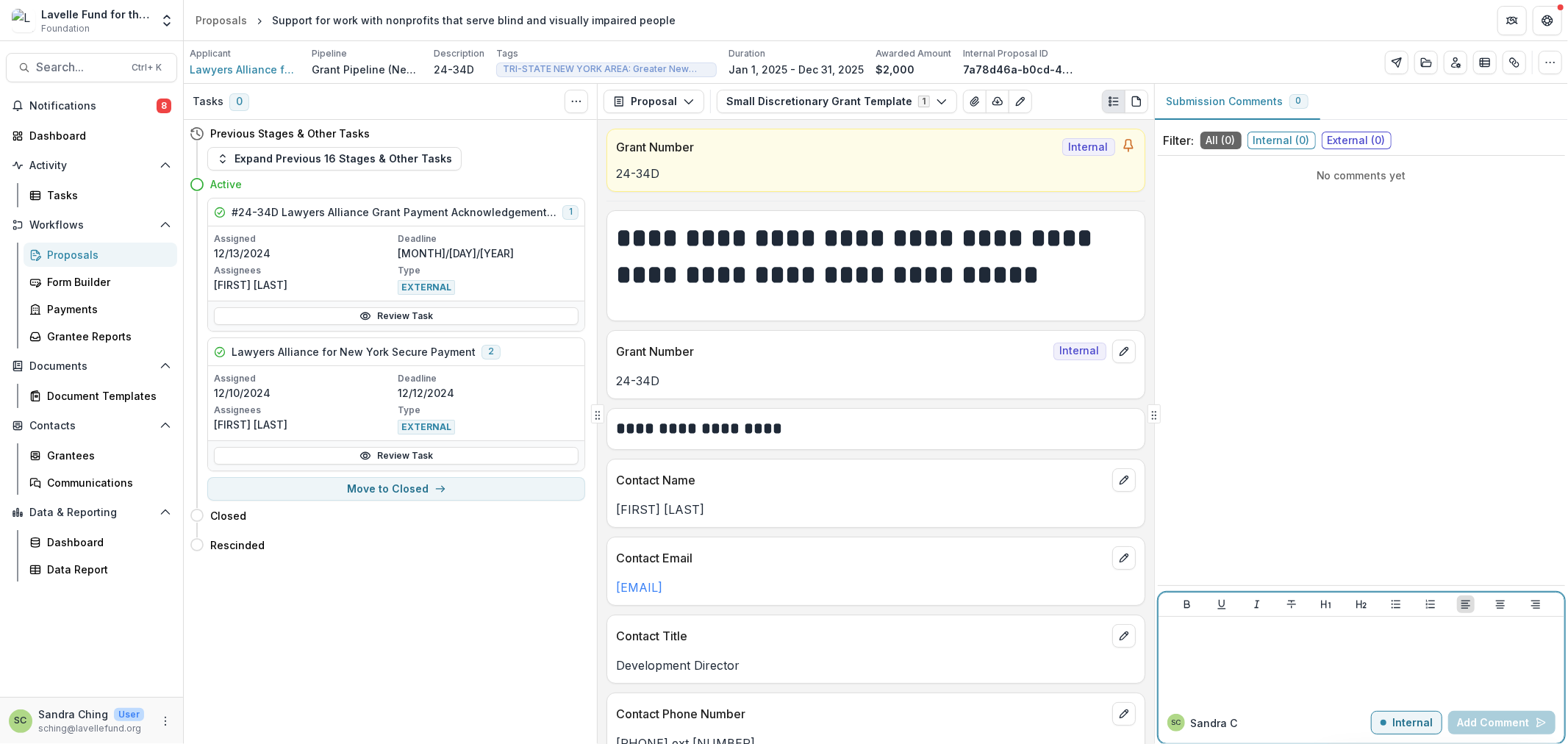 click at bounding box center (1361, 659) 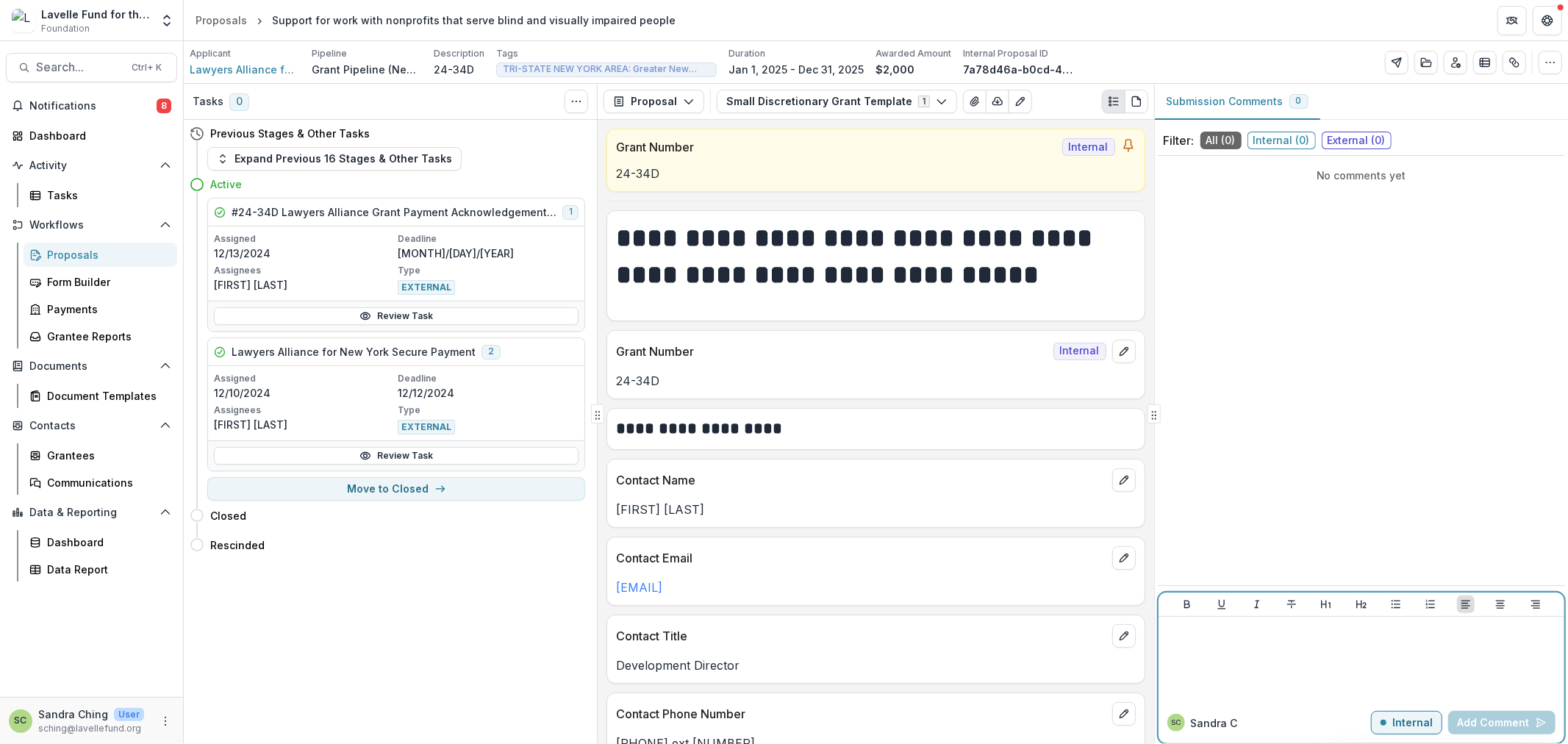 type 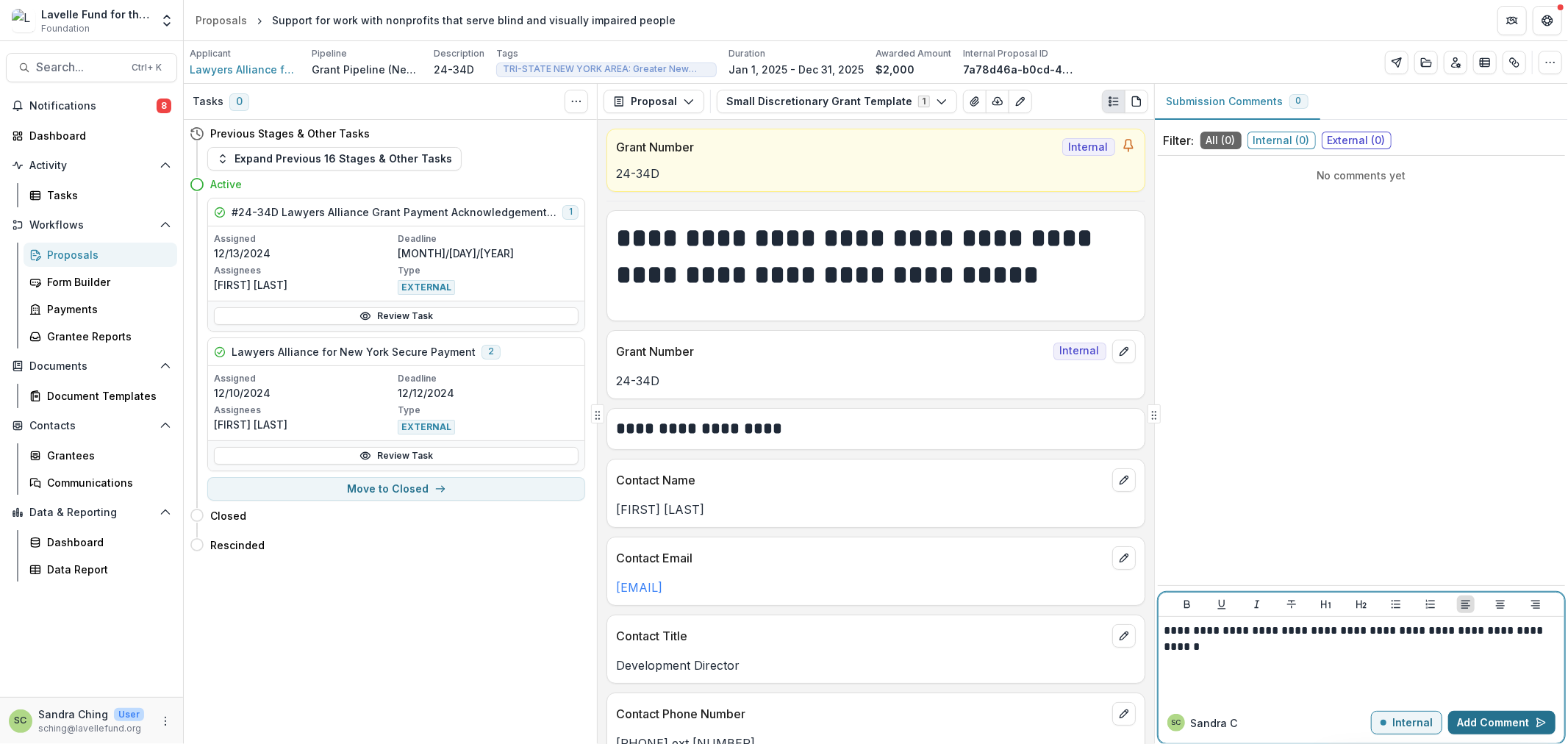 click on "Add Comment" at bounding box center [1502, 723] 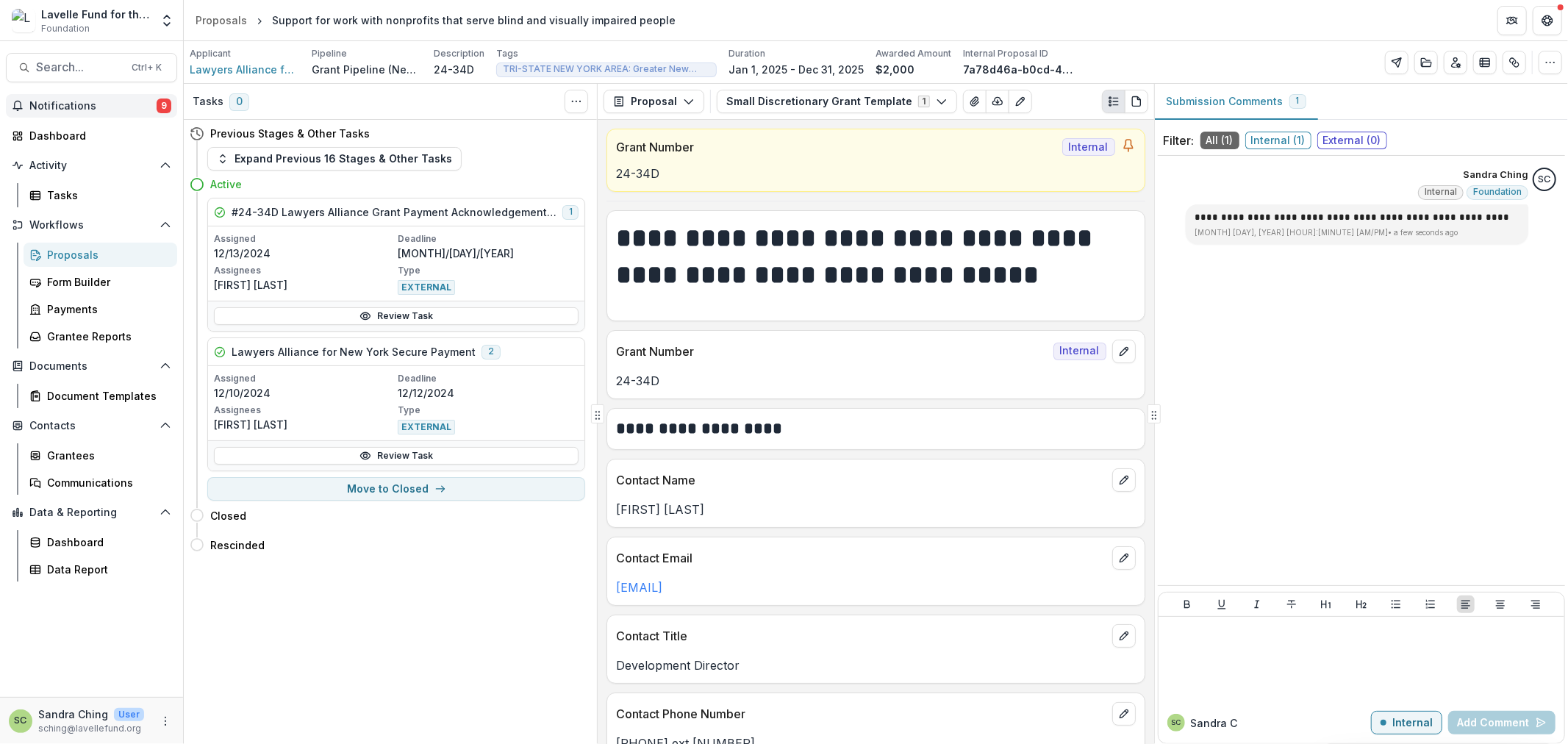 click on "Notifications" at bounding box center (93, 106) 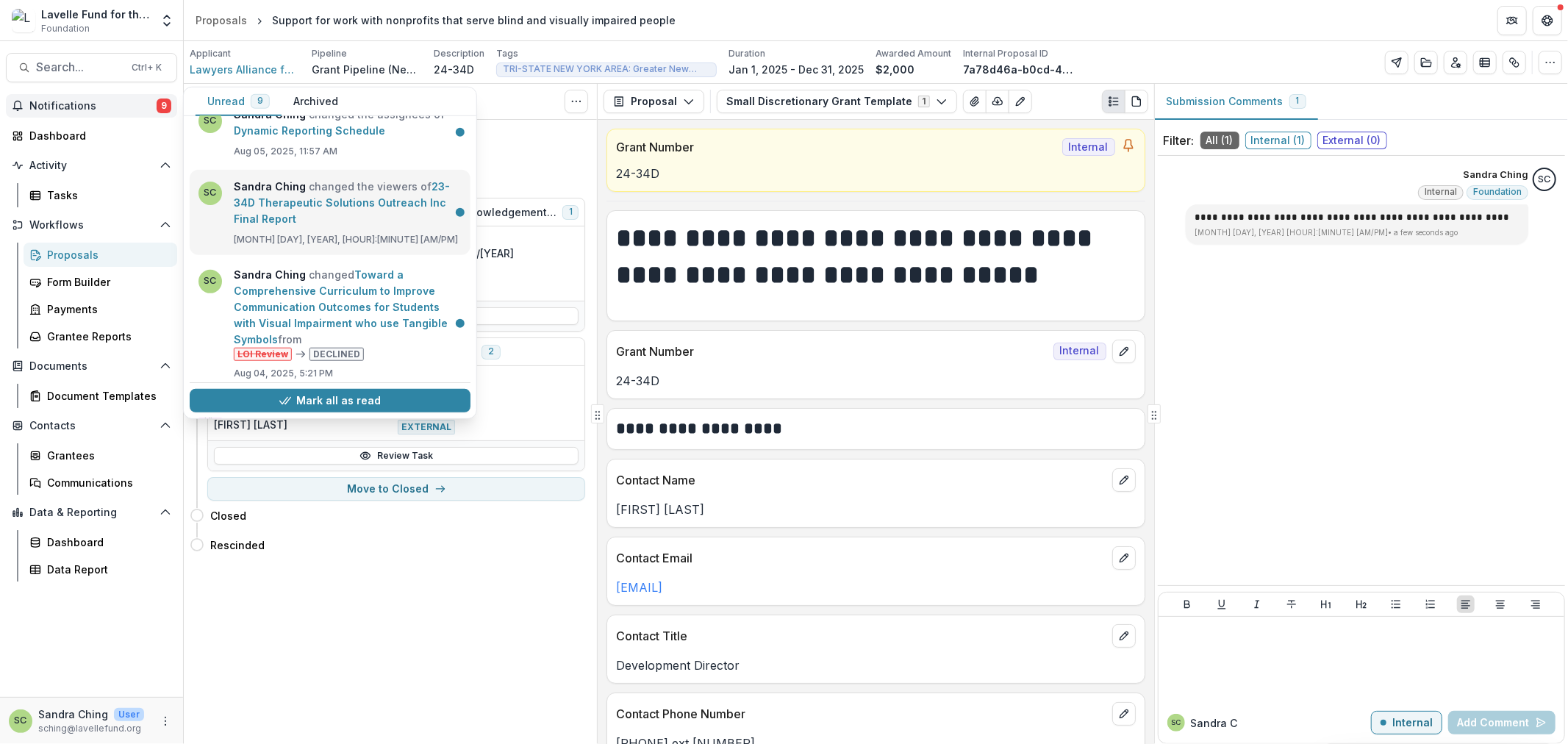 scroll, scrollTop: 490, scrollLeft: 0, axis: vertical 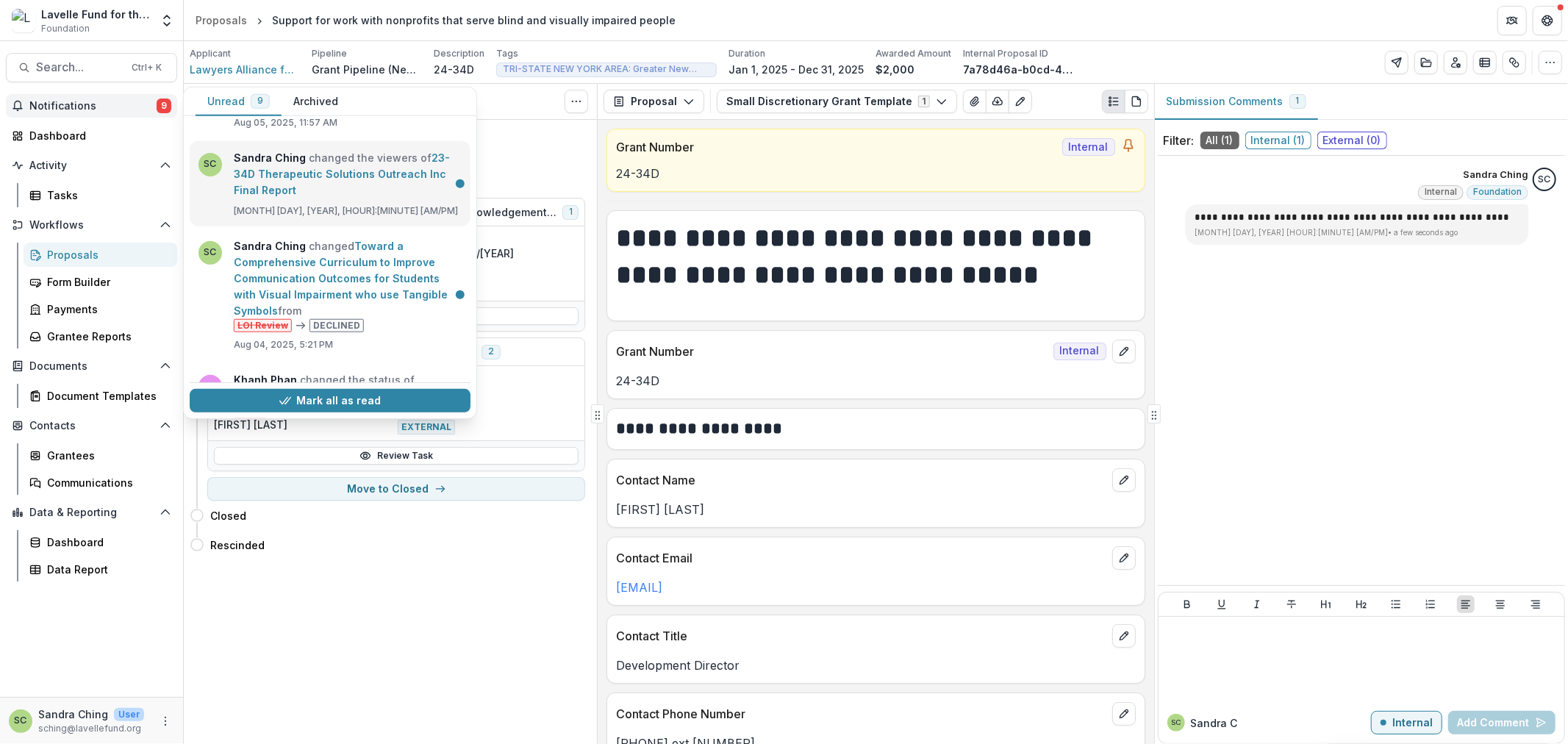 click on "23-34D Therapeutic Solutions Outreach Inc Final Report" at bounding box center (342, 173) 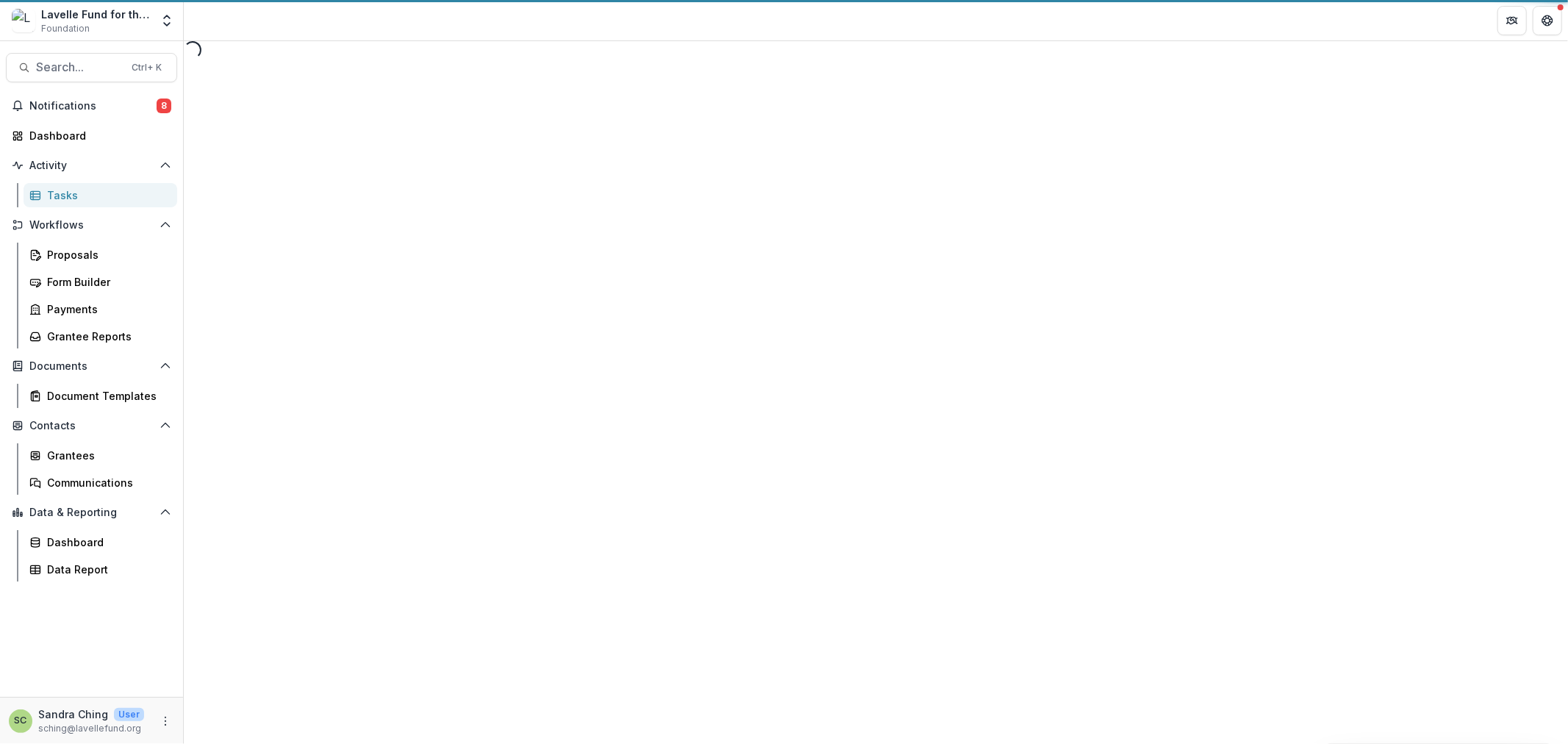 select on "********" 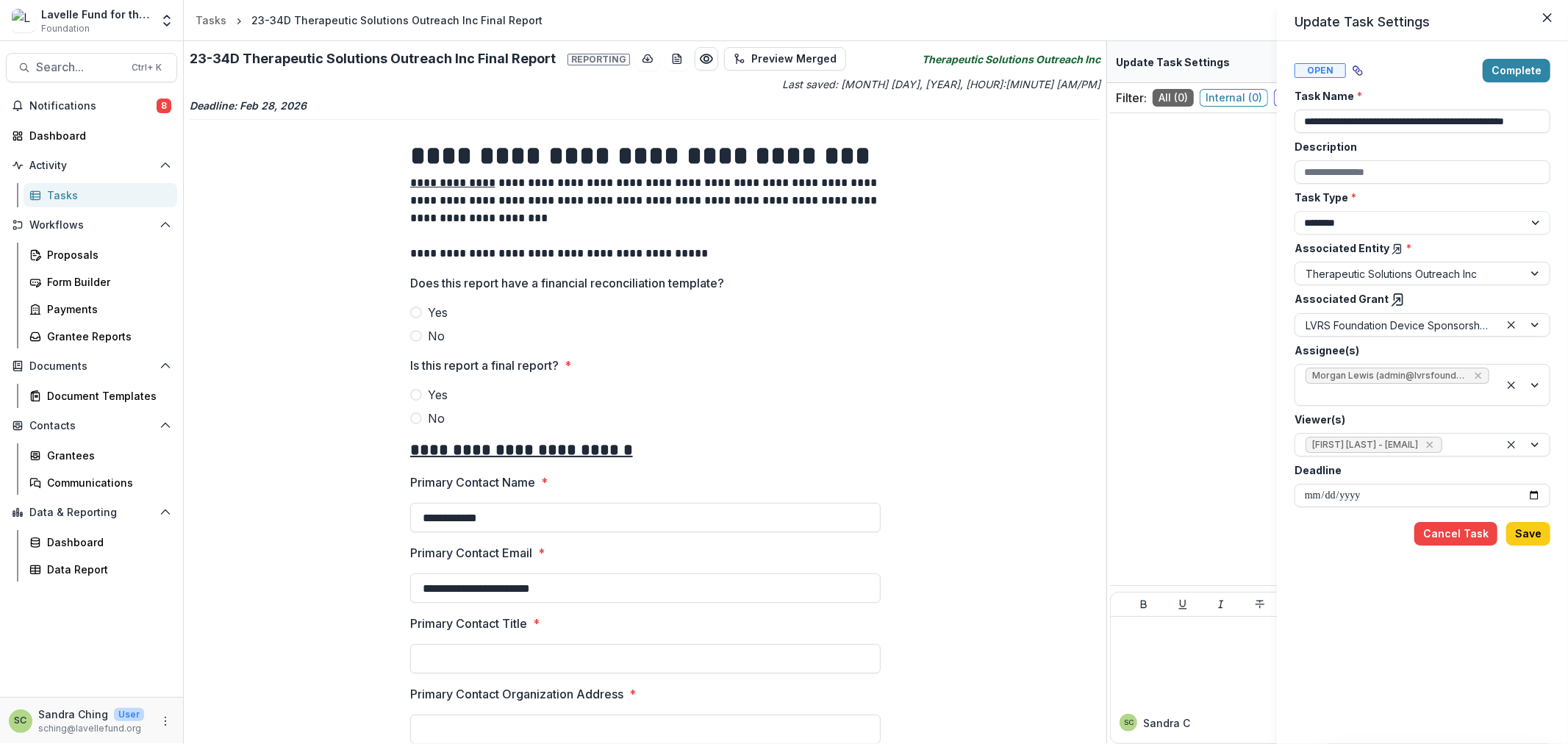 click on "**********" at bounding box center (784, 372) 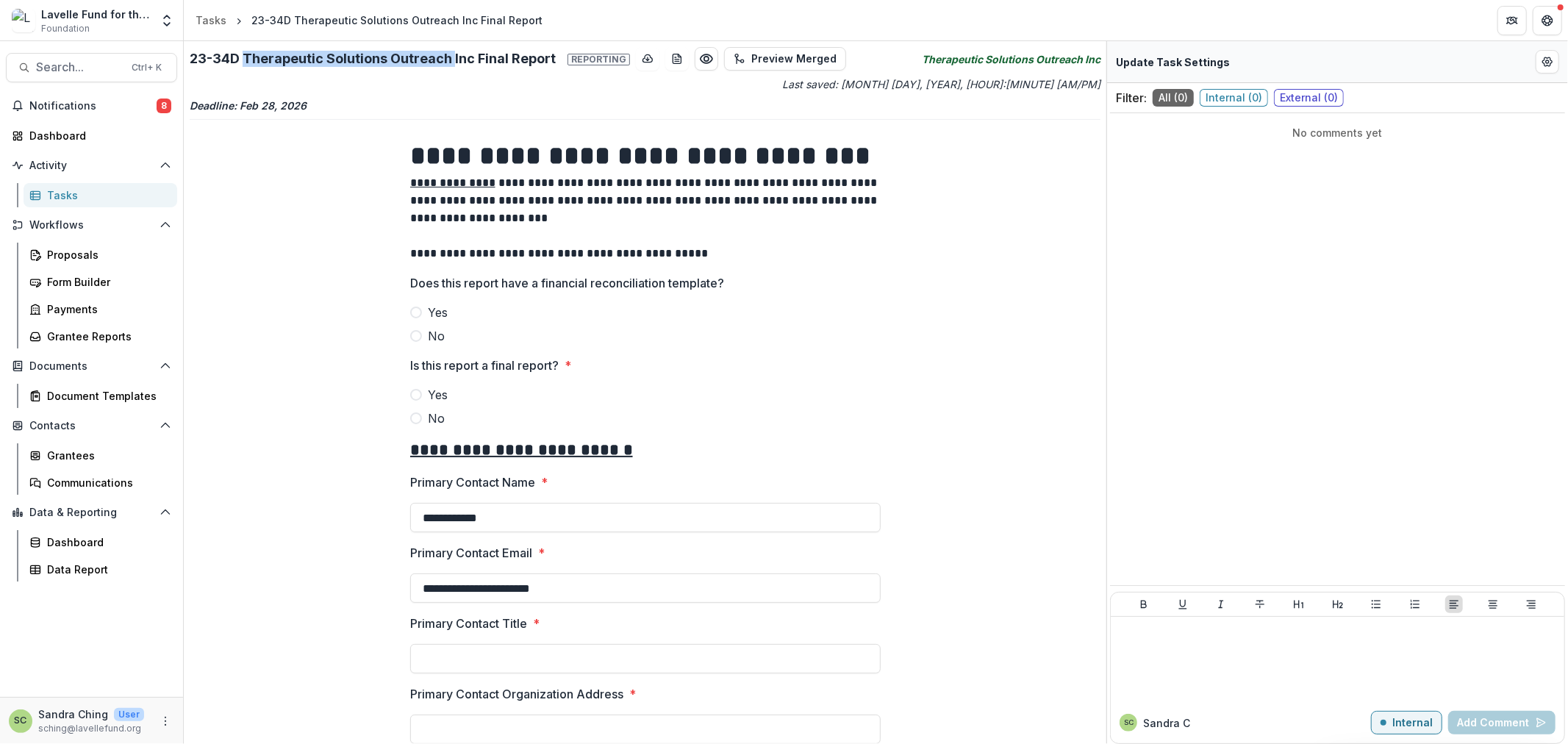 drag, startPoint x: 279, startPoint y: 53, endPoint x: 446, endPoint y: 53, distance: 167 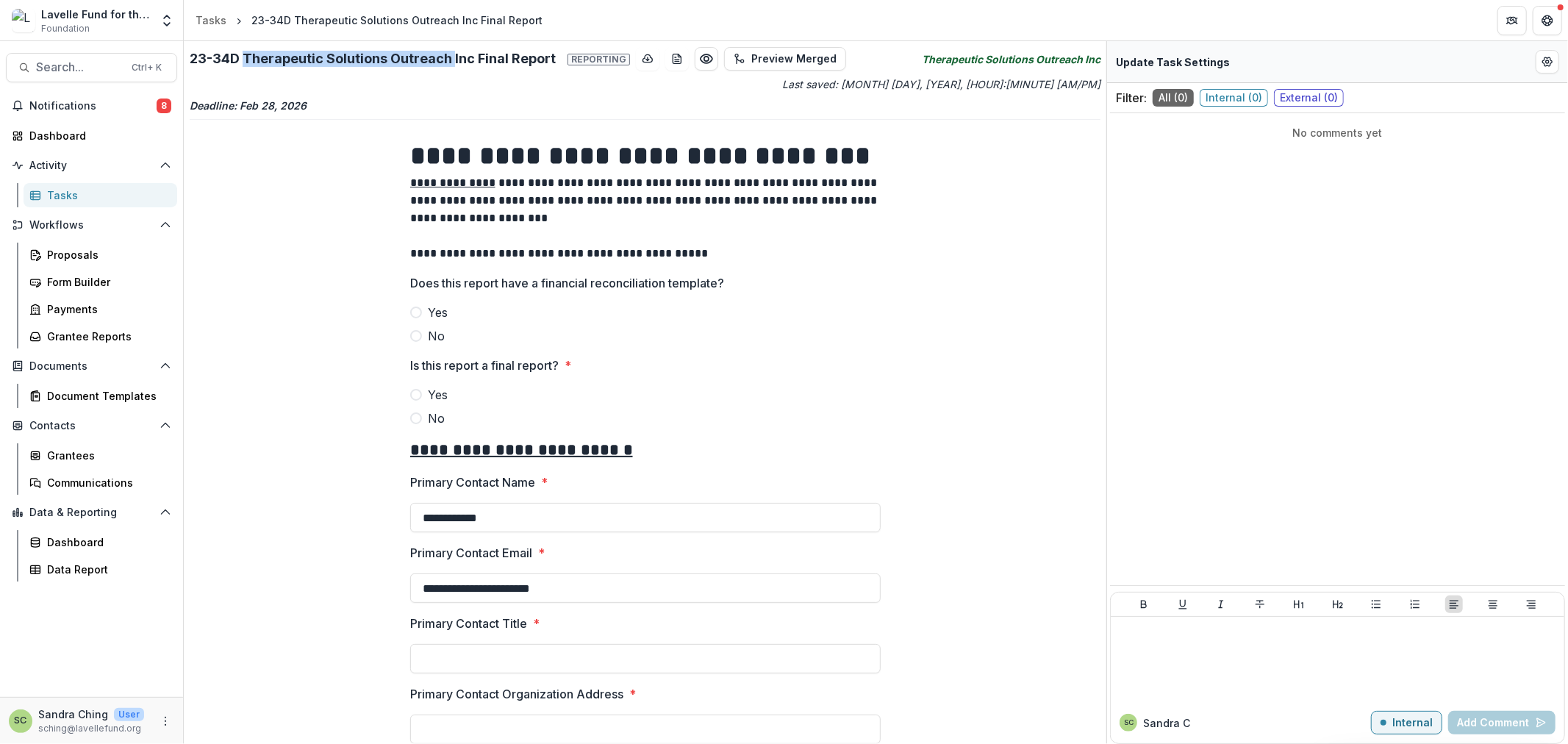 click on "23-34D Therapeutic Solutions Outreach Inc Final Report Reporting" at bounding box center (409, 59) 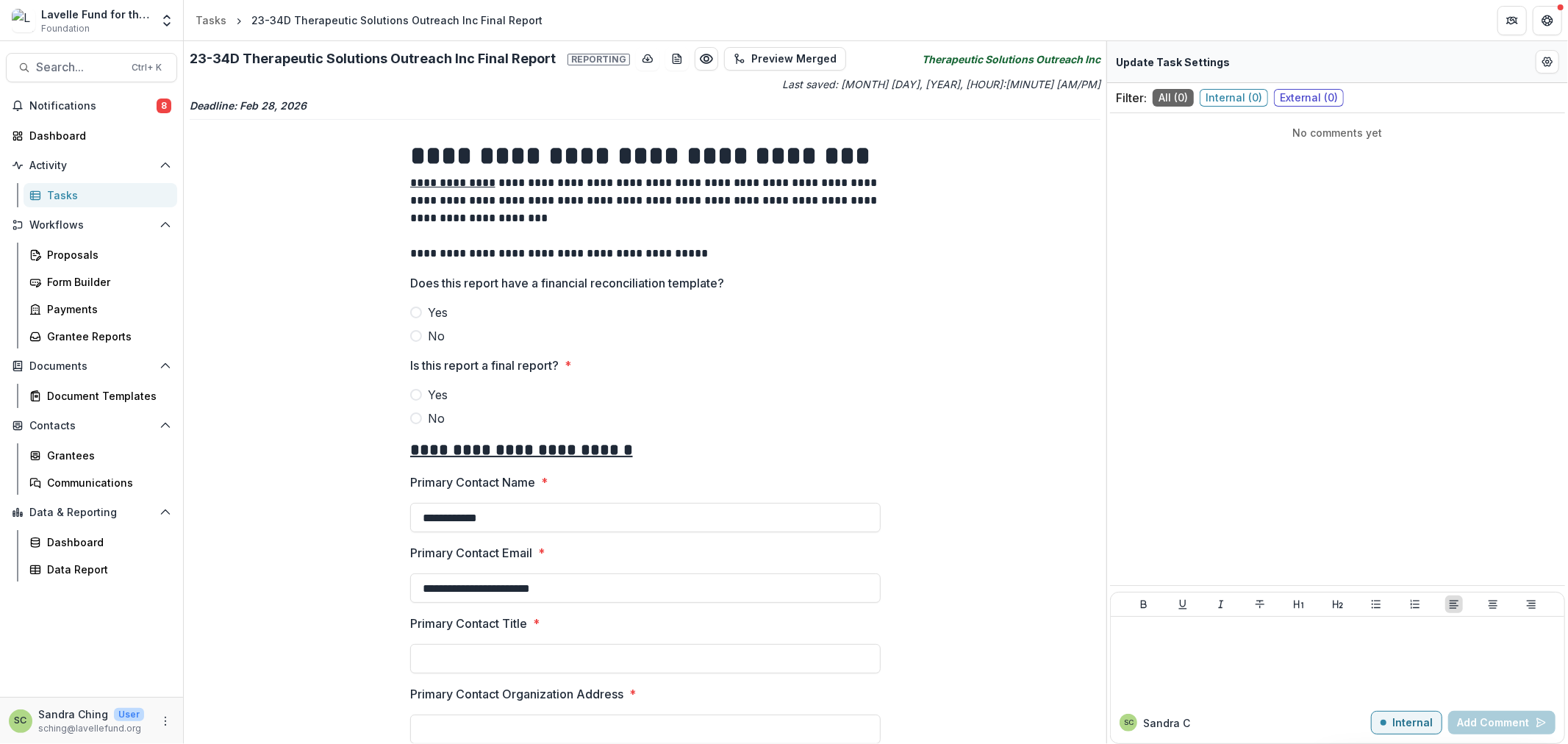 drag, startPoint x: 222, startPoint y: 57, endPoint x: 190, endPoint y: 63, distance: 32.55764 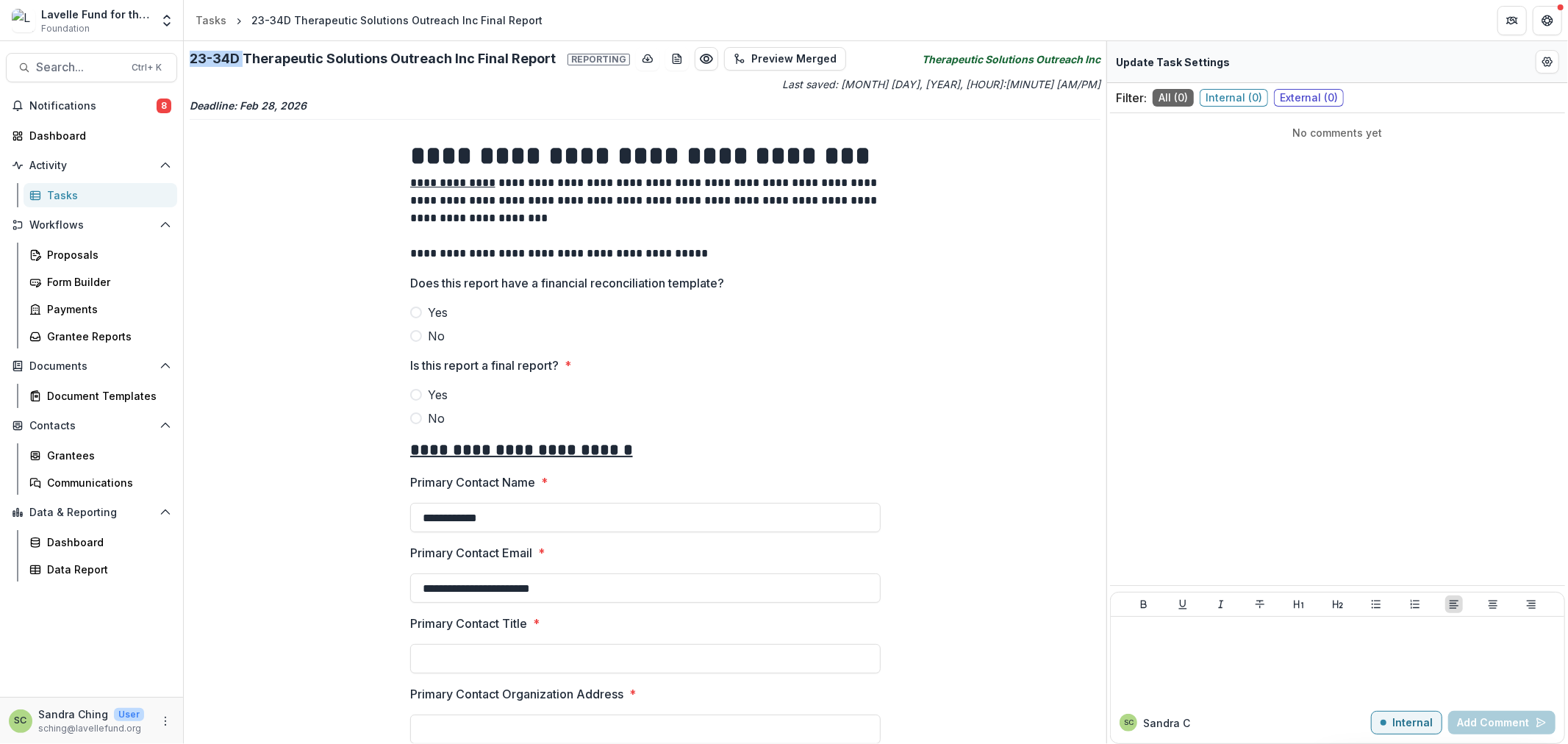 drag, startPoint x: 191, startPoint y: 62, endPoint x: 243, endPoint y: 60, distance: 52.038447 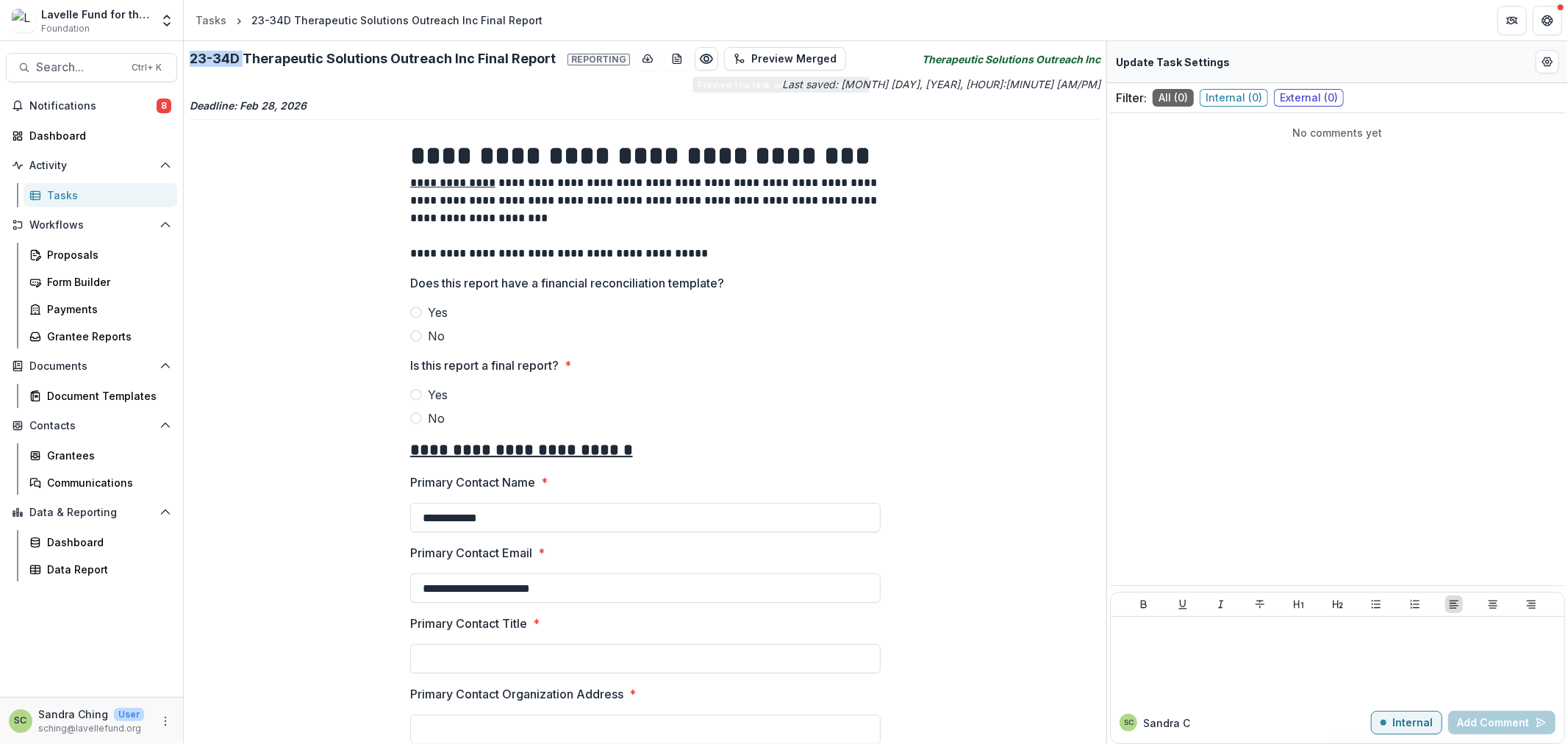 copy on "23-34D" 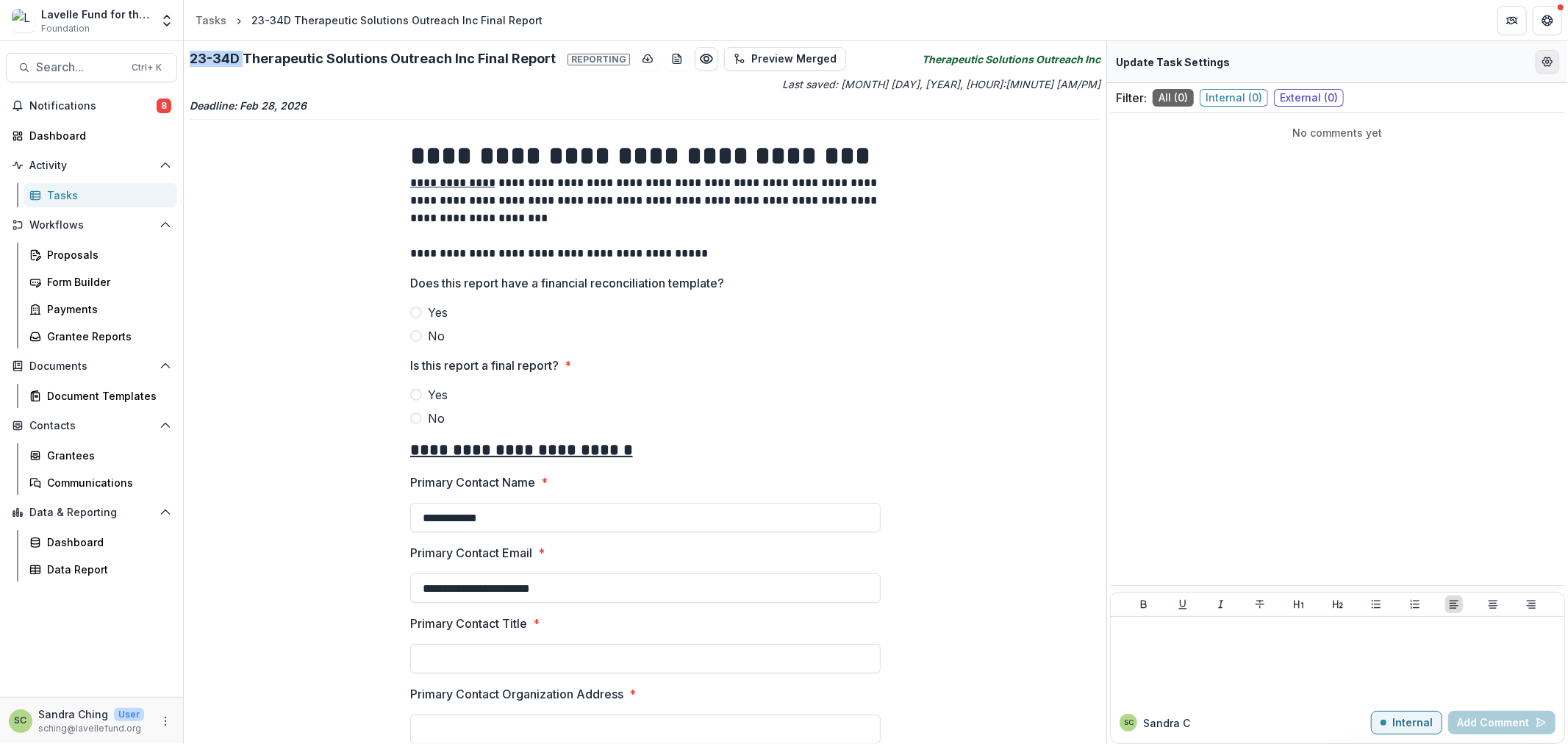click at bounding box center [1547, 62] 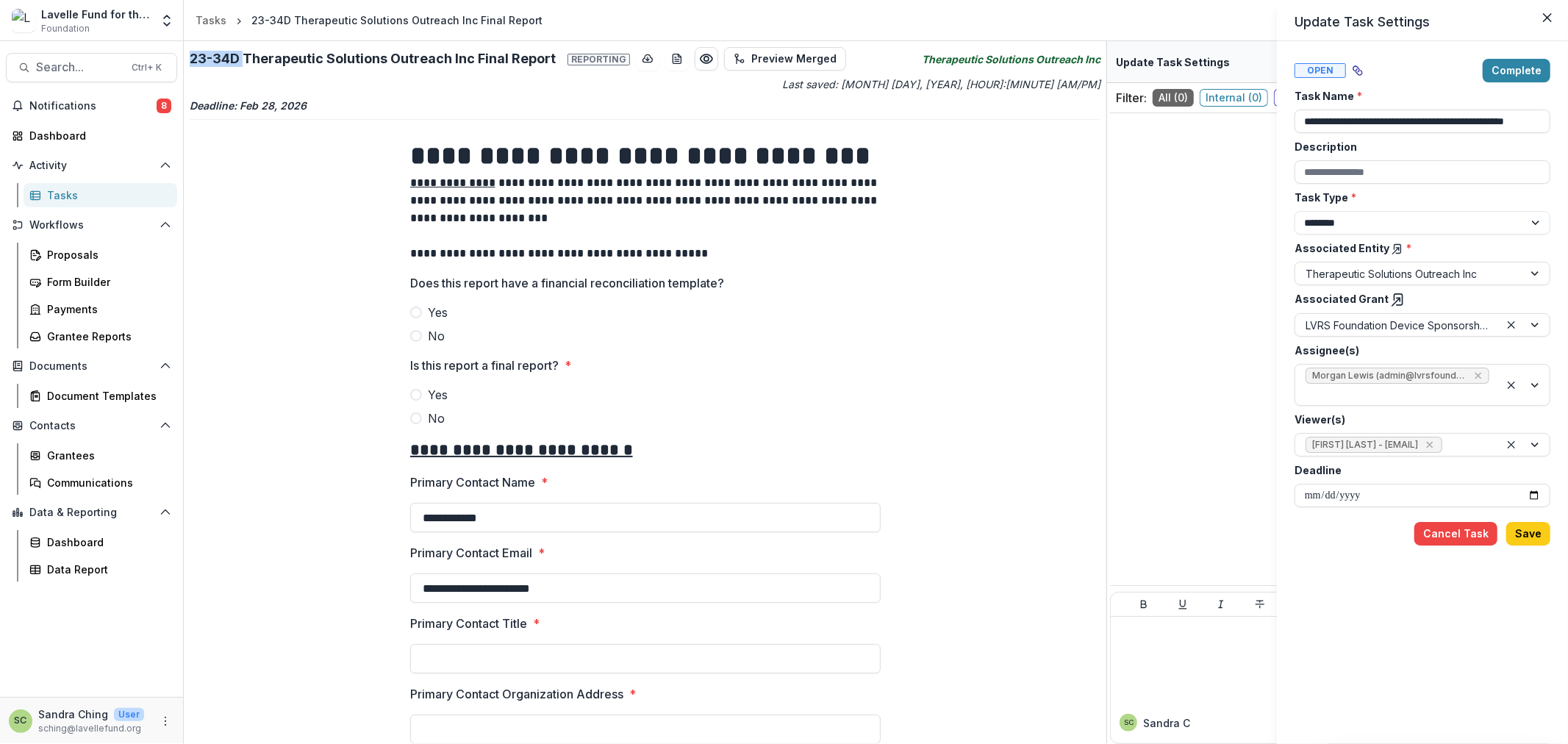 click 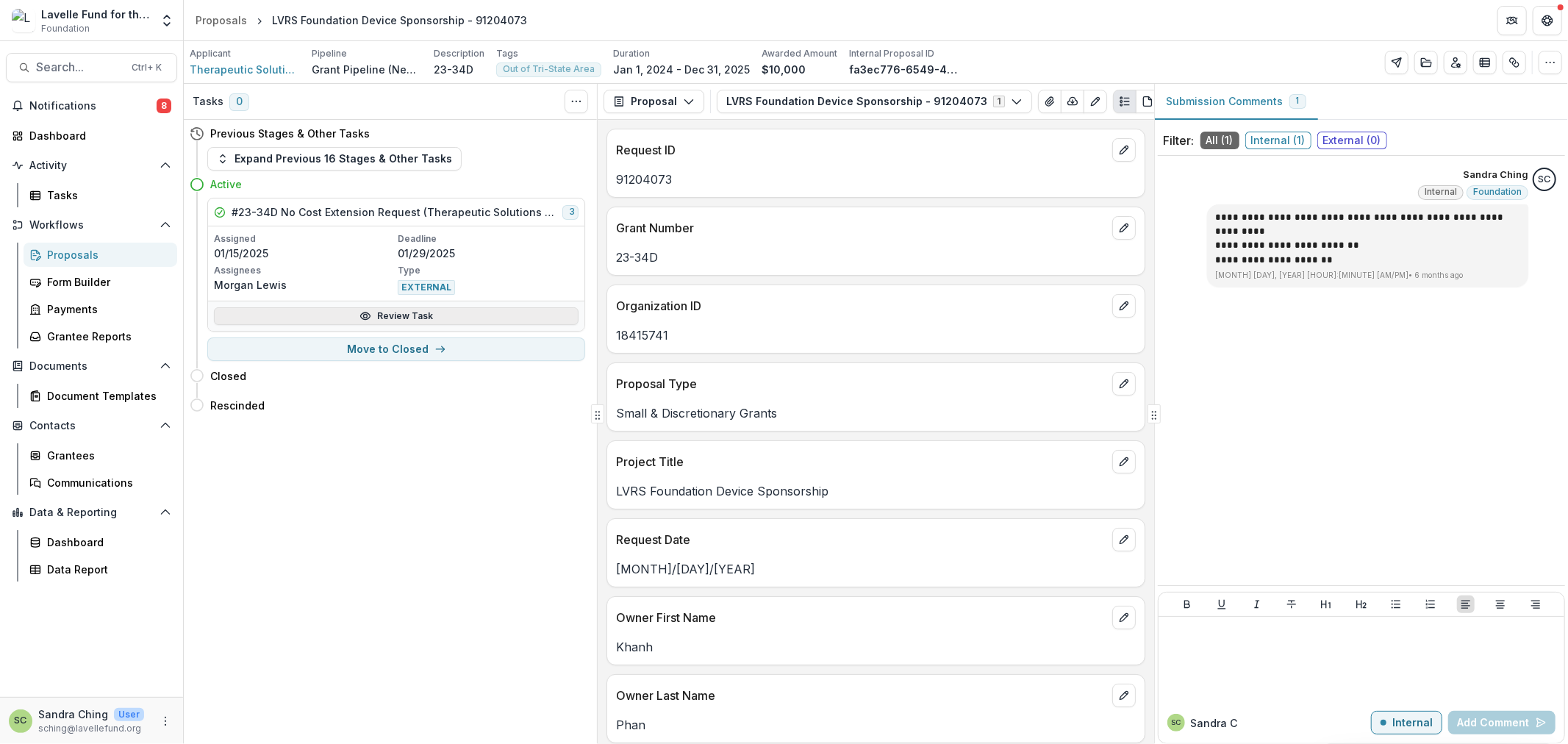 click on "Review Task" at bounding box center [396, 316] 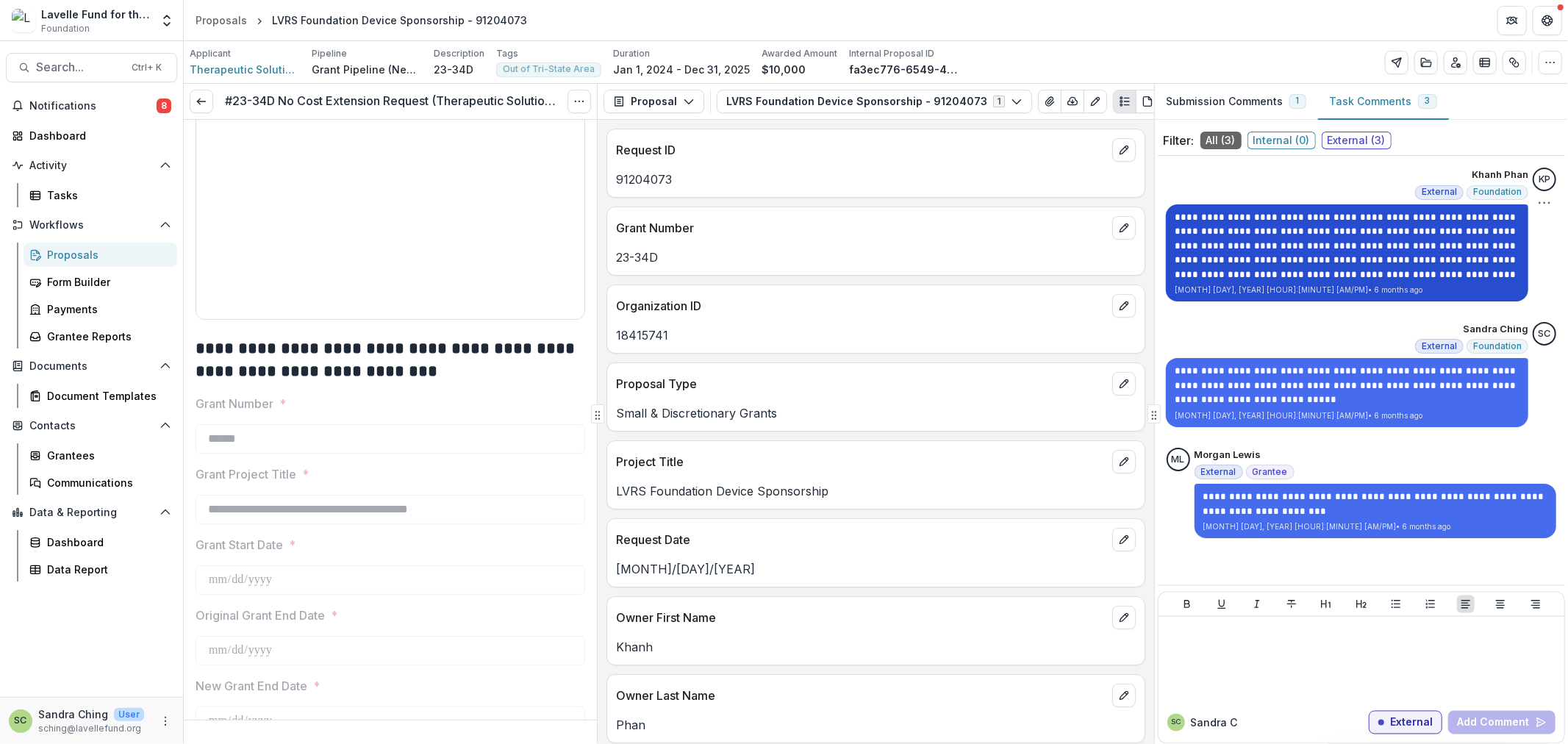 scroll, scrollTop: 488, scrollLeft: 0, axis: vertical 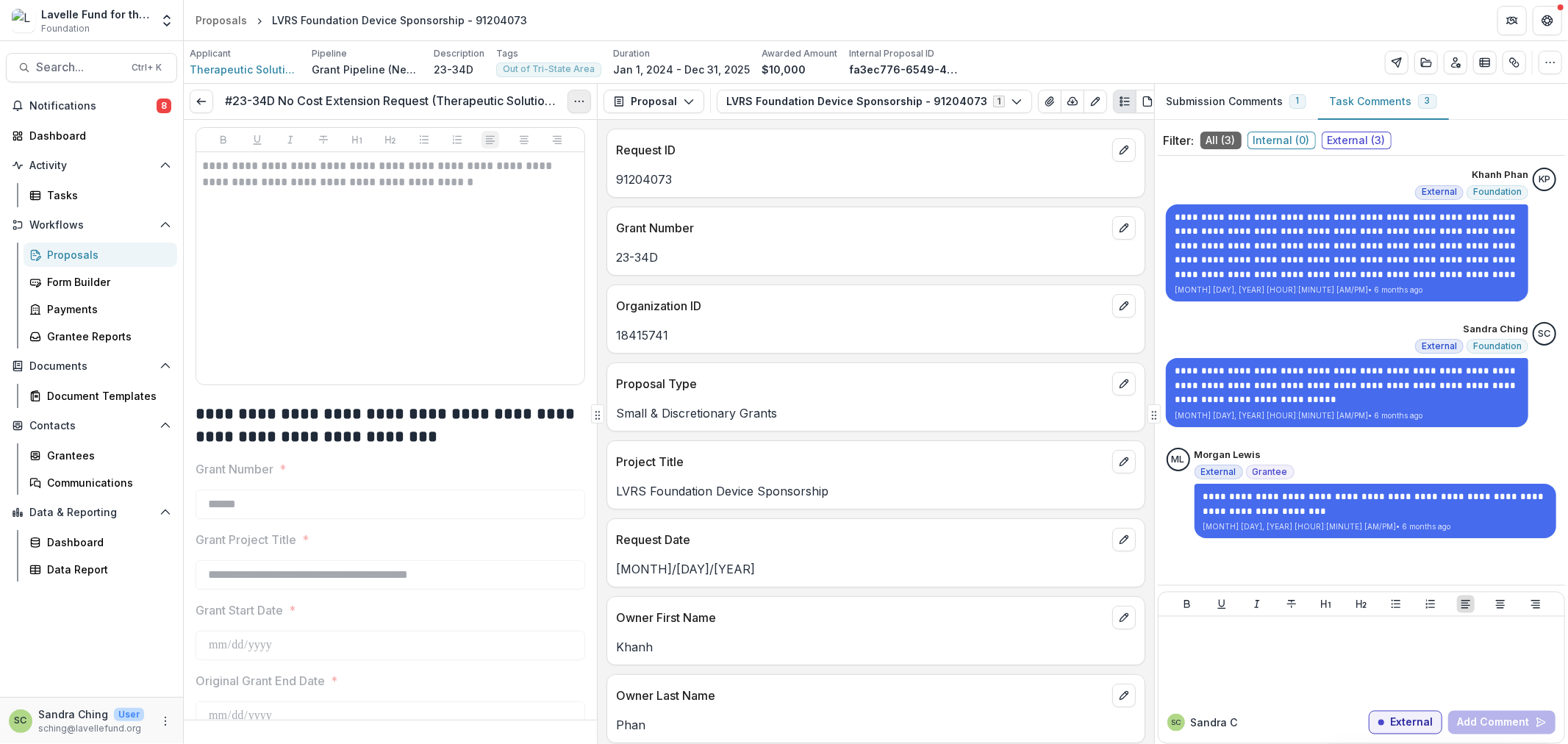 click at bounding box center (579, 101) 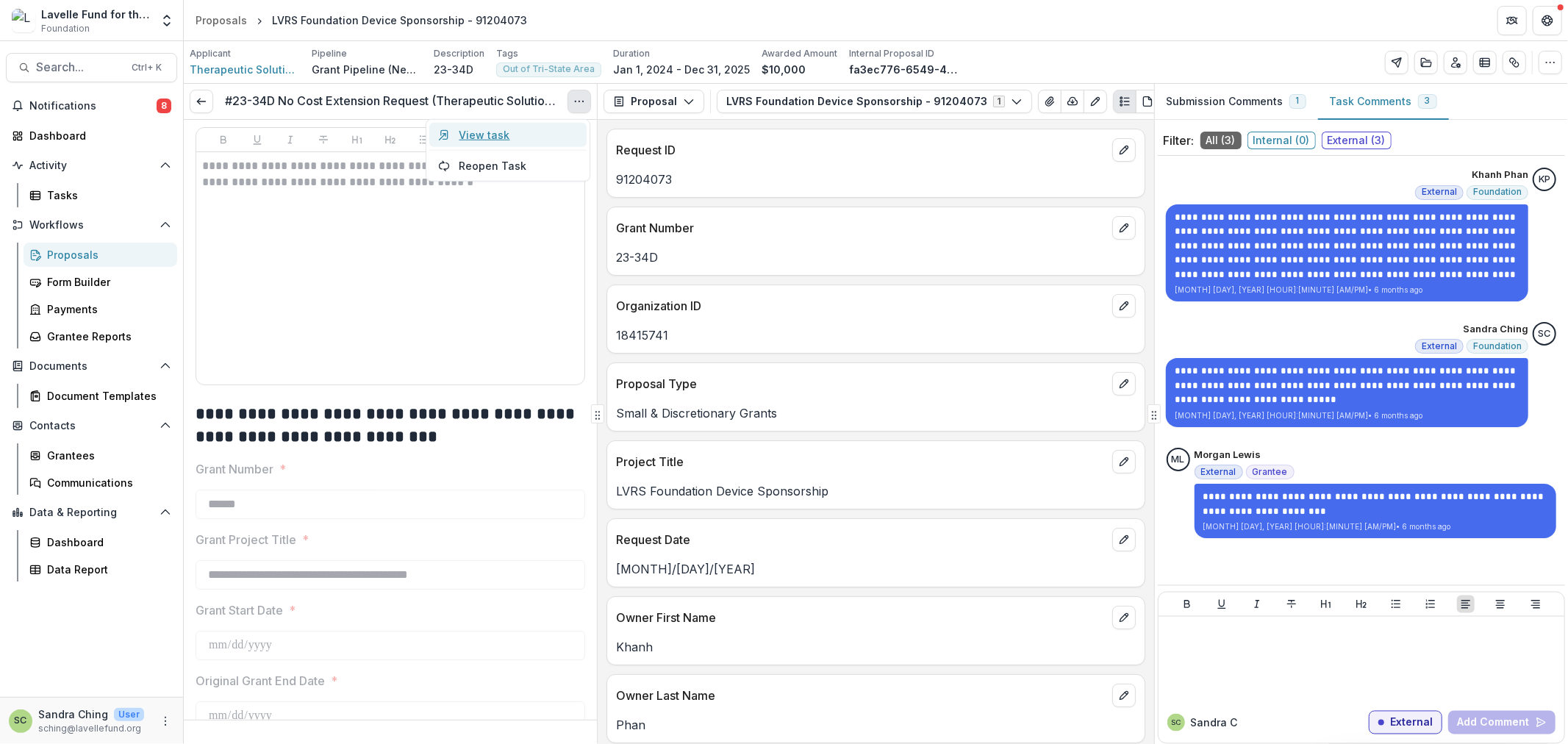 click on "View task" at bounding box center (509, 135) 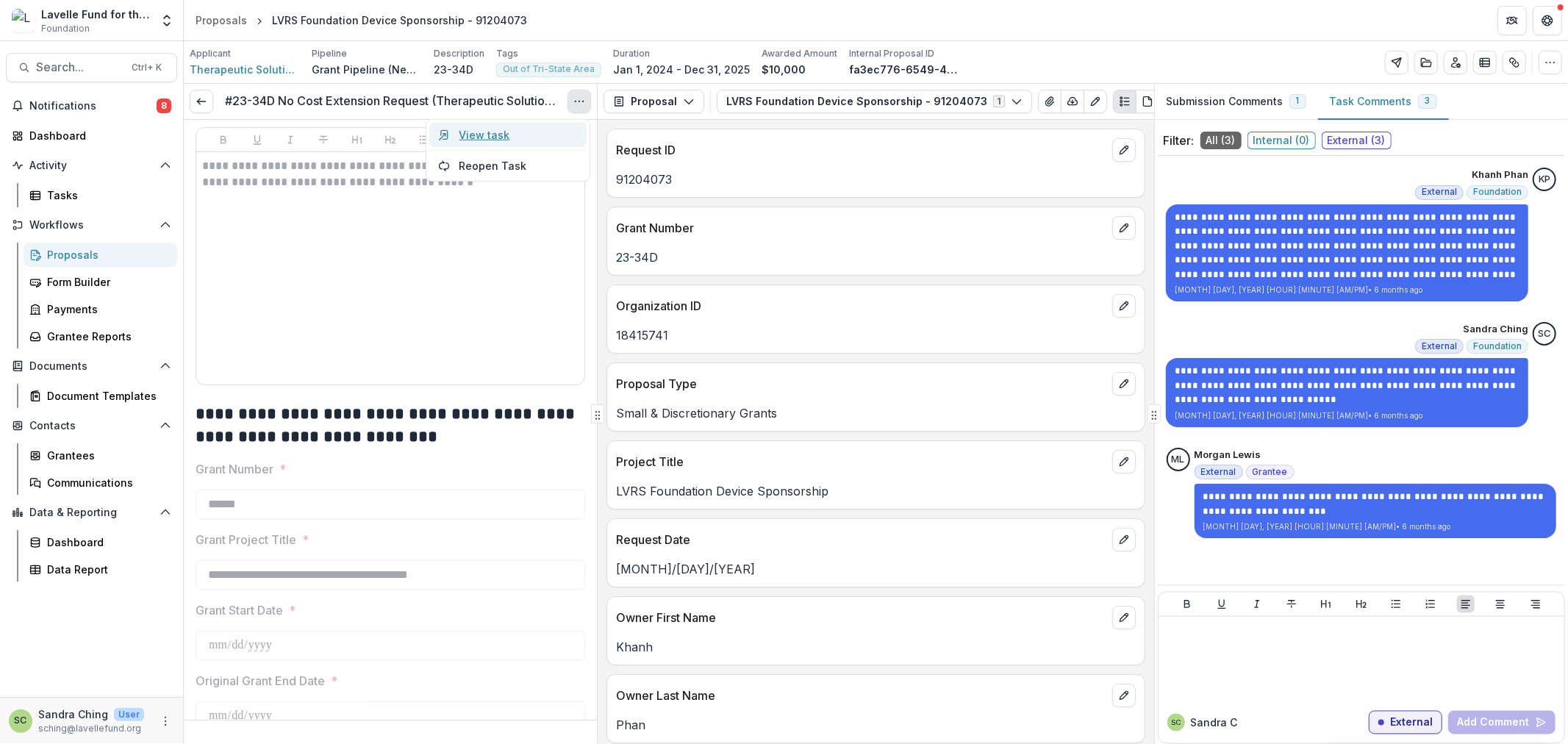 select on "********" 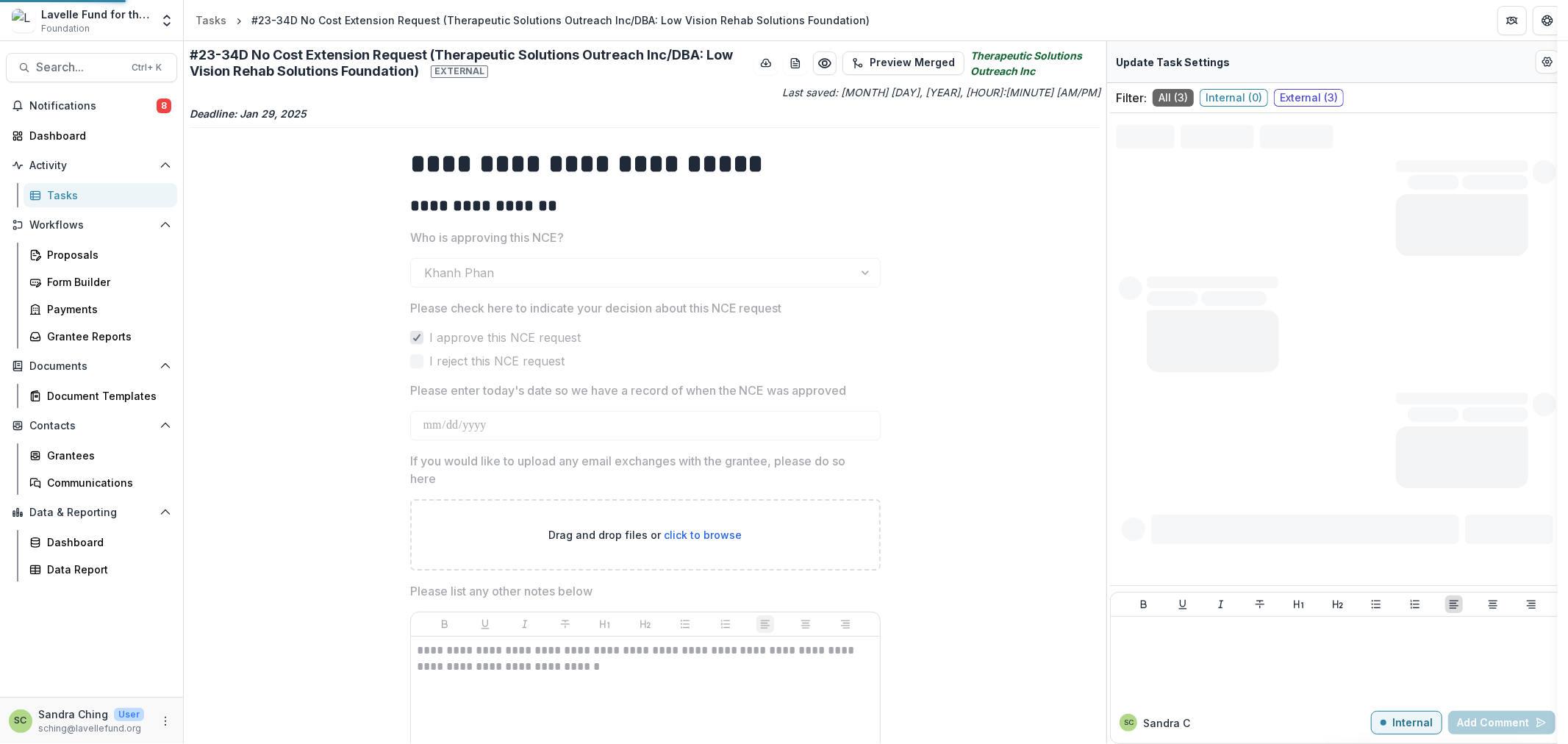type on "*******" 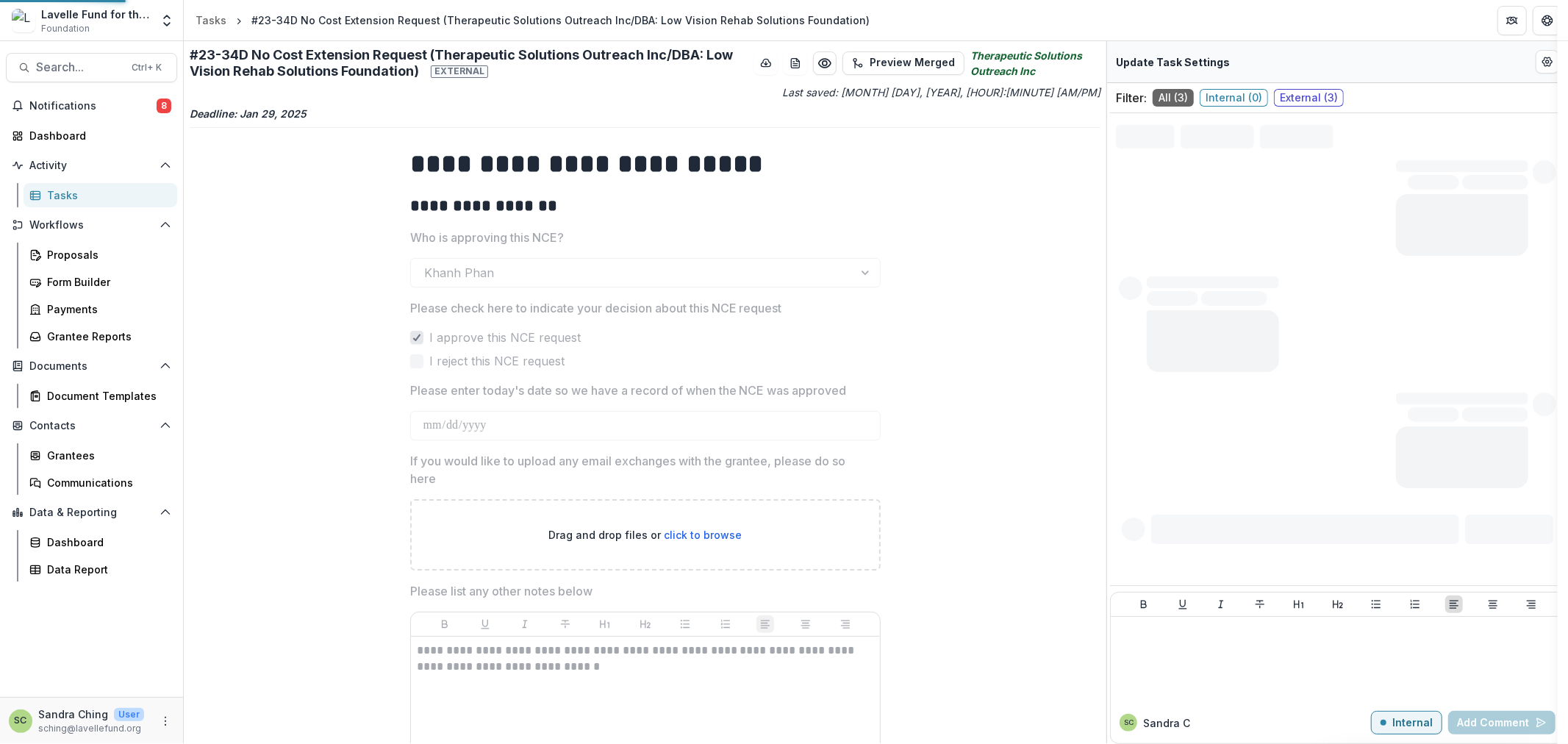 type on "*********" 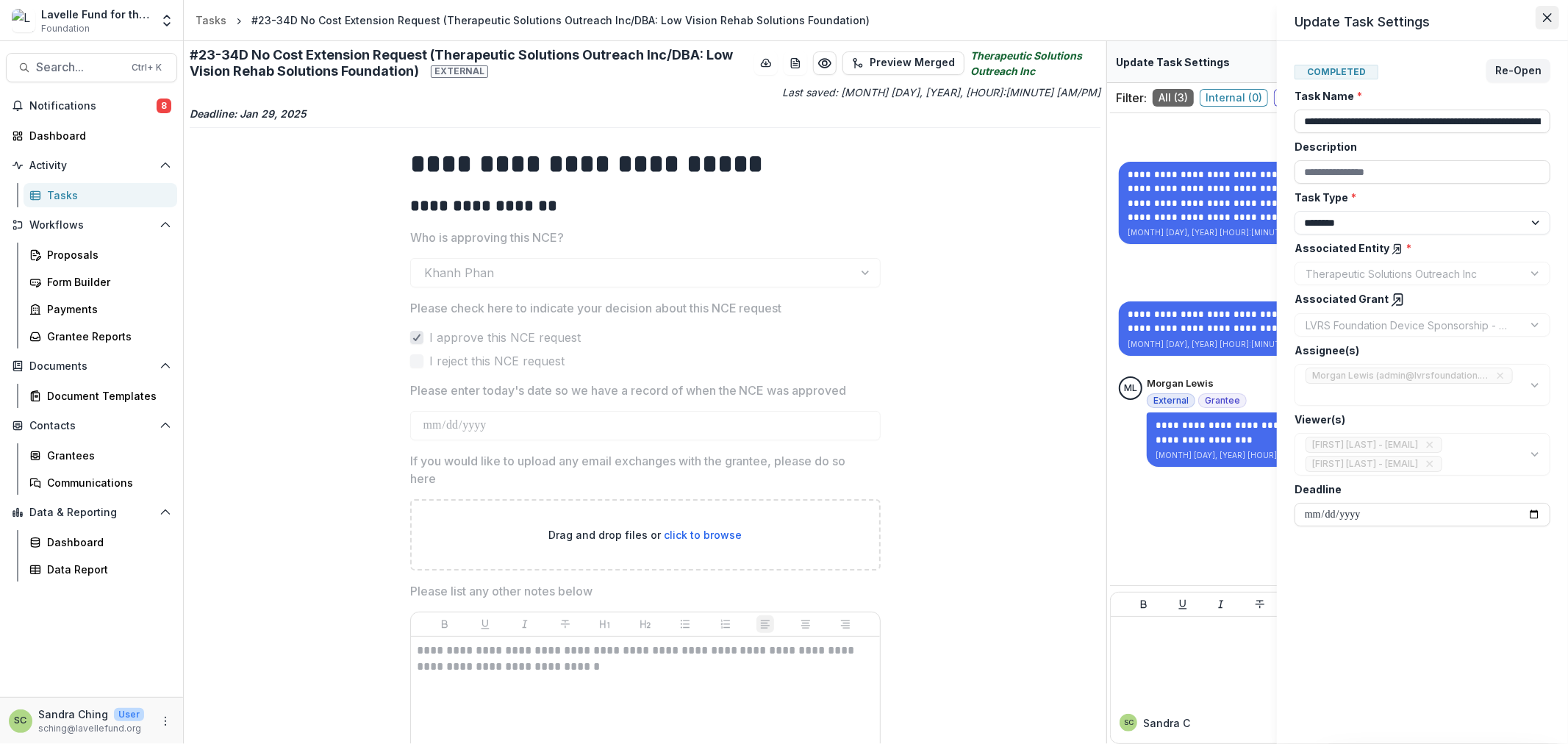 click 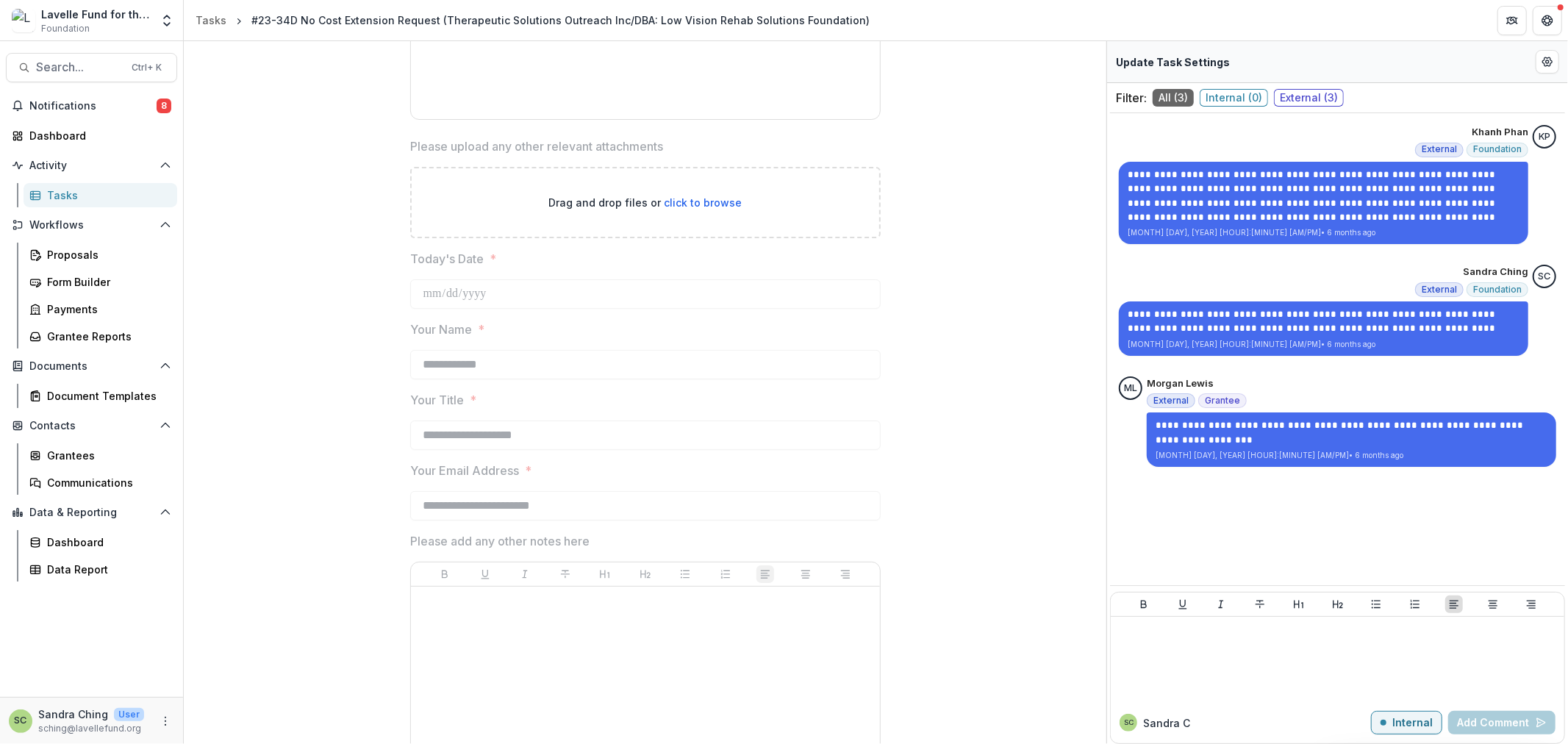 scroll, scrollTop: 1839, scrollLeft: 0, axis: vertical 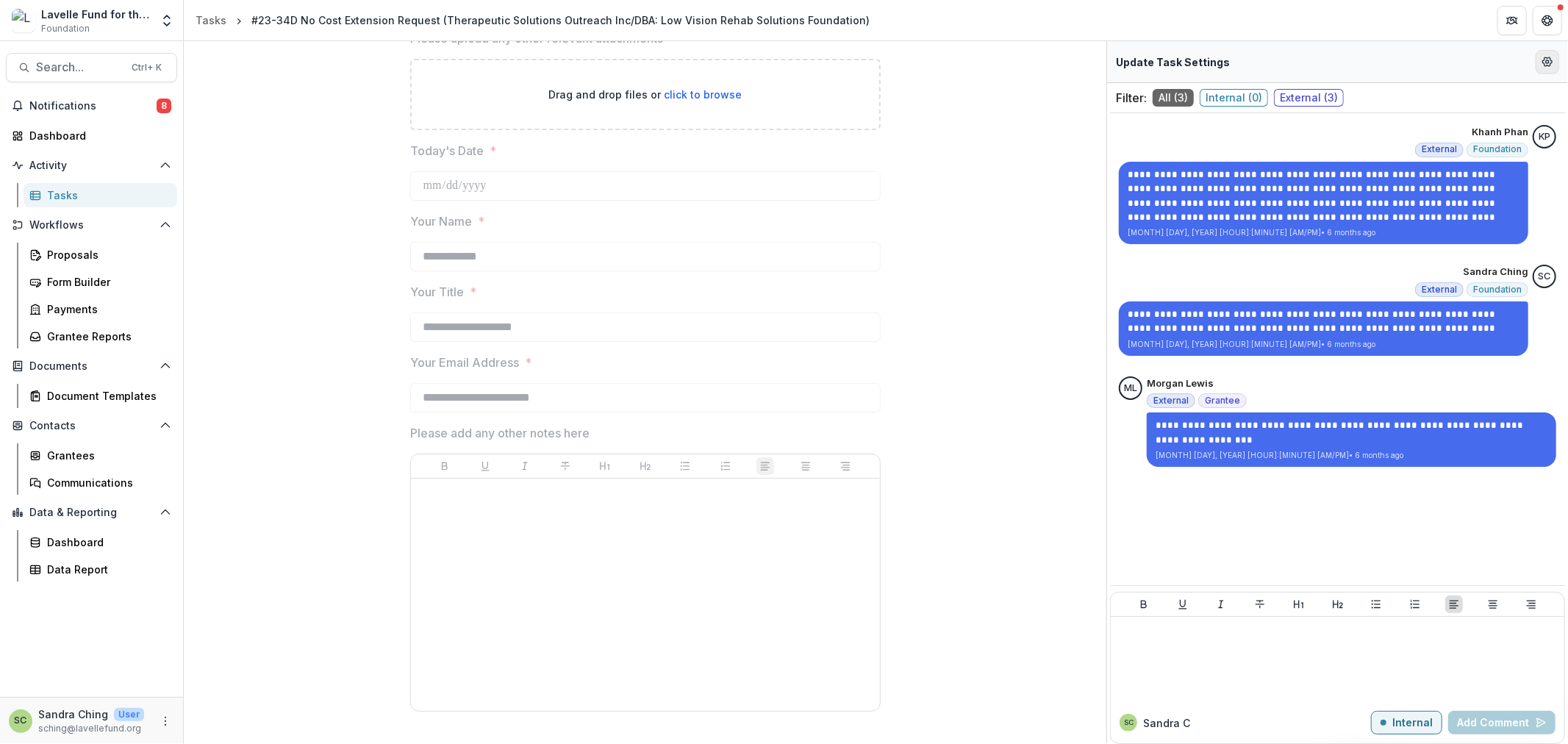 click 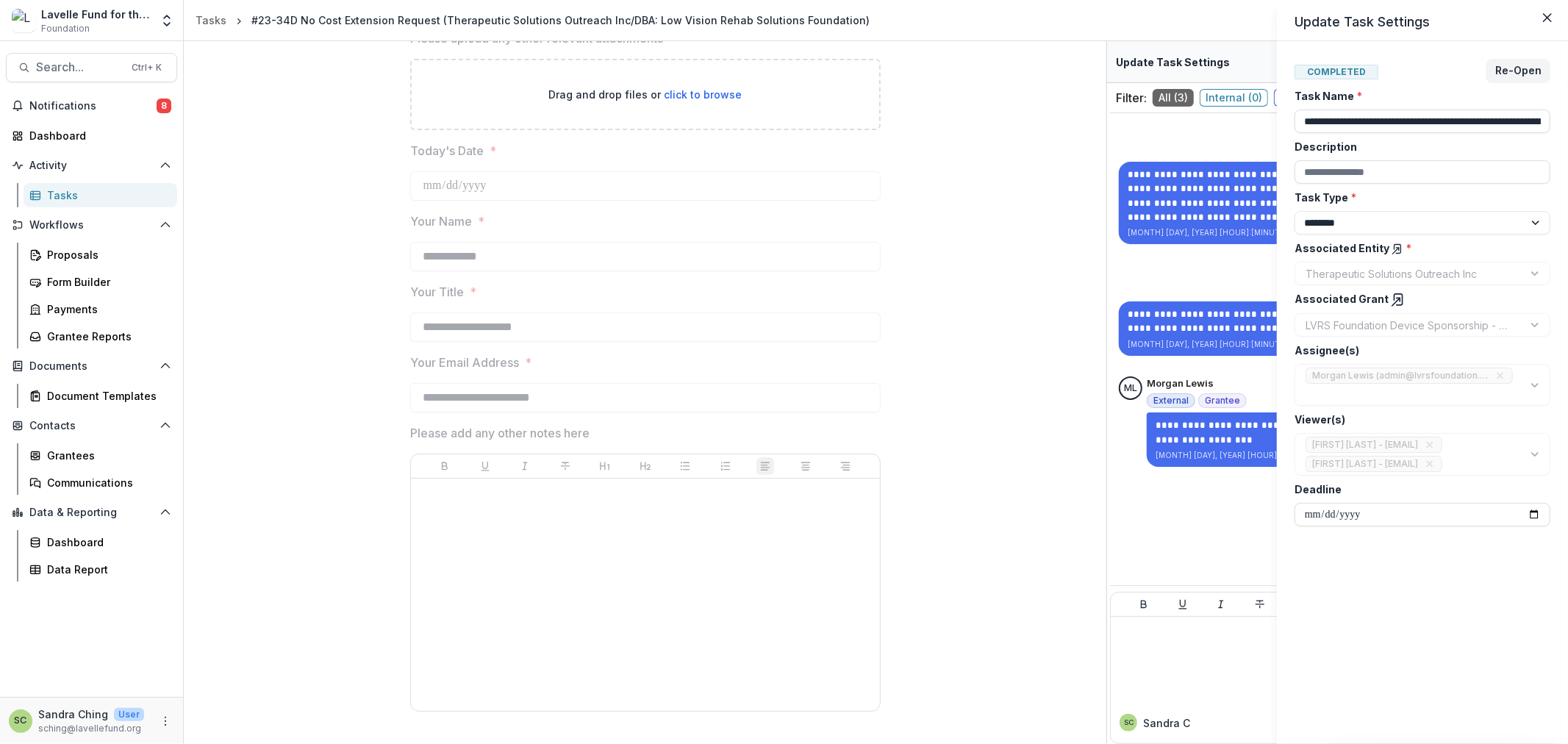click 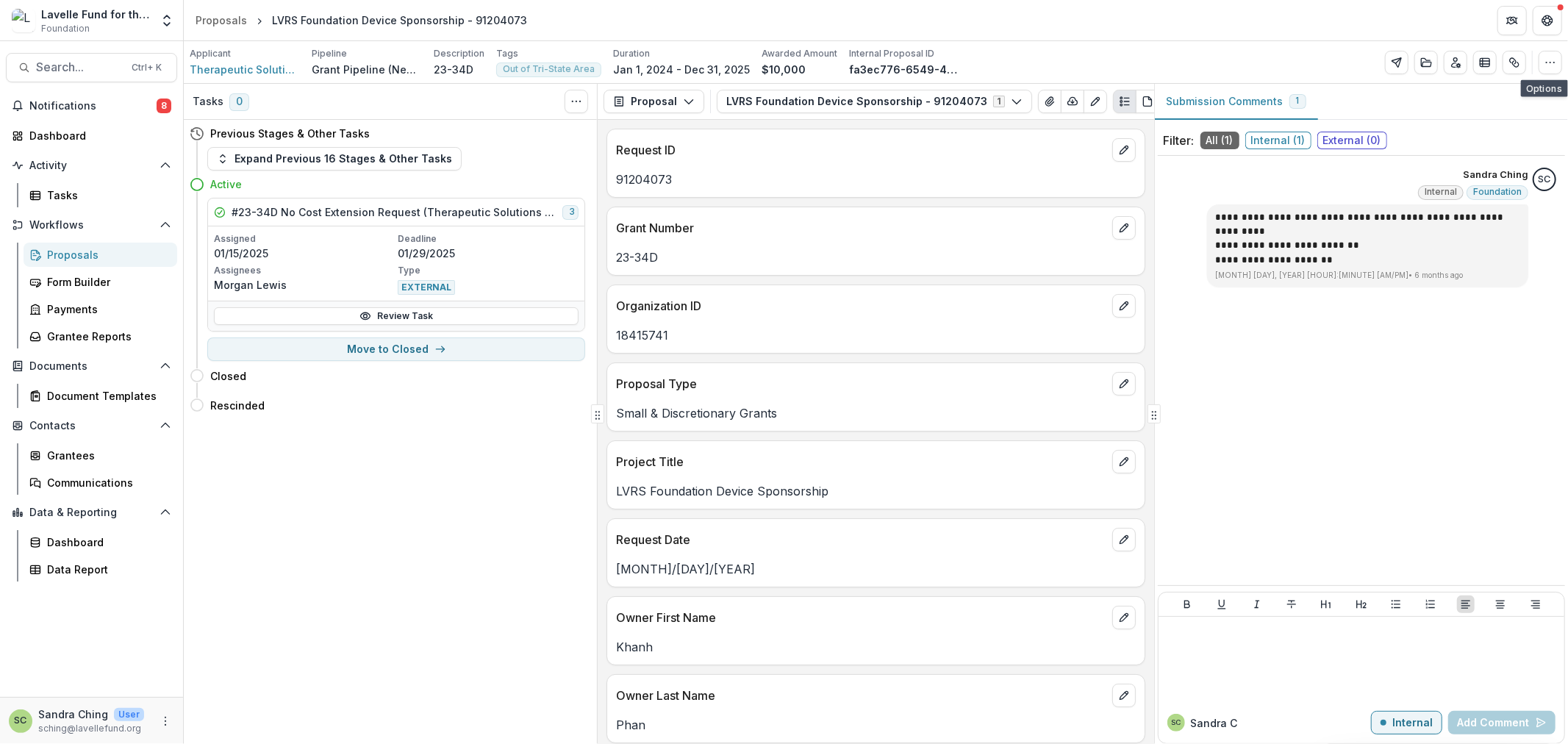 click on "Applicant Therapeutic Solutions Outreach Inc Pipeline Grant Pipeline (New Grantees) Description 23-34D Description 23-34D Tags Out of Tri-State Area All tags Out of Tri-State Area Duration Jan 1, 2024   -   Dec 31, 2025 Awarded Amount $10,000 Internal Proposal ID fa3ec776-6549-4c06-a5ef-ea7892a60fef Edit Details View Candid  Demographics Change History Key Milestones Change Pipeline Archive Delete Proposal" at bounding box center (876, 62) 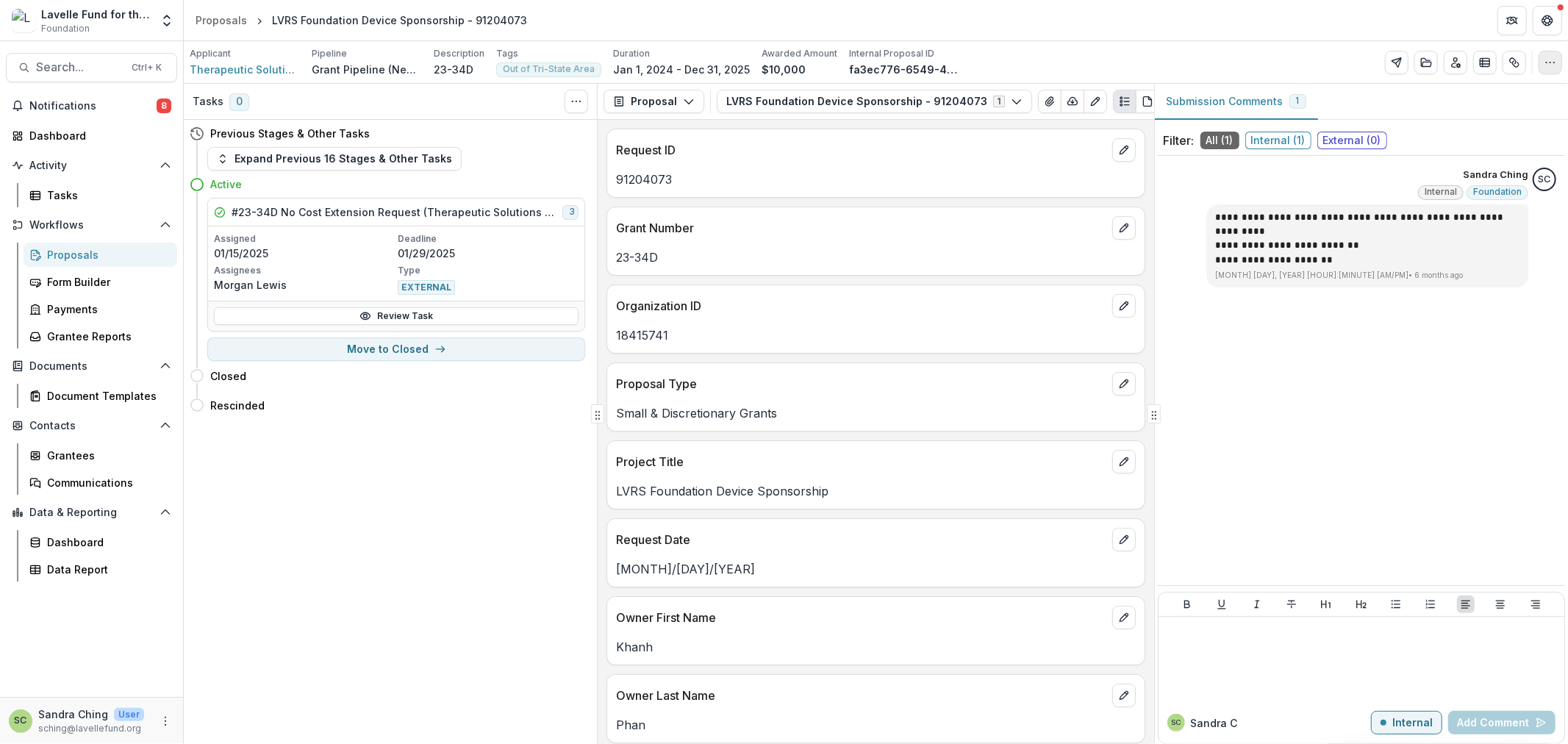 click at bounding box center [1550, 62] 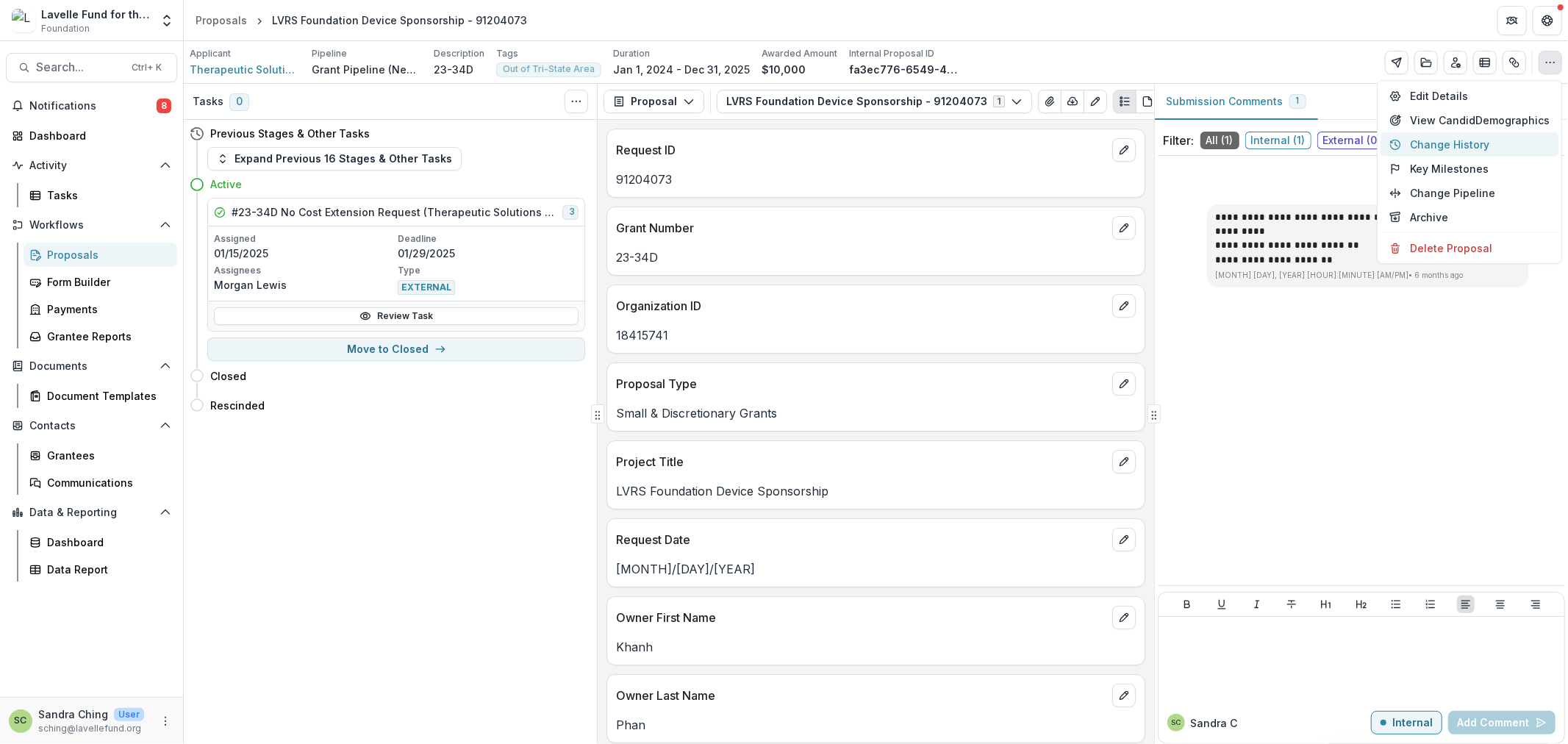 click on "Change History" at bounding box center [1469, 144] 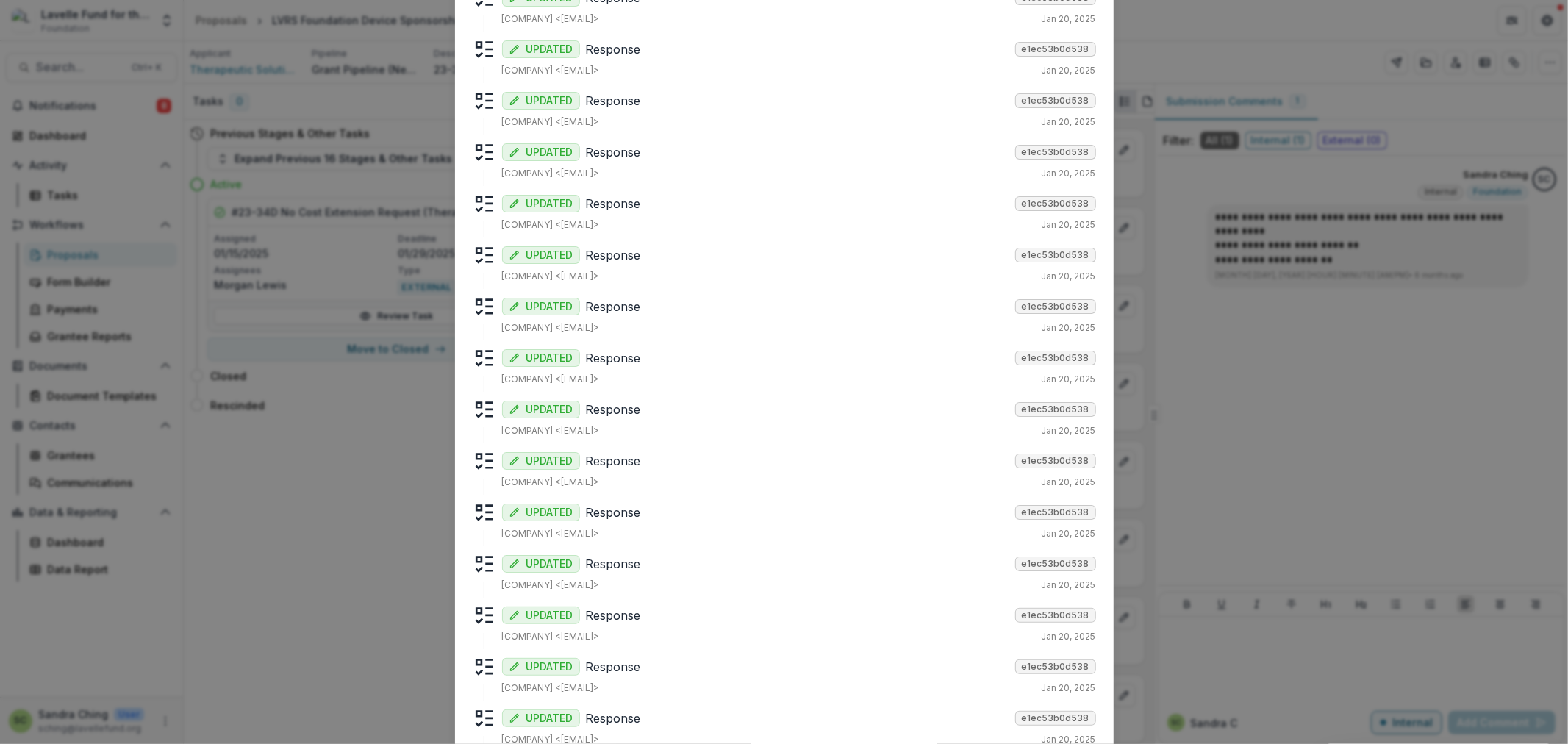 scroll, scrollTop: 1797, scrollLeft: 0, axis: vertical 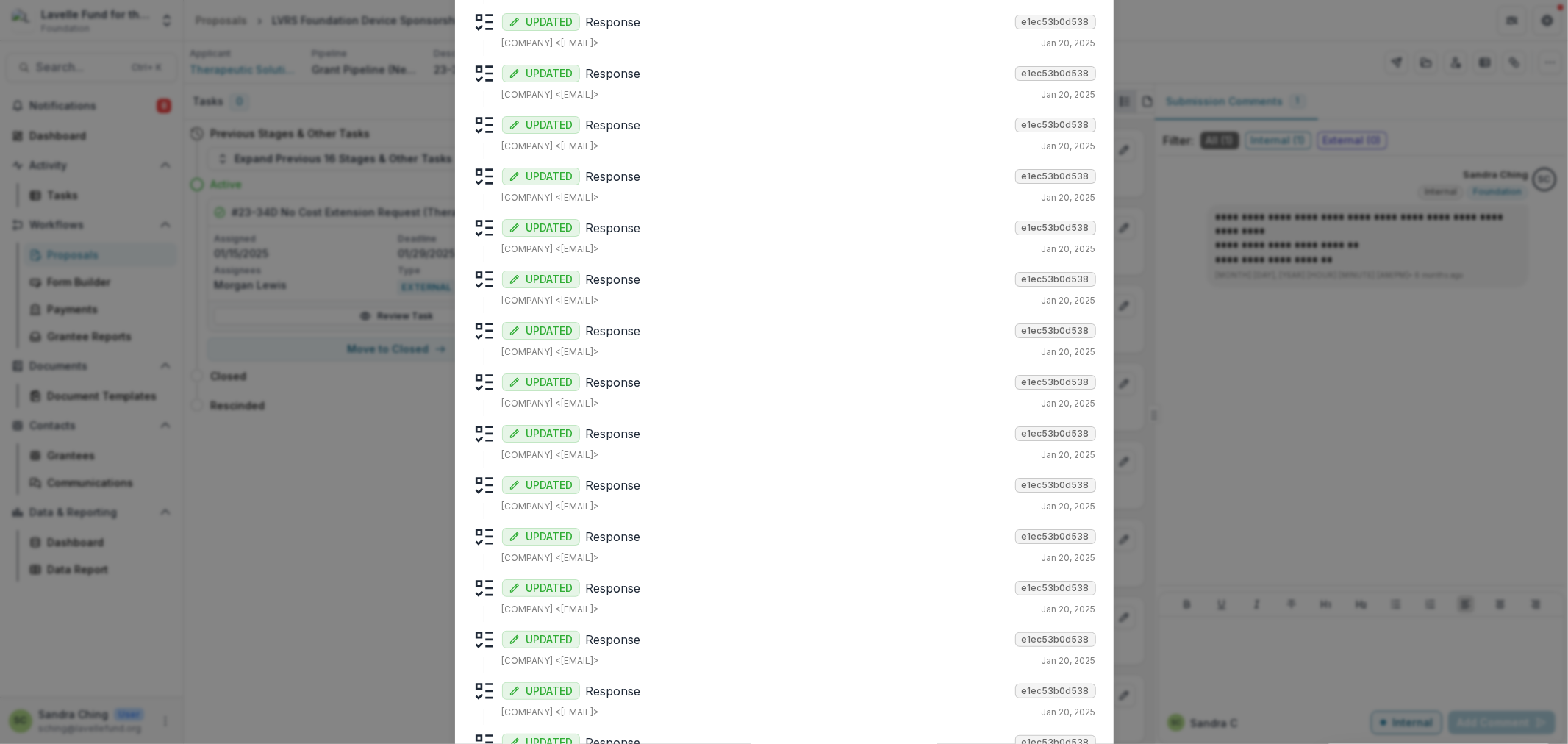 click on "Response" at bounding box center (798, 279) 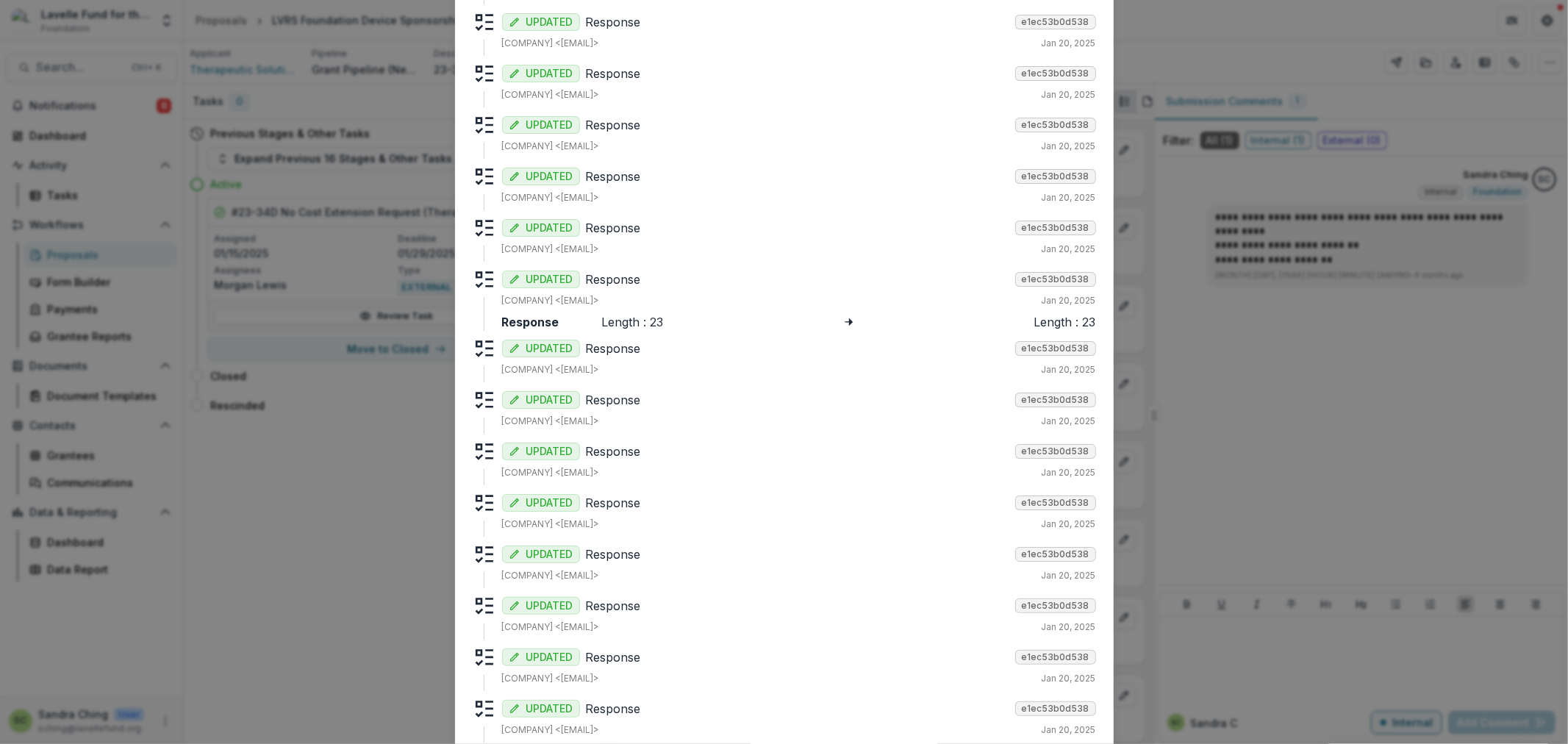 click on "UPDATED Response e1ec53b0d538 Morgan Lewis <admin@lvrsfoundation.org> Jan 20, 2025" at bounding box center [799, 185] 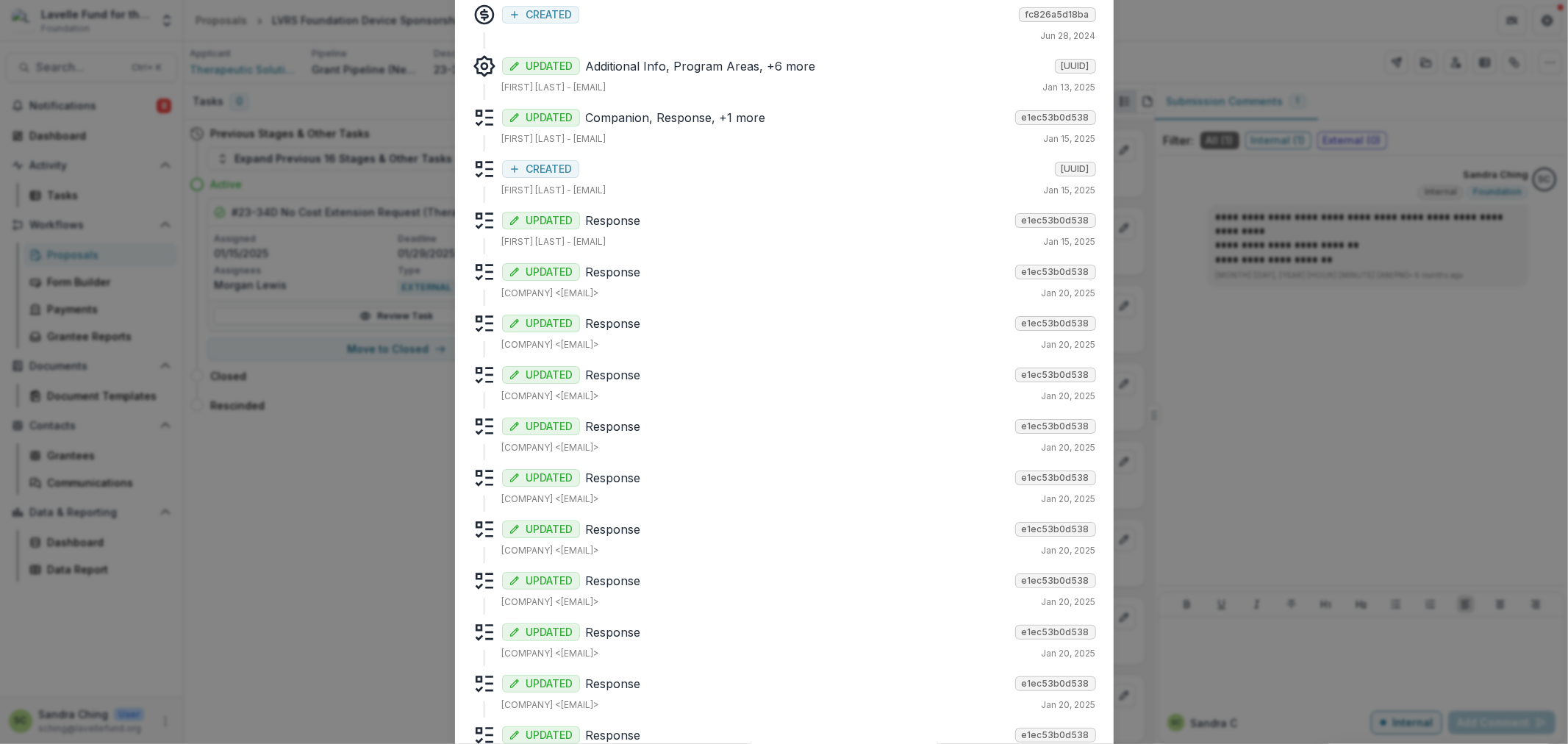 scroll, scrollTop: 735, scrollLeft: 0, axis: vertical 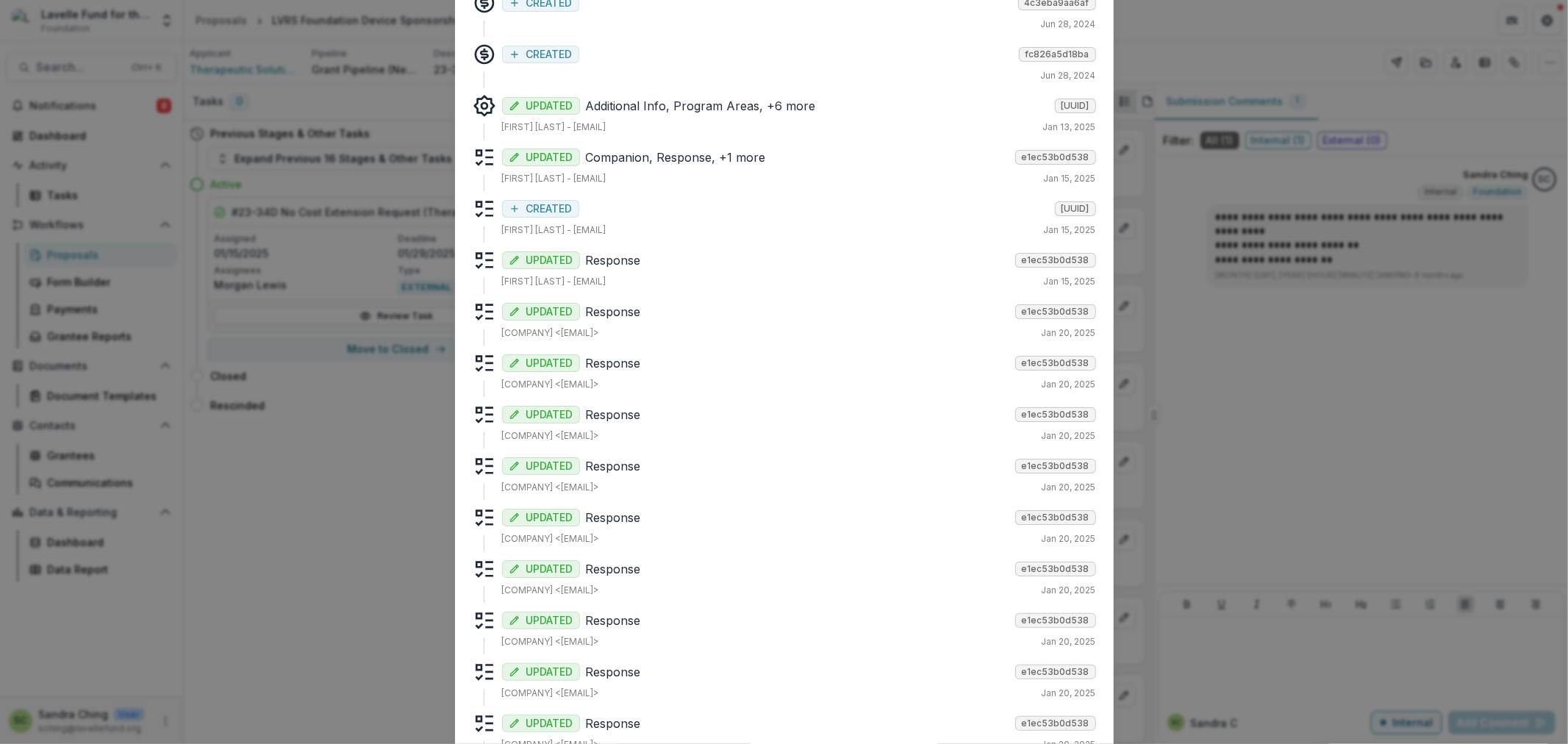 click on "Response" at bounding box center (798, 260) 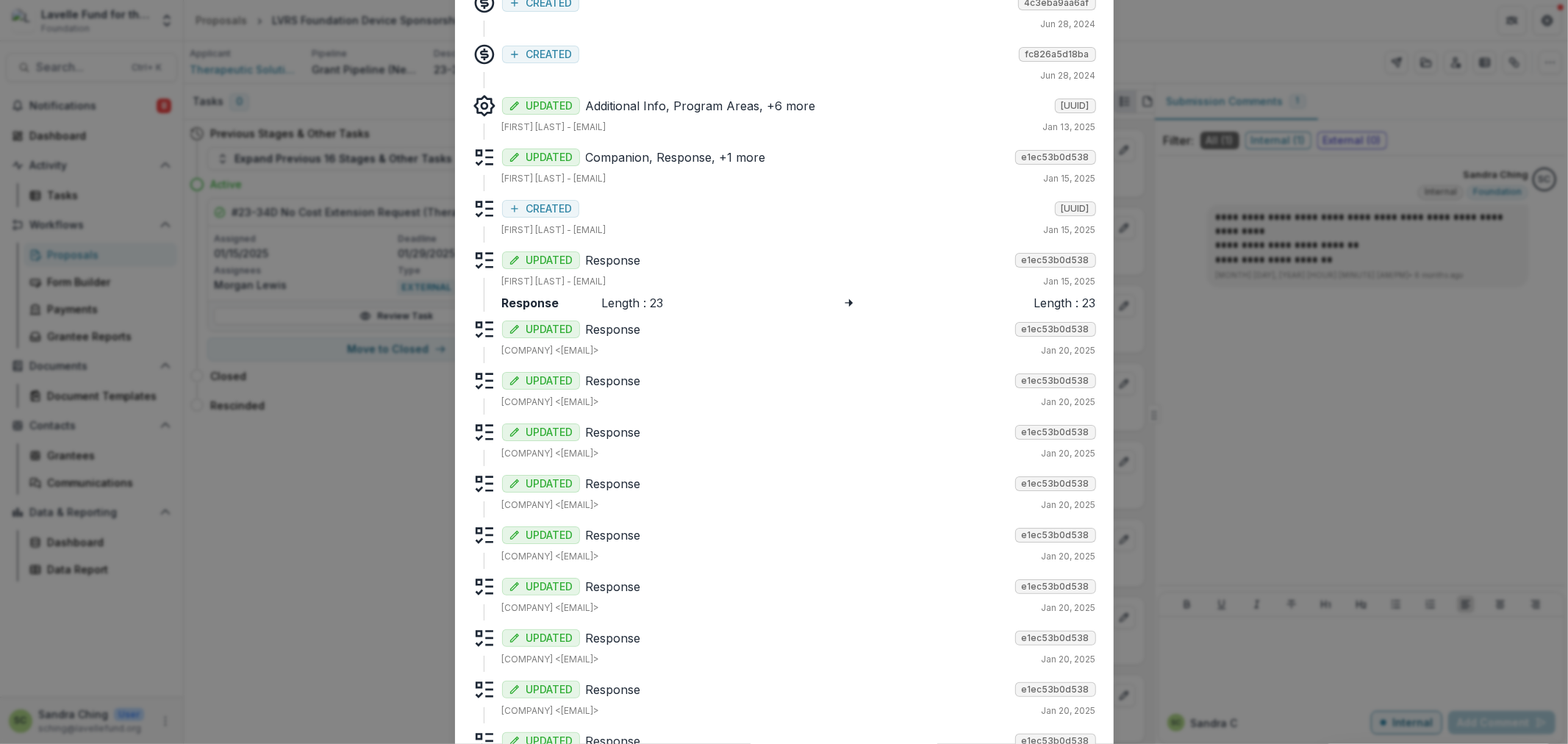 click on "CREATED 2296367dcca4 Sandra Ching <sching@lavellefund.org> Jan 15, 2025" at bounding box center (799, 217) 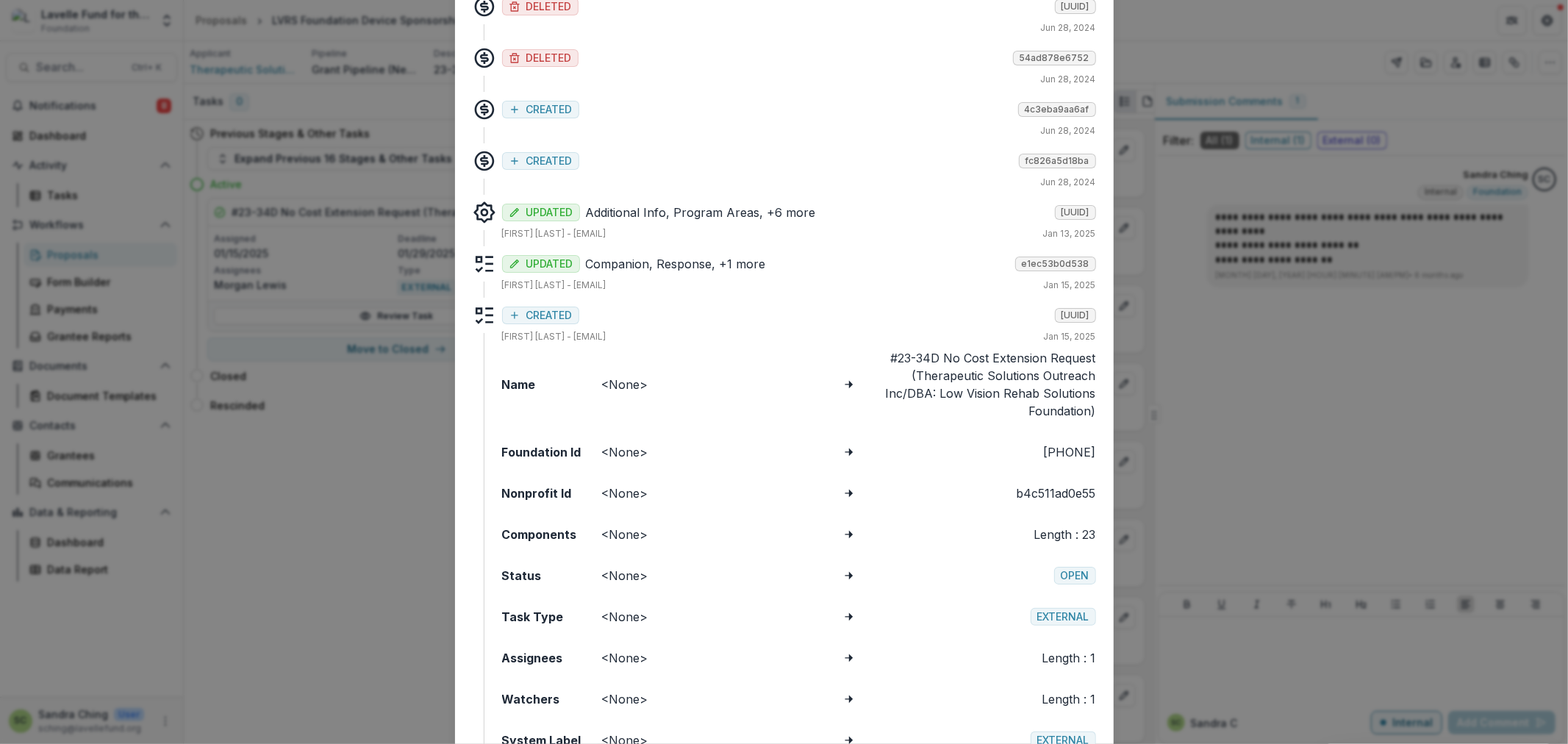scroll, scrollTop: 490, scrollLeft: 0, axis: vertical 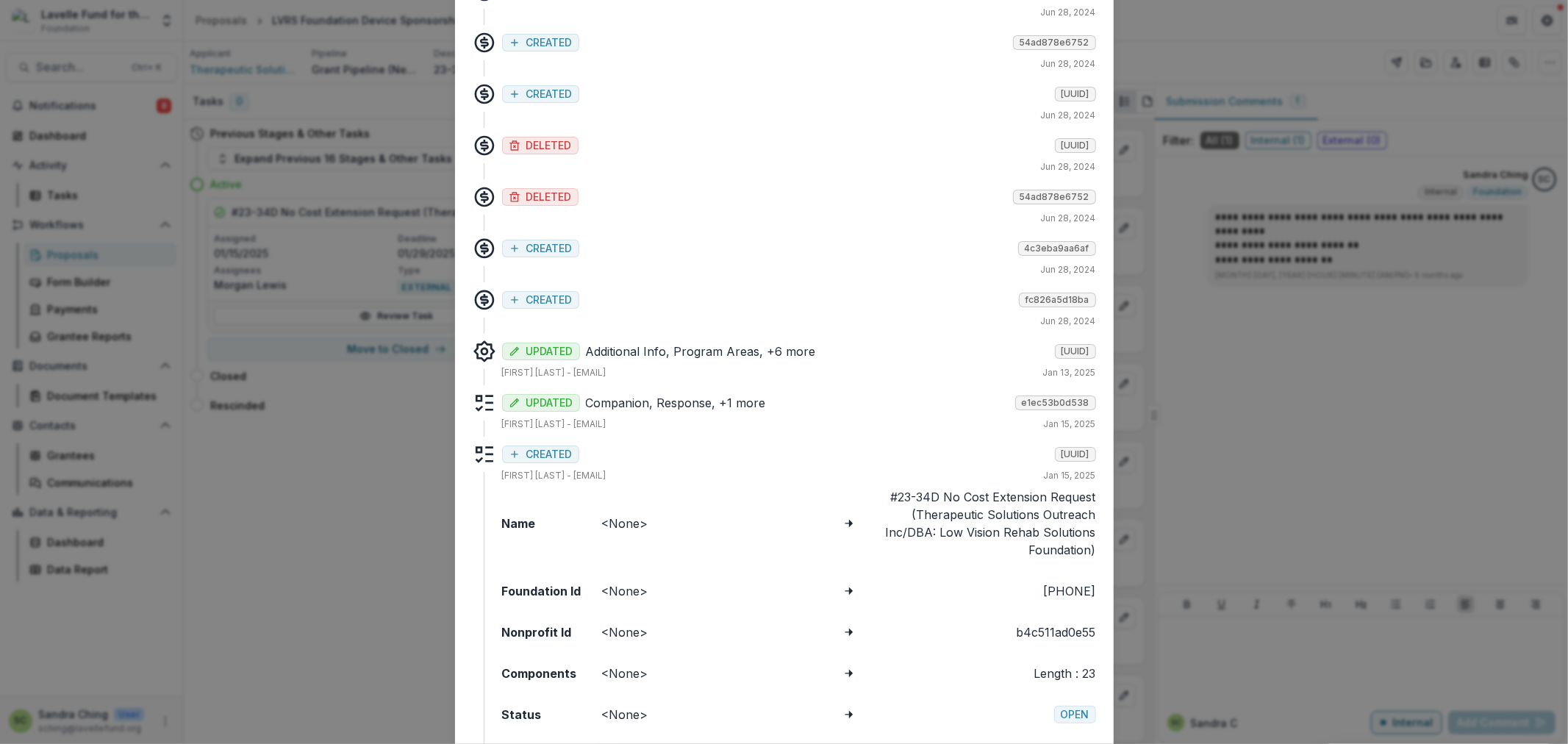 click on "CREATED 2296367dcca4" at bounding box center [799, 453] 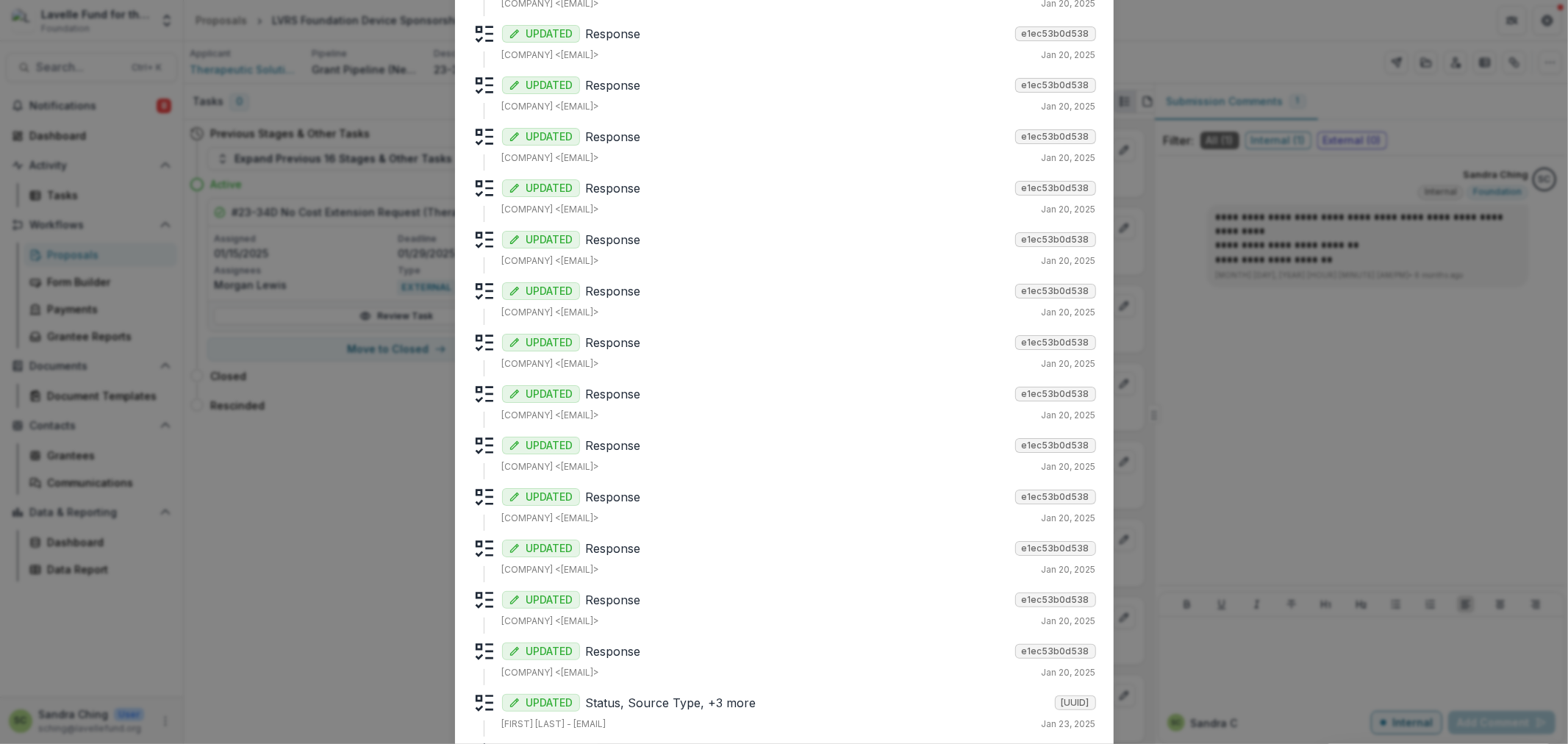 scroll, scrollTop: 3693, scrollLeft: 0, axis: vertical 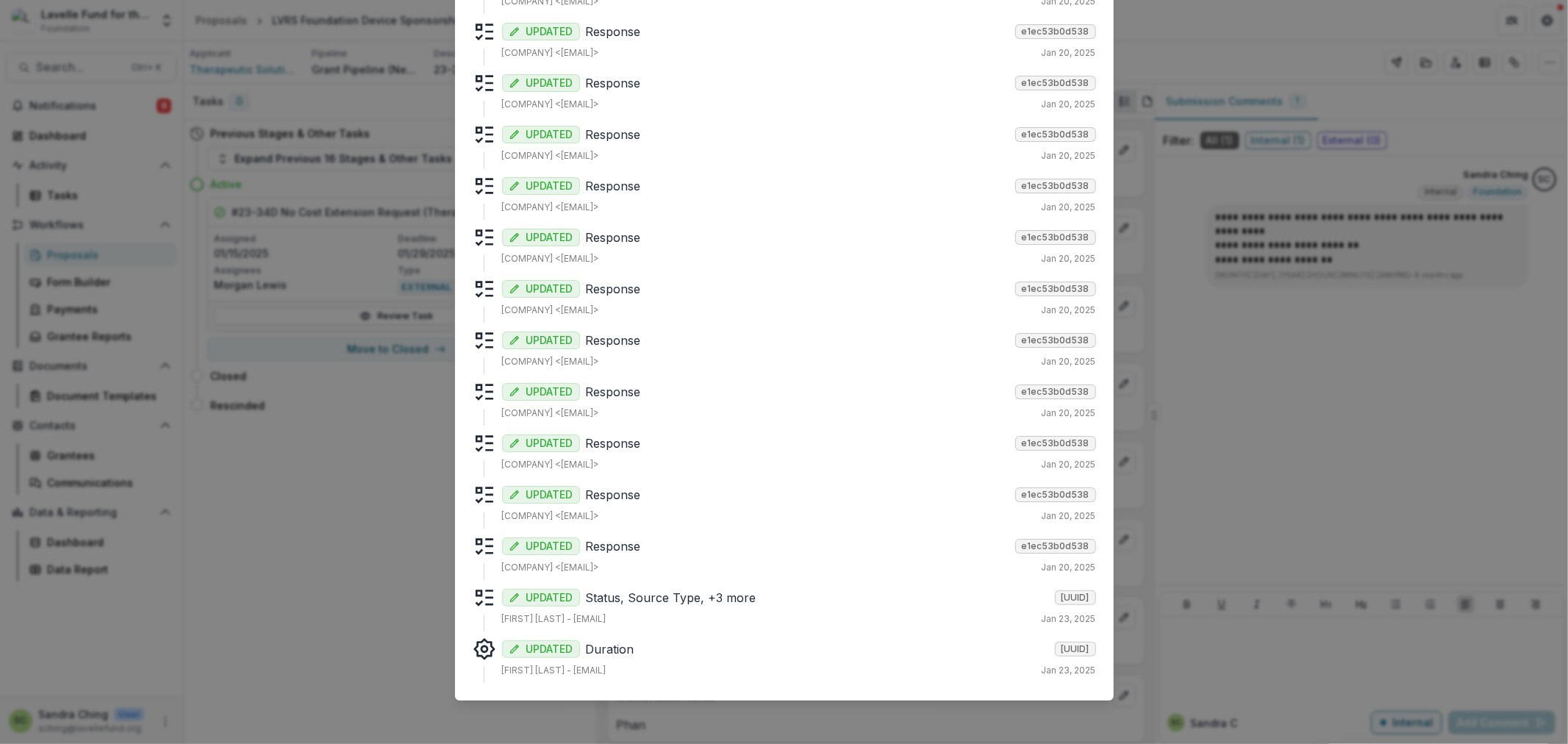click on "Response" at bounding box center (798, 546) 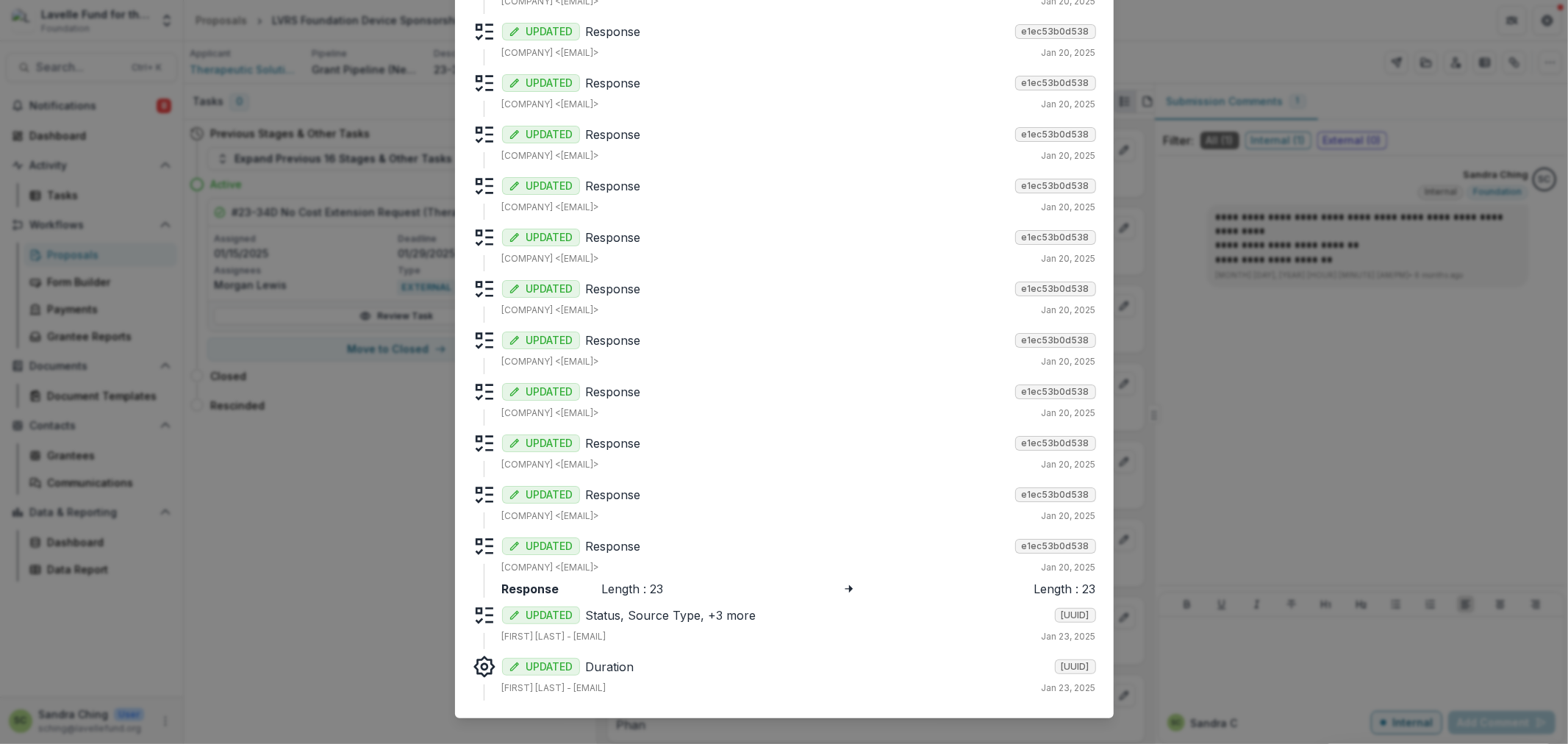 click on "Status, Source Type, +3 more" at bounding box center [817, 615] 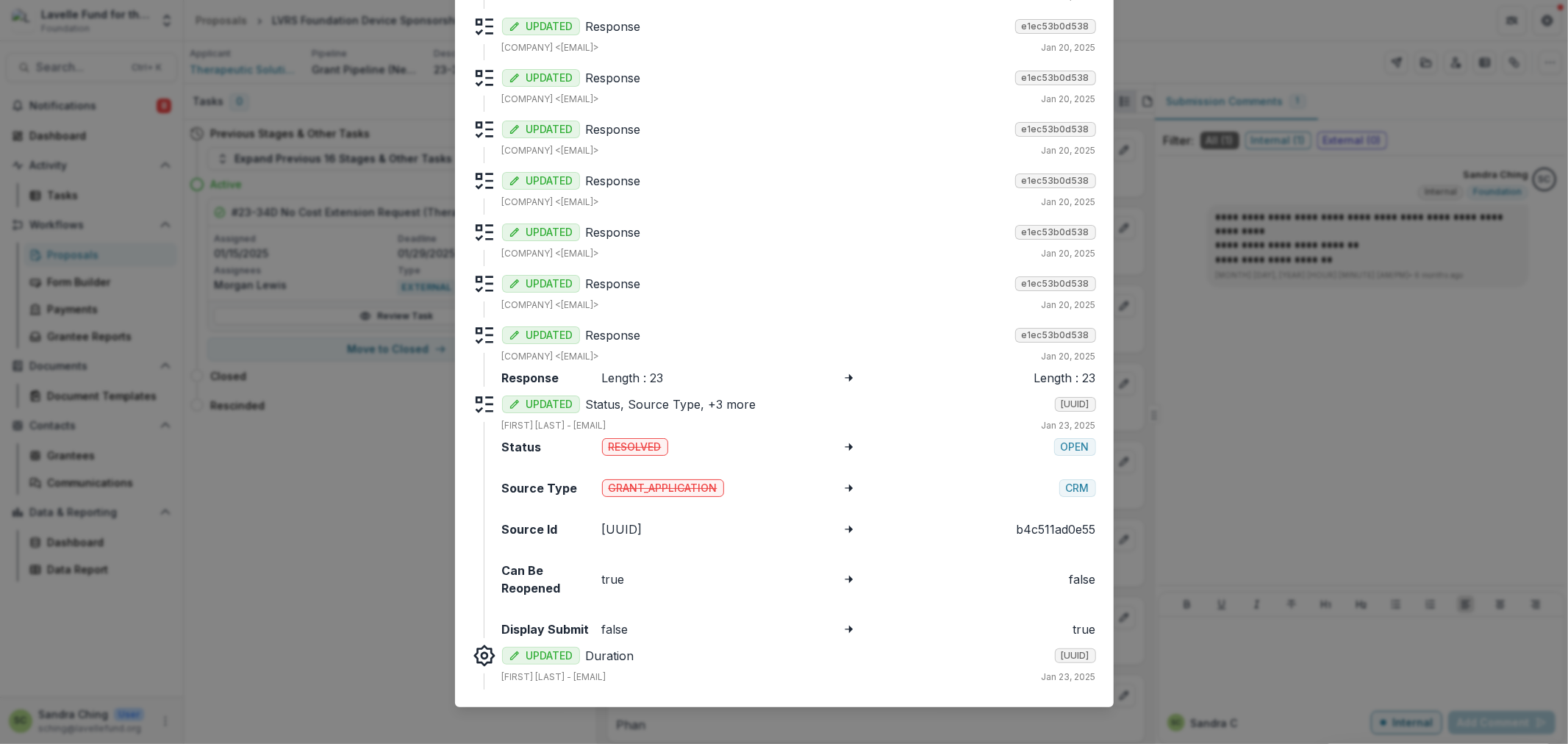 scroll, scrollTop: 3911, scrollLeft: 0, axis: vertical 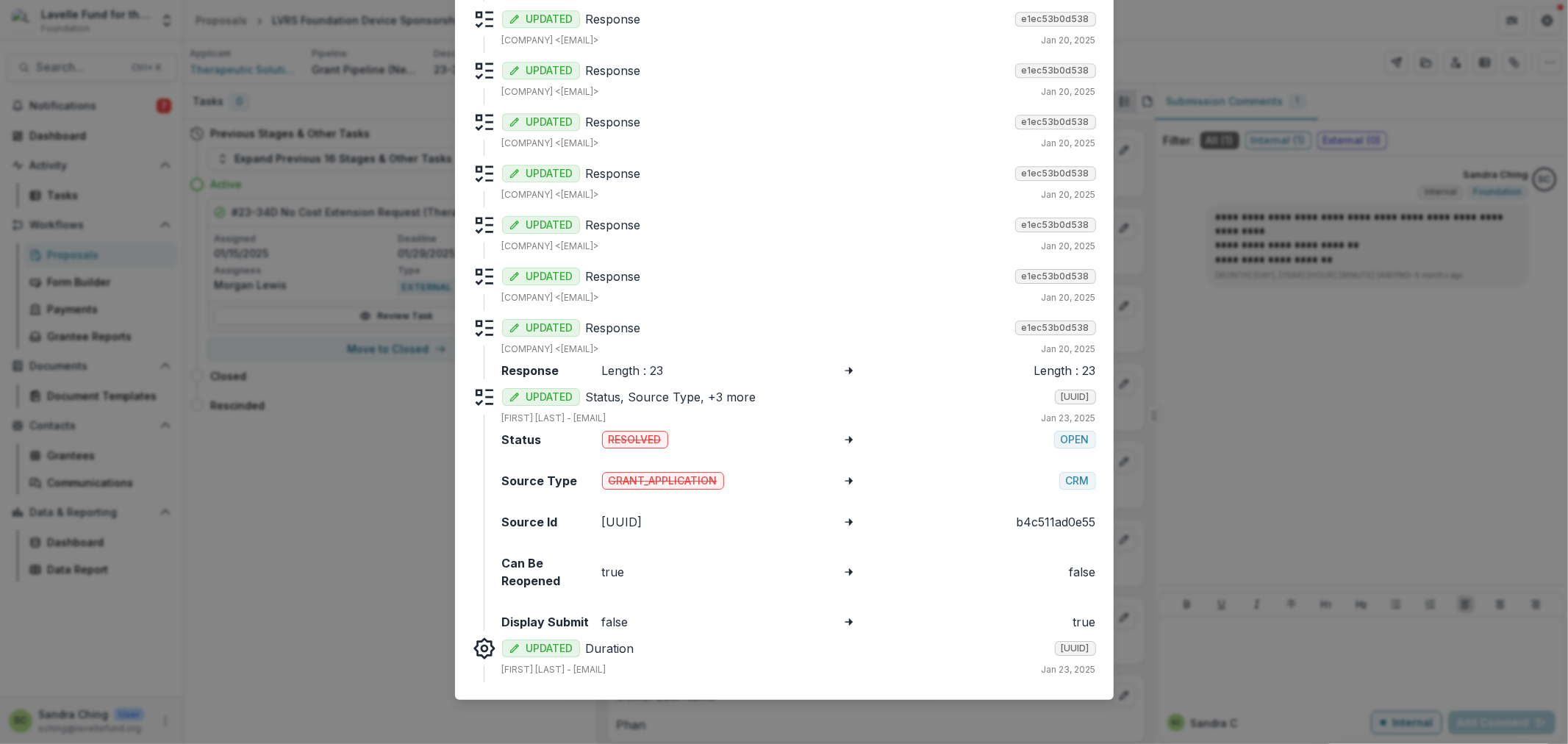 click on "Duration" at bounding box center [817, 648] 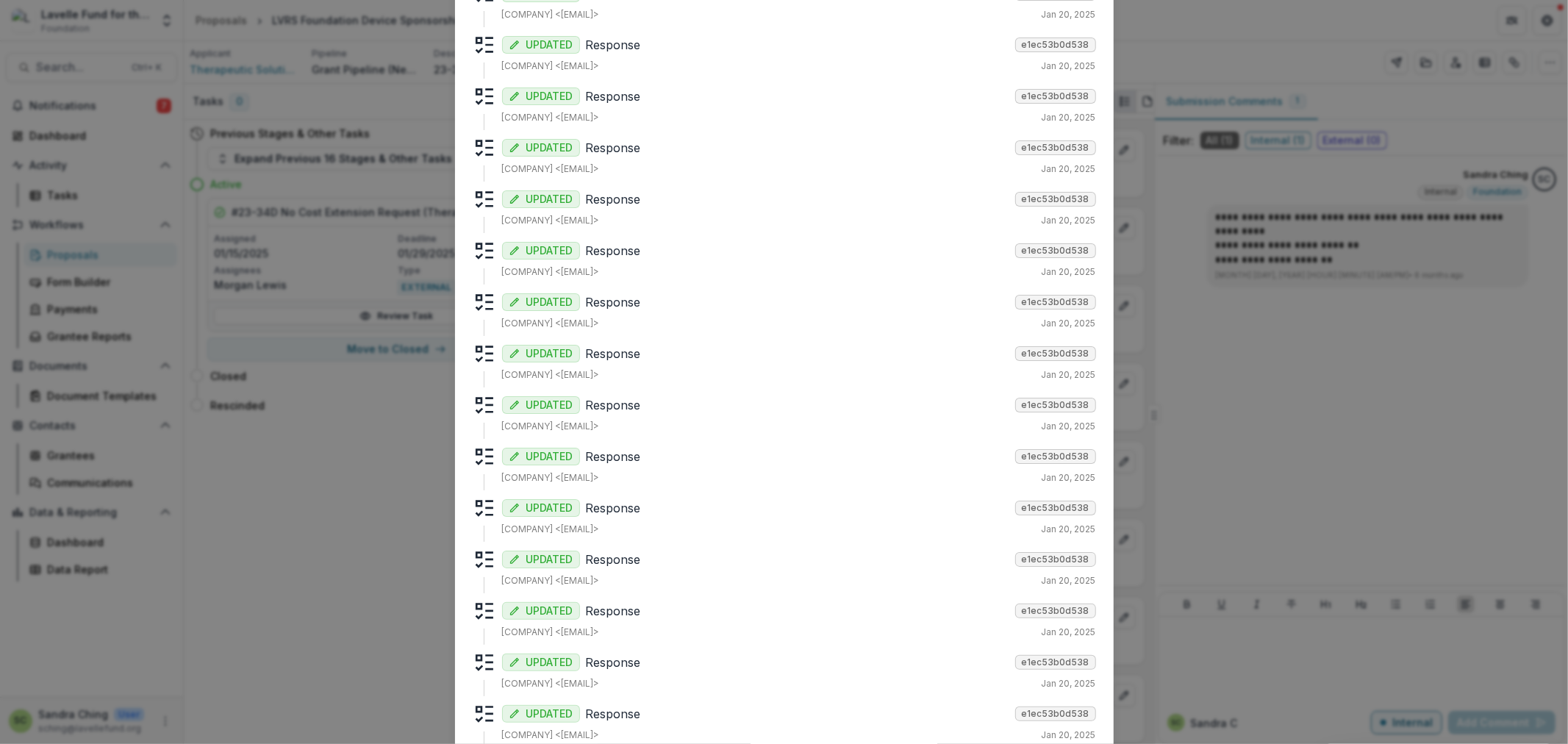 scroll, scrollTop: 2703, scrollLeft: 0, axis: vertical 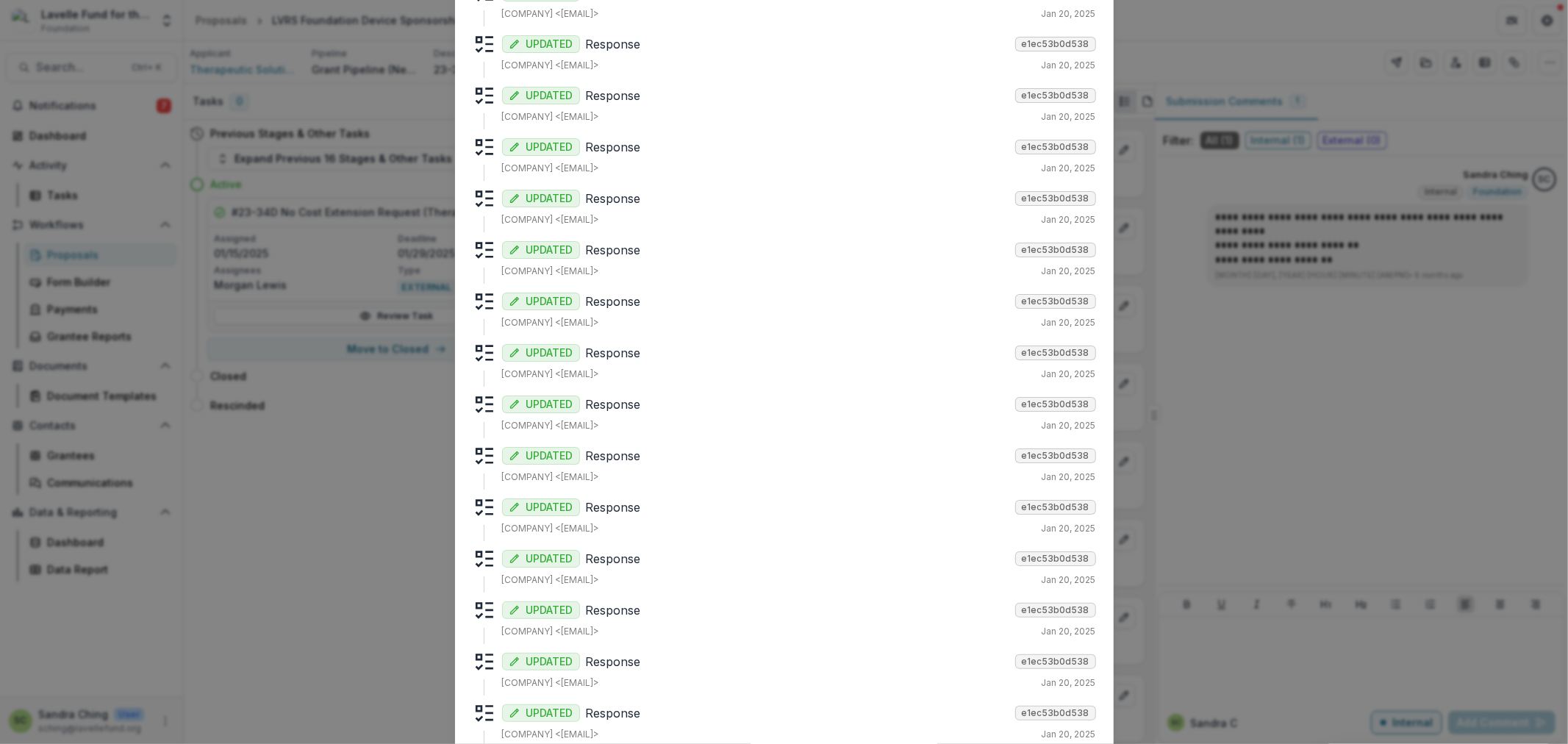 click on "Tracked Changes Responses CREATED ea7892a60fef Jun 3, 2024 Name <None> LVRS Foundation Device Sponsorship - 91204073 Duration <None> Jan 1, 2024 to Dec 31, 2024 Watchers <None> <Empty> Tags <None> Out of Tri-State Area Foundation Id <None> 434536713791 Additional Info <None> Custom Grant Type Id : 99a6885c-2d03-482c-8e56-8ee58a72c6c9 Foundation Owner <None> b2a9e758-4ae6-4551-9268-f7911f091a8f Responses <None> Length : 24 Task Ids <None> <Empty> Grant Amount <None> $10,000 Awarded Amount <None> 10000 Awarded Date <None> Dec 8, 2023 Submittable <None> false Assignees To Task <None> <Empty> External Assignees To Task <None> <Empty> Assignee To Task Templates <None> <Empty> Task Template Responses <None> <Empty> Disable Stage Change <None> false Submission Individual <None> c781f62f-8e8c-499a-93d5-c030c40adcbf Submitted <None> 2024-06-03T15:10:57.263362 Task Assignees <None> <Empty> Foundation Task Assignees <None> <Empty> Nonprofit Task Assignees <None> <Empty> Custom Program Areas <None> <Empty> Nonprofit Id" at bounding box center [784, 372] 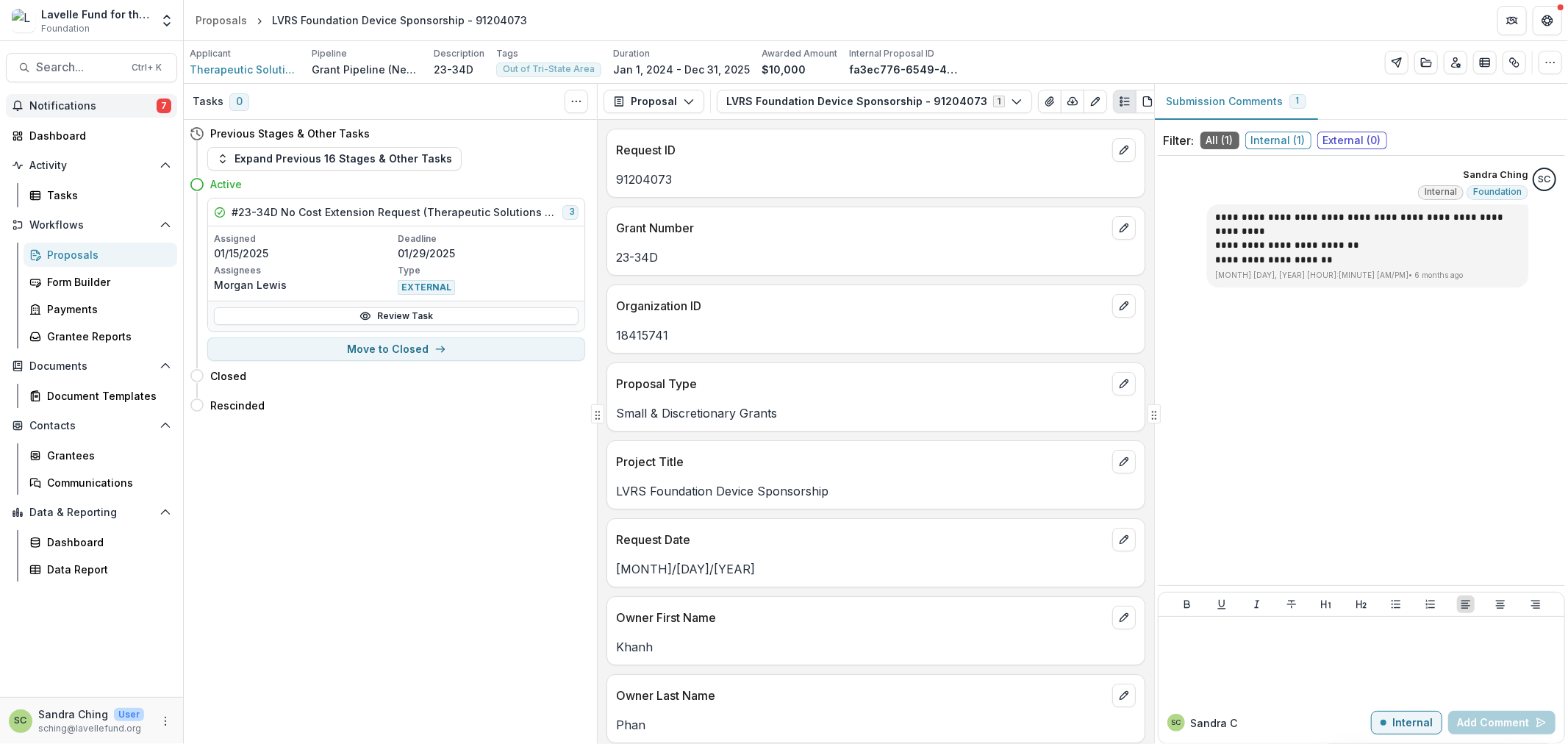 click on "Notifications" at bounding box center [93, 106] 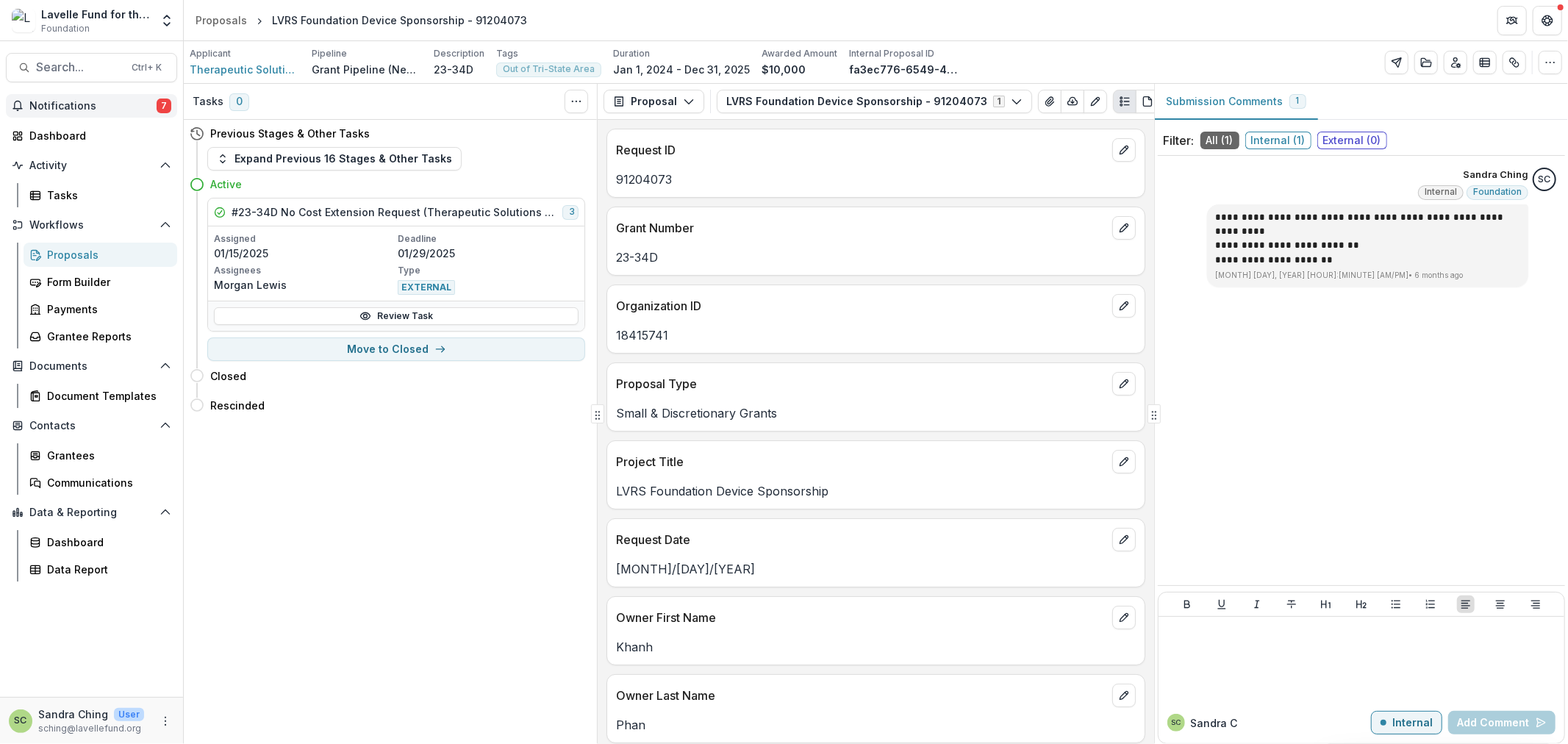 click on "Proposals" at bounding box center (106, 254) 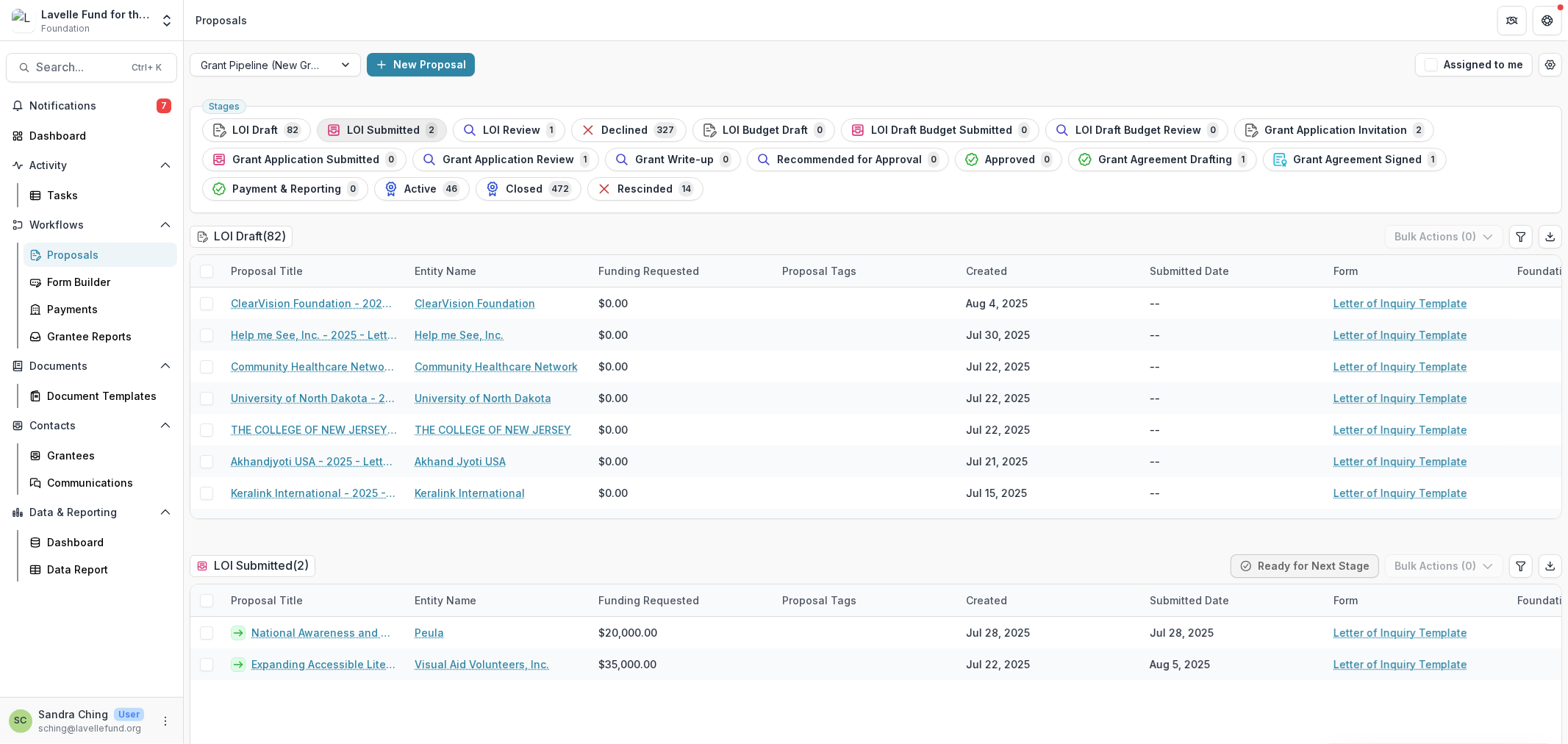 click on "LOI Submitted" at bounding box center [383, 130] 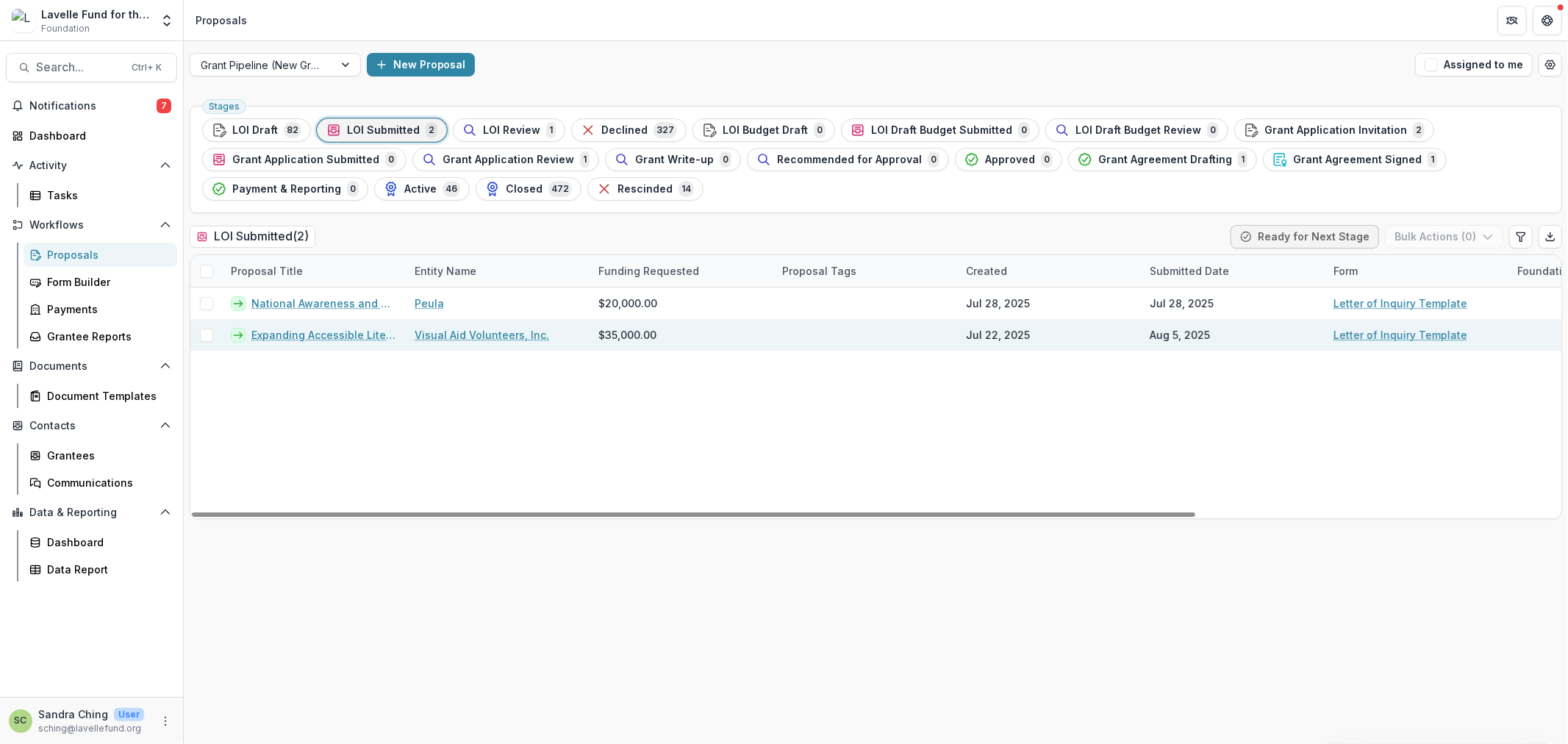 click on "Visual Aid Volunteers, Inc." at bounding box center [482, 335] 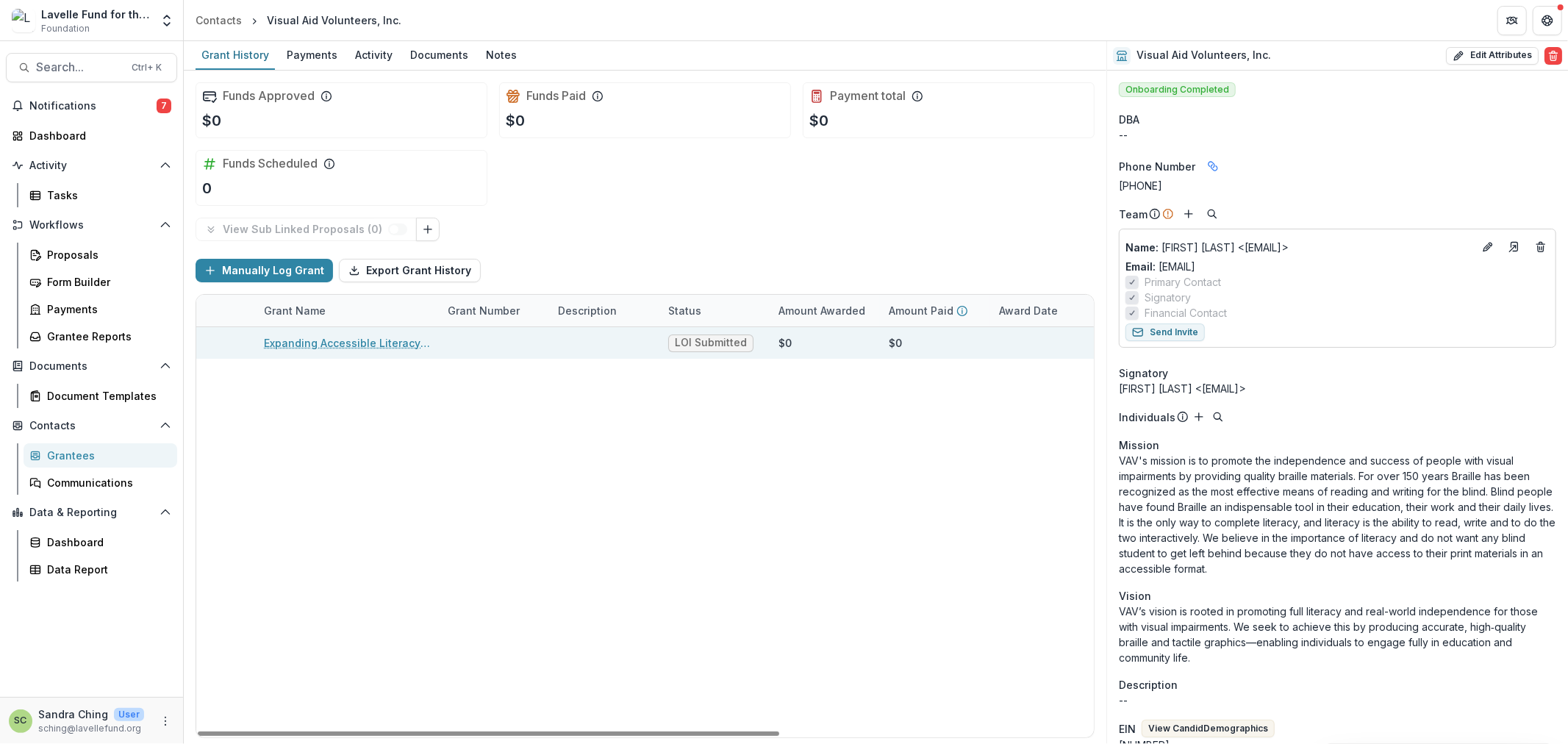 click on "Expanding Accessible Literacy Through Technology & Equipment Upgrades" at bounding box center [347, 343] 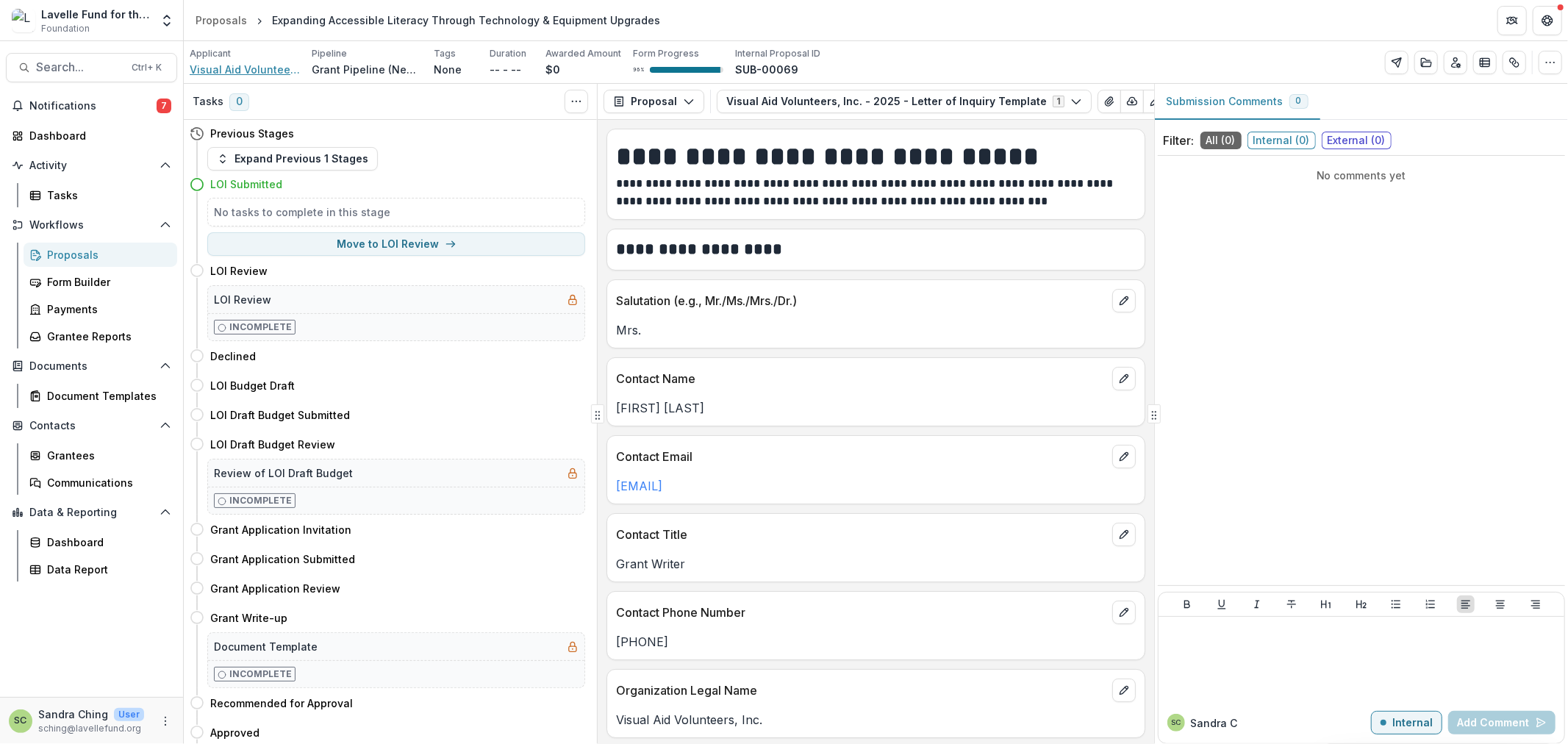 click on "Visual Aid Volunteers, Inc." at bounding box center [245, 69] 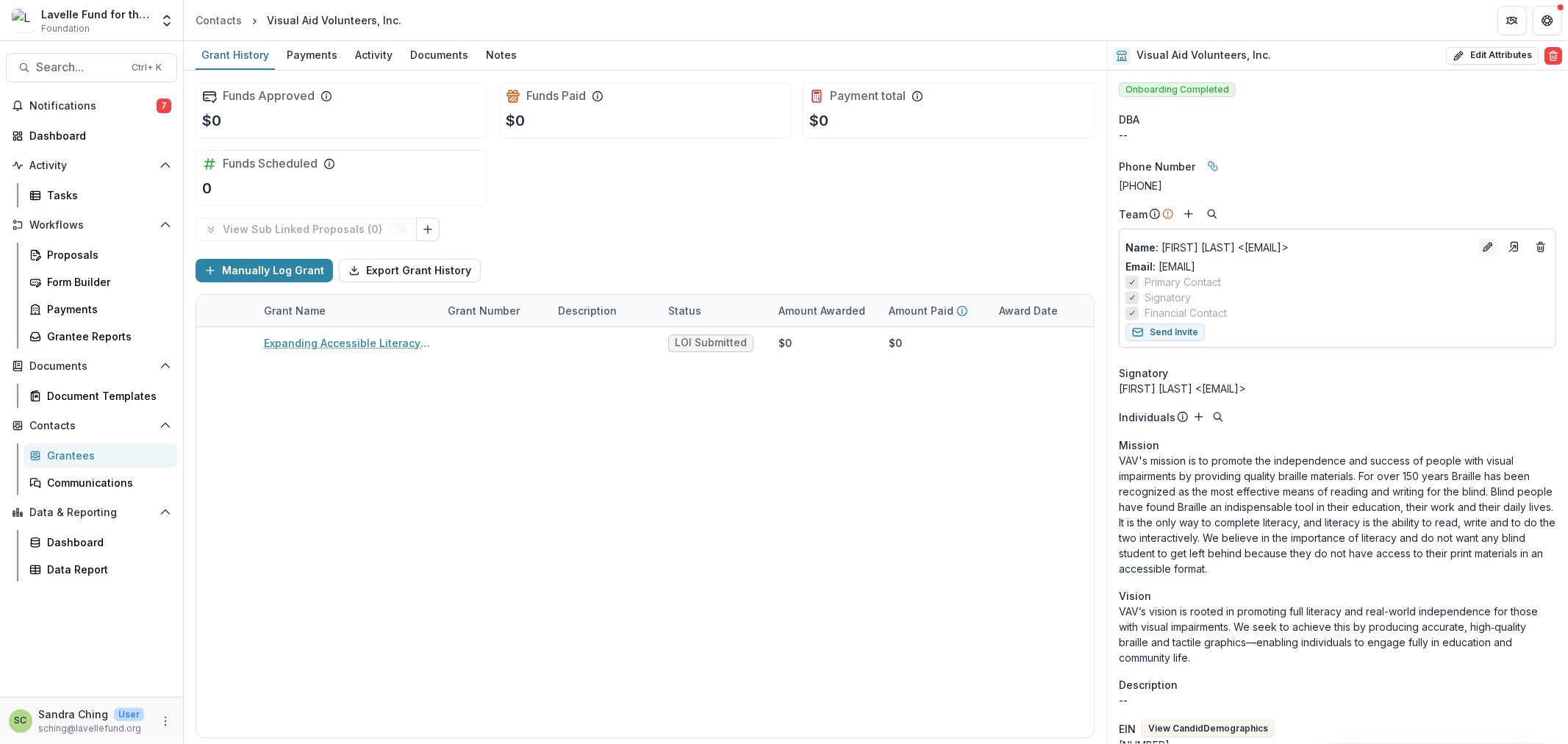 click 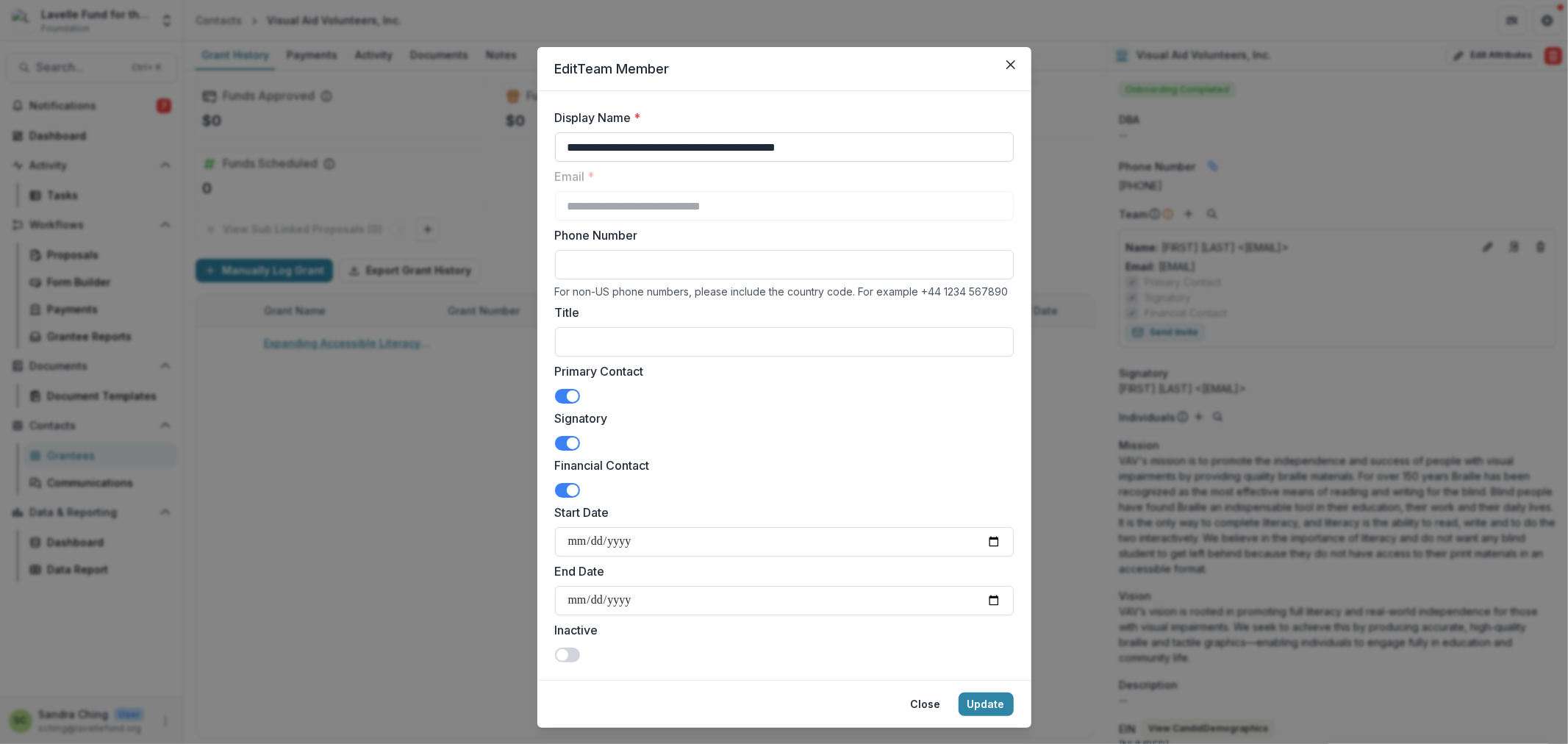 drag, startPoint x: 652, startPoint y: 145, endPoint x: 997, endPoint y: 140, distance: 345.03623 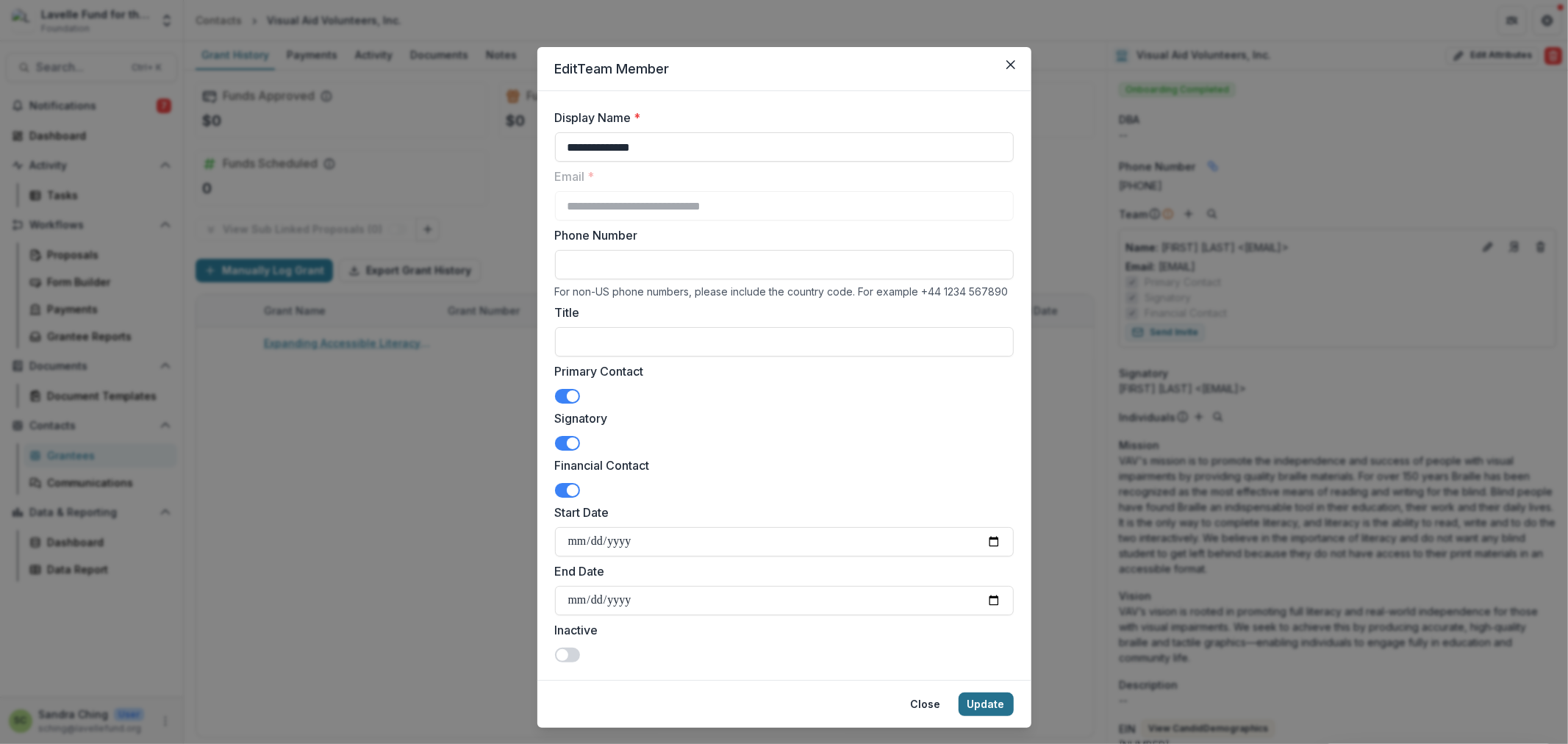 type on "**********" 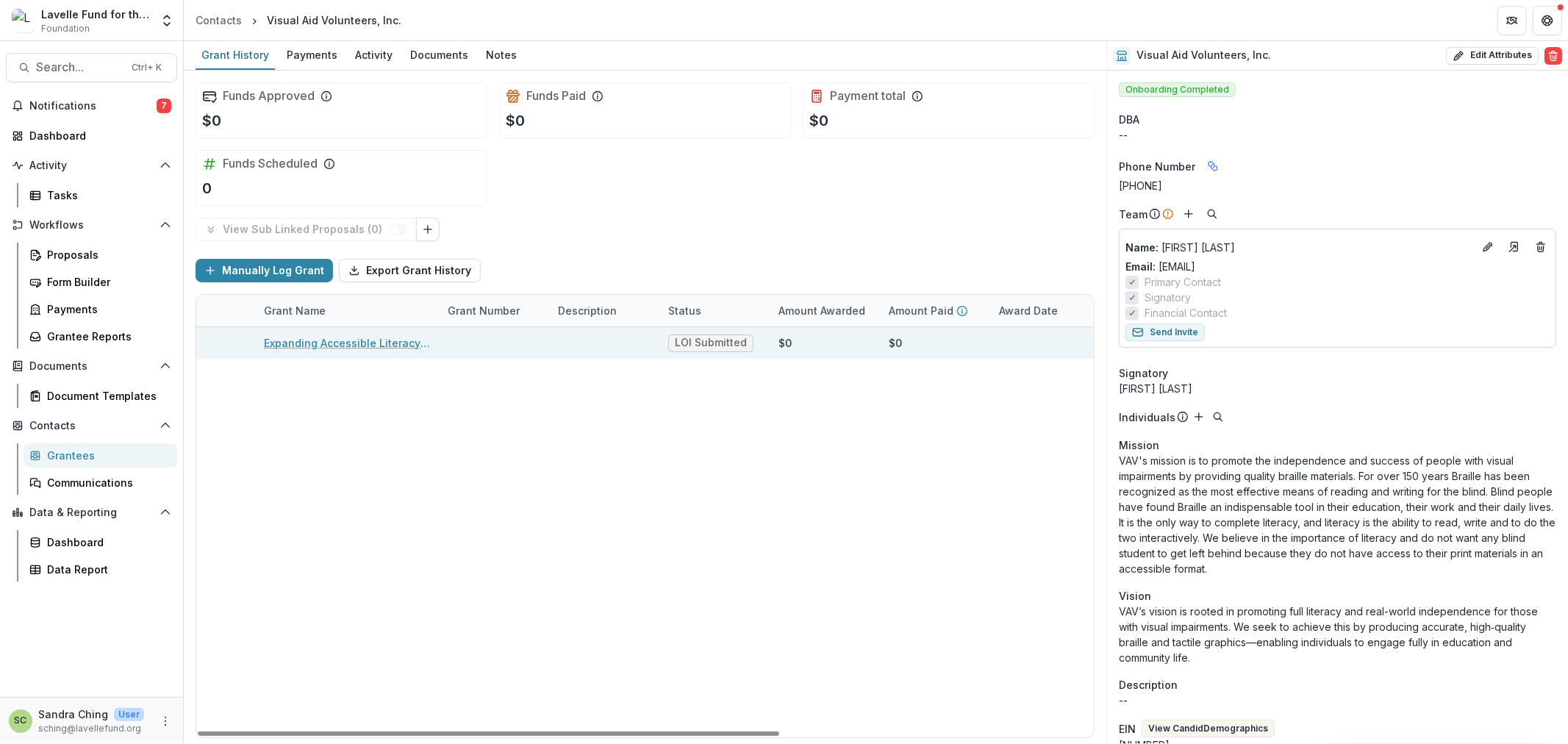 click on "Expanding Accessible Literacy Through Technology & Equipment Upgrades" at bounding box center (347, 343) 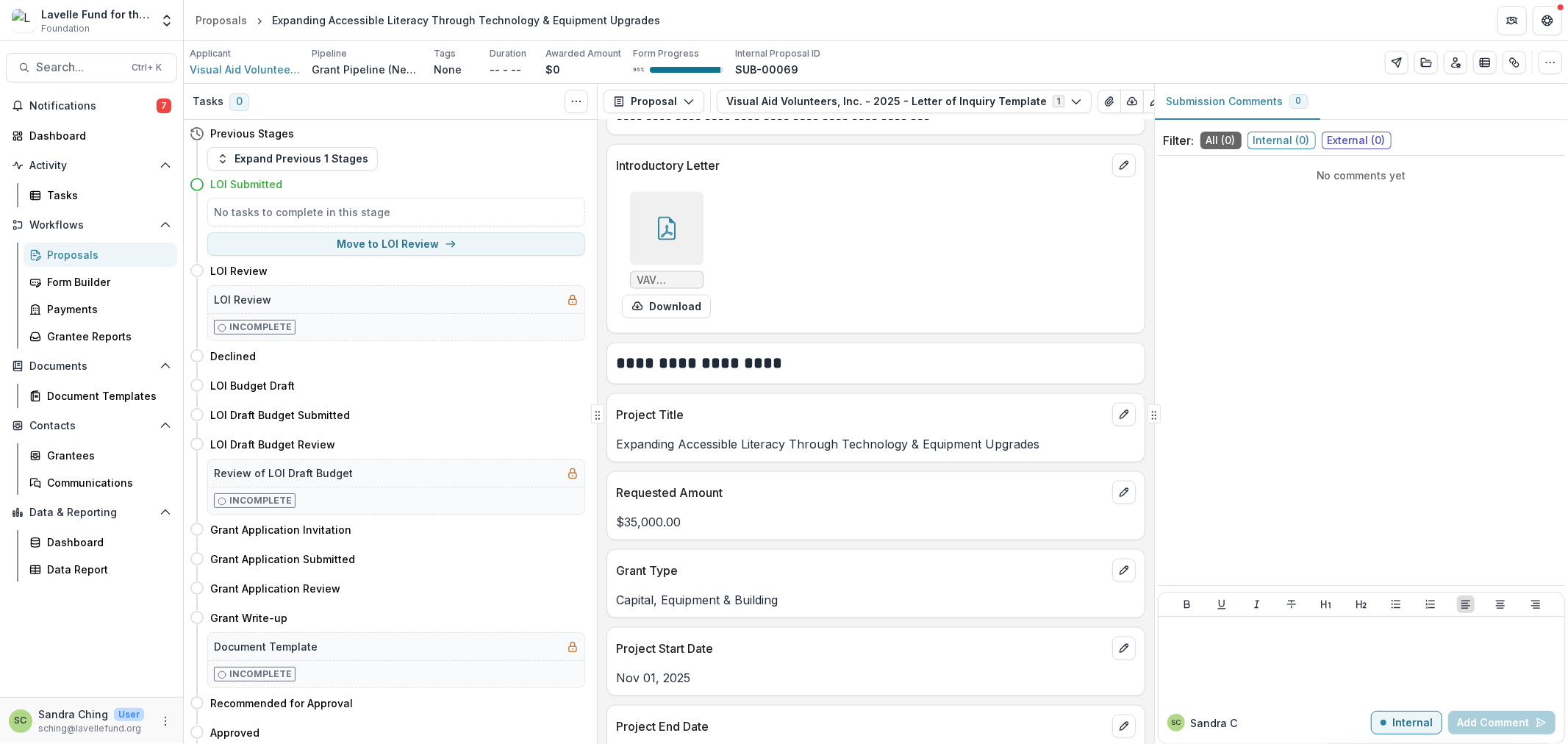 scroll, scrollTop: 1960, scrollLeft: 0, axis: vertical 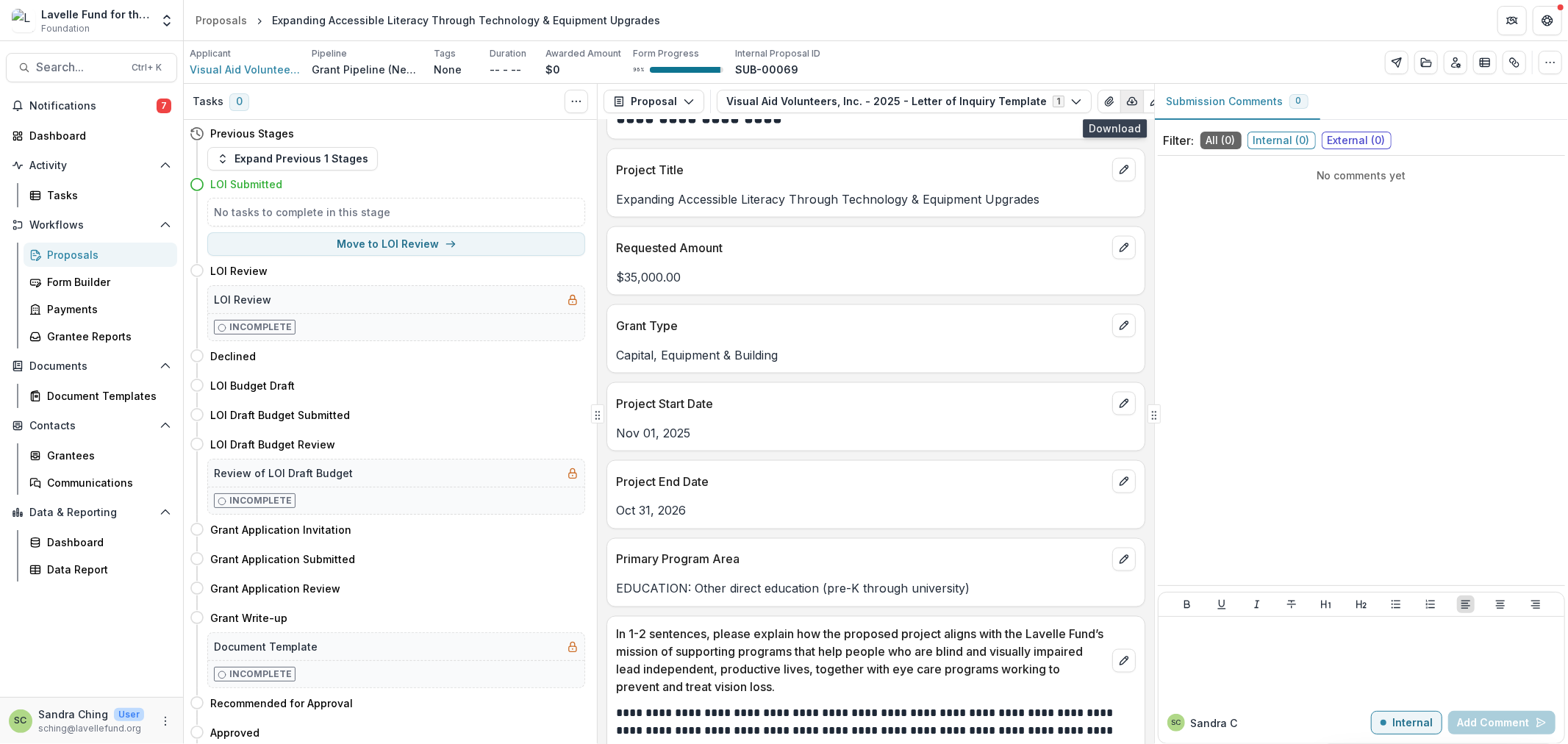 click 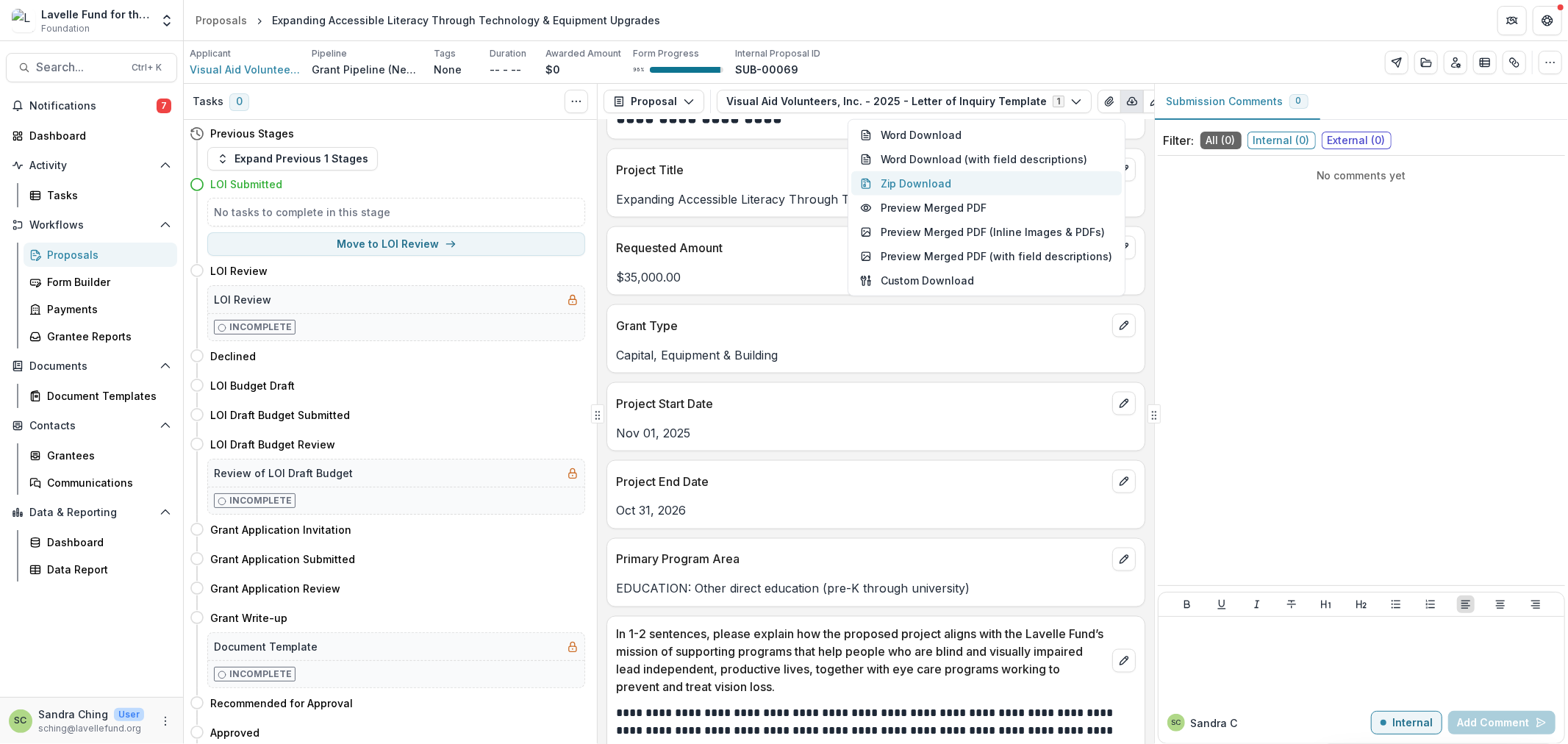 click on "Zip Download" at bounding box center (987, 183) 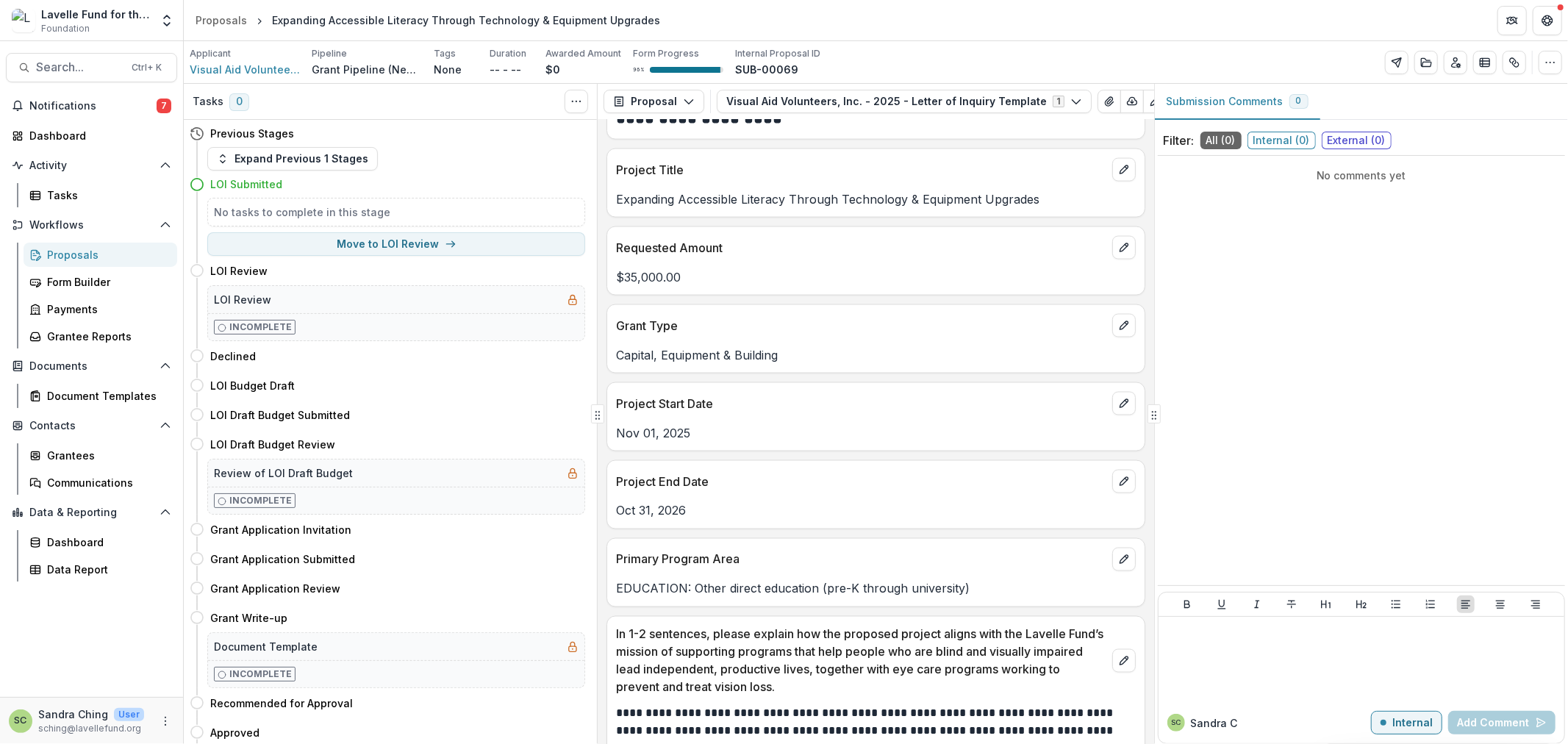 click on "Proposals" at bounding box center [106, 254] 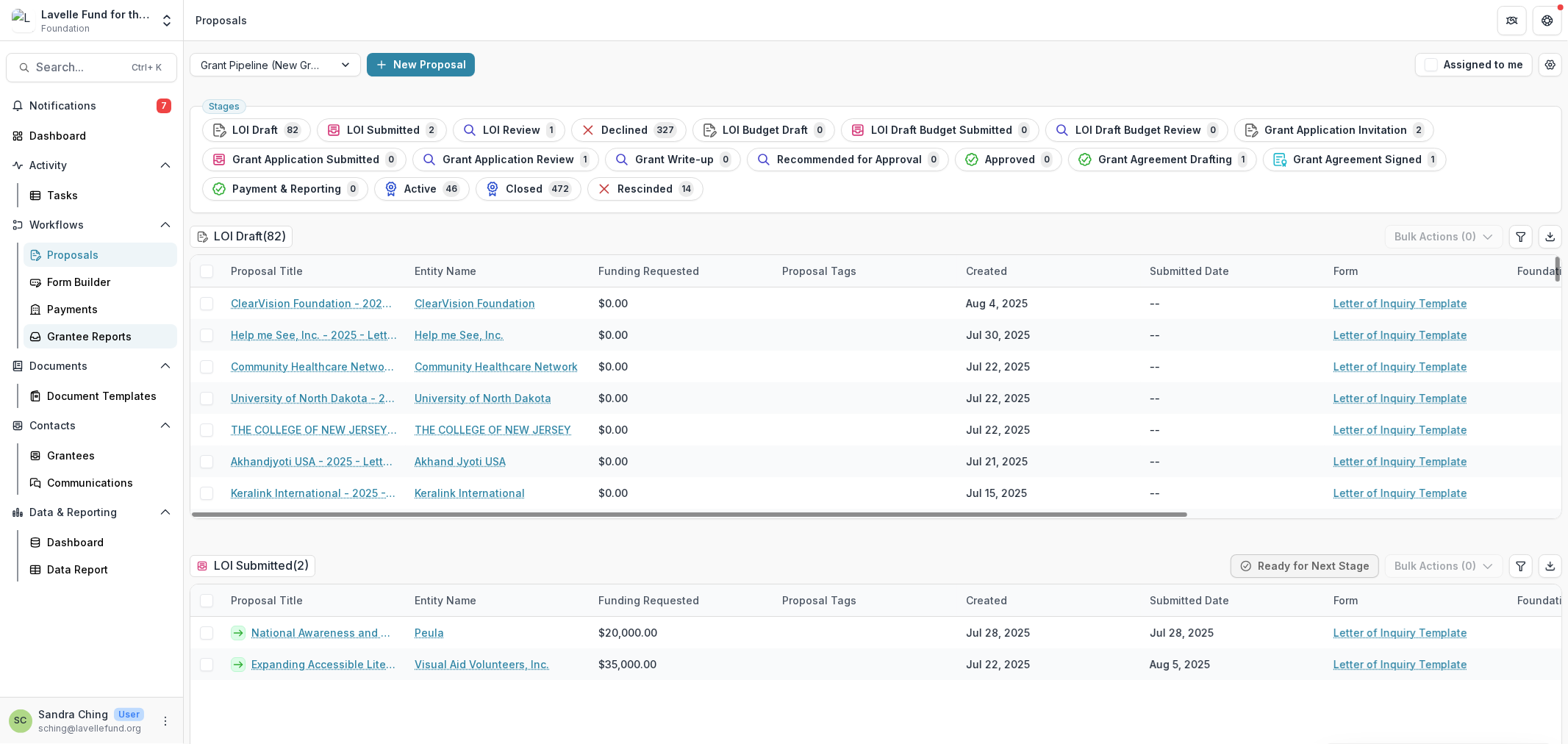 click on "Grantee Reports" at bounding box center [106, 336] 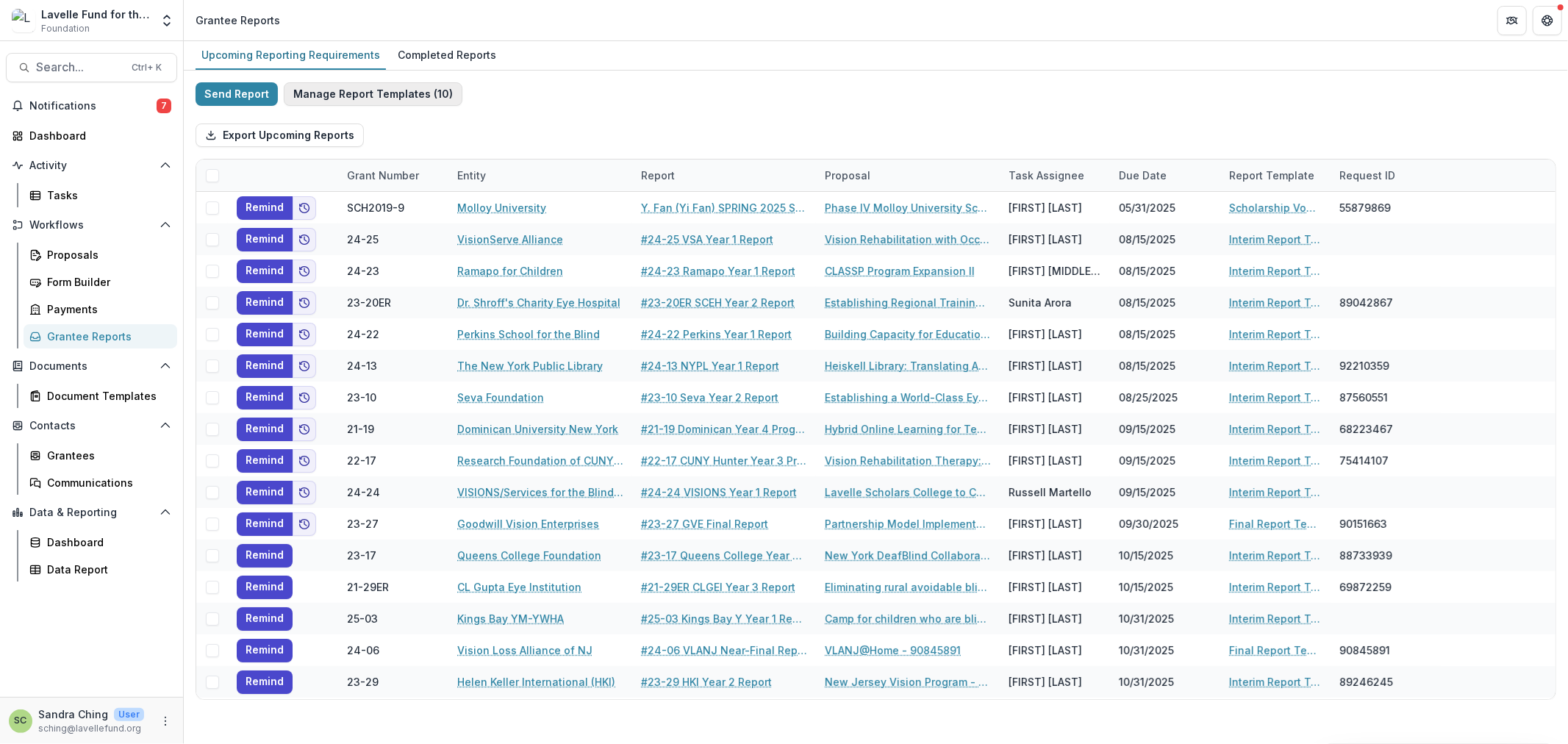 drag, startPoint x: 318, startPoint y: 135, endPoint x: 365, endPoint y: 91, distance: 64.38167 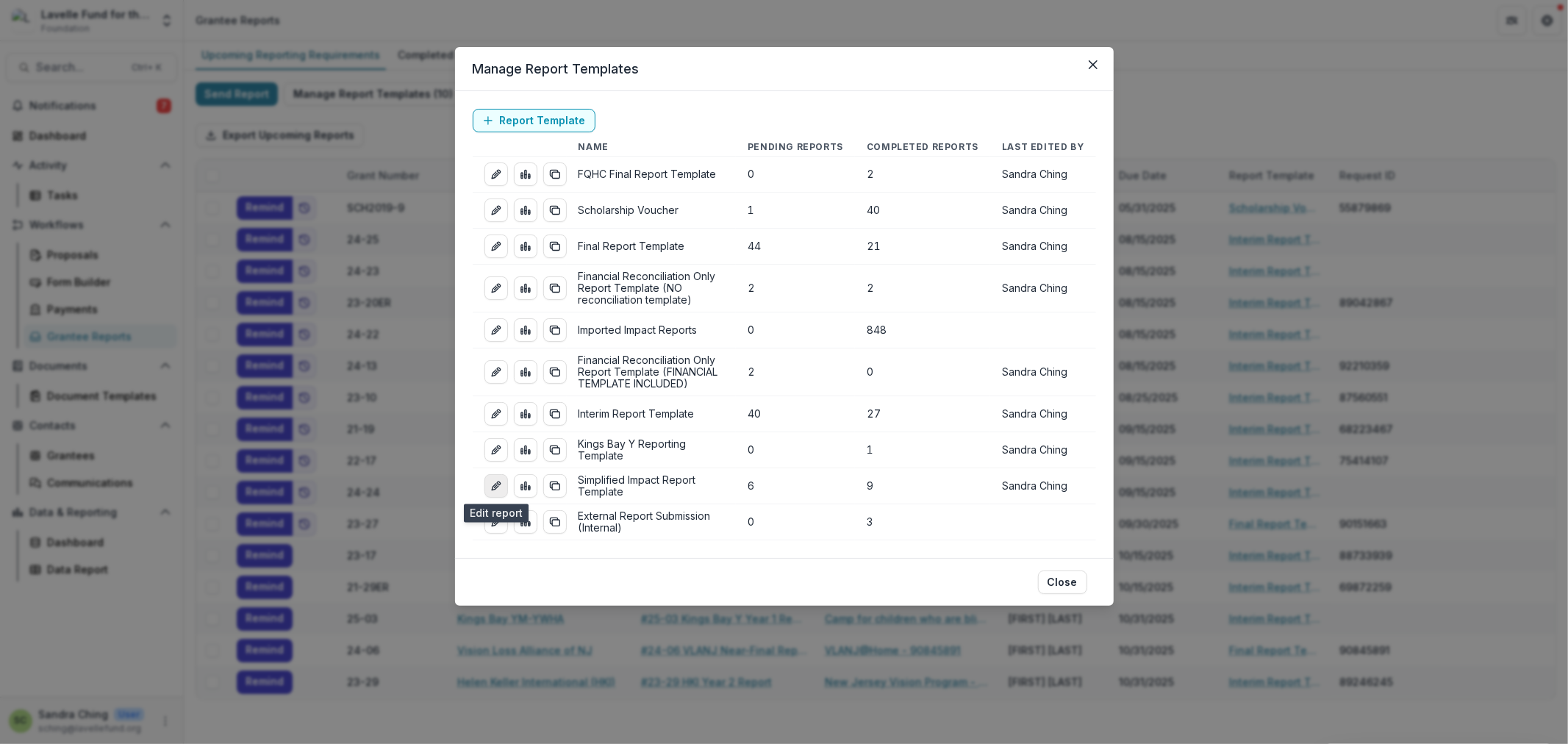 click 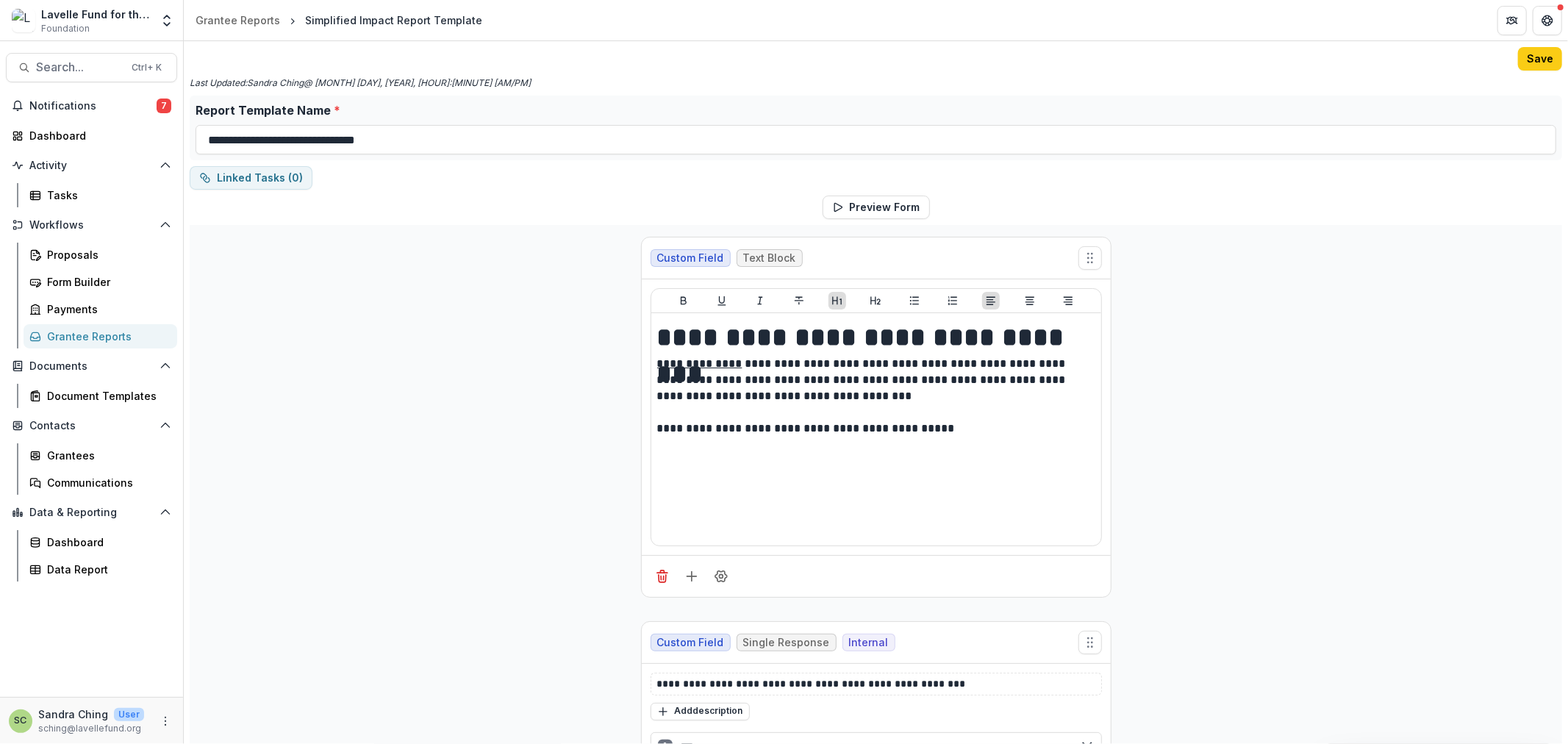 click on "**********" at bounding box center [876, 8325] 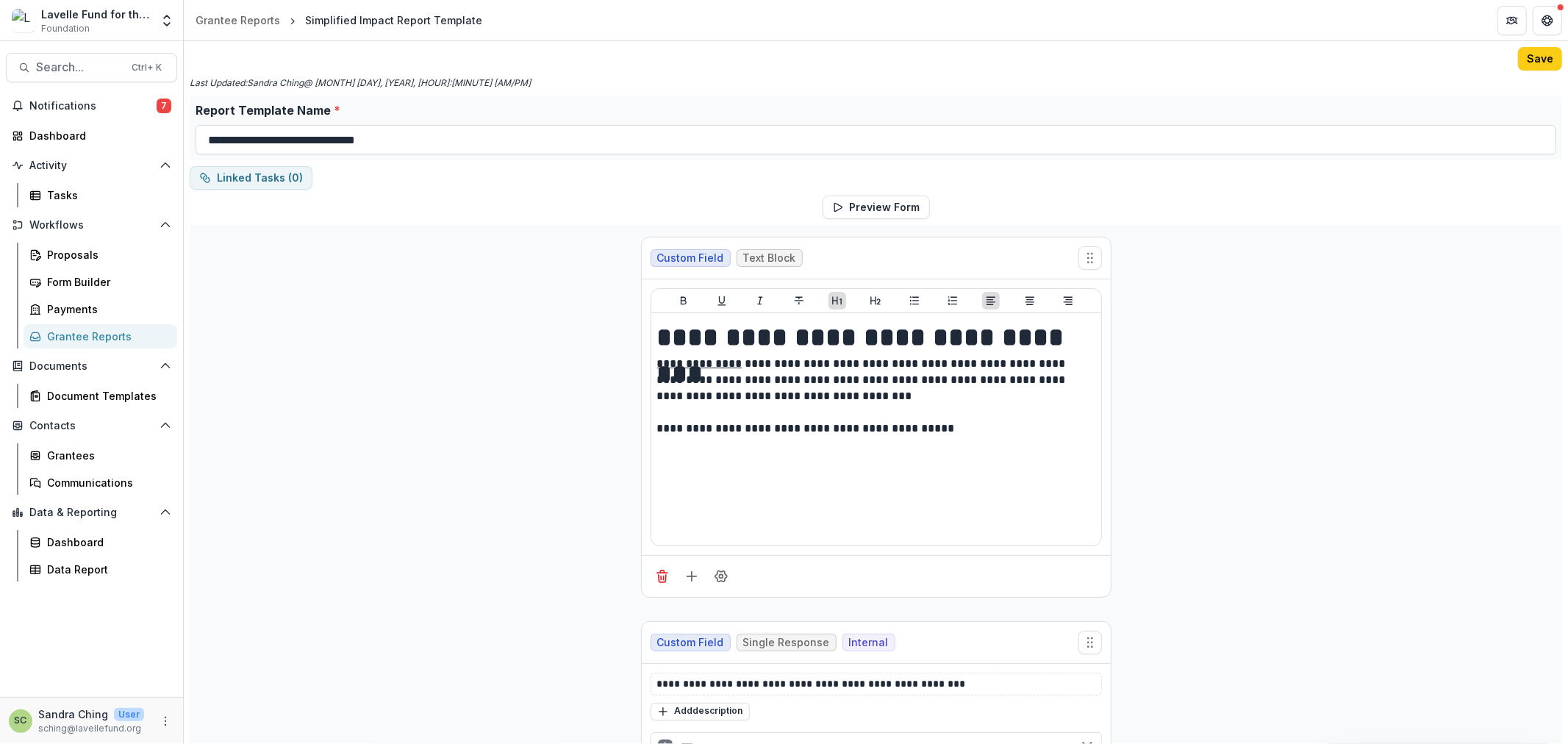 scroll, scrollTop: 10580, scrollLeft: 0, axis: vertical 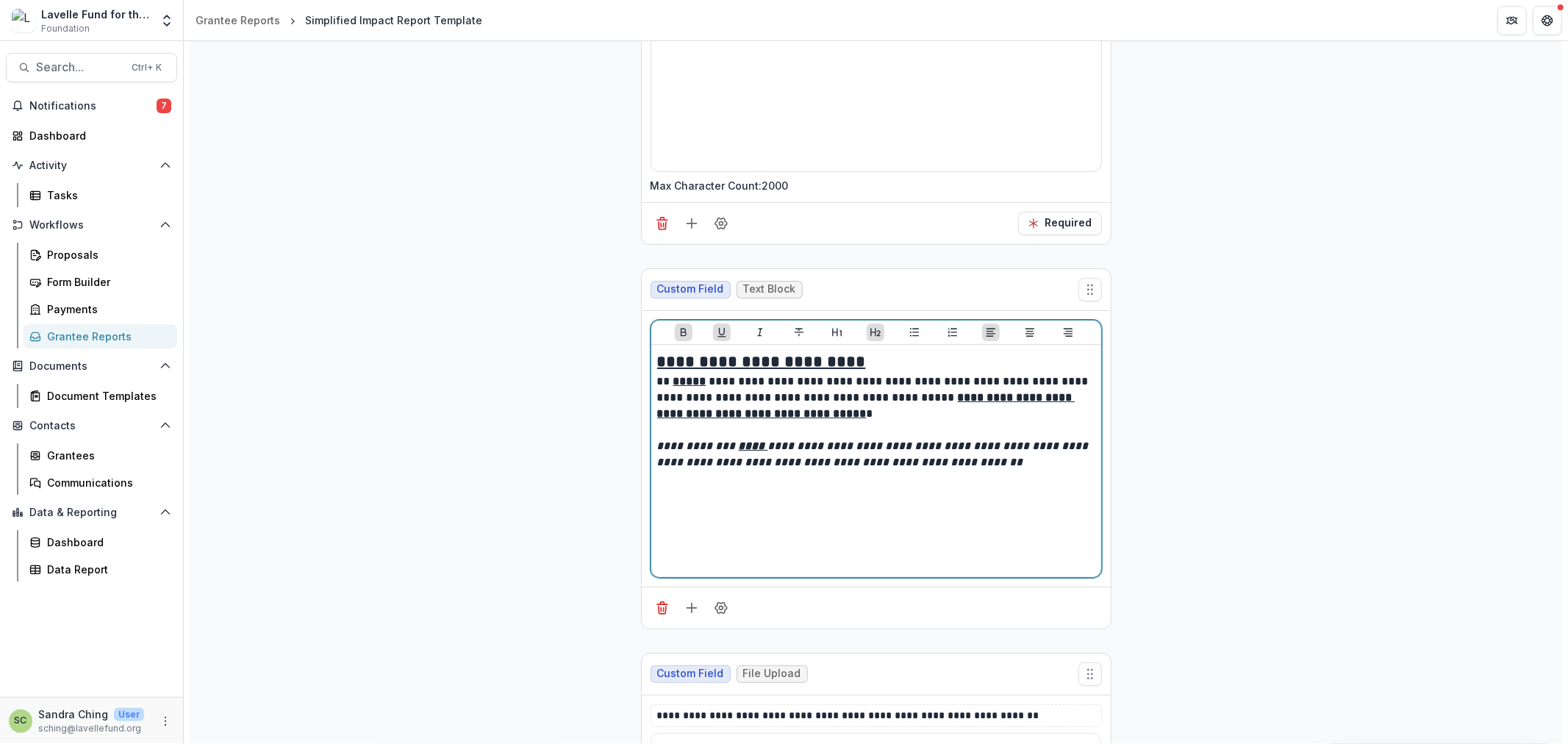 click on "**********" at bounding box center (876, 398) 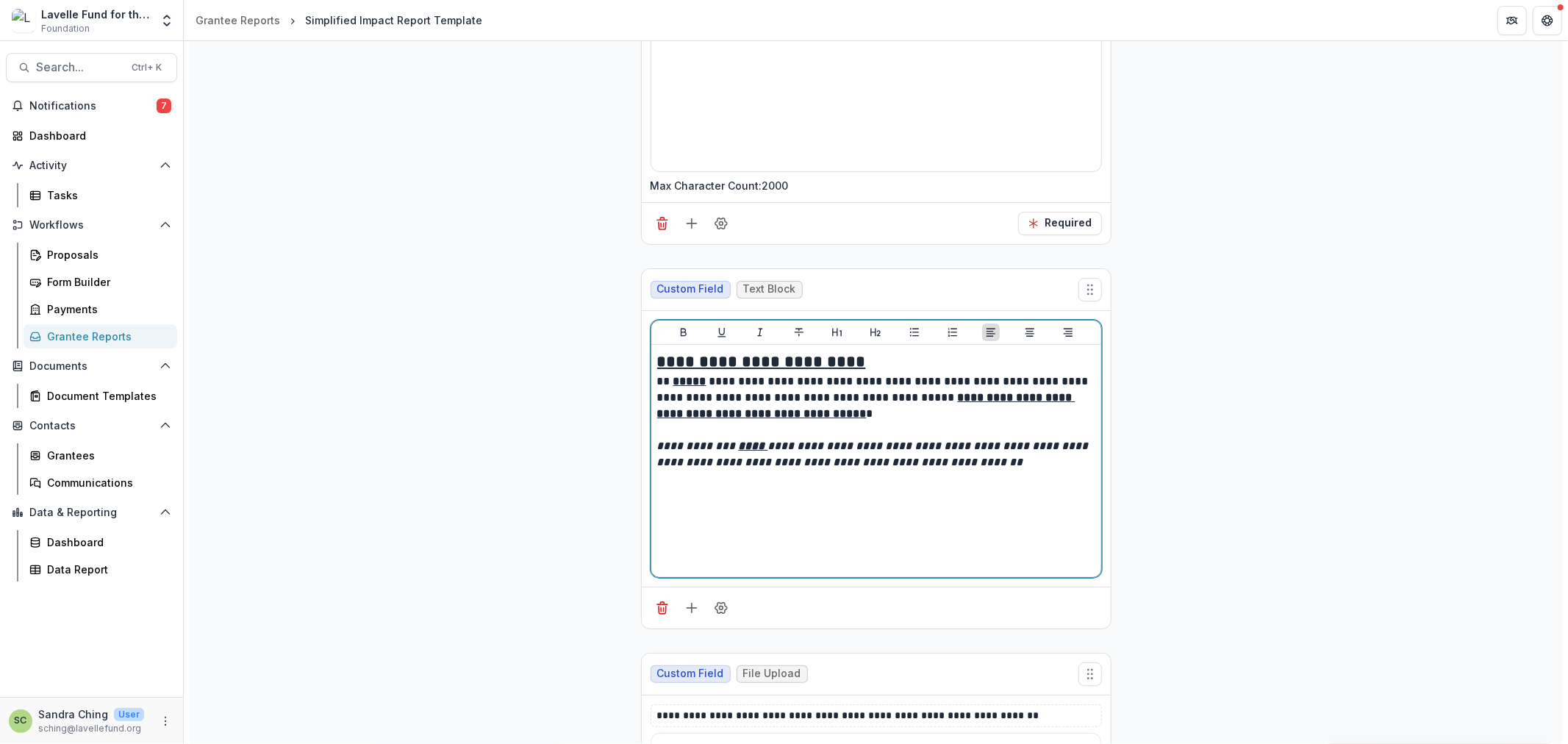 type 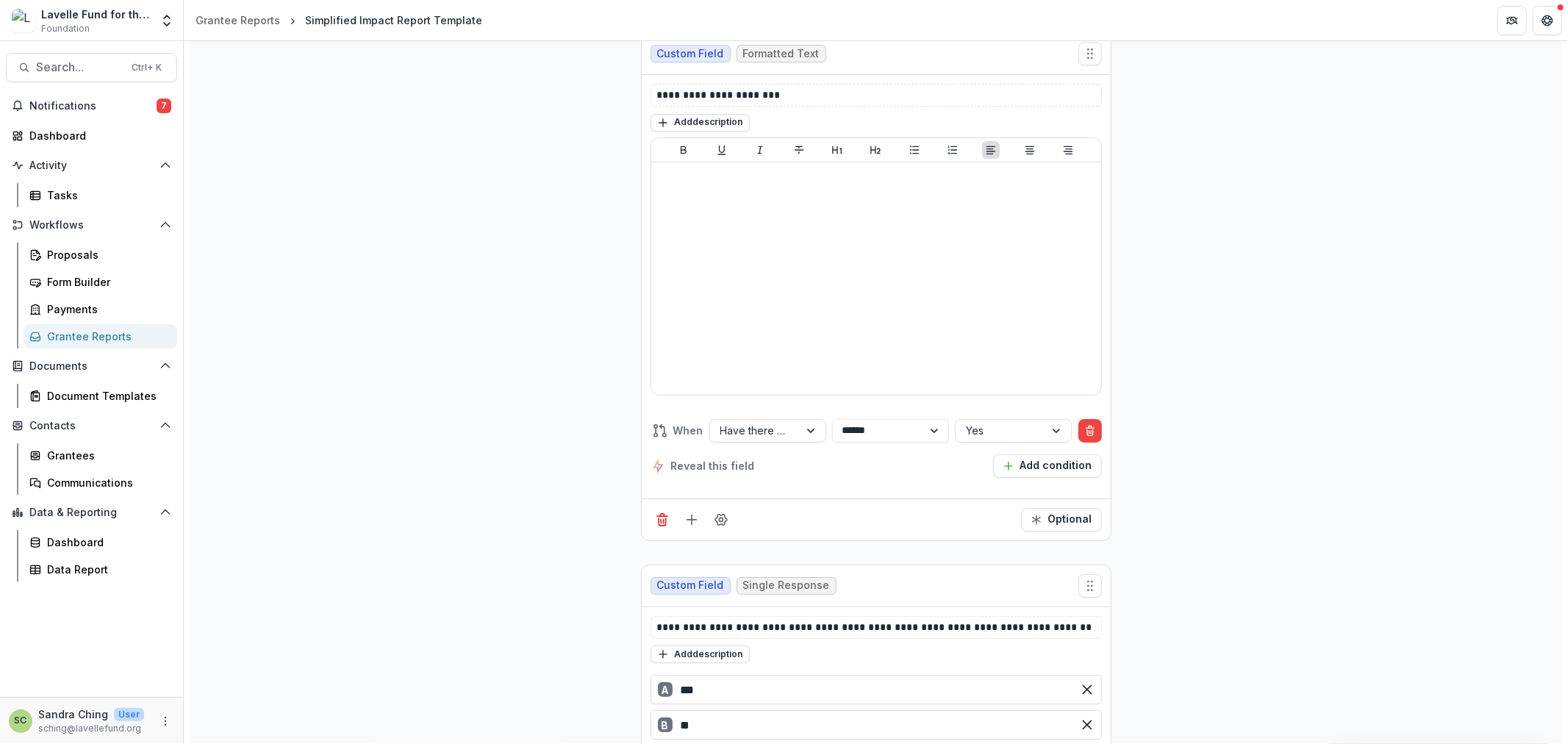 scroll, scrollTop: 8538, scrollLeft: 0, axis: vertical 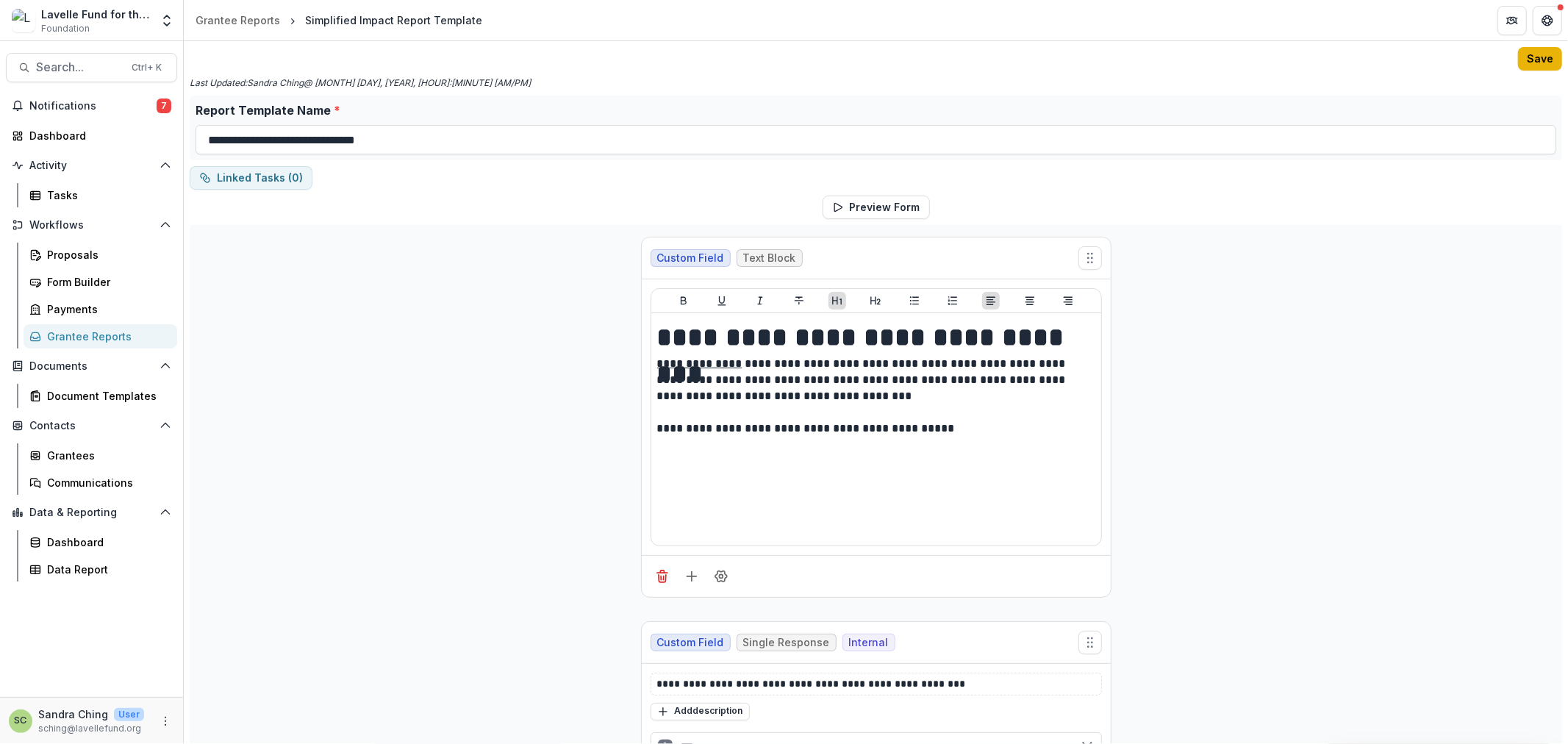 click on "Save" at bounding box center [1540, 59] 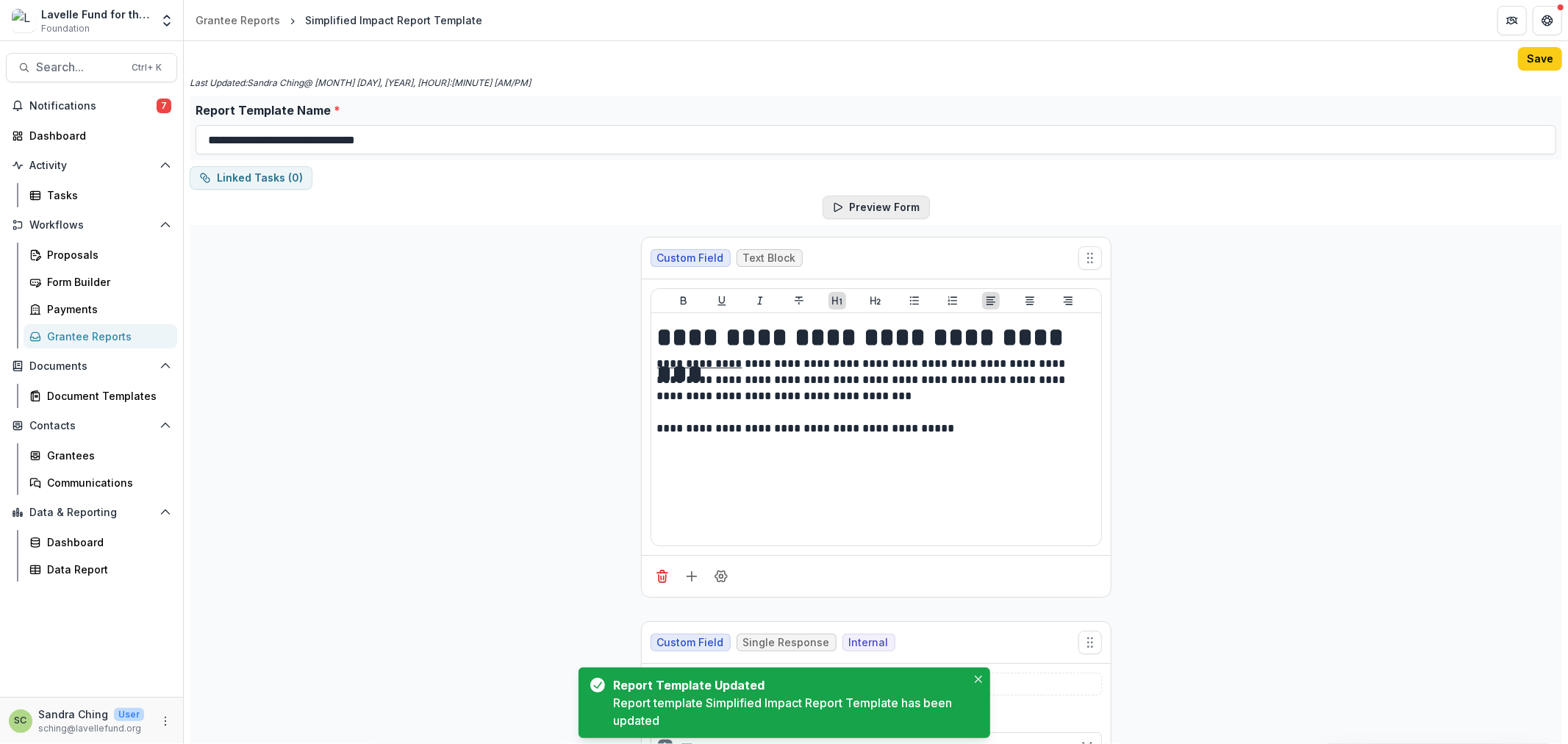 click on "Preview Form" at bounding box center [876, 207] 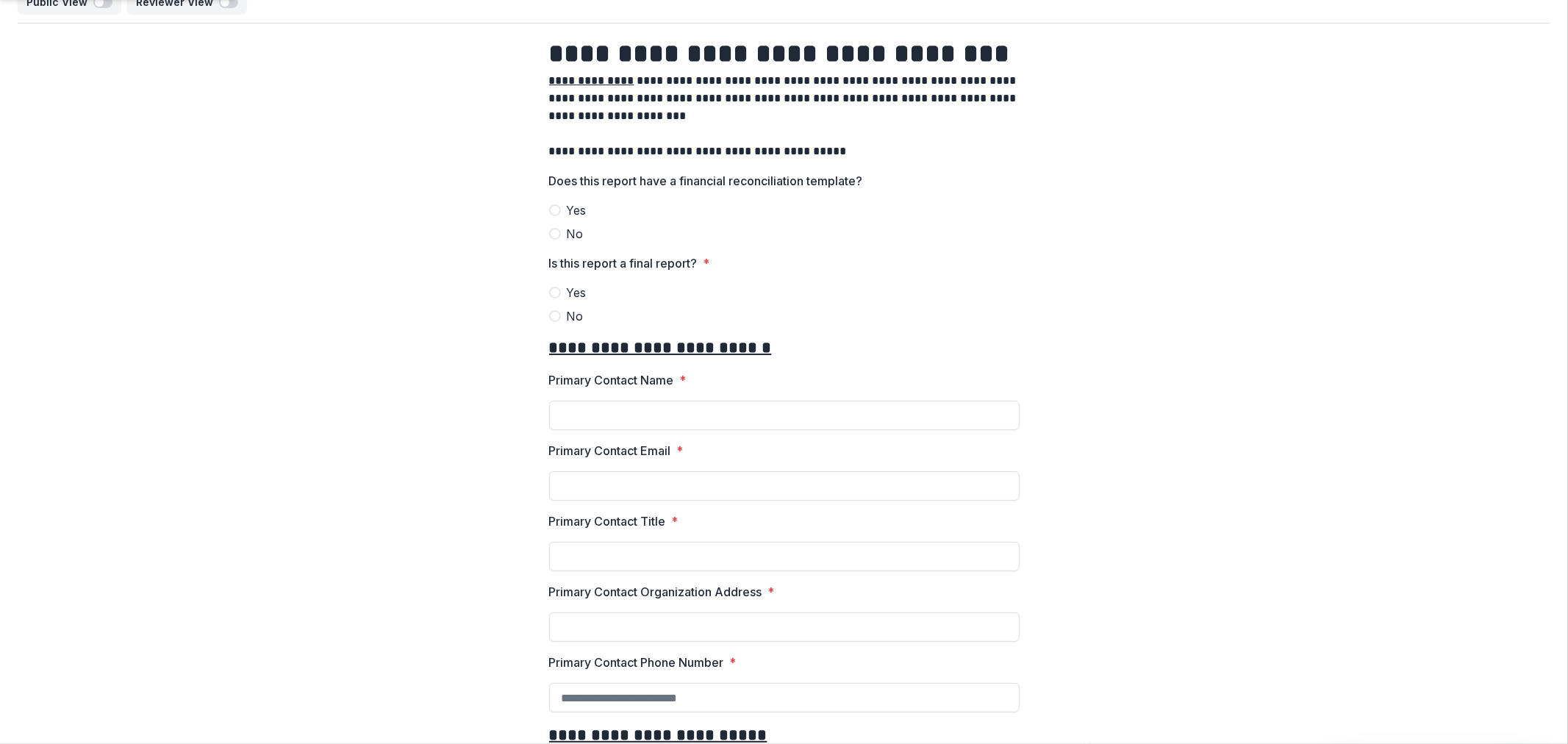 scroll, scrollTop: 0, scrollLeft: 0, axis: both 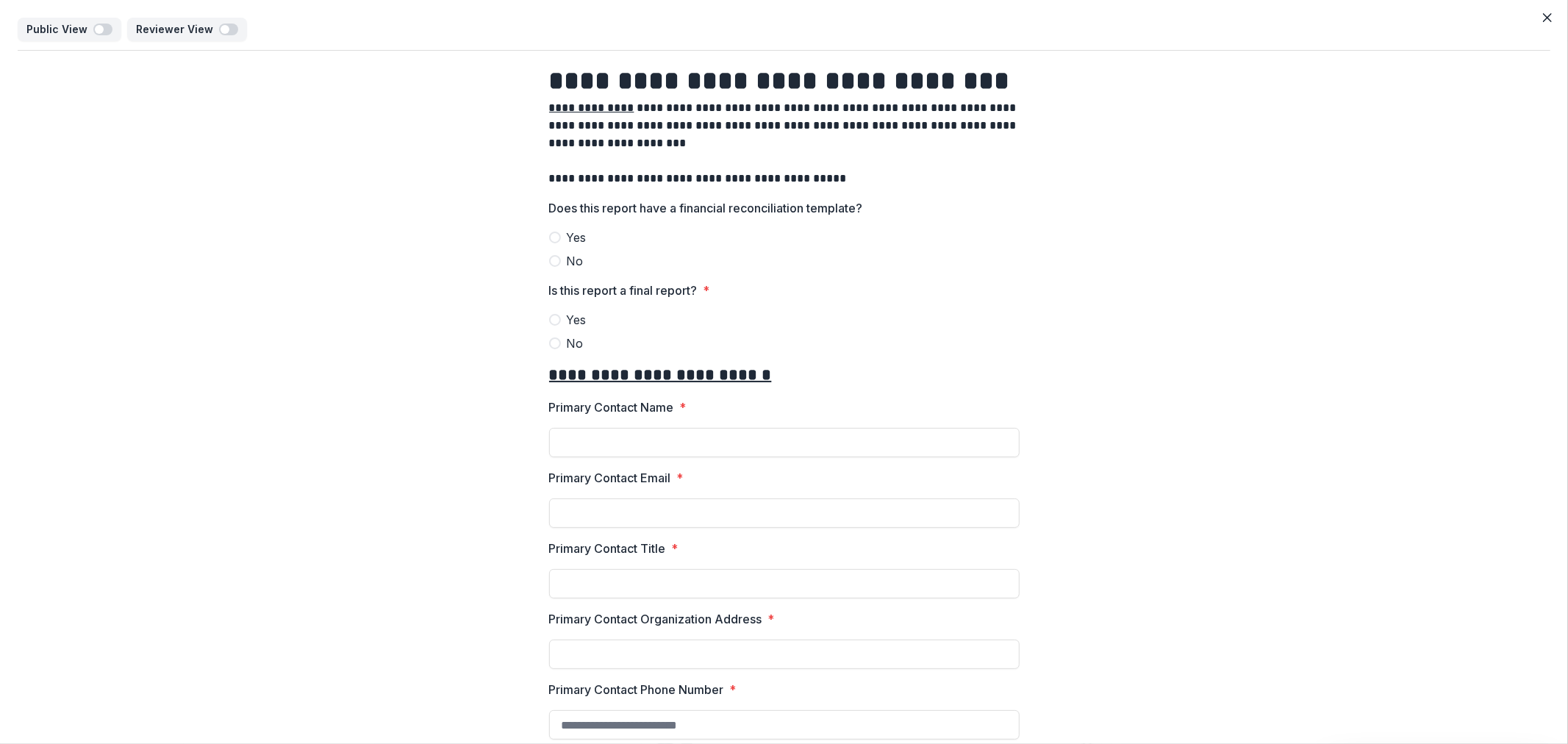 click on "Yes" at bounding box center [784, 237] 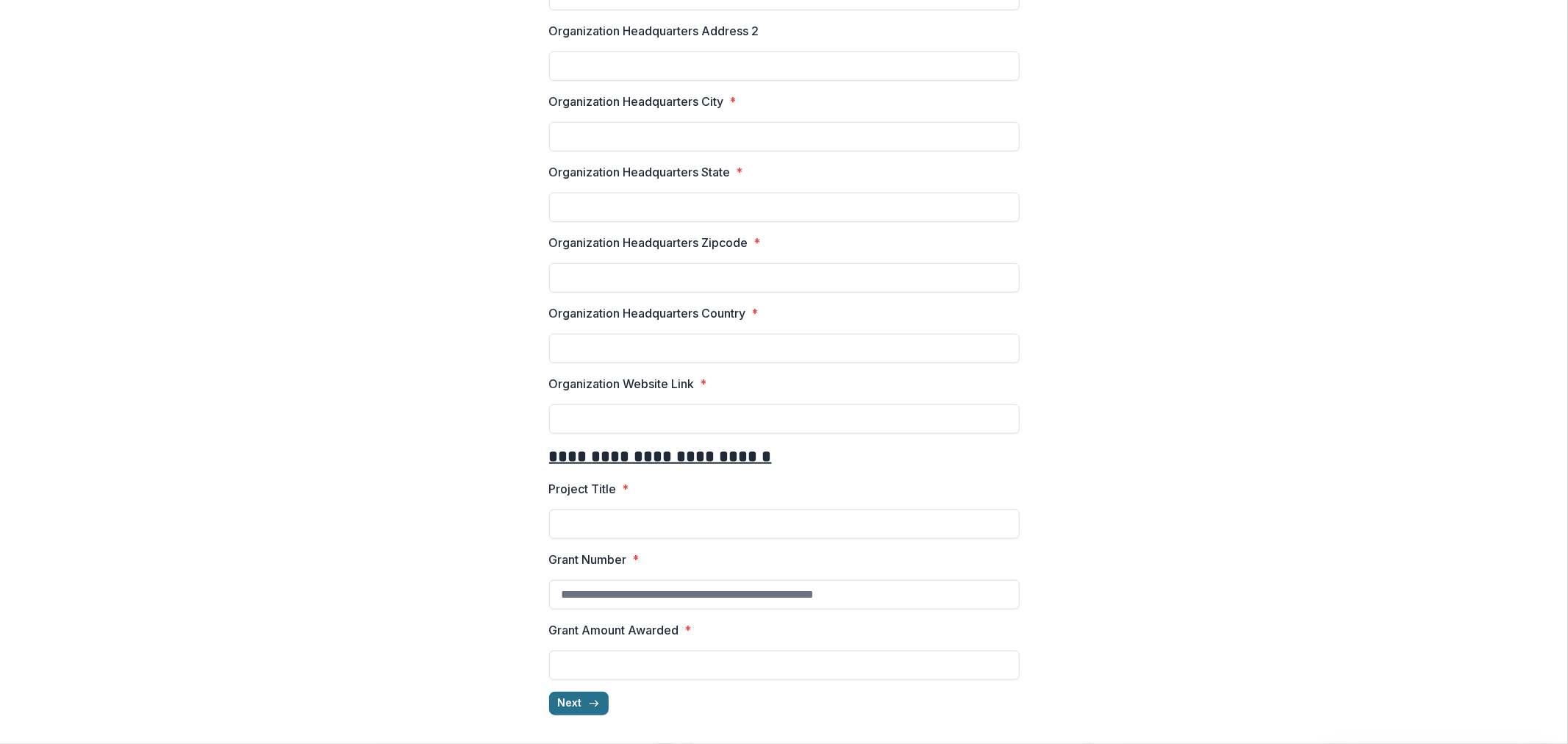 click on "Next" at bounding box center [579, 704] 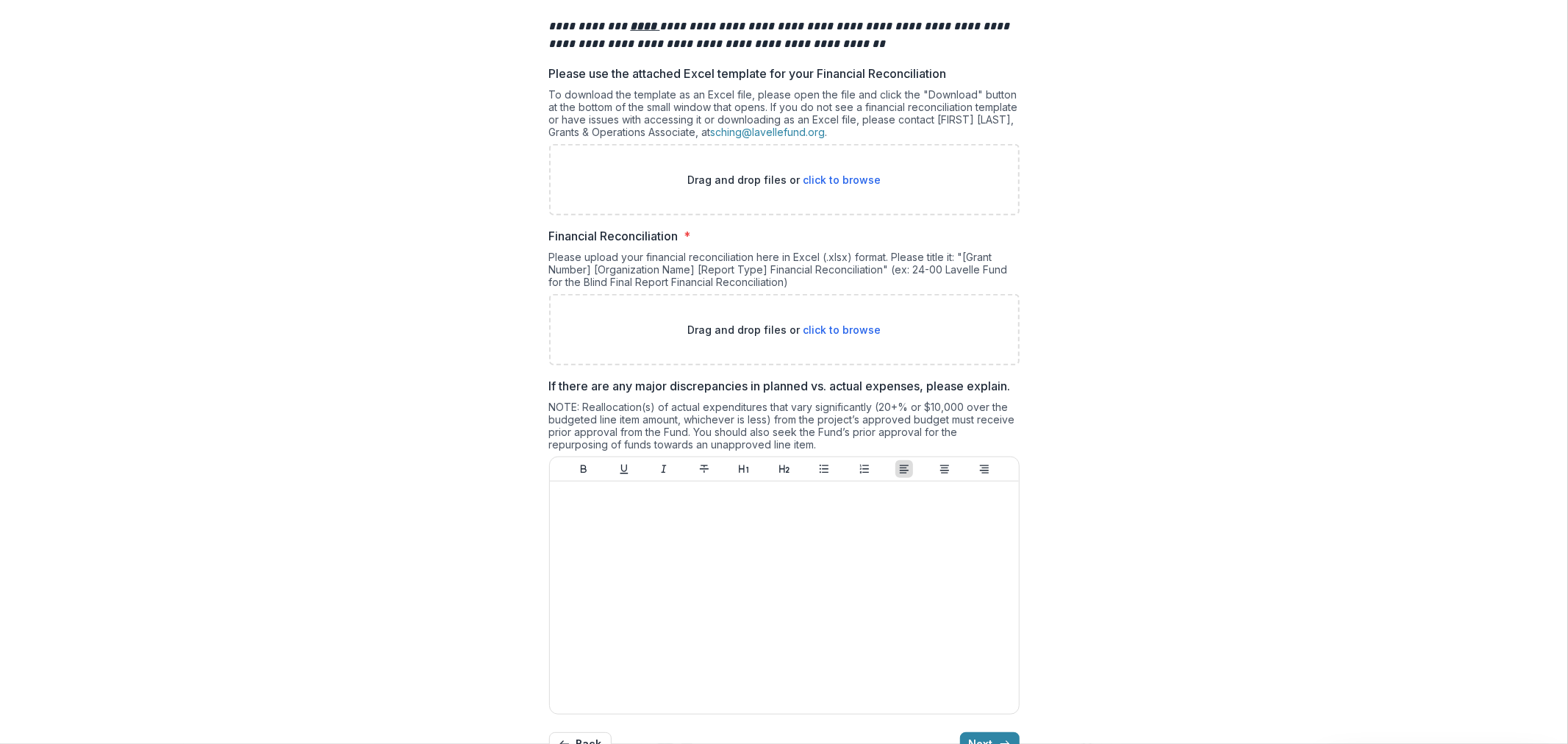 scroll, scrollTop: 776, scrollLeft: 0, axis: vertical 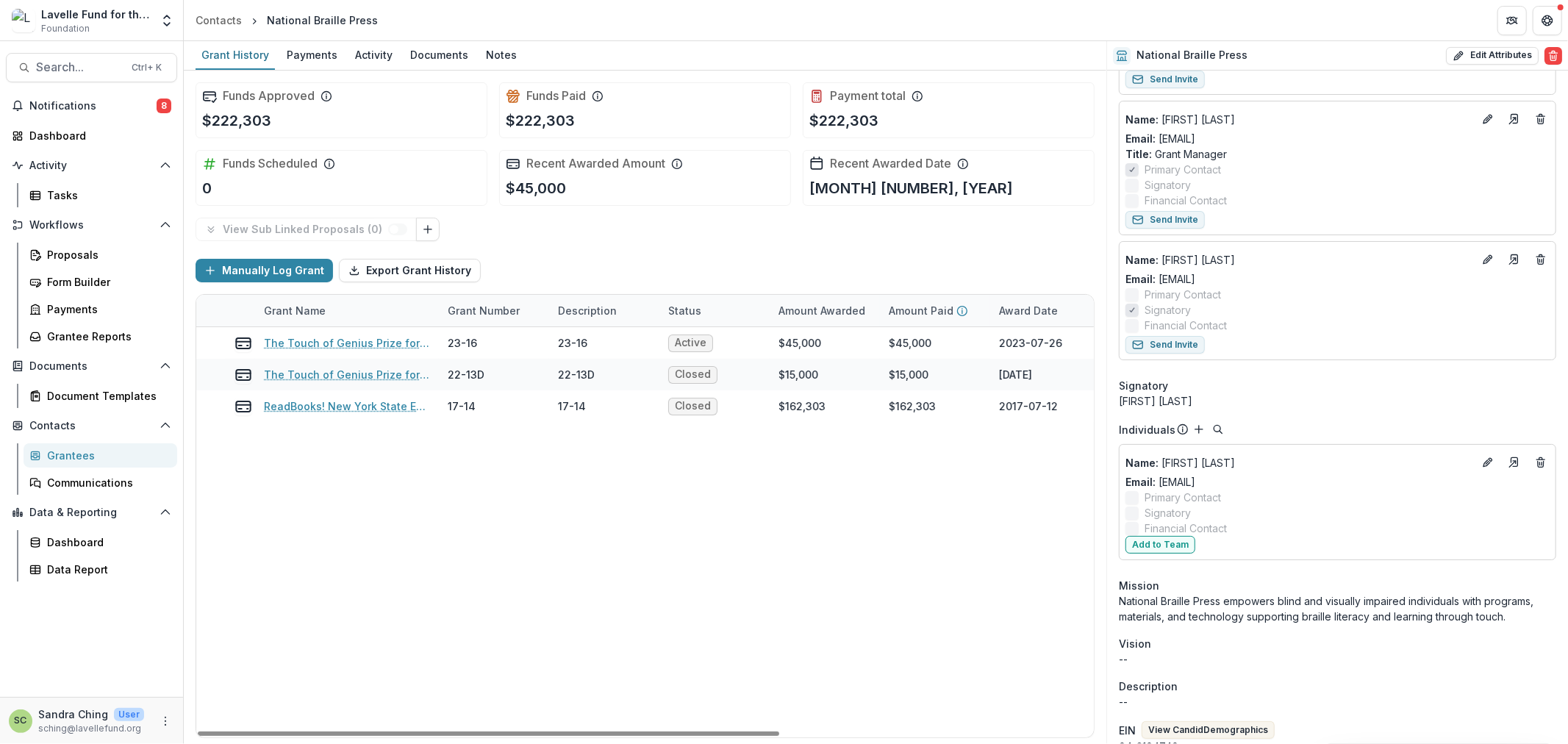 click on "SC Sandra Ching User sching@lavellefund.org" at bounding box center [91, 720] 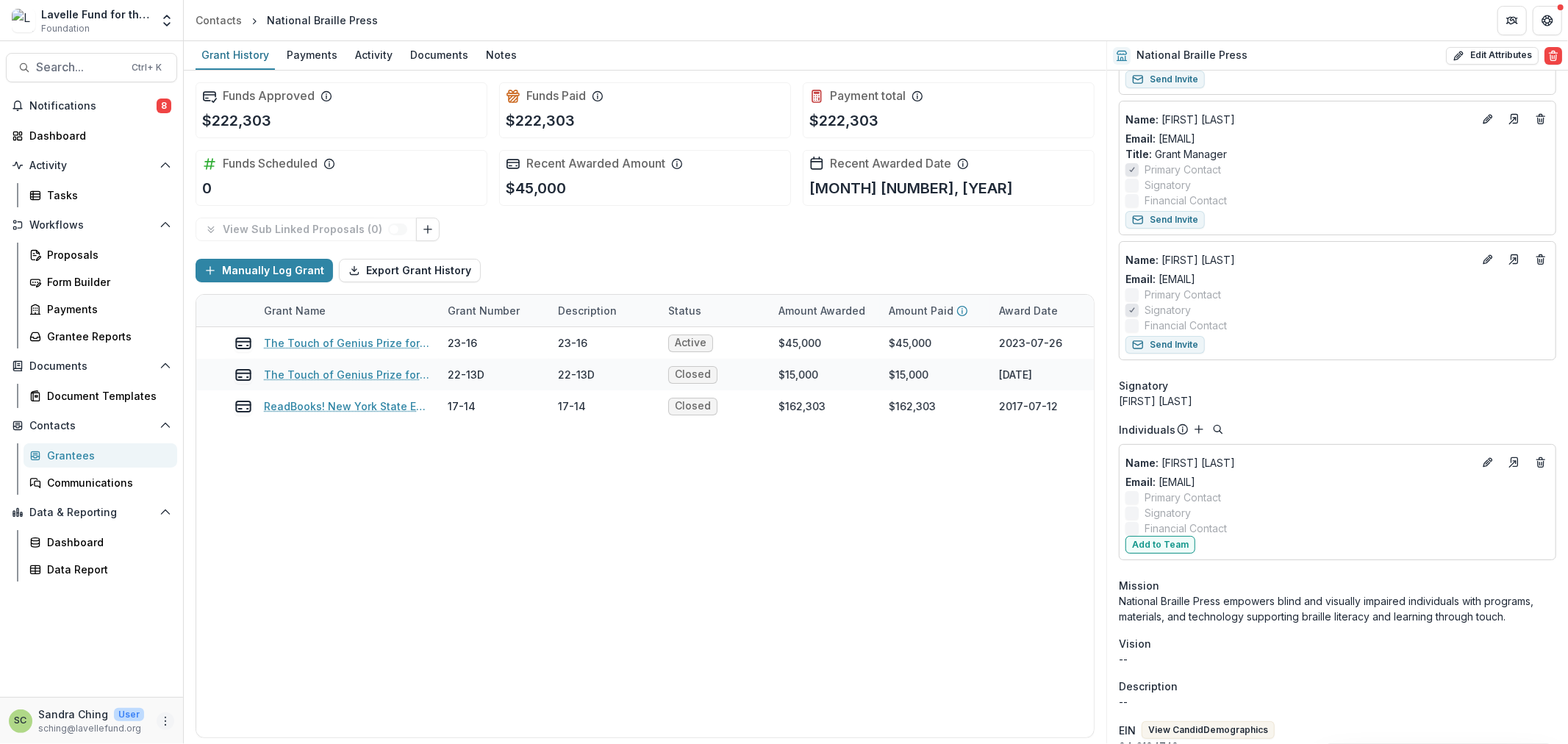 click 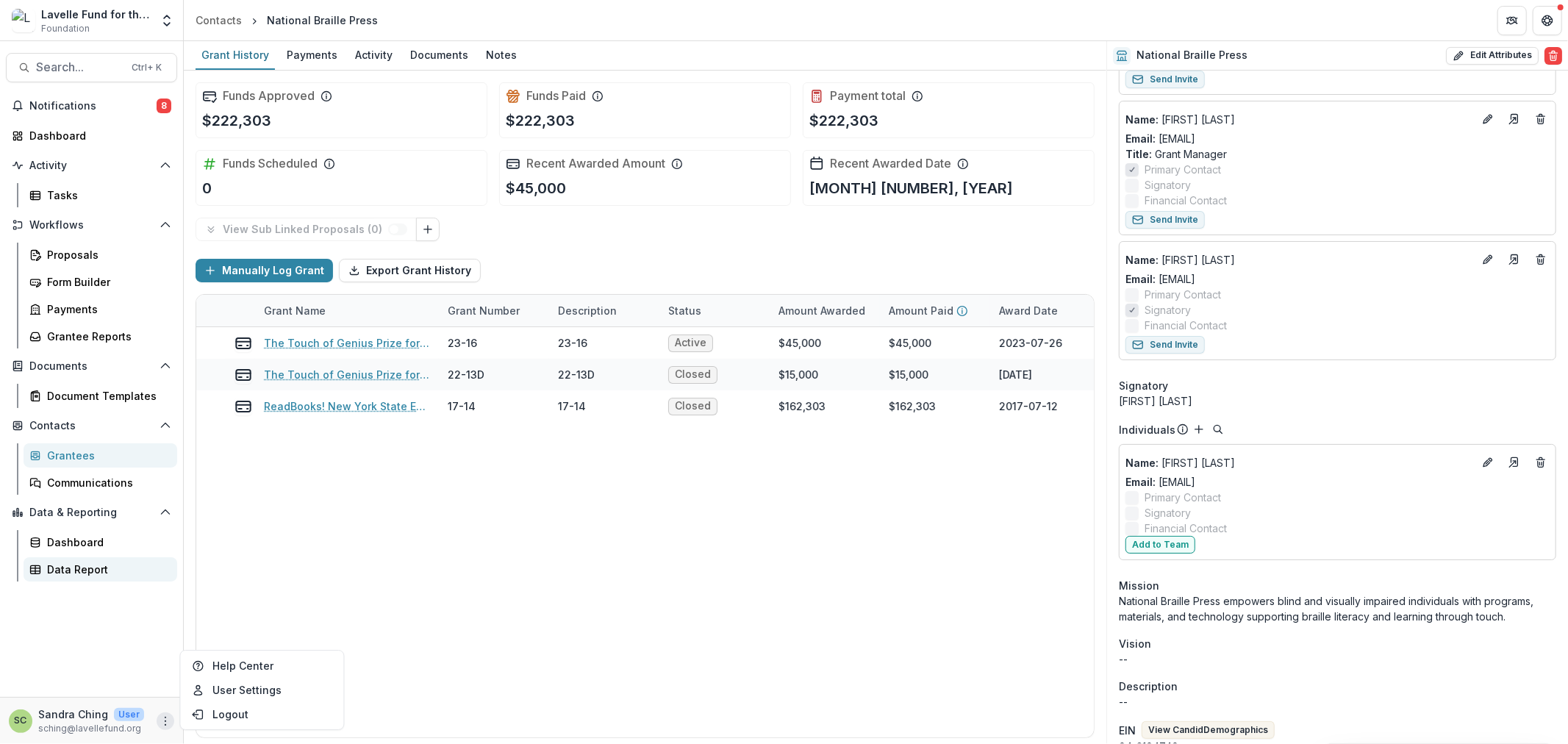 click on "Data Report" at bounding box center [100, 569] 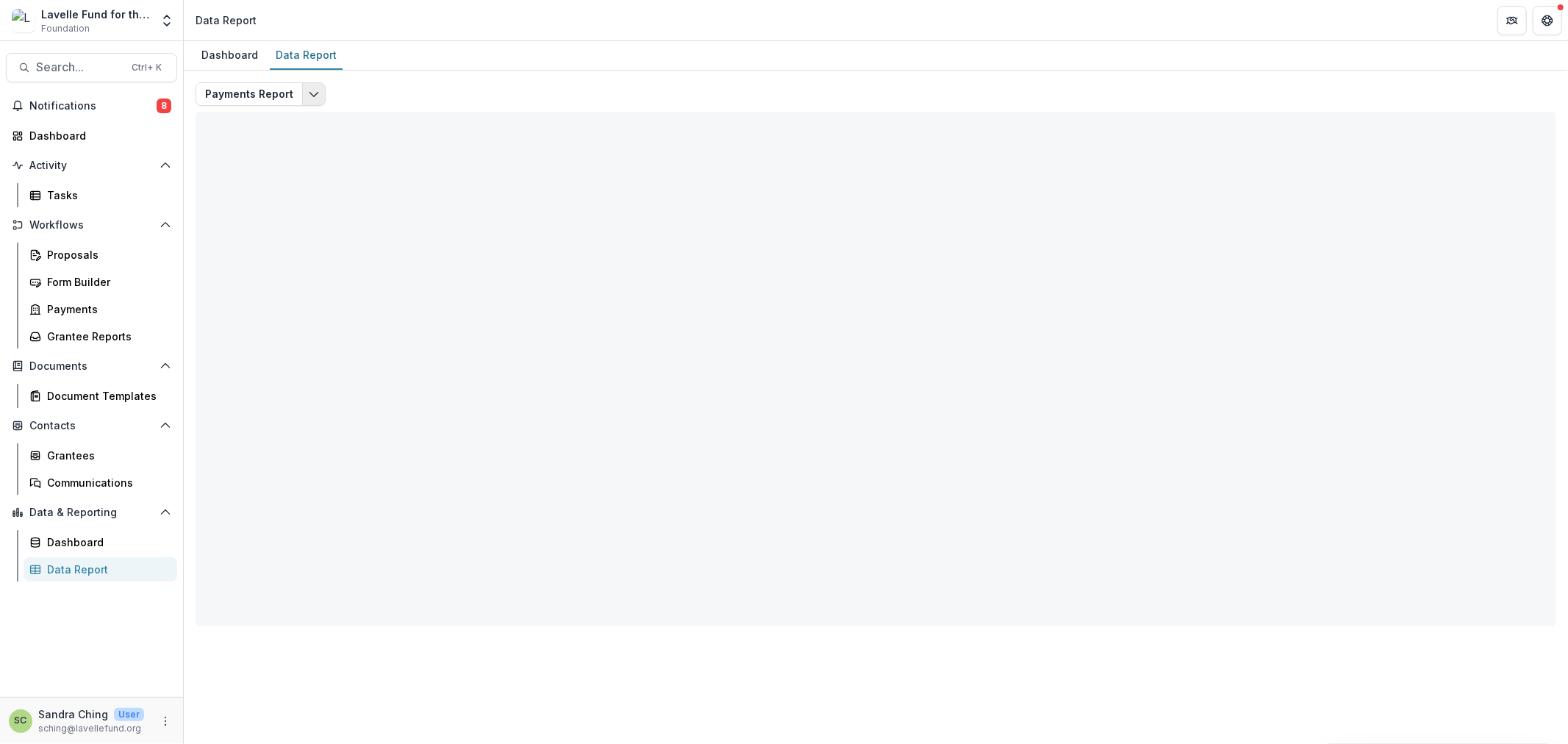 click at bounding box center (314, 94) 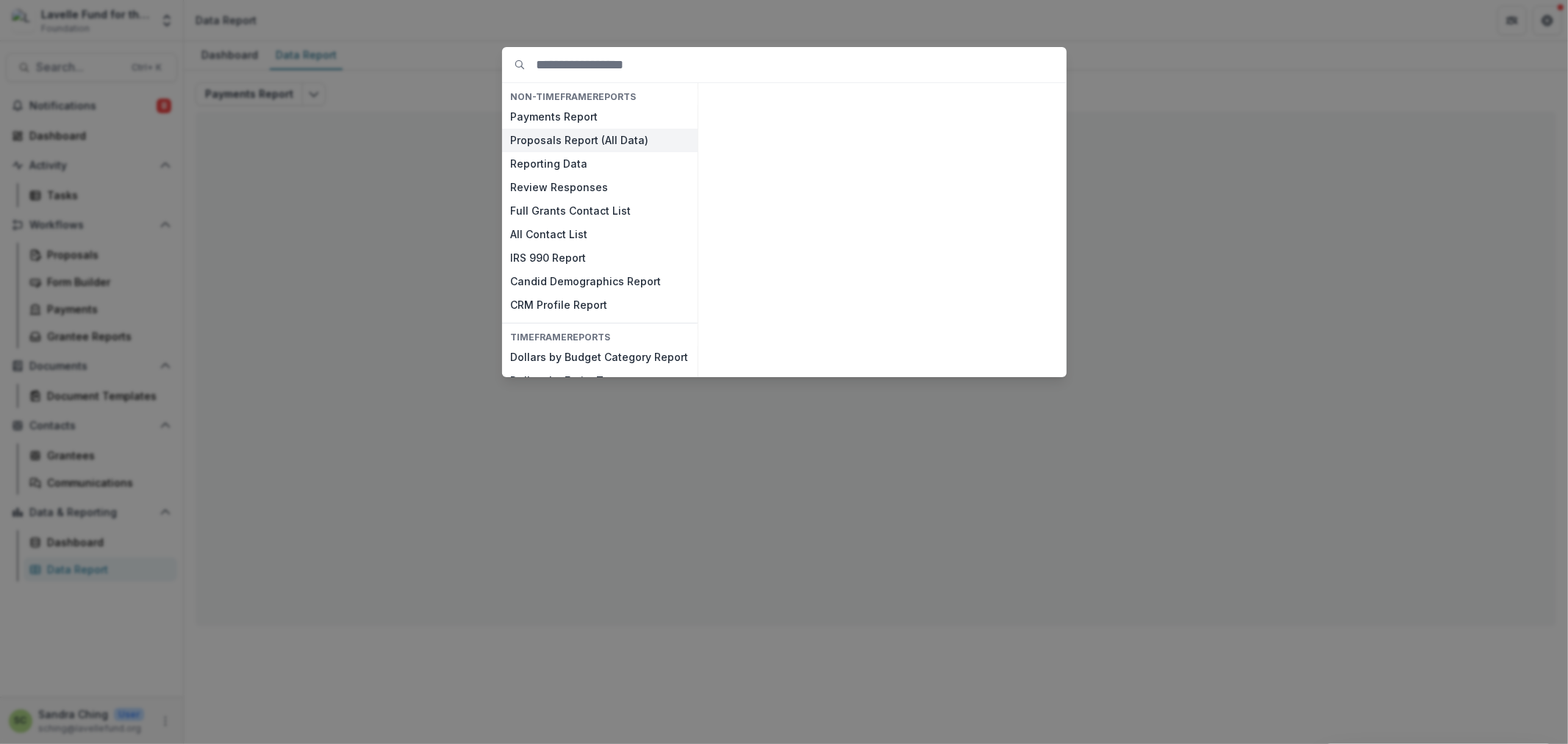 click on "Proposals Report (All Data)" at bounding box center [600, 140] 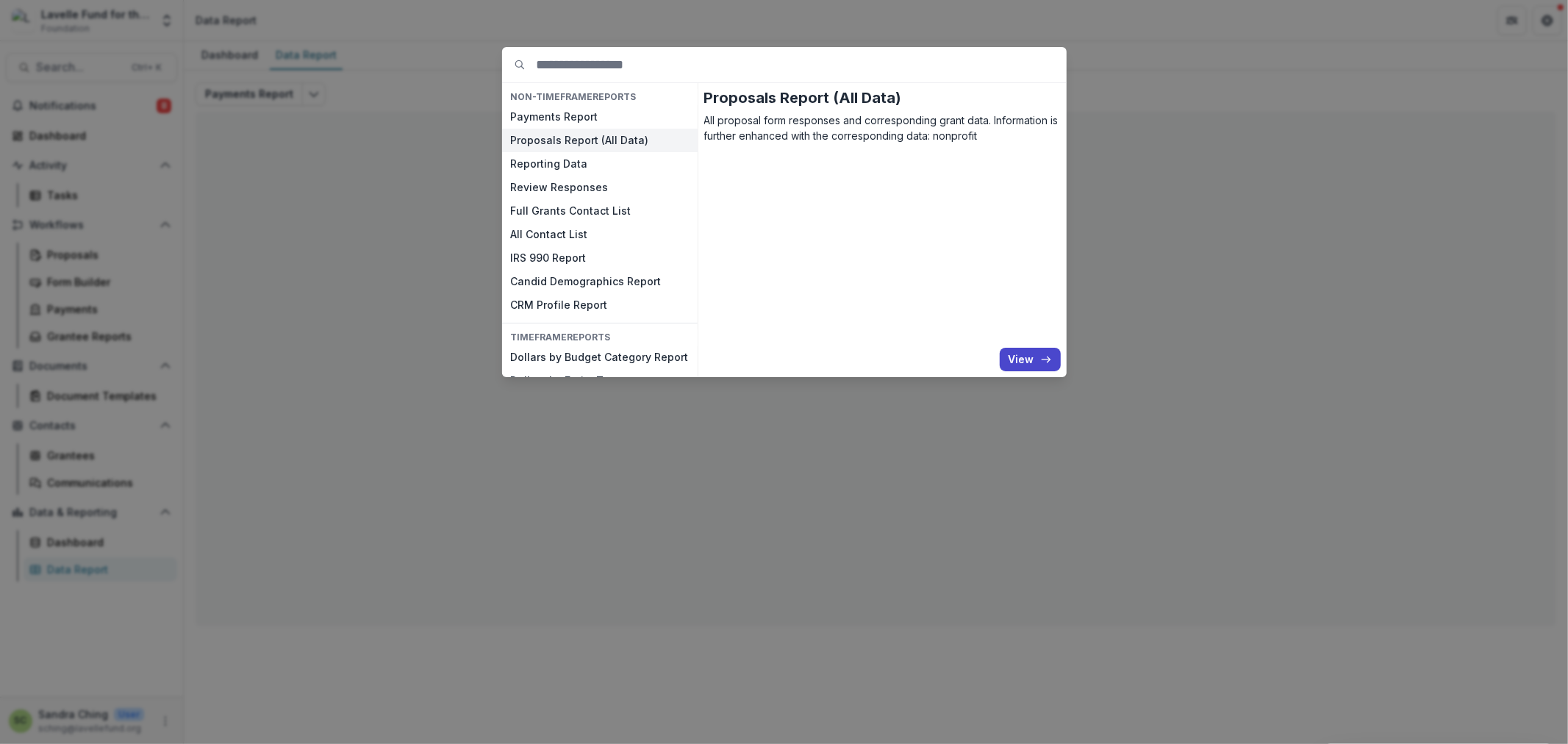 click on "View" at bounding box center [1030, 360] 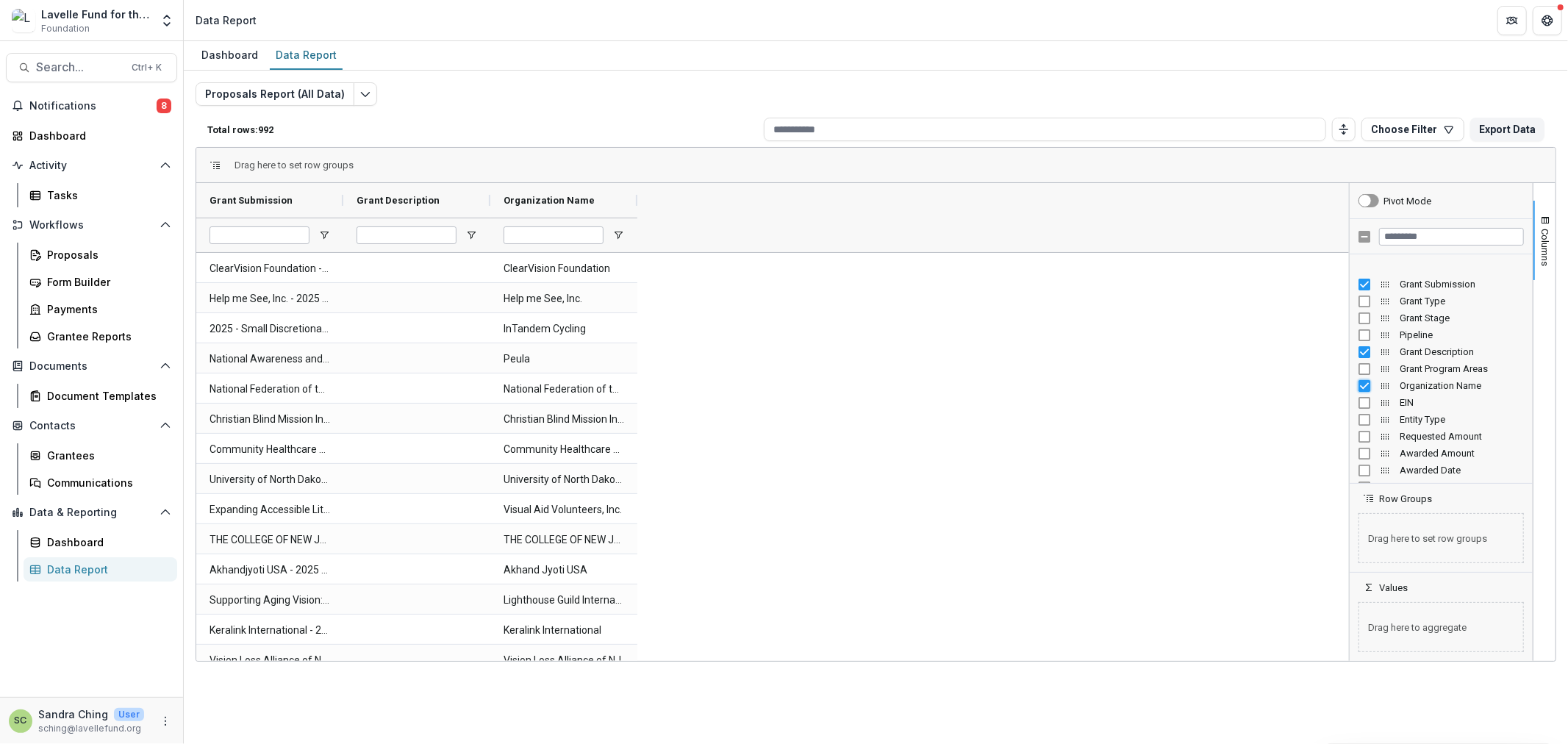 scroll, scrollTop: 82, scrollLeft: 0, axis: vertical 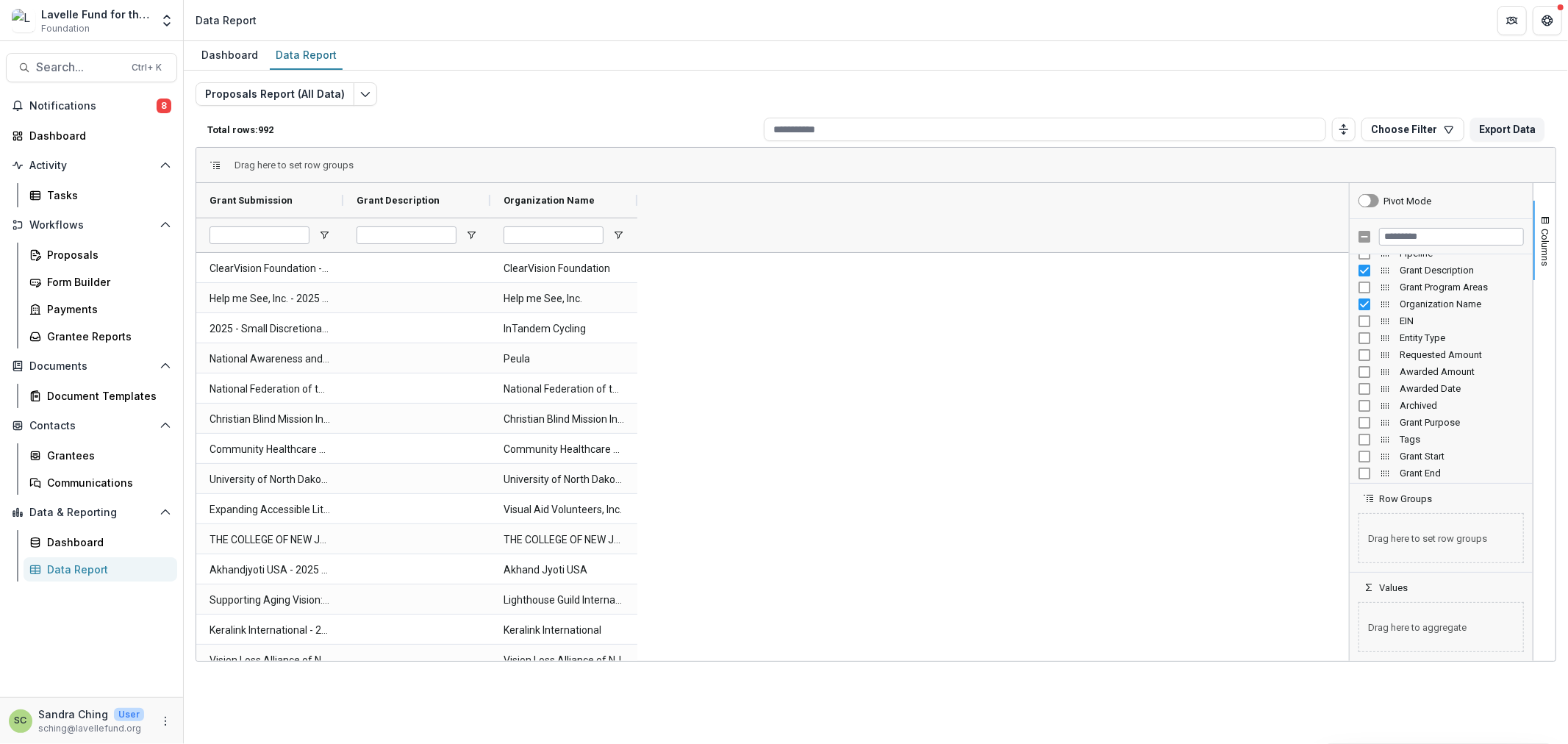click on "Awarded Amount" at bounding box center [1441, 371] 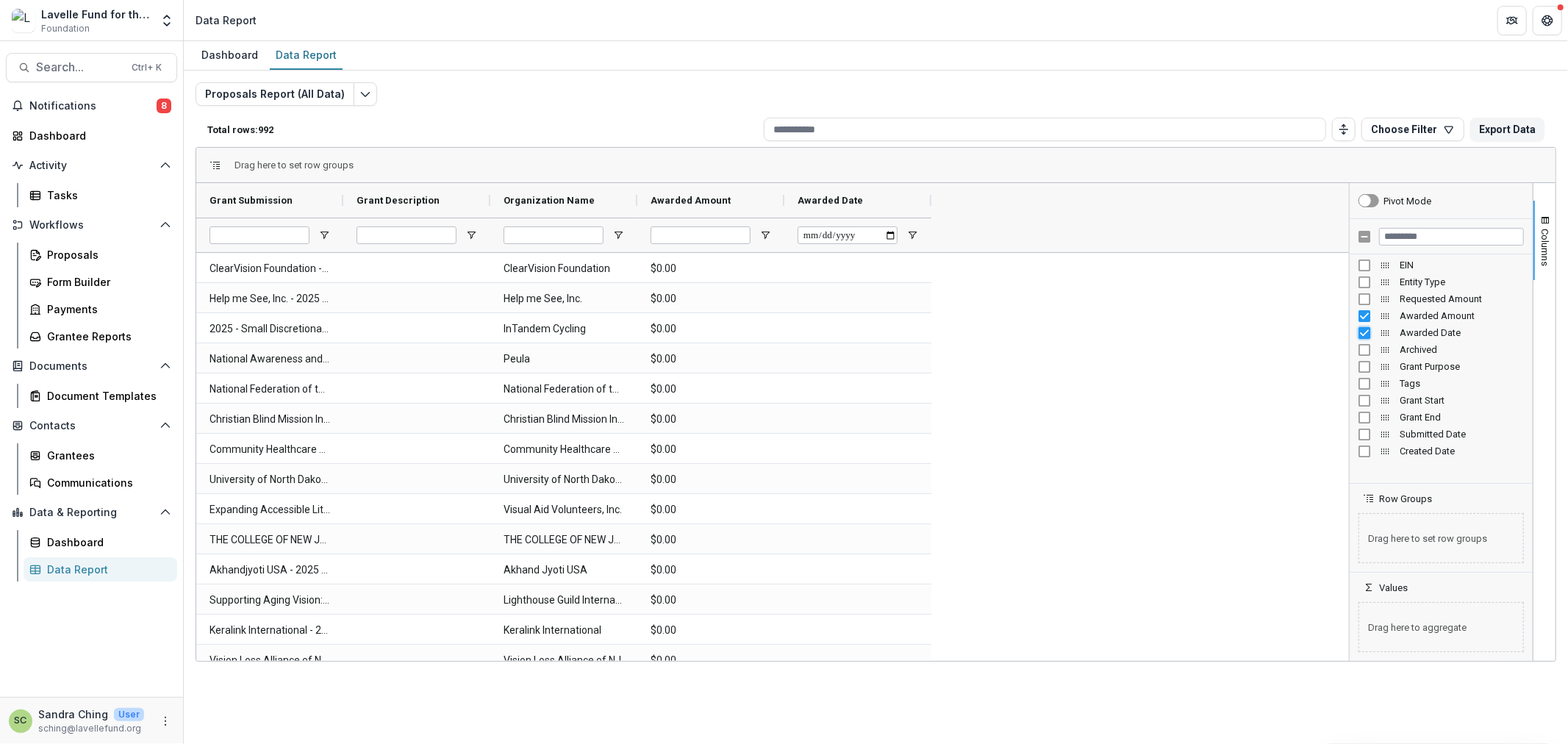 scroll, scrollTop: 163, scrollLeft: 0, axis: vertical 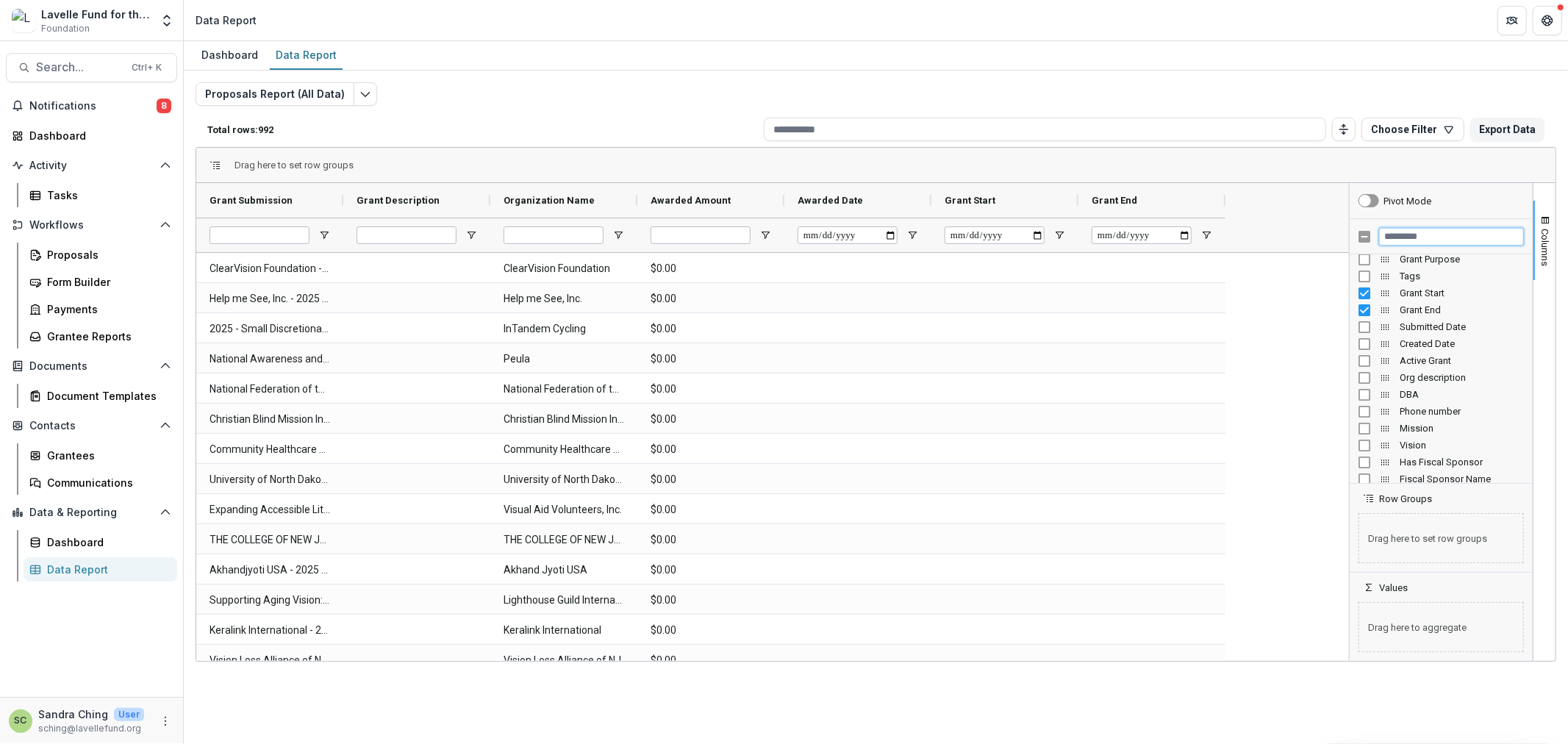 click at bounding box center [1451, 237] 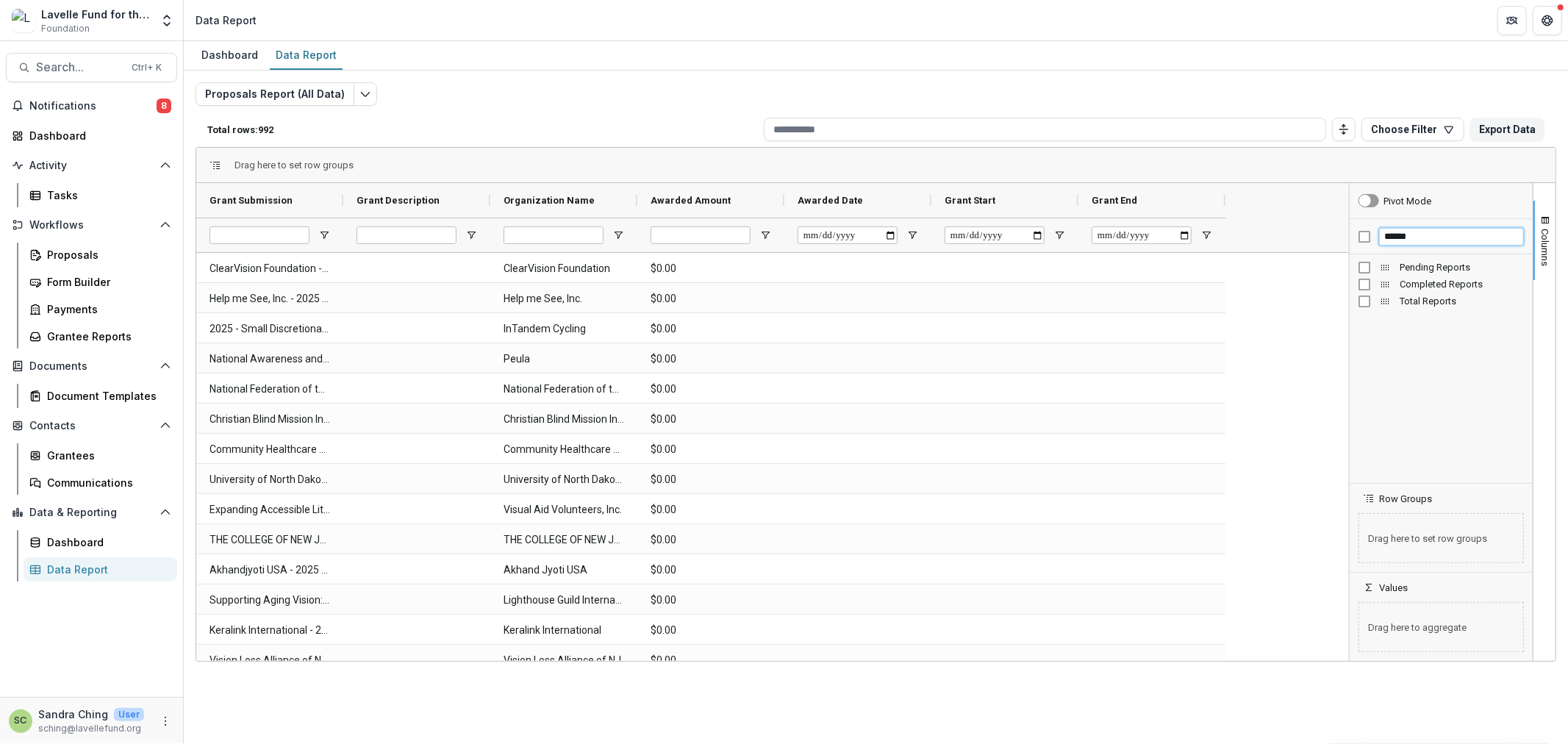 scroll, scrollTop: 0, scrollLeft: 0, axis: both 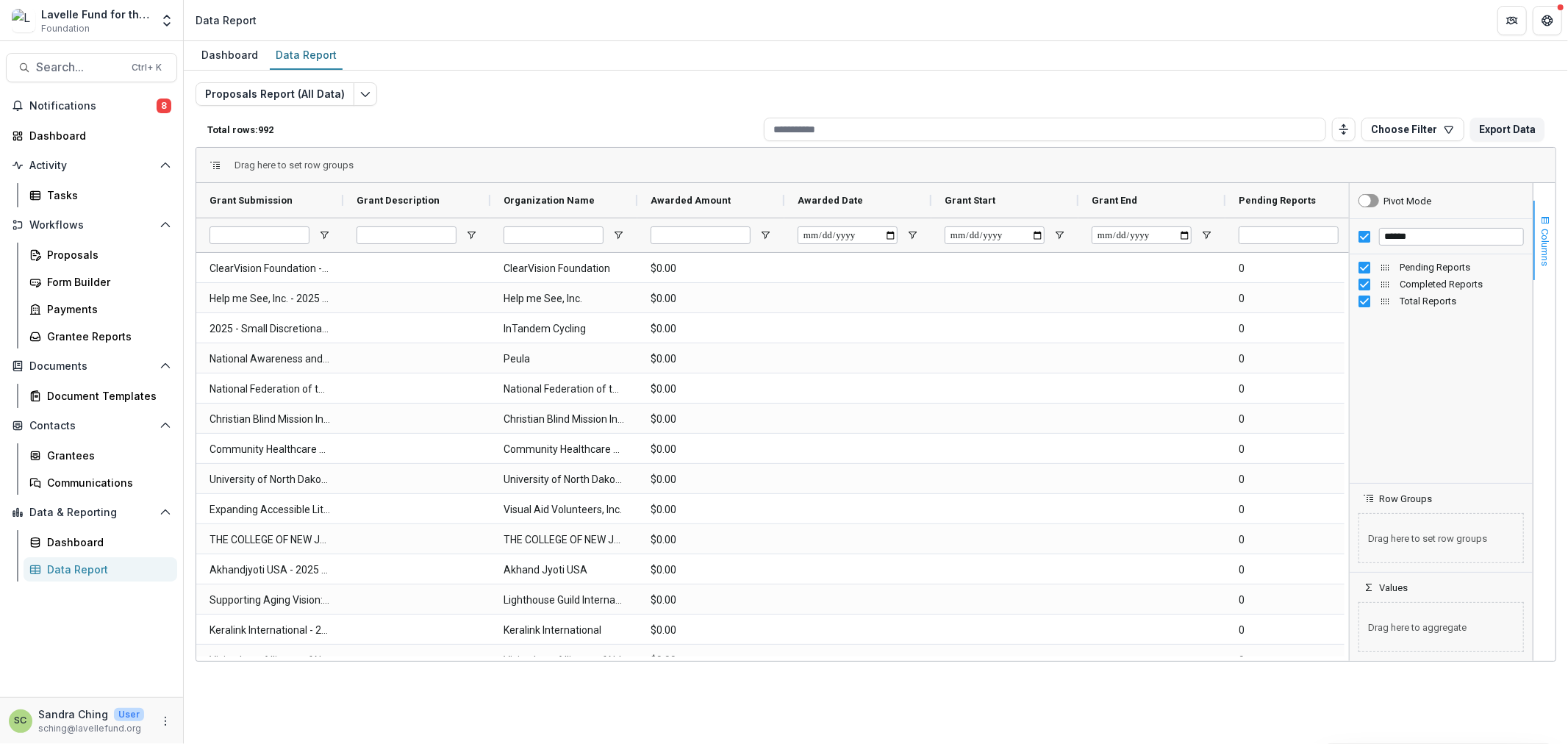 click on "Columns" at bounding box center [1545, 247] 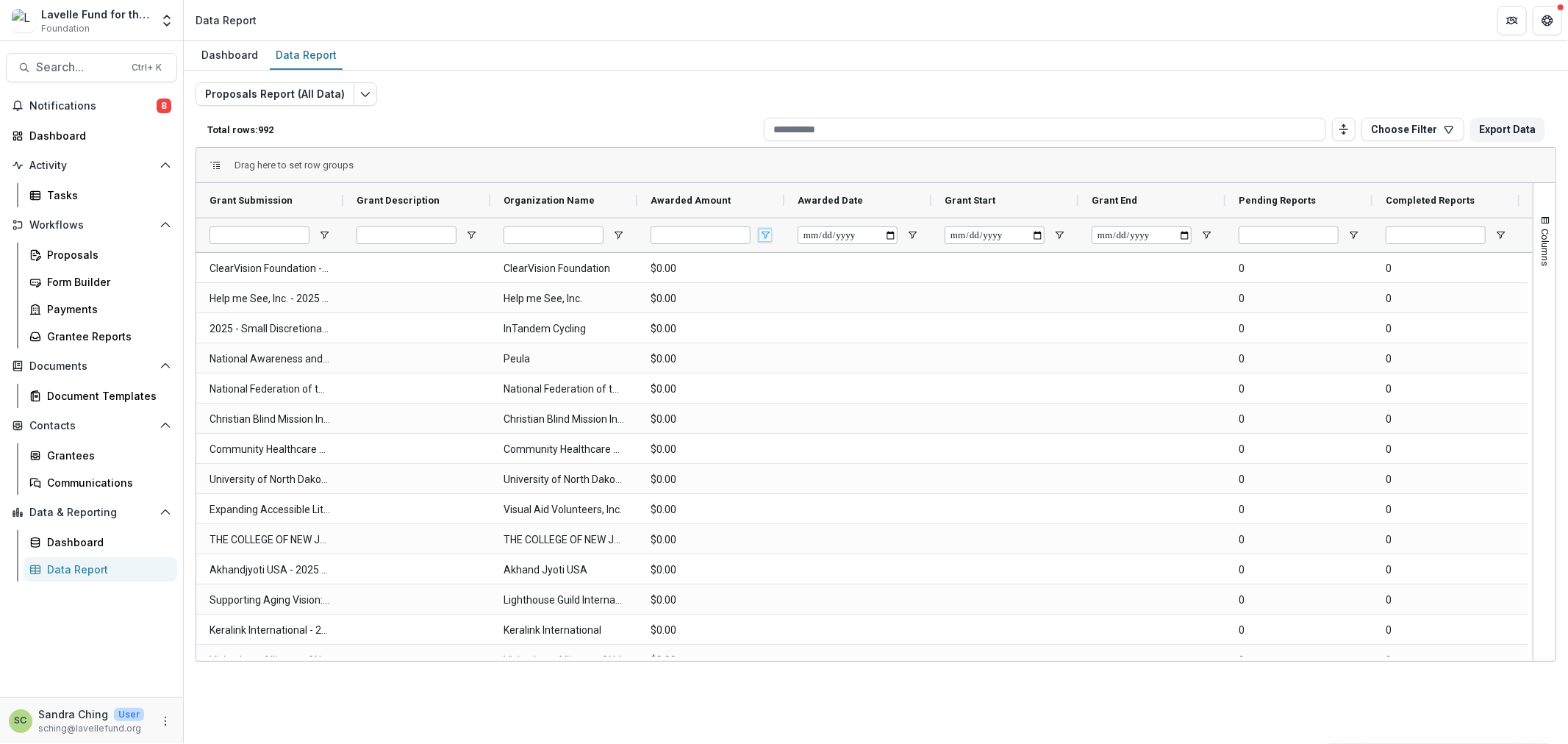 click at bounding box center (765, 235) 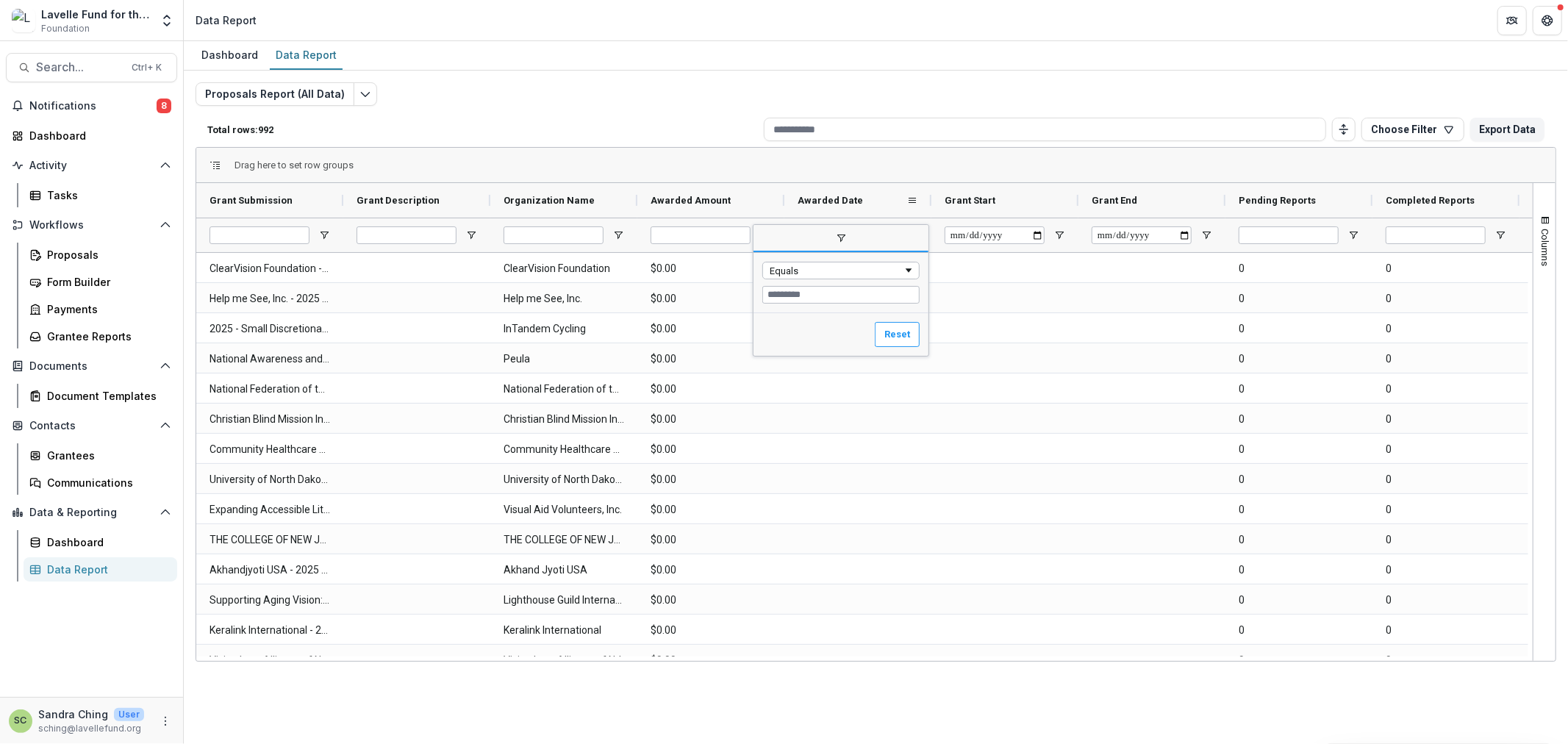 click on "Drag here to set row groups" at bounding box center [876, 165] 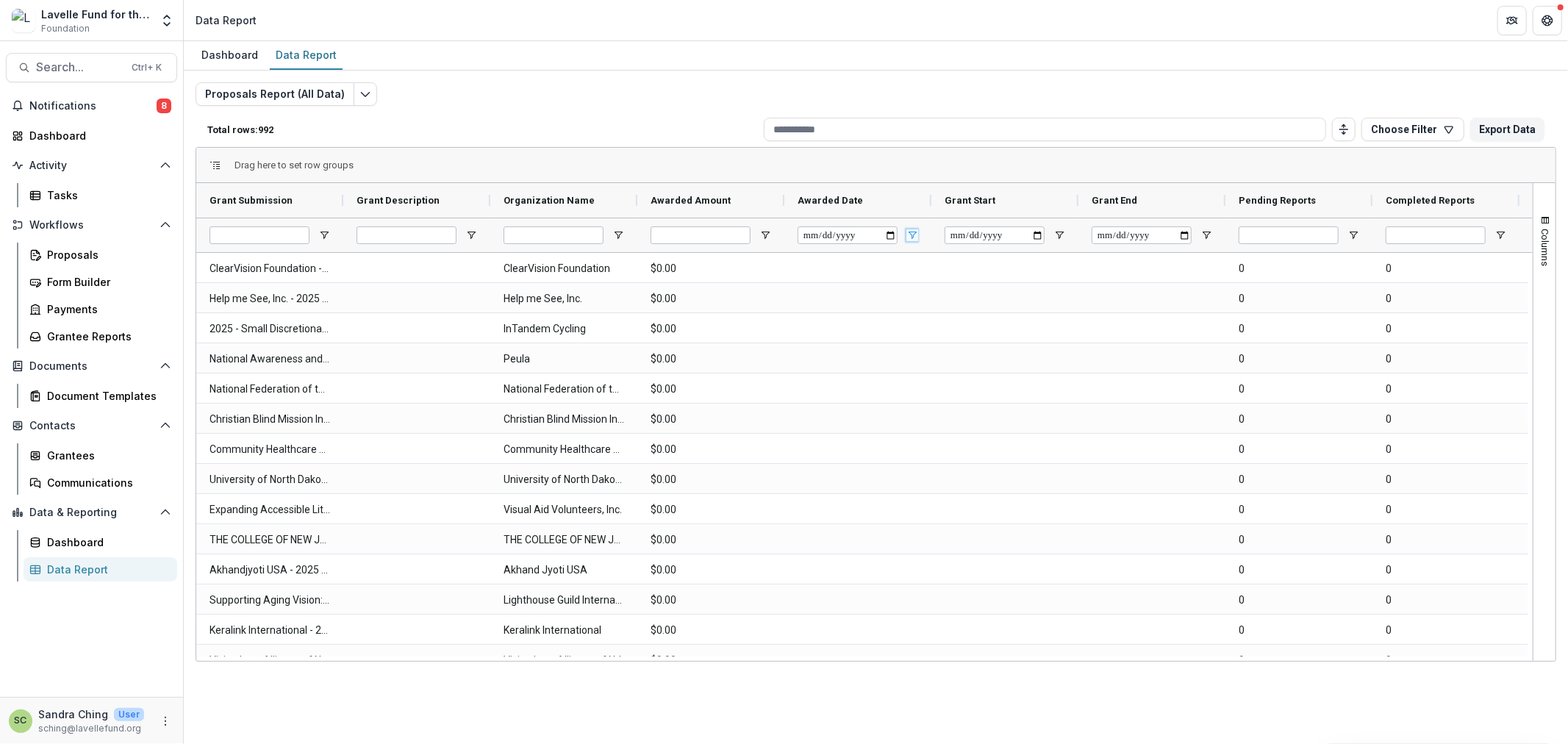 click at bounding box center (912, 235) 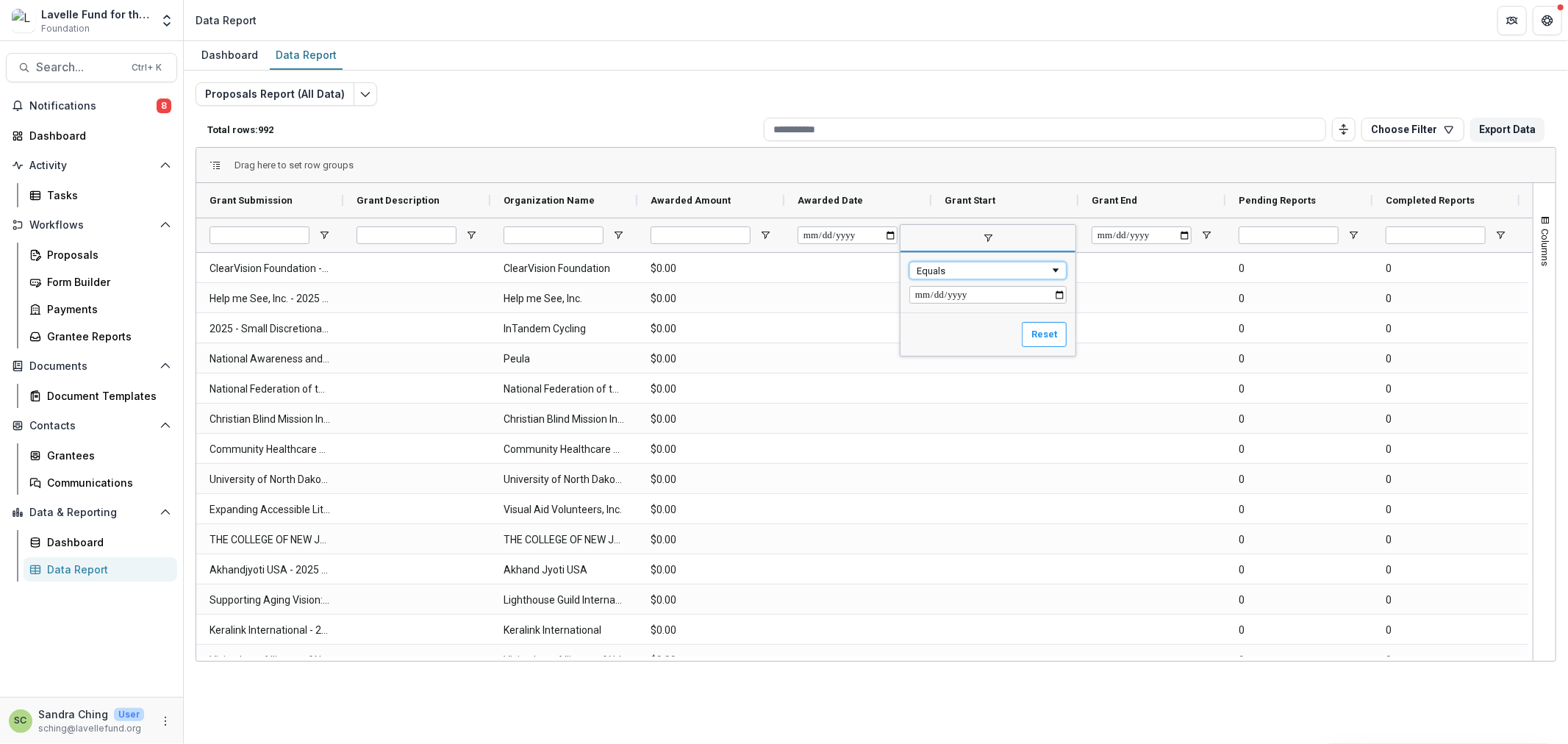 drag, startPoint x: 937, startPoint y: 262, endPoint x: 942, endPoint y: 271, distance: 10.29563 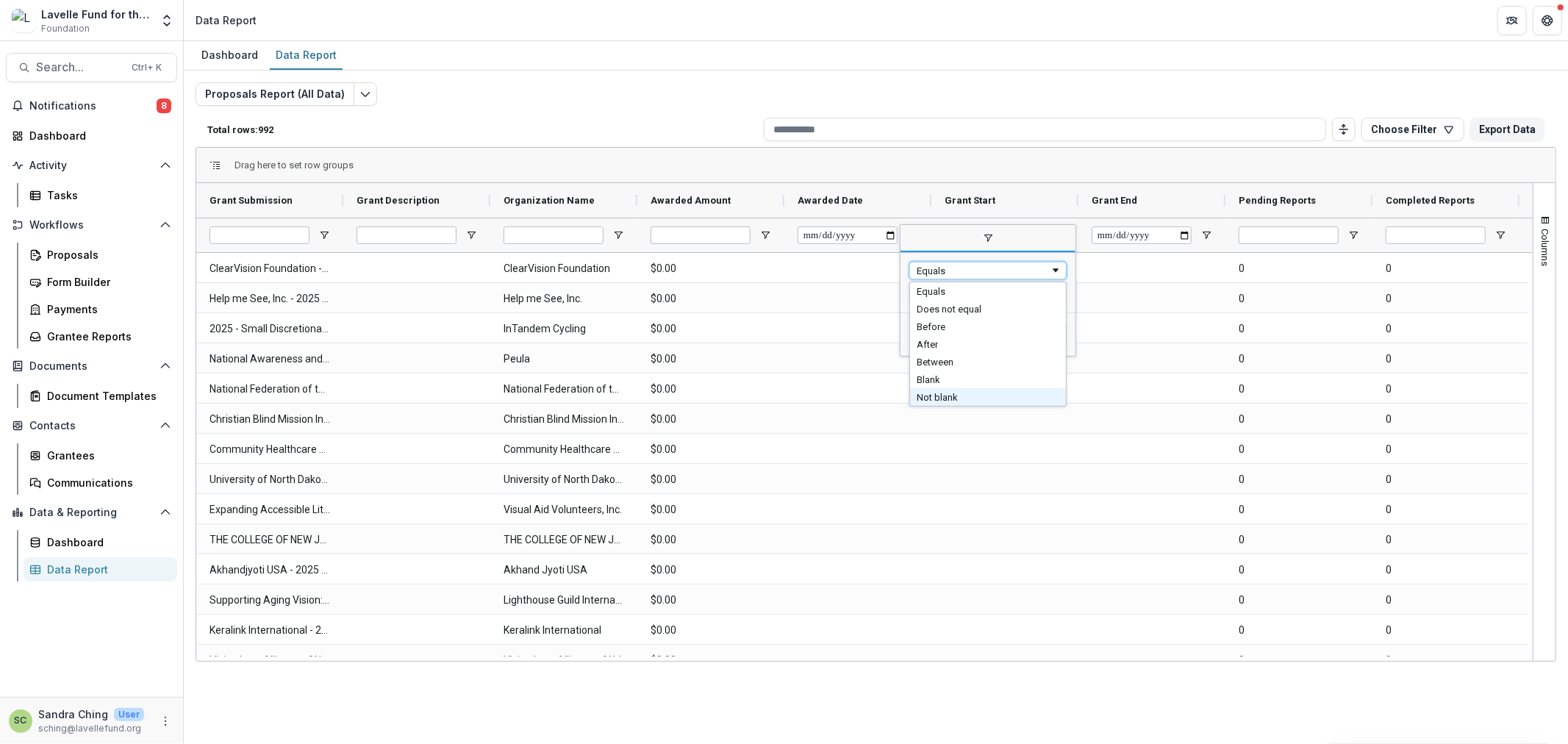 type on "********" 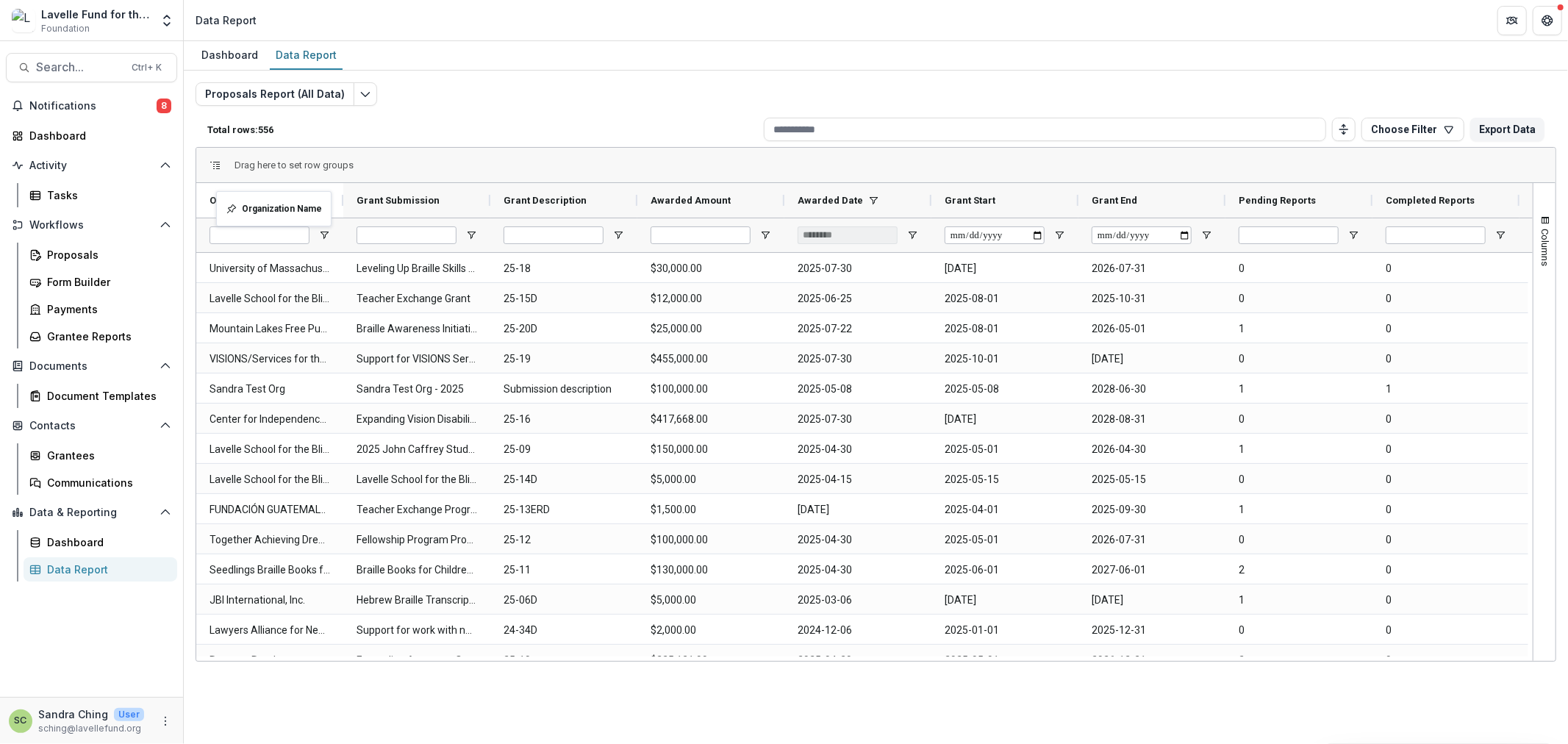 drag, startPoint x: 618, startPoint y: 193, endPoint x: 223, endPoint y: 200, distance: 395.06202 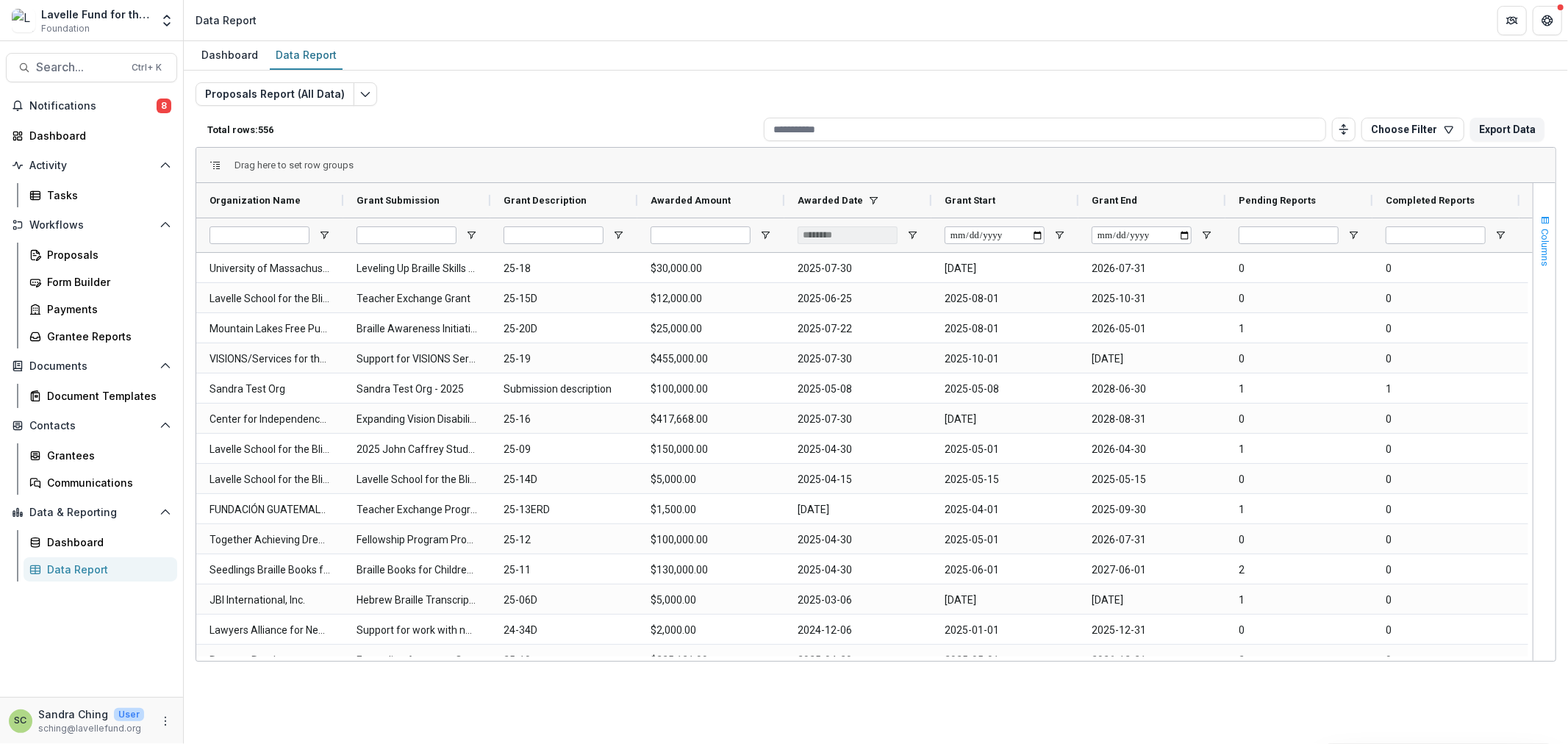 click at bounding box center (1545, 221) 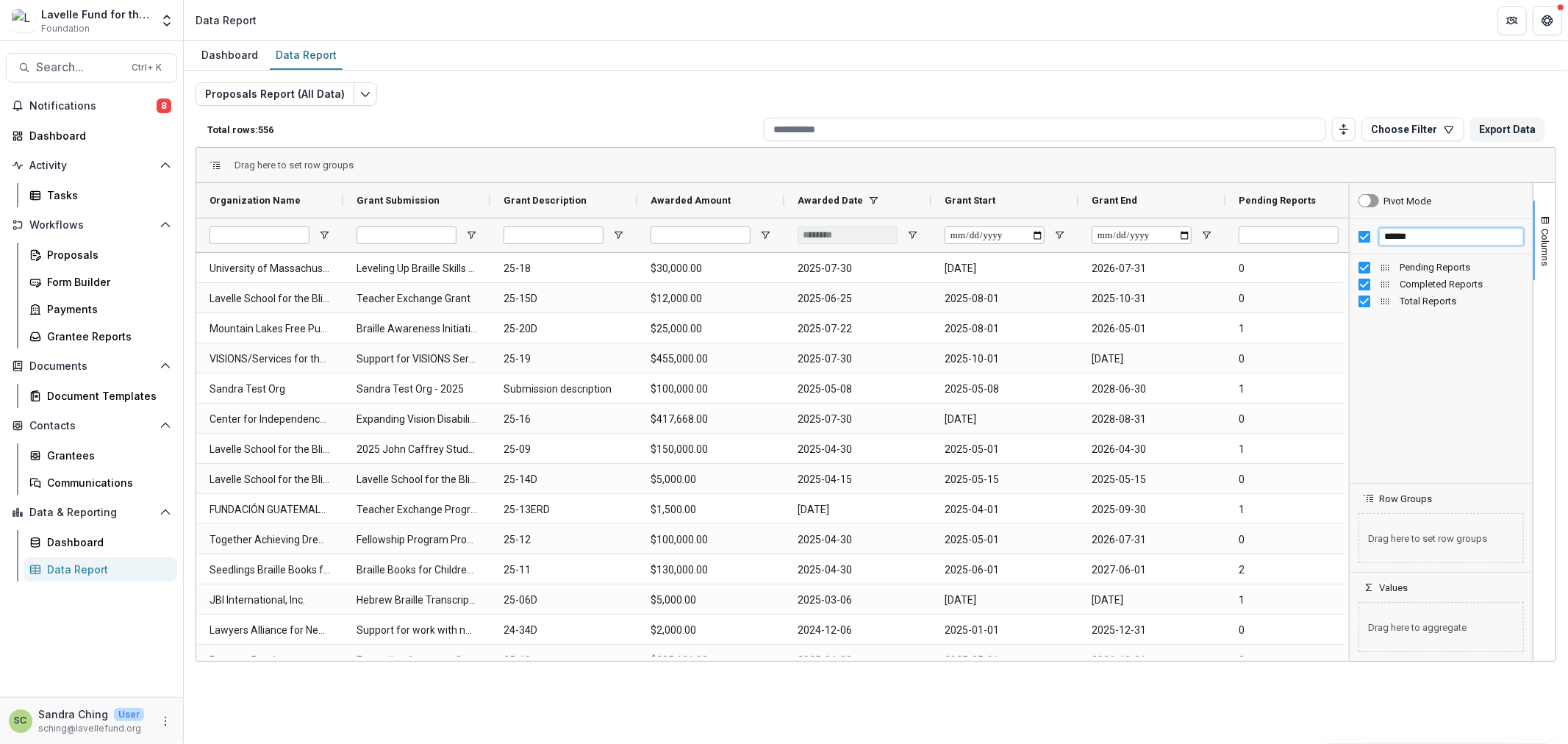 click on "******" at bounding box center (1451, 237) 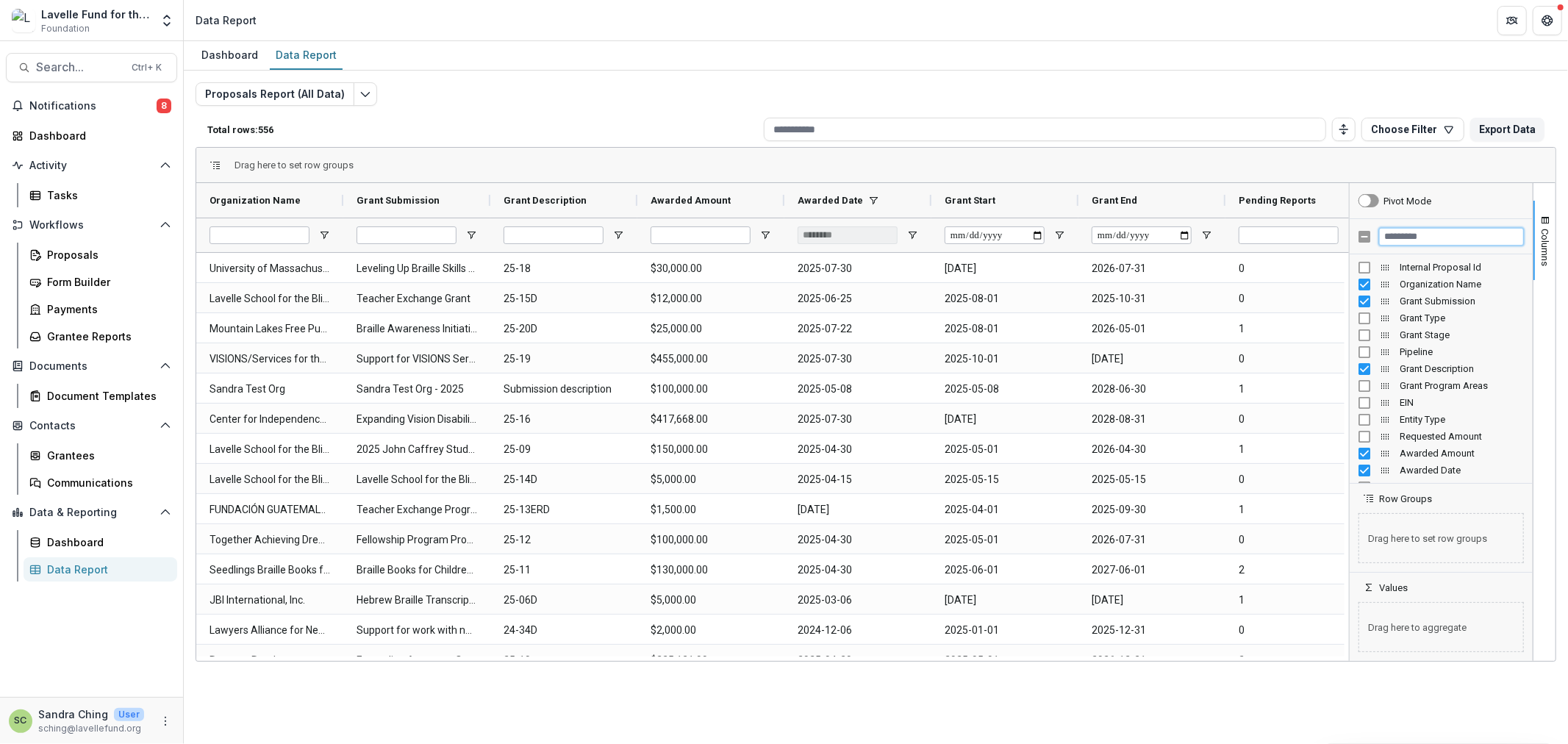 type 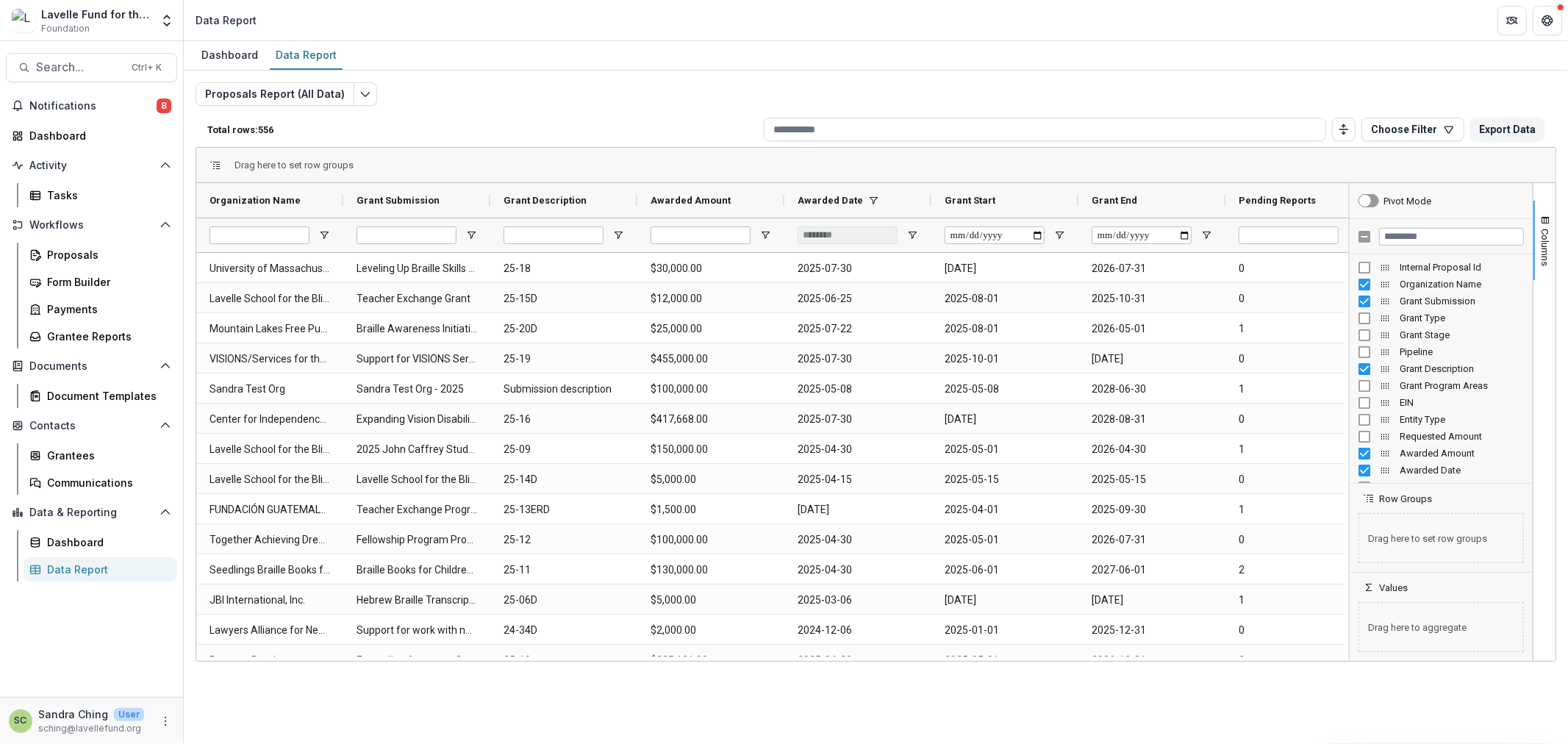 click on "Awarded Amount" at bounding box center (1461, 453) 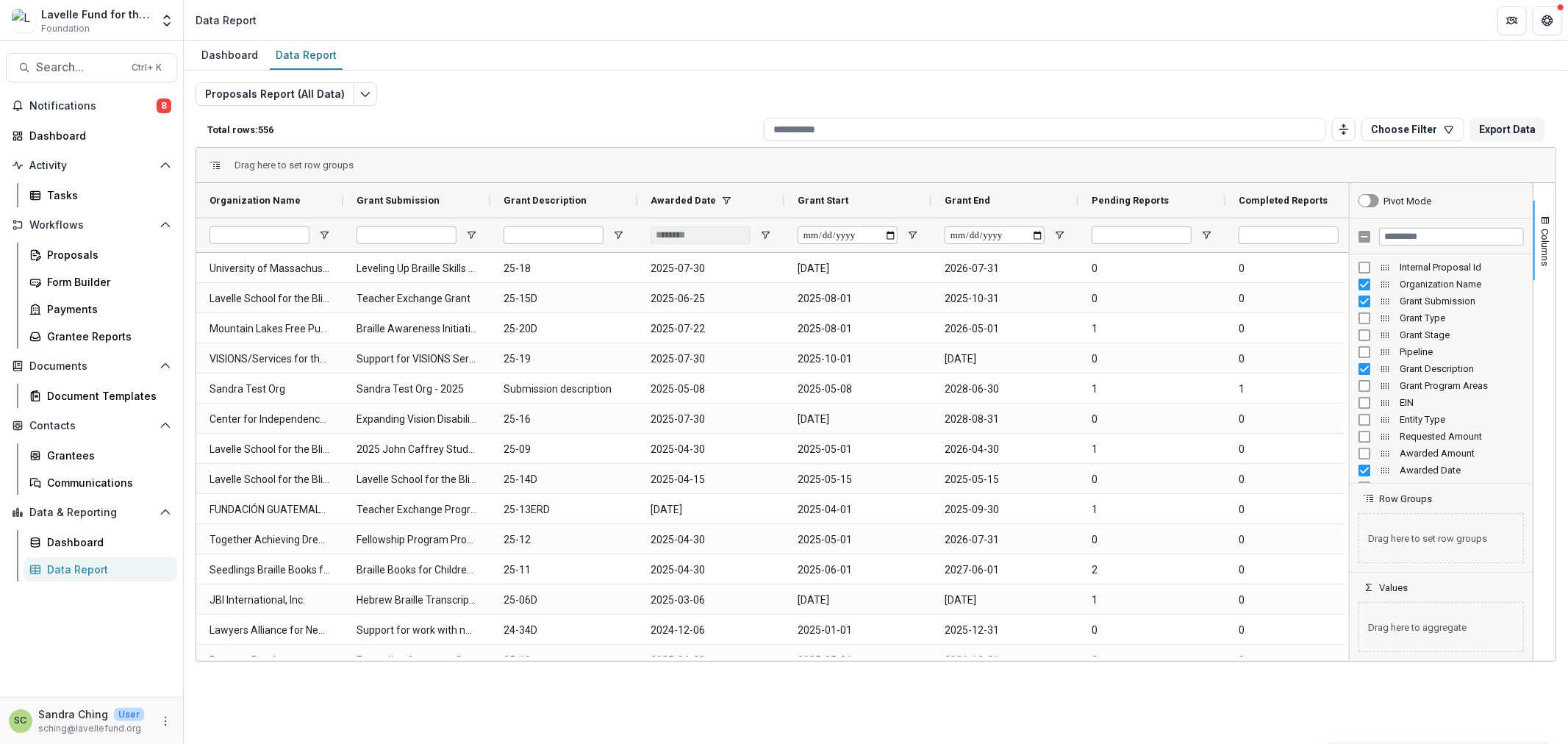 drag, startPoint x: 1015, startPoint y: 157, endPoint x: 865, endPoint y: 187, distance: 152.97059 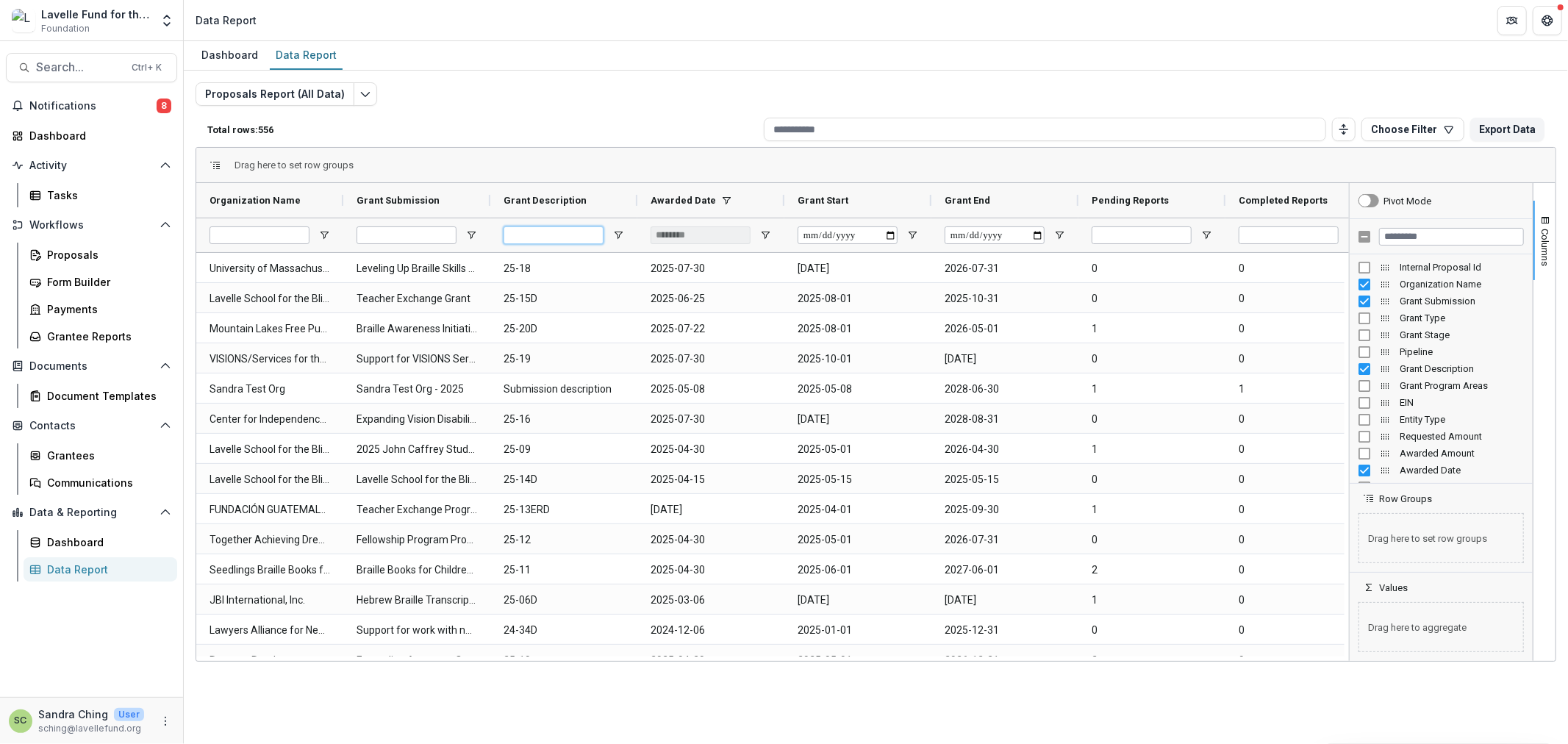 click at bounding box center (554, 235) 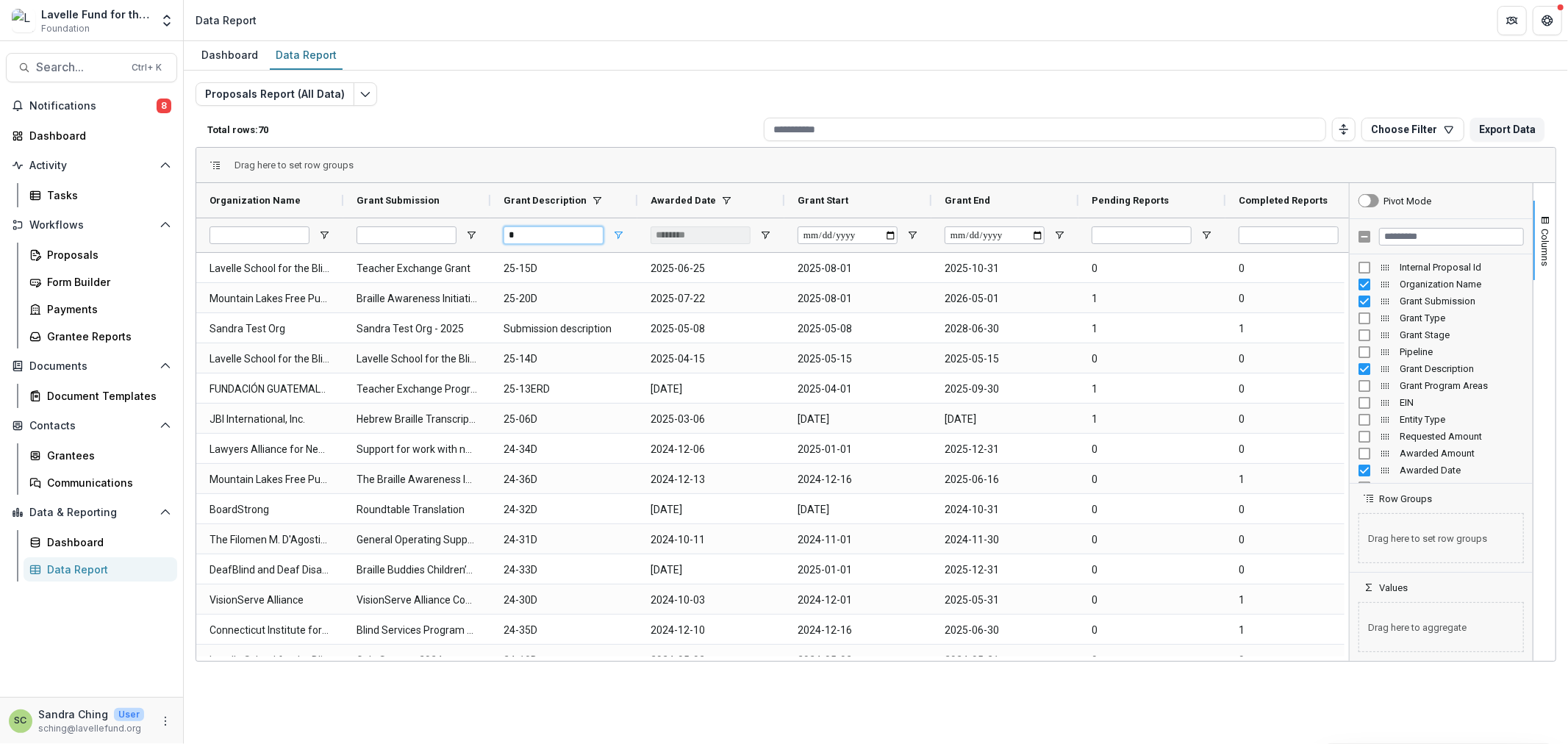 type on "*" 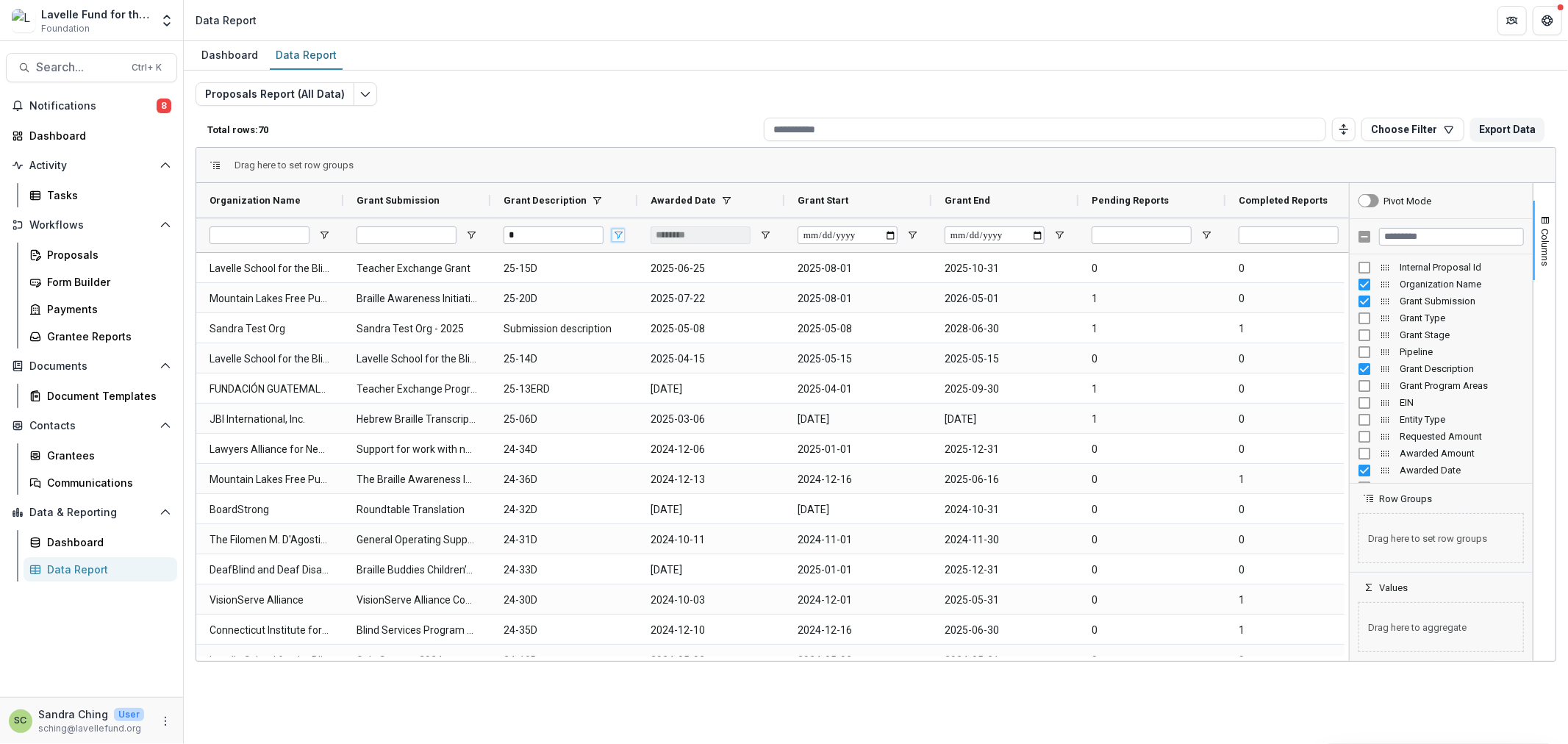 click at bounding box center (618, 235) 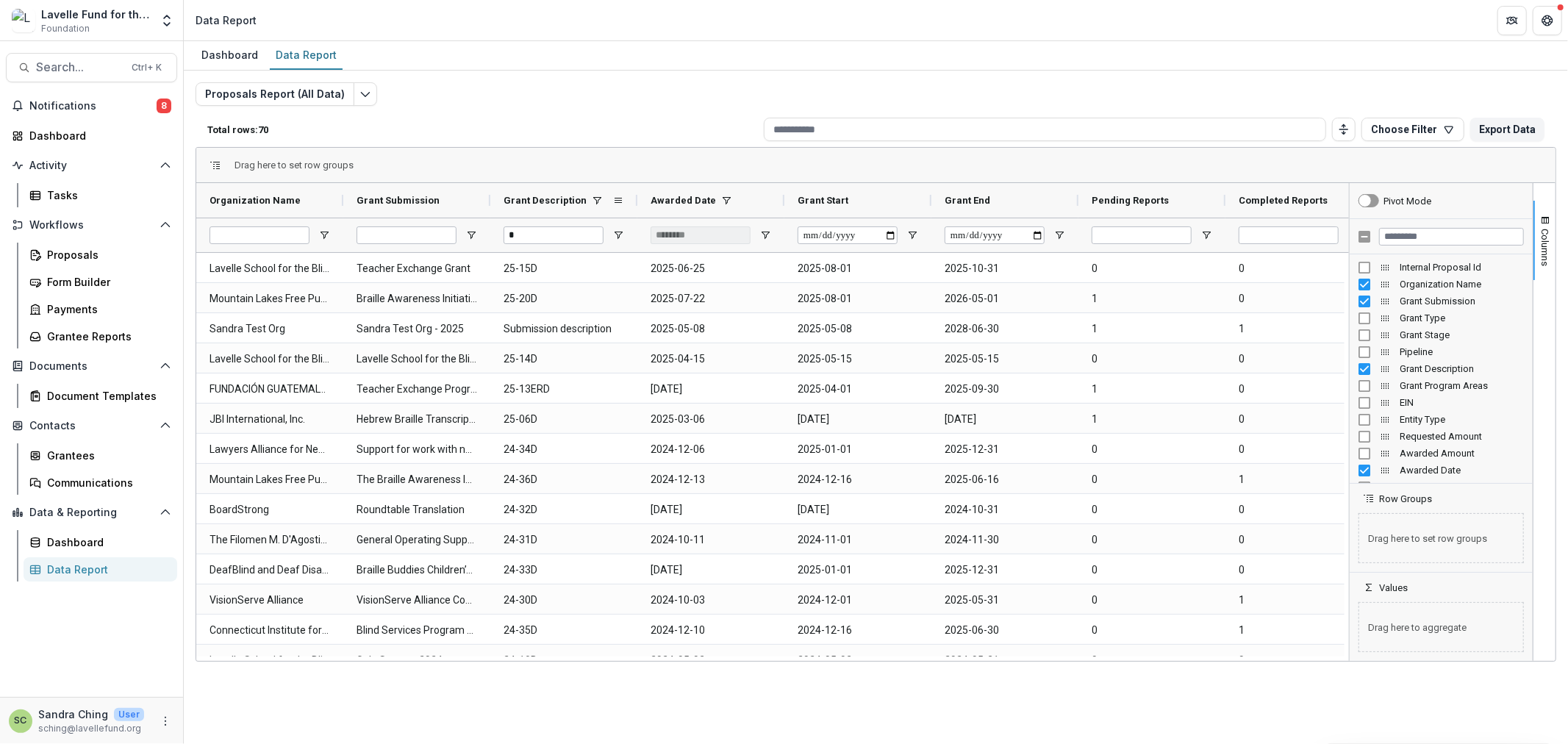 click on "Grant Description" at bounding box center (545, 200) 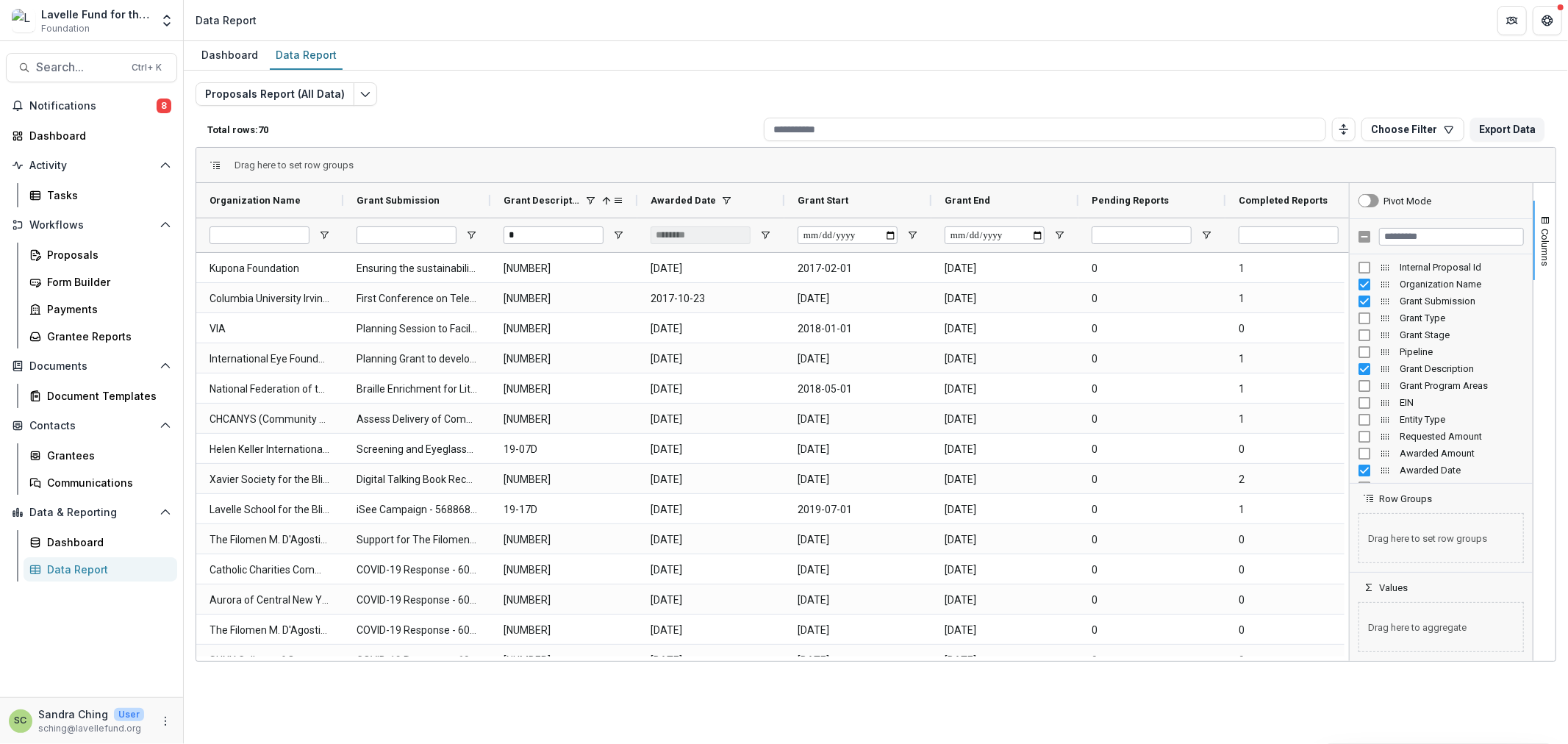 click on "Grant Description" at bounding box center (542, 200) 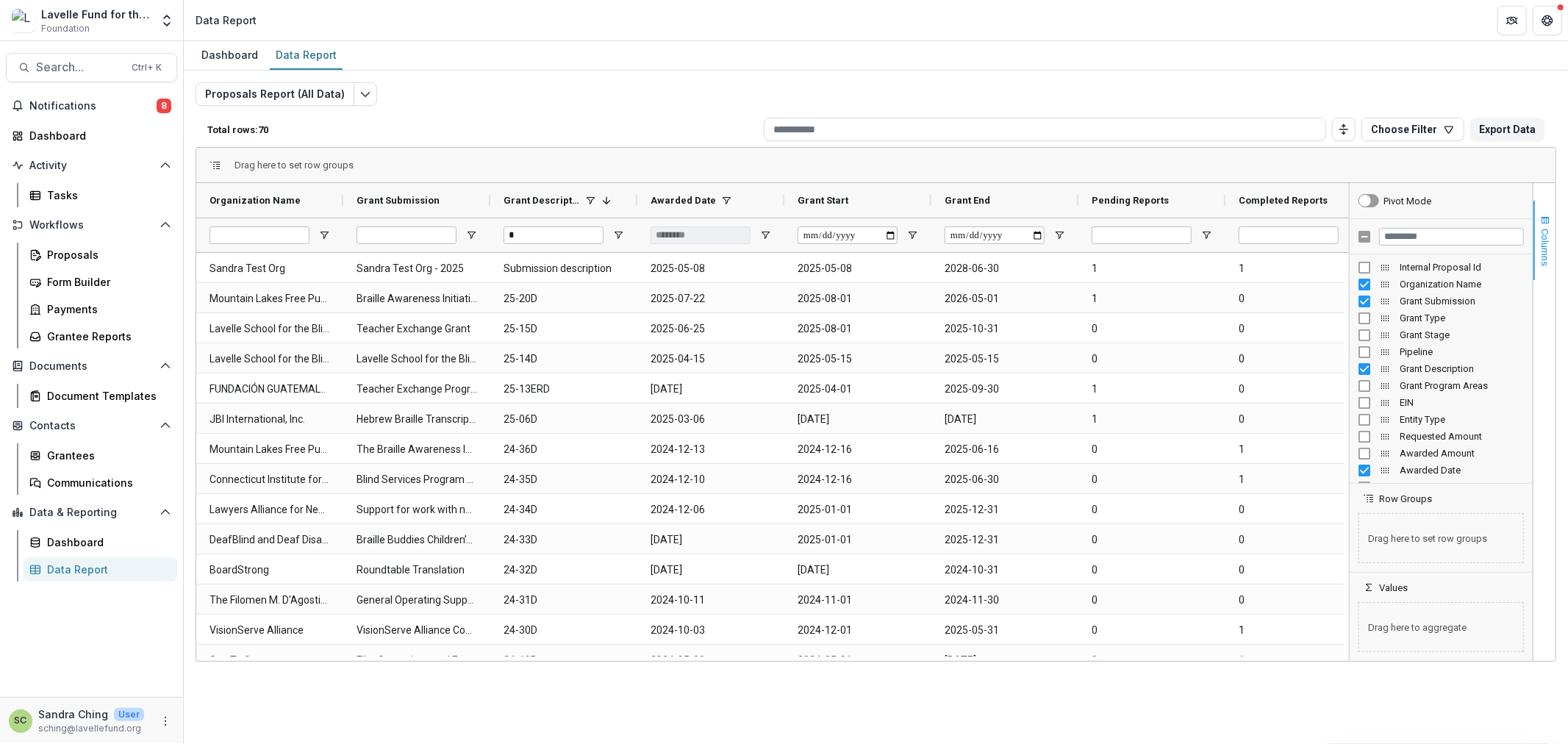 click on "Columns" at bounding box center (1545, 247) 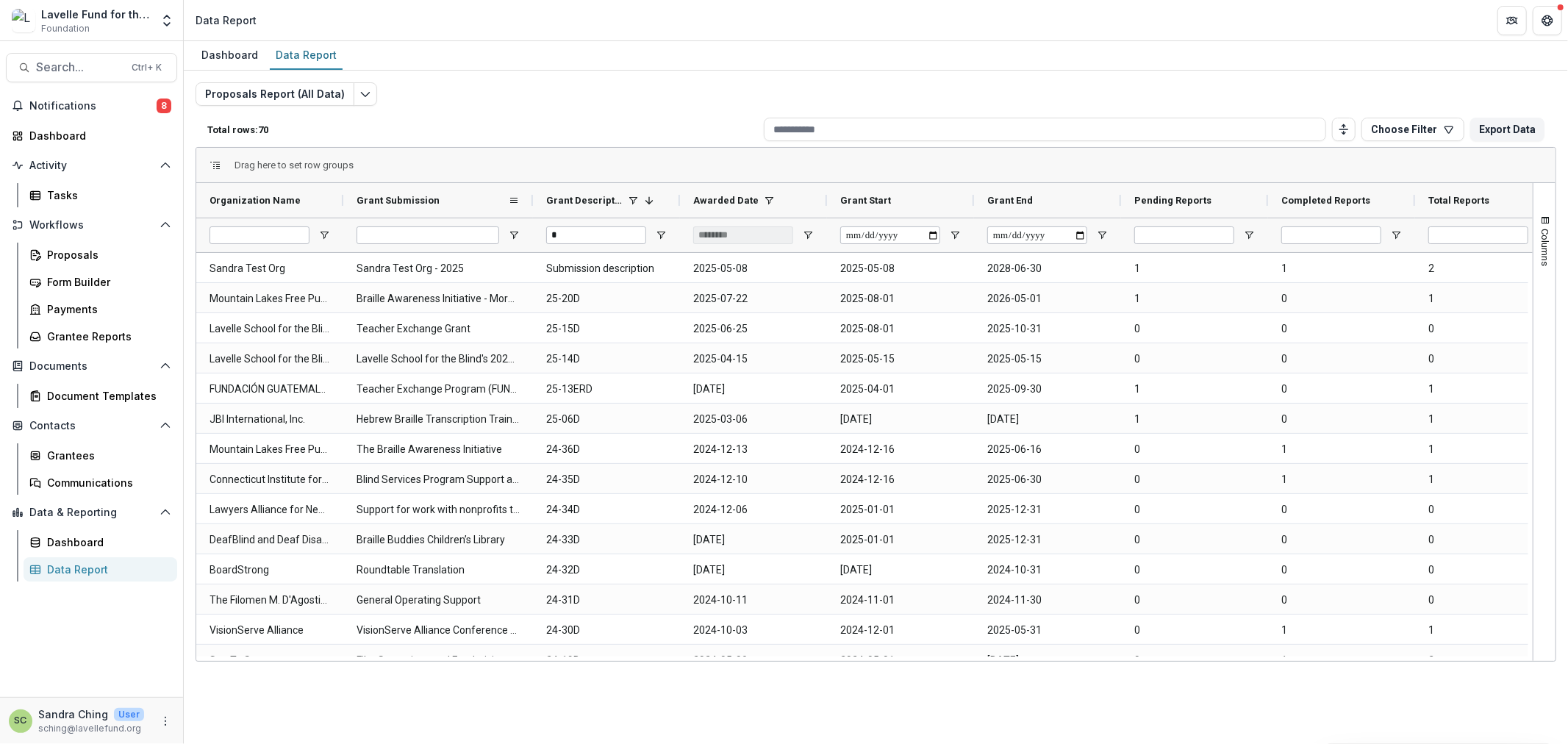 drag, startPoint x: 491, startPoint y: 195, endPoint x: 532, endPoint y: 213, distance: 44.777226 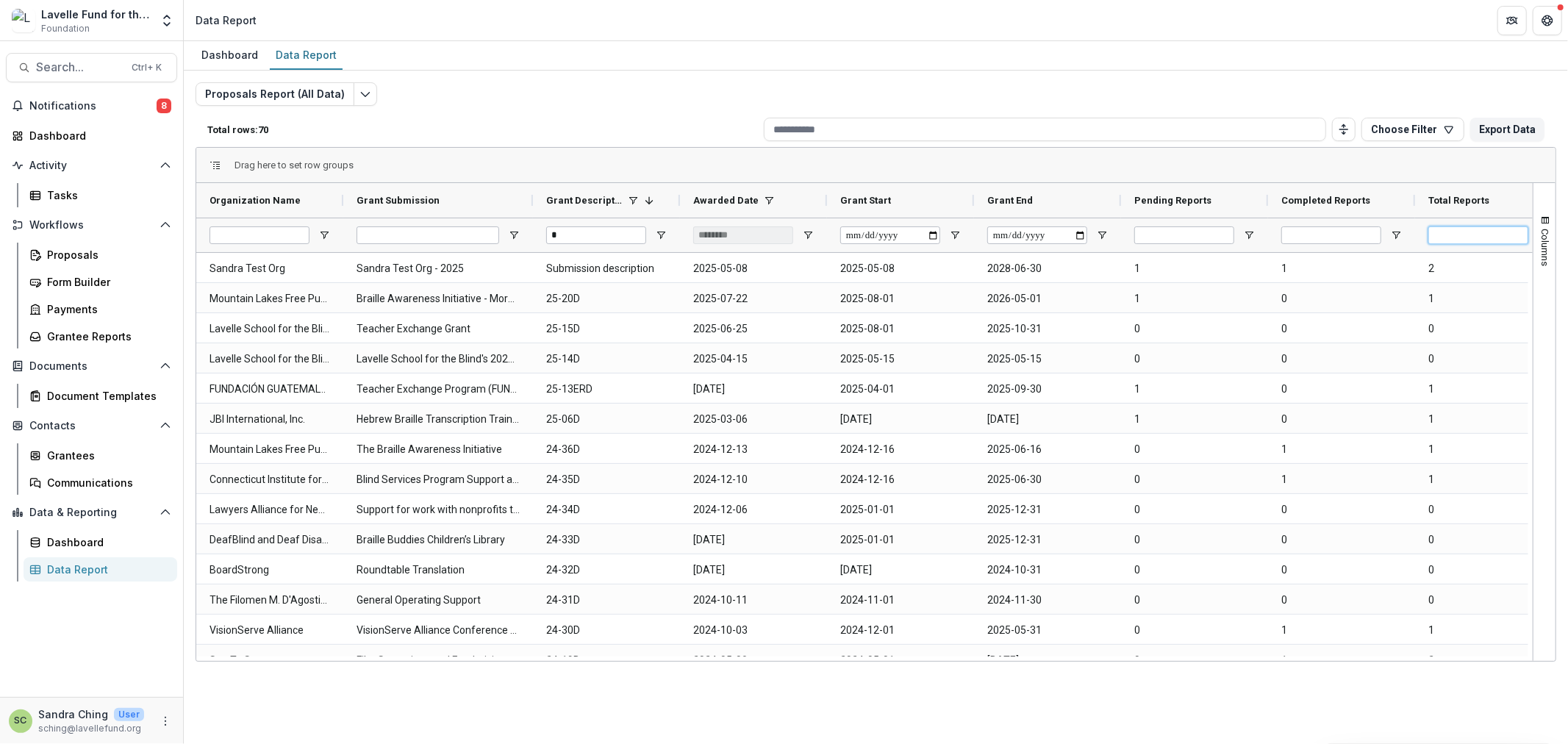 click at bounding box center [1478, 235] 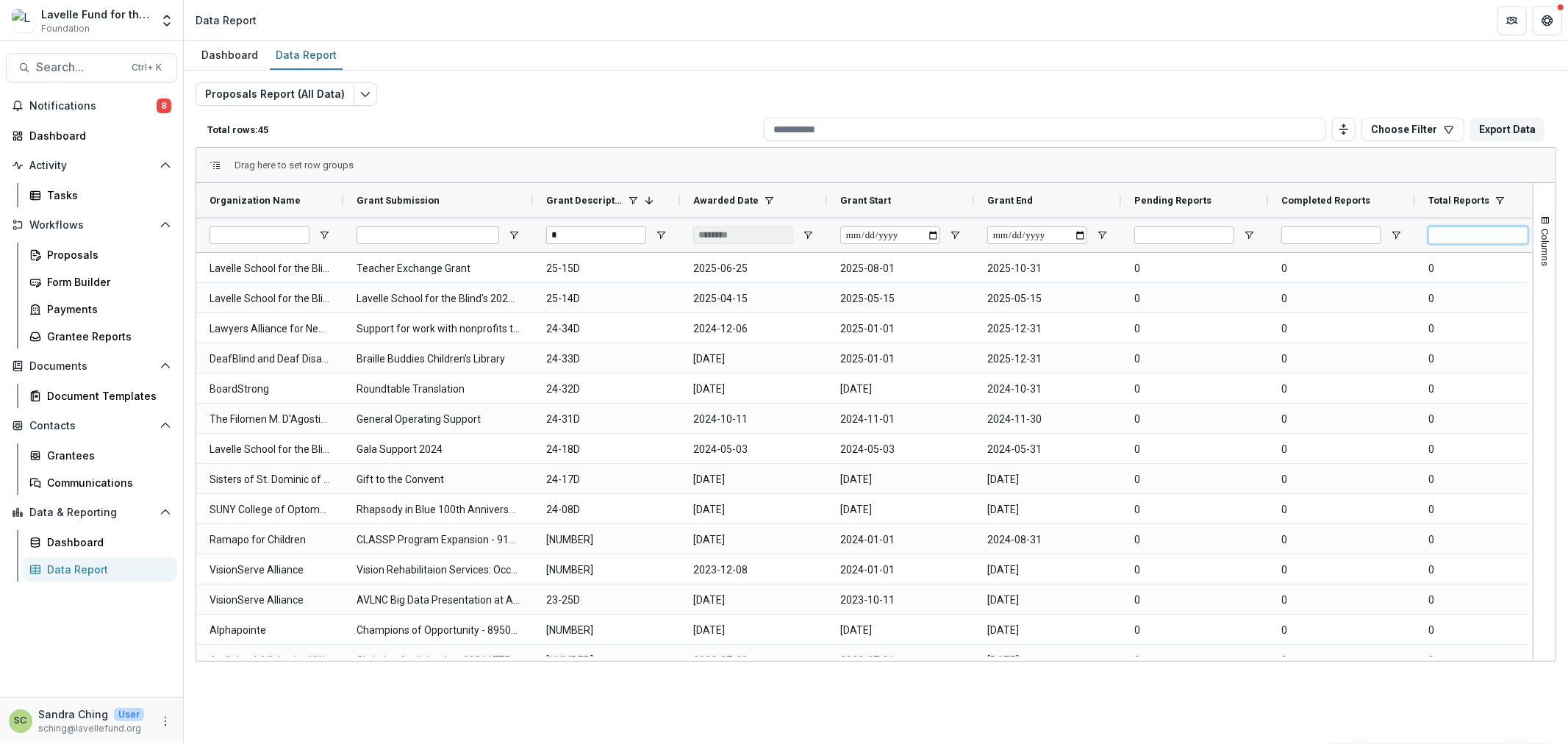 type on "*" 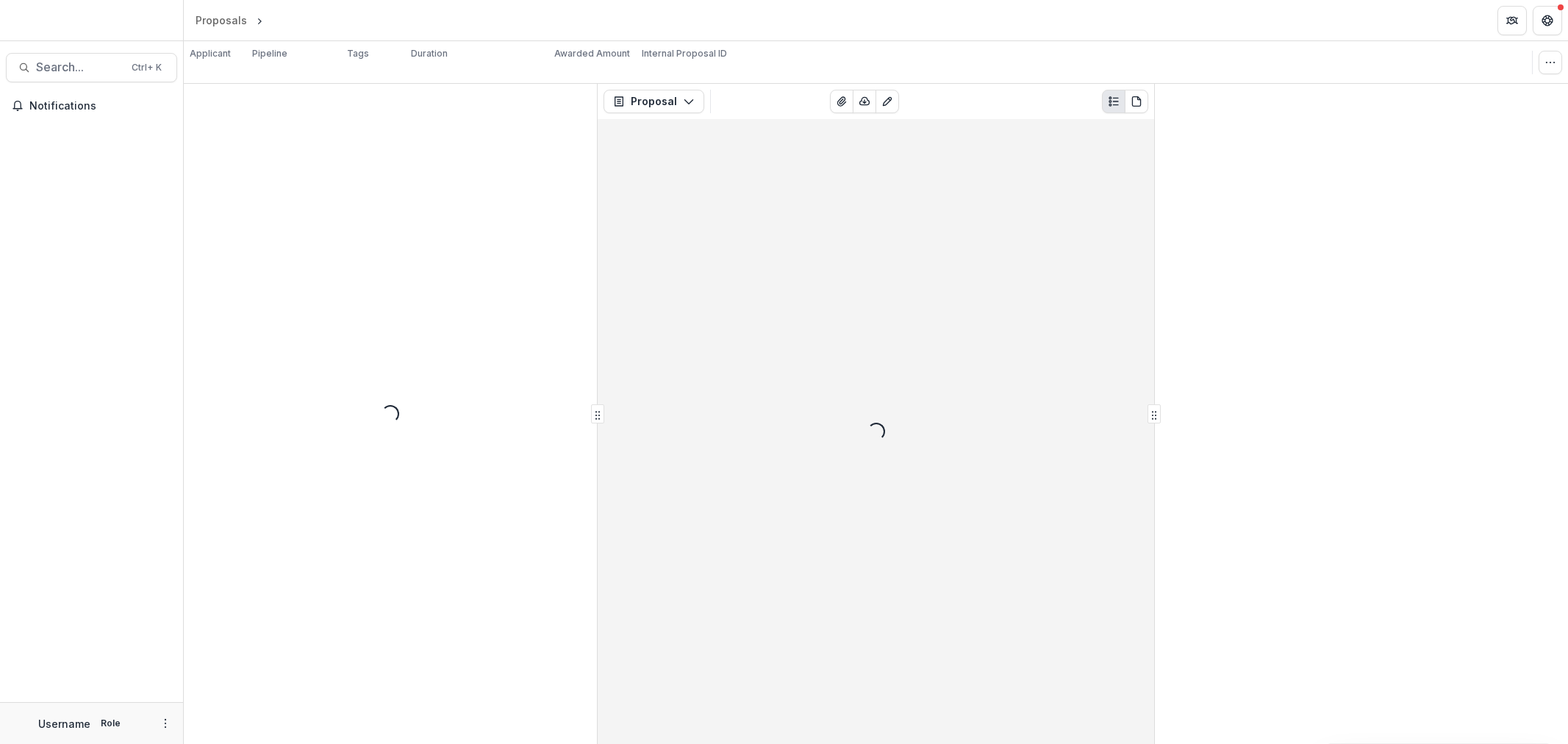 scroll, scrollTop: 0, scrollLeft: 0, axis: both 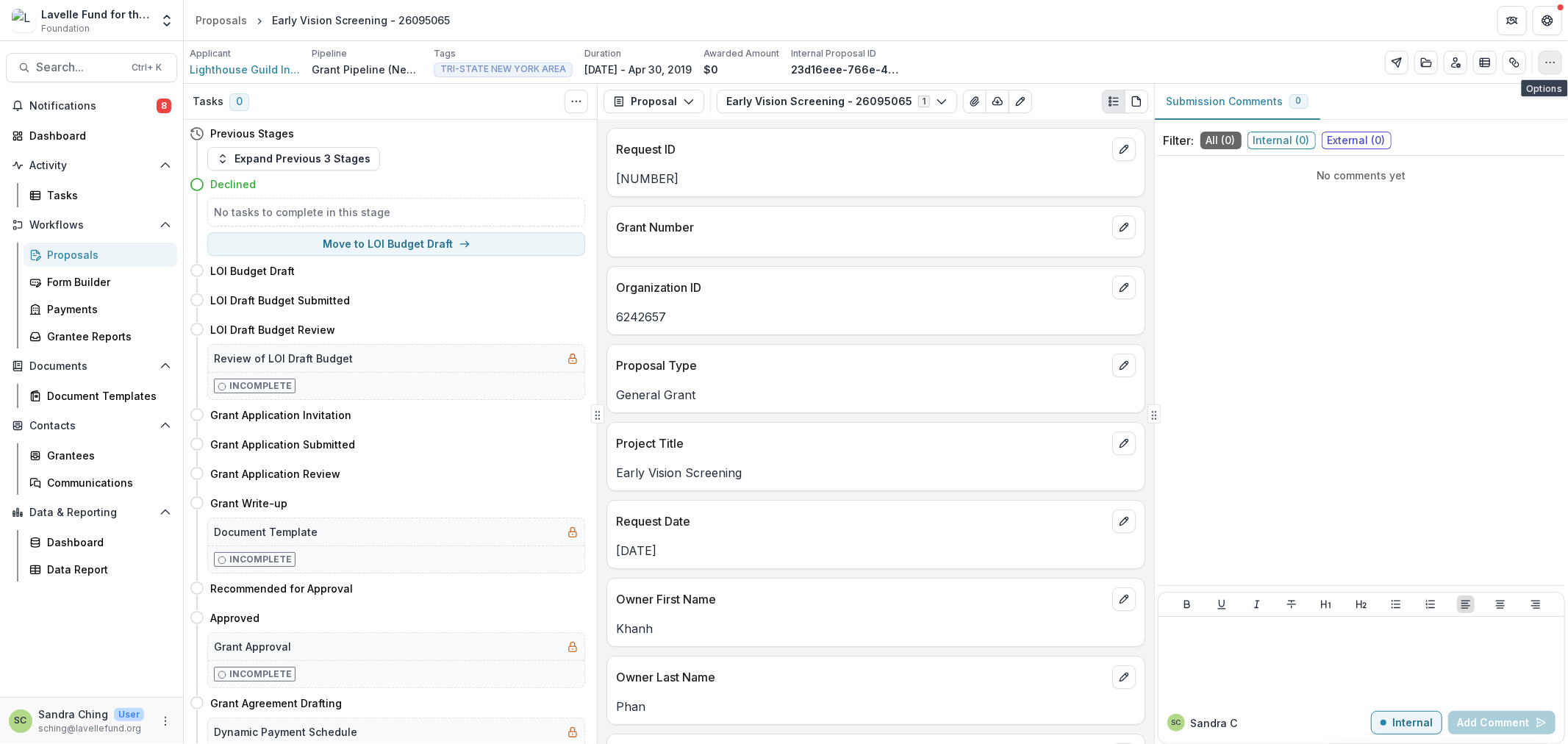 click at bounding box center [1550, 62] 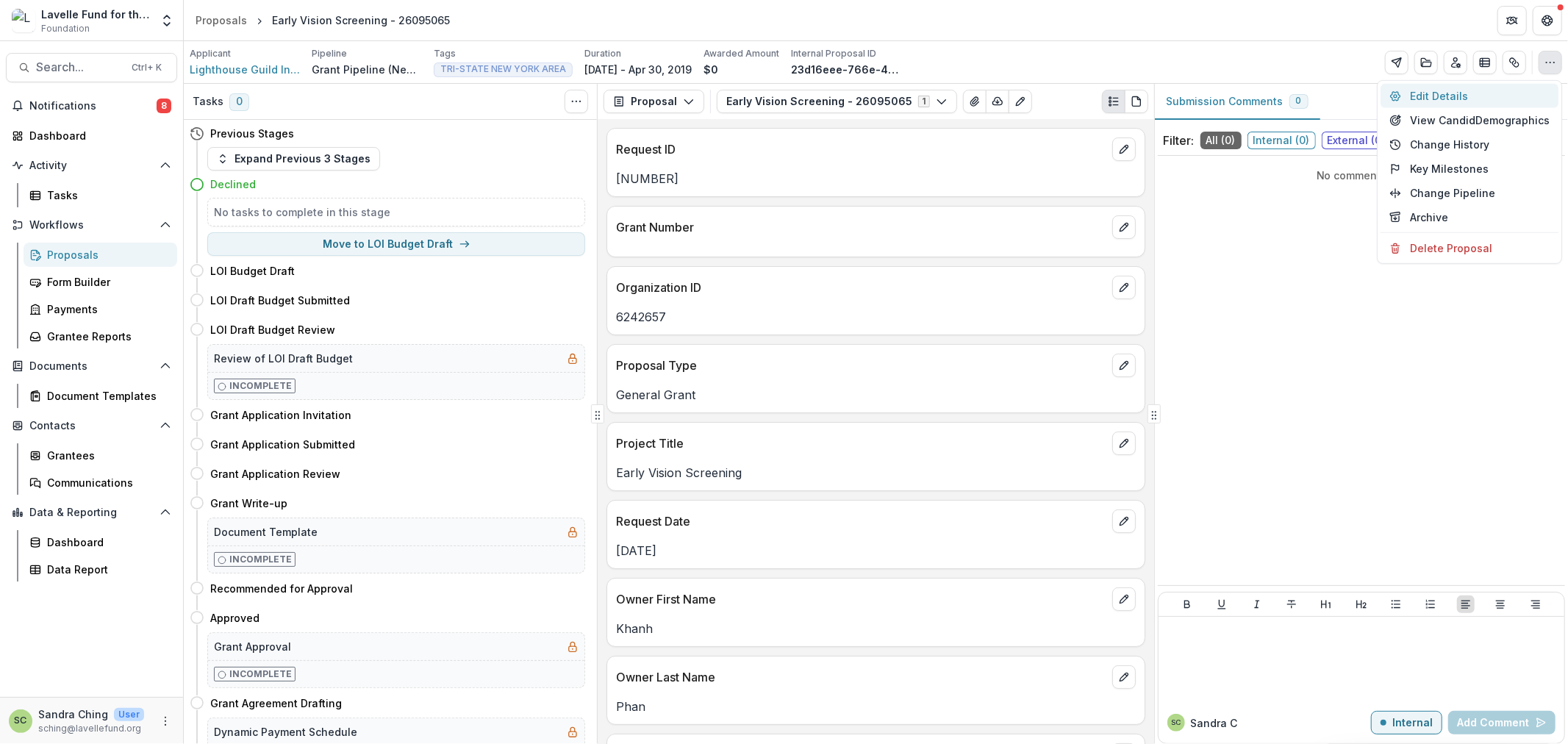 click on "Edit Details" at bounding box center [1469, 96] 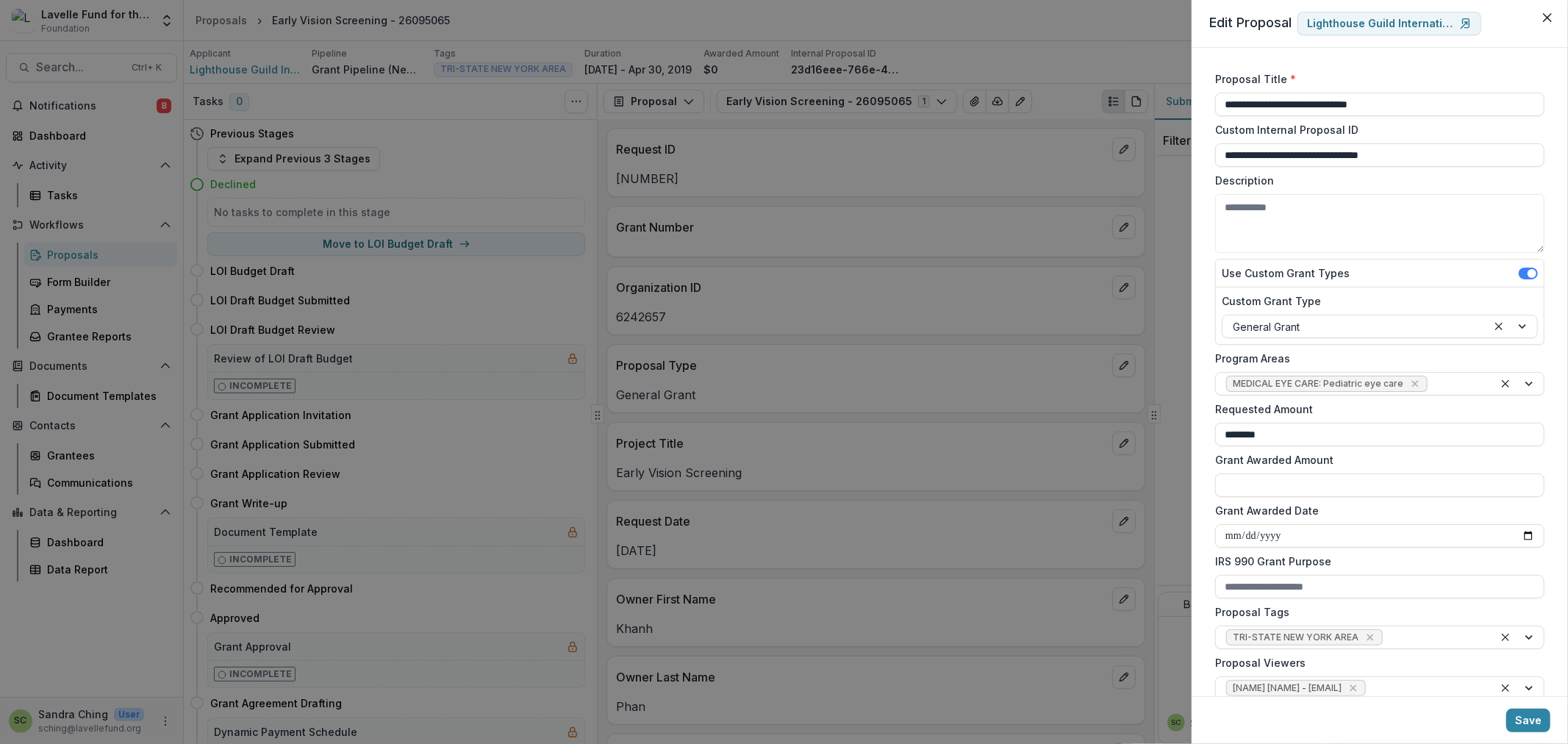 scroll, scrollTop: 273, scrollLeft: 0, axis: vertical 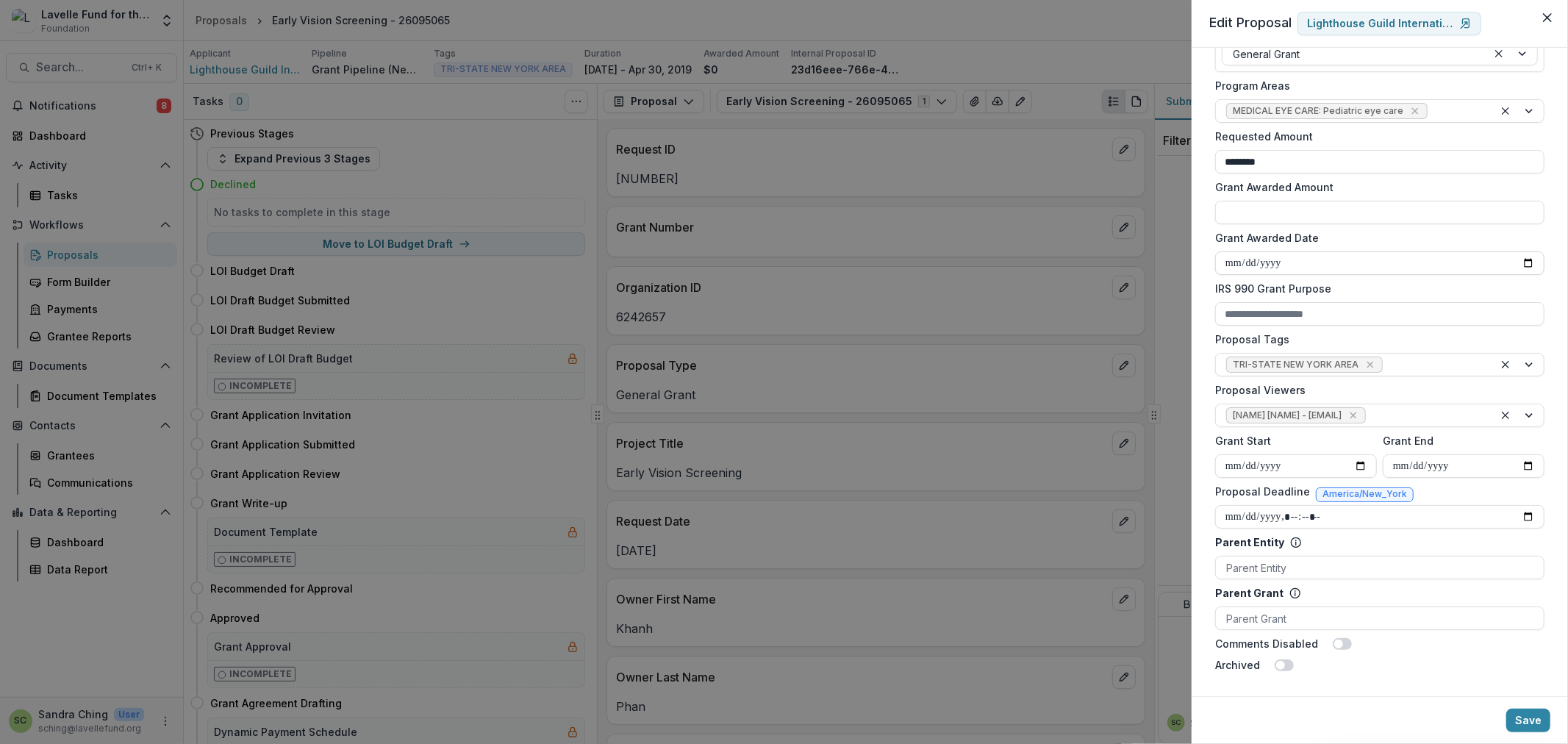 click on "**********" at bounding box center (1380, 263) 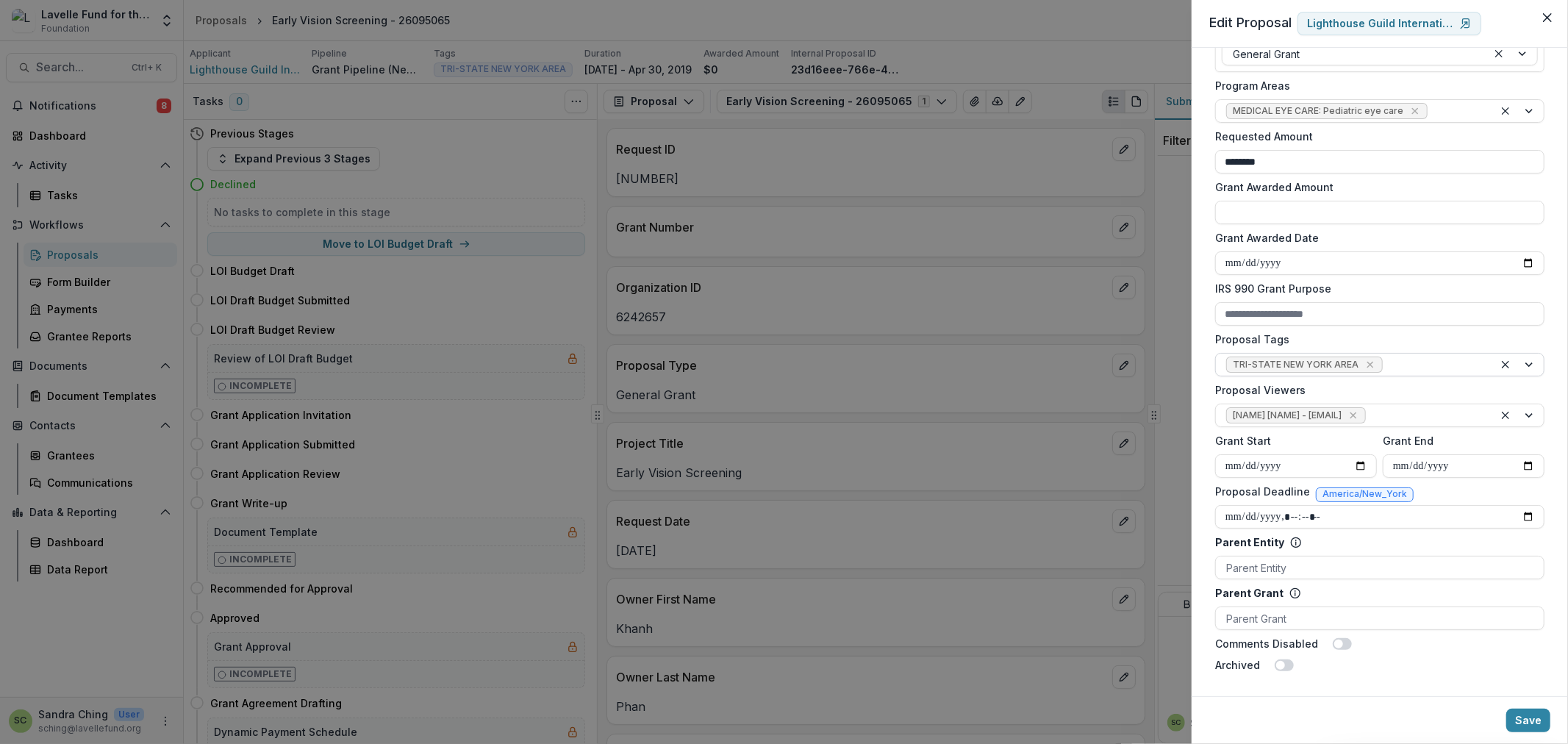 type 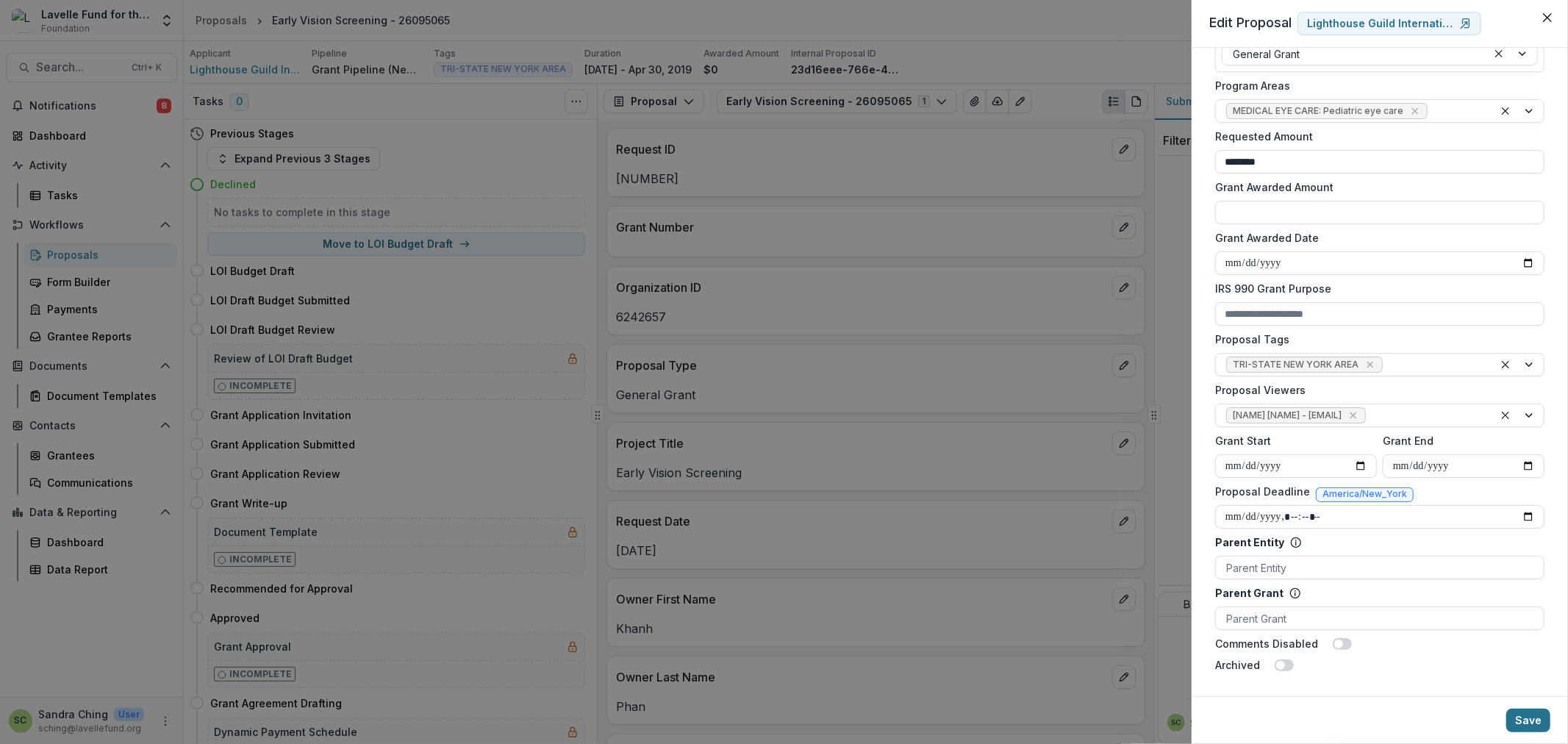 click on "Save" at bounding box center (1528, 720) 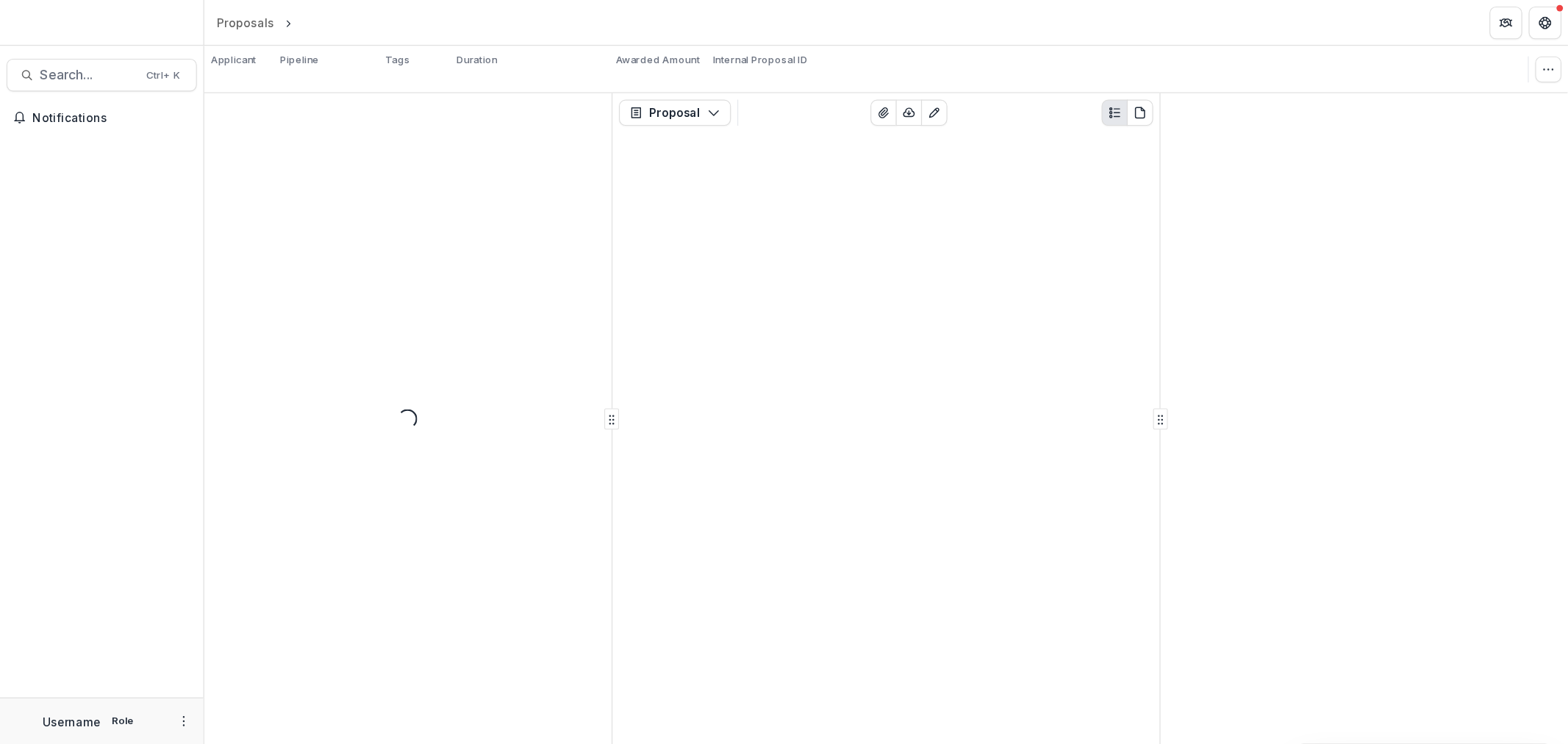 scroll, scrollTop: 0, scrollLeft: 0, axis: both 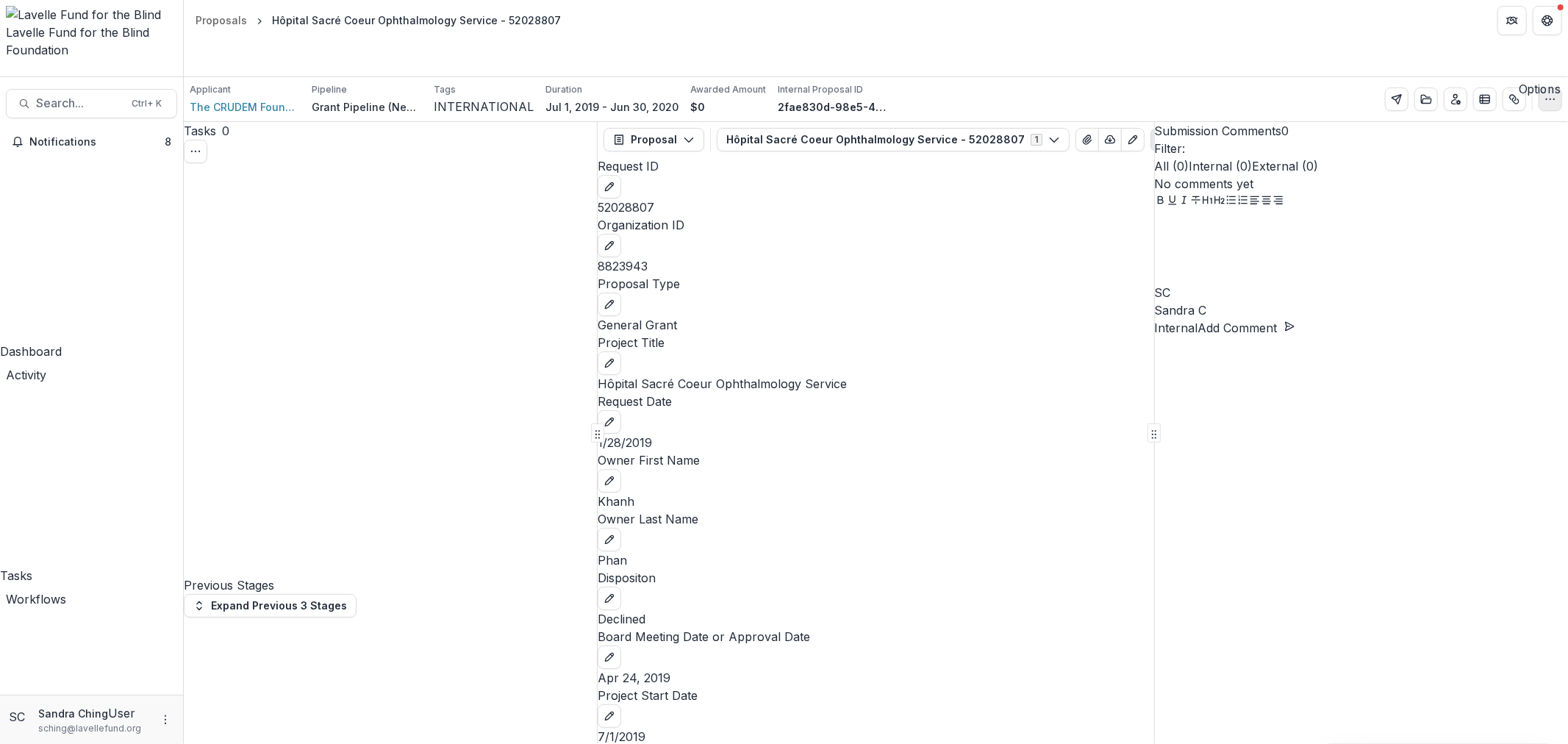 click 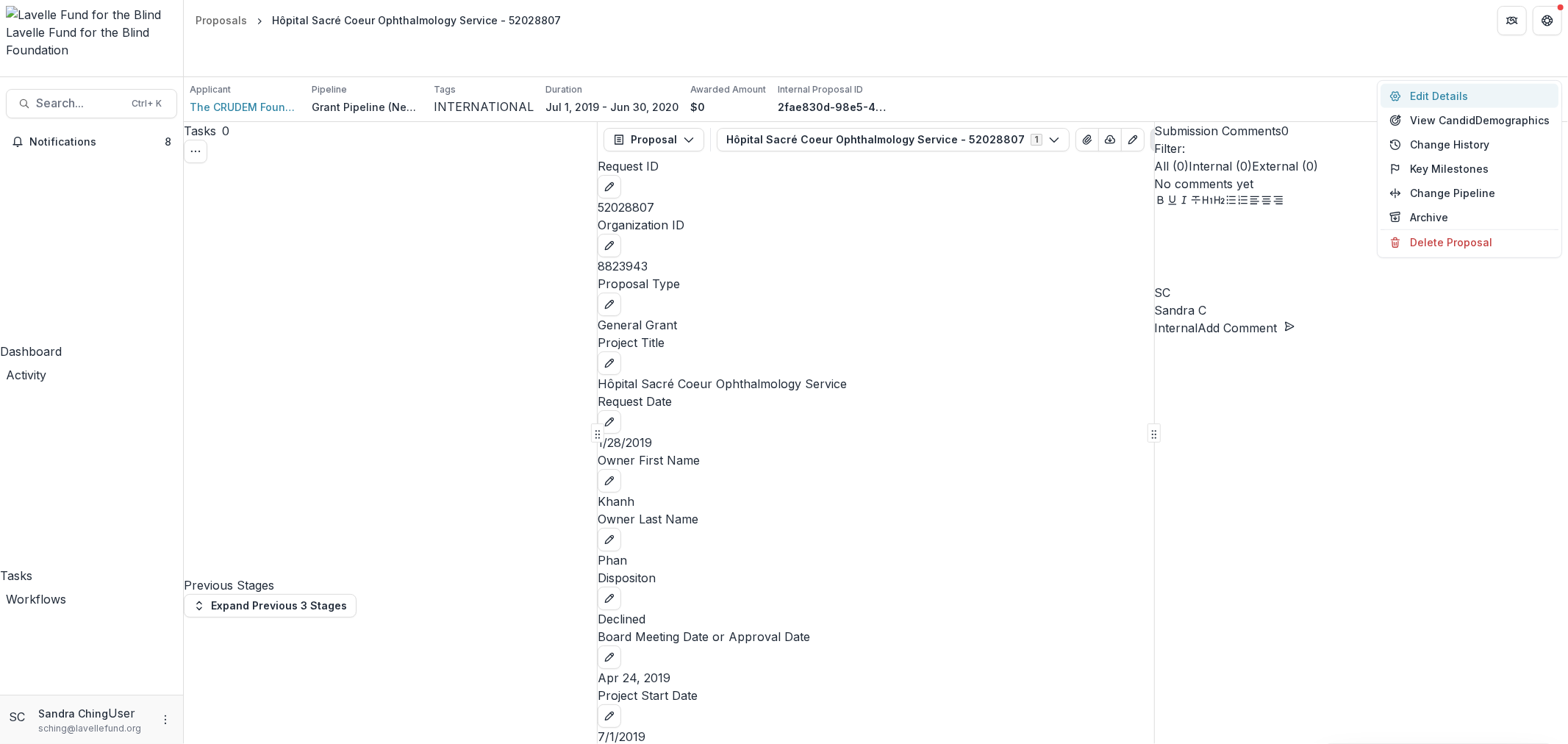 click on "Edit Details" at bounding box center (1469, 96) 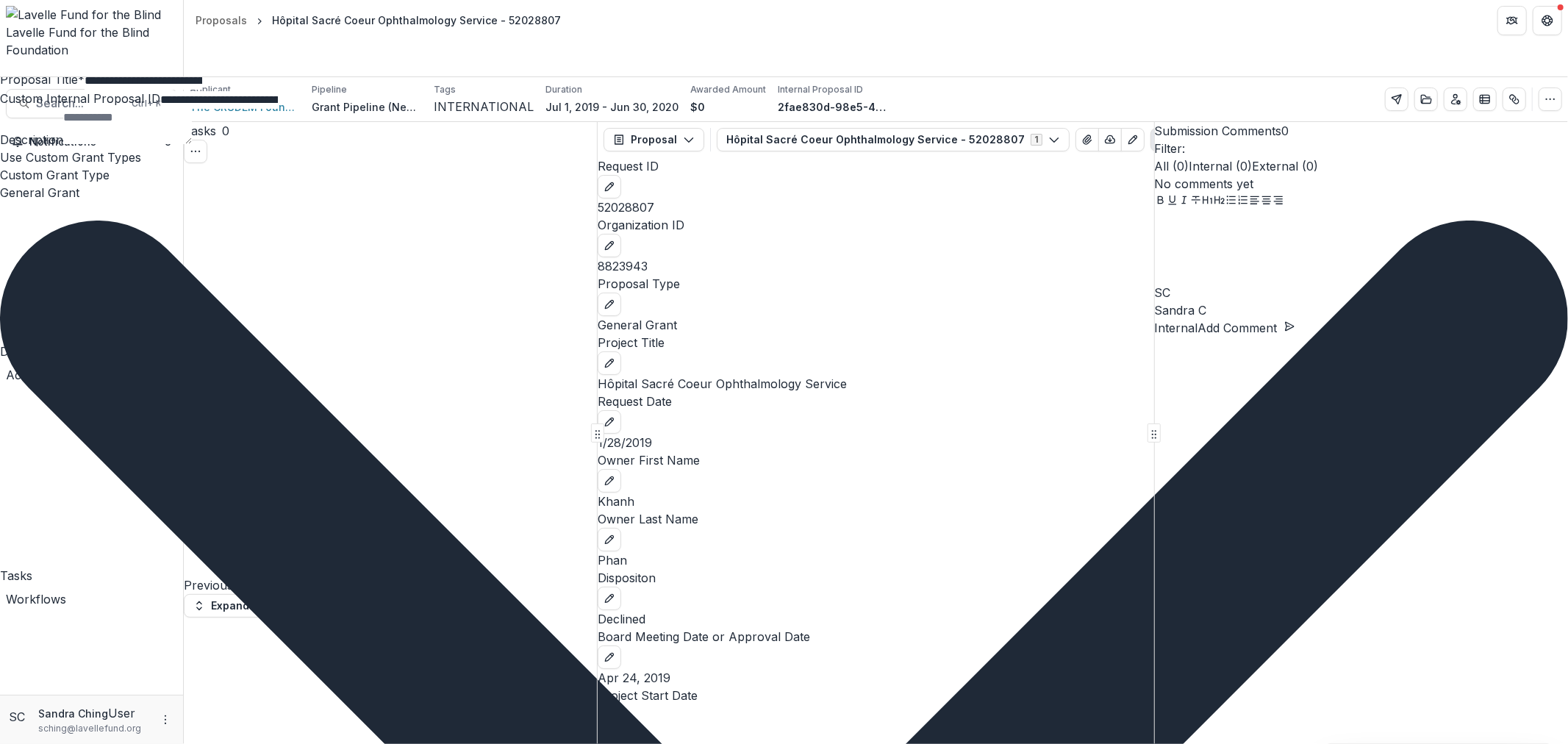 scroll, scrollTop: 291, scrollLeft: 0, axis: vertical 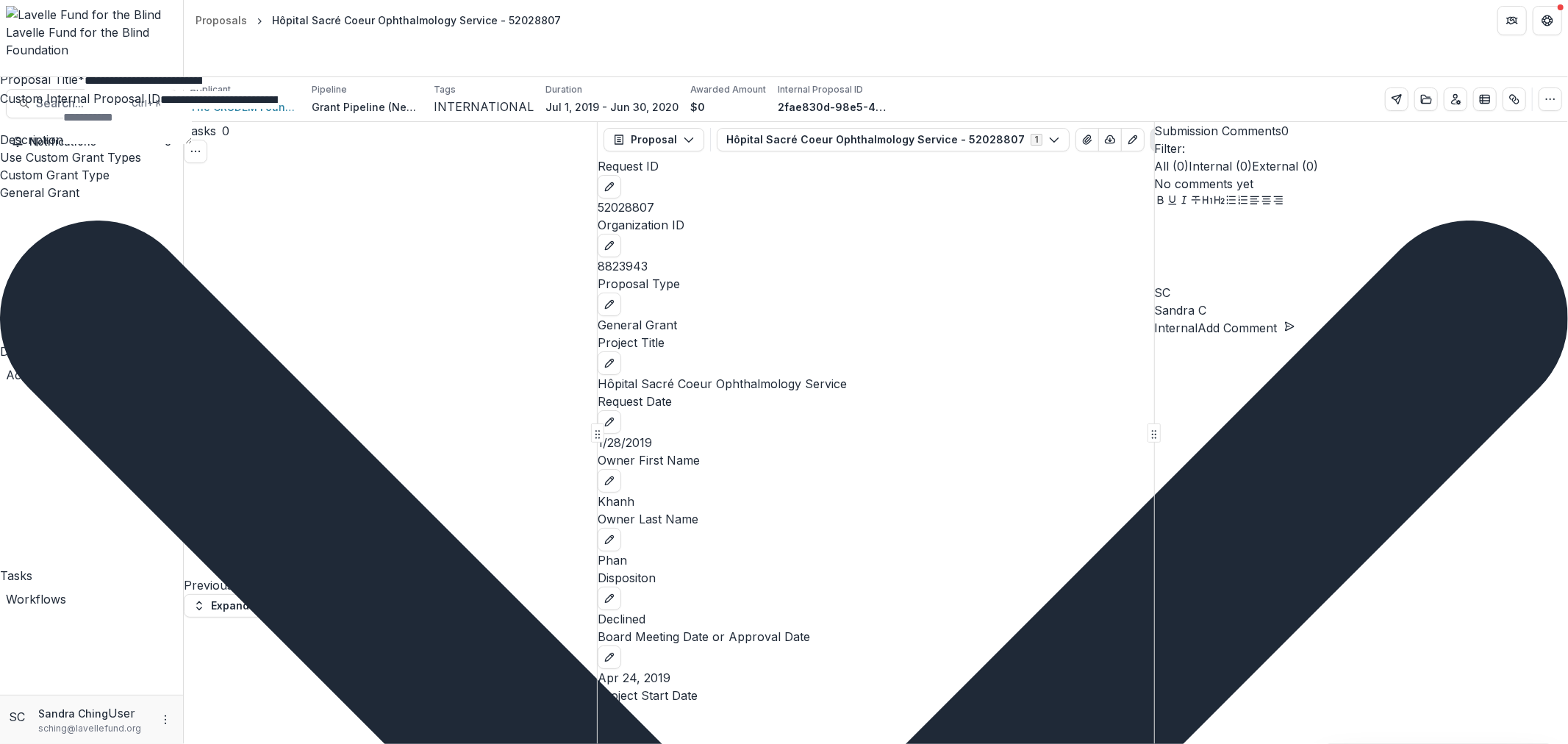 click on "**********" at bounding box center [154, 8166] 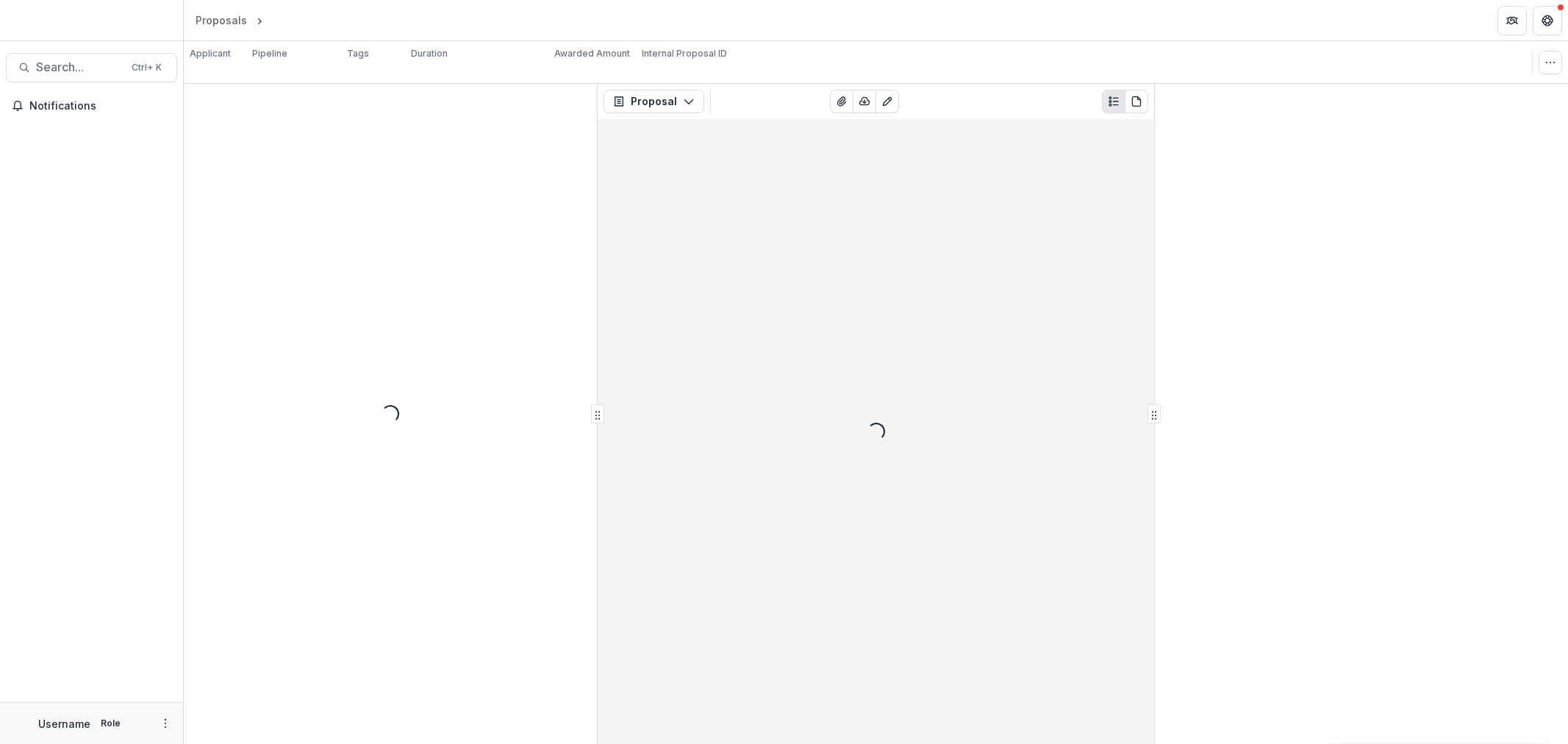scroll, scrollTop: 0, scrollLeft: 0, axis: both 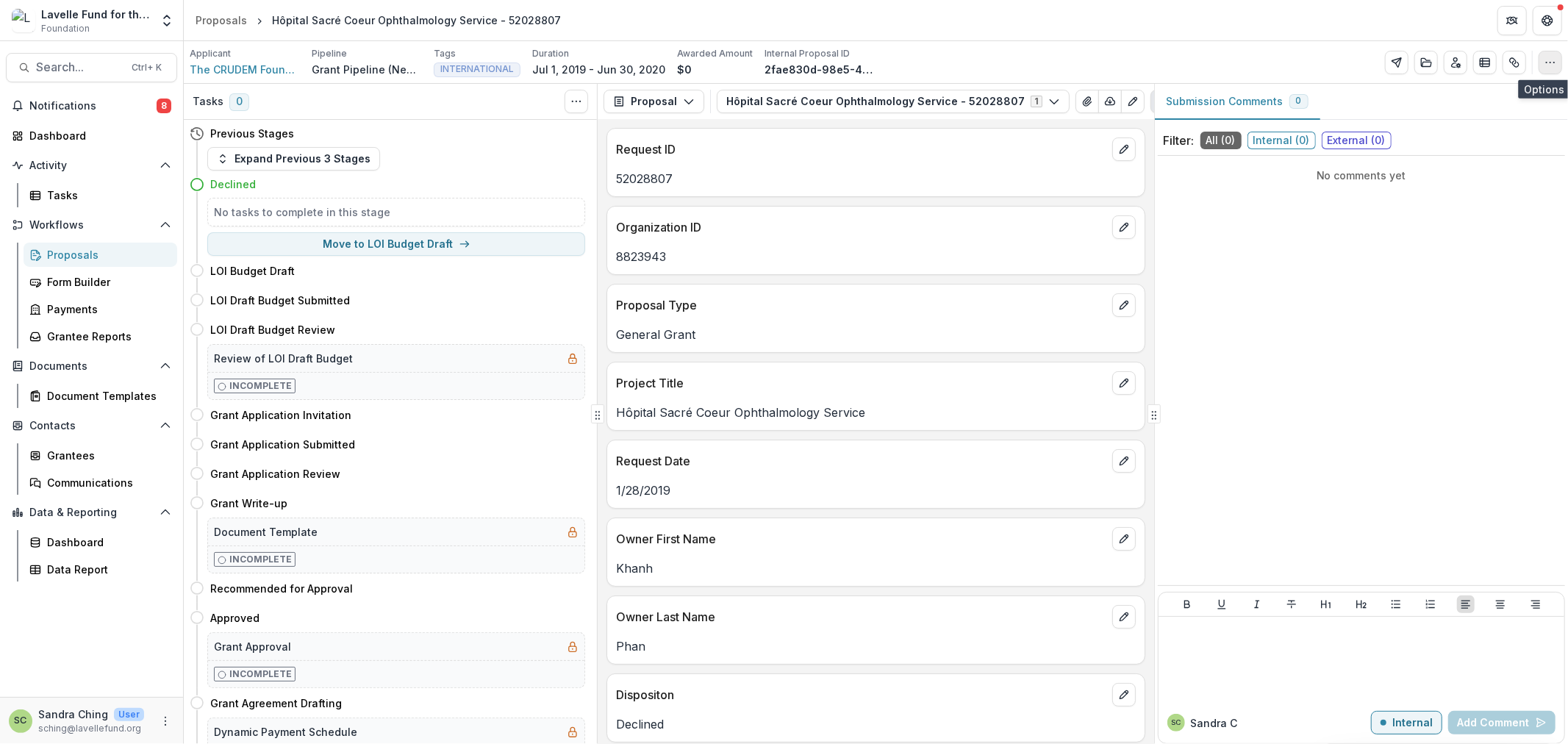click at bounding box center (1550, 62) 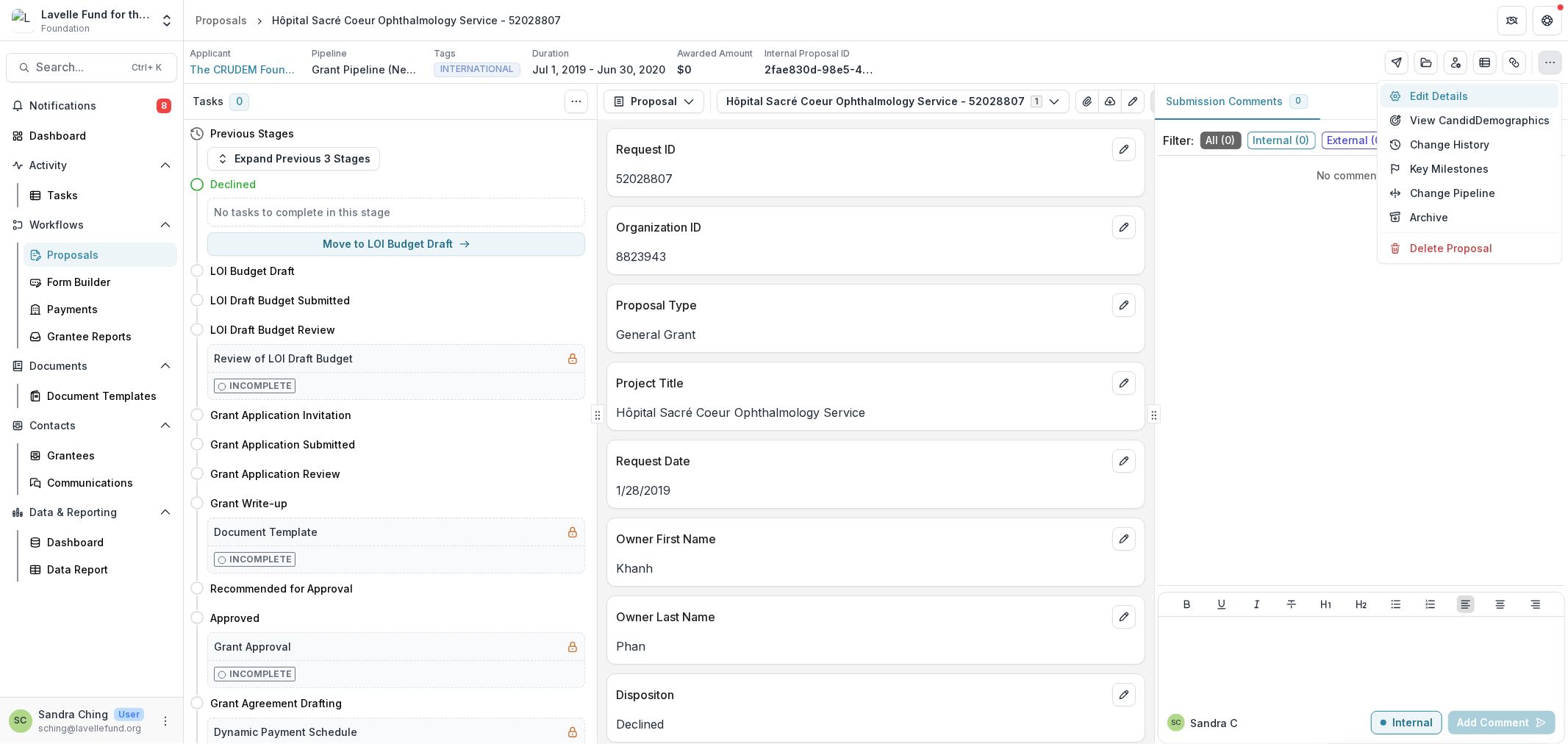 click on "Edit Details" at bounding box center (1469, 96) 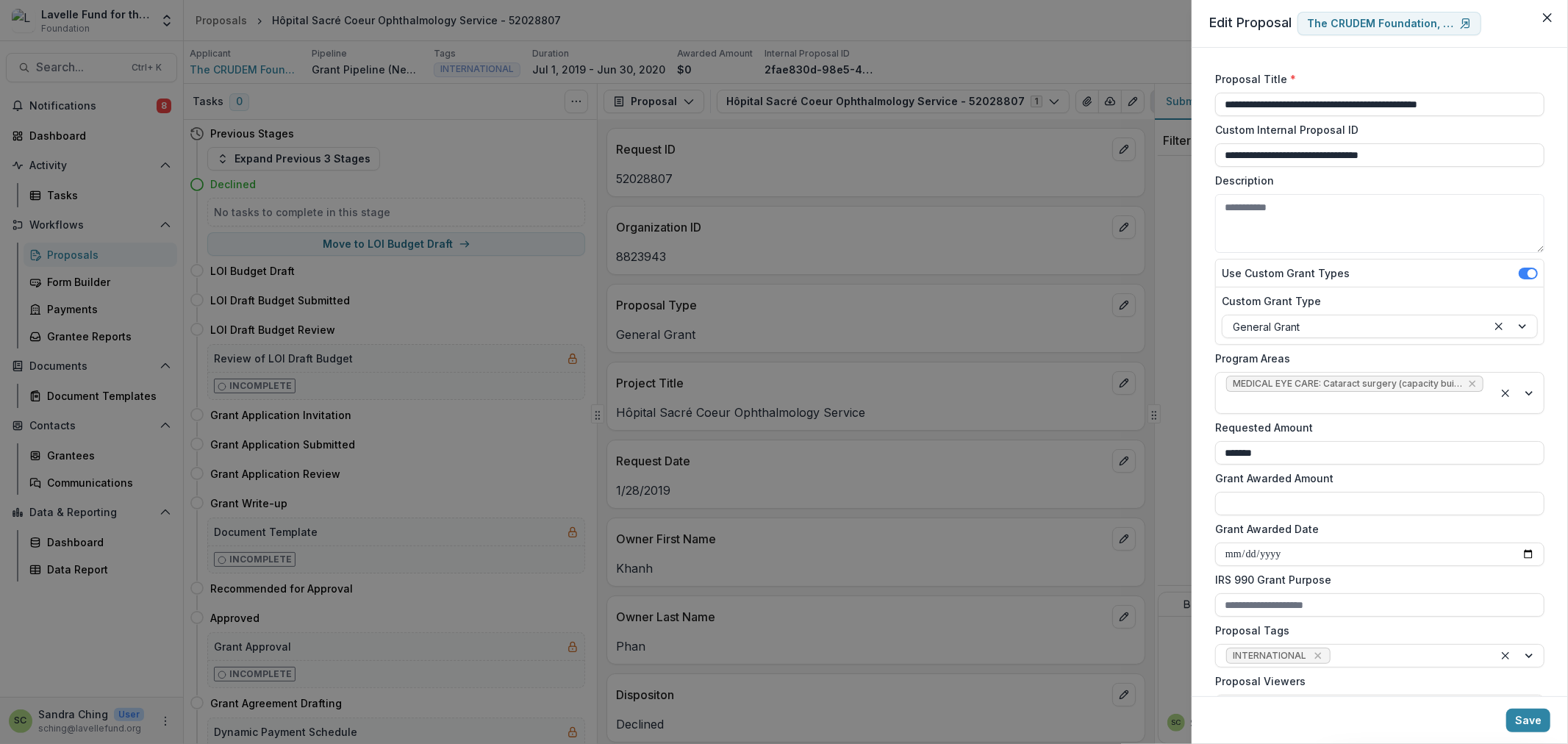 click on "**********" at bounding box center [784, 372] 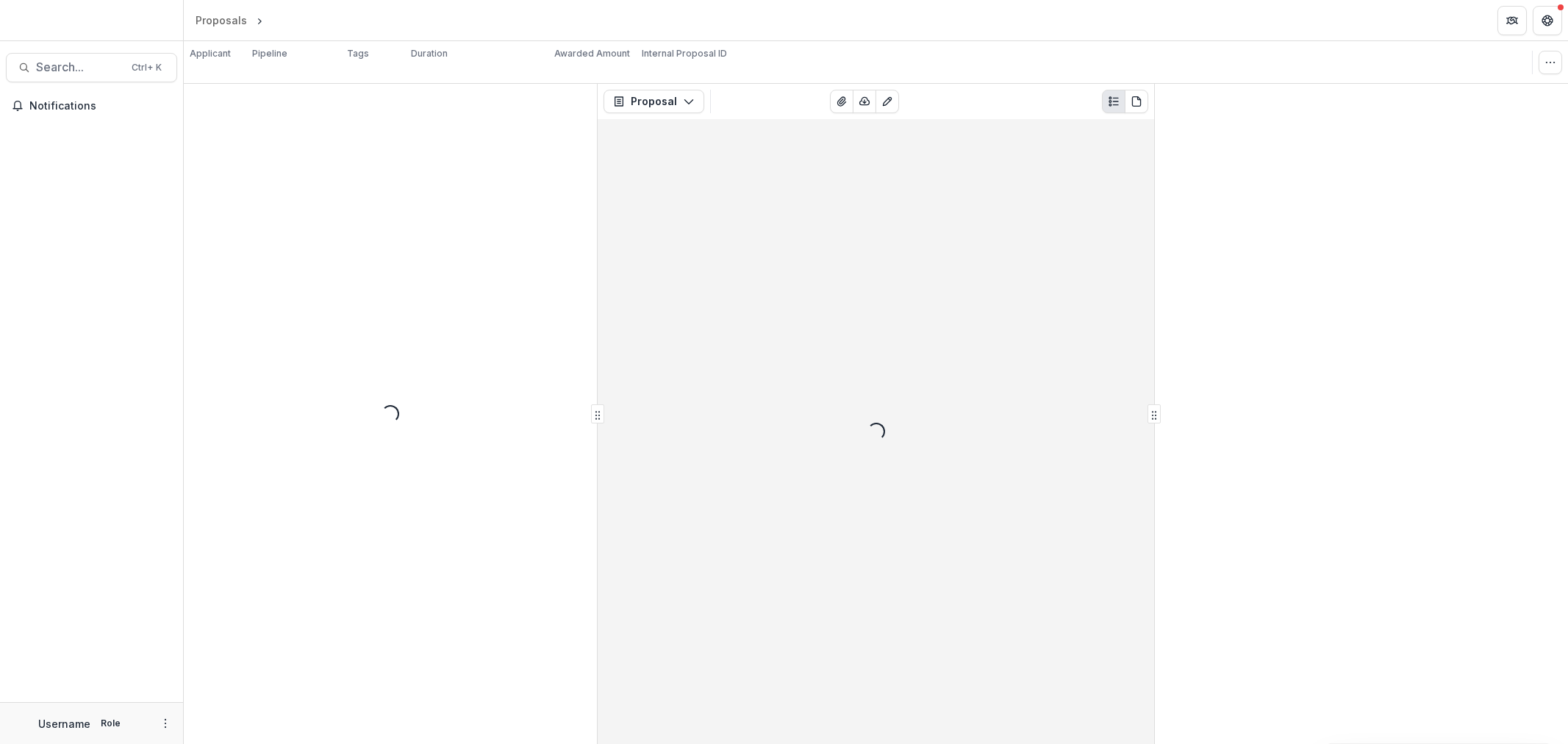 scroll, scrollTop: 0, scrollLeft: 0, axis: both 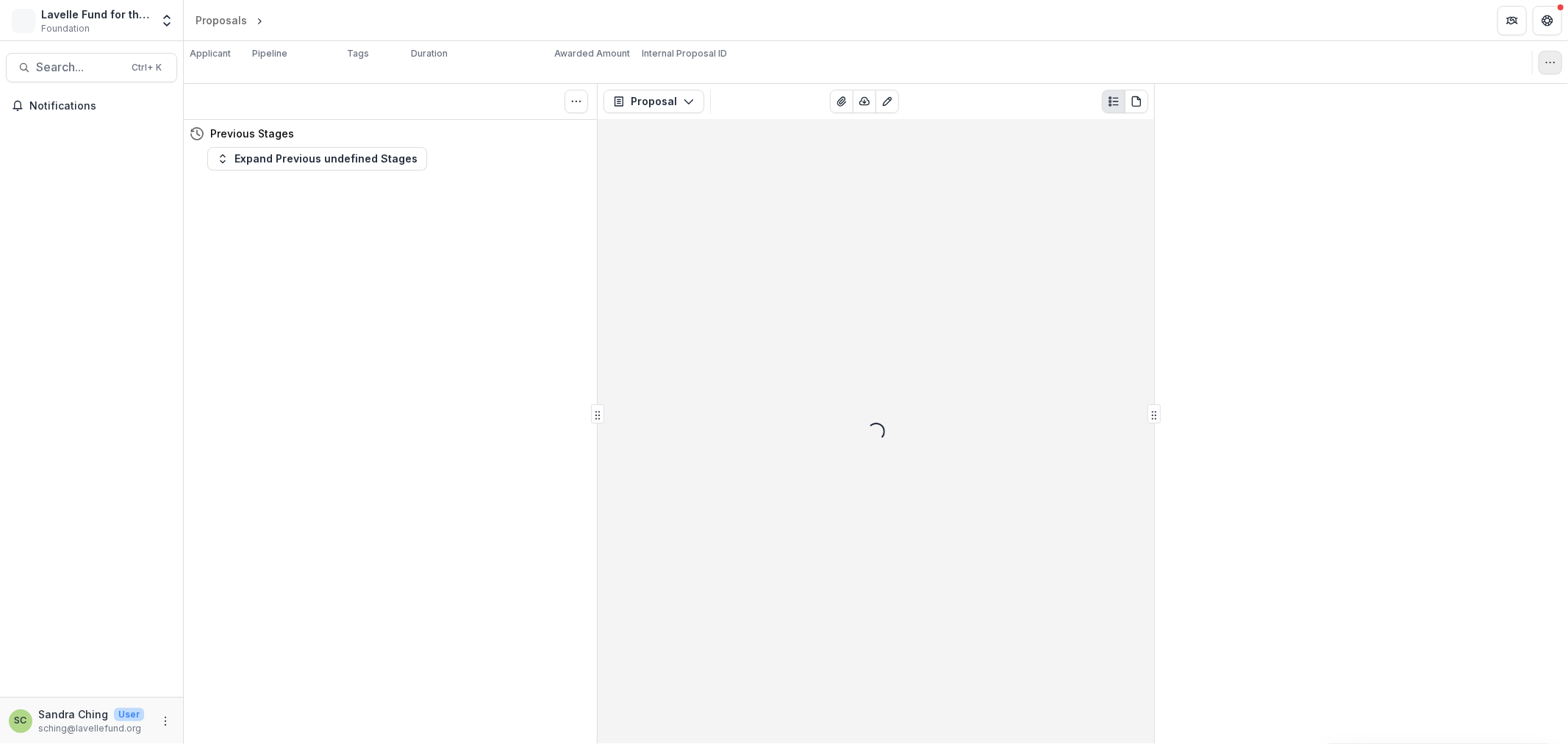 click 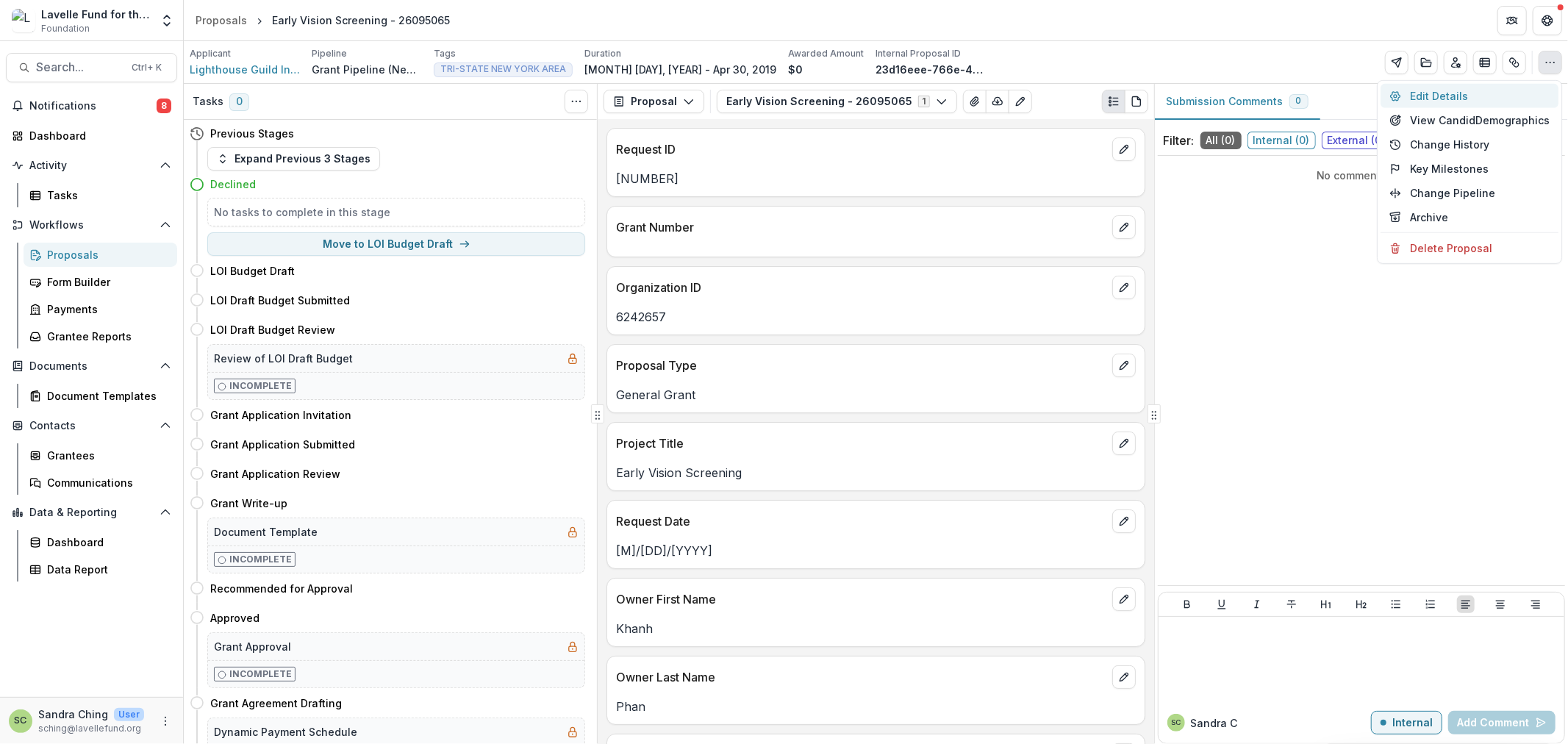 click on "Edit Details" at bounding box center [1469, 96] 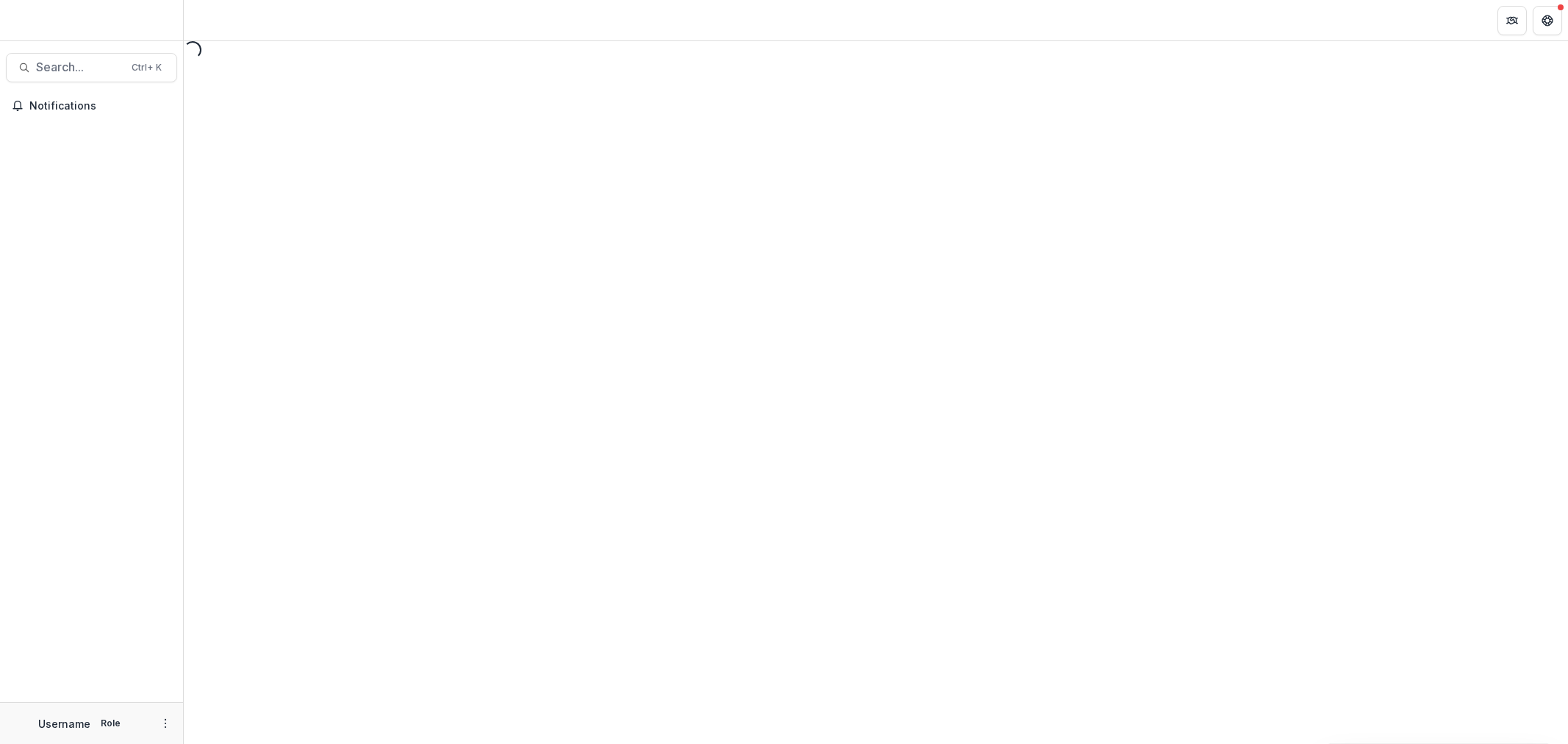 scroll, scrollTop: 0, scrollLeft: 0, axis: both 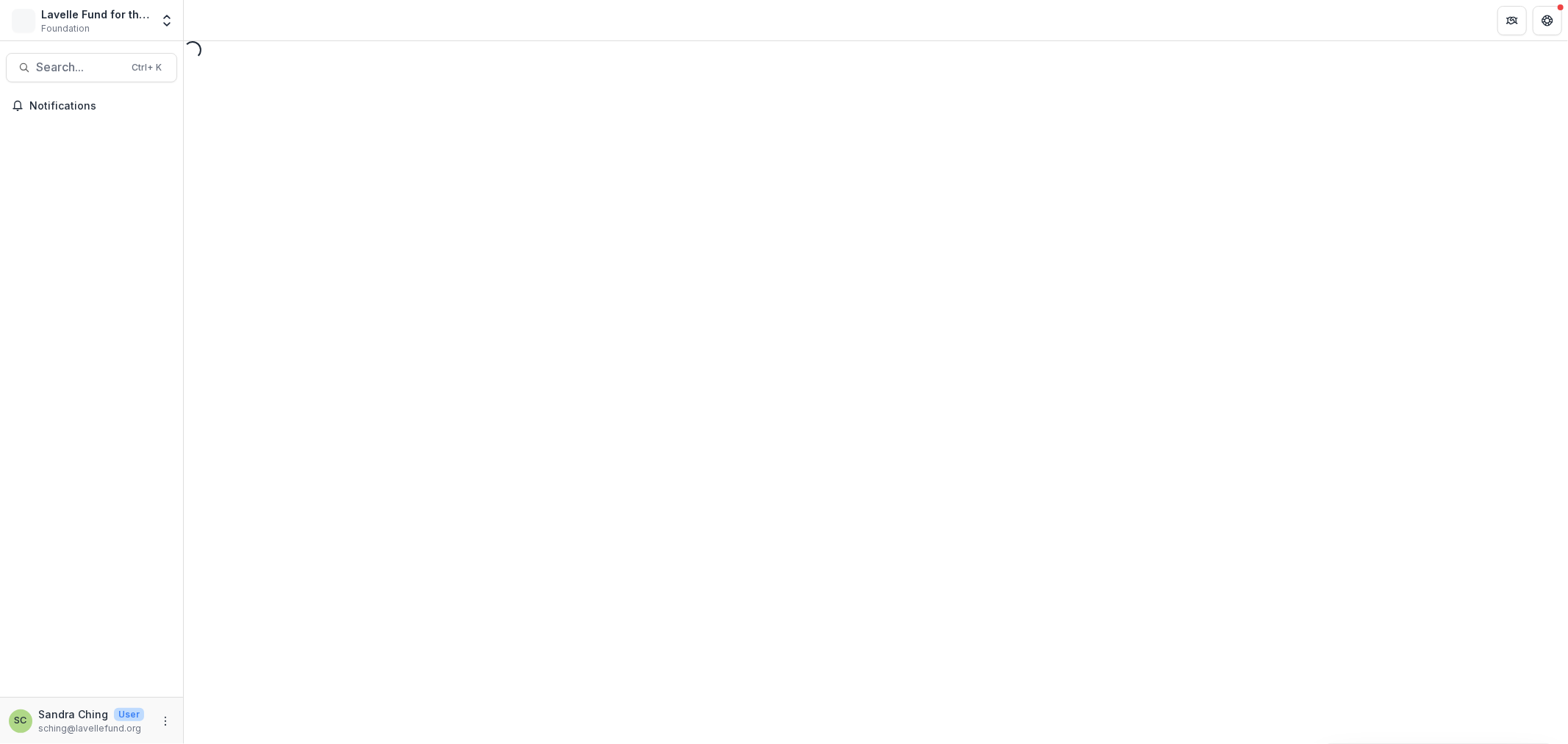 select on "********" 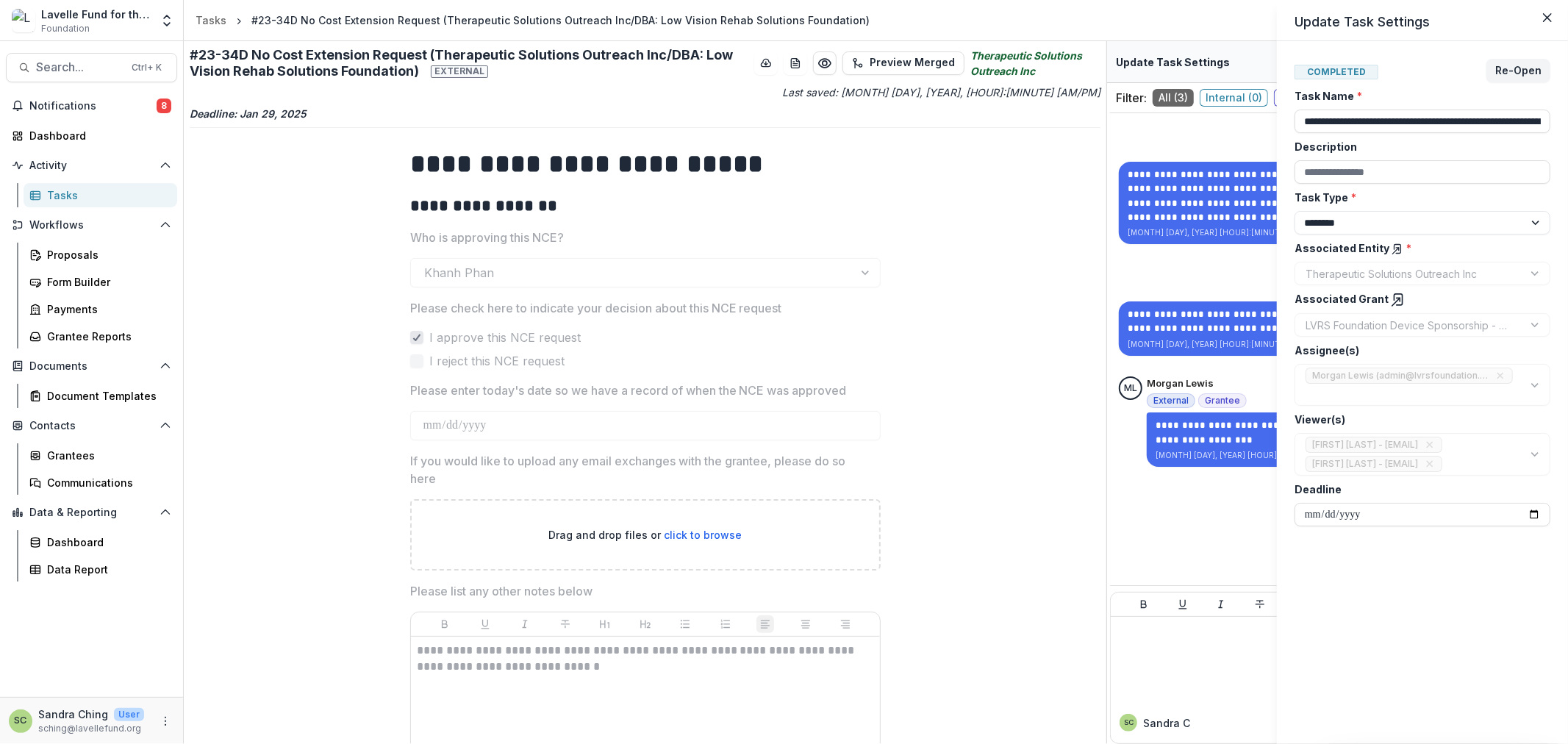 click on "**********" at bounding box center [784, 372] 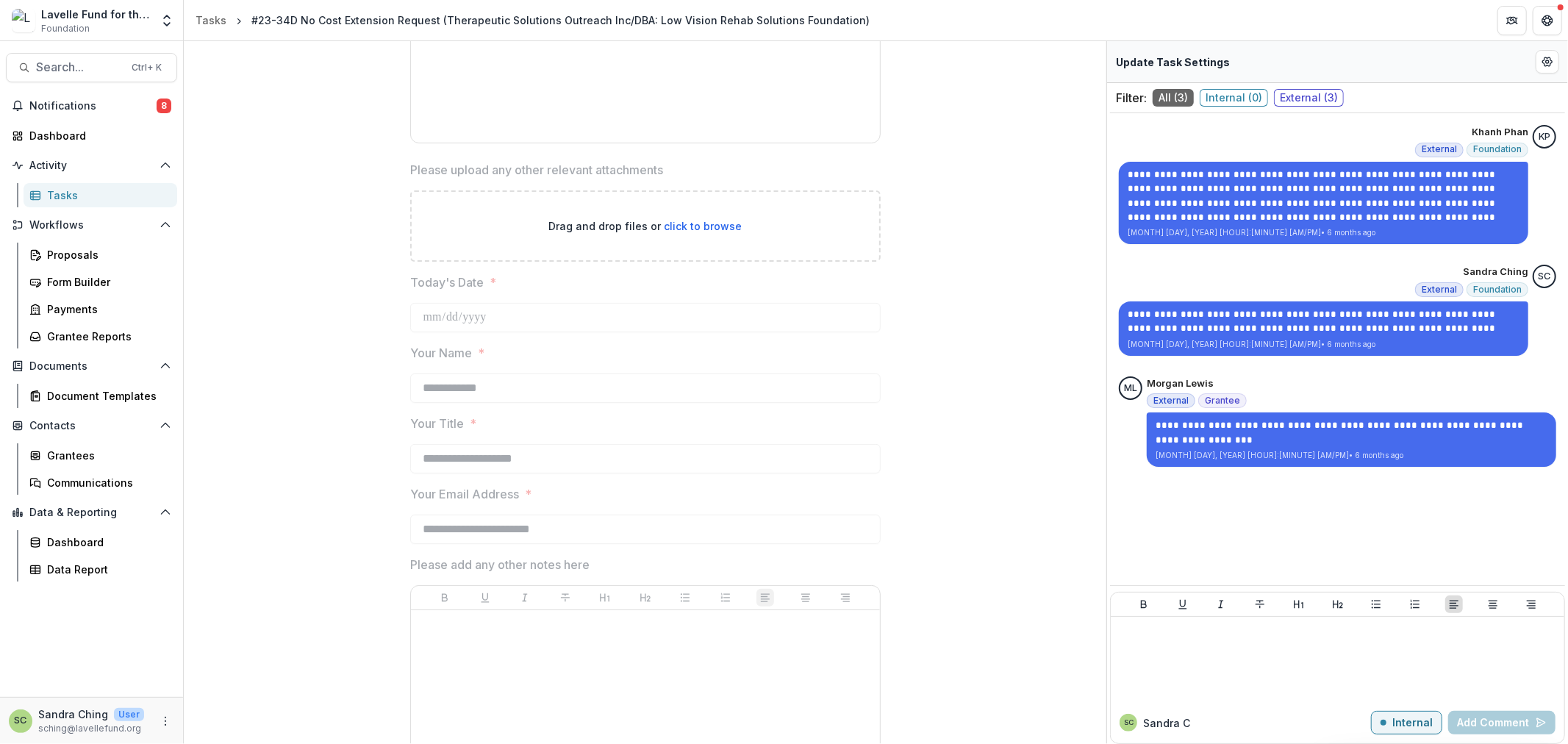 scroll, scrollTop: 1839, scrollLeft: 0, axis: vertical 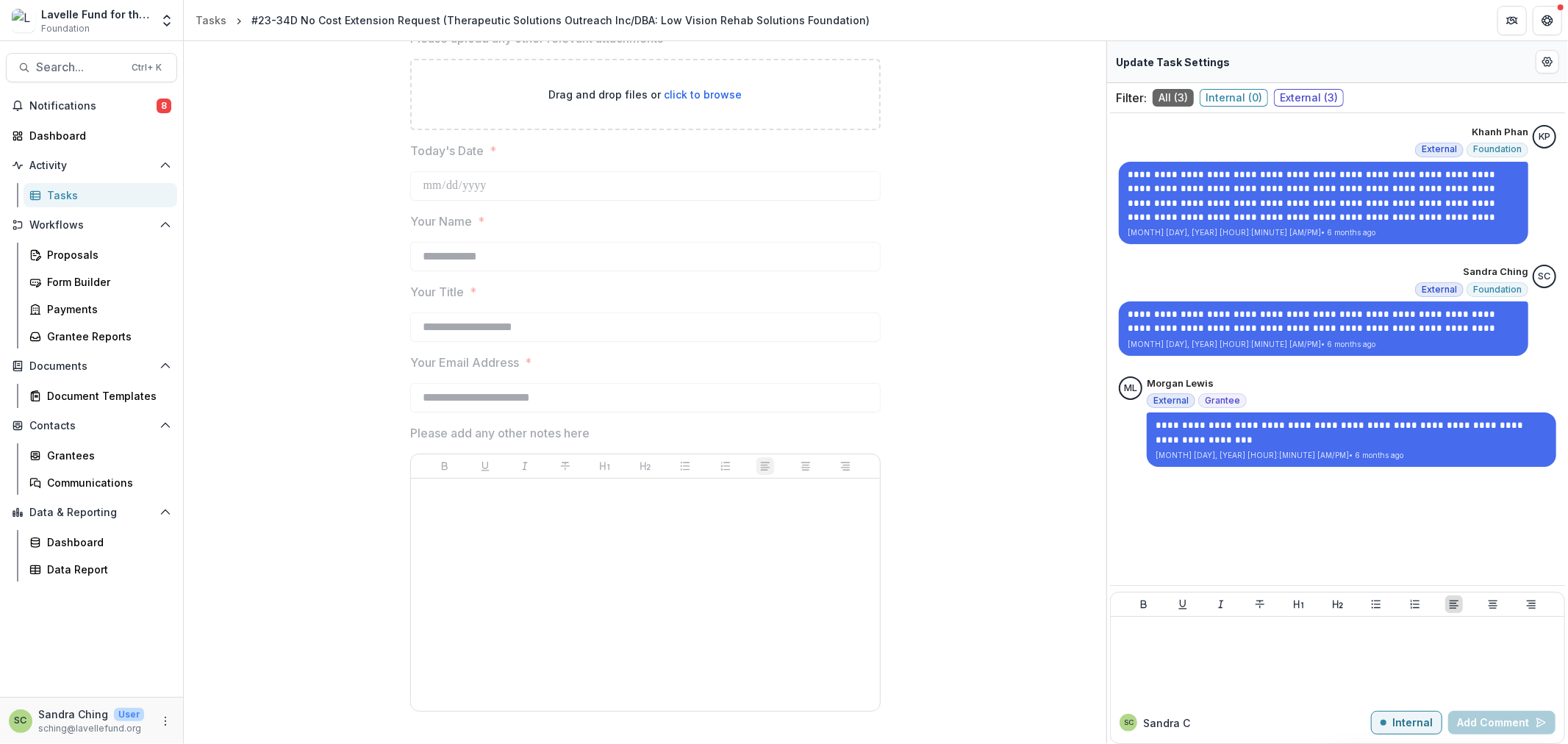 drag, startPoint x: 676, startPoint y: 569, endPoint x: 598, endPoint y: 517, distance: 93.74433 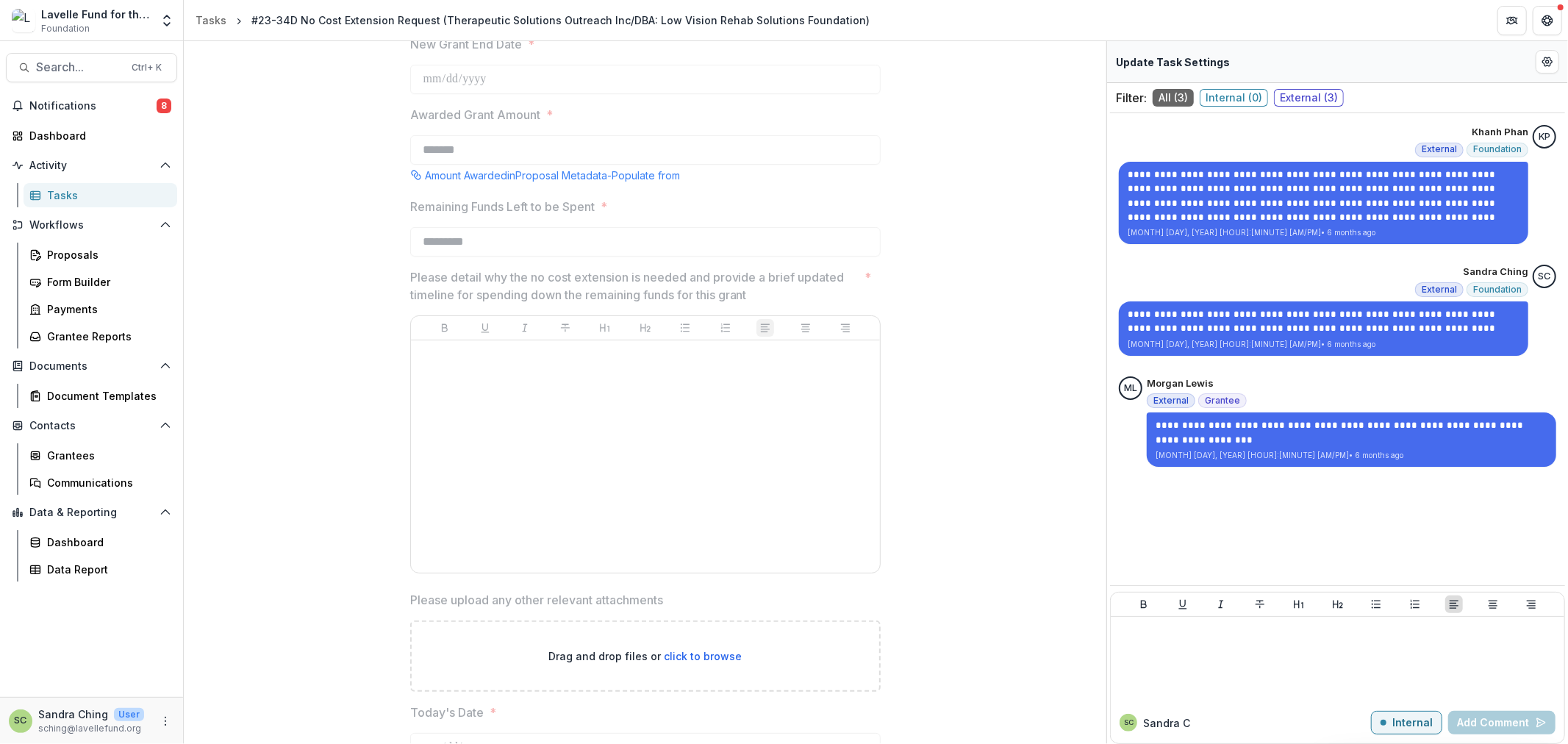 scroll, scrollTop: 1388, scrollLeft: 0, axis: vertical 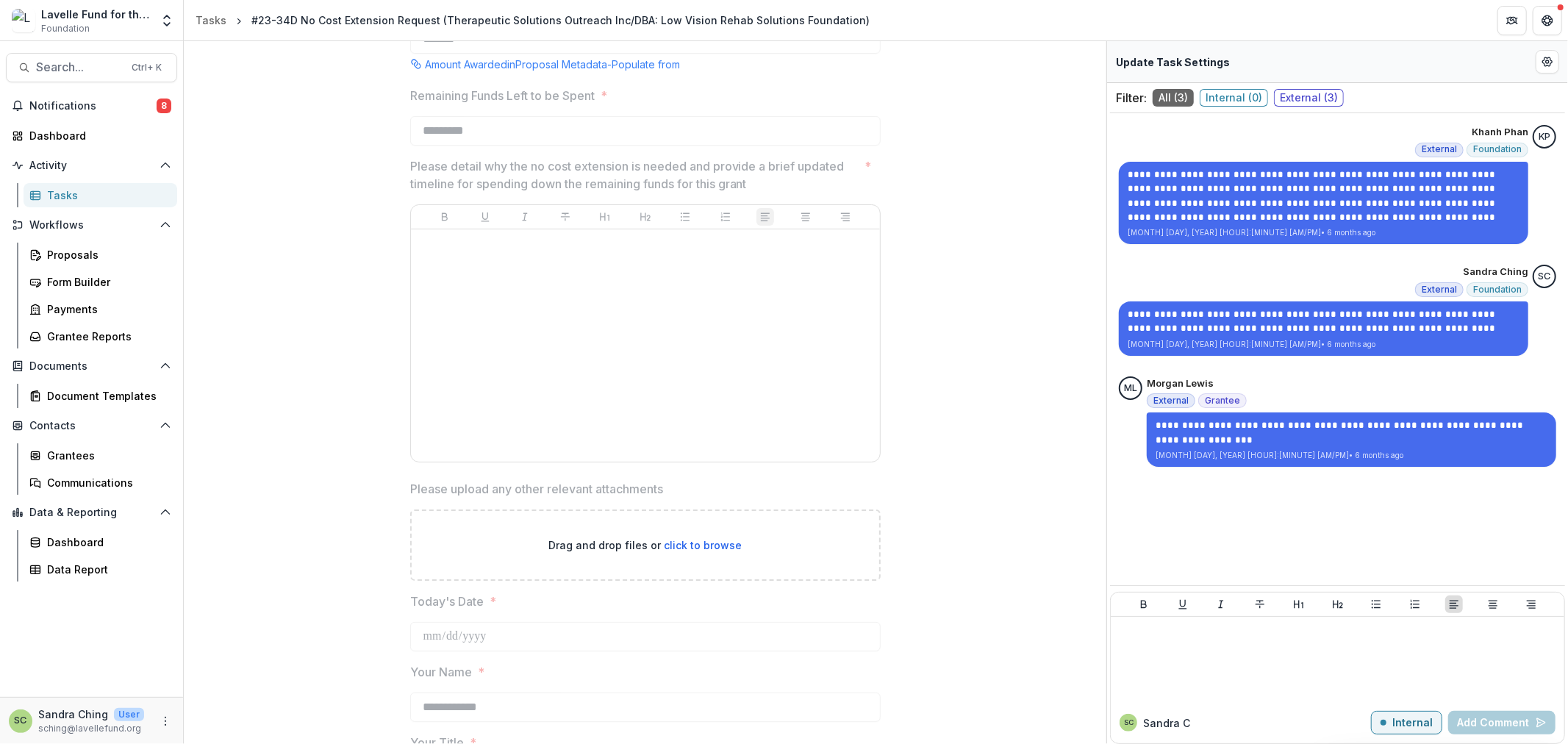 click on "Search... Ctrl  + K Notifications 8 Dashboard Activity Tasks Workflows Proposals Form Builder Payments Grantee Reports Documents Document Templates Contacts Grantees Communications Data & Reporting Dashboard Data Report SC [FIRST] [LAST] User [EMAIL]" at bounding box center (92, 393) 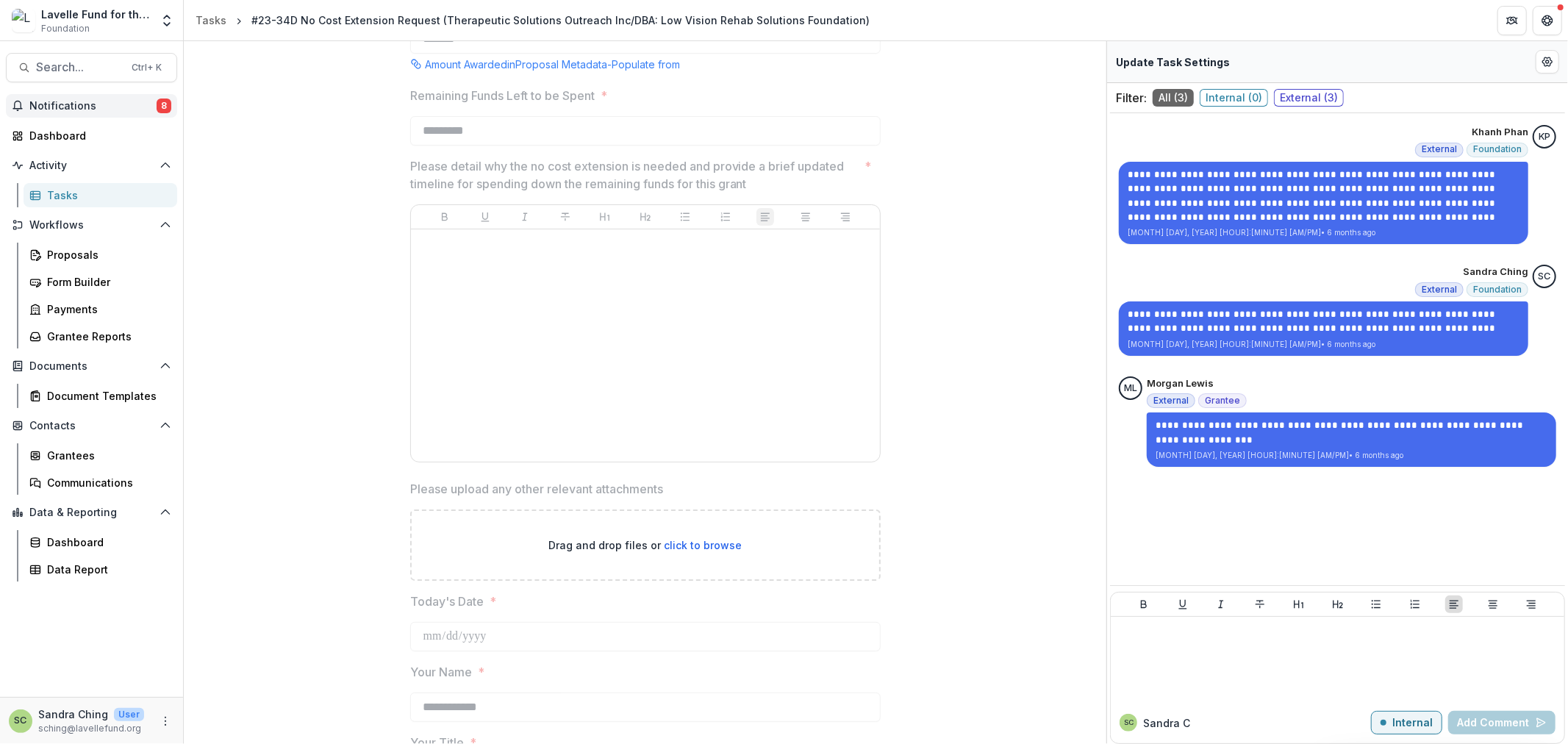 click on "Notifications" at bounding box center (93, 106) 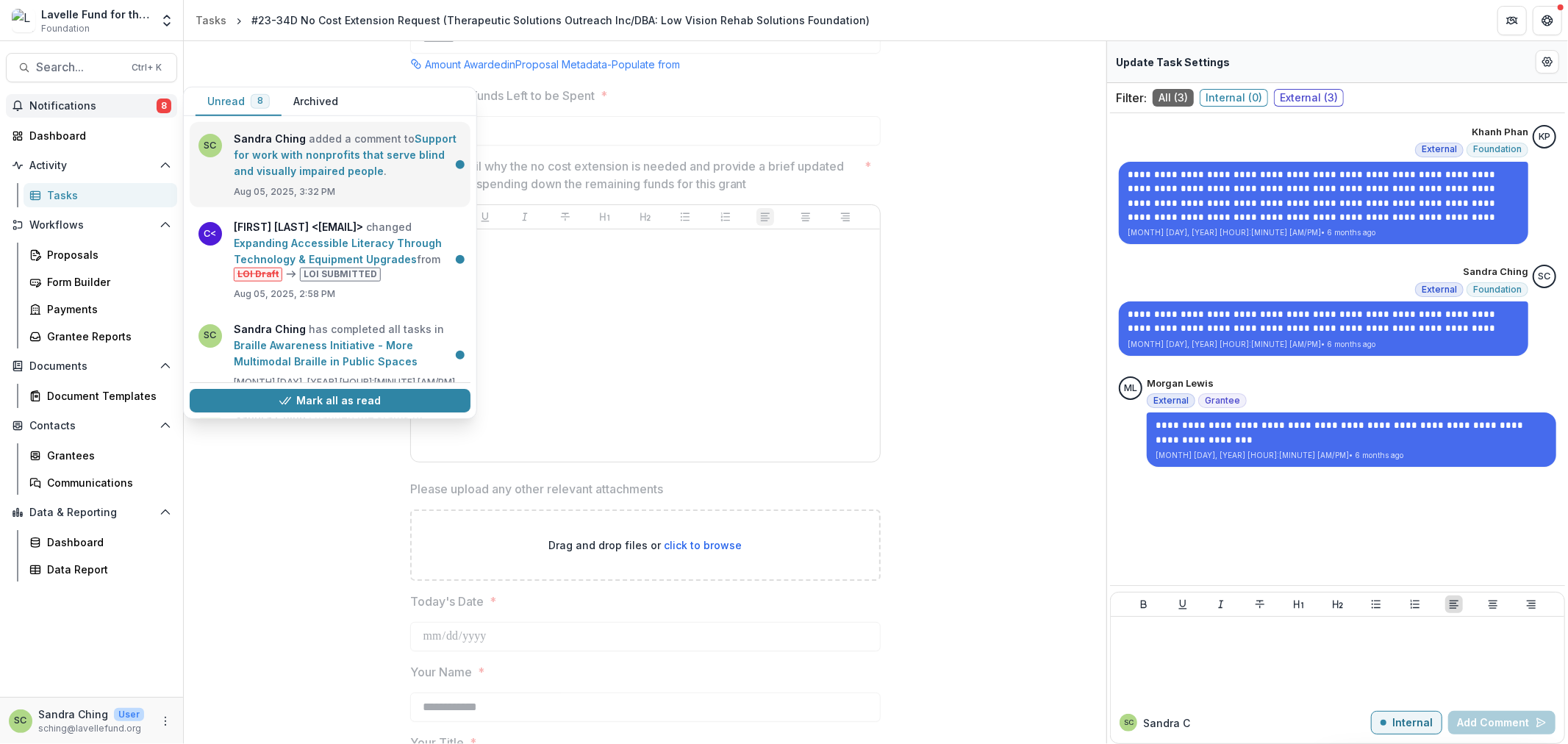 click on "Support for work with nonprofits that serve blind and visually impaired people" at bounding box center [345, 154] 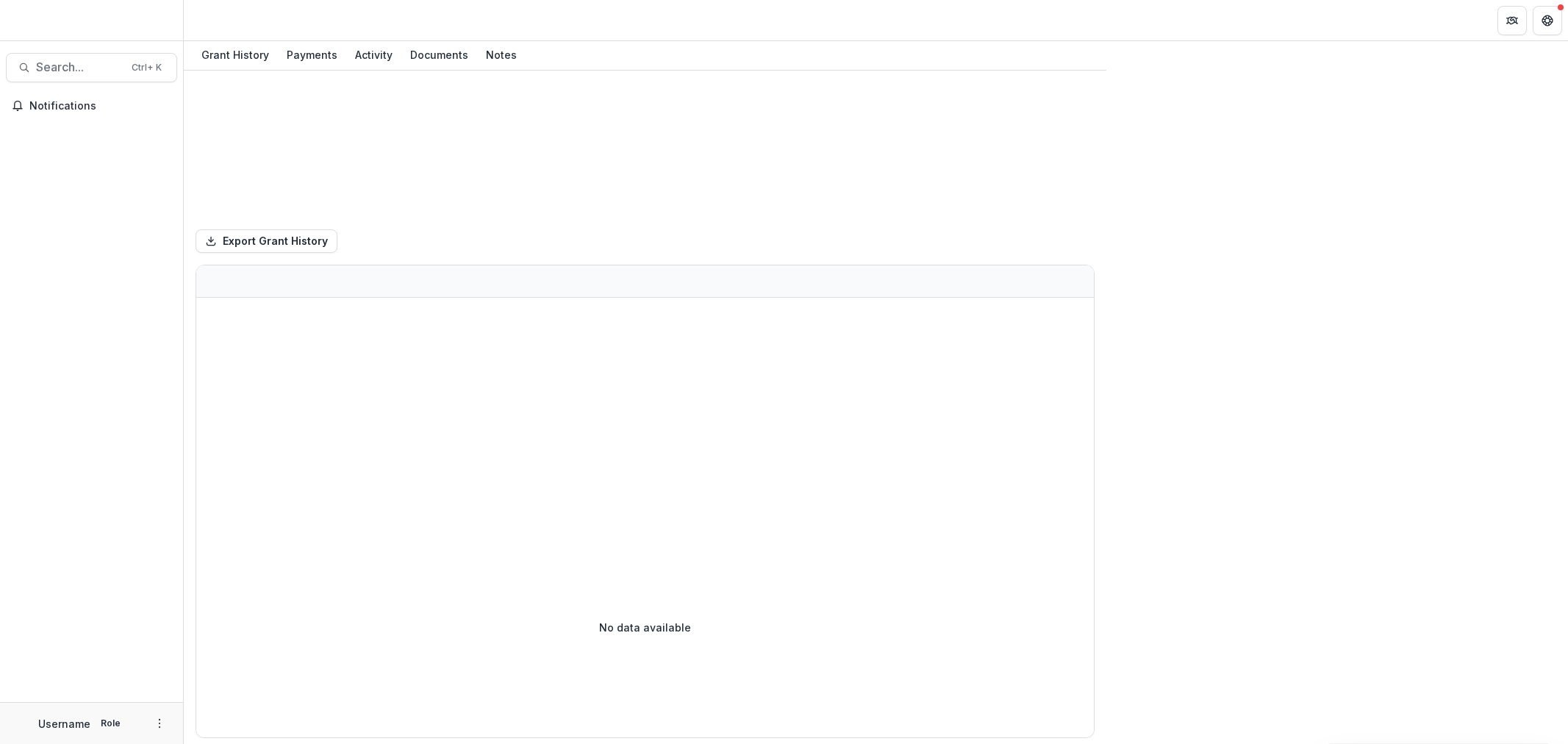 scroll, scrollTop: 0, scrollLeft: 0, axis: both 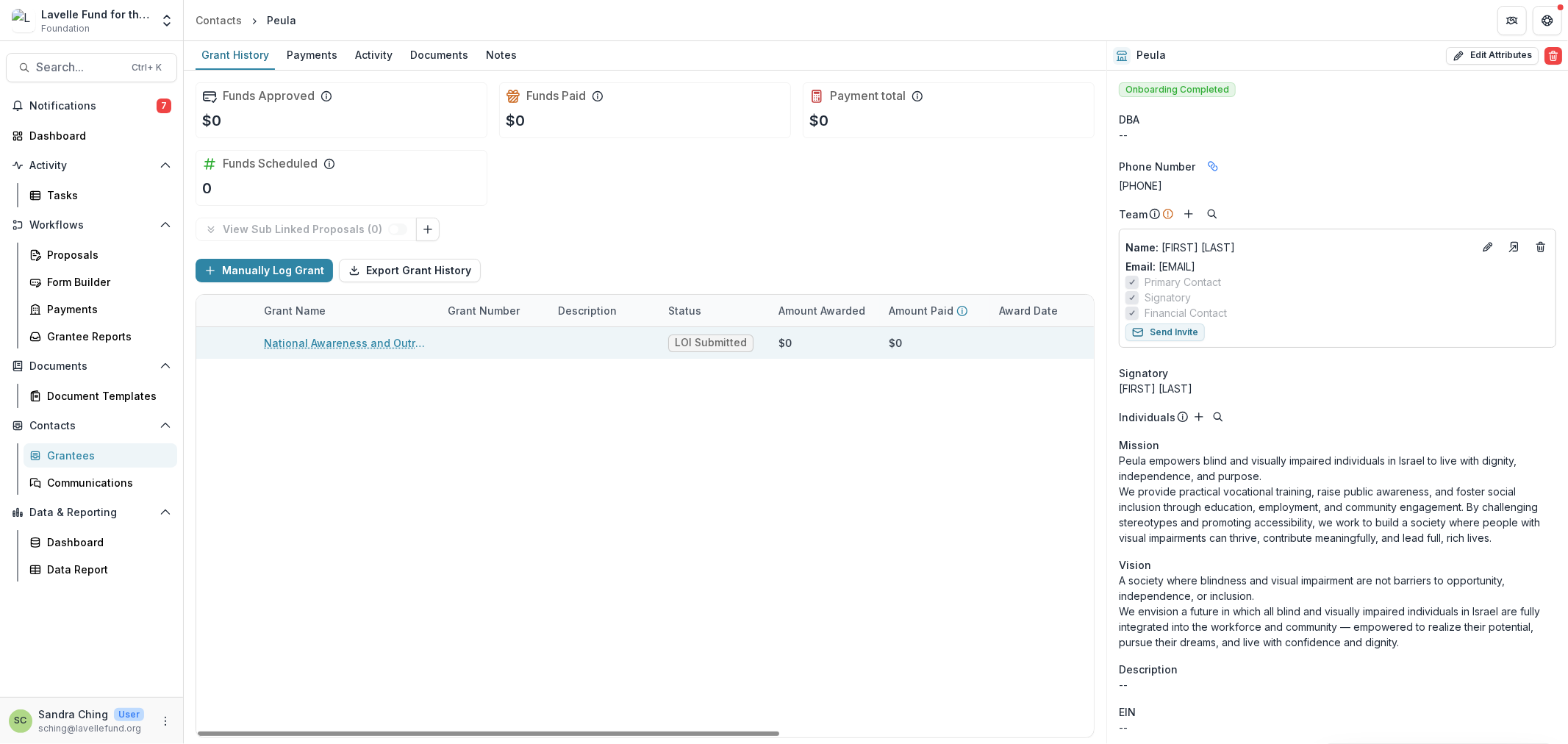 click on "National Awareness and Outreach Program" at bounding box center [347, 343] 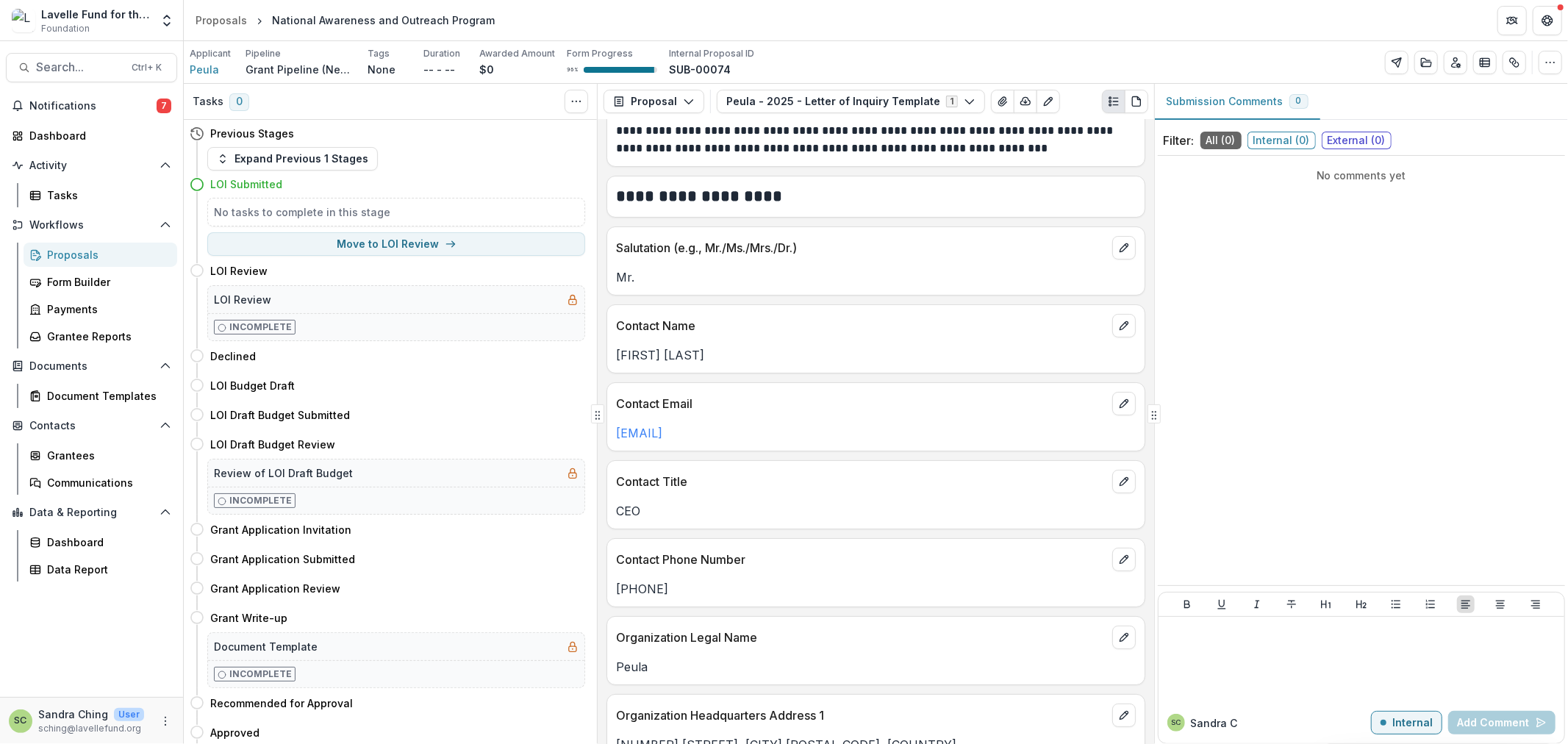 scroll, scrollTop: 0, scrollLeft: 0, axis: both 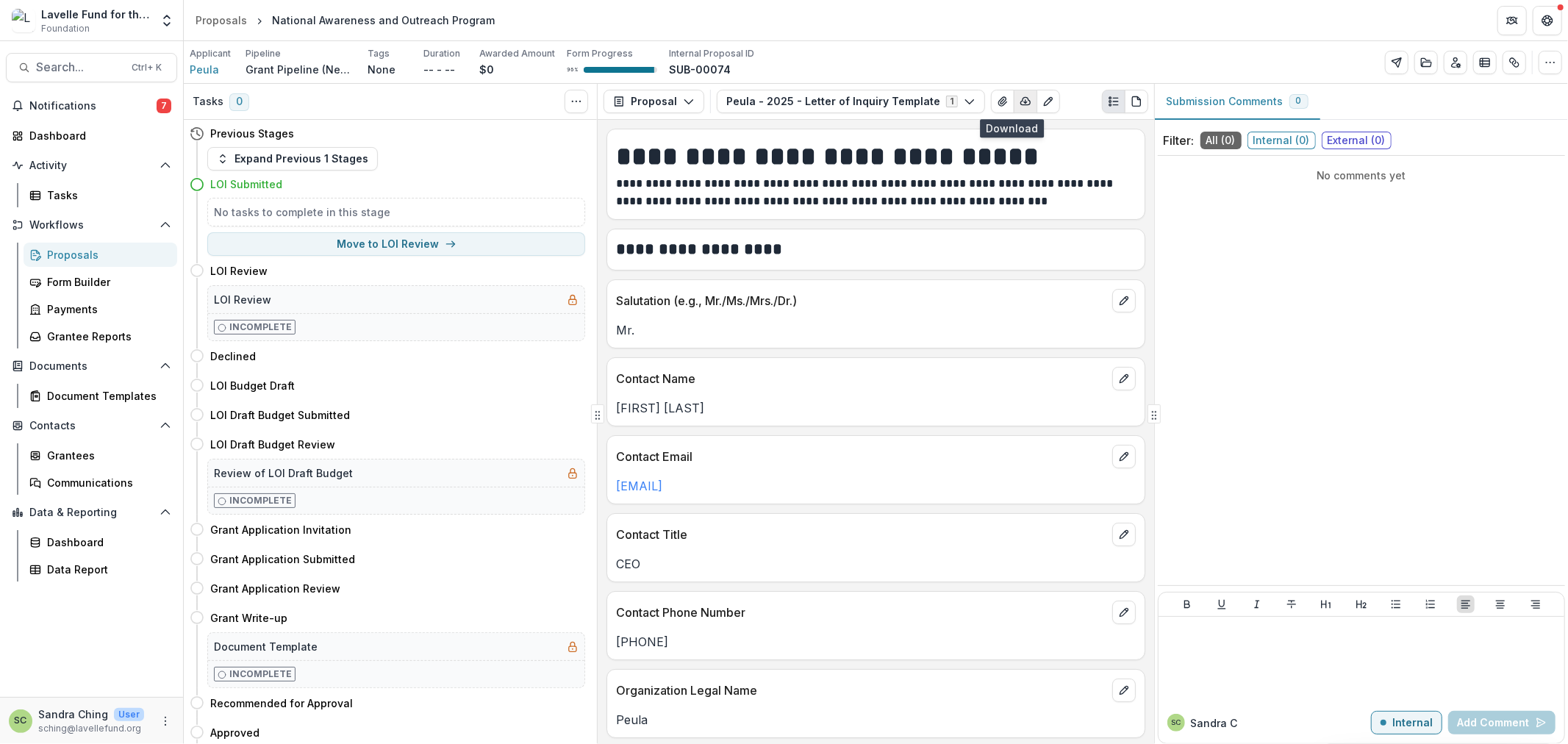 click 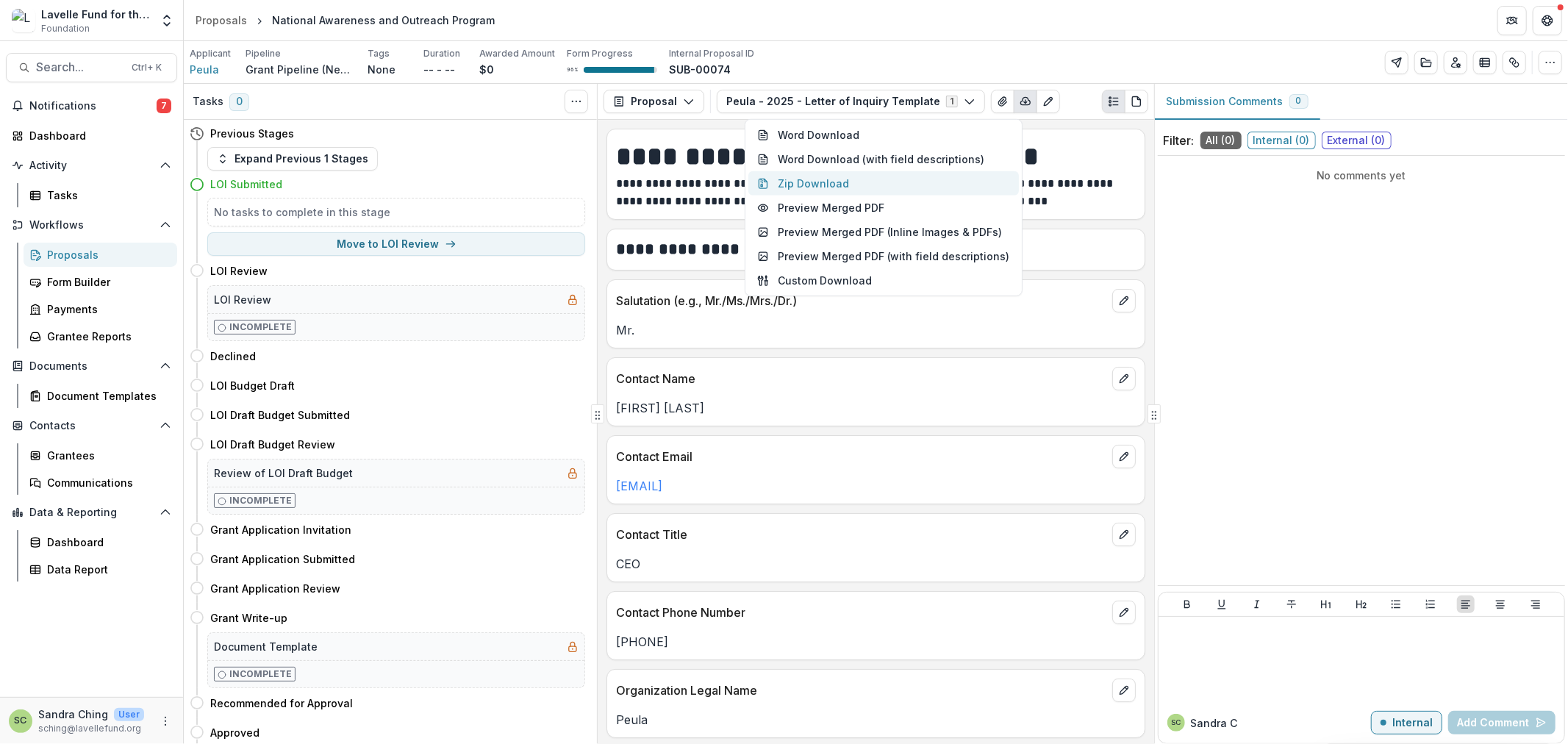 click on "Zip Download" at bounding box center (884, 183) 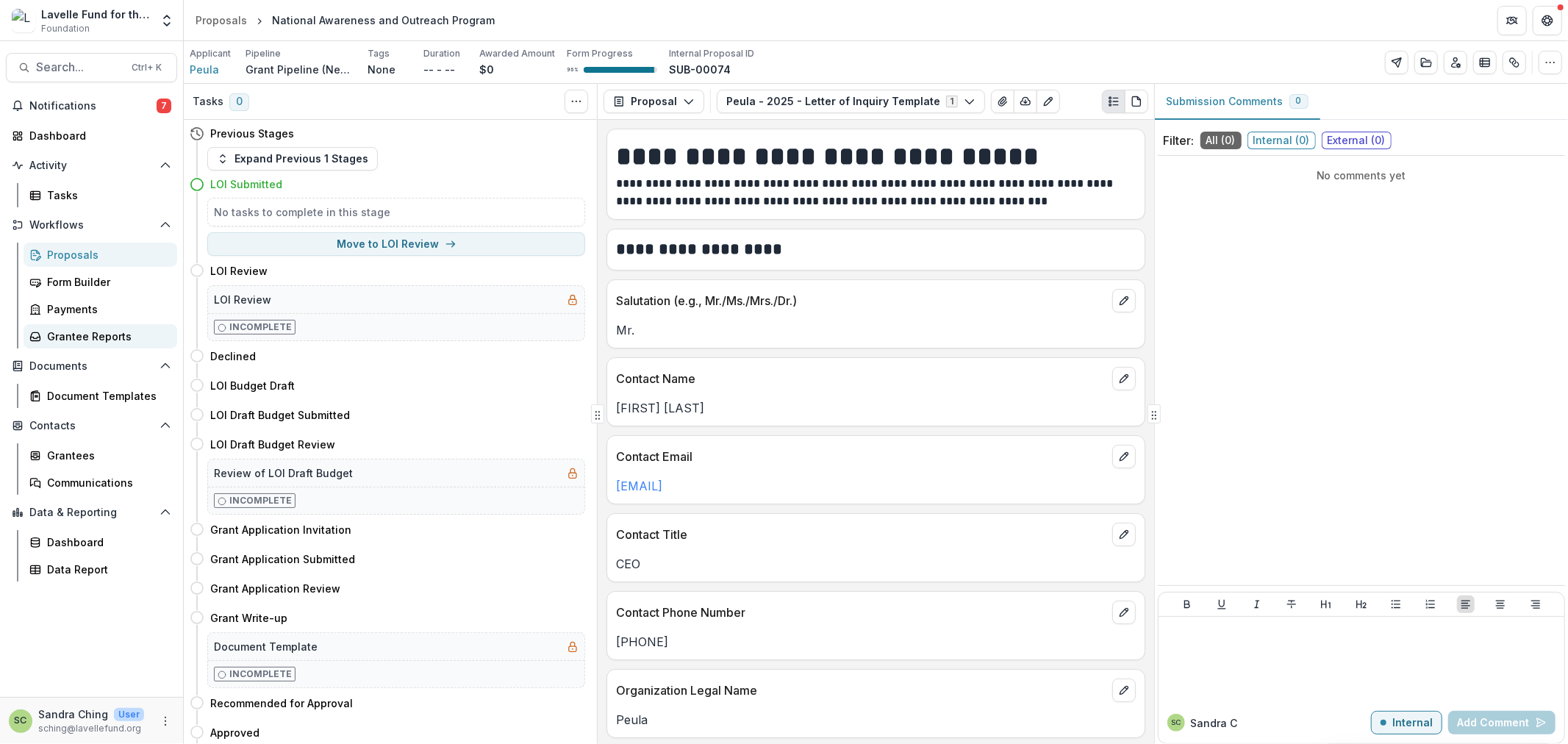 click on "Grantee Reports" at bounding box center [106, 336] 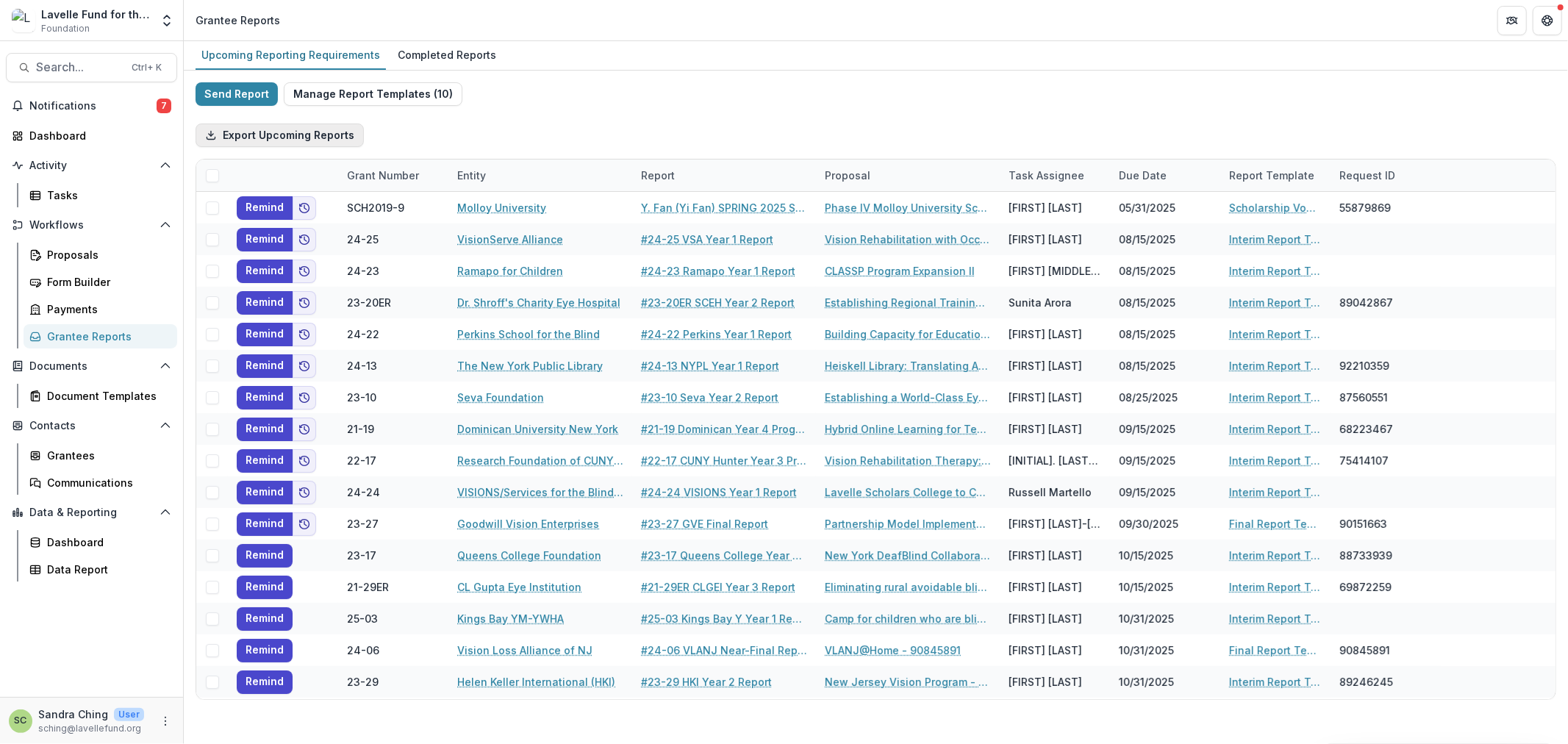 click on "Export Upcoming Reports" at bounding box center [279, 135] 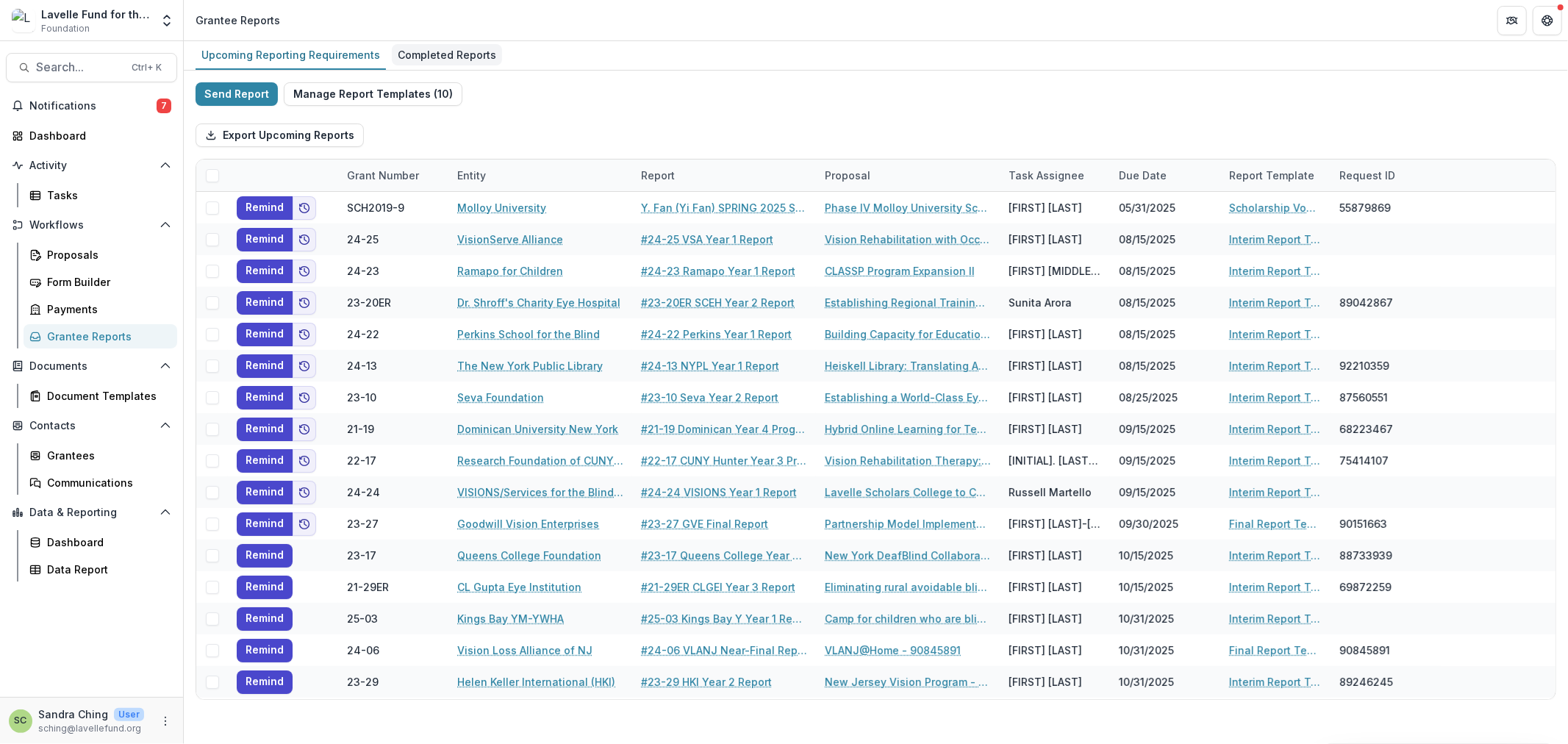 click on "Completed Reports" at bounding box center [447, 55] 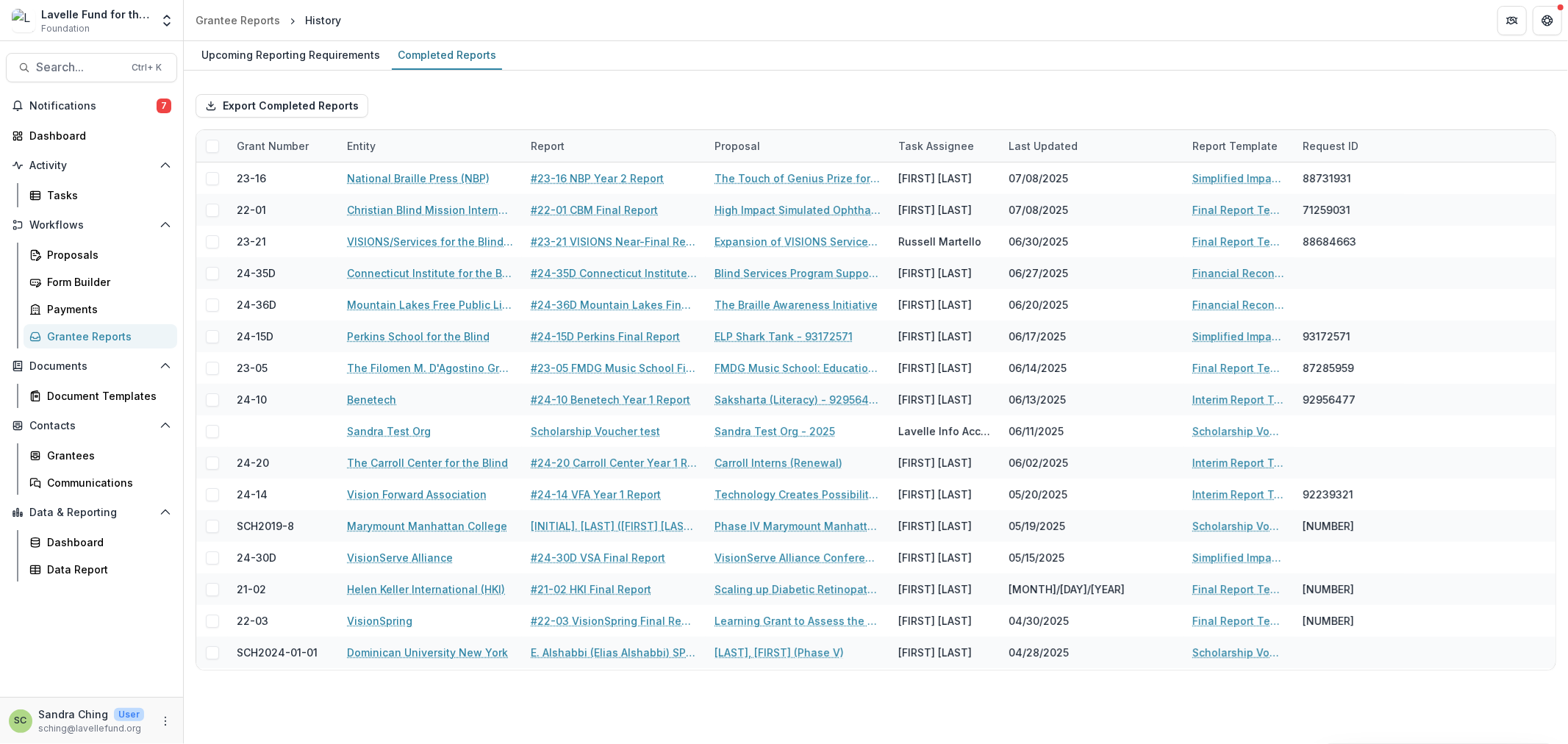 click on "Grantee Reports" at bounding box center (106, 336) 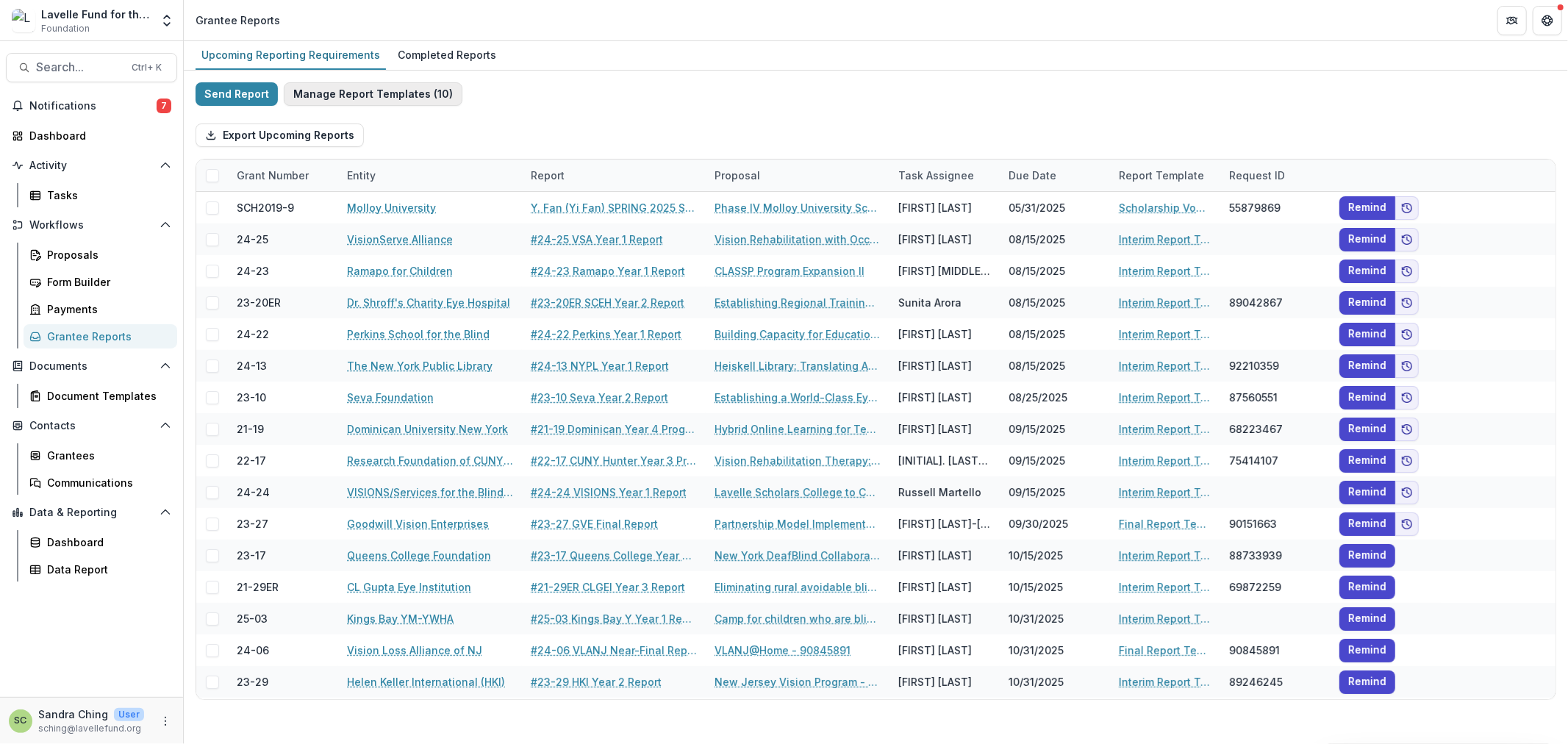 click on "Manage Report Templates ( 10 )" at bounding box center (373, 94) 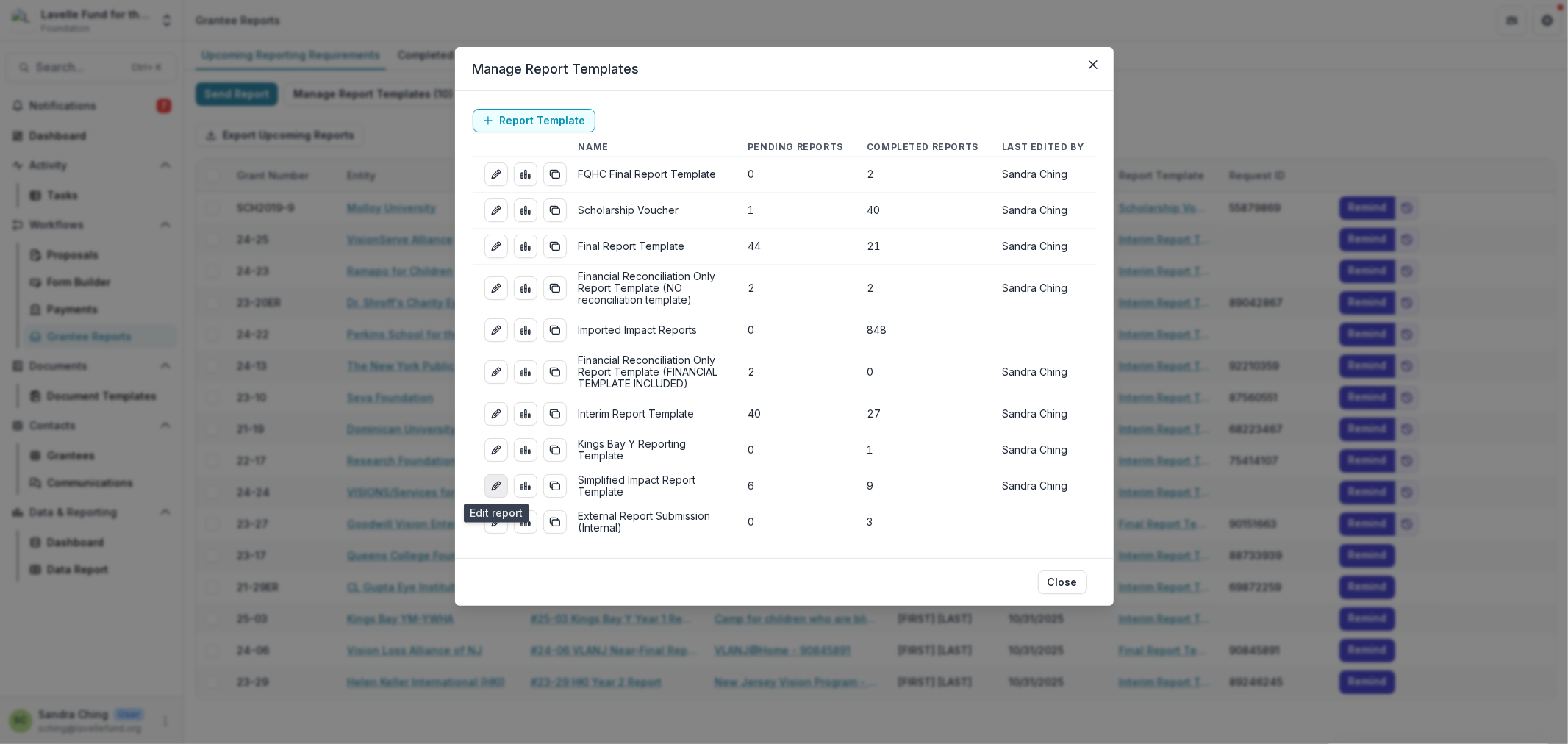 click 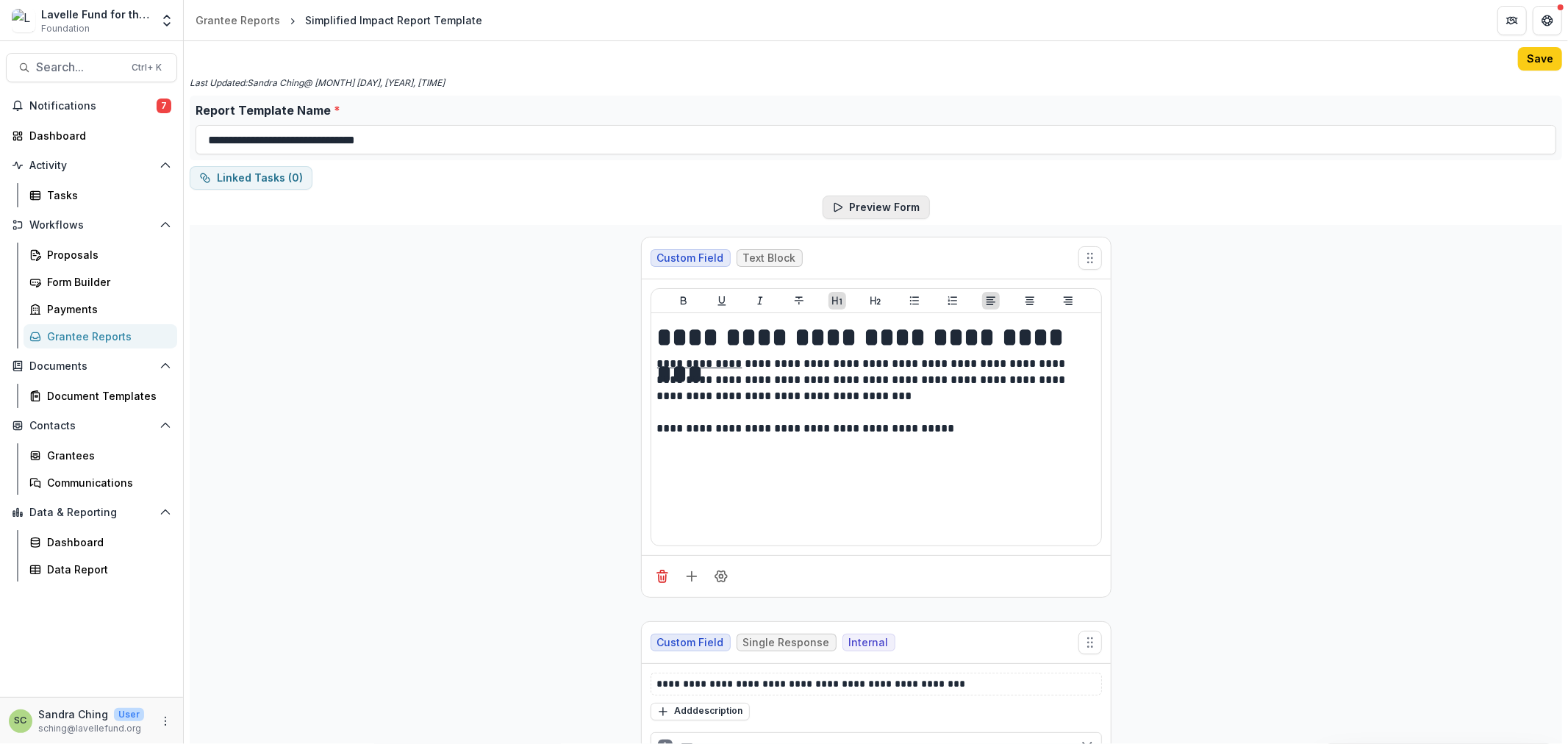 click on "Preview Form" at bounding box center [876, 207] 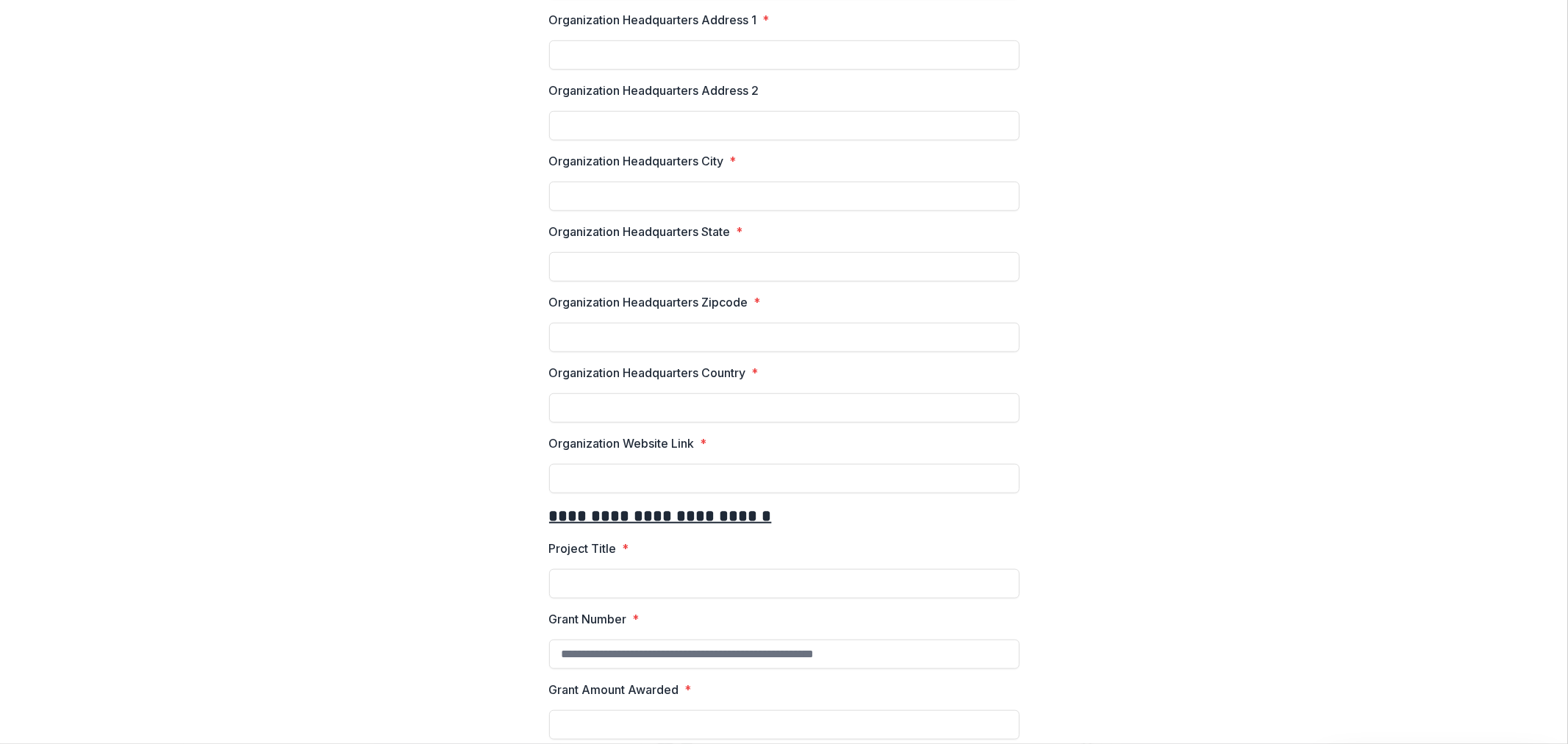 scroll, scrollTop: 905, scrollLeft: 0, axis: vertical 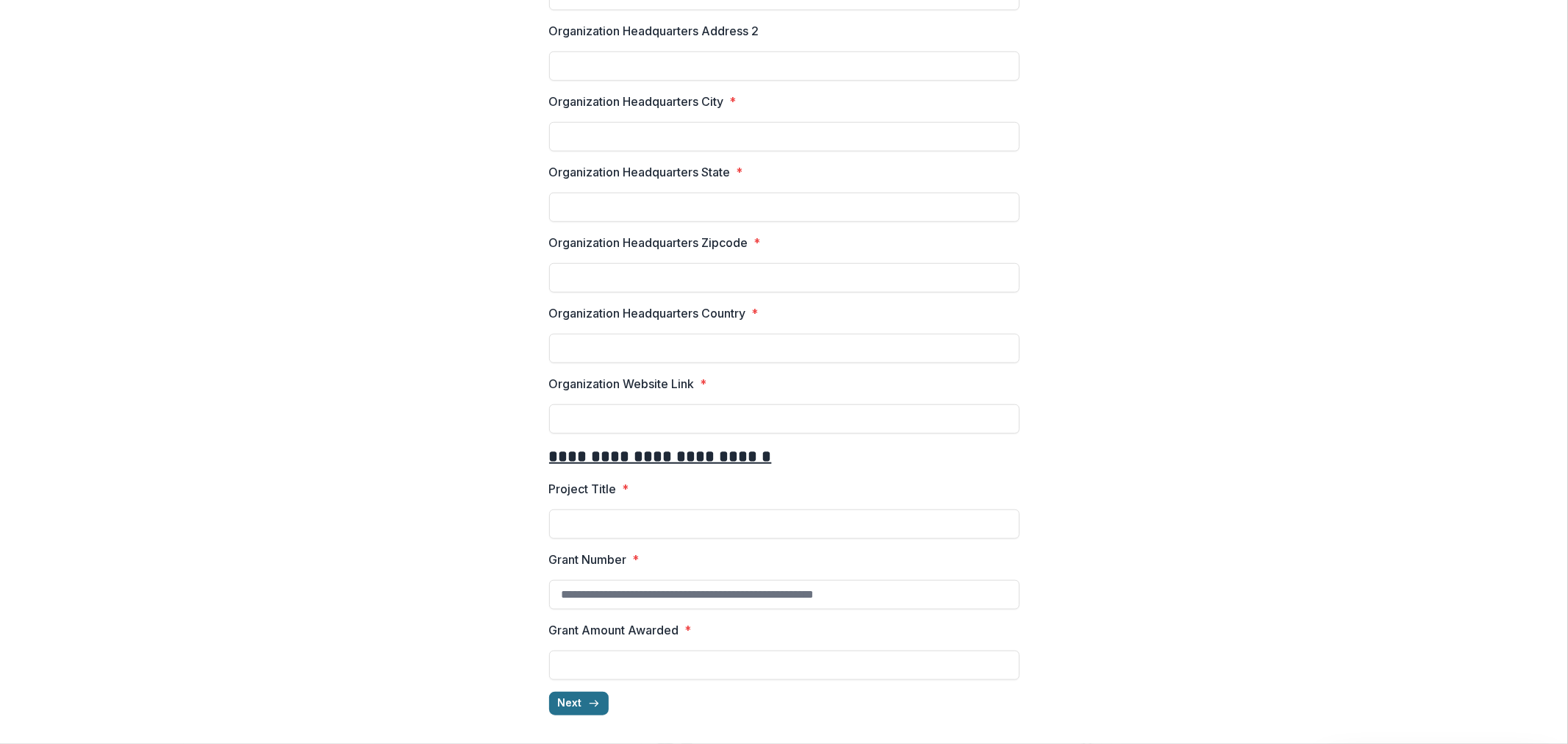 click on "Next" at bounding box center (579, 704) 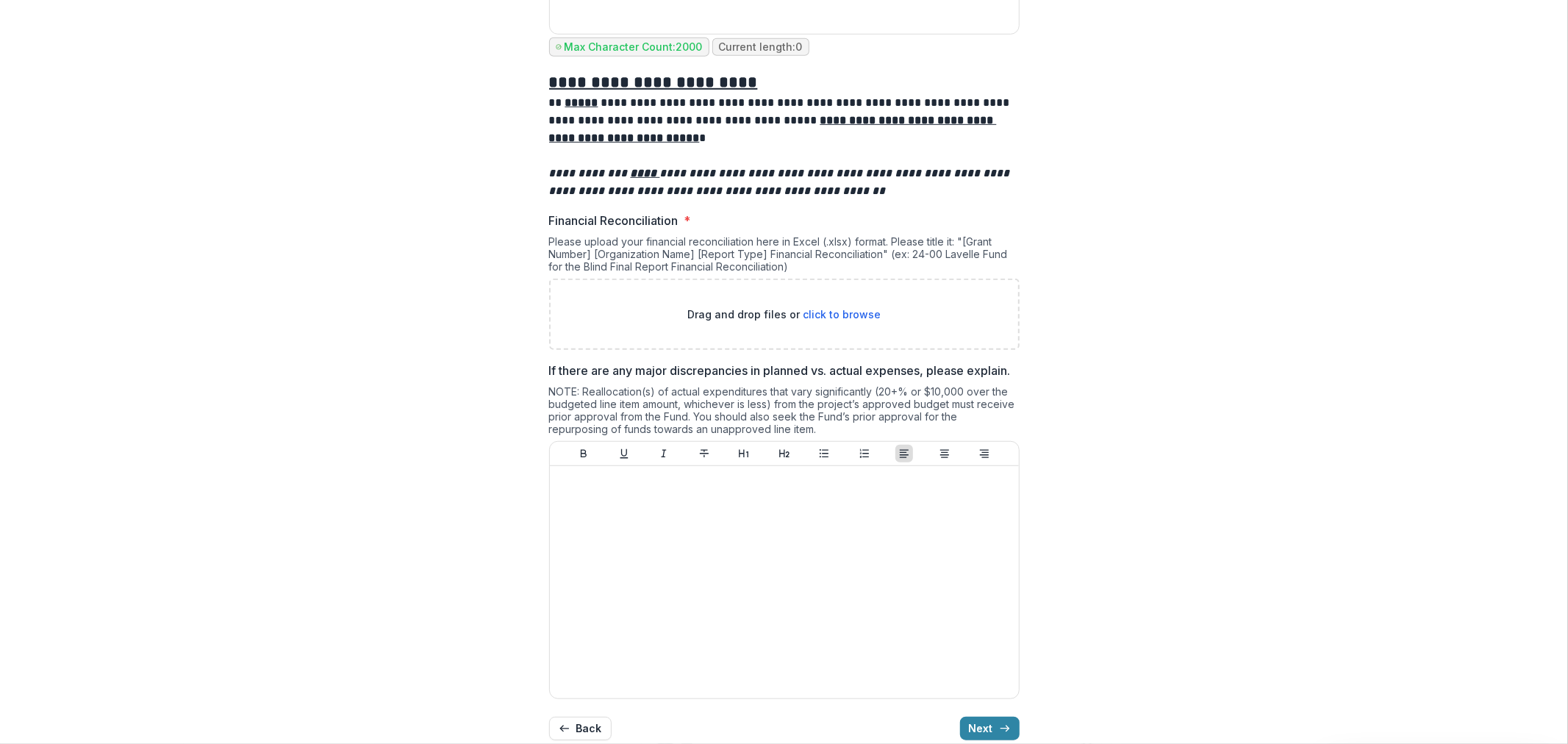 scroll, scrollTop: 779, scrollLeft: 0, axis: vertical 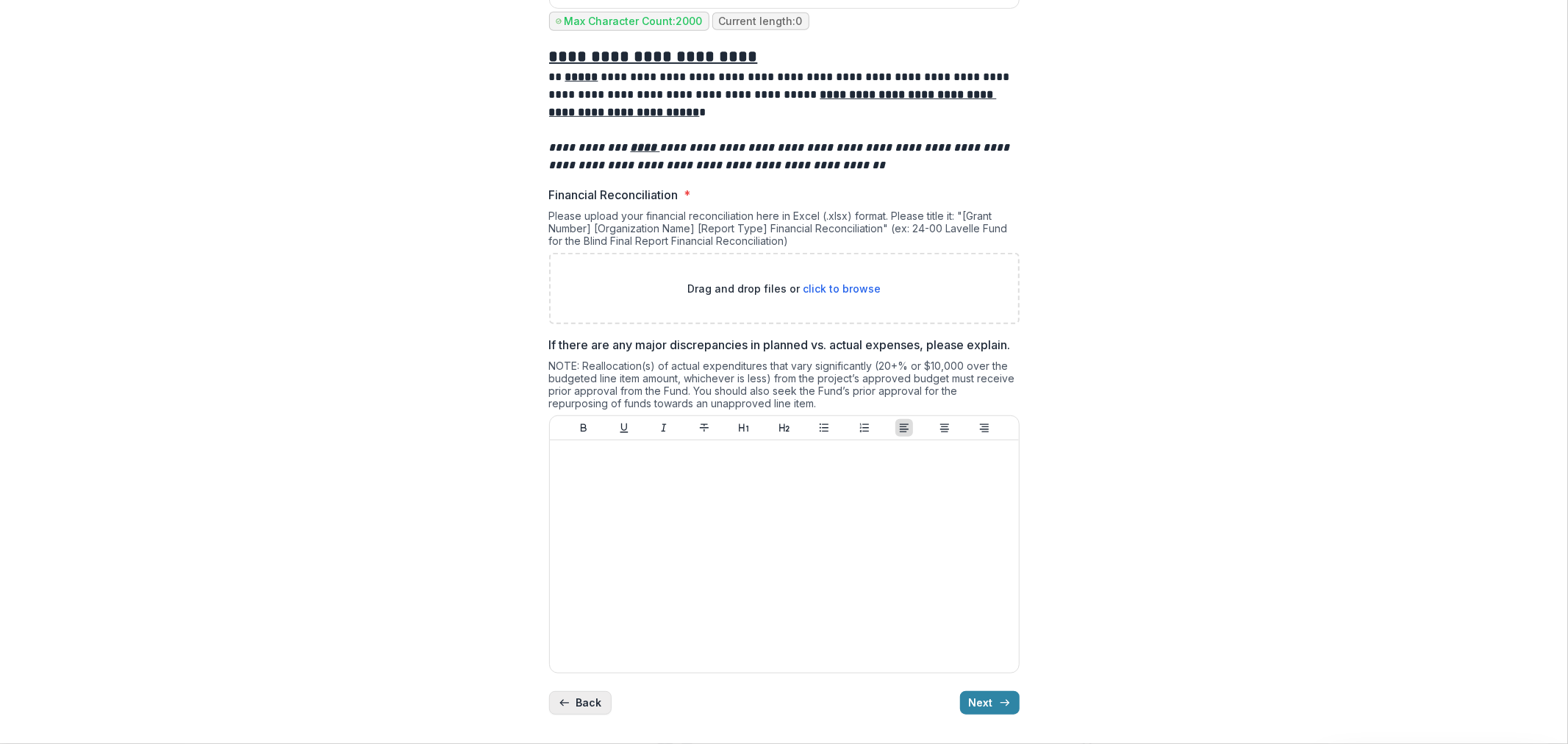 click on "Back" at bounding box center [580, 703] 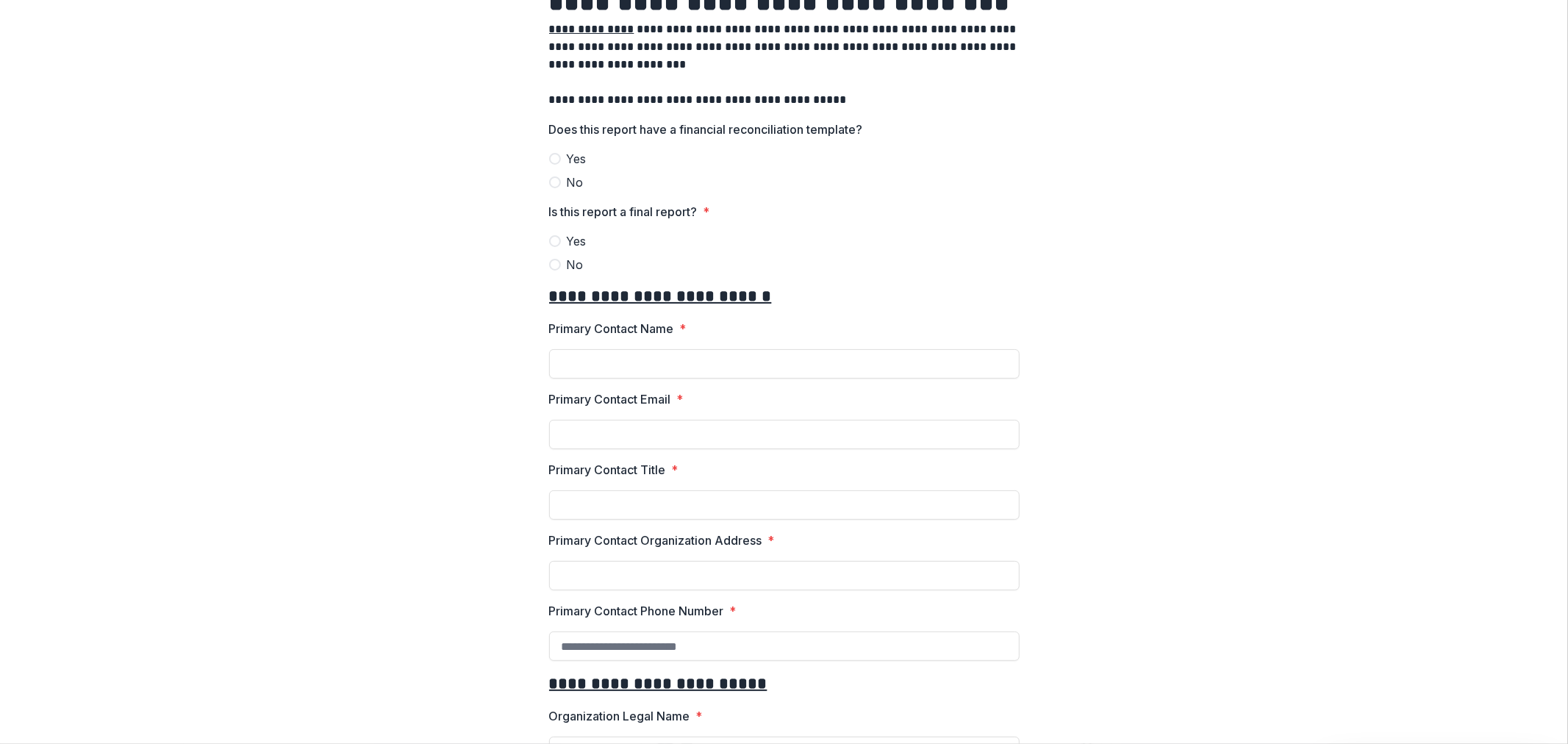 scroll, scrollTop: 0, scrollLeft: 0, axis: both 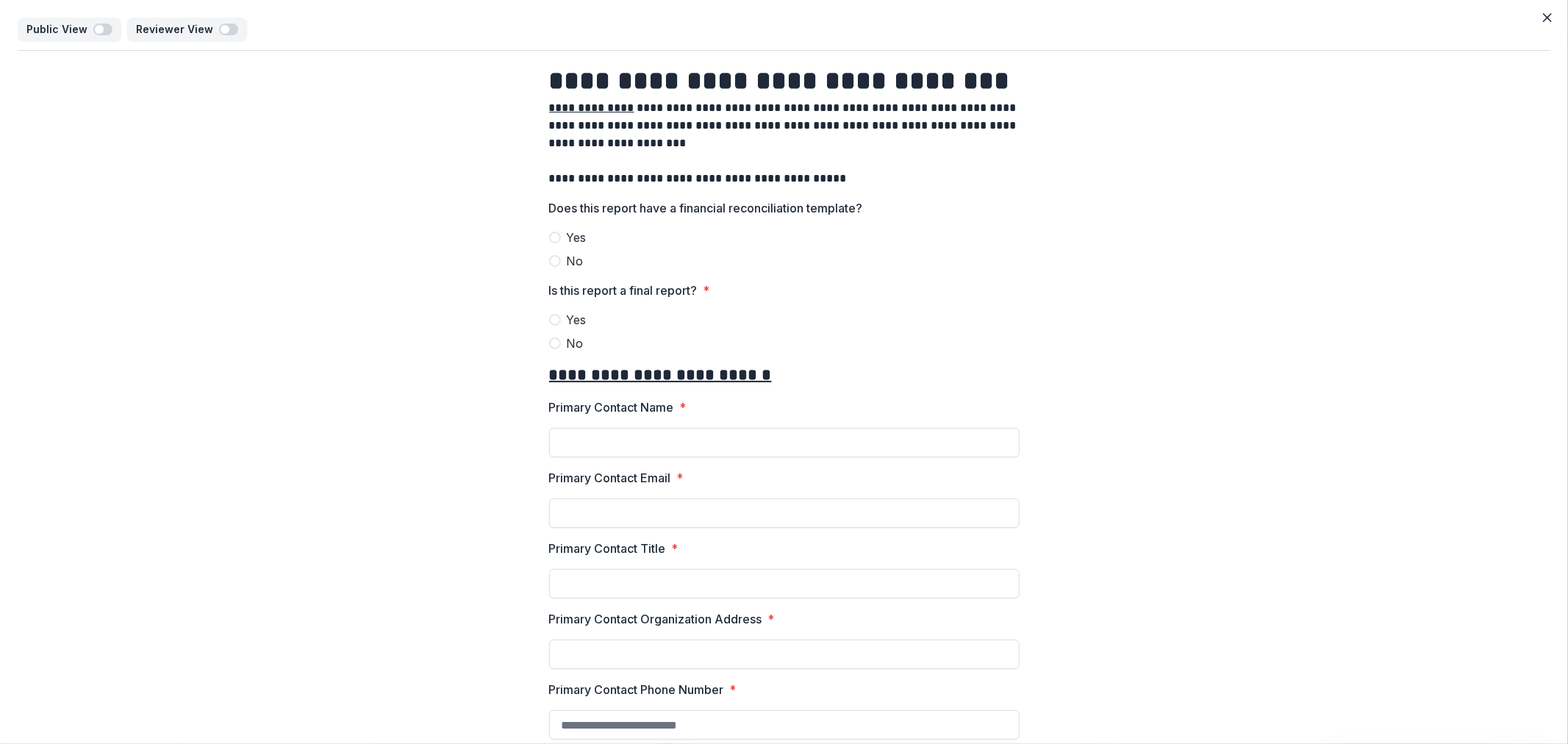 click on "Yes" at bounding box center [784, 237] 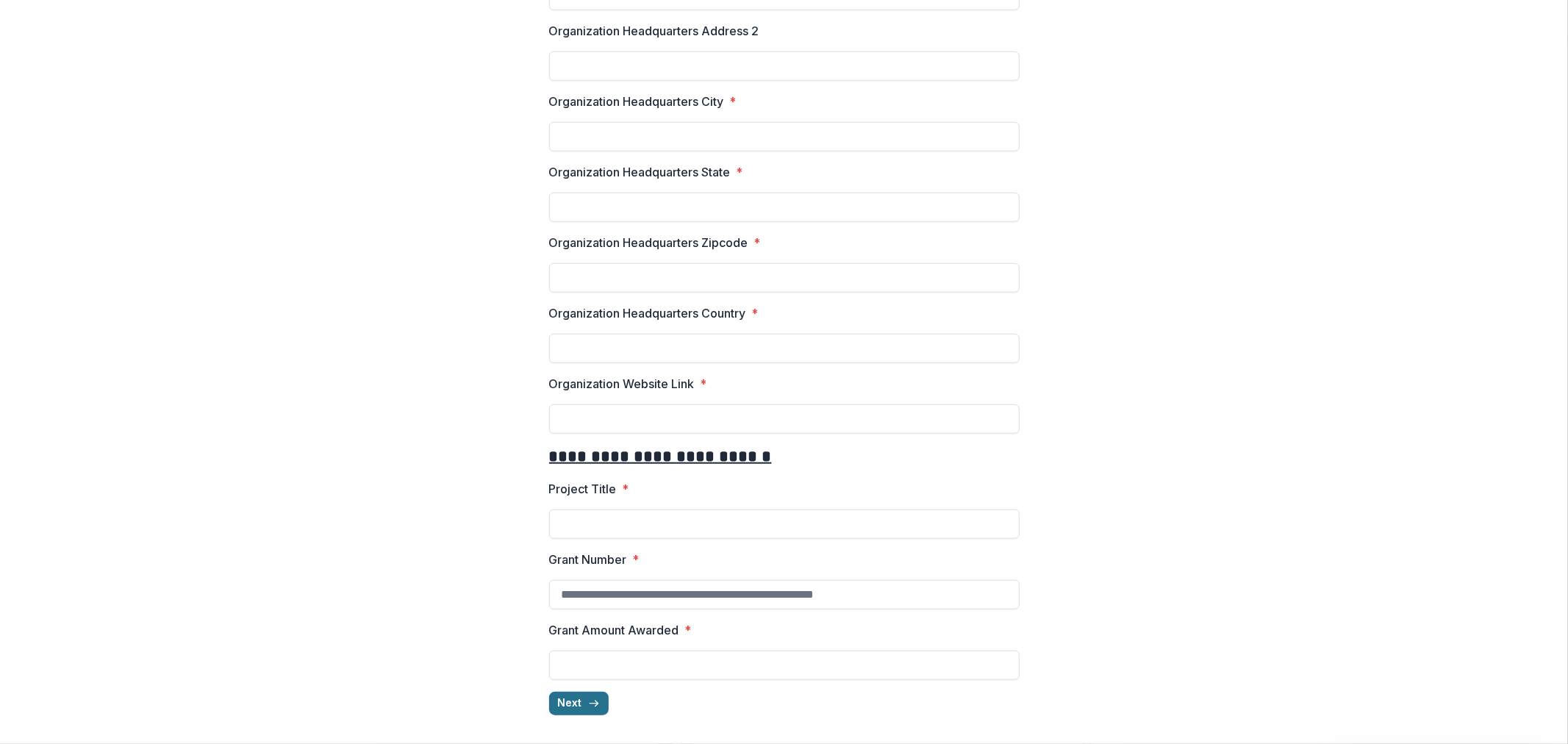 click on "Next" at bounding box center (579, 704) 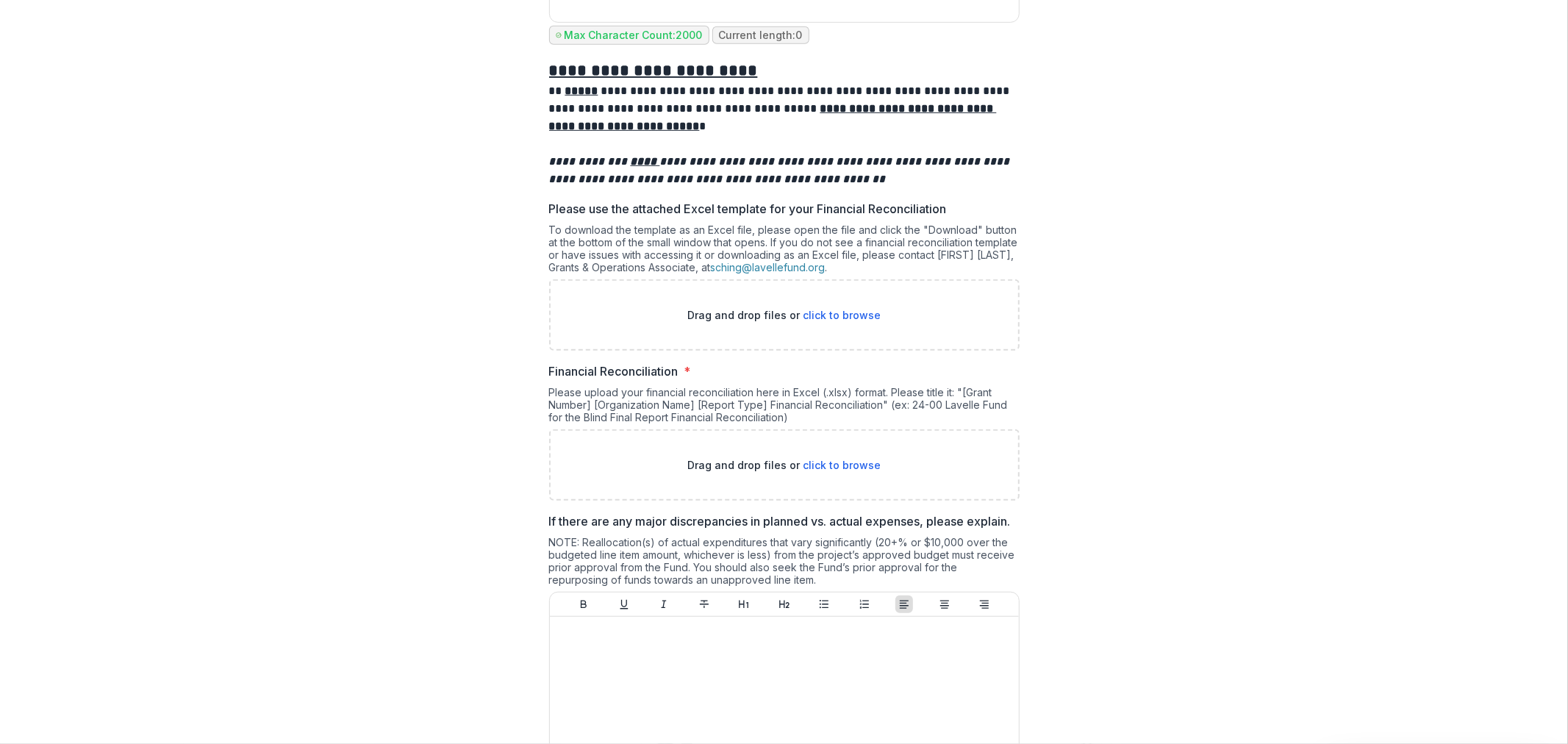 scroll, scrollTop: 776, scrollLeft: 0, axis: vertical 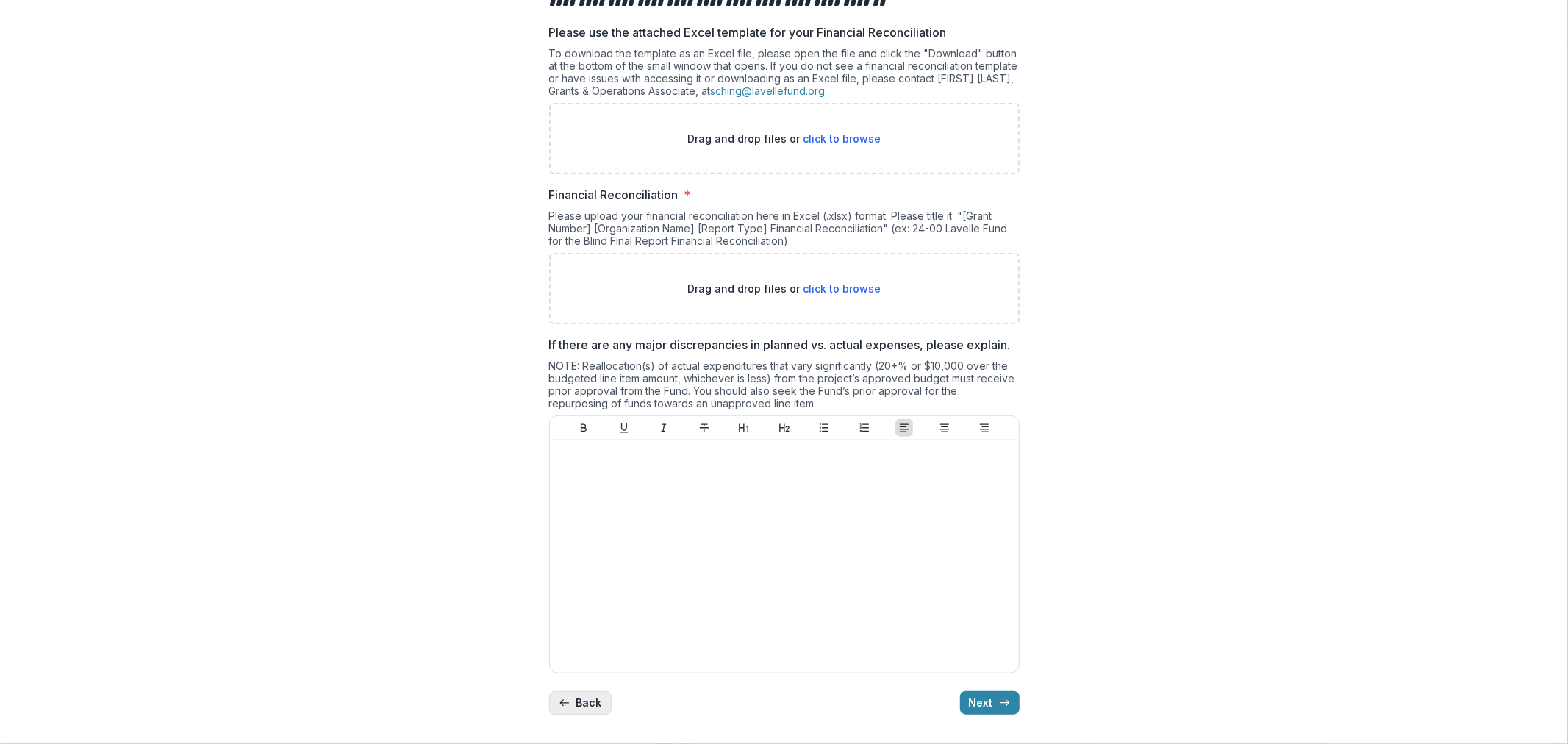 click 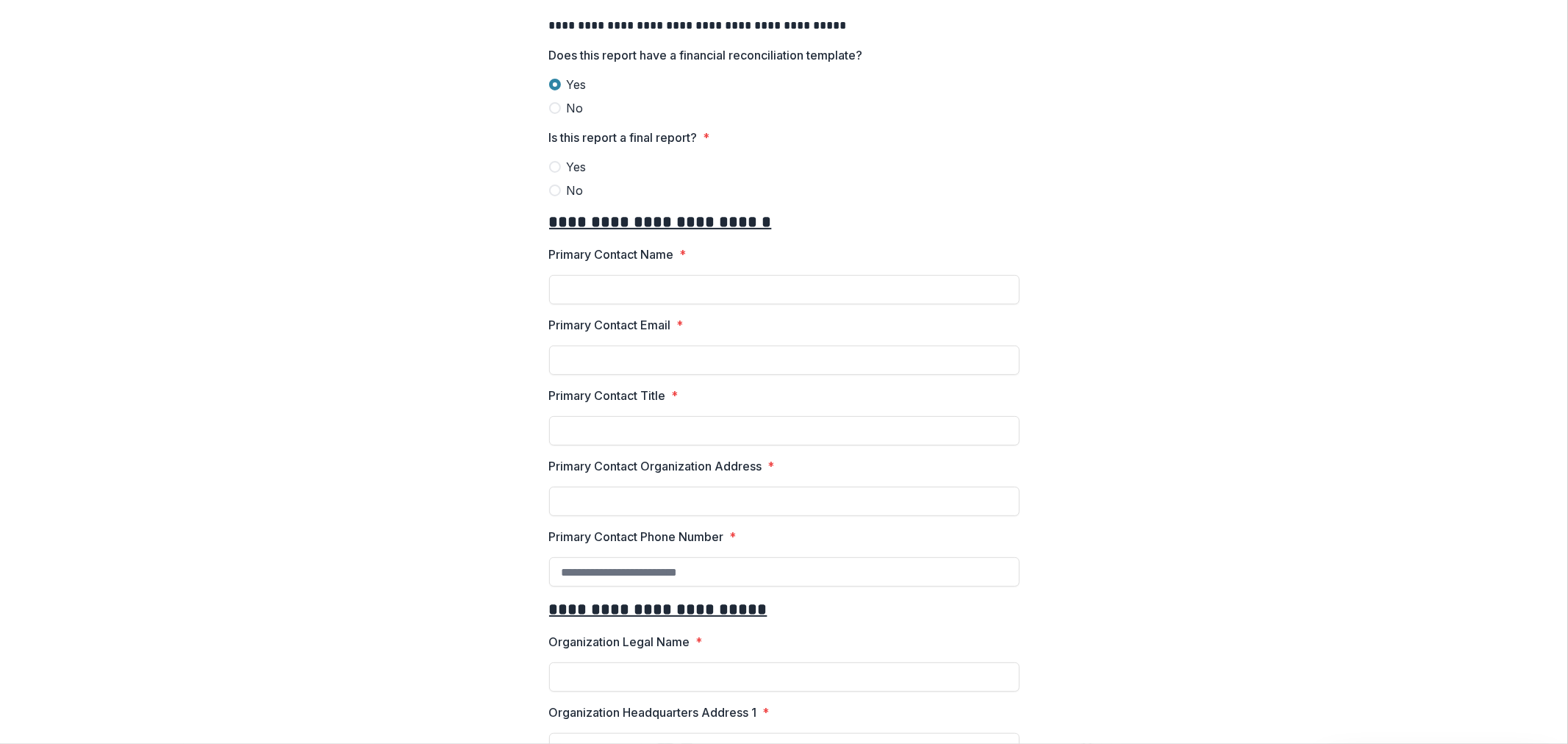scroll, scrollTop: 0, scrollLeft: 0, axis: both 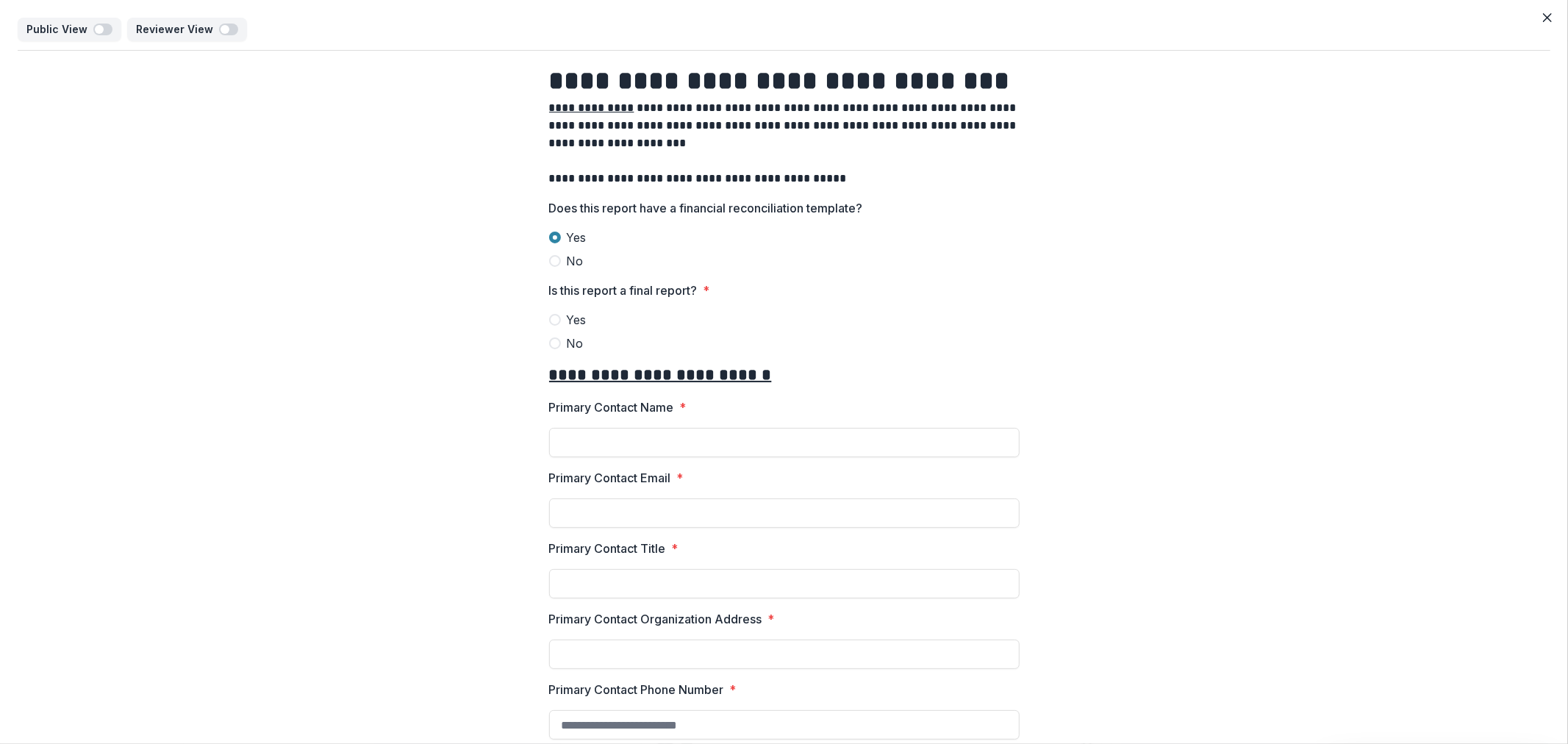 click on "No" at bounding box center [784, 261] 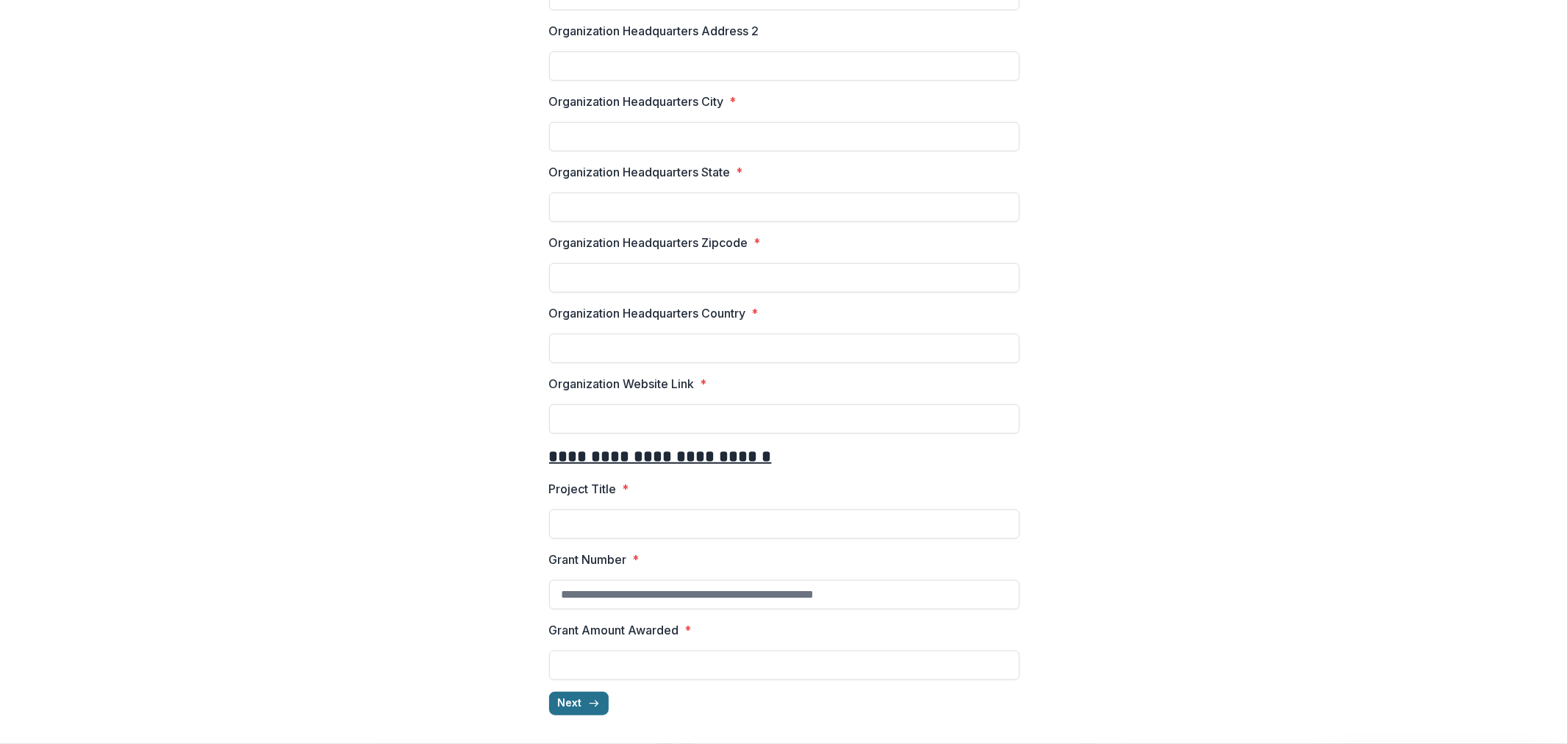 click on "Next" at bounding box center (579, 704) 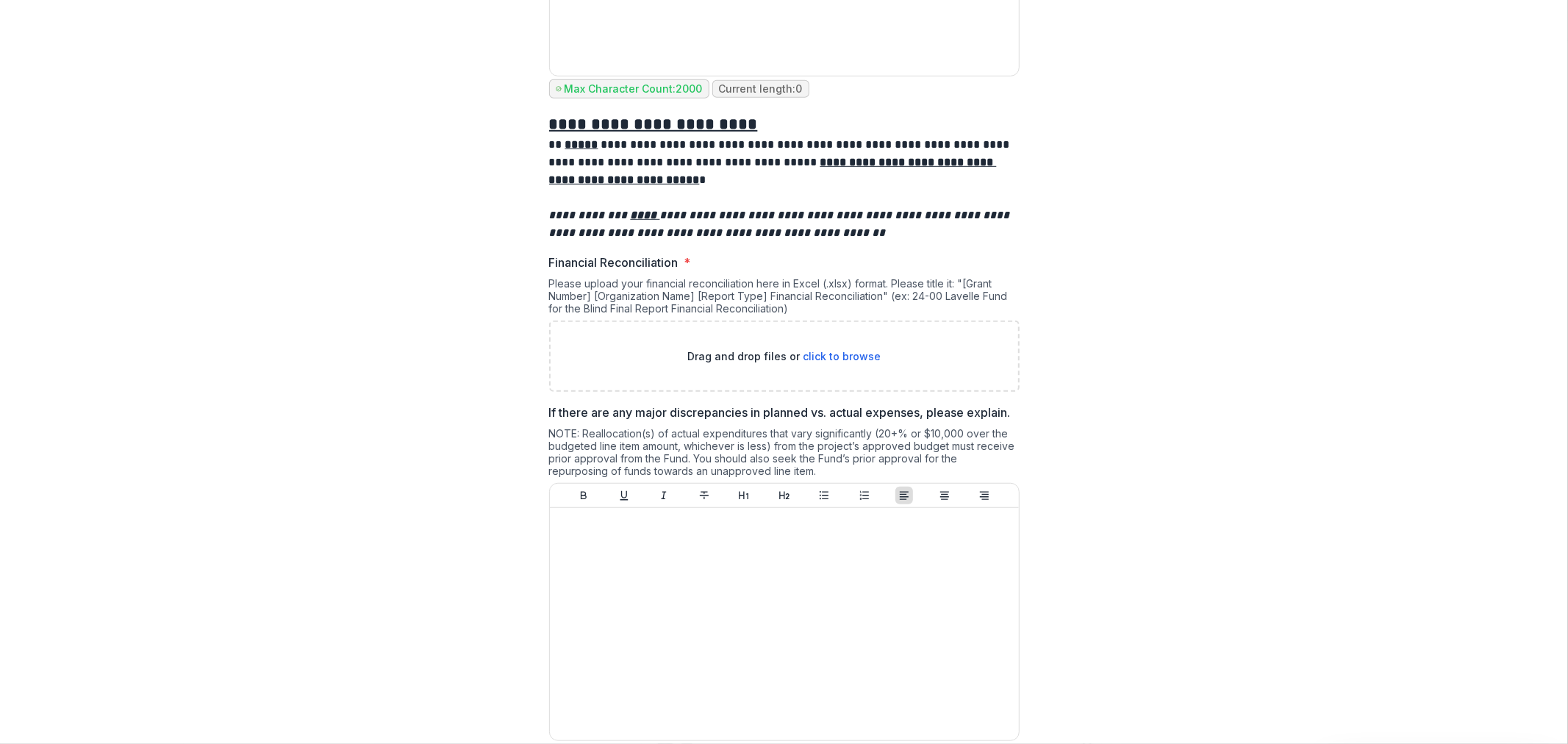 scroll, scrollTop: 534, scrollLeft: 0, axis: vertical 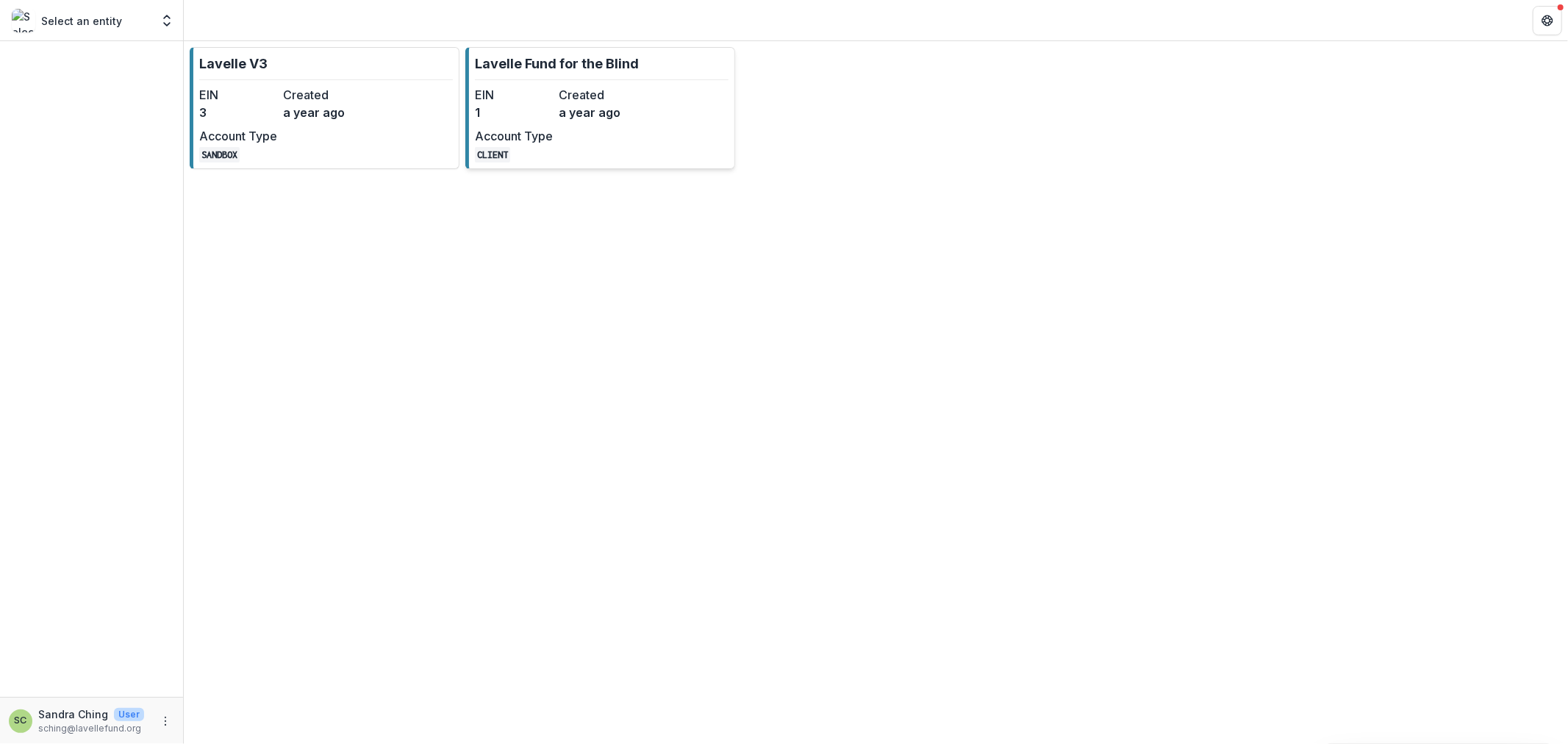 click on "Lavelle Fund for the Blind EIN 1 Created a year ago Account Type CLIENT" at bounding box center (600, 108) 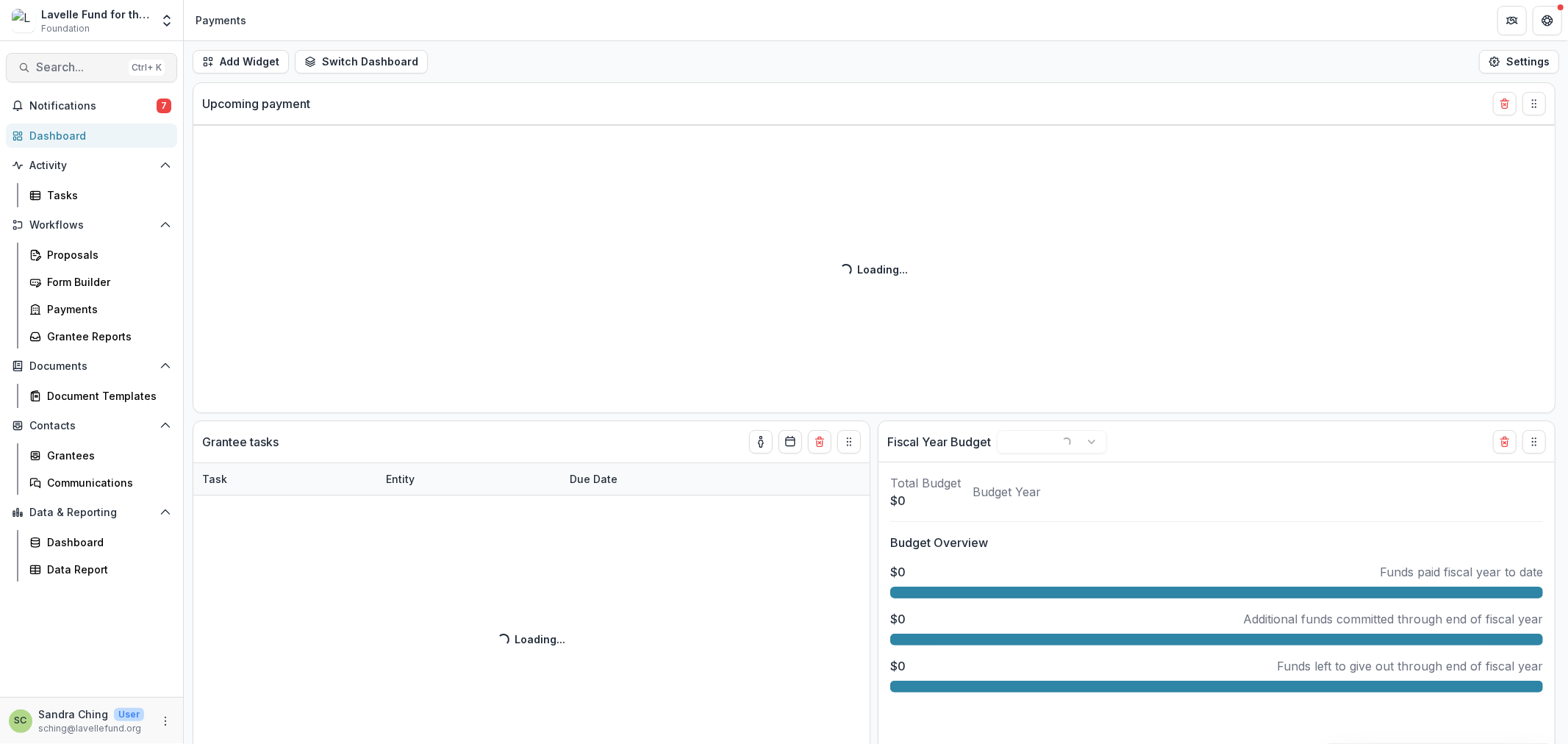 click 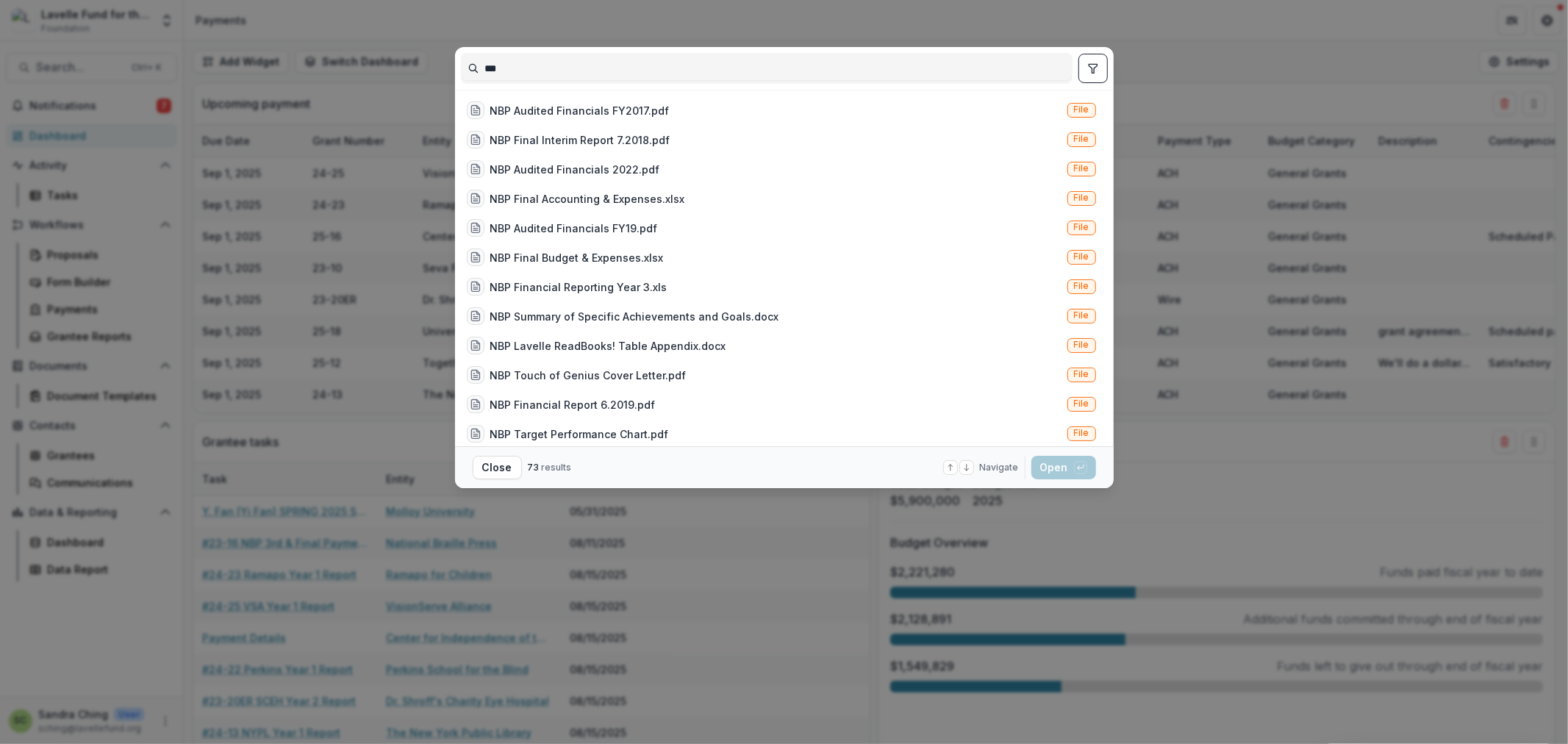 type on "***" 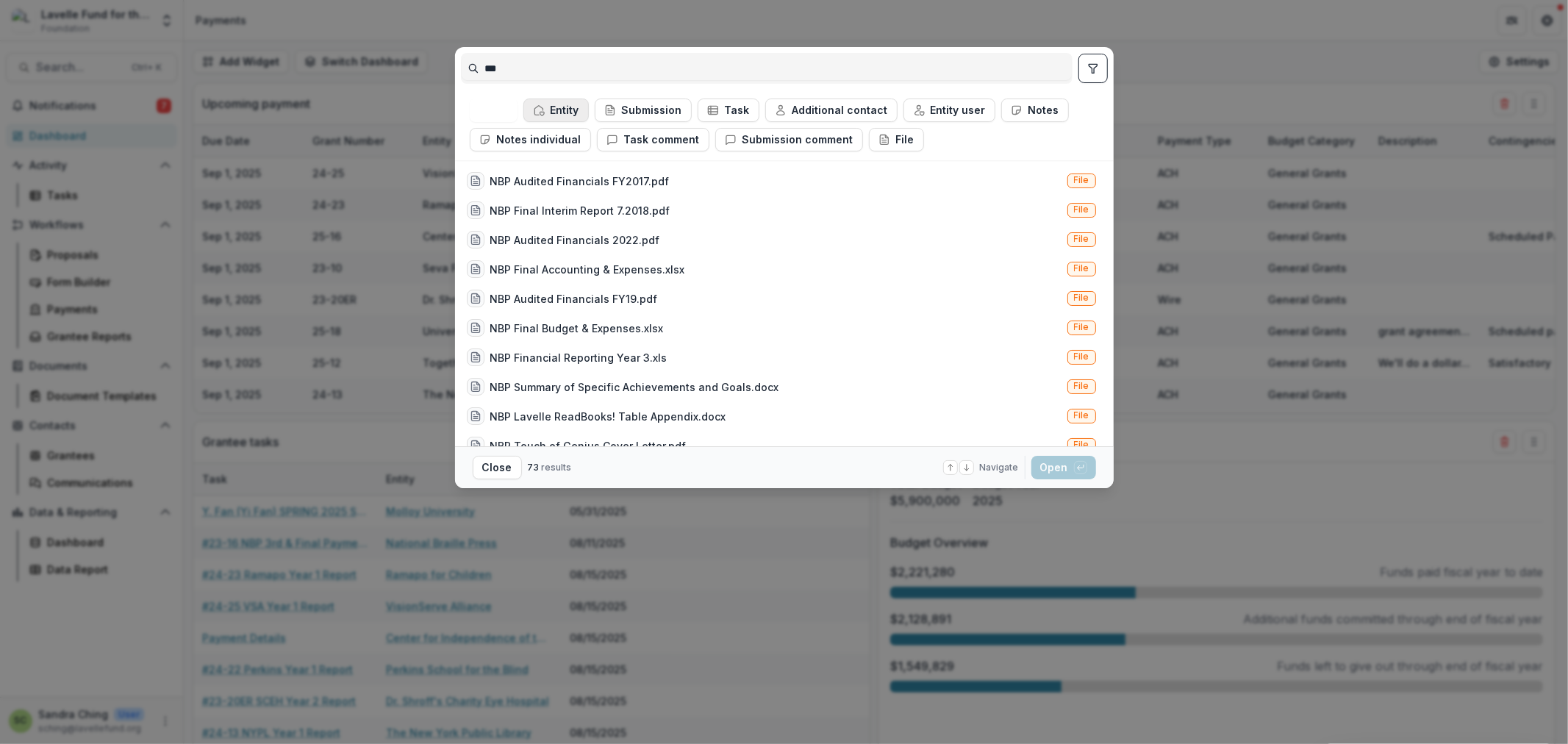 click on "Entity" at bounding box center [556, 110] 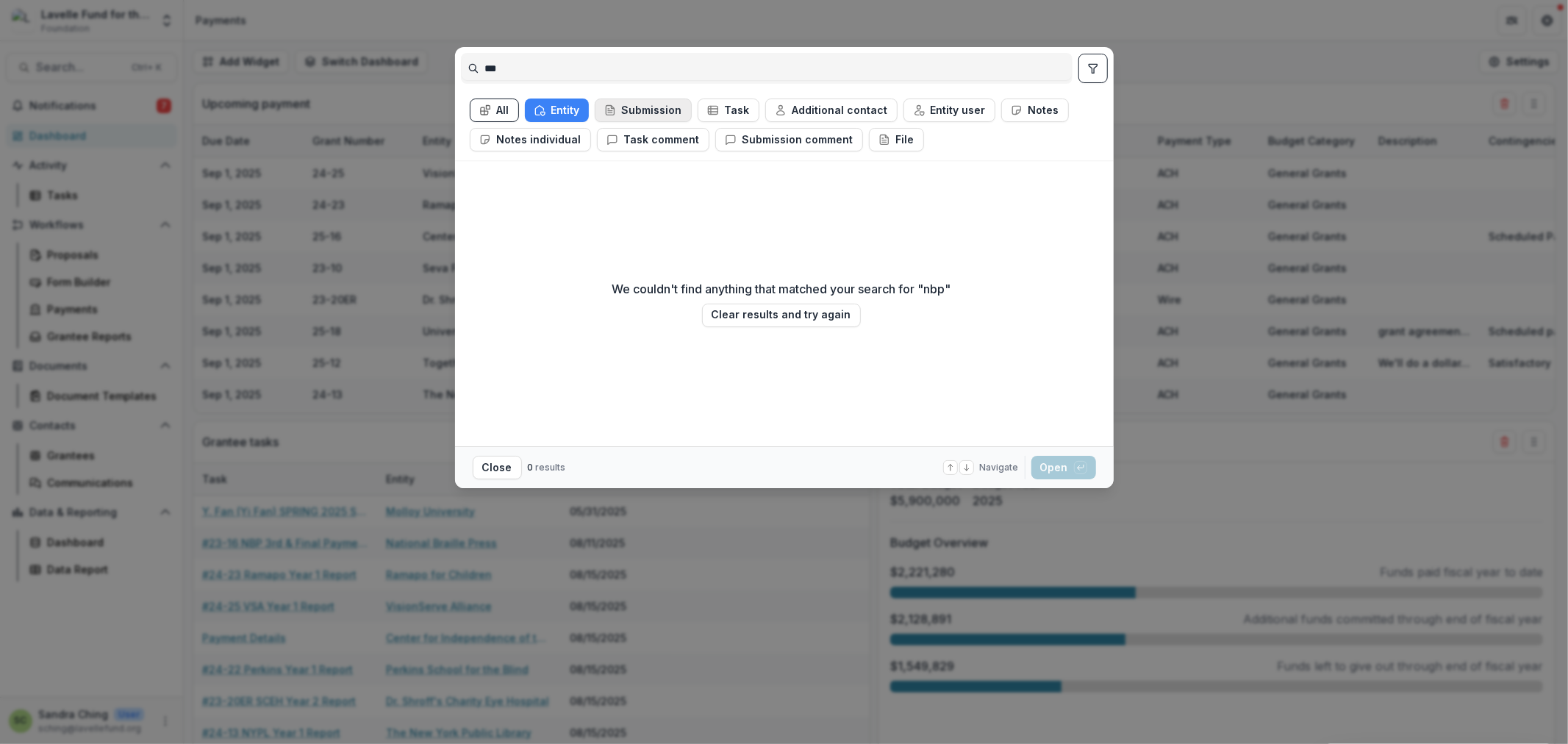 click on "Submission" at bounding box center [643, 110] 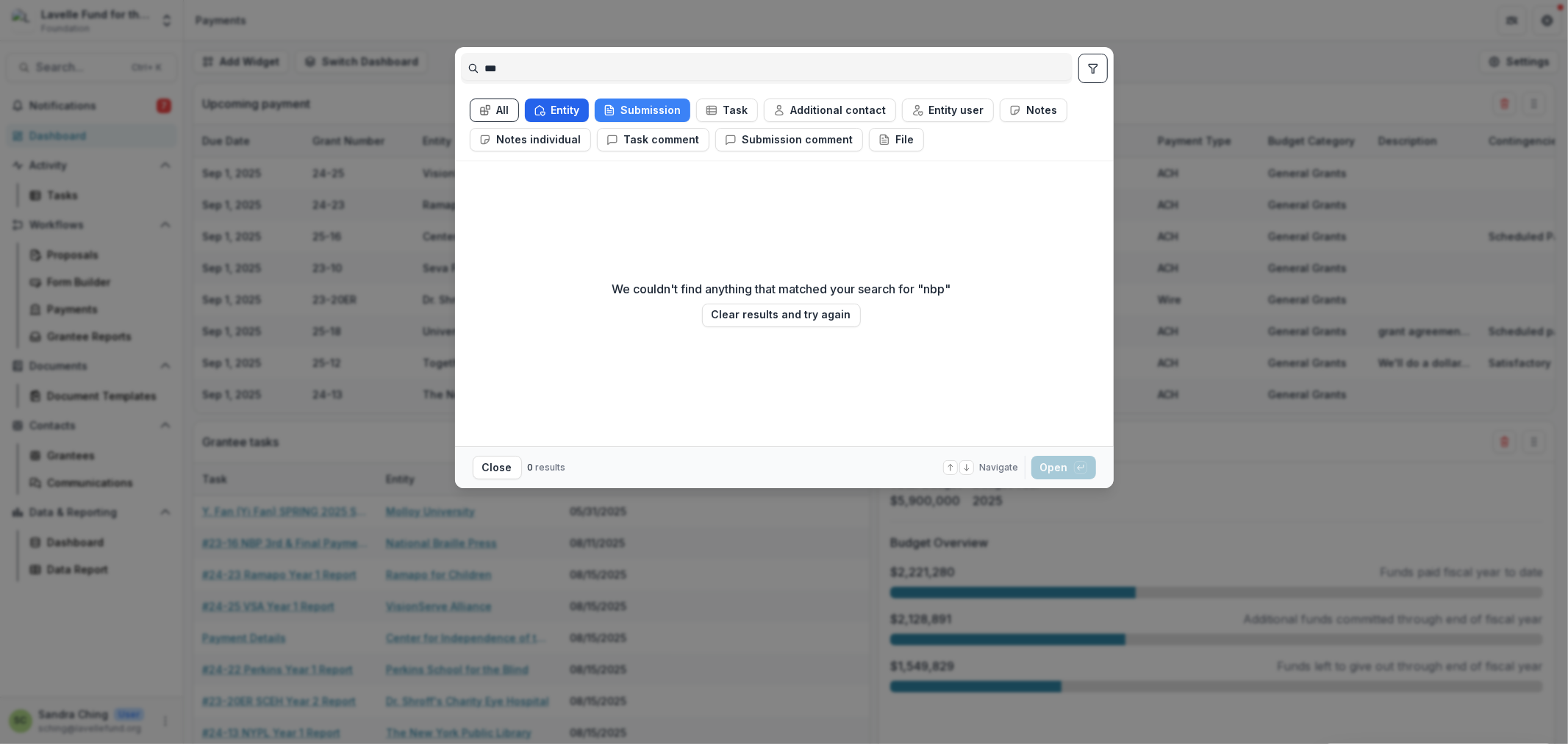 click on "Entity" at bounding box center (556, 110) 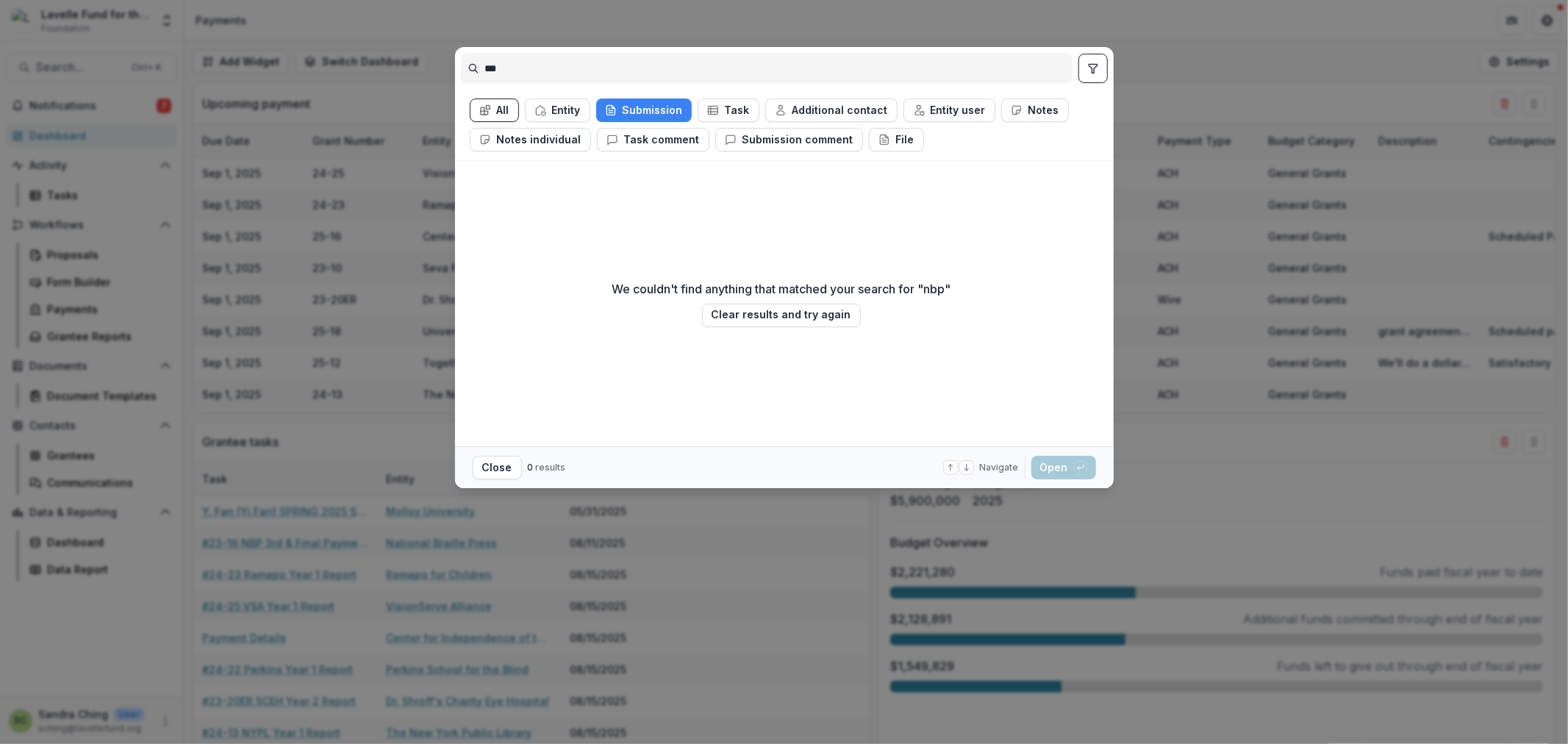 click on "All" at bounding box center (494, 110) 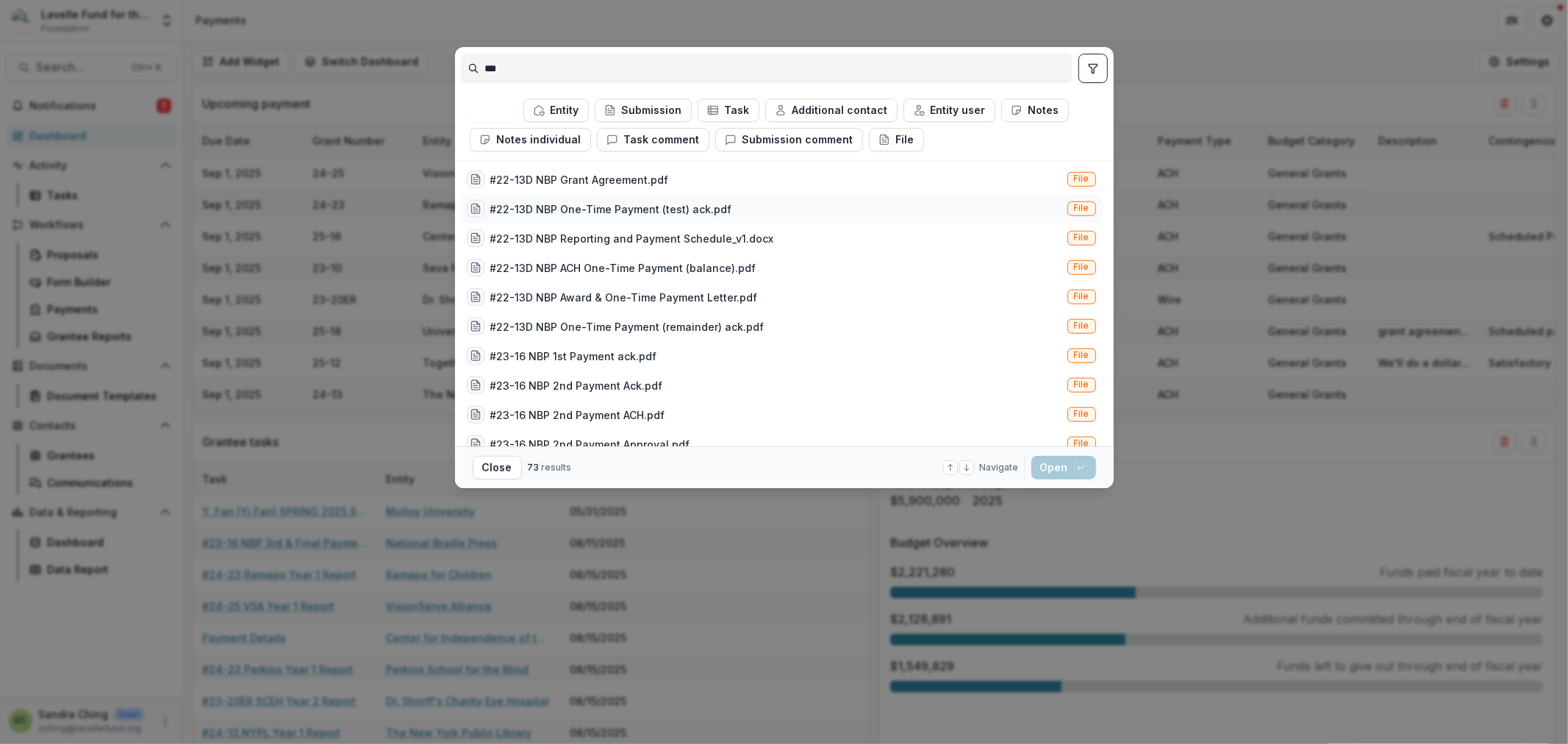 scroll, scrollTop: 980, scrollLeft: 0, axis: vertical 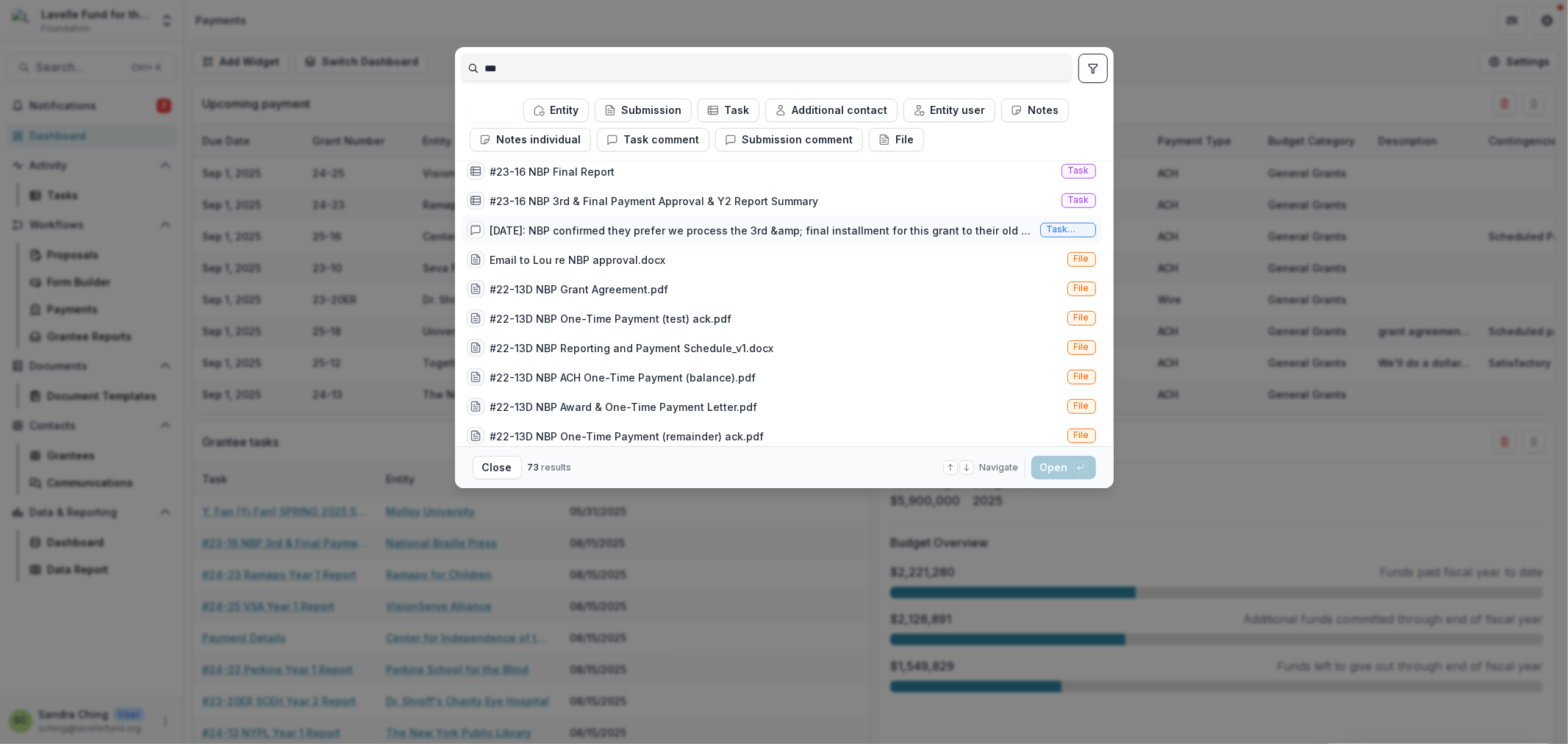 click on "[DATE]: NBP confirmed they prefer we process the 3rd &amp; final installment for this grant to their old bank account that we have on file instead of entering the new bank info into Temelio. Email confirmation in Documents Task comment" at bounding box center (781, 230) 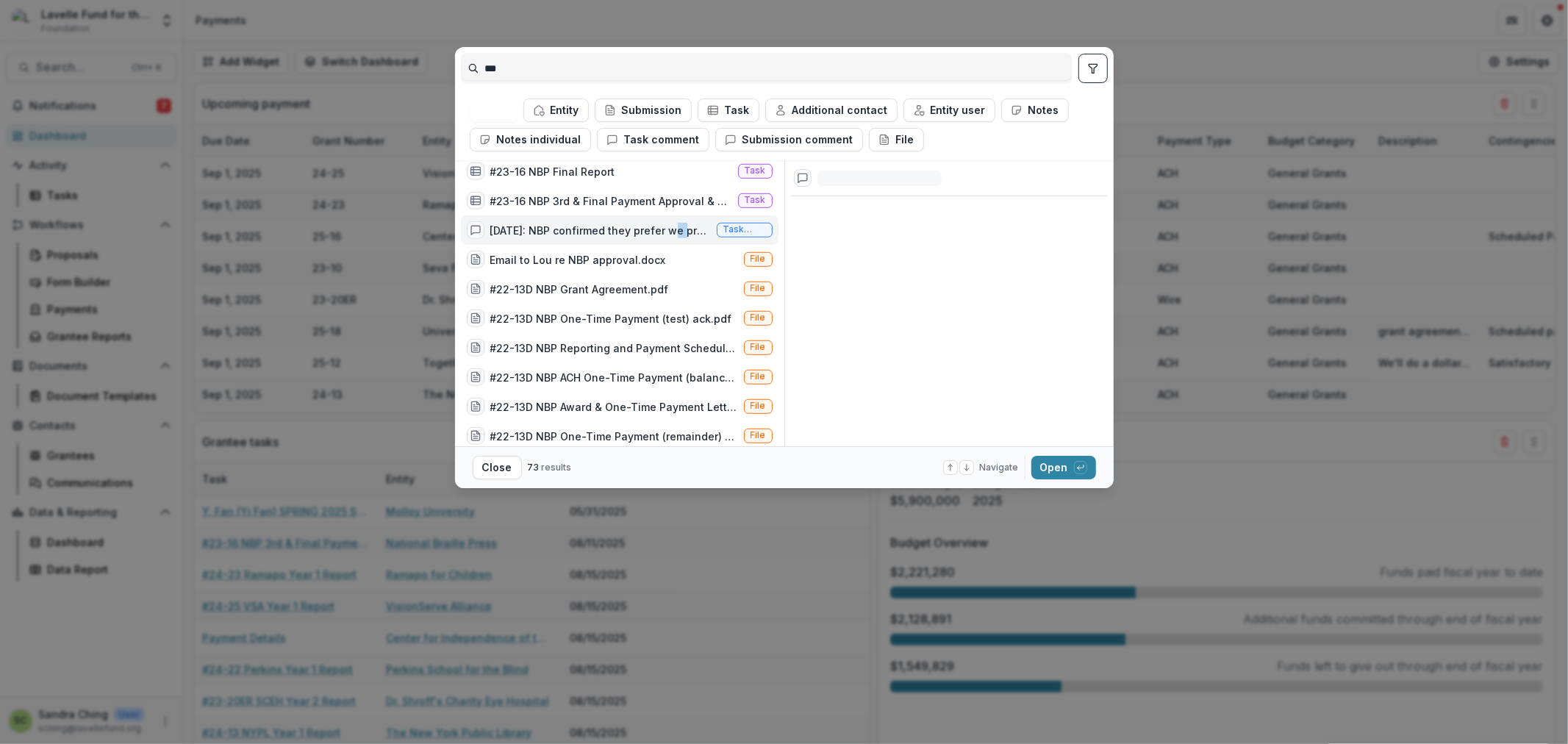 click on "[DATE]: NBP confirmed they prefer we process the 3rd &amp; final installment for this grant to their old bank account that we have on file instead of entering the new bank info into Temelio. Email confirmation in Documents Task comment" at bounding box center [620, 230] 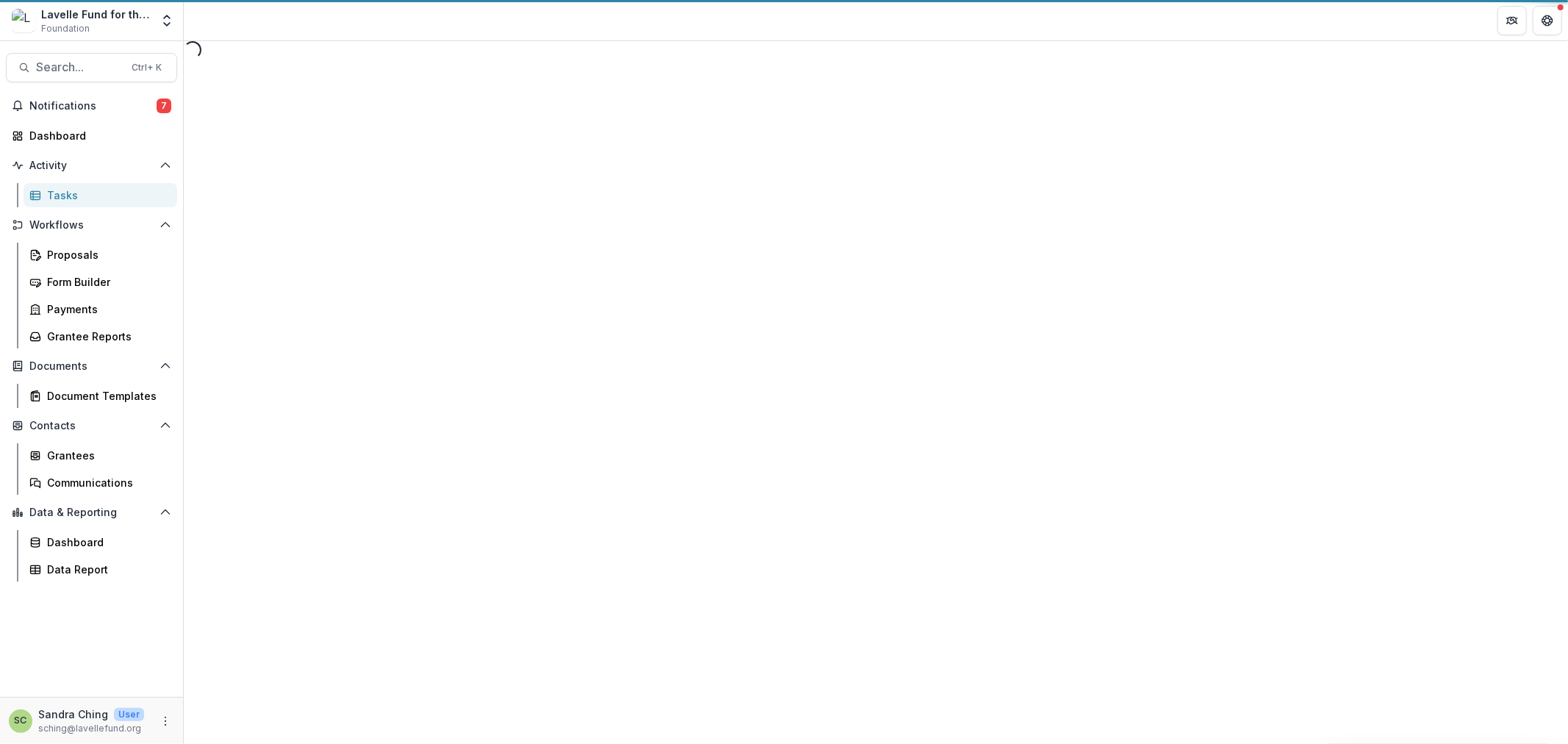 select on "********" 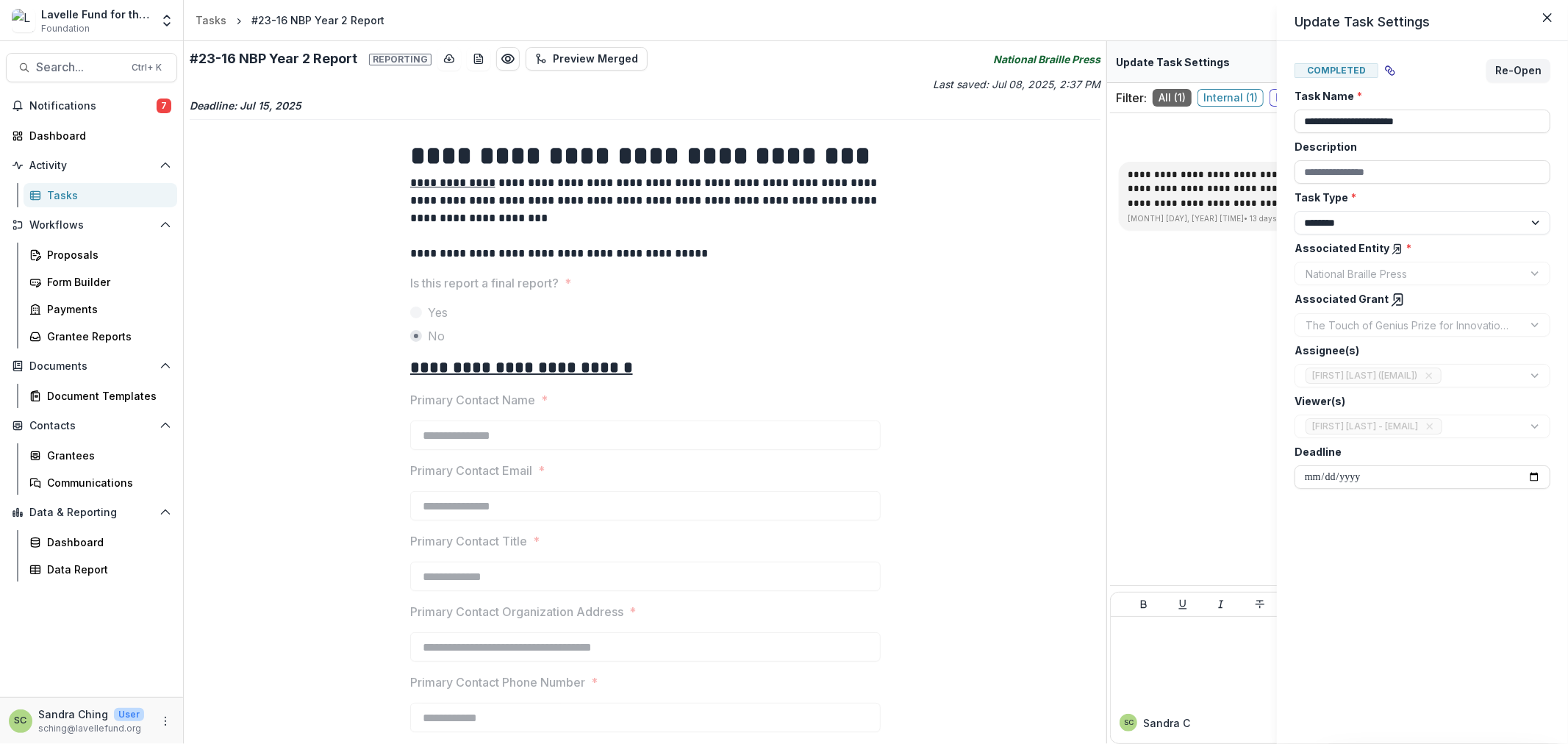 click 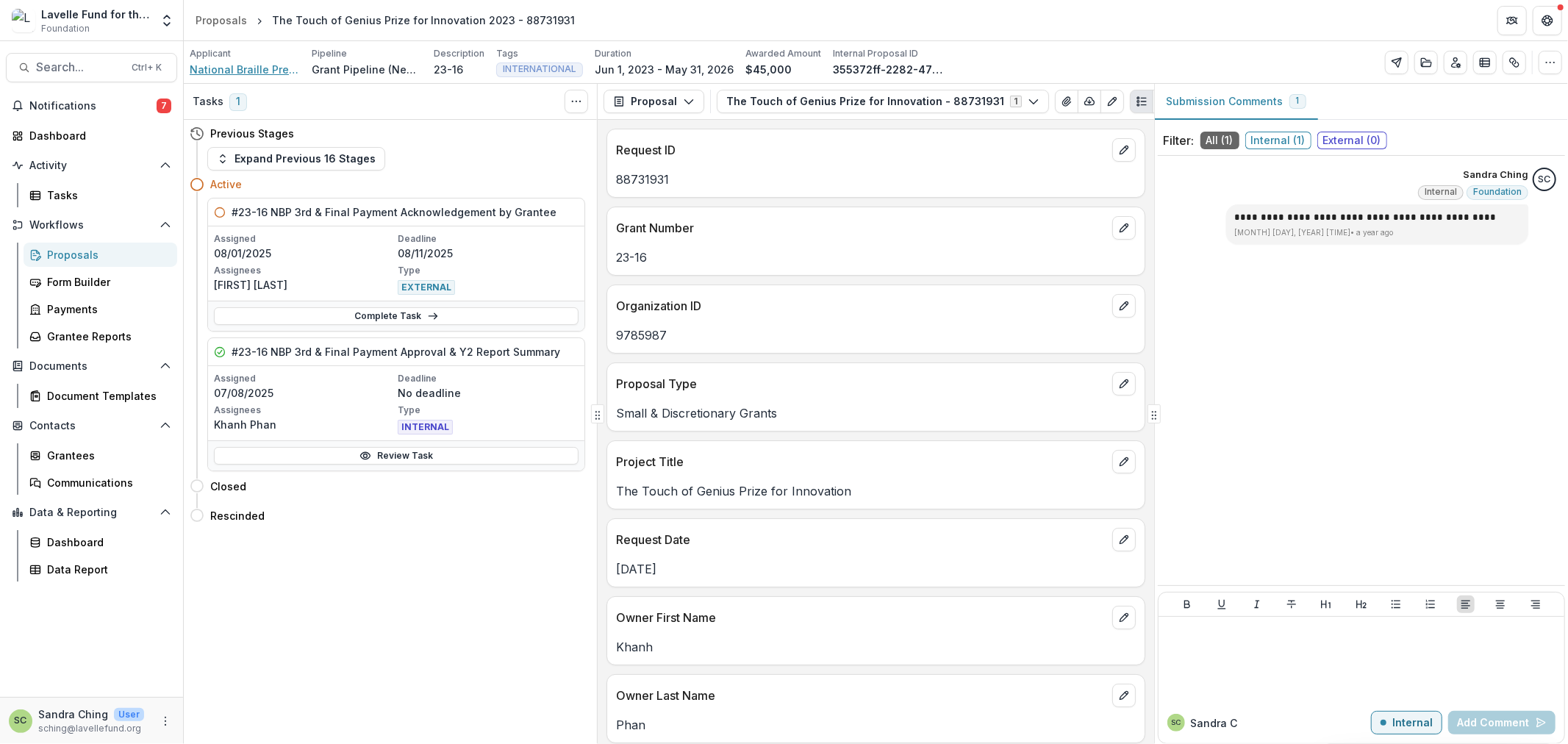 click on "National Braille Press" at bounding box center [245, 69] 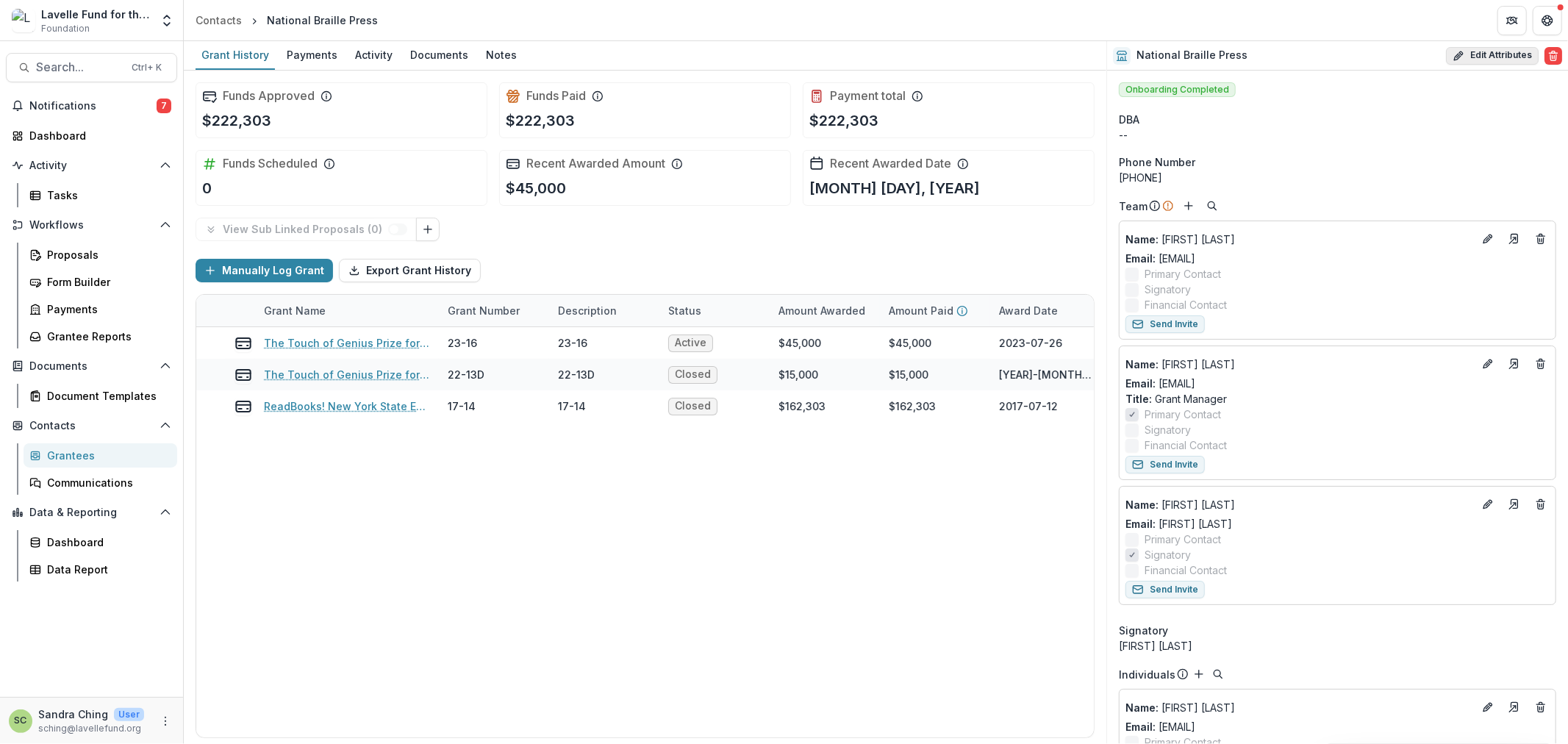 click on "Edit Attributes" at bounding box center [1492, 56] 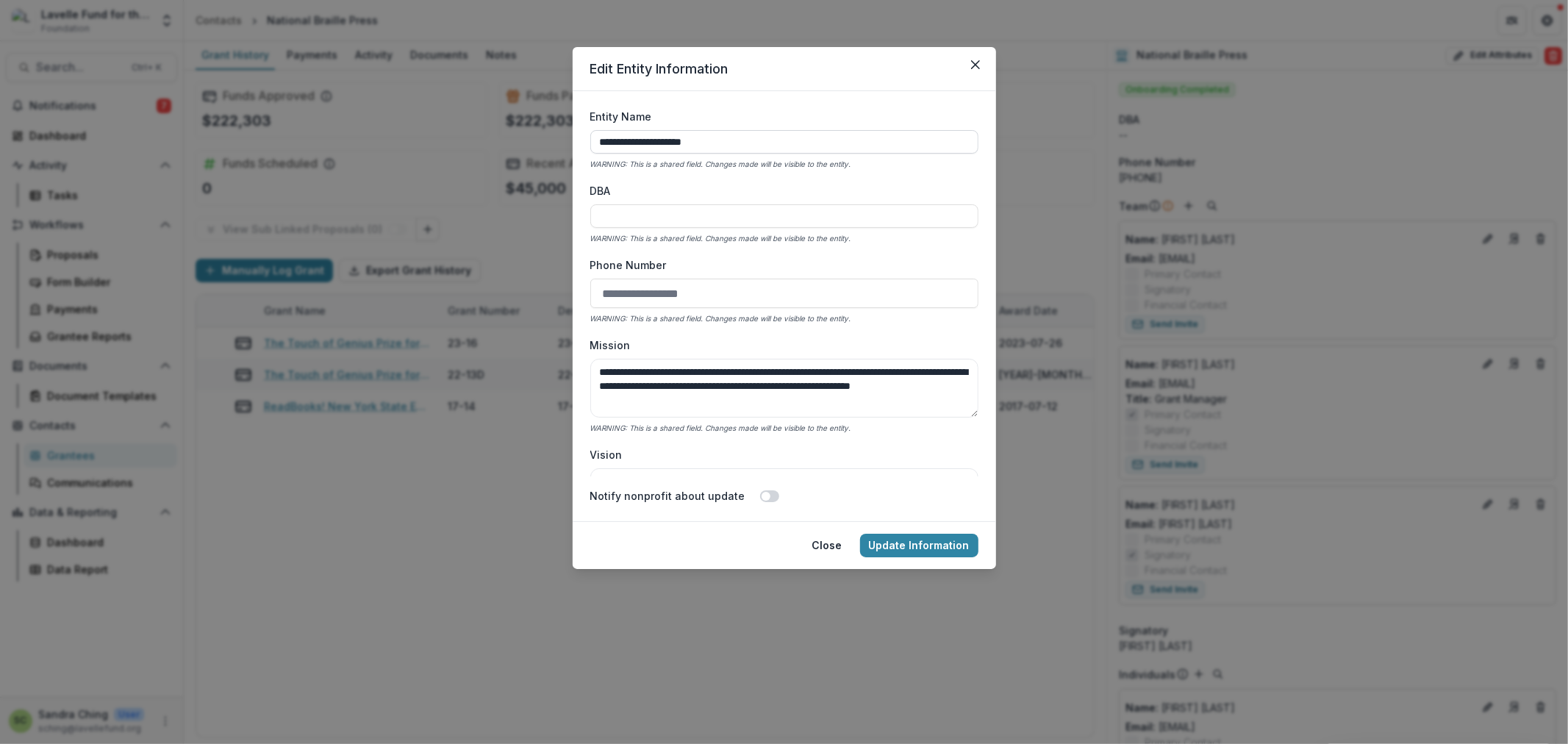 click on "**********" at bounding box center [784, 142] 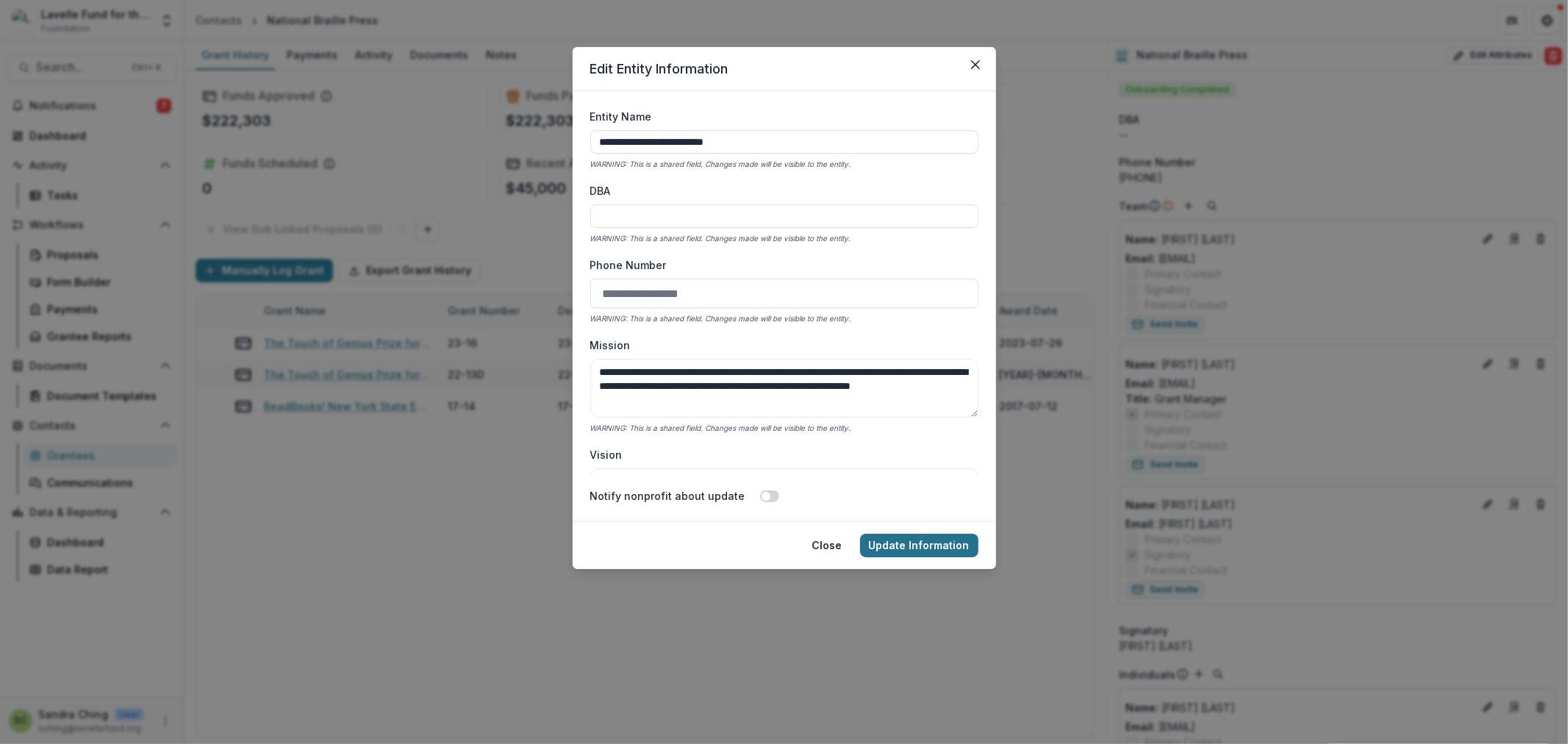 type on "**********" 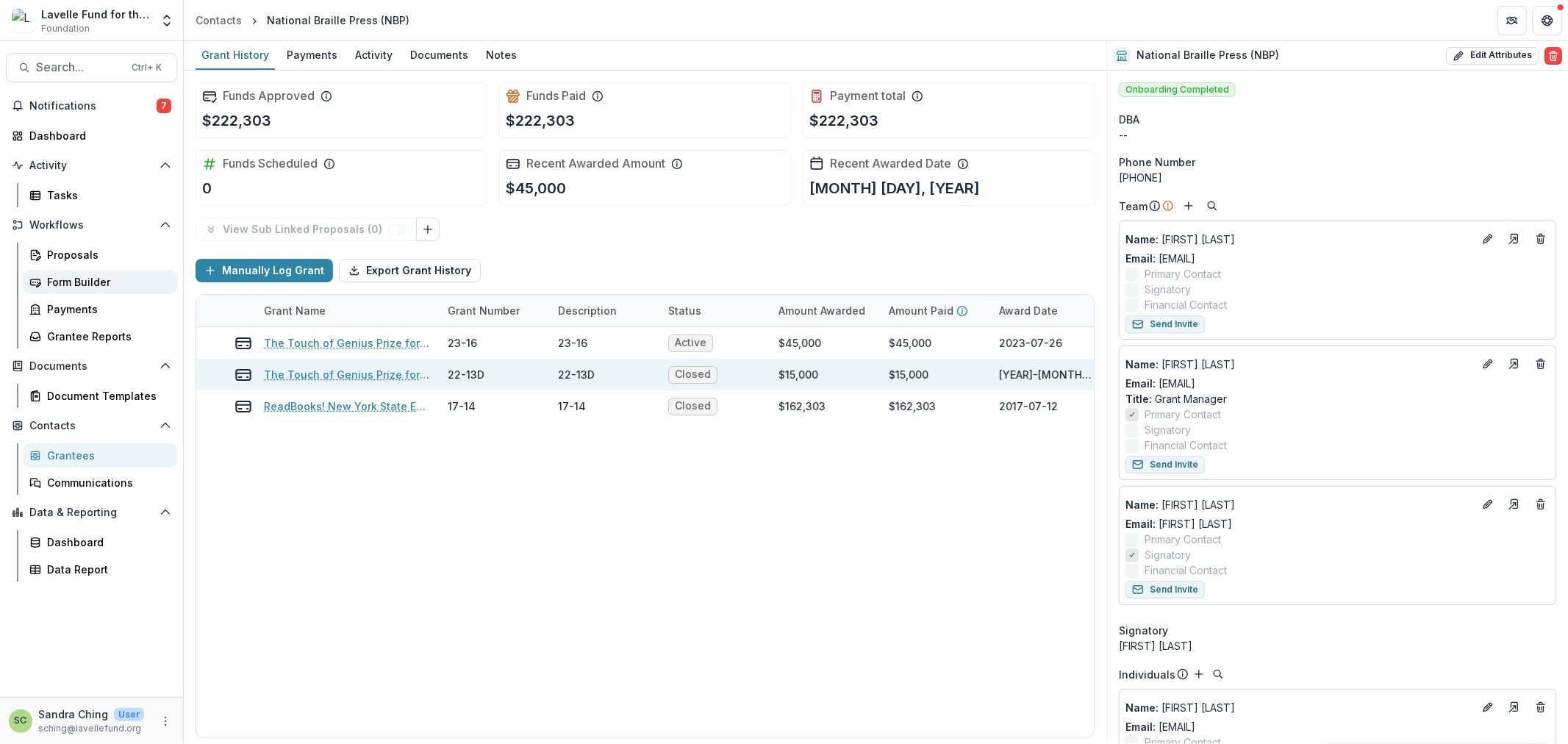 click on "Form Builder" at bounding box center [106, 282] 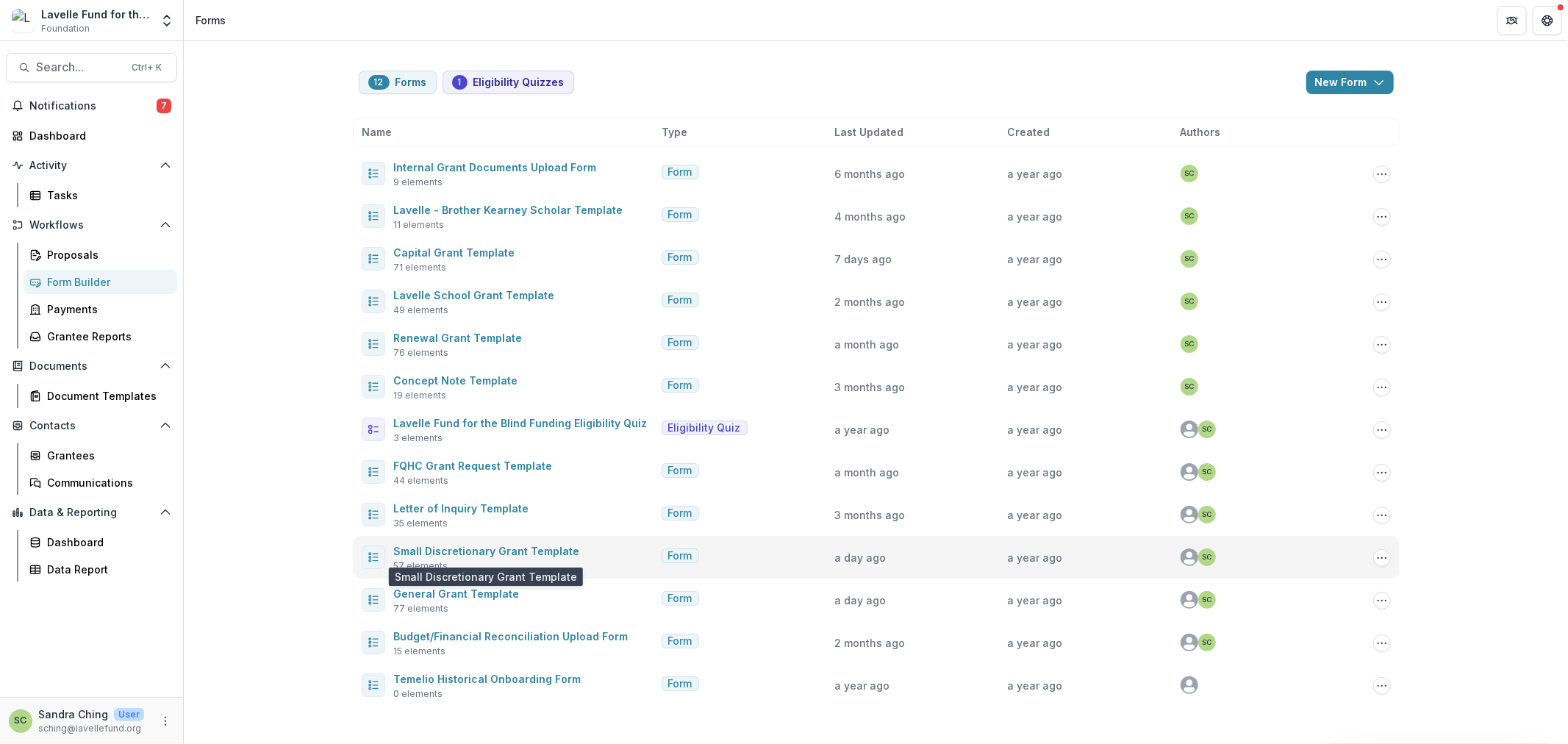 click on "Small Discretionary Grant Template" at bounding box center (487, 551) 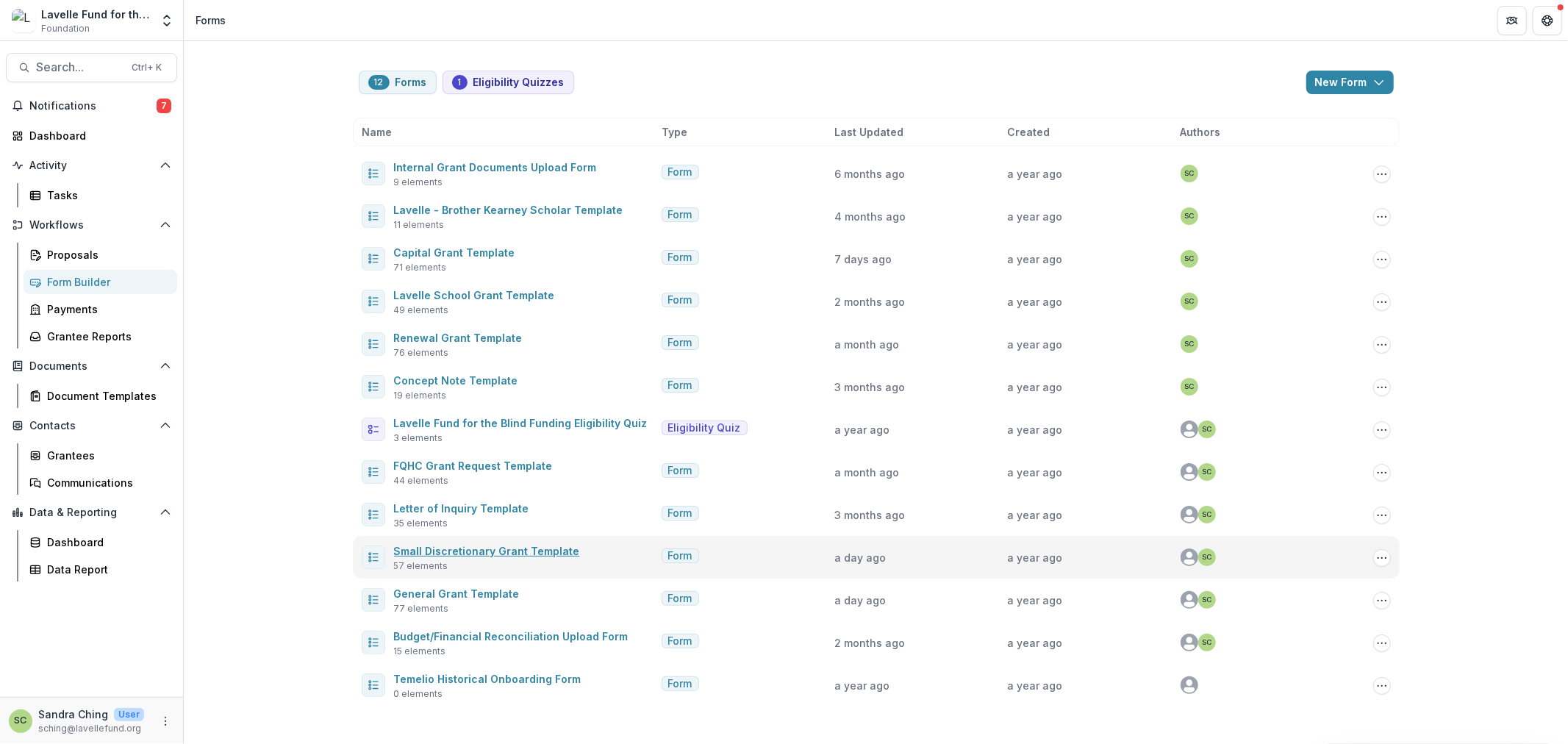 click on "Small Discretionary Grant Template" at bounding box center (487, 551) 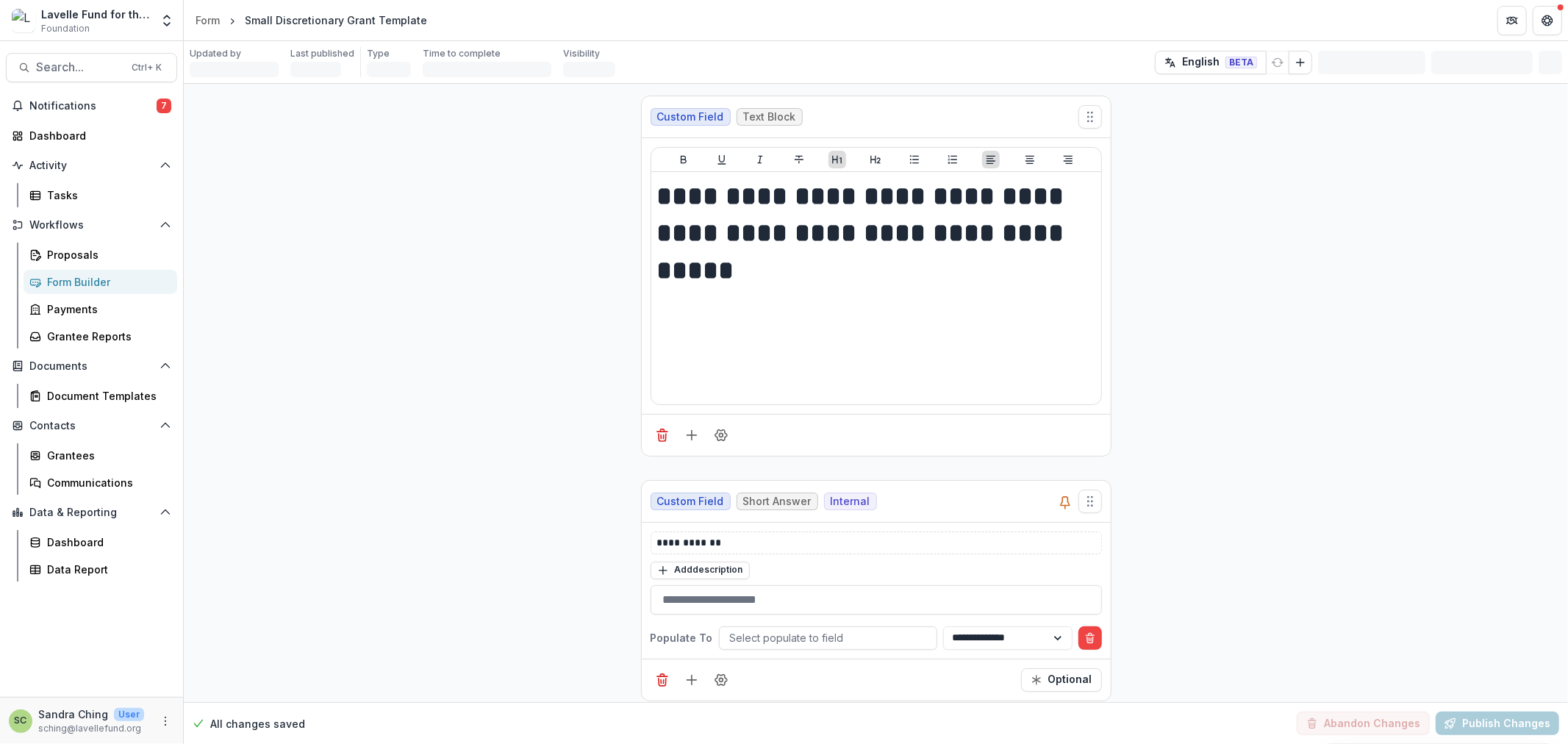 click on "**********" at bounding box center [876, 10153] 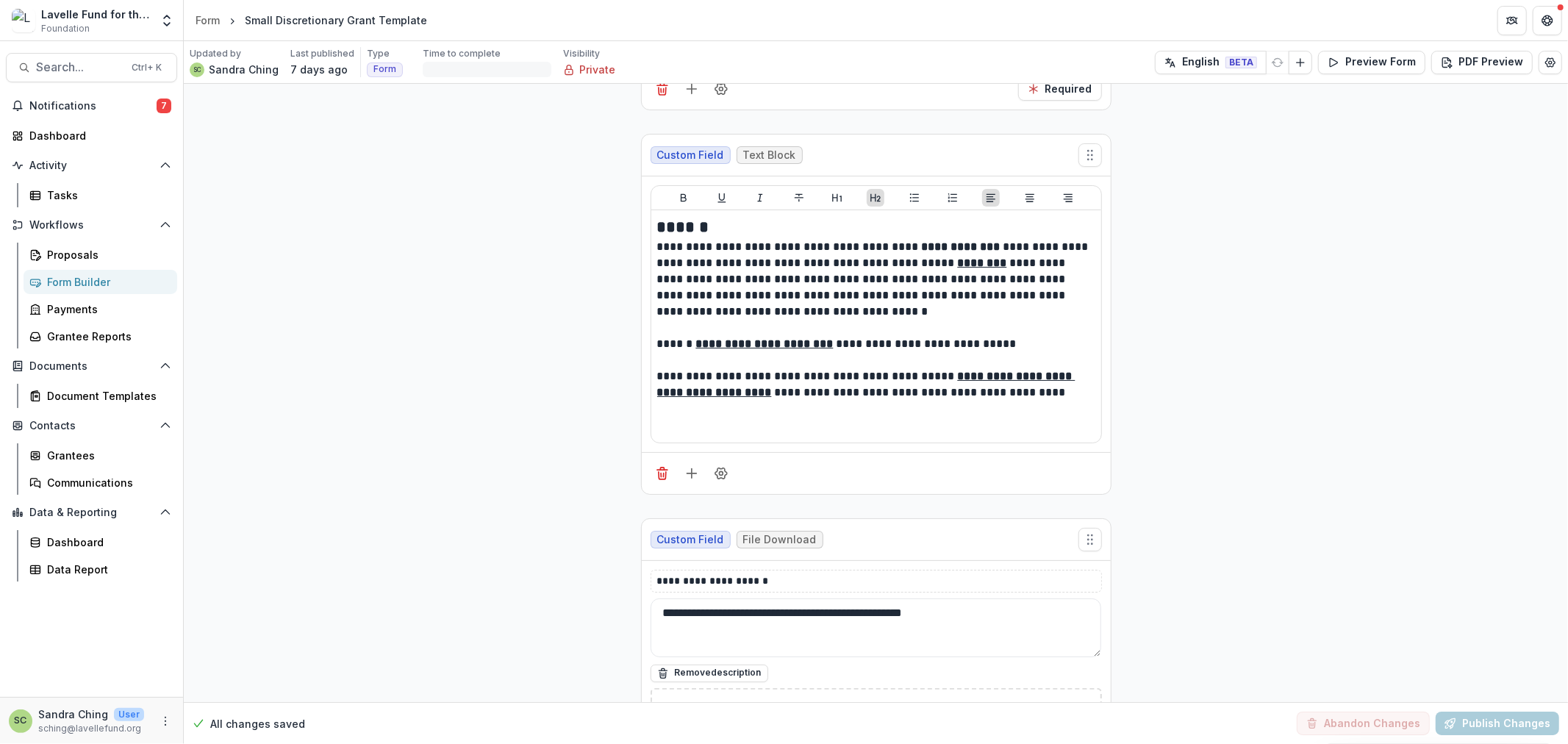 scroll, scrollTop: 13944, scrollLeft: 0, axis: vertical 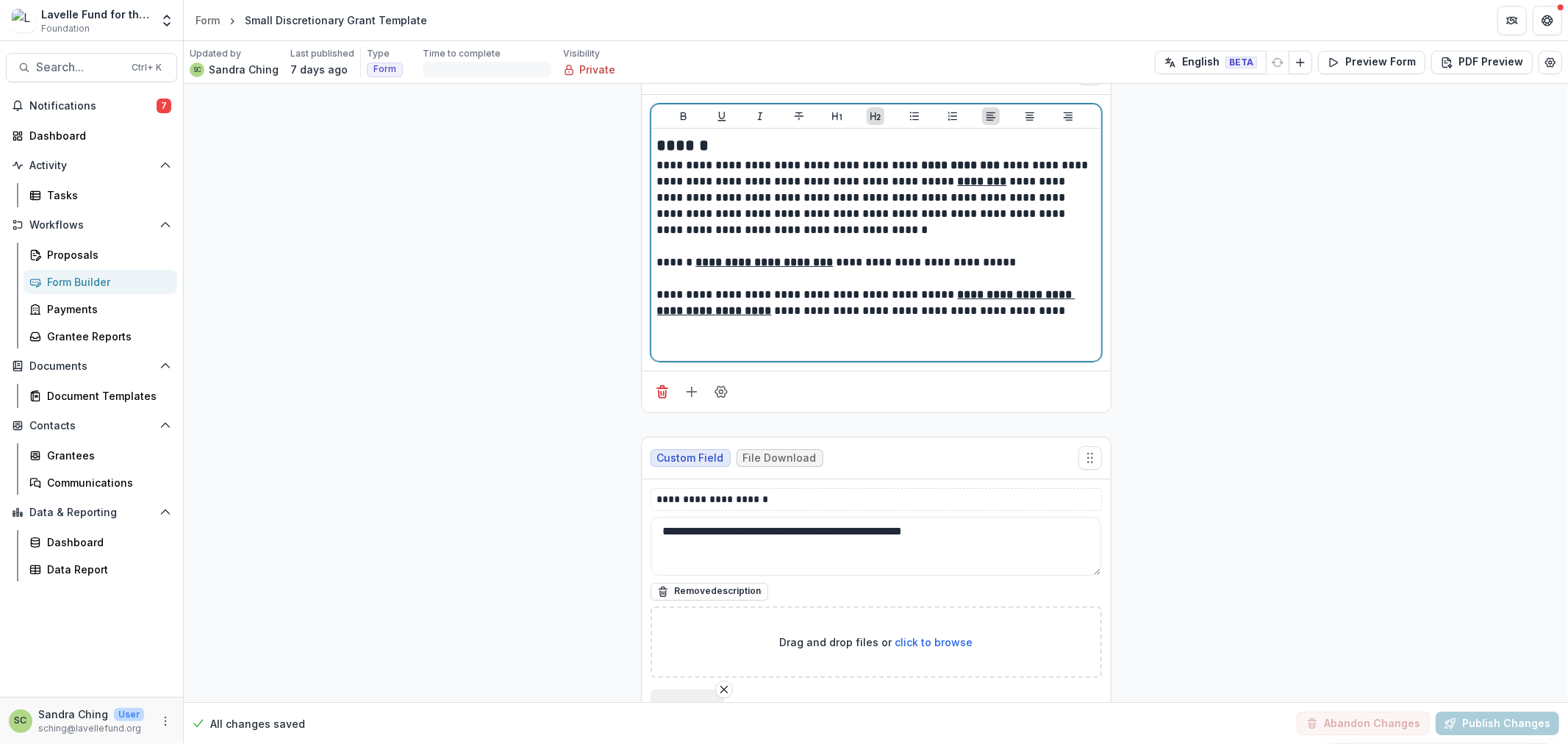 click on "**********" at bounding box center [876, 198] 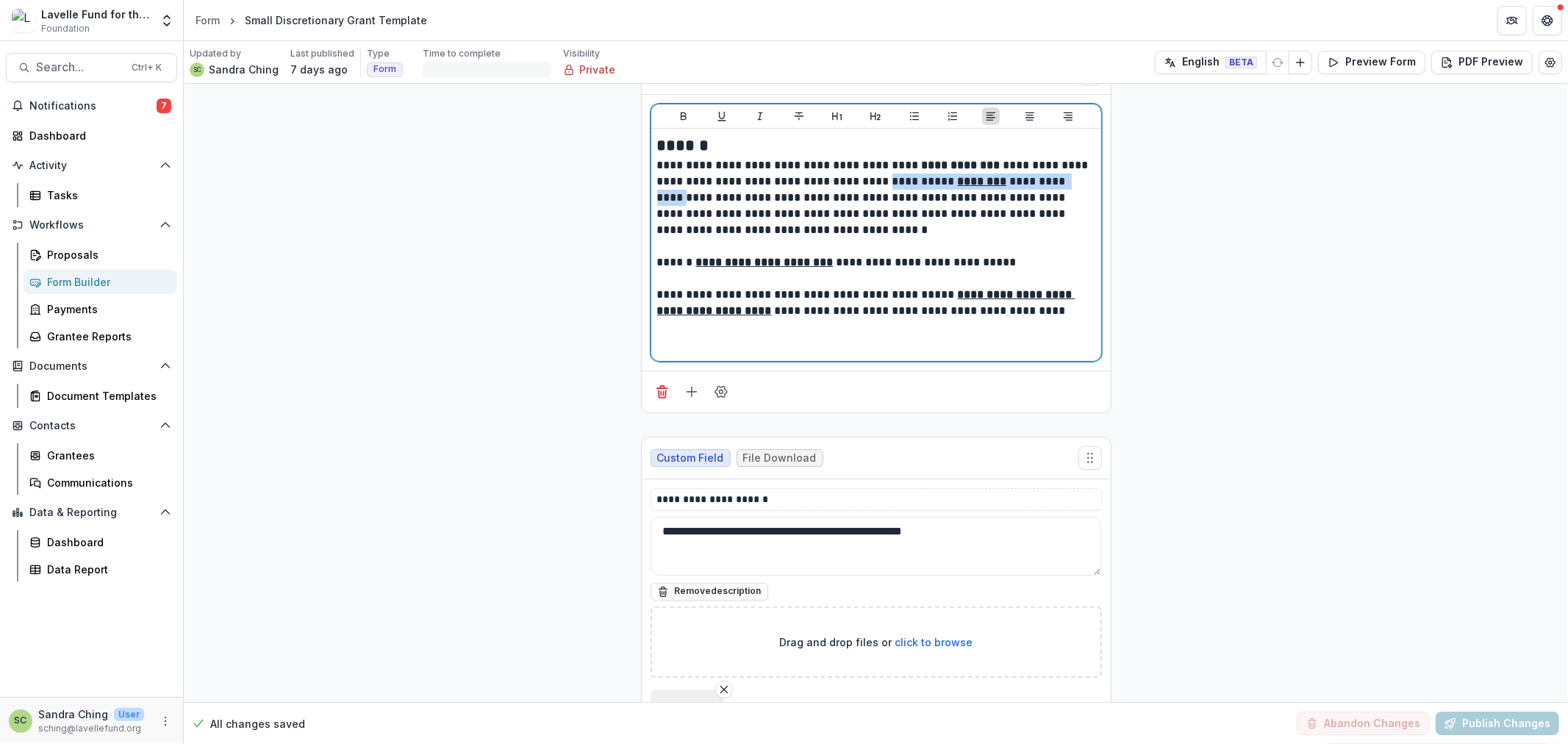 drag, startPoint x: 861, startPoint y: 182, endPoint x: 1056, endPoint y: 185, distance: 195.02308 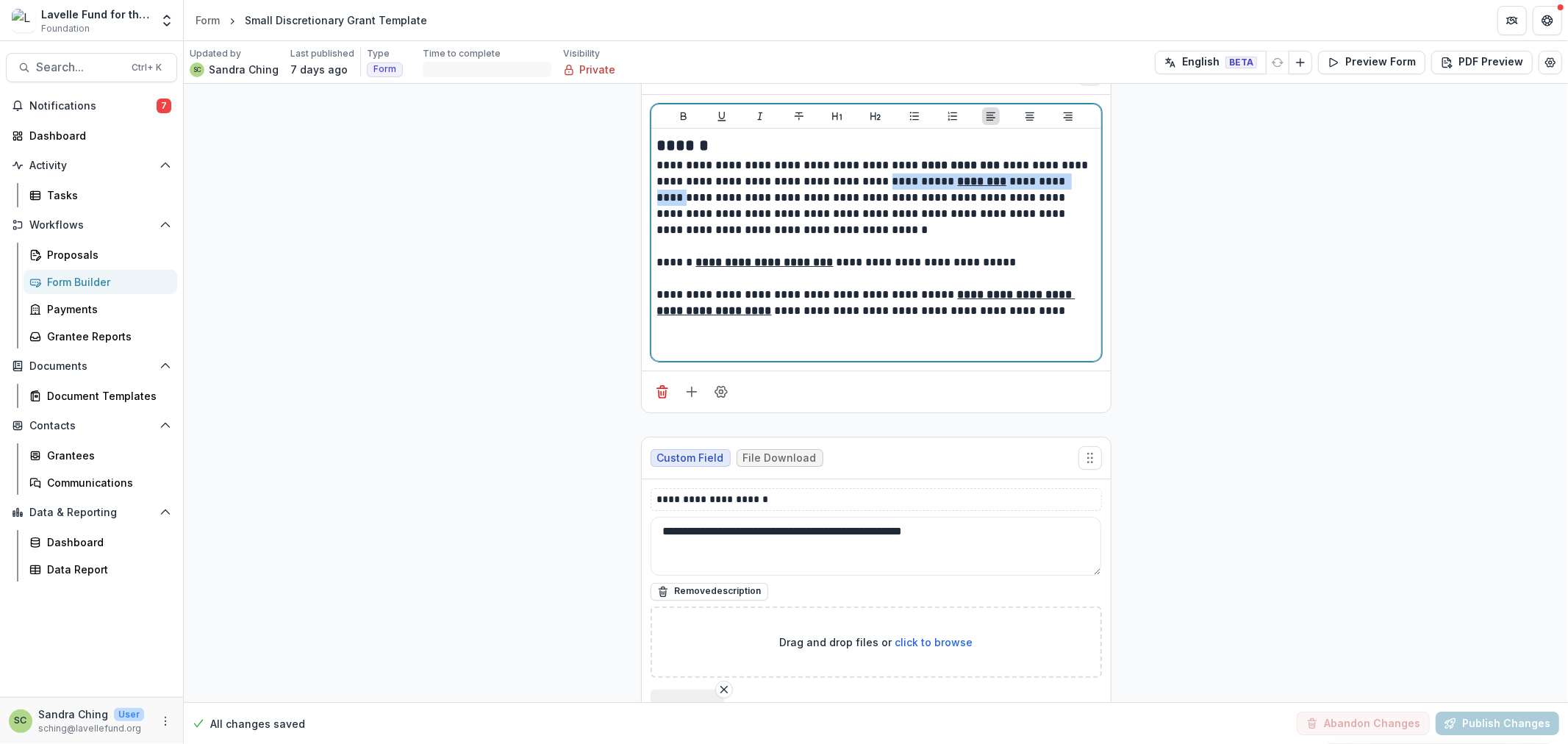 click on "**********" at bounding box center (876, 198) 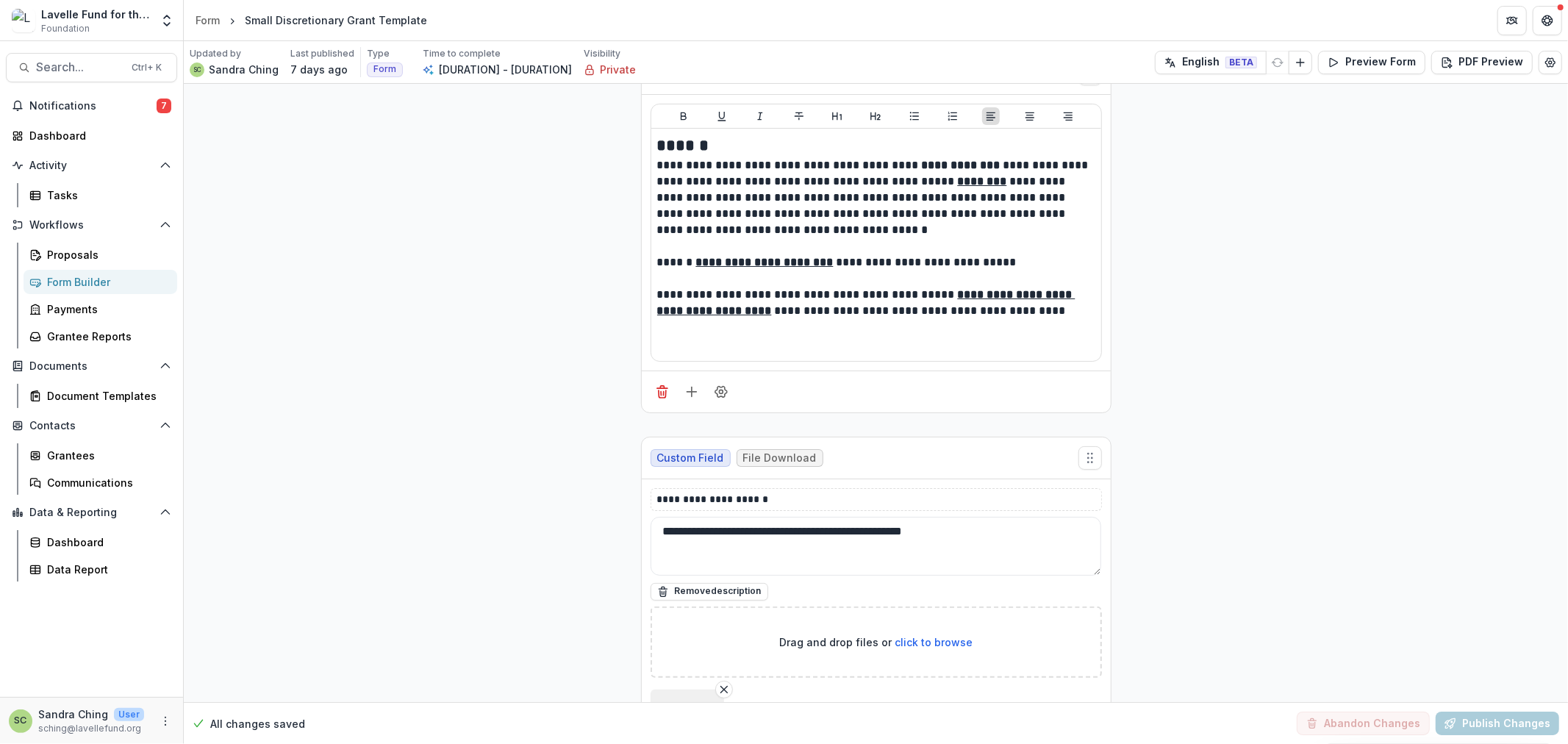 click on "**********" at bounding box center [876, -3801] 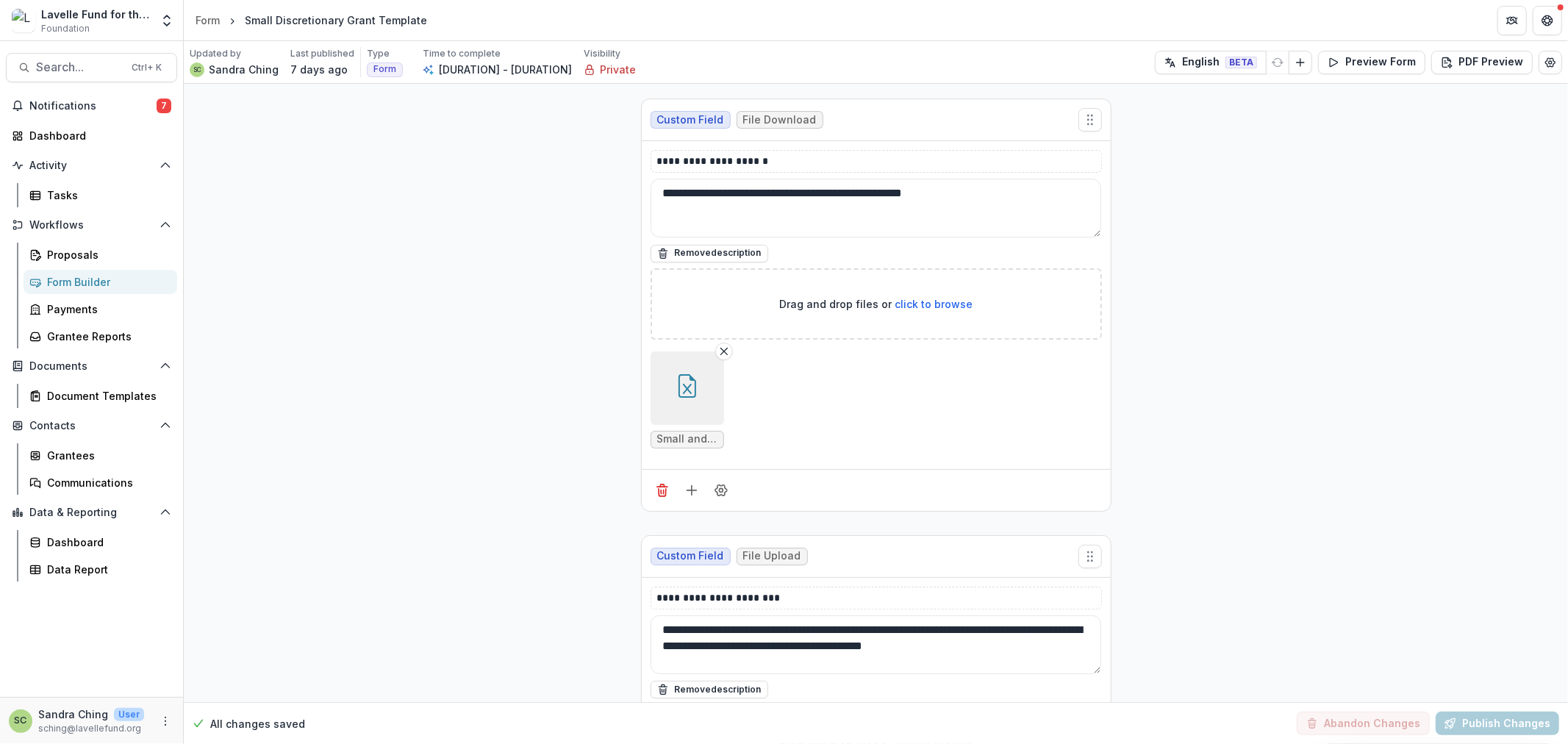 scroll, scrollTop: 14190, scrollLeft: 0, axis: vertical 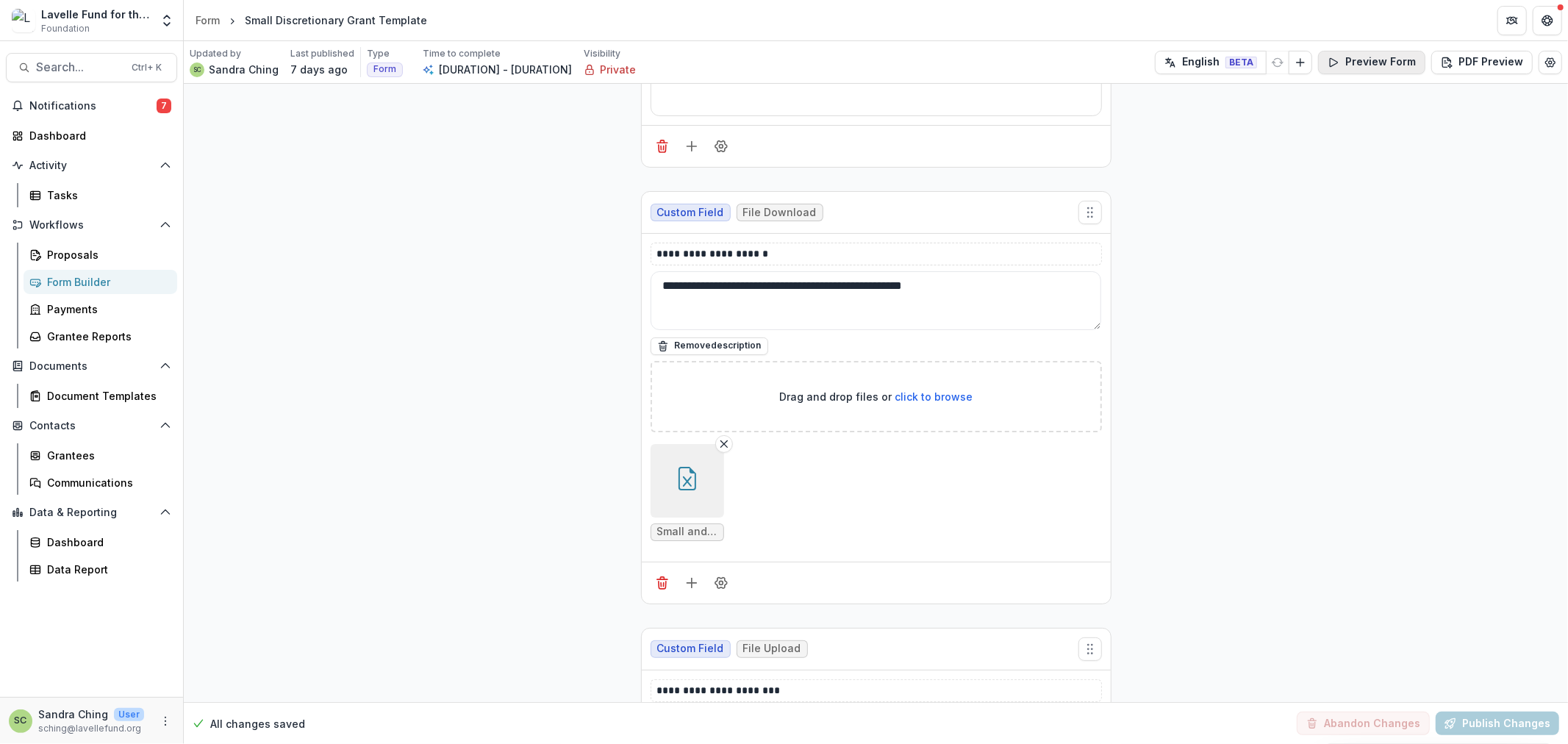 click on "Preview Form" at bounding box center [1372, 62] 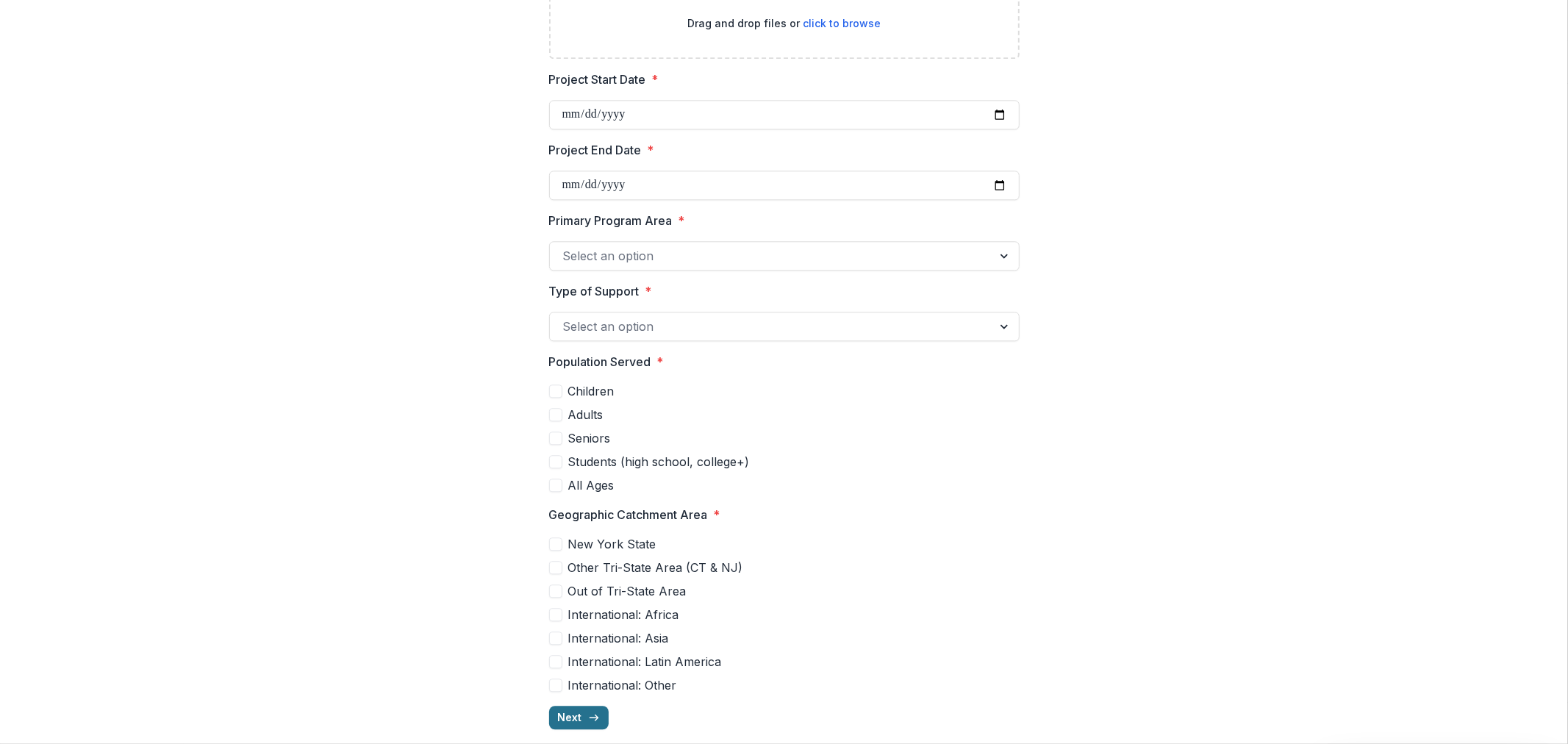 click on "Next" at bounding box center (579, 718) 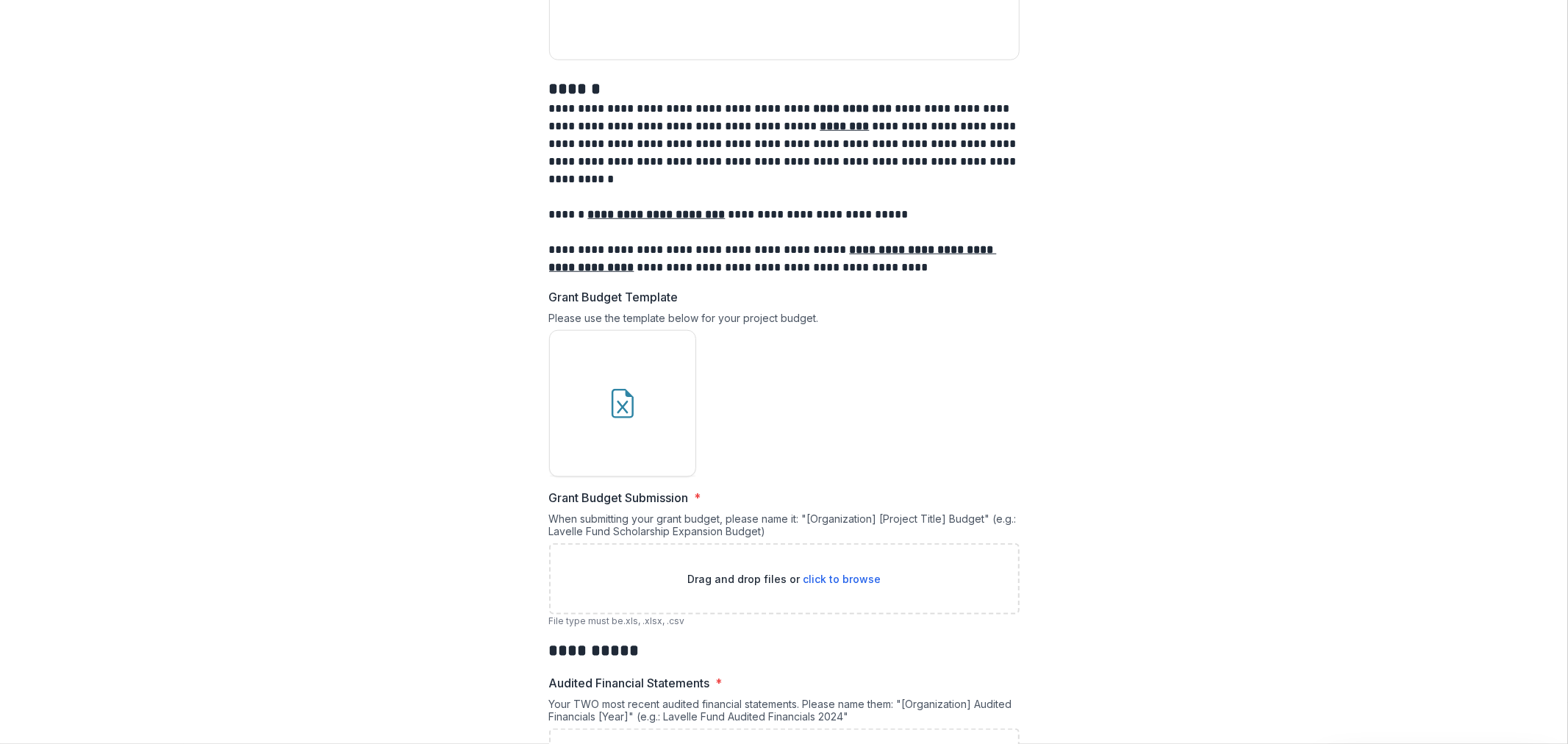 scroll, scrollTop: 1151, scrollLeft: 0, axis: vertical 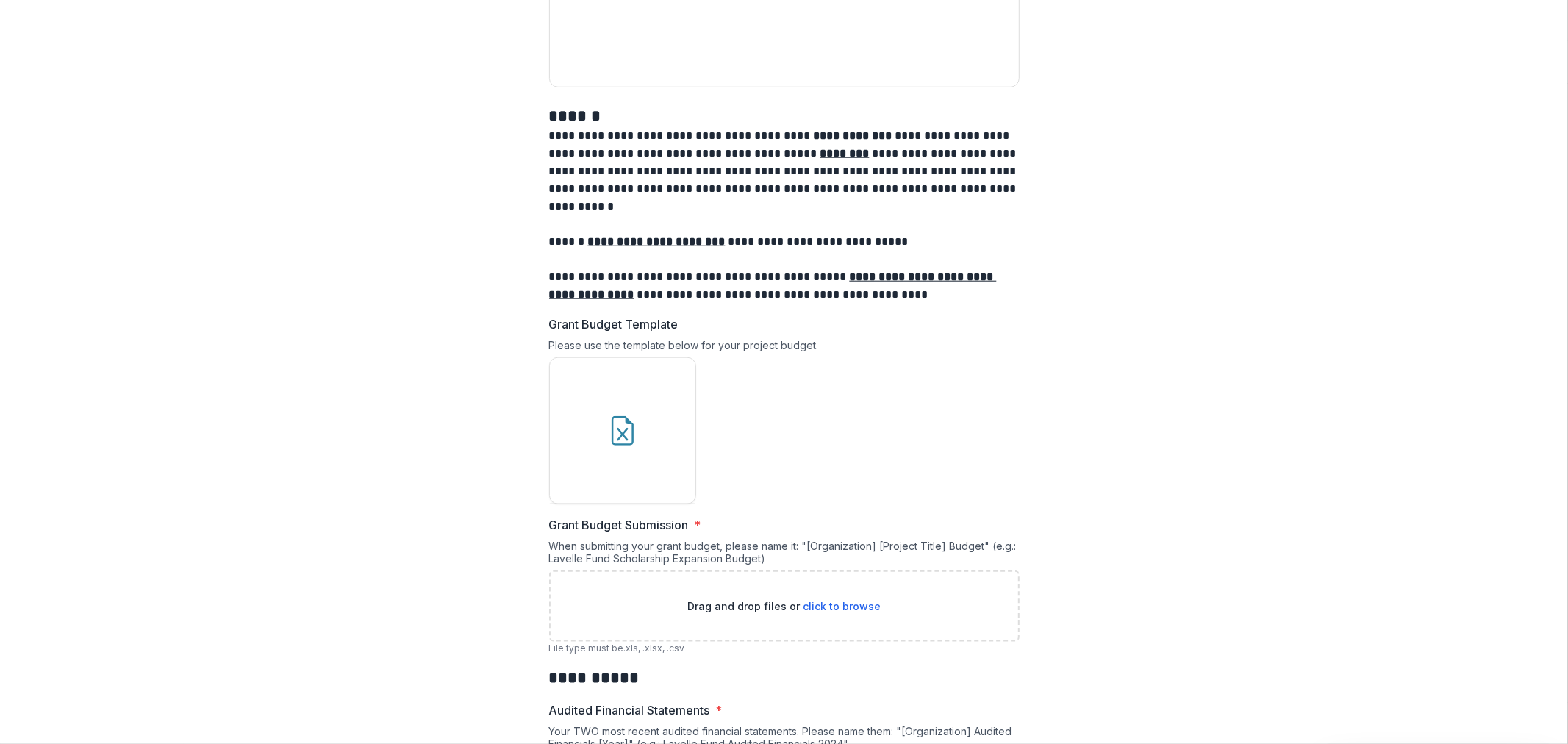 click on "**********" at bounding box center [784, 171] 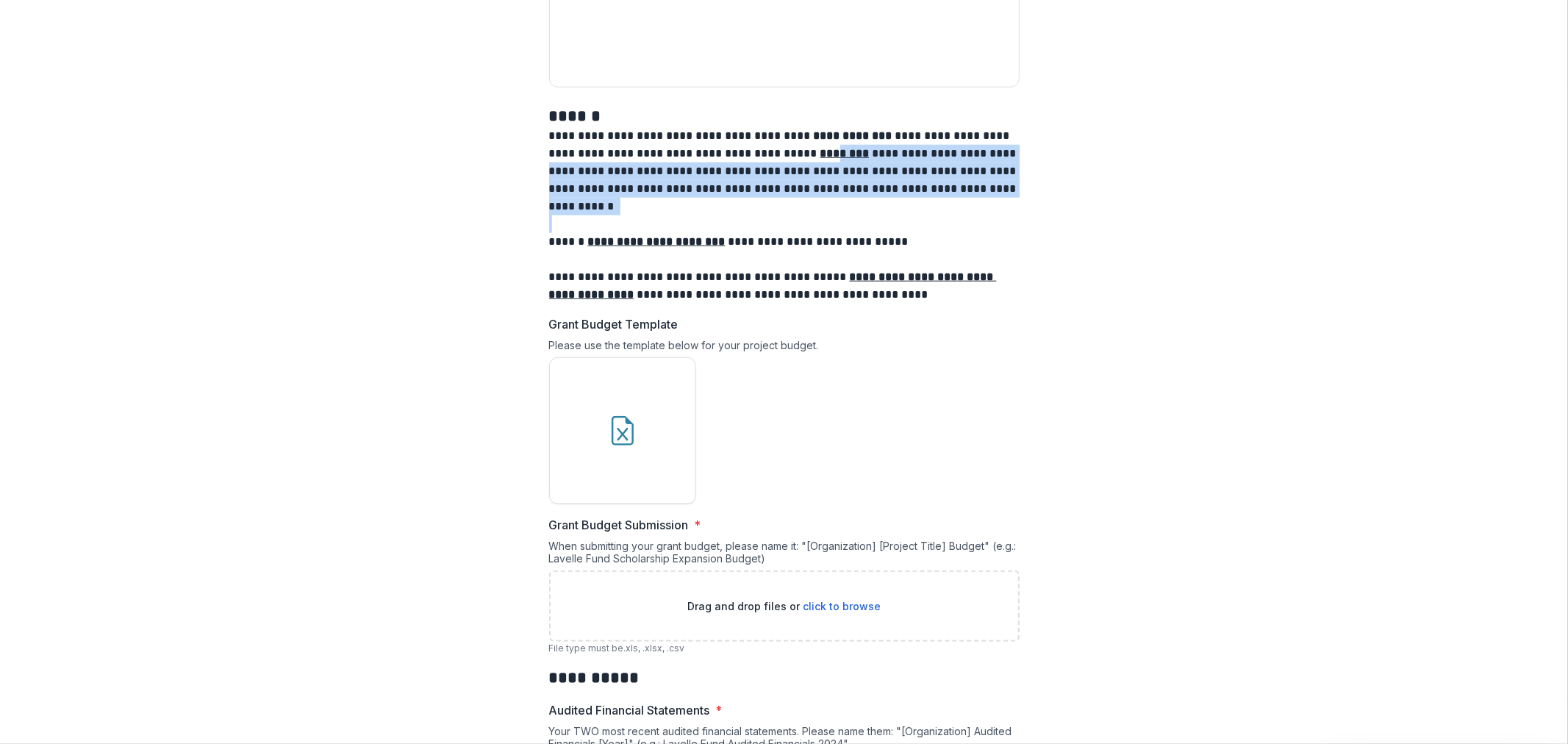 drag, startPoint x: 857, startPoint y: 171, endPoint x: 951, endPoint y: 224, distance: 107.912 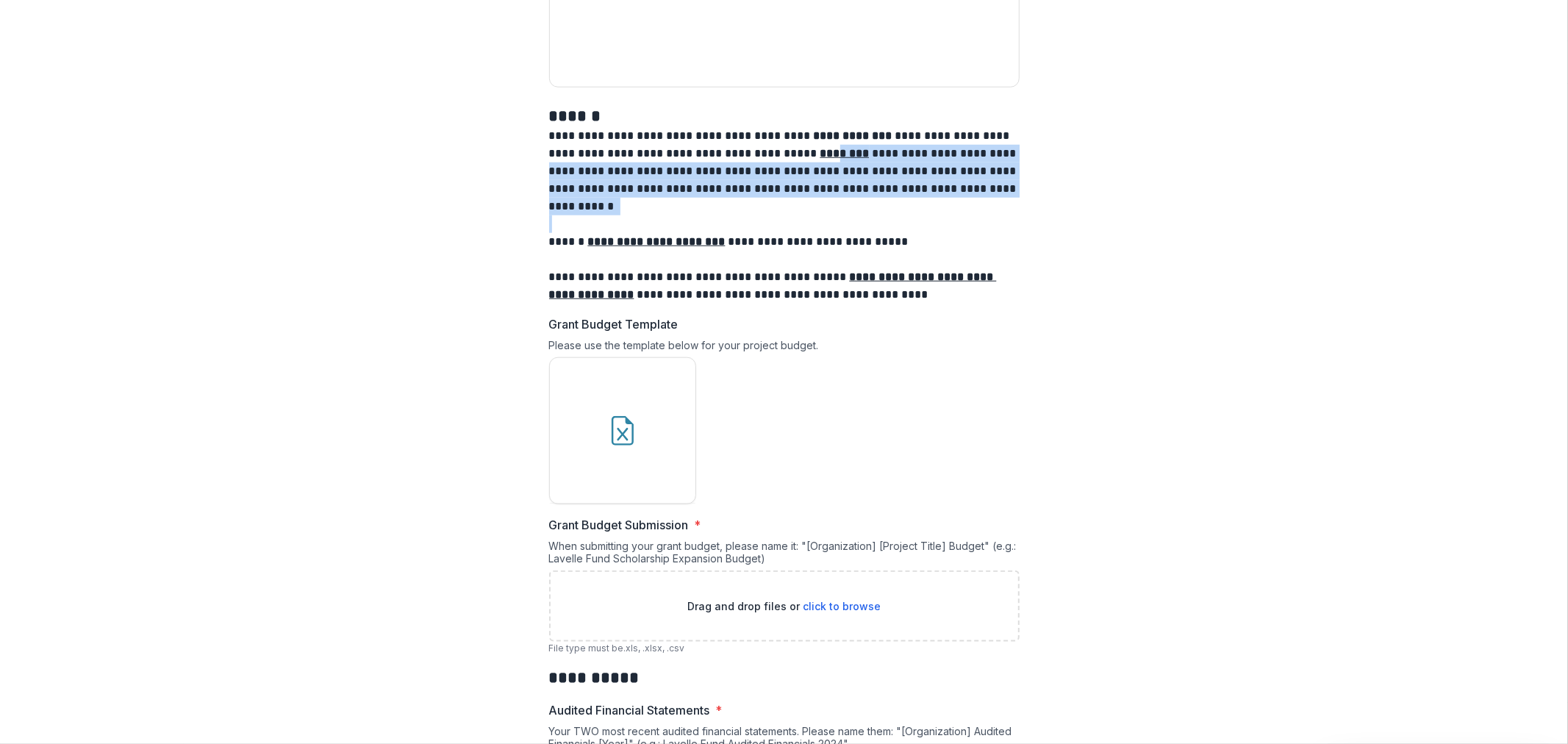 click on "**********" at bounding box center (784, 204) 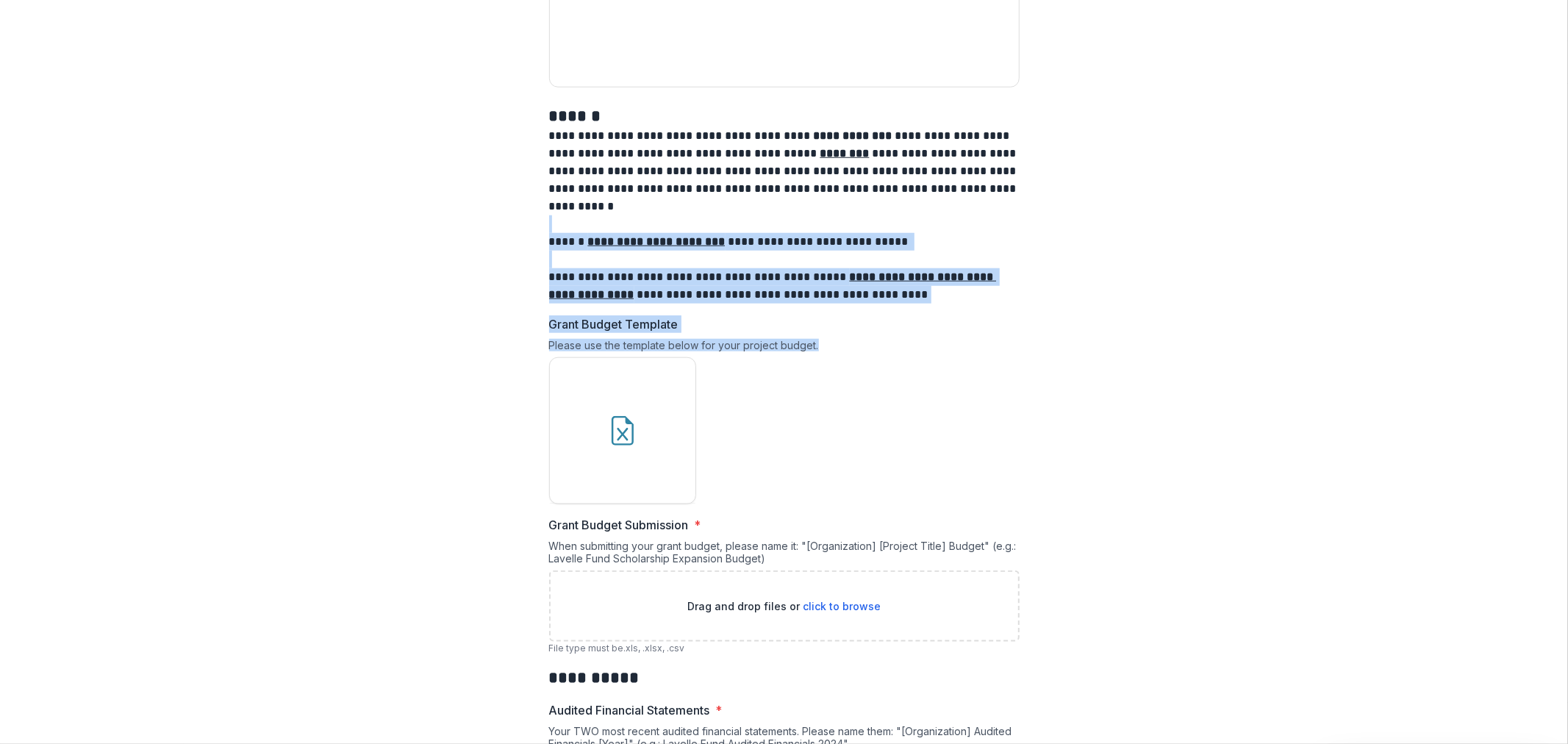 drag, startPoint x: 823, startPoint y: 224, endPoint x: 1015, endPoint y: 340, distance: 224.3212 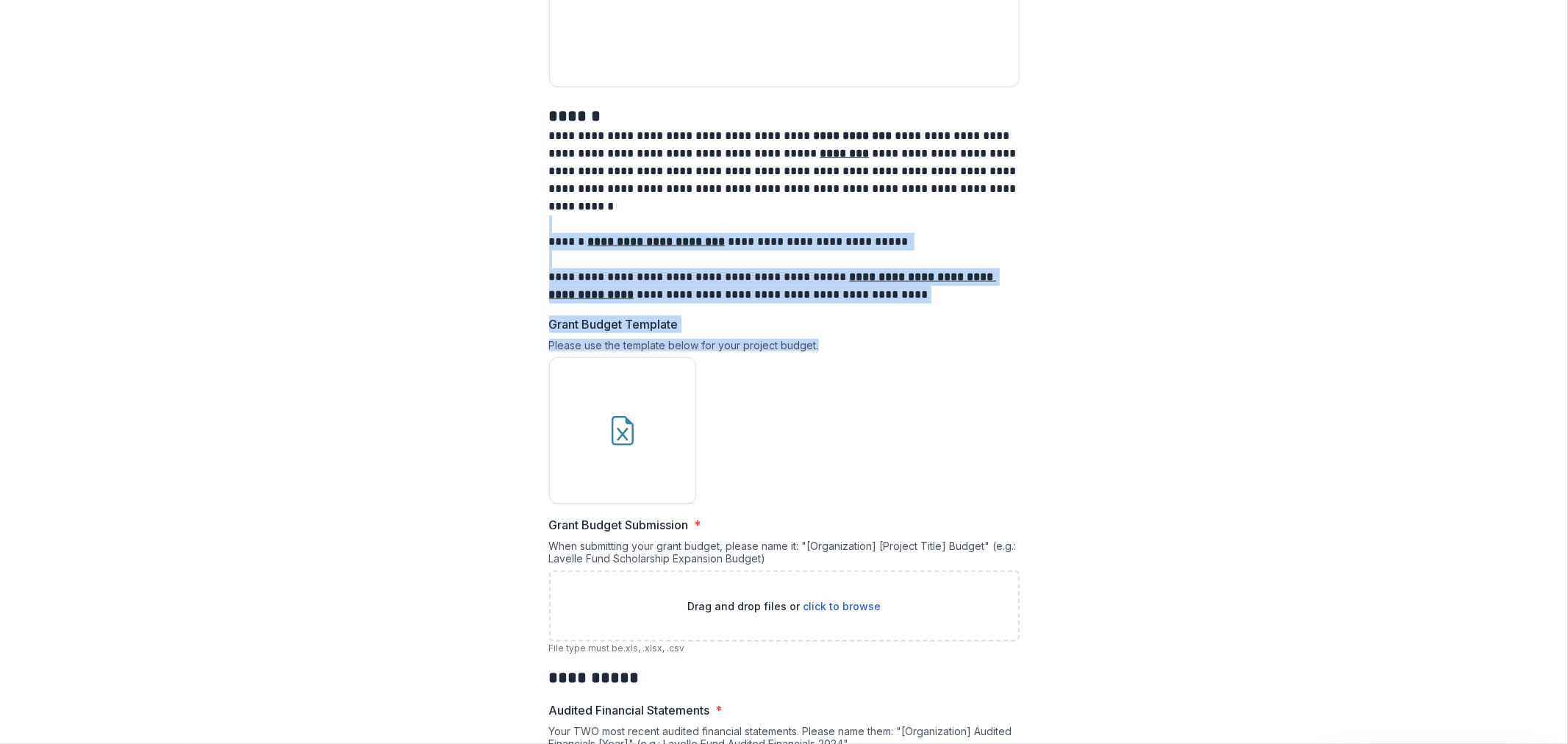 click on "**********" at bounding box center [784, 63] 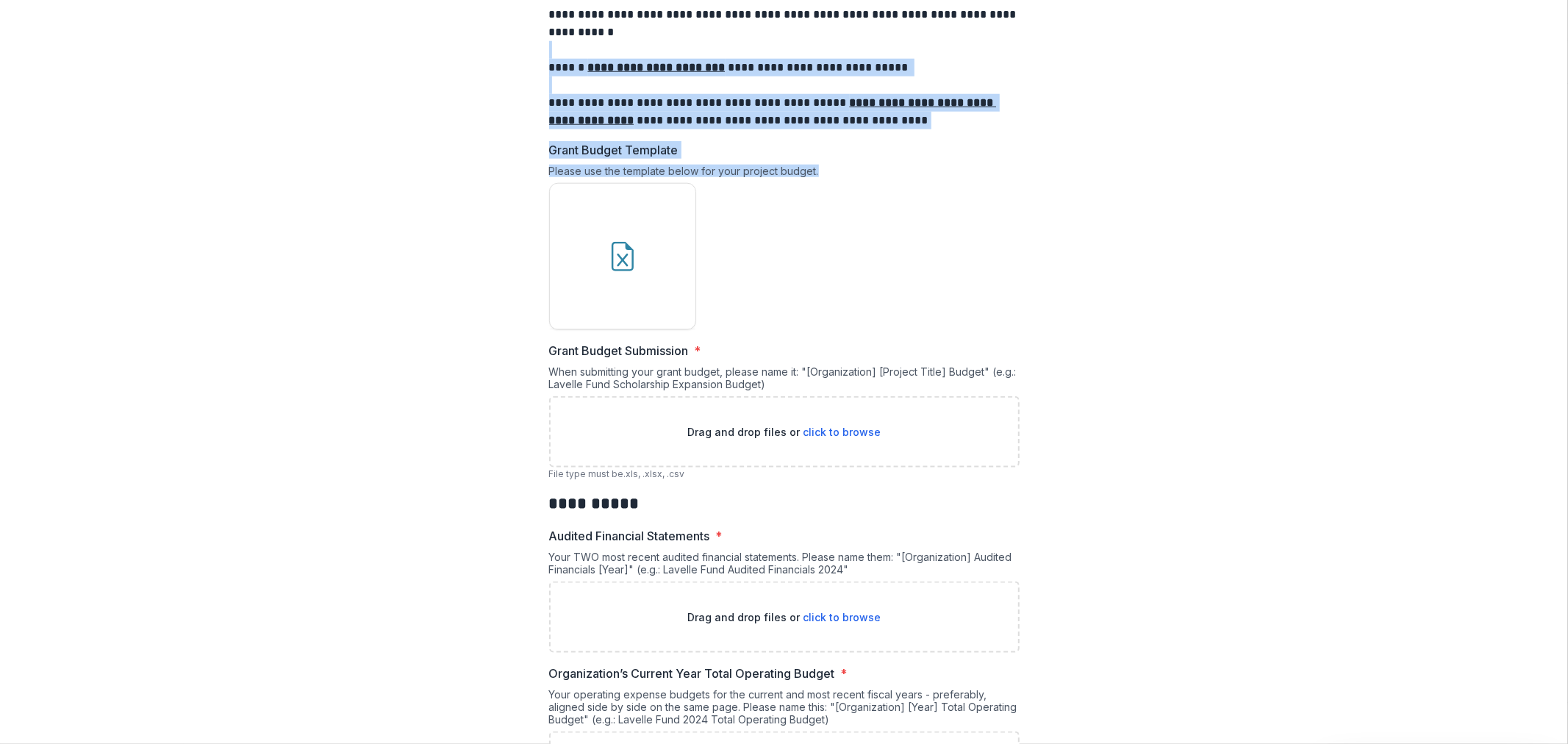 scroll, scrollTop: 1478, scrollLeft: 0, axis: vertical 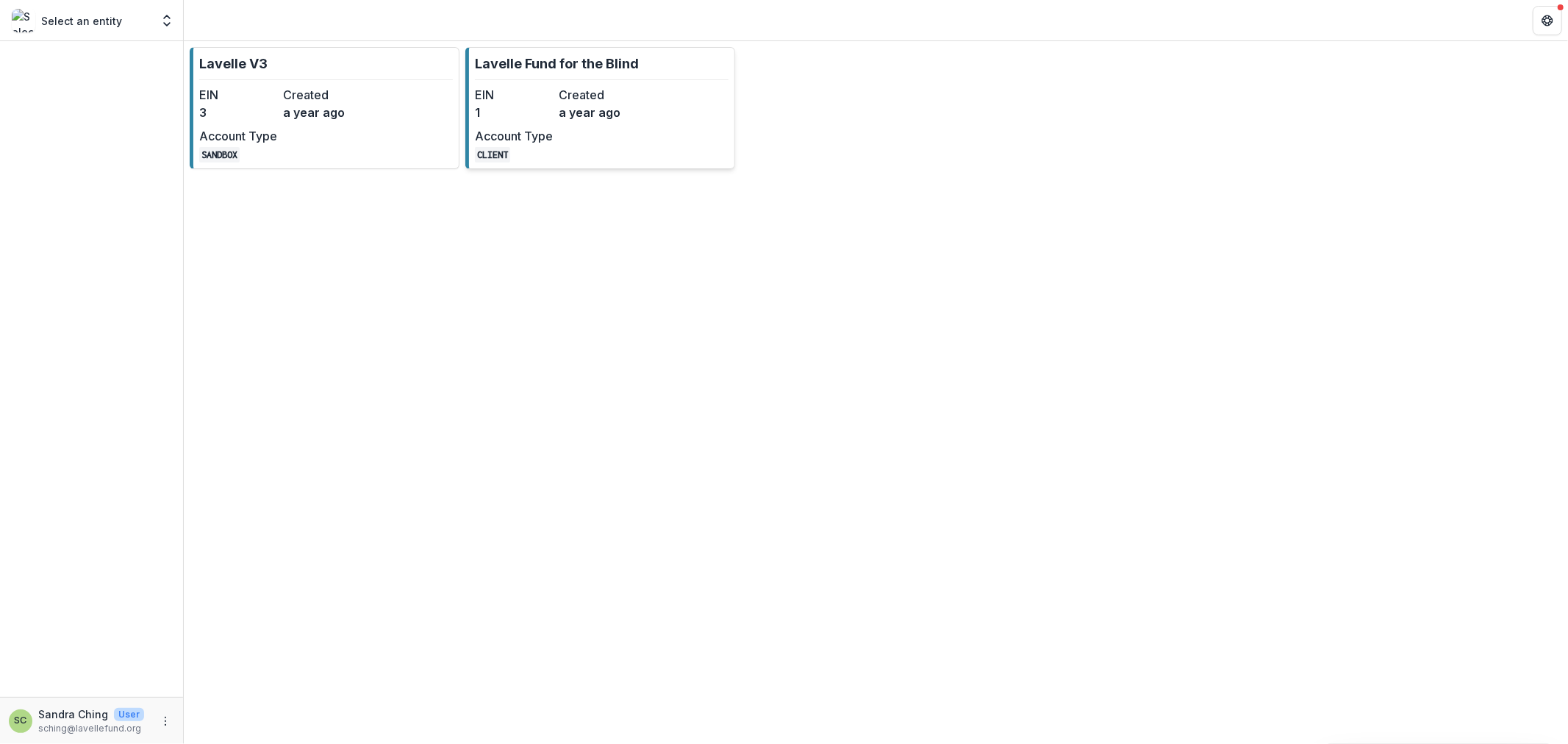 click on "EIN 1 Created a year ago Account Type CLIENT" at bounding box center [556, 124] 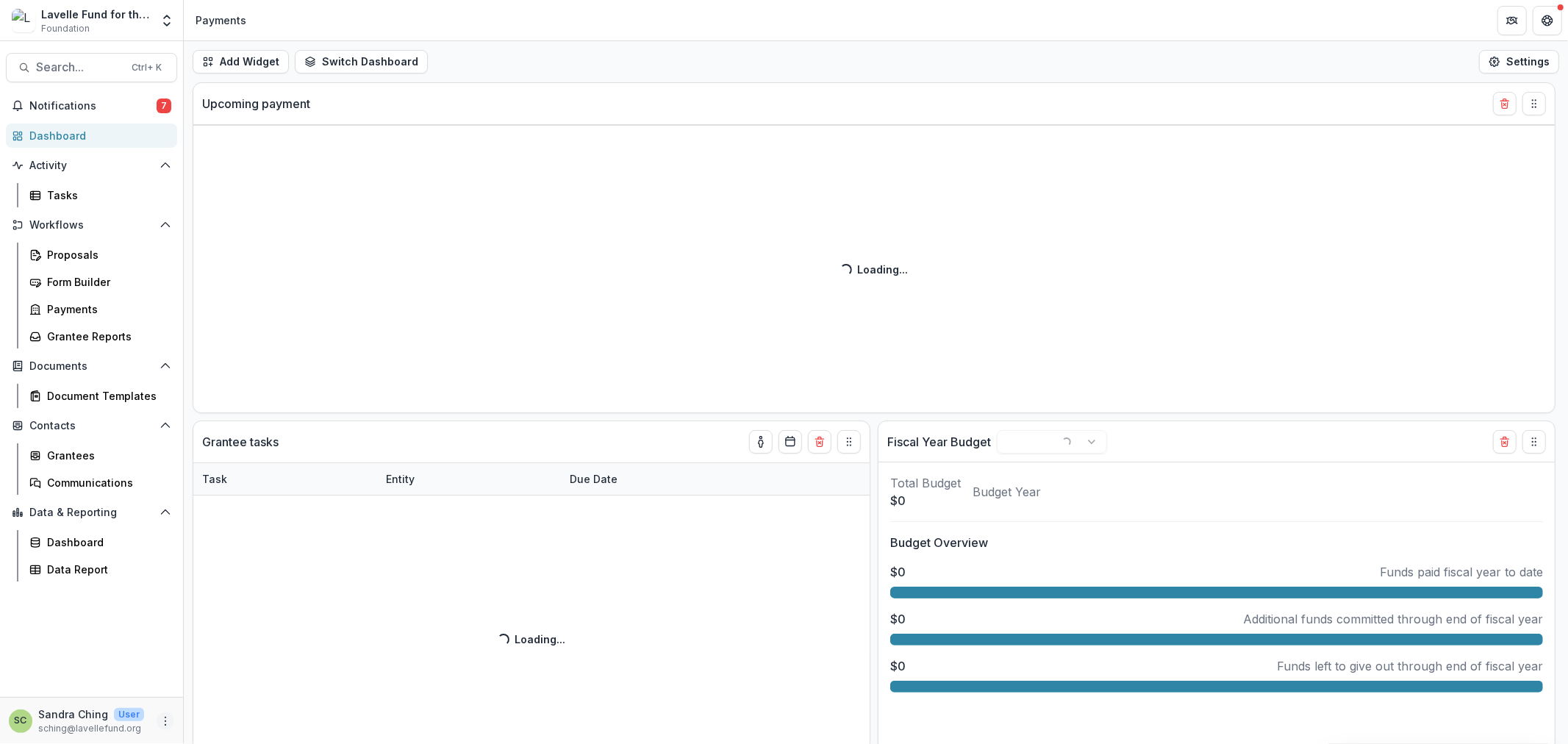 click at bounding box center [165, 721] 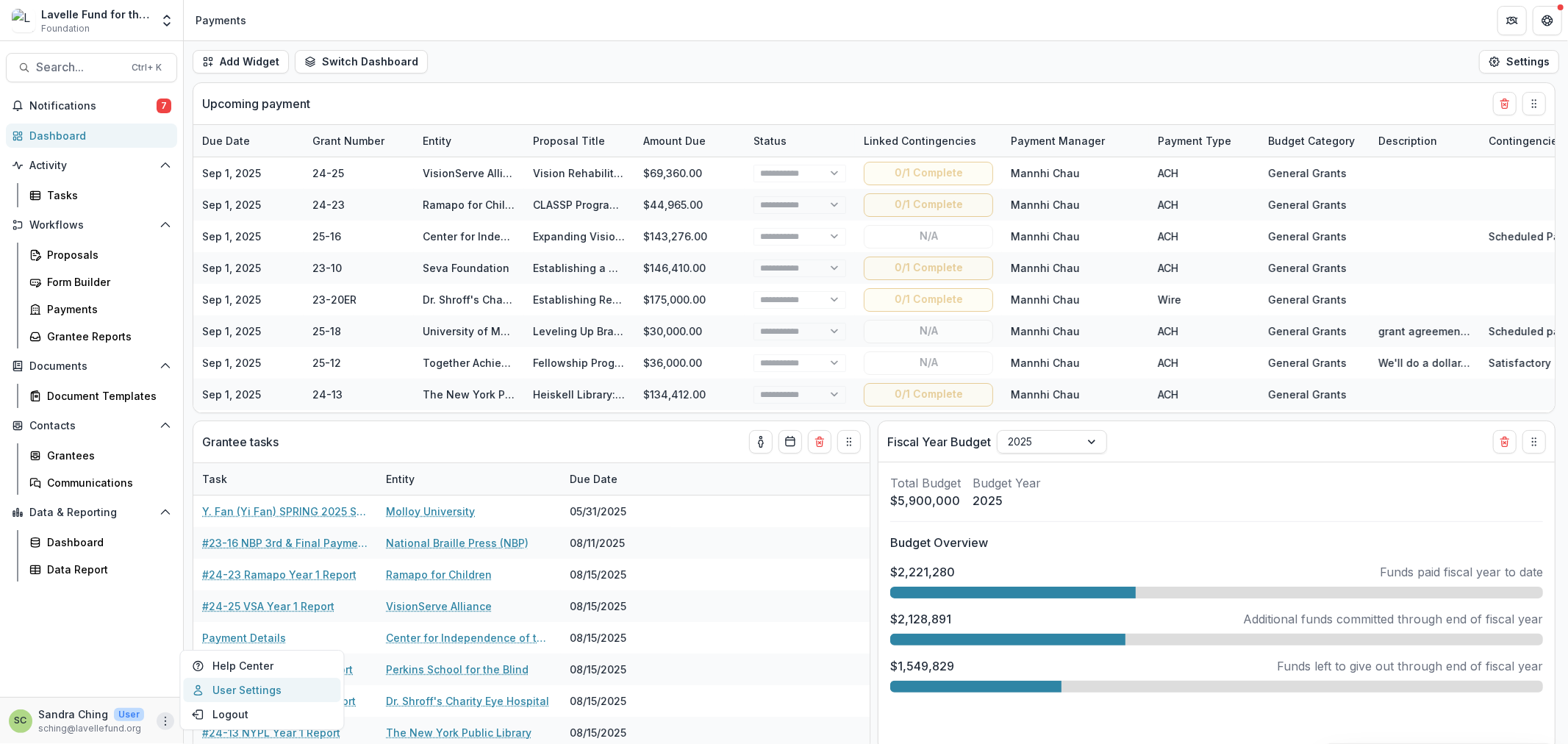 click on "User Settings" at bounding box center [262, 690] 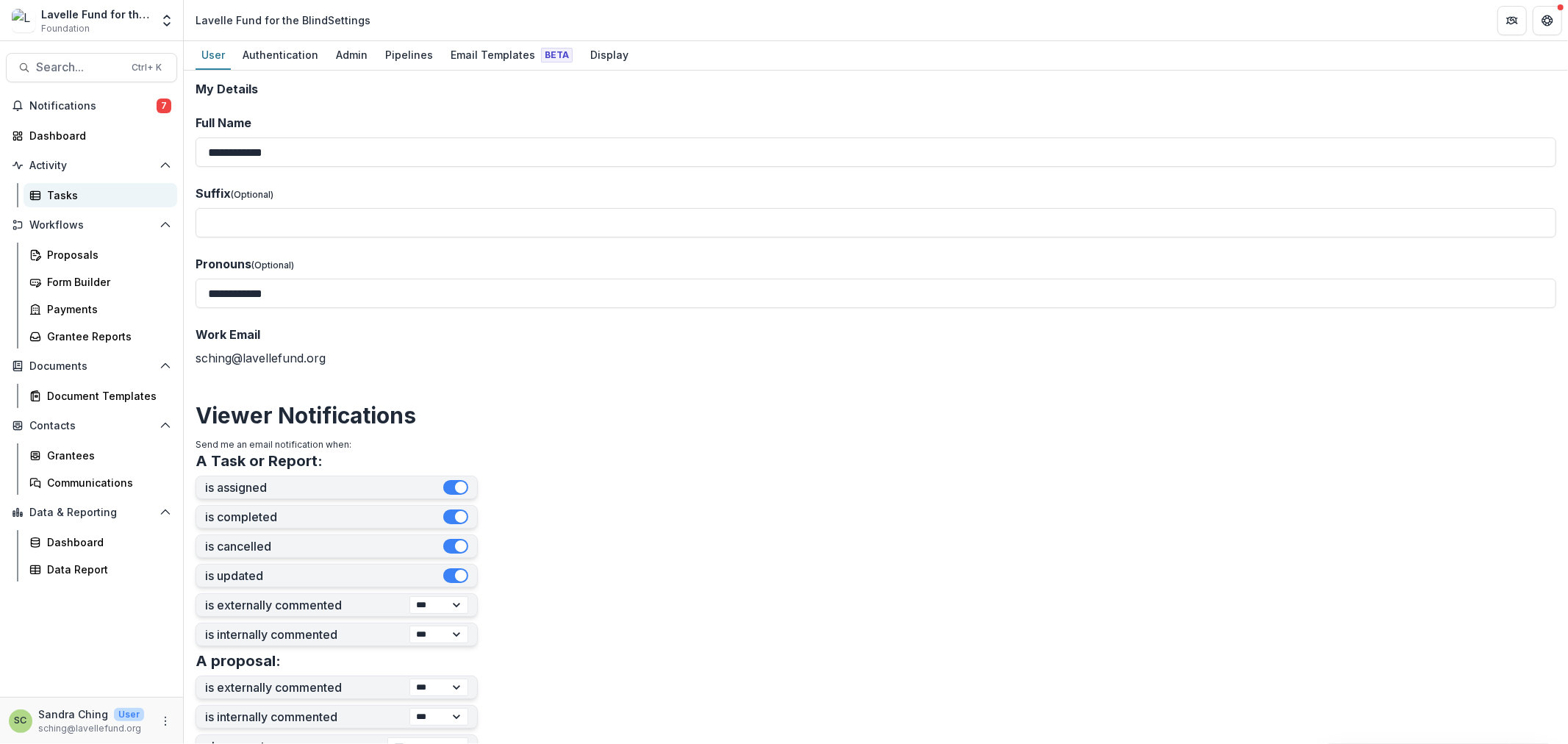 click on "Tasks" at bounding box center (106, 195) 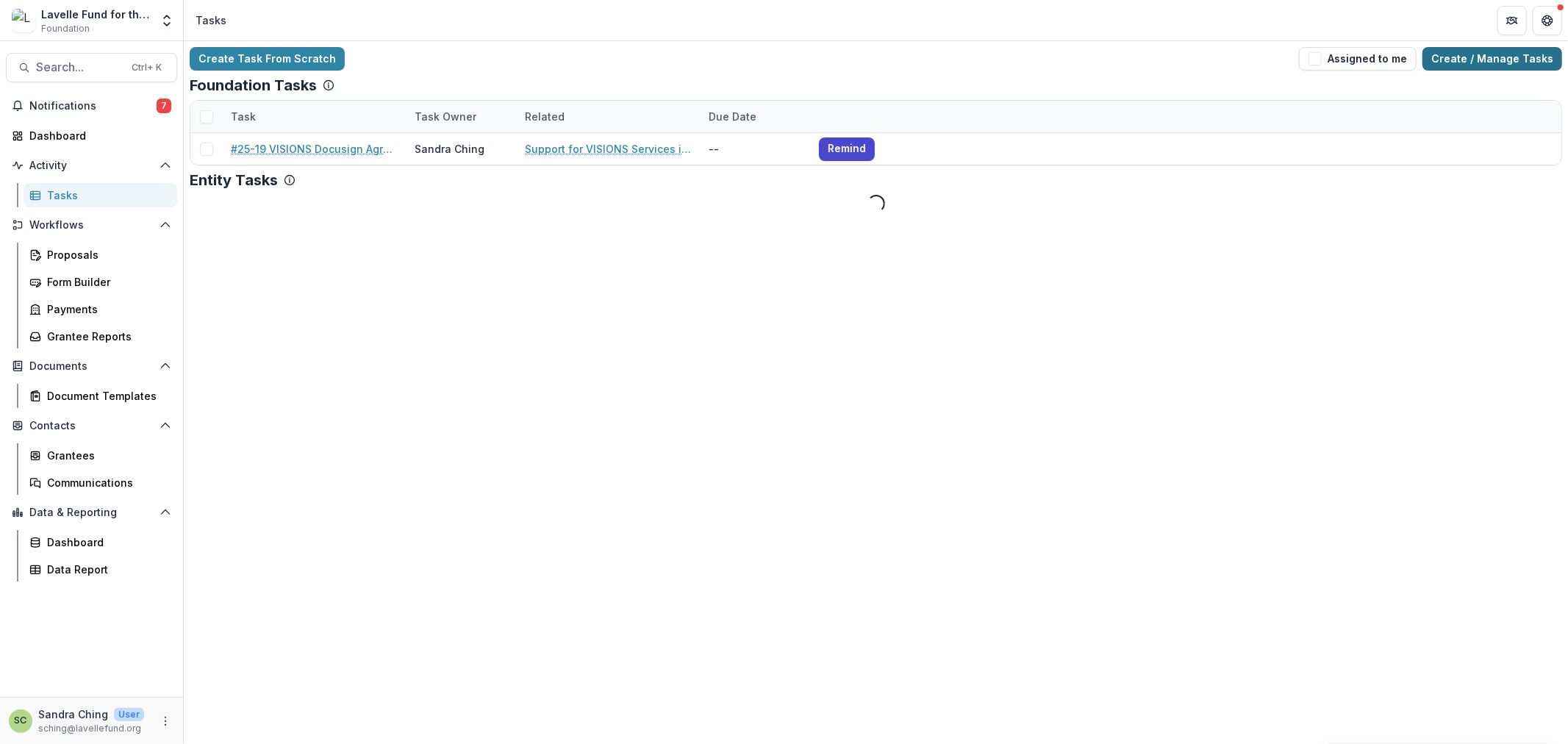 click on "Create / Manage Tasks" at bounding box center [1492, 59] 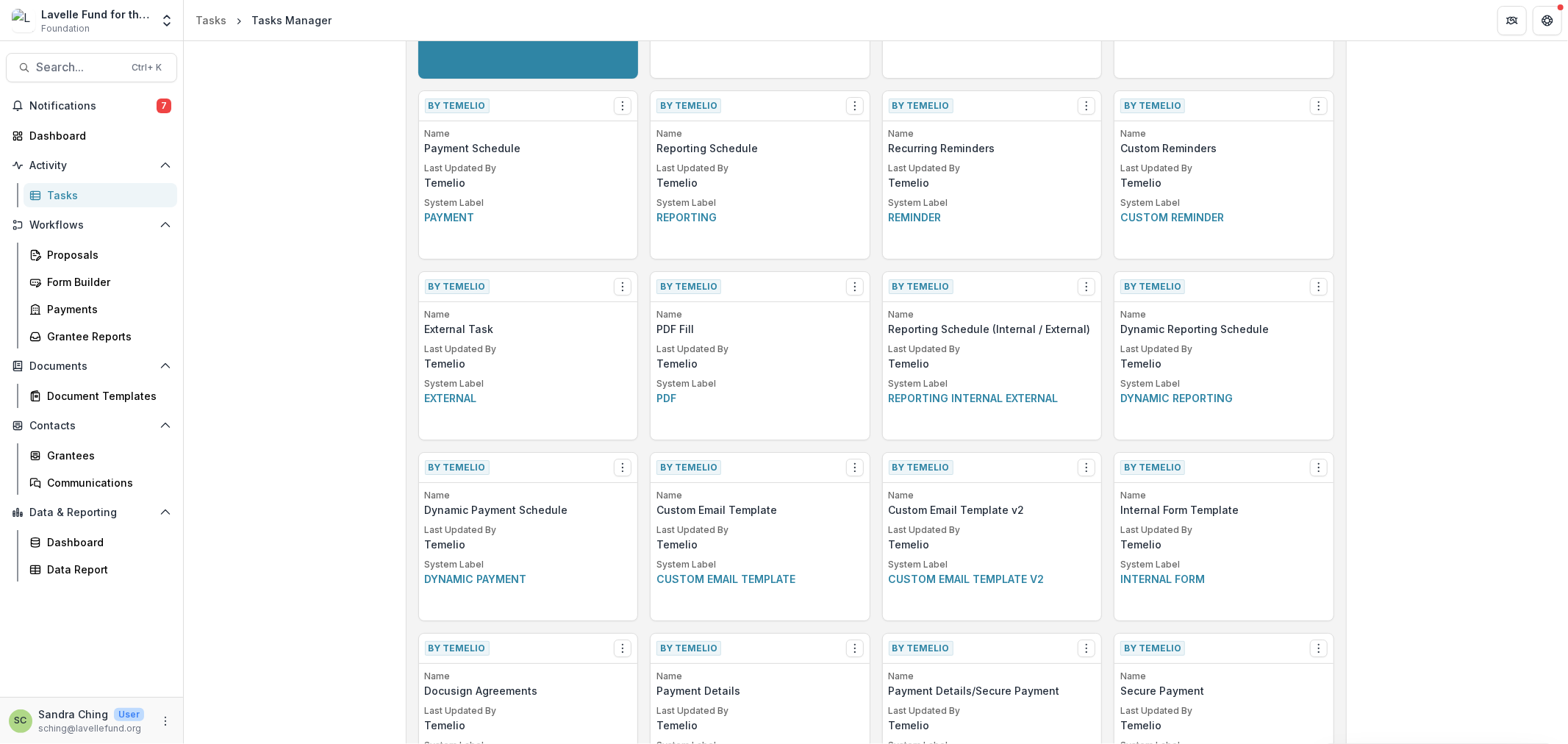 scroll, scrollTop: 245, scrollLeft: 0, axis: vertical 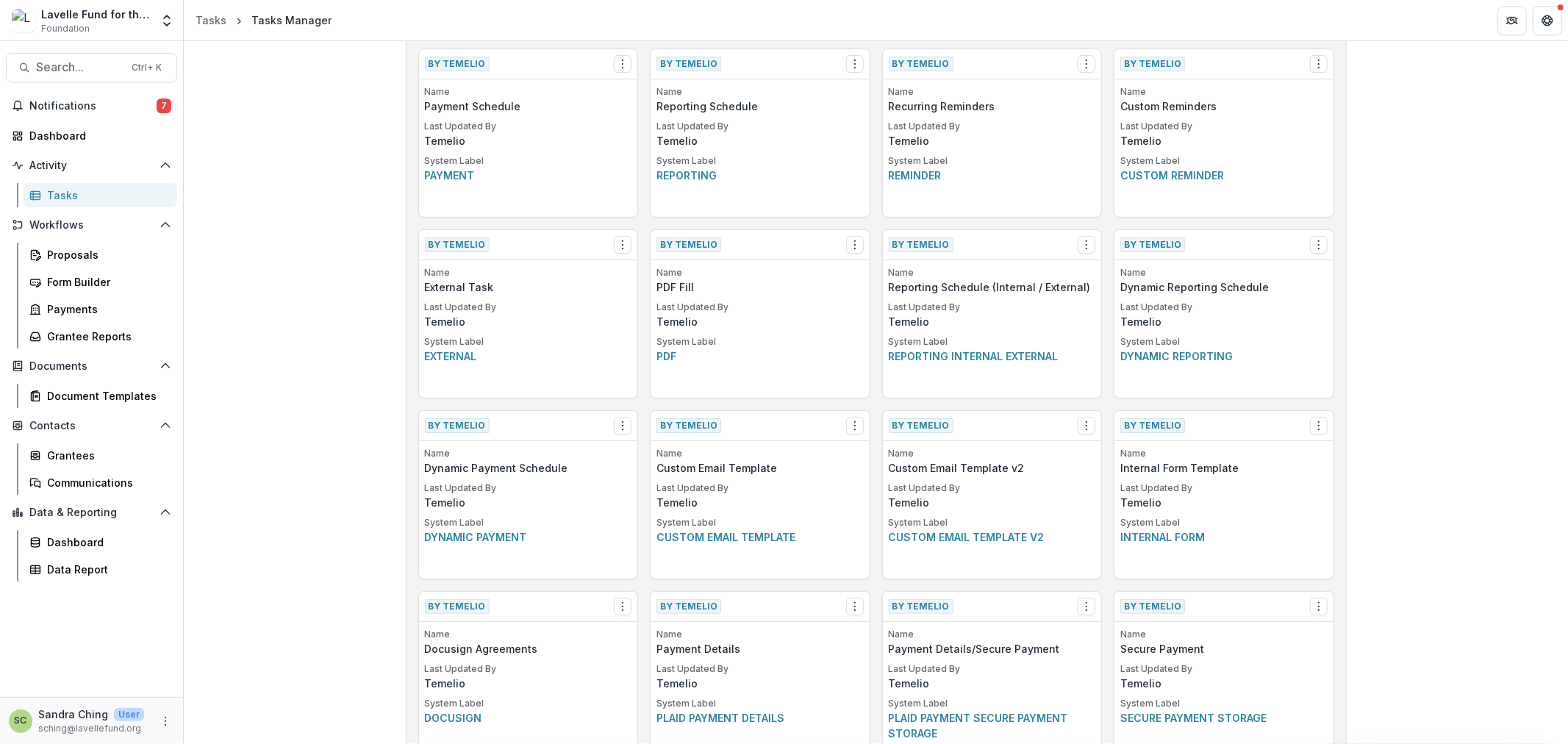 click on "Last Updated By" at bounding box center (760, 307) 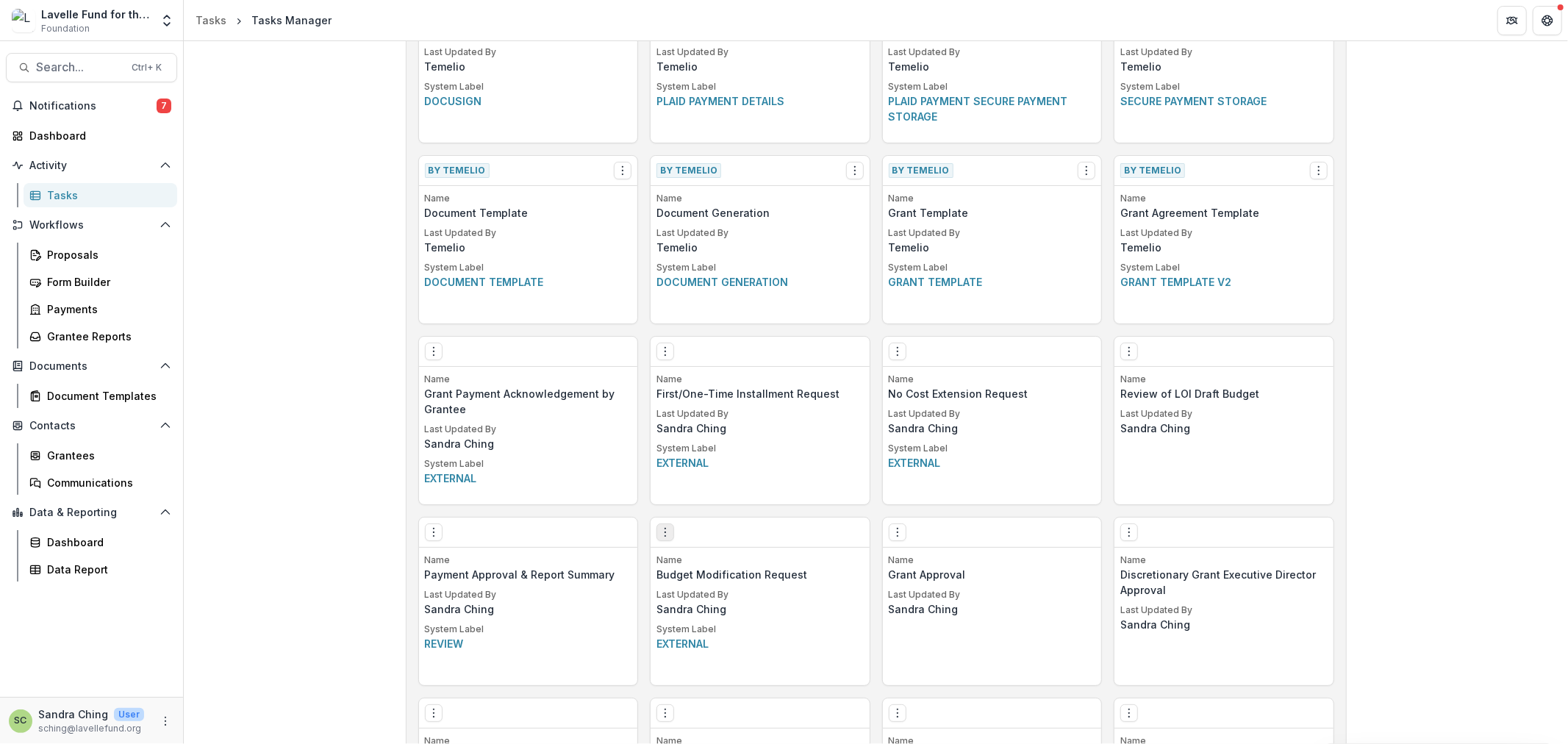 click 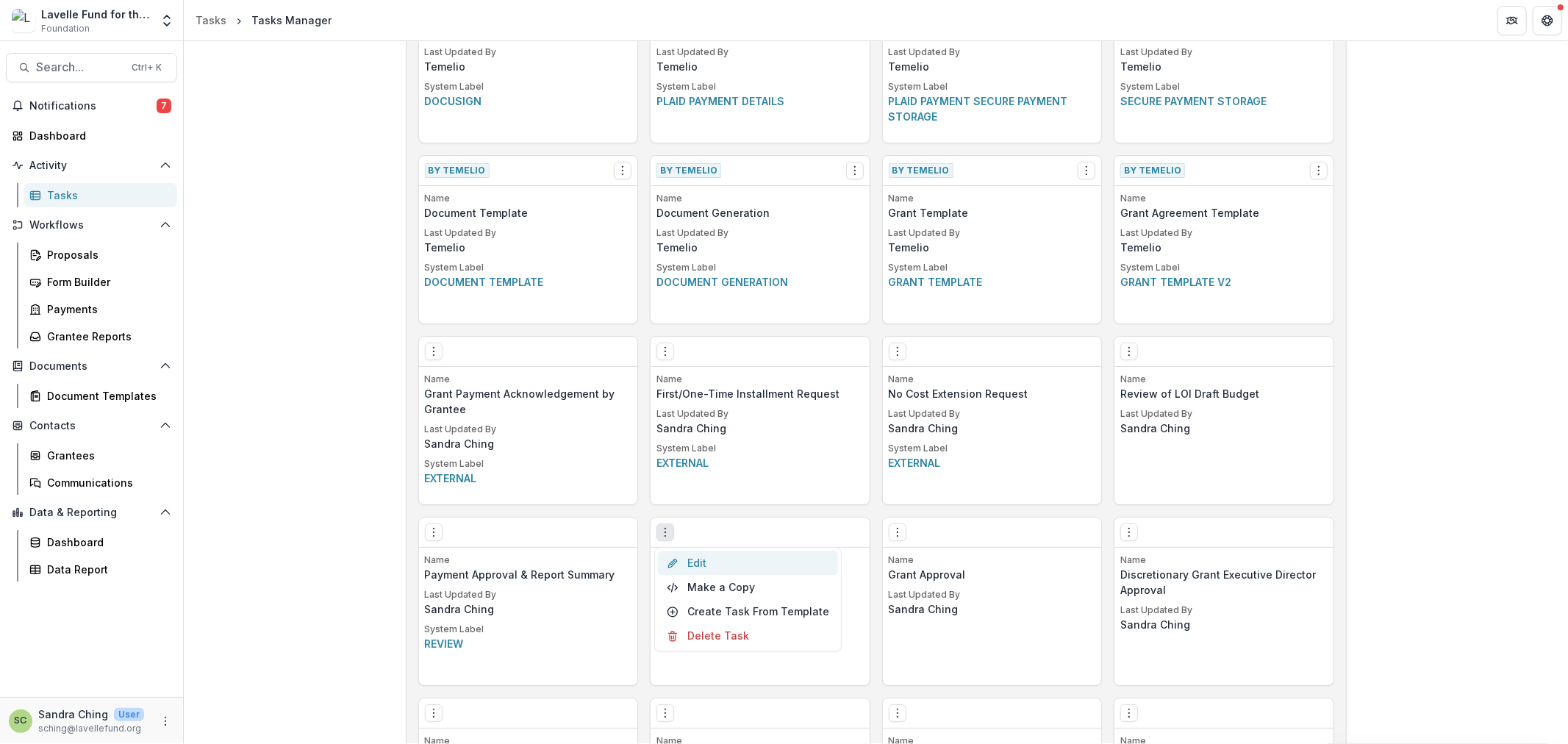 click on "Edit" at bounding box center [748, 562] 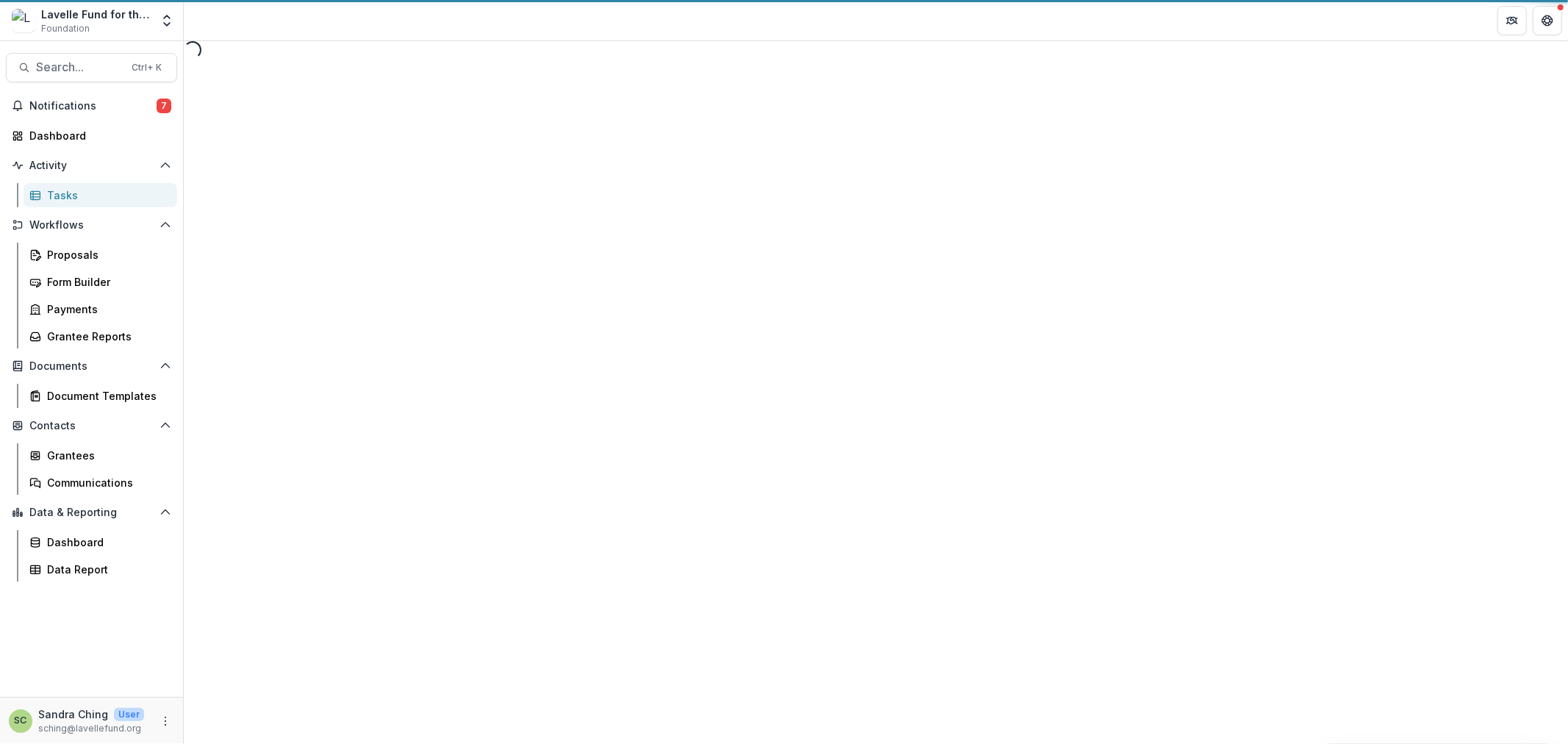 scroll, scrollTop: 0, scrollLeft: 0, axis: both 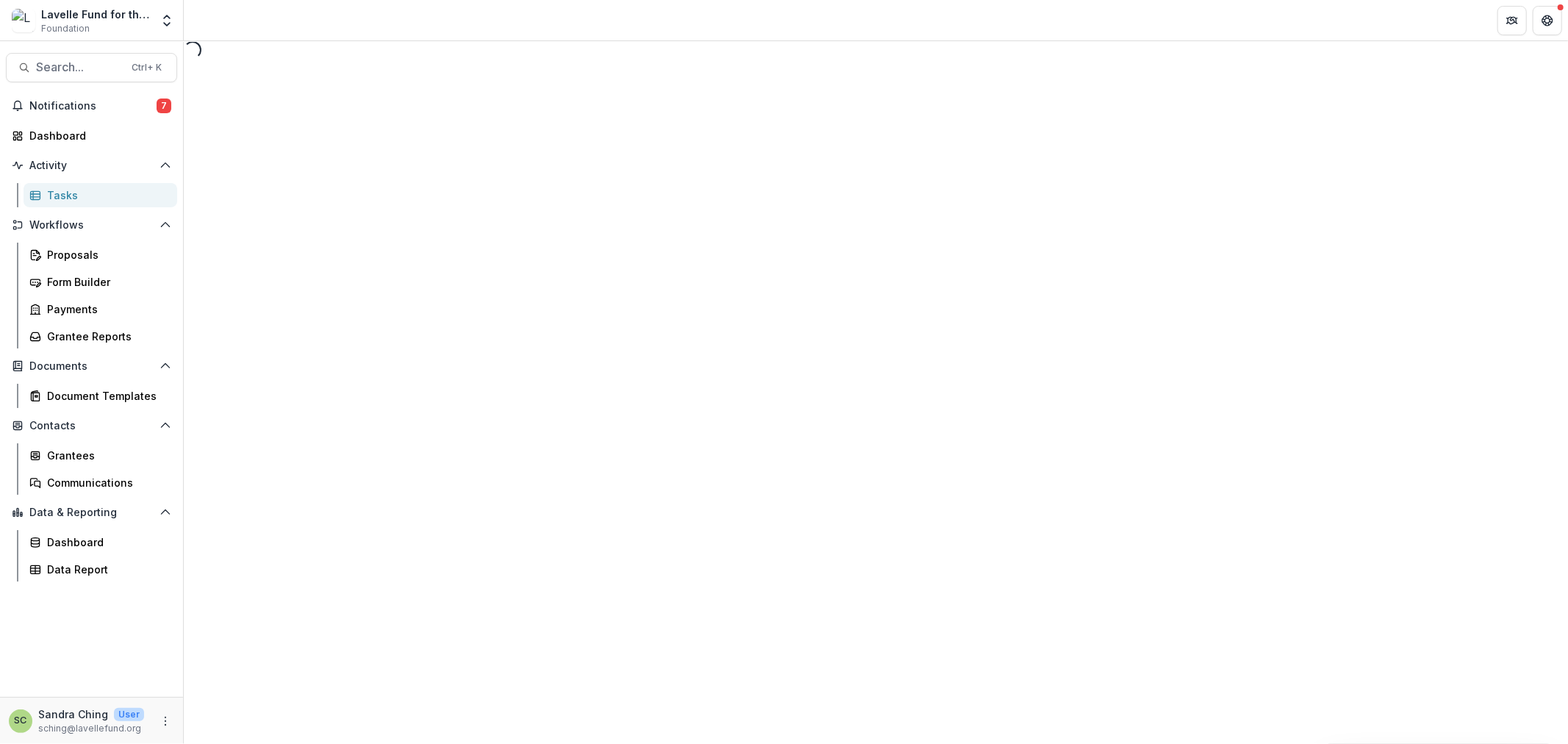 select on "**********" 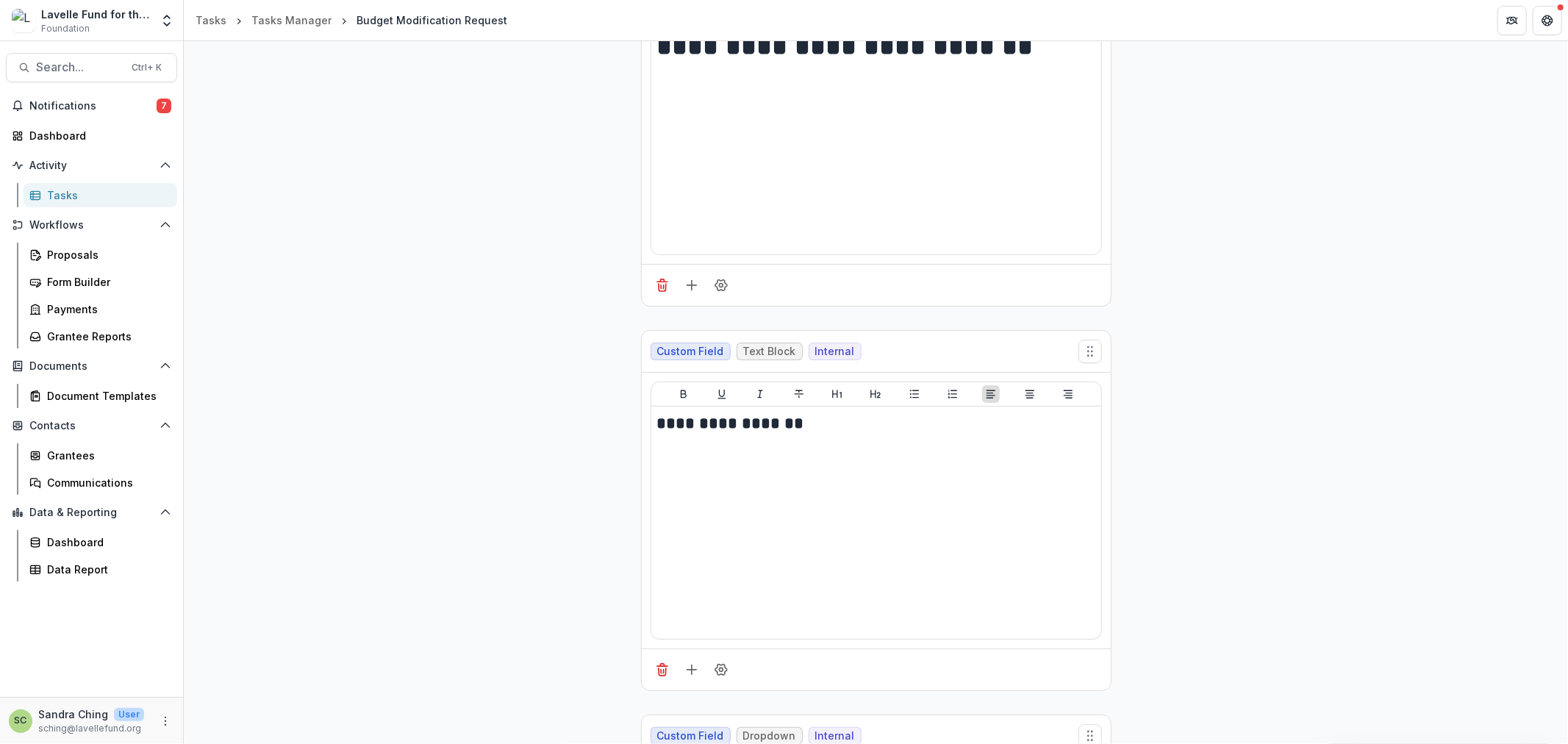 scroll, scrollTop: 0, scrollLeft: 0, axis: both 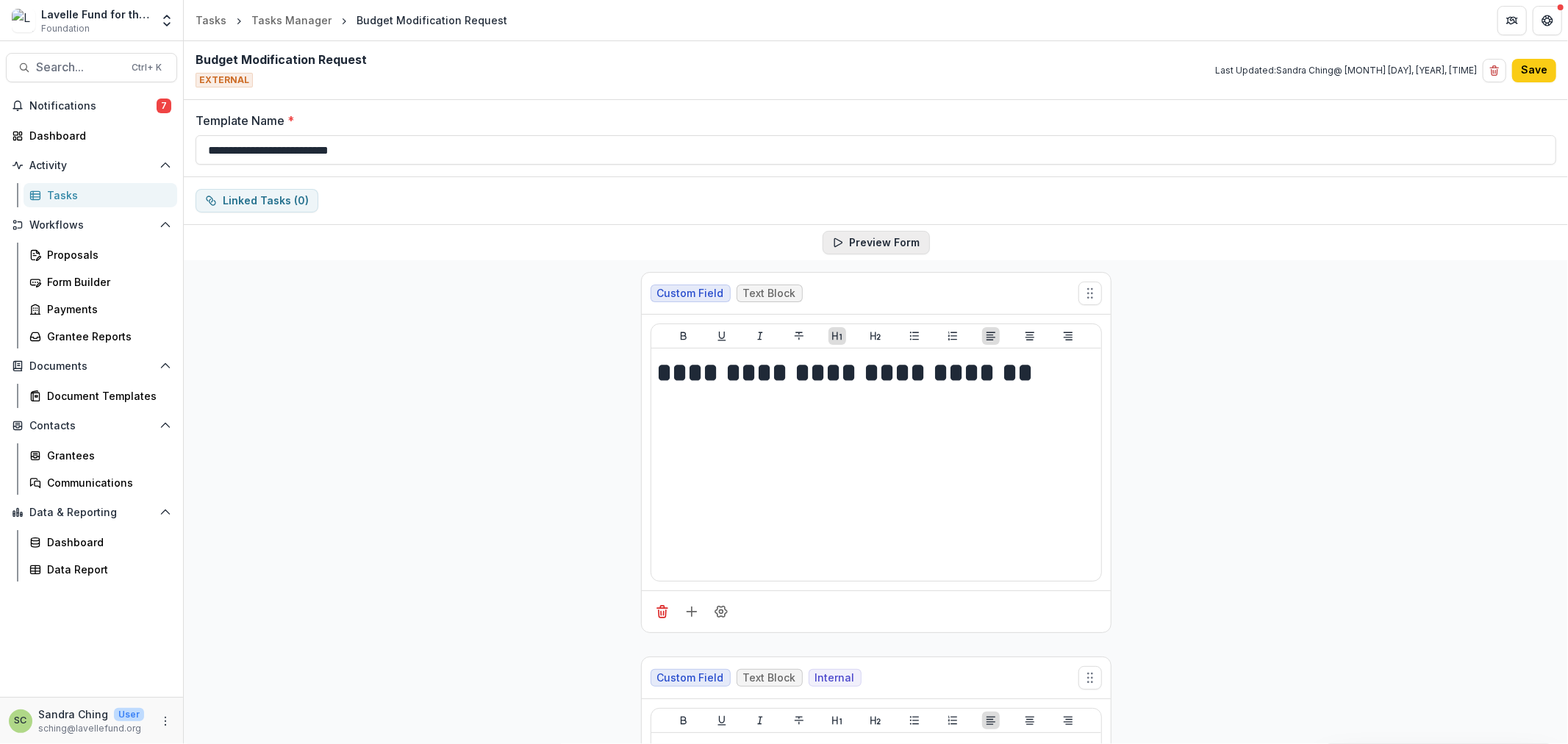 click on "Preview Form" at bounding box center [876, 243] 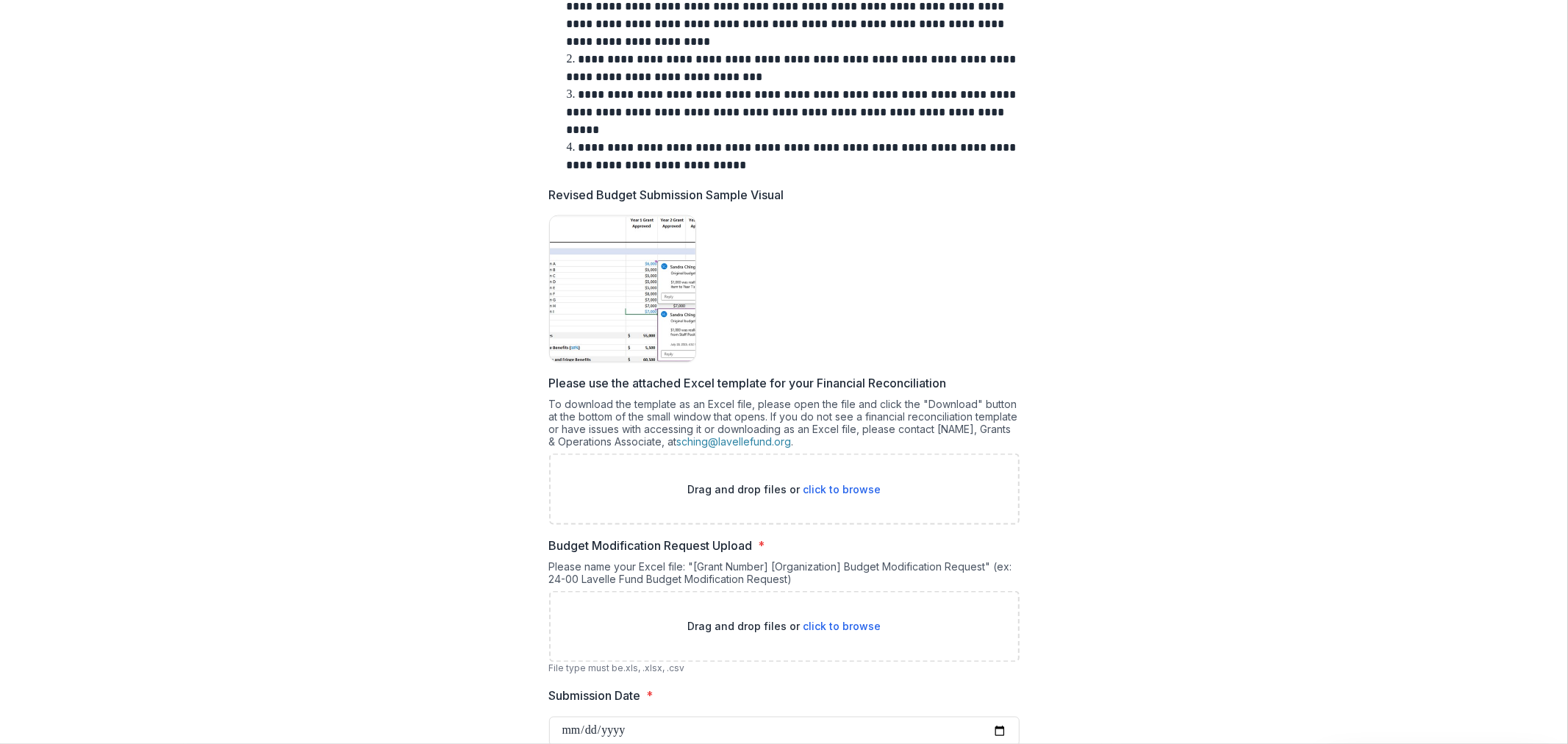 scroll, scrollTop: 1797, scrollLeft: 0, axis: vertical 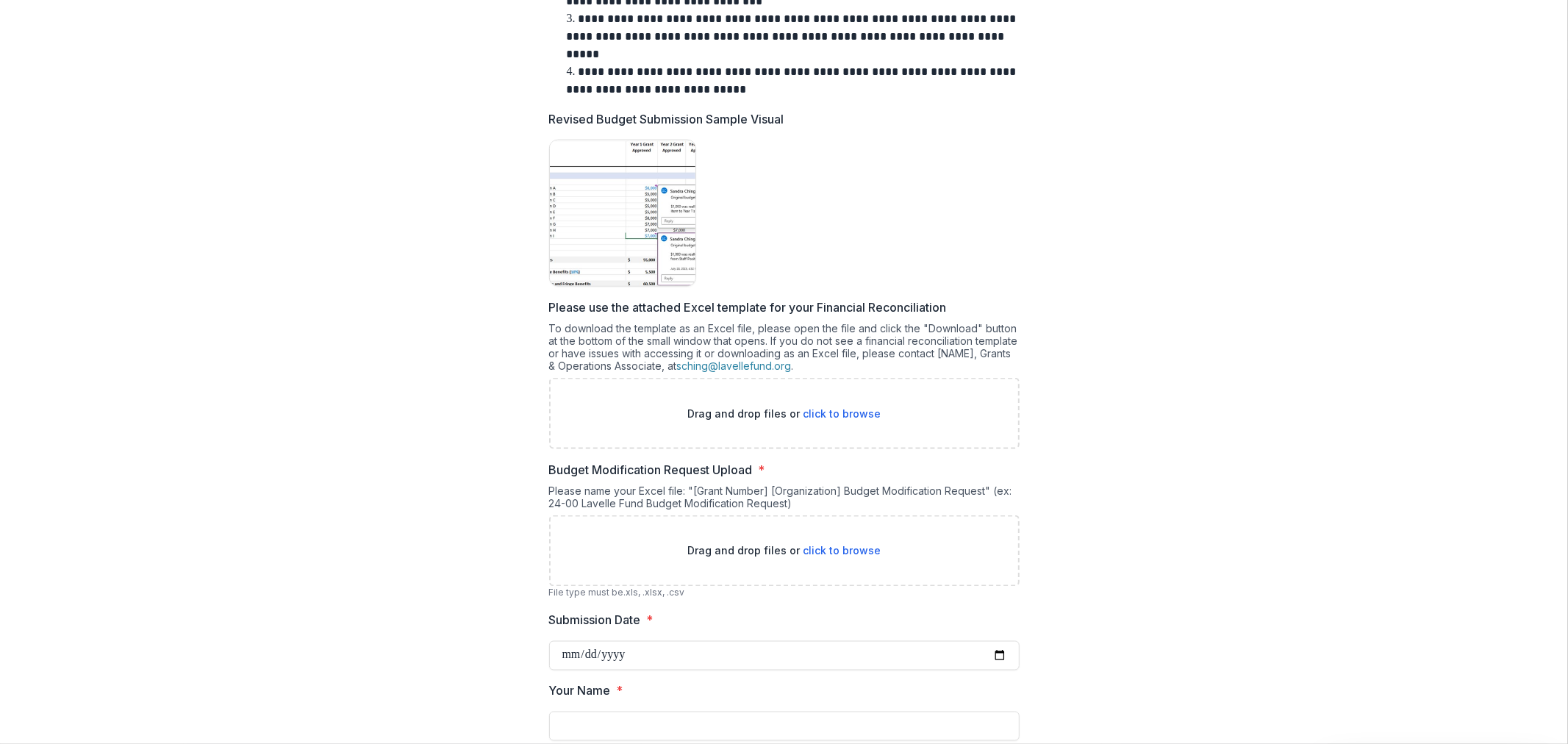 drag, startPoint x: 673, startPoint y: 311, endPoint x: 997, endPoint y: 371, distance: 329.50873 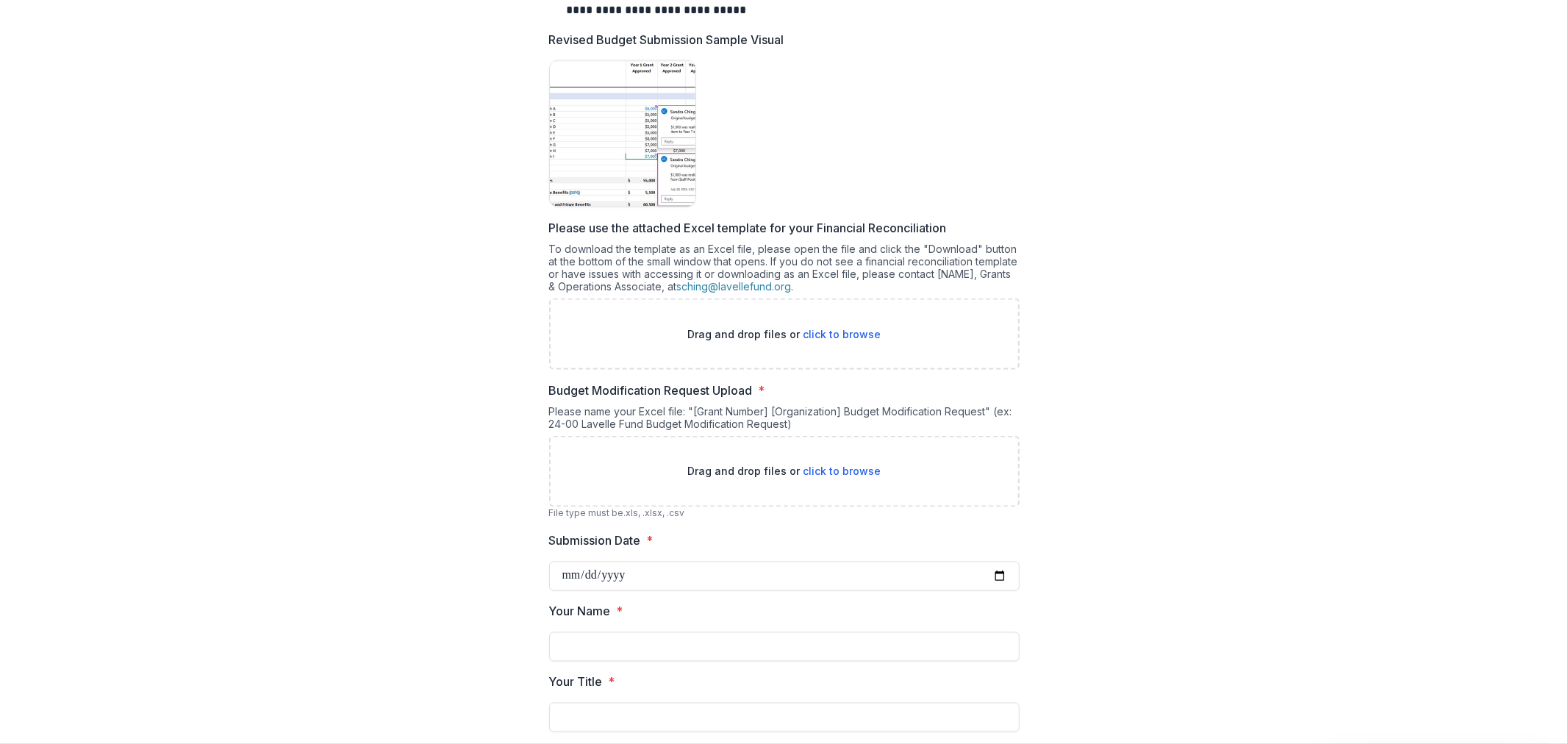 scroll, scrollTop: 1960, scrollLeft: 0, axis: vertical 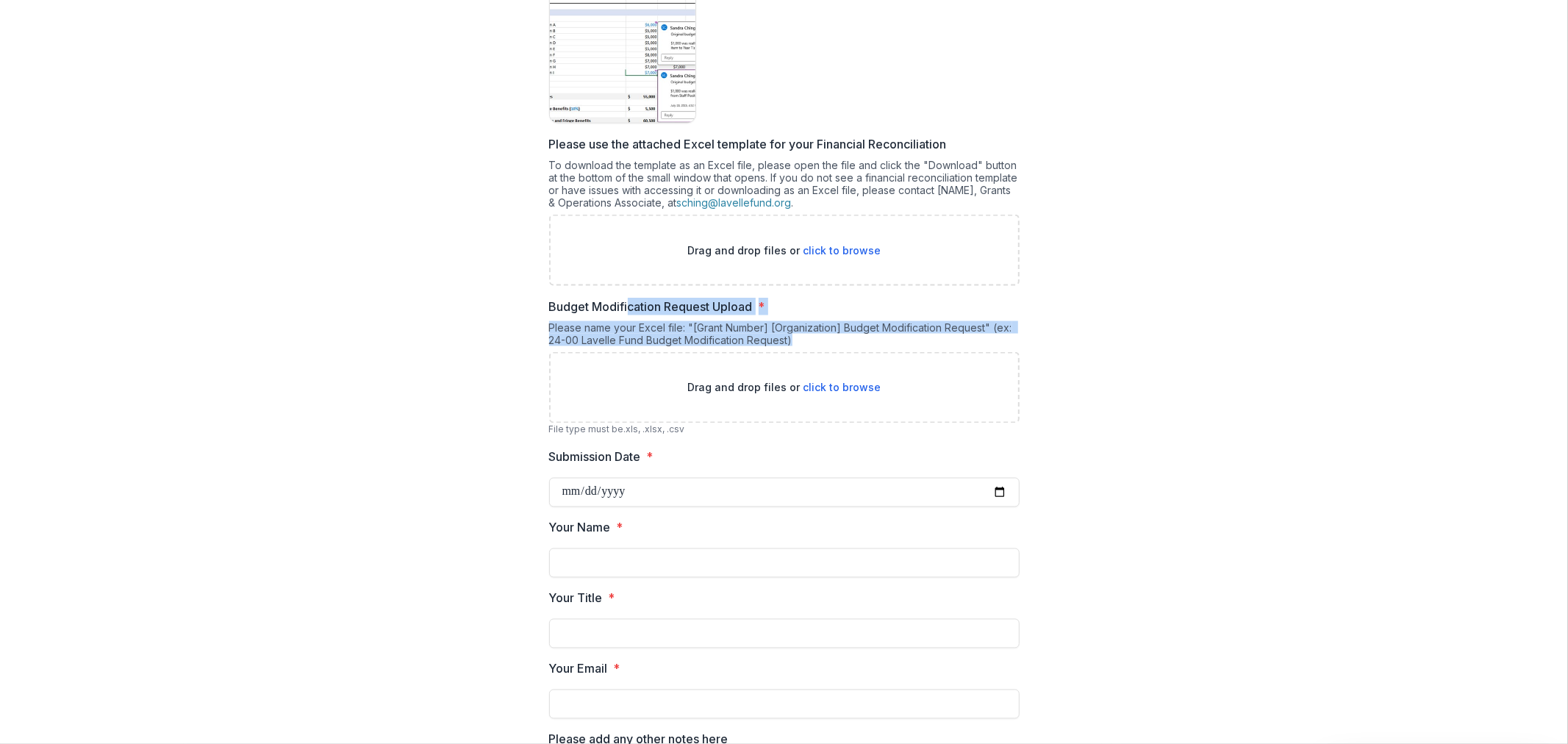 drag, startPoint x: 643, startPoint y: 305, endPoint x: 858, endPoint y: 344, distance: 218.50858 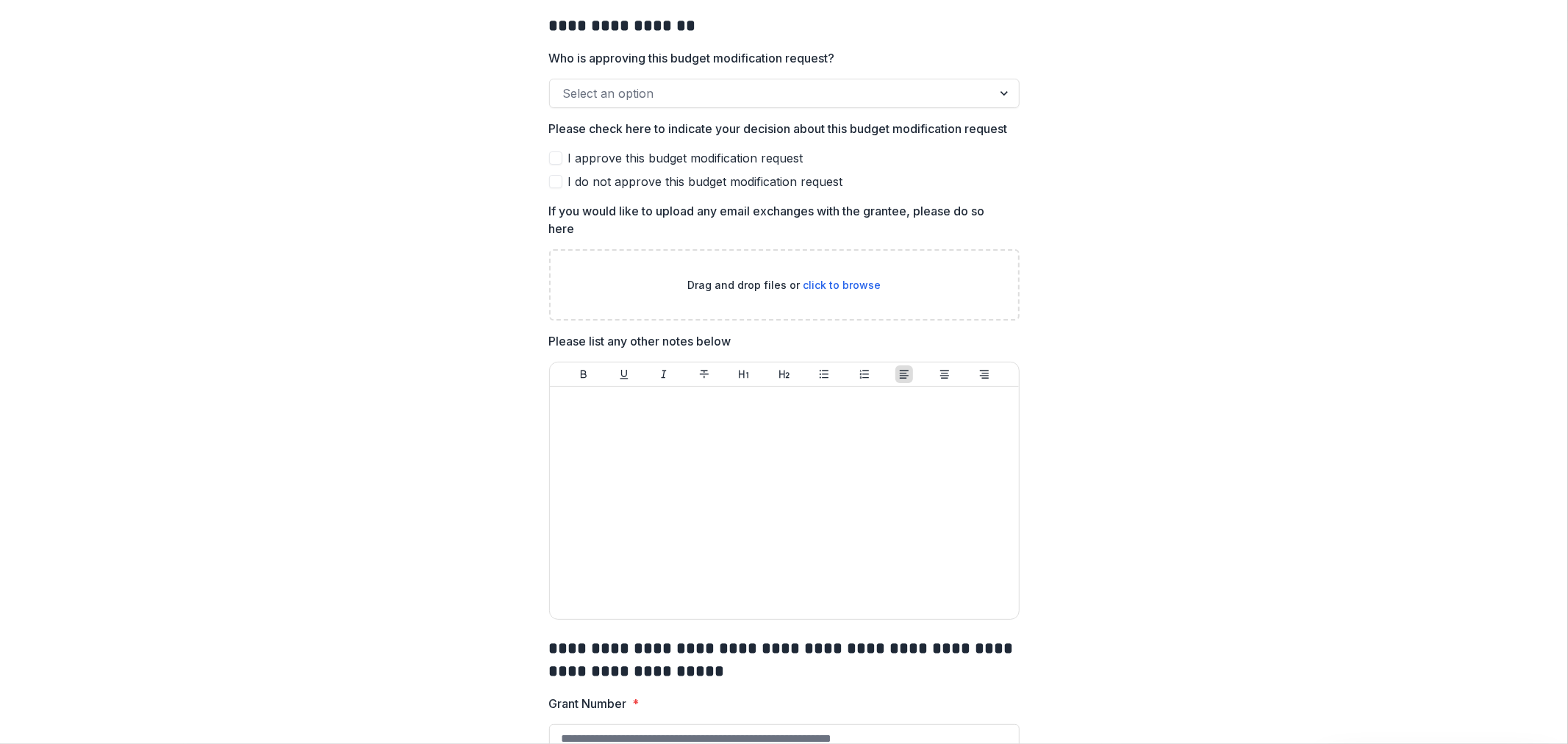 scroll, scrollTop: 0, scrollLeft: 0, axis: both 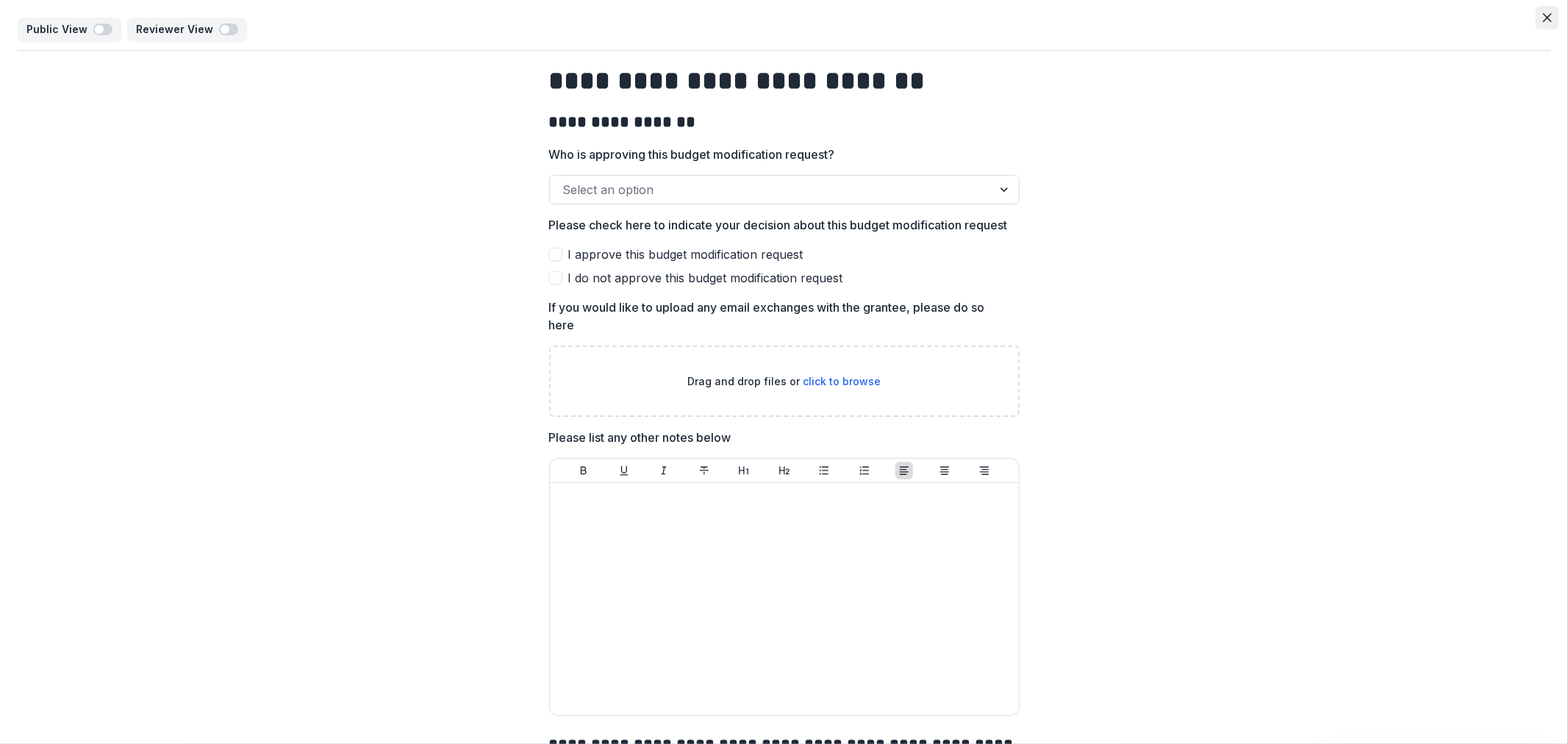 click at bounding box center [1547, 18] 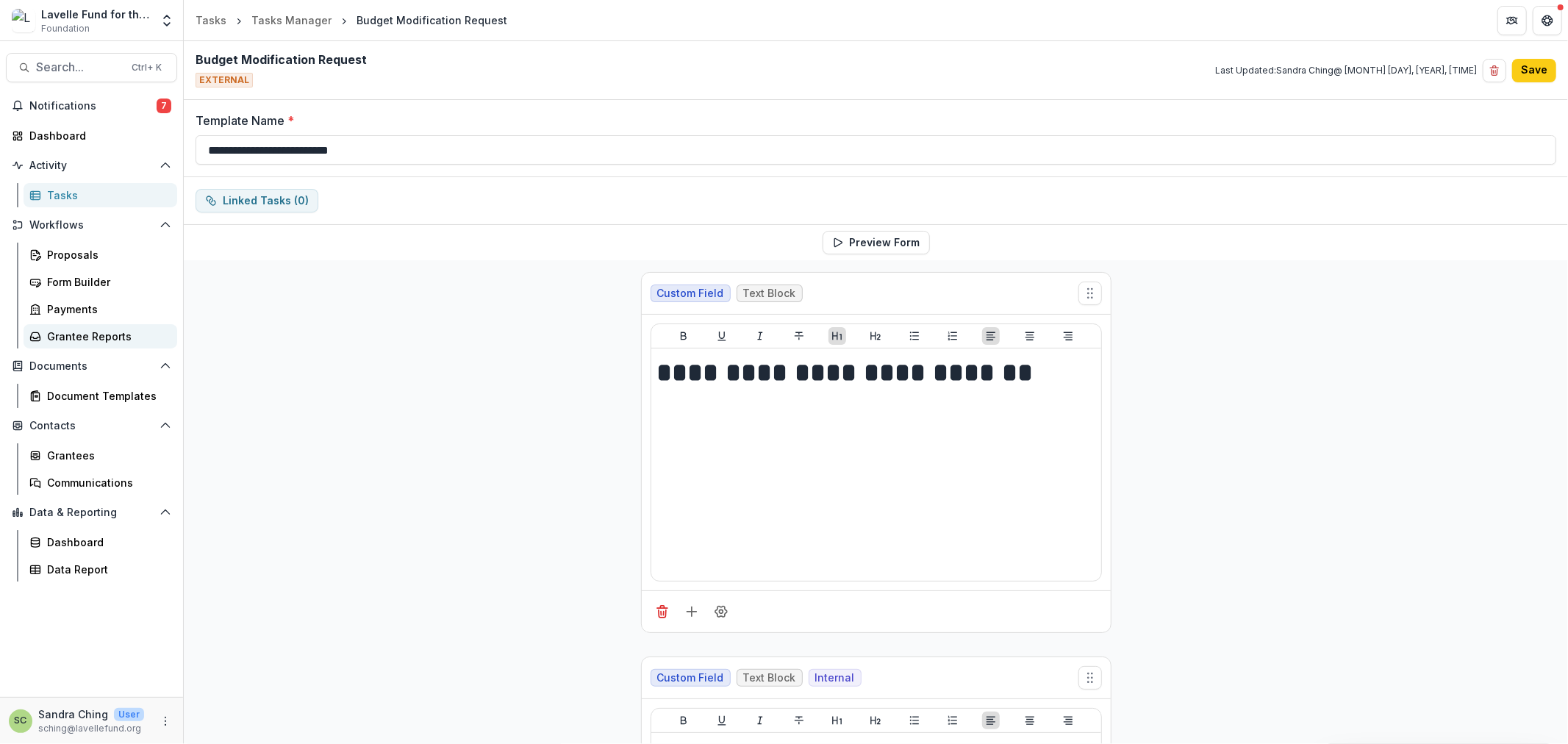 click on "Grantee Reports" at bounding box center (106, 336) 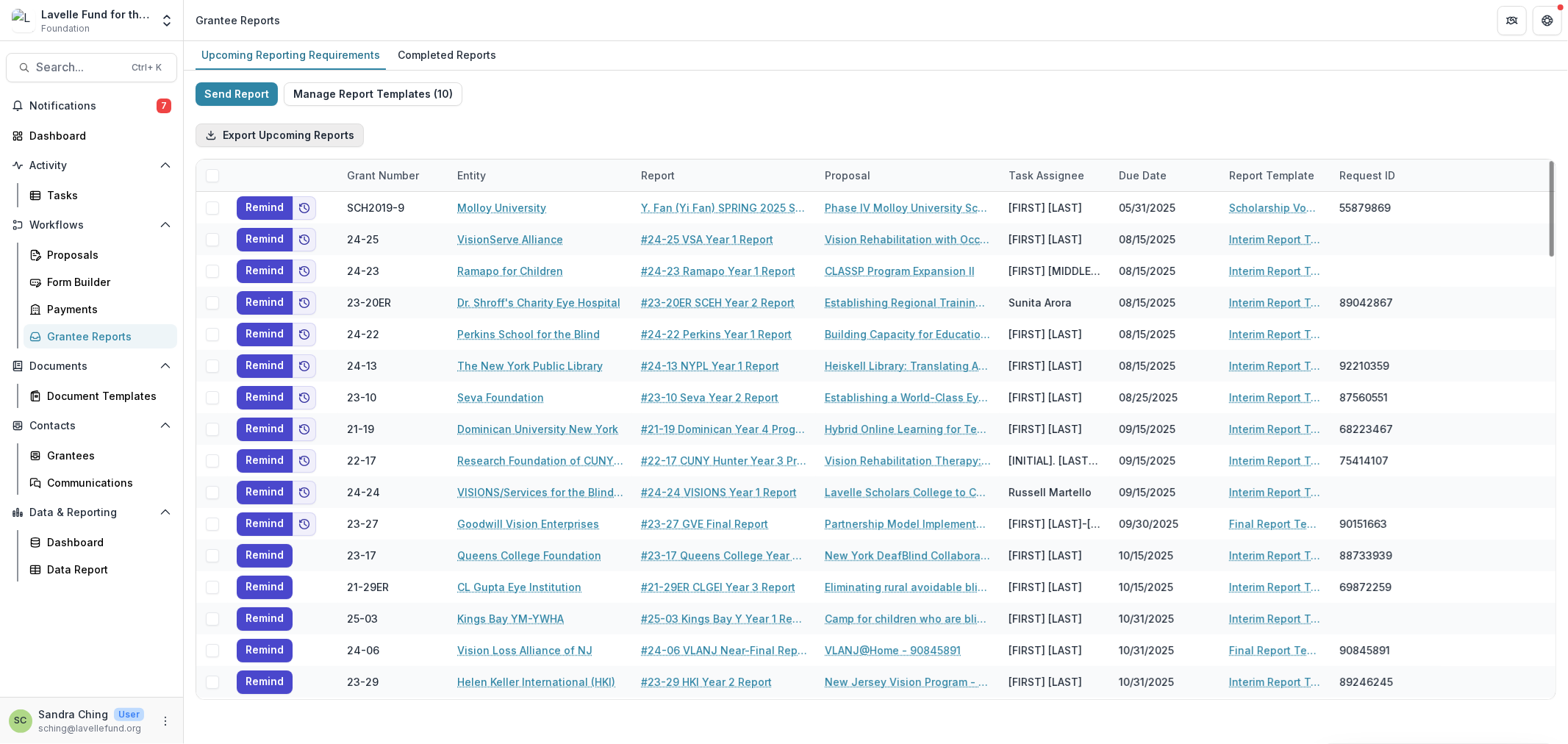 click on "Export Upcoming Reports" at bounding box center (279, 135) 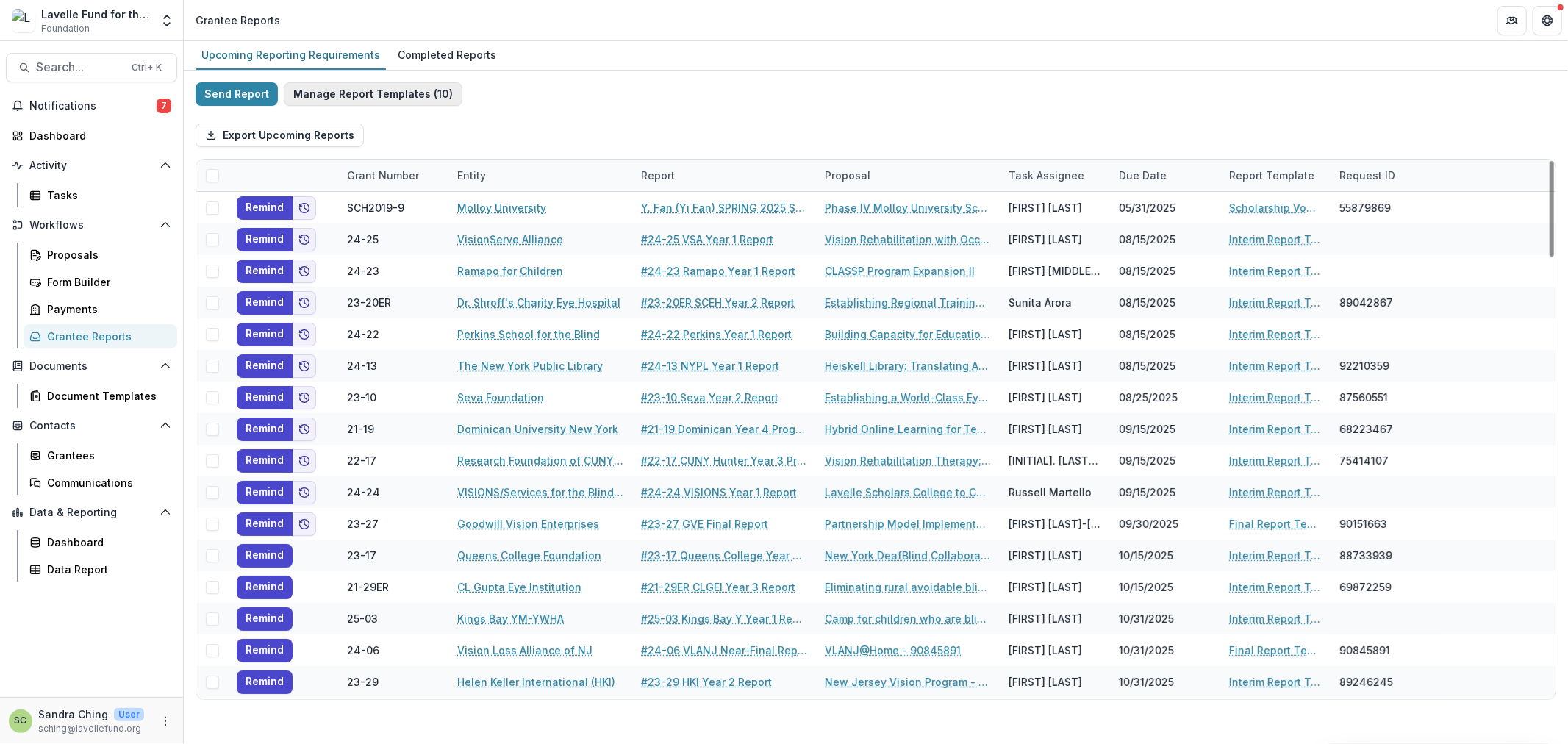 click on "Manage Report Templates ( 10 )" at bounding box center [373, 94] 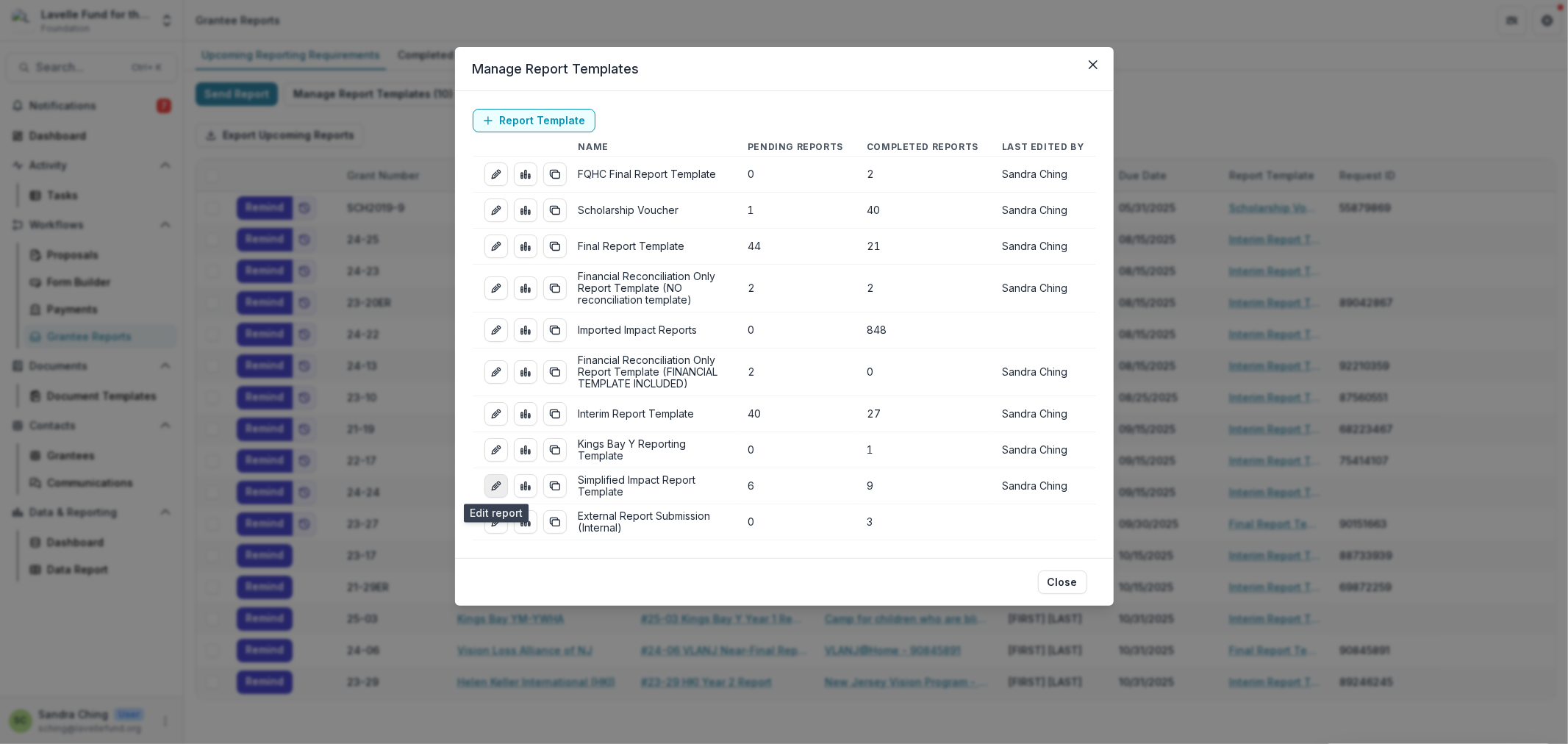 click at bounding box center (496, 486) 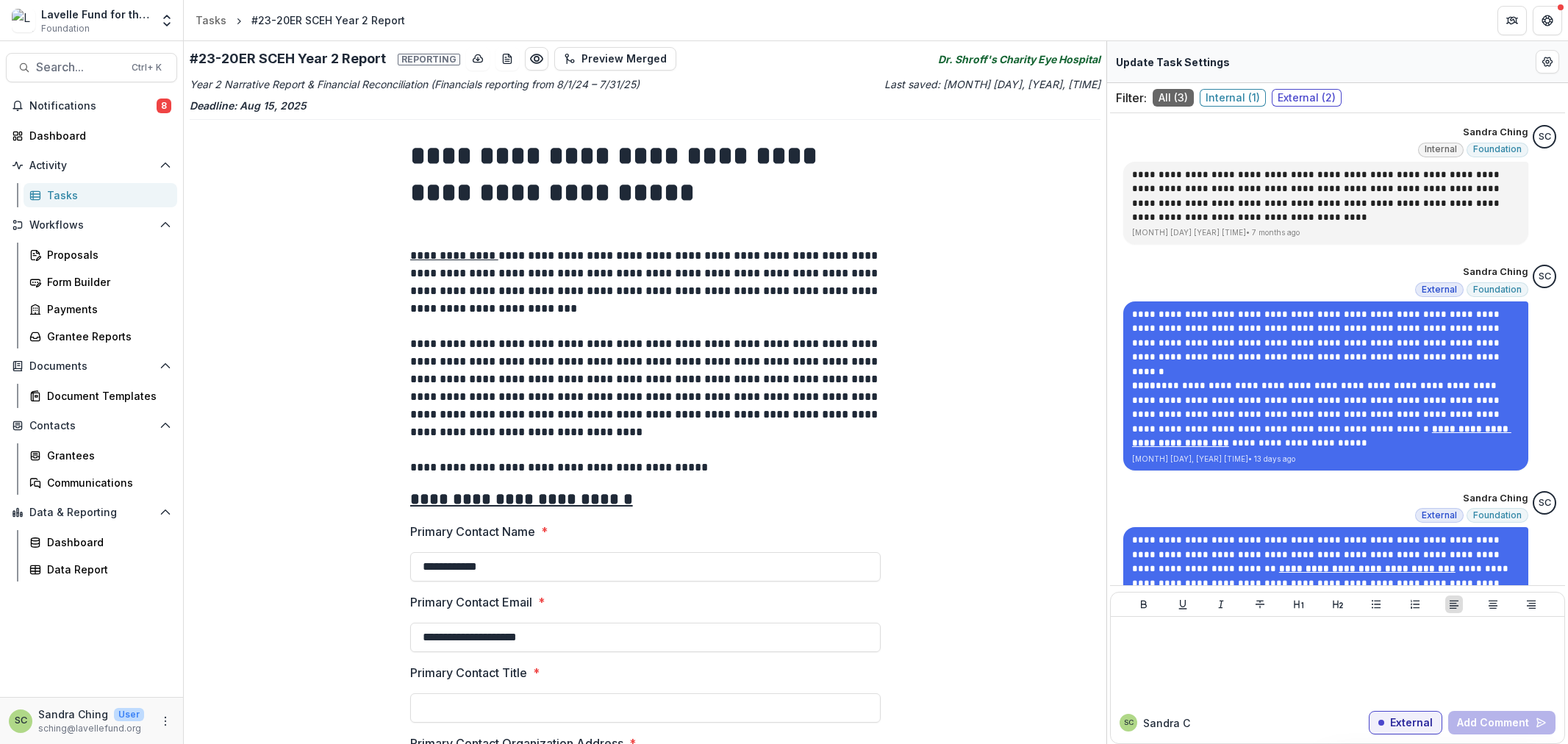 scroll, scrollTop: 0, scrollLeft: 0, axis: both 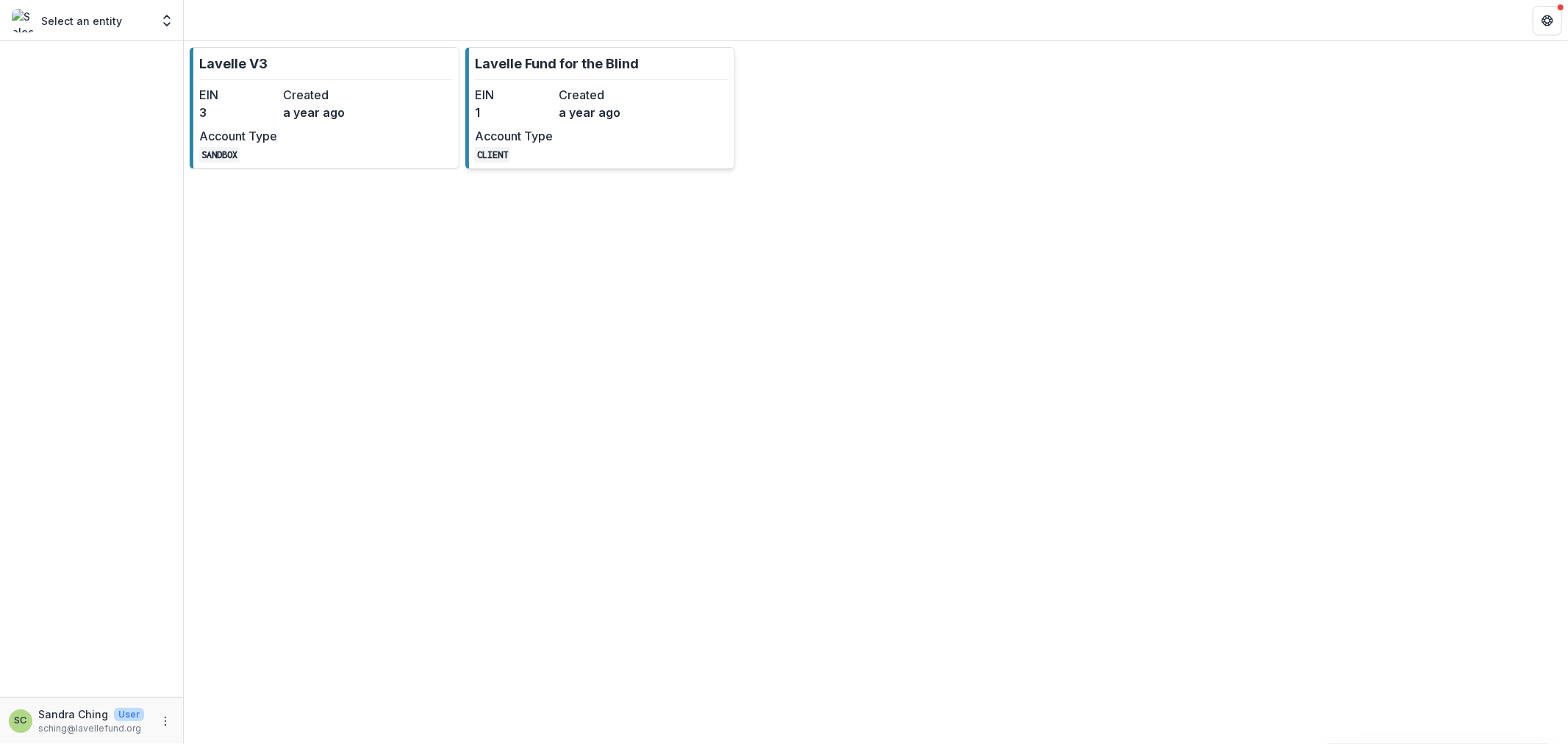 click on "a year ago" at bounding box center [598, 112] 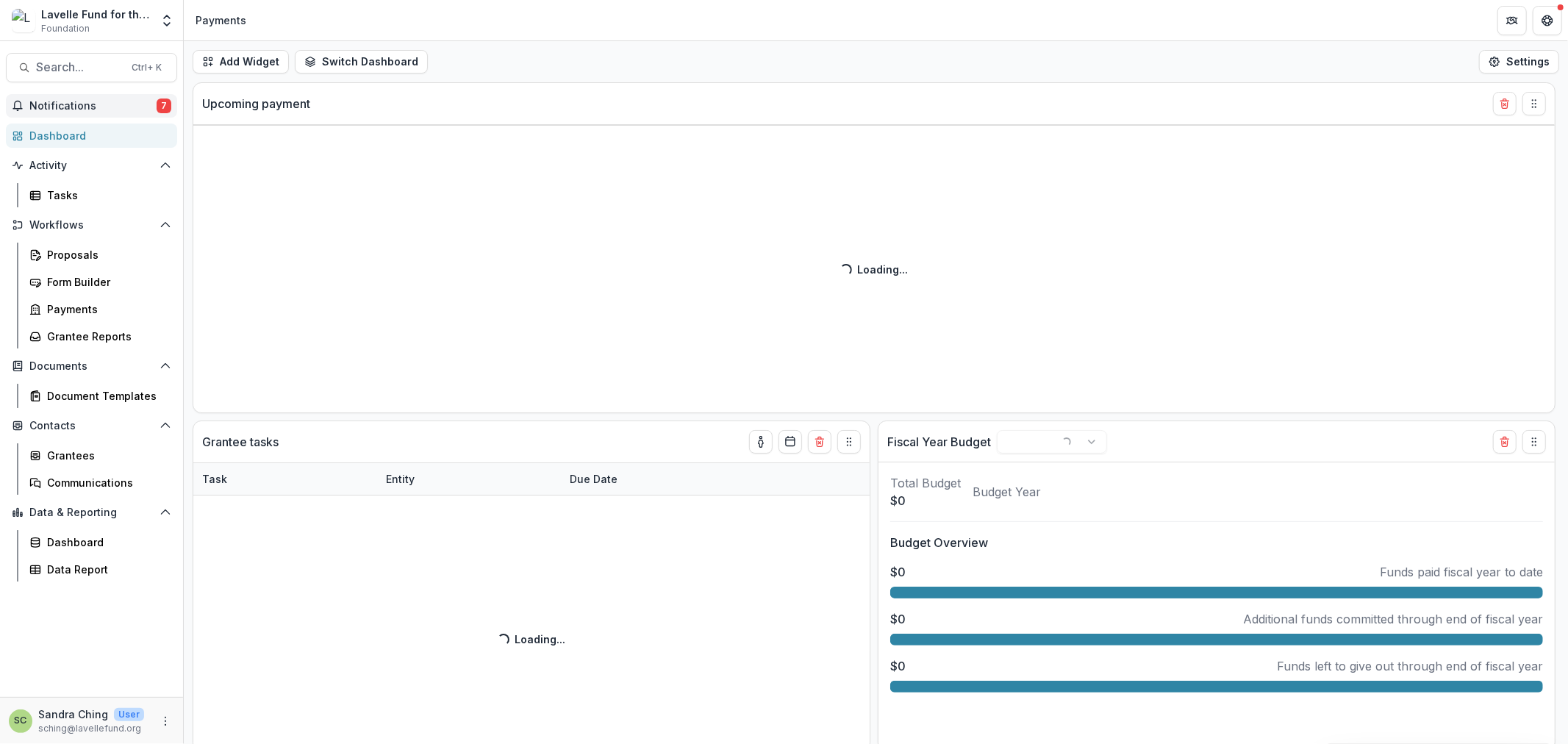 click on "Notifications" at bounding box center [93, 106] 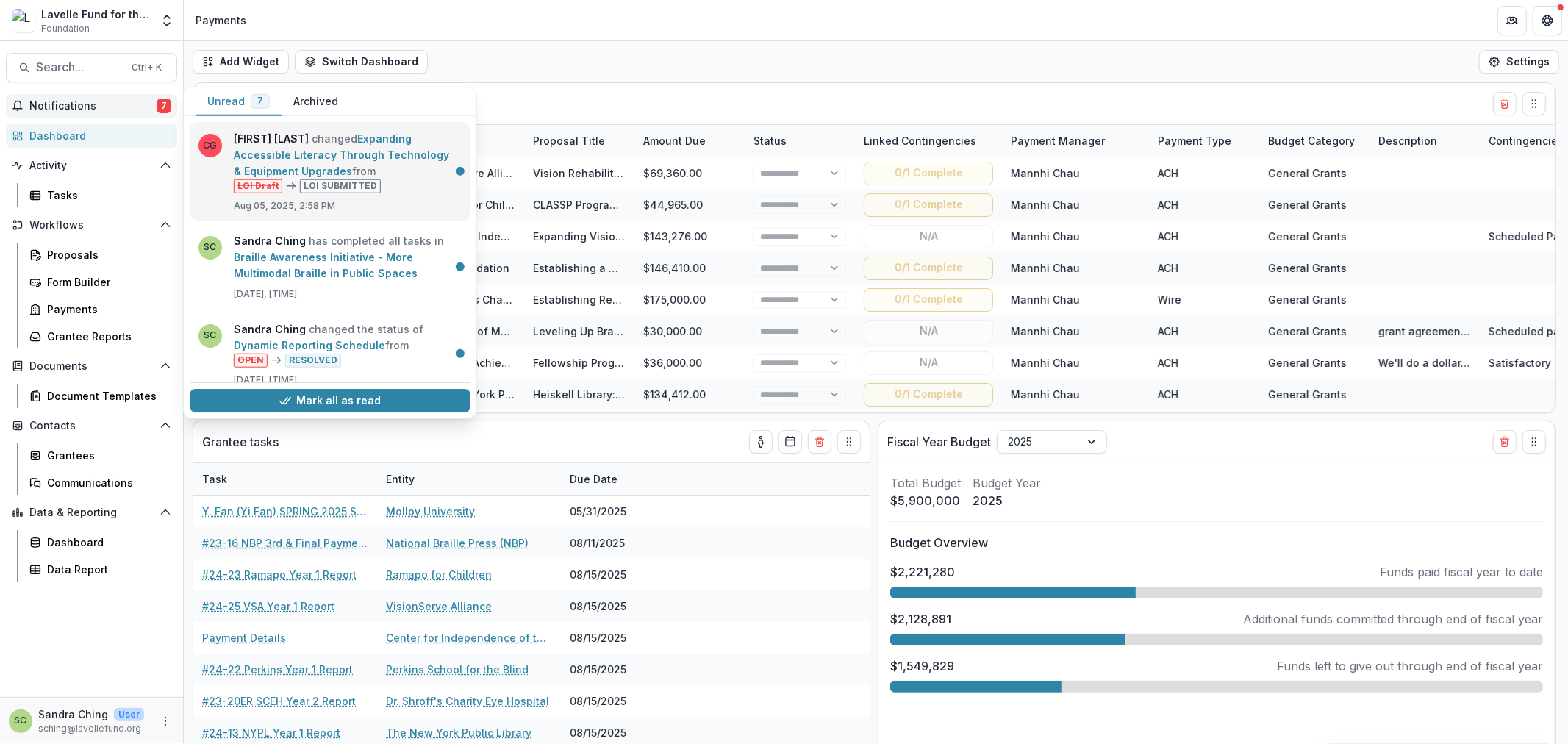 click on "Expanding Accessible Literacy Through Technology & Equipment Upgrades" 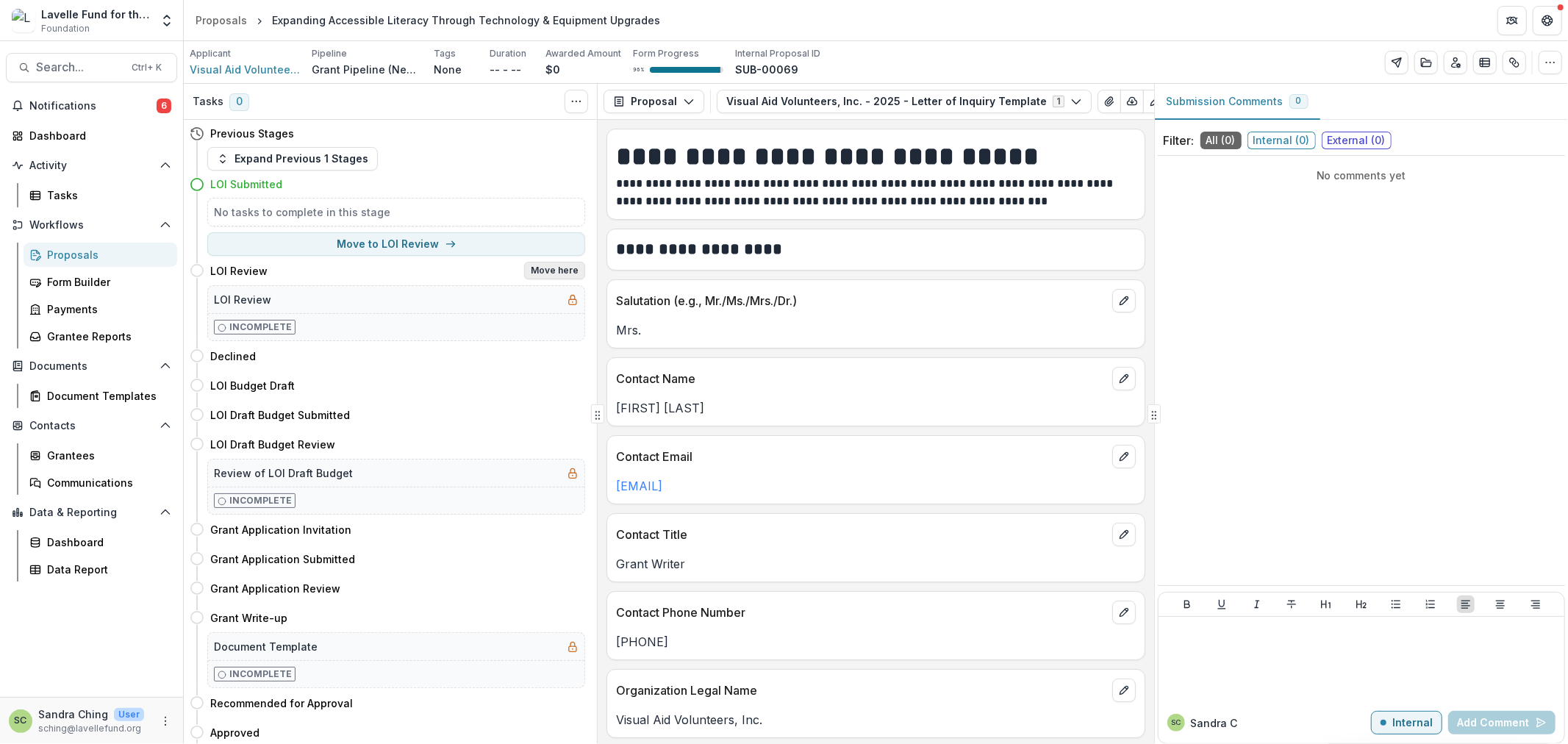 click on "Move here" 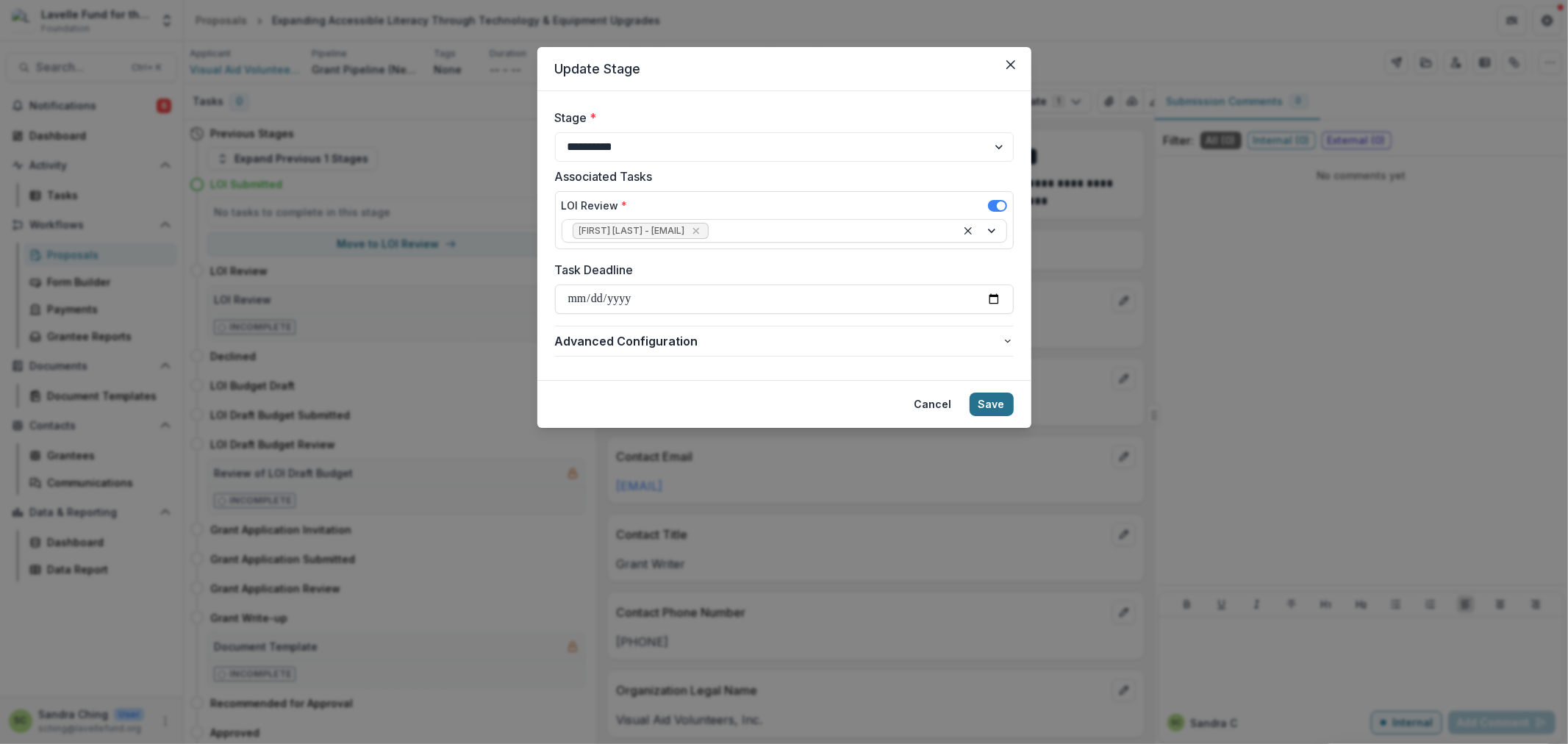 click on "Save" 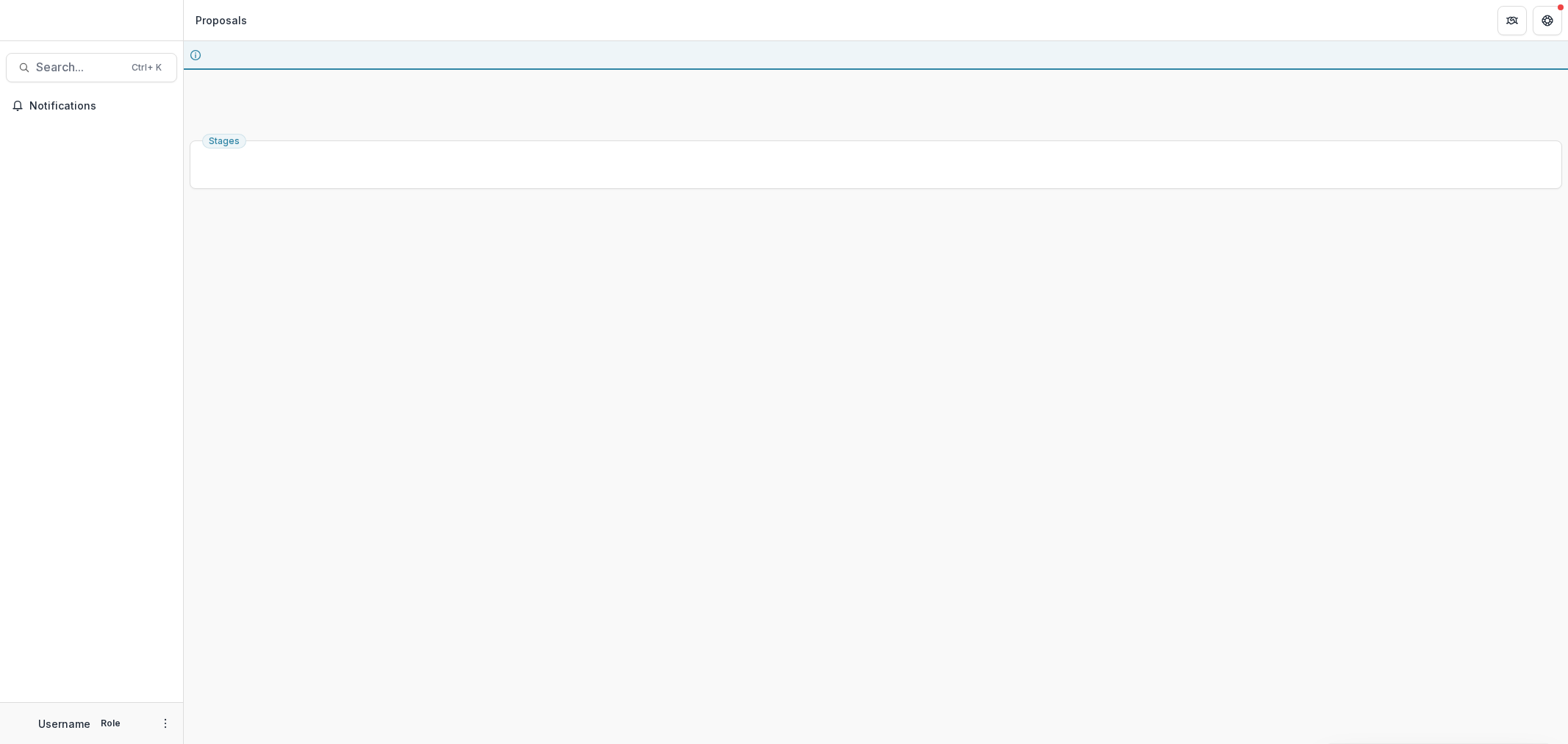 scroll, scrollTop: 0, scrollLeft: 0, axis: both 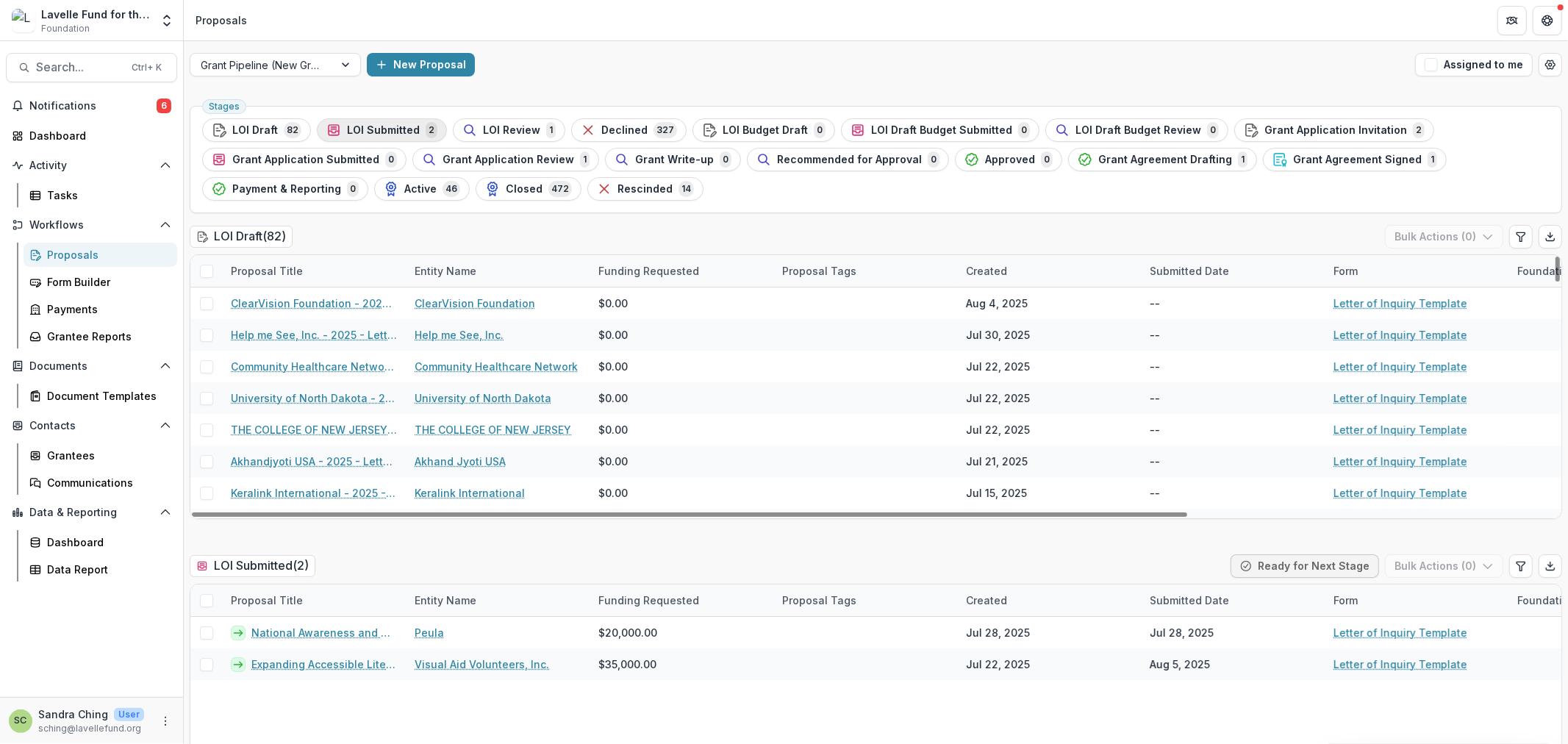 click on "LOI Submitted" at bounding box center (383, 130) 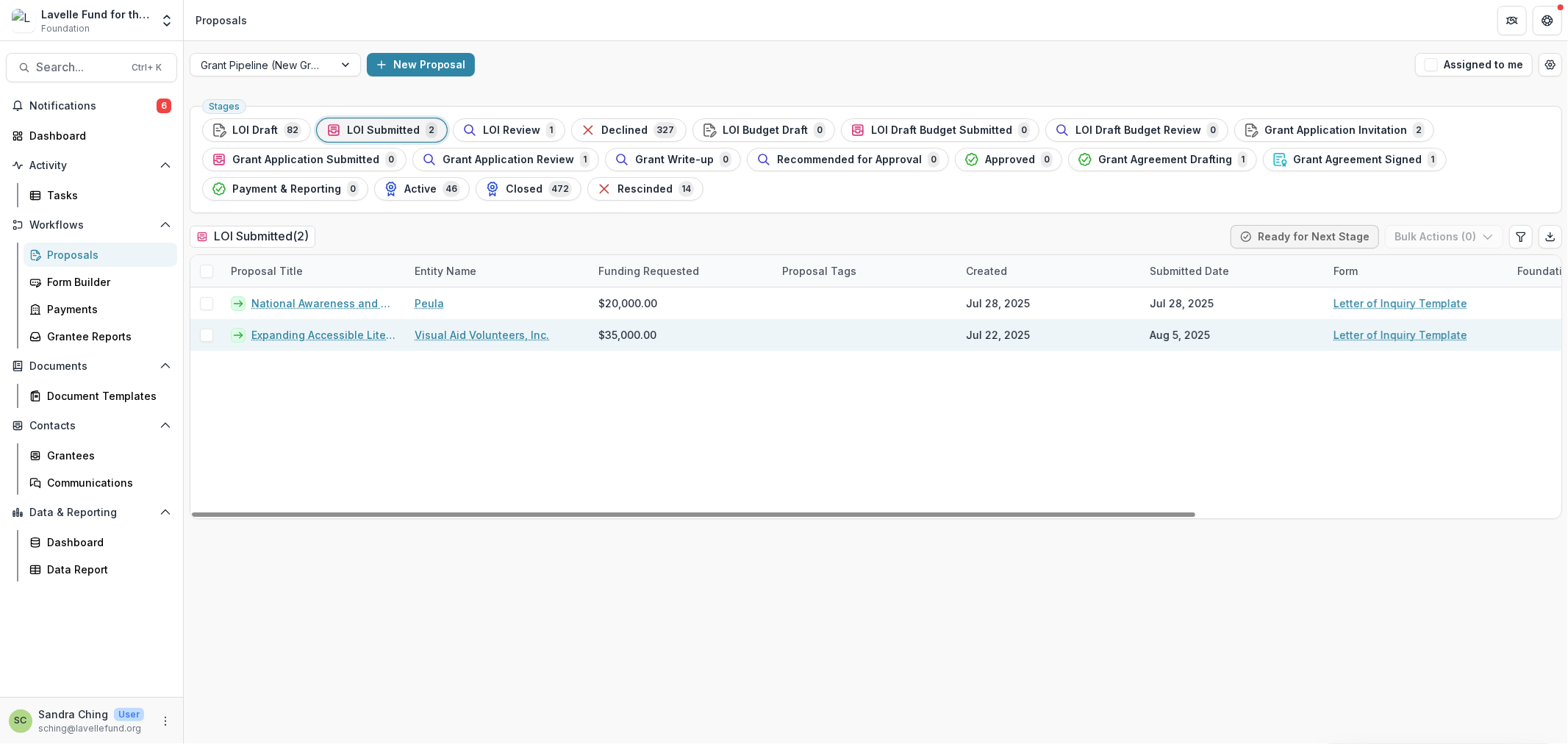 click on "Expanding Accessible Literacy Through Technology & Equipment Upgrades" at bounding box center [324, 335] 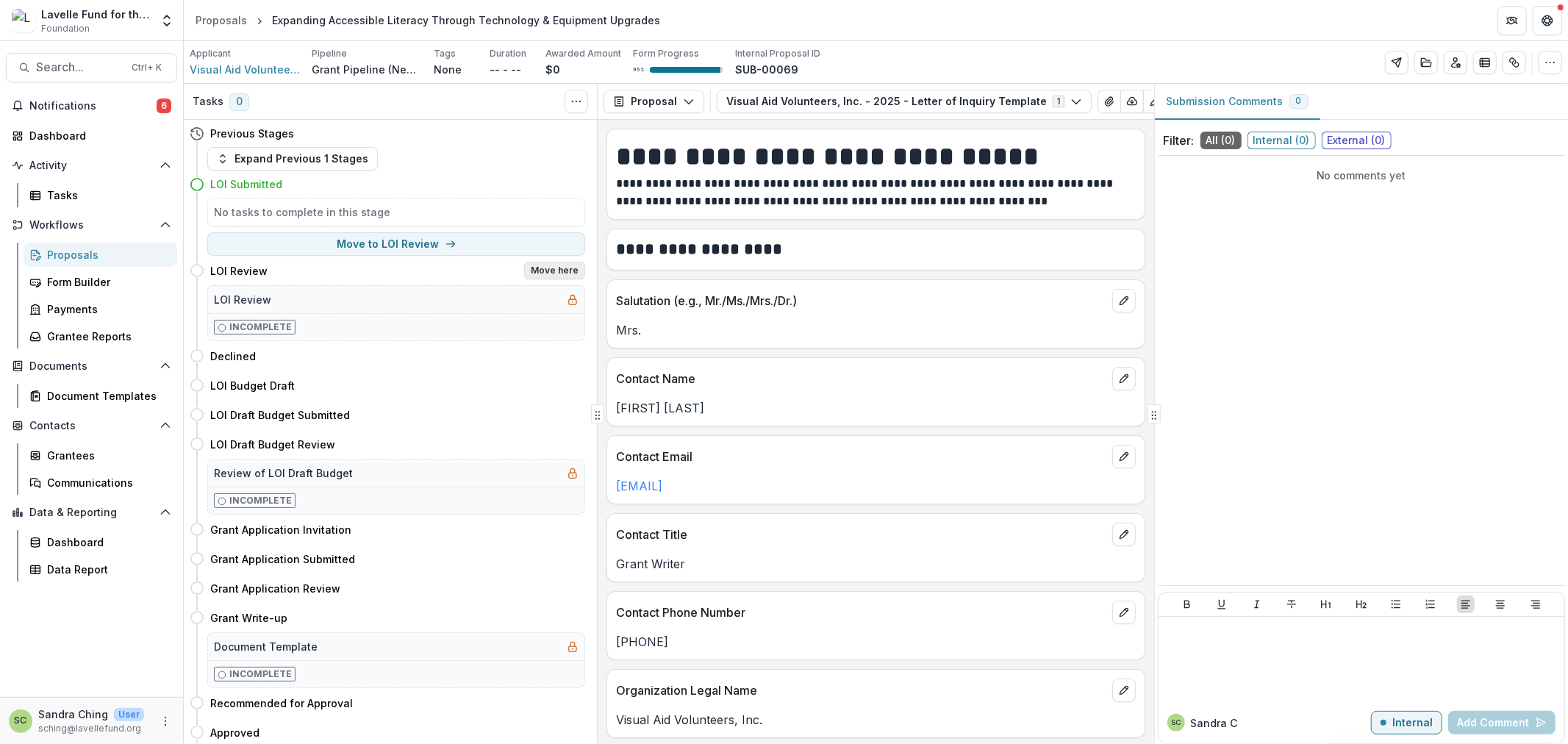click on "Move here" at bounding box center [554, 271] 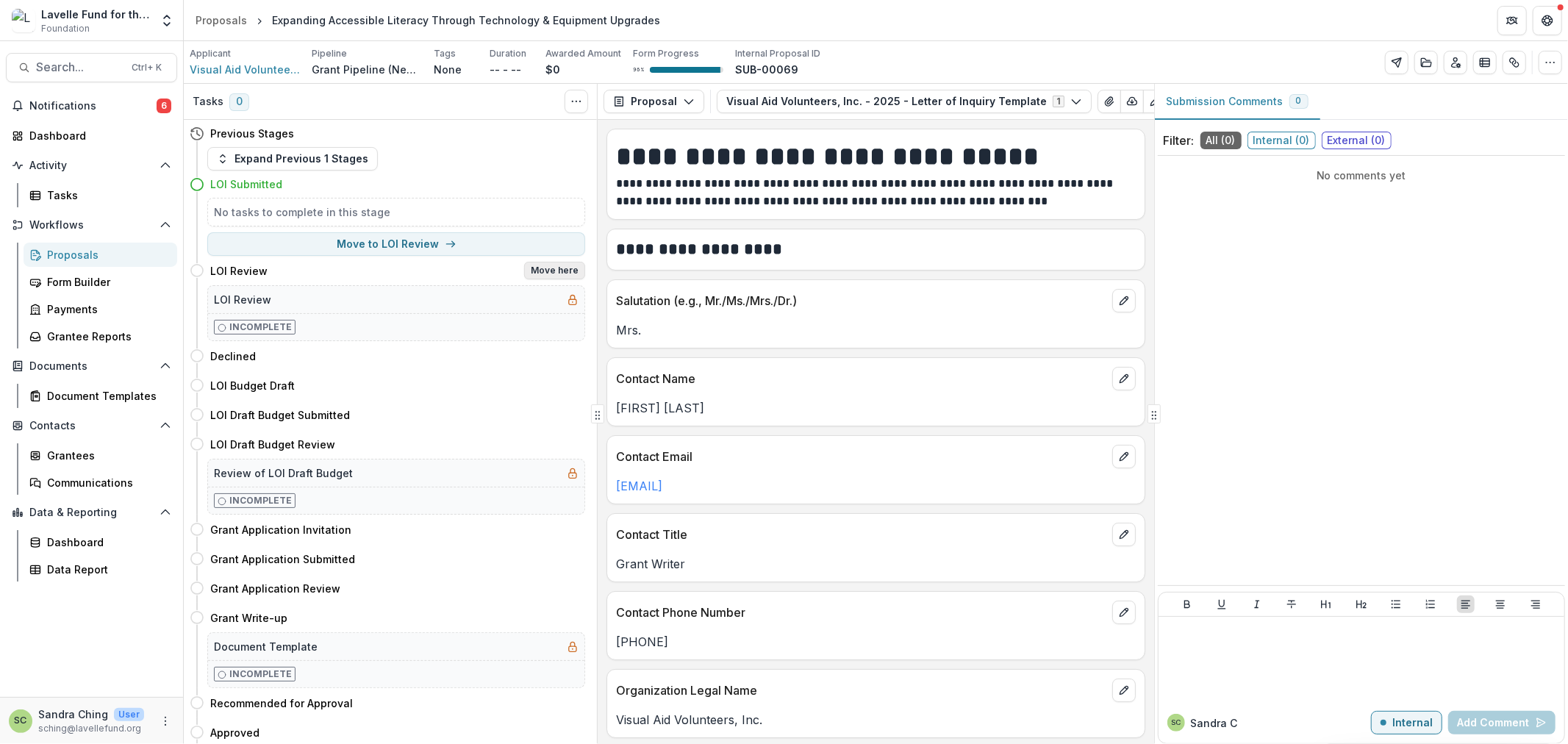 select on "**********" 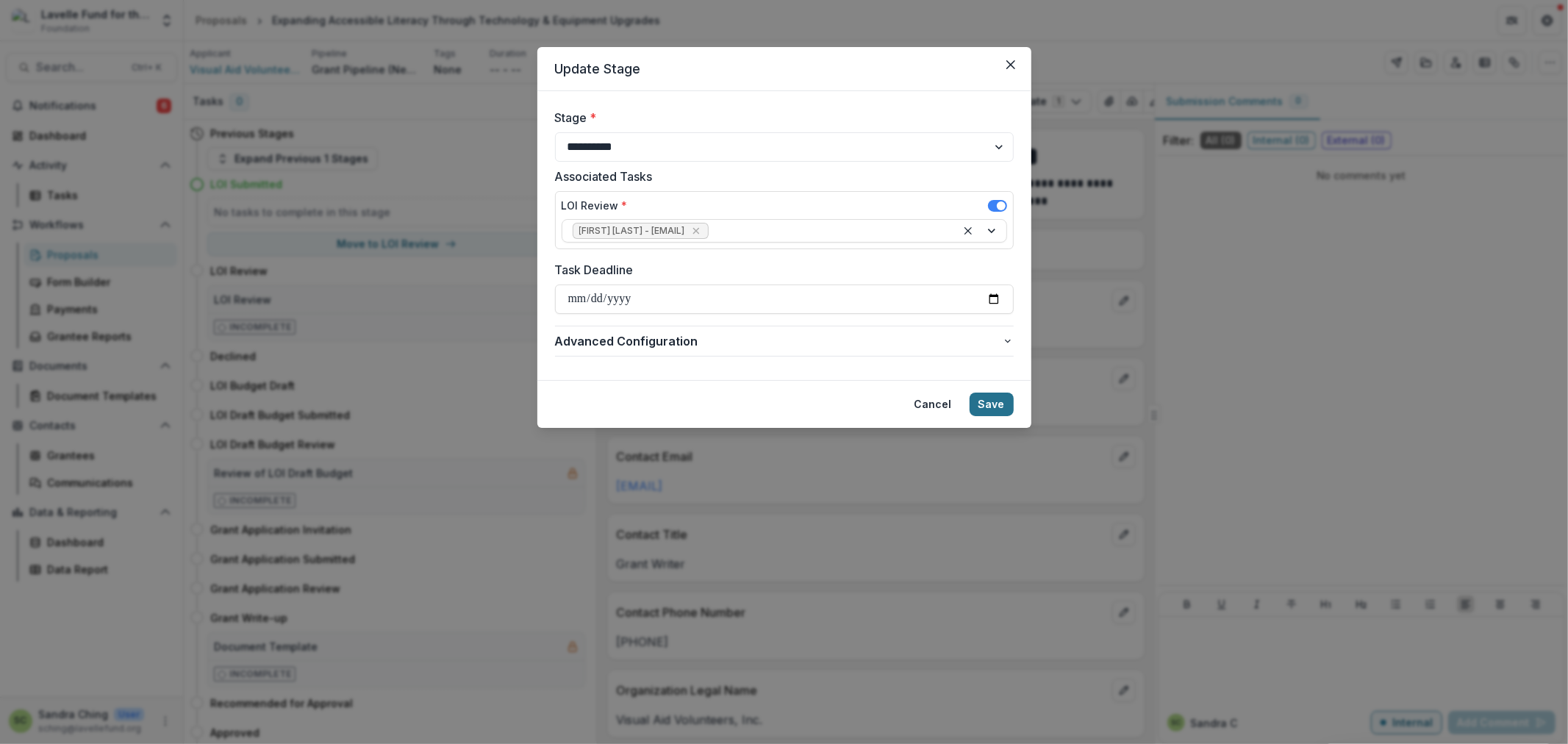 click on "Save" 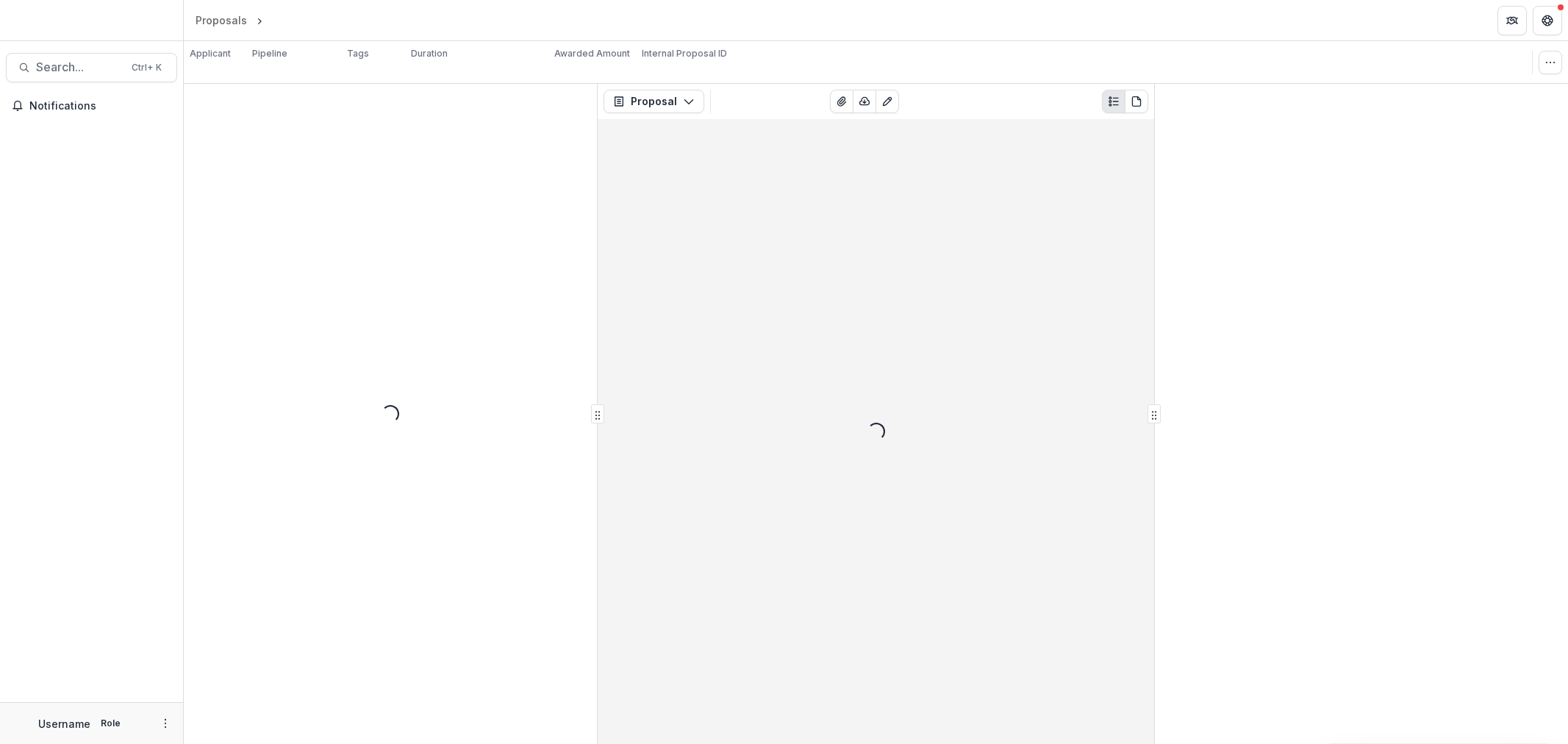 scroll, scrollTop: 0, scrollLeft: 0, axis: both 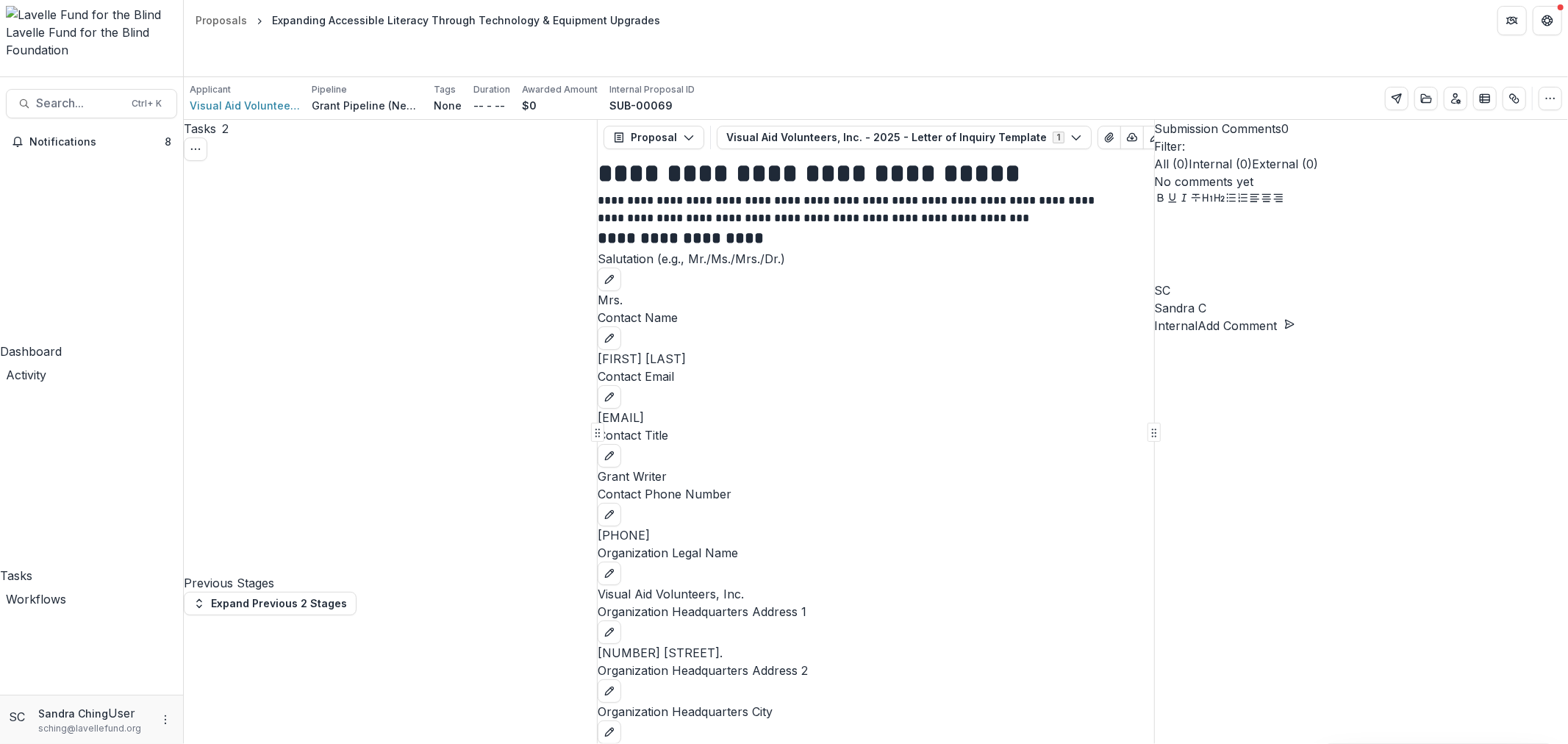 click on "Complete Task" at bounding box center [234, 1619] 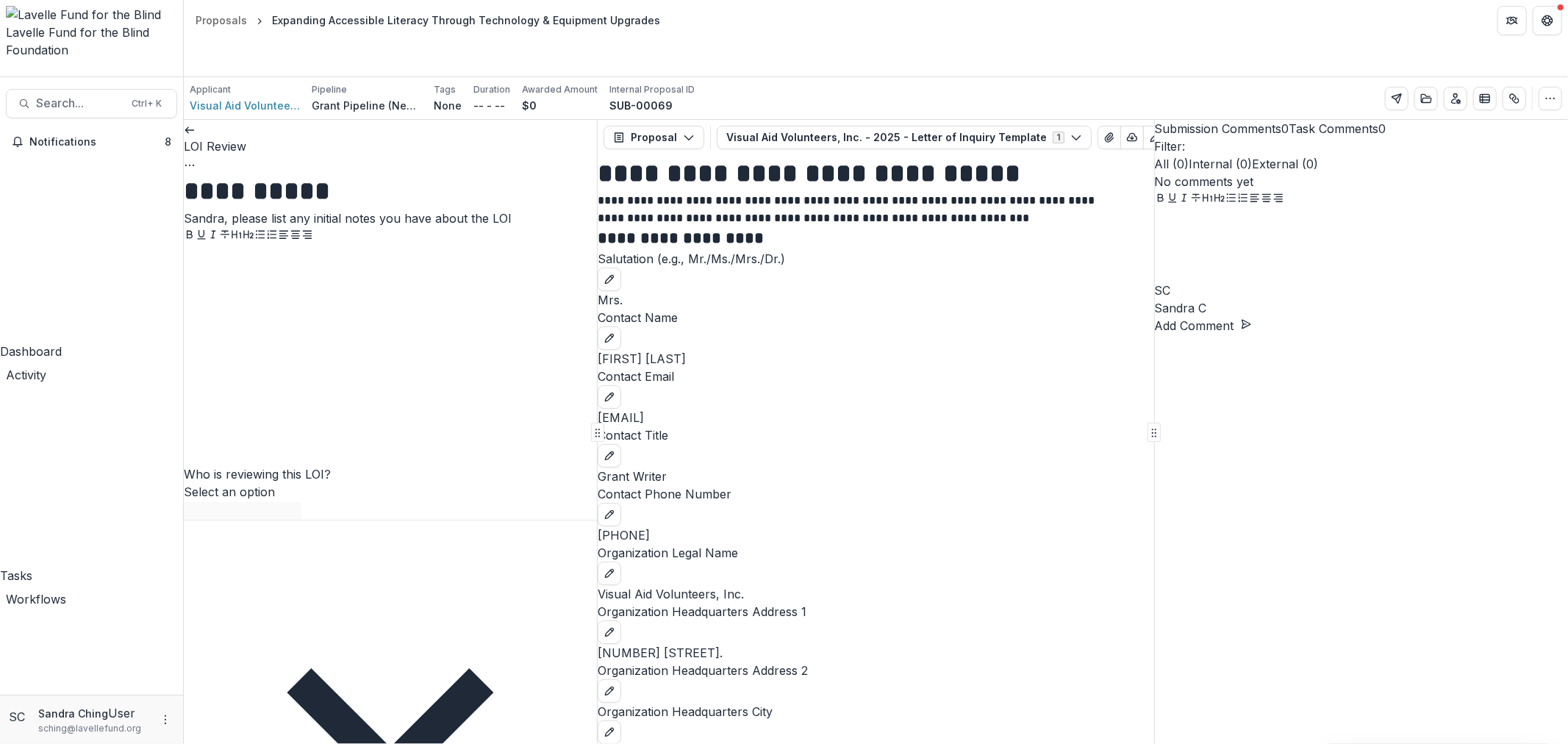 click 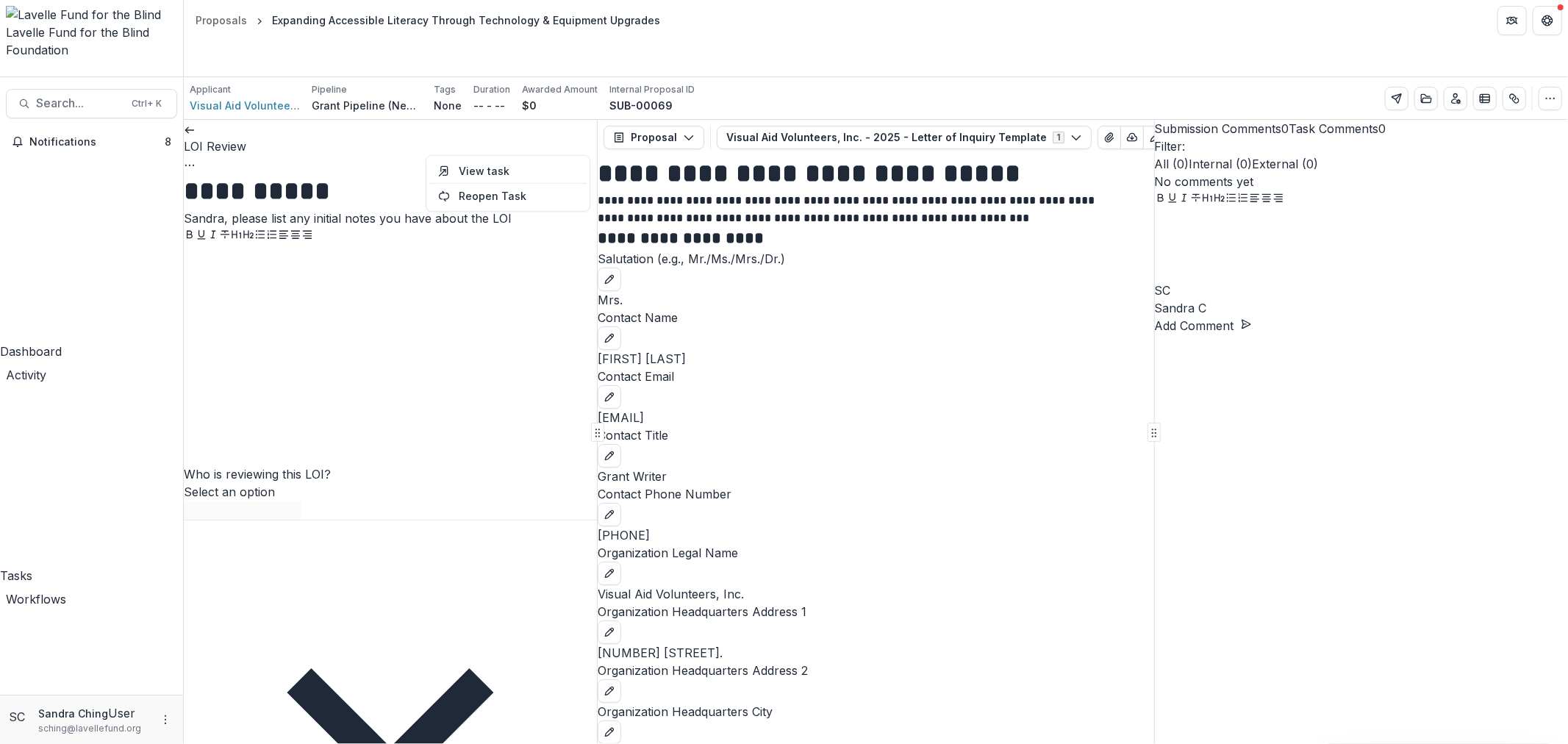 click on "Proposals" at bounding box center [91, 800] 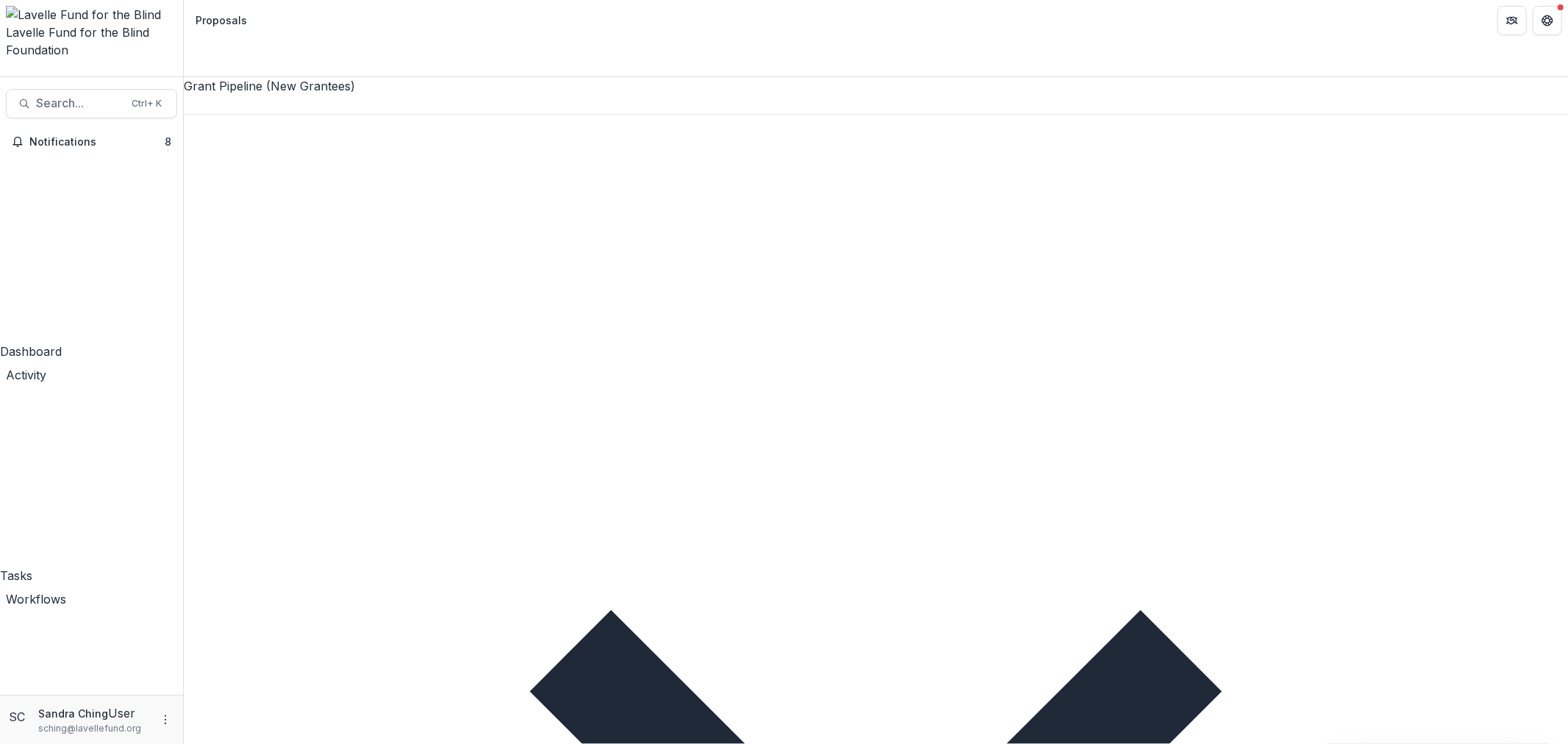 click on "LOI Review 2" at bounding box center (404, 1679) 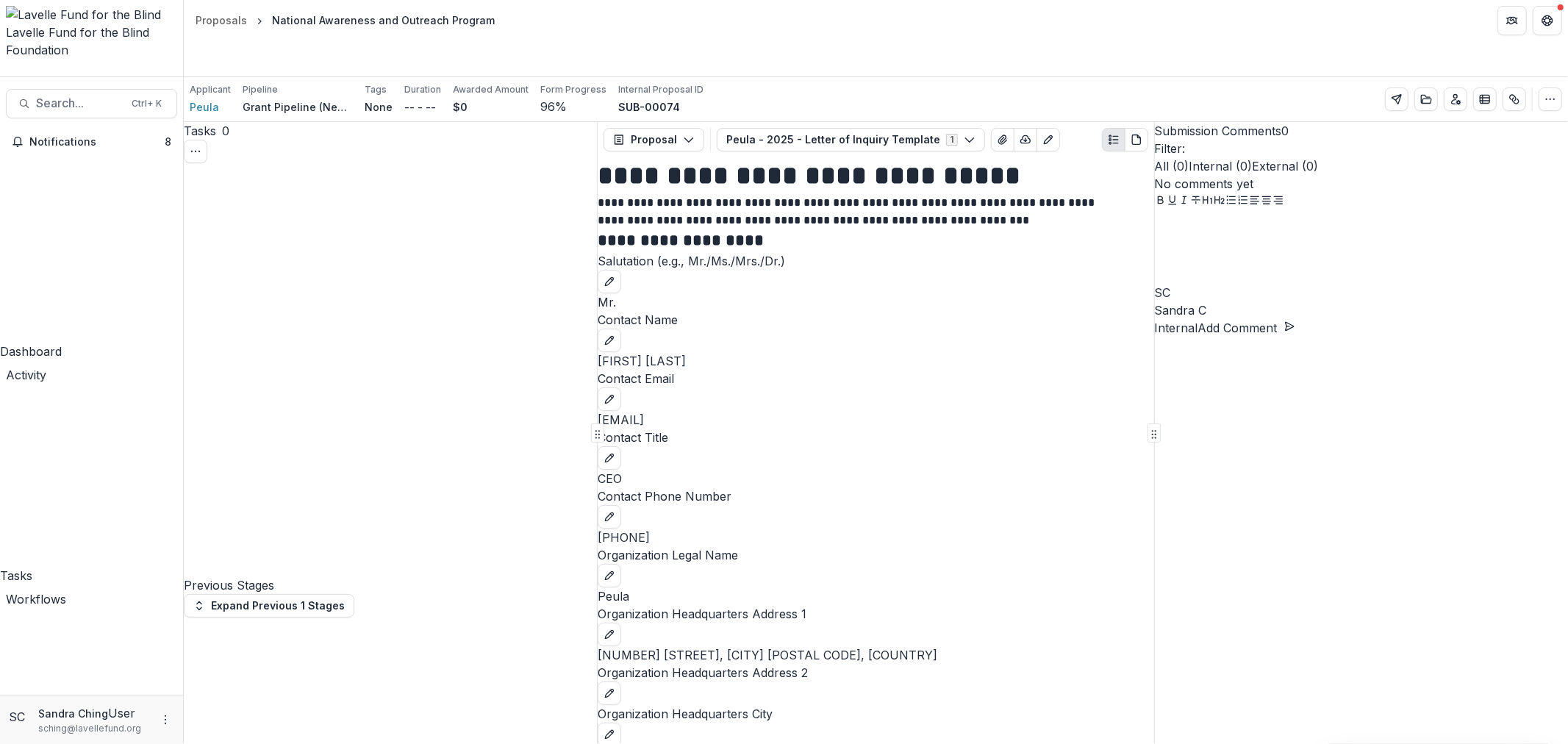 click on "Move here" at bounding box center (566, 1506) 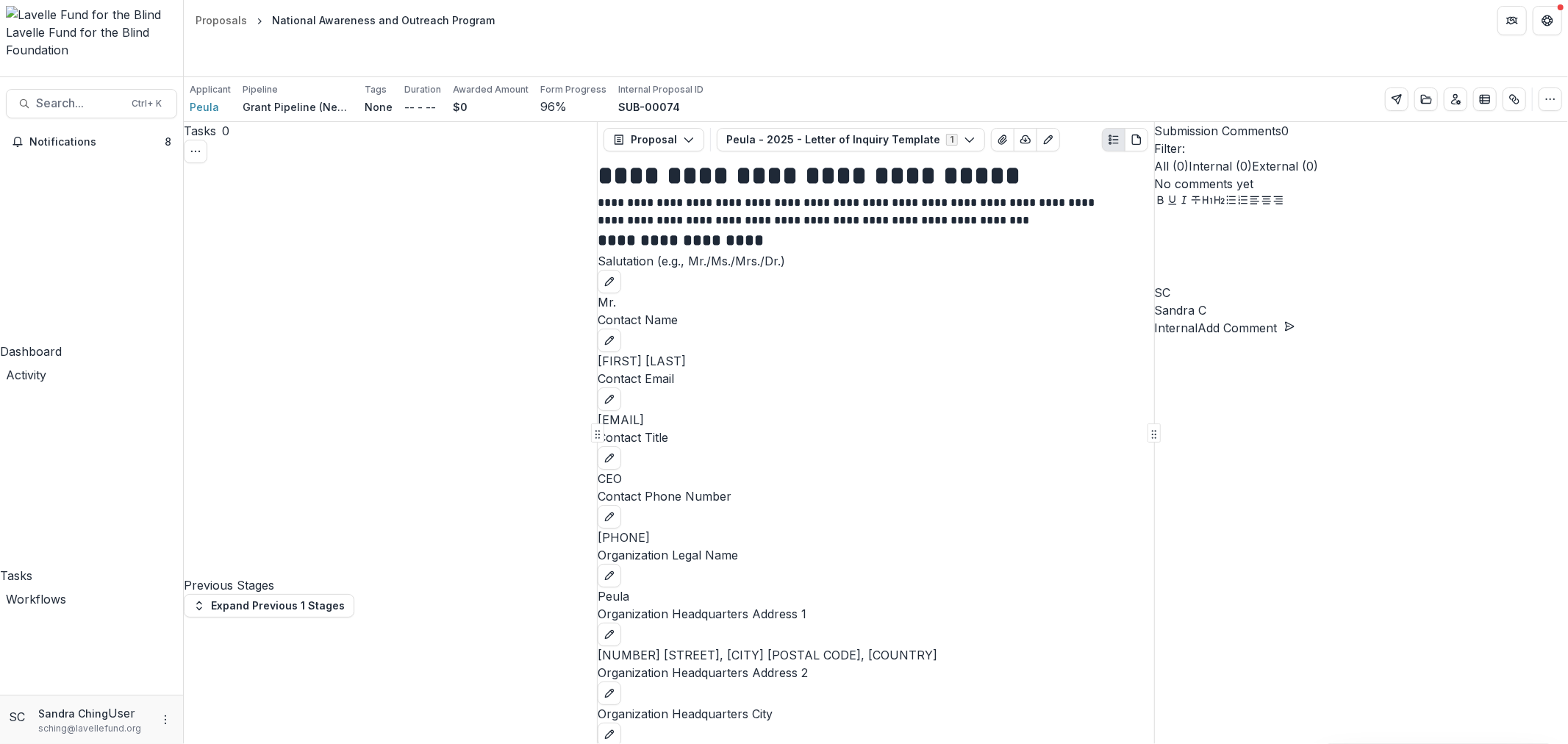click on "Save" at bounding box center (52, 5785) 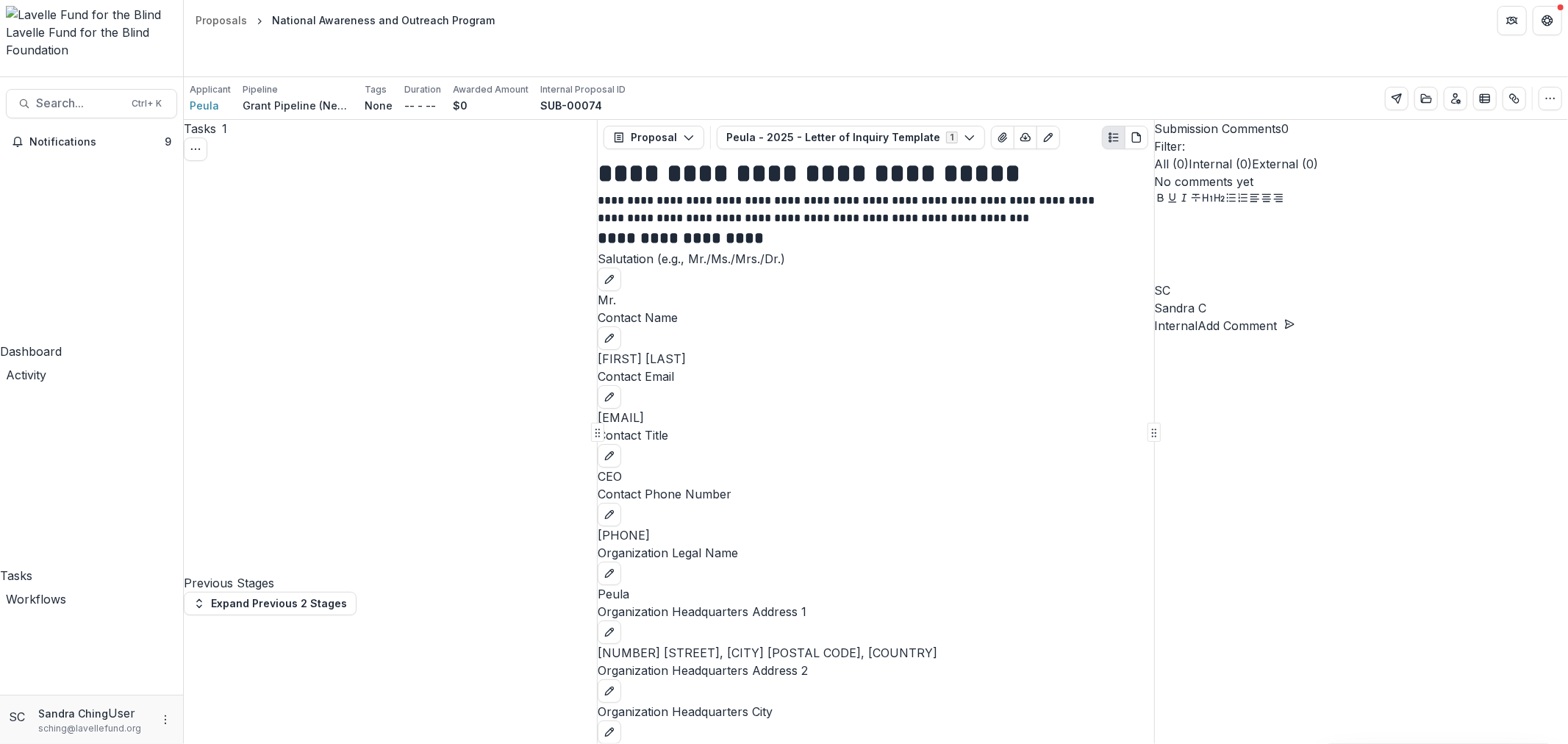 click on "Complete Task" at bounding box center (234, 1619) 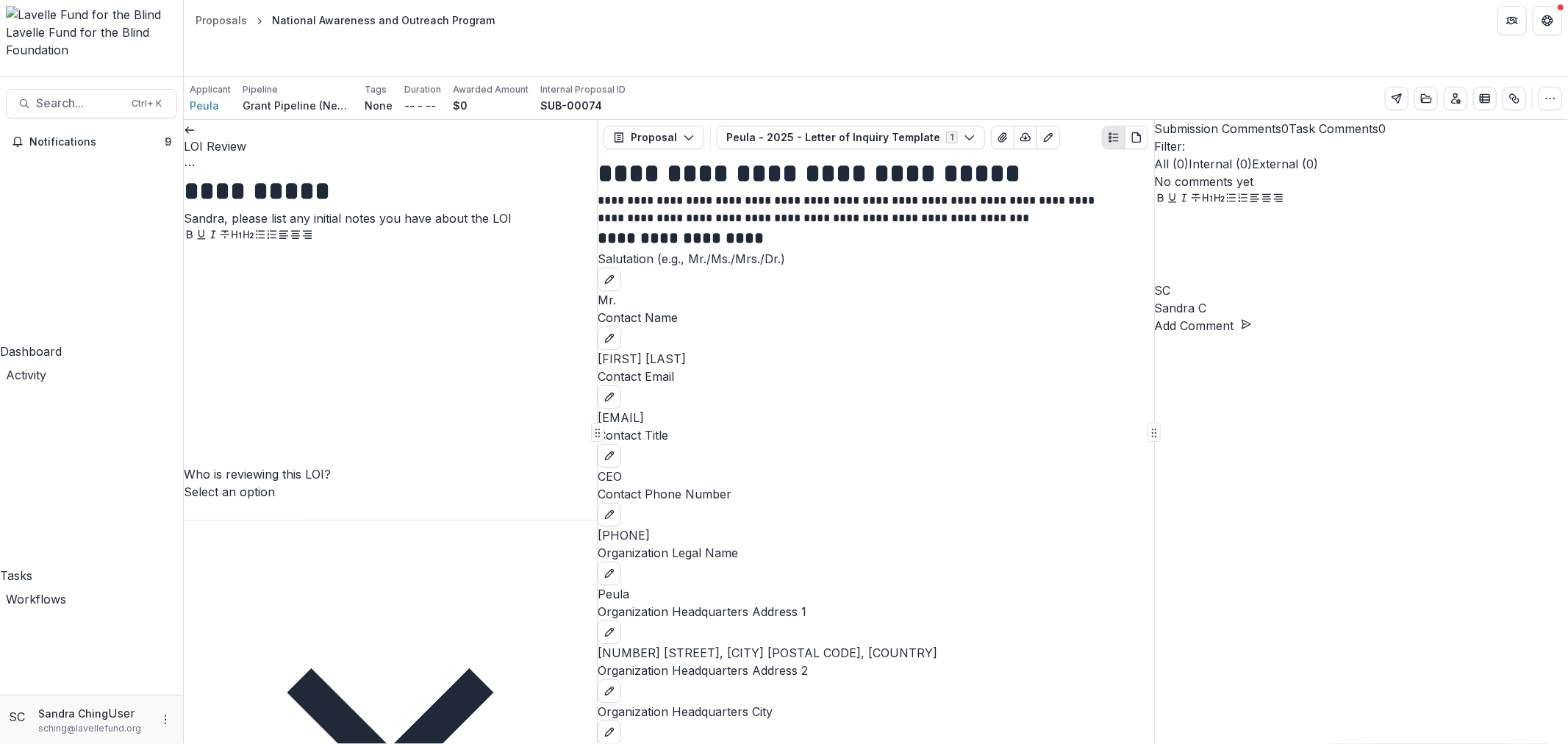 click at bounding box center [190, 164] 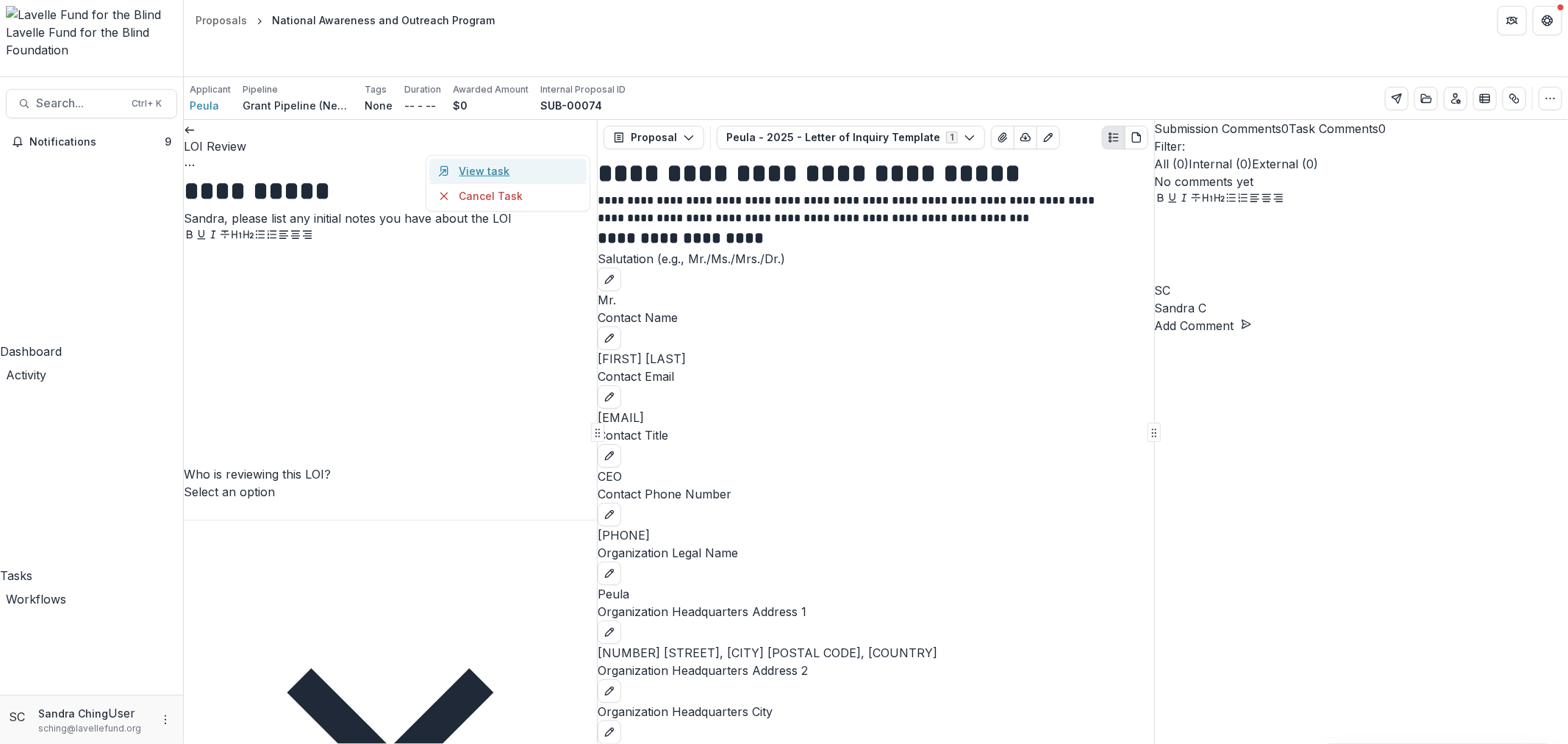 click on "View task" at bounding box center [509, 171] 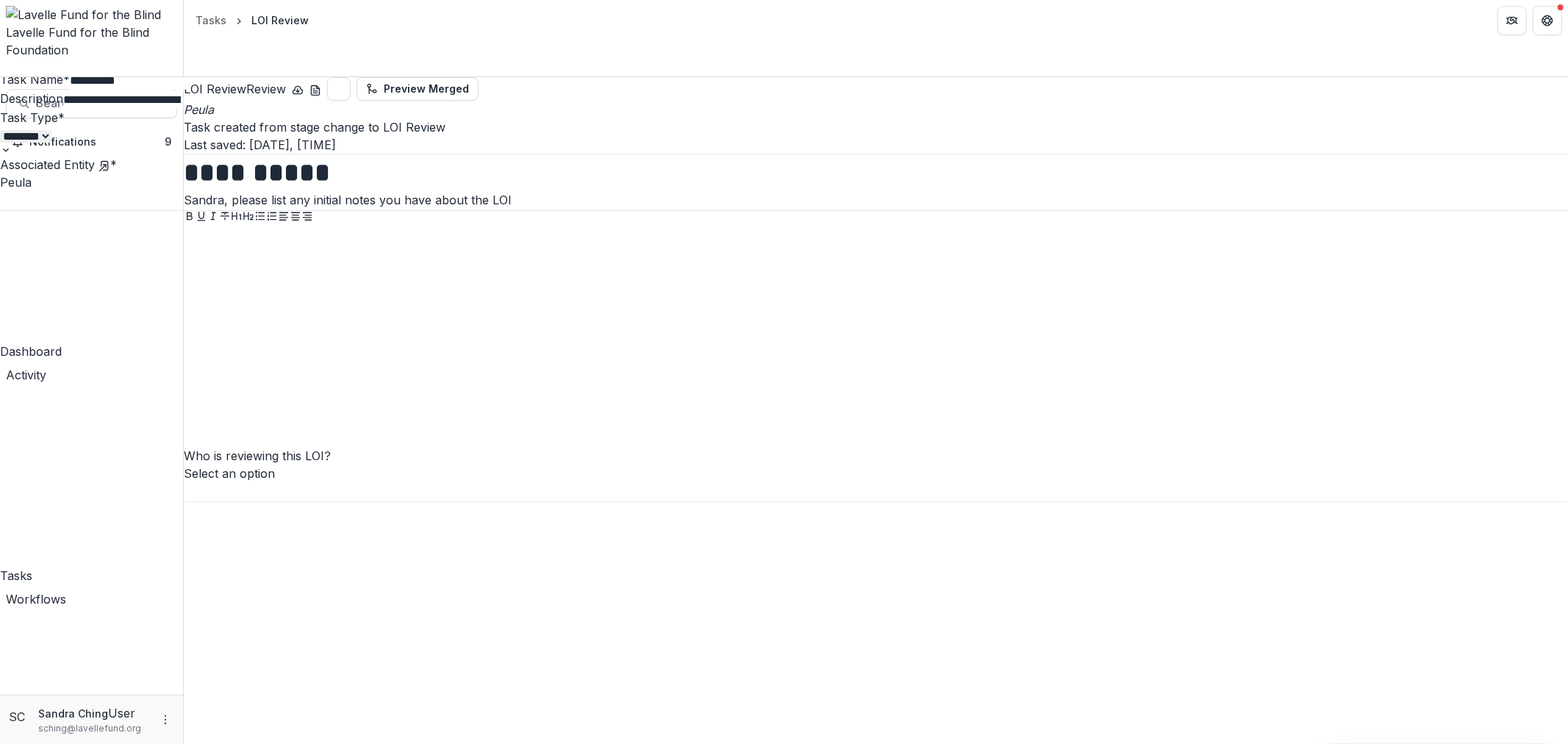 click on "**********" at bounding box center (129, 81) 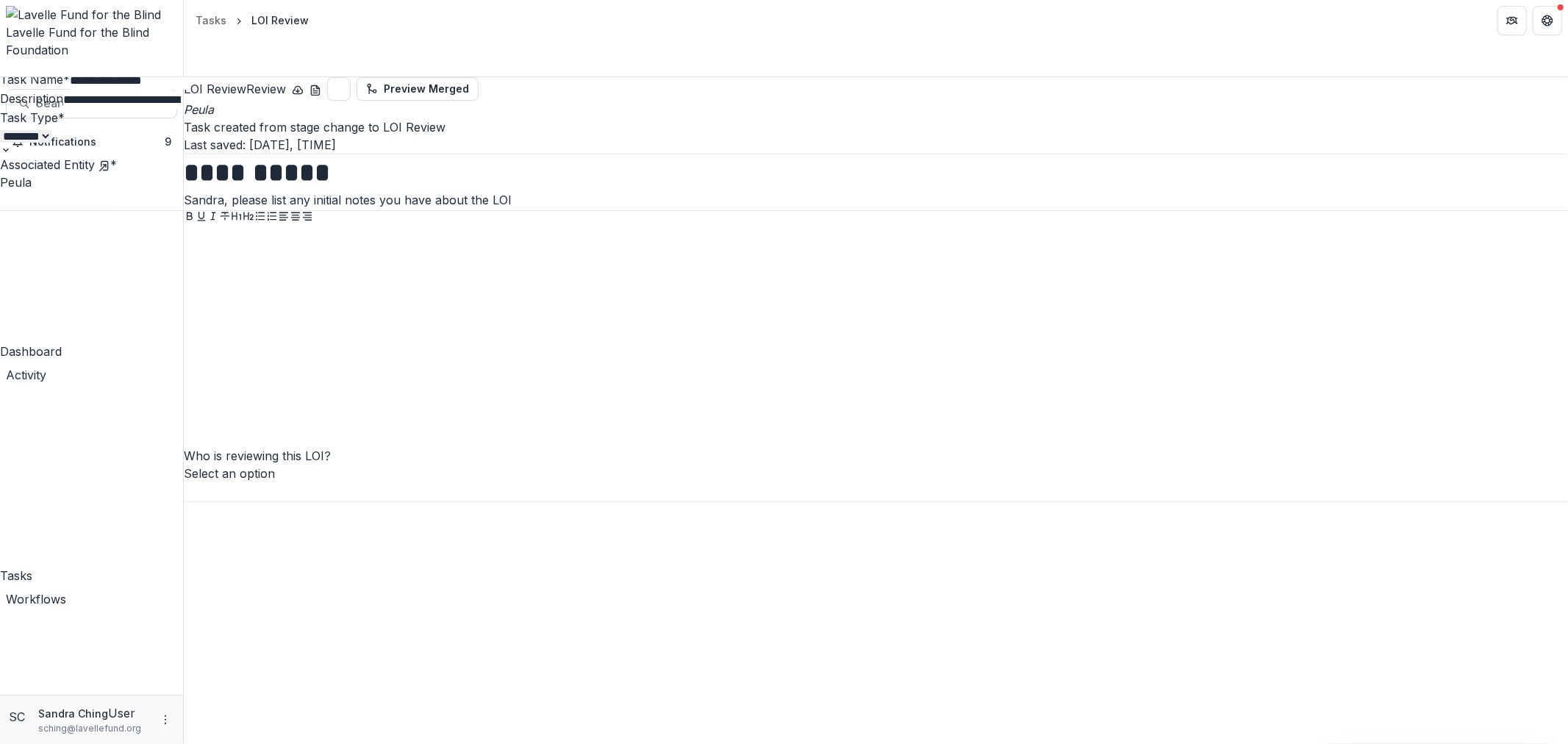type on "**********" 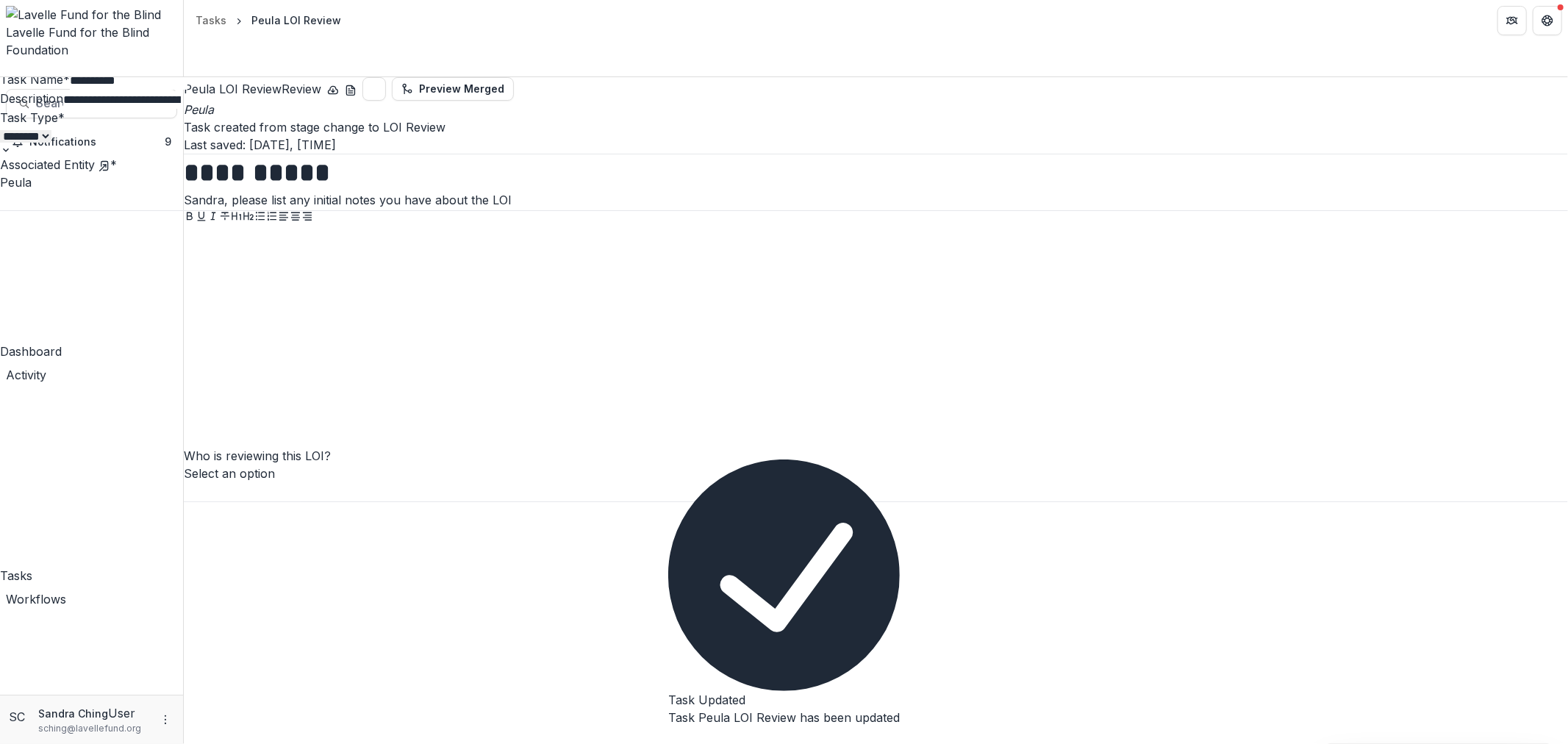 drag, startPoint x: 612, startPoint y: 387, endPoint x: 595, endPoint y: 348, distance: 42.54409 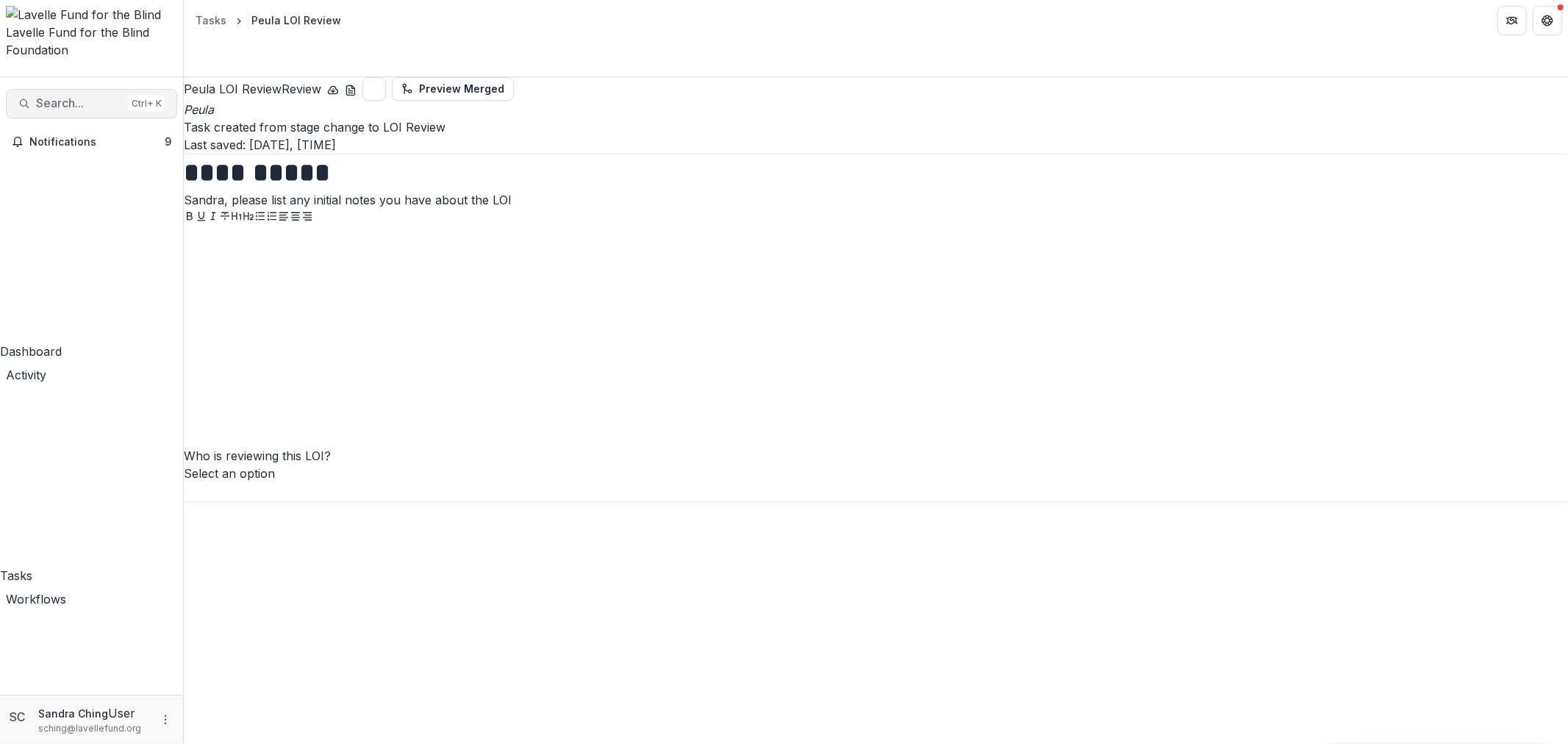 click on "Search..." at bounding box center [79, 103] 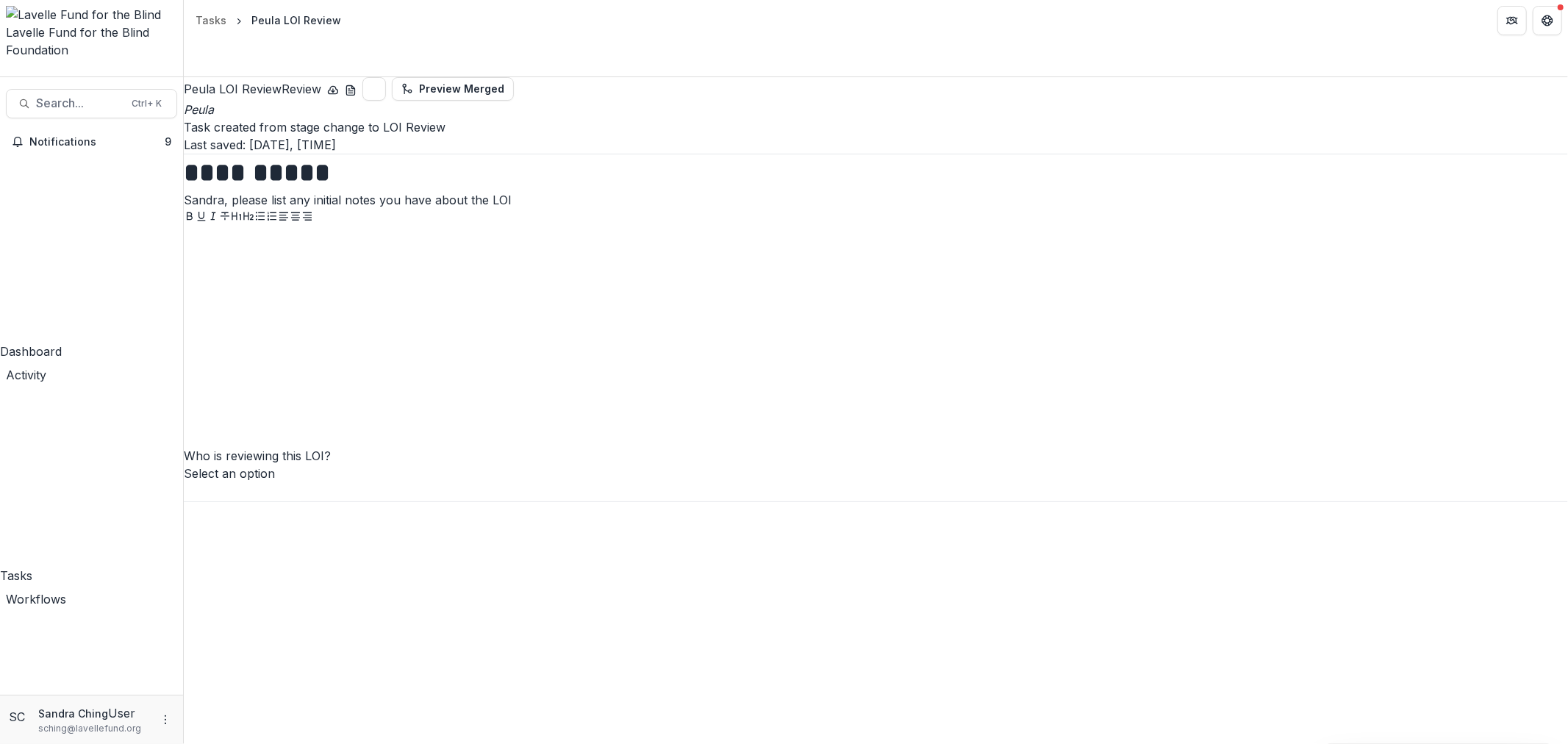 type on "**********" 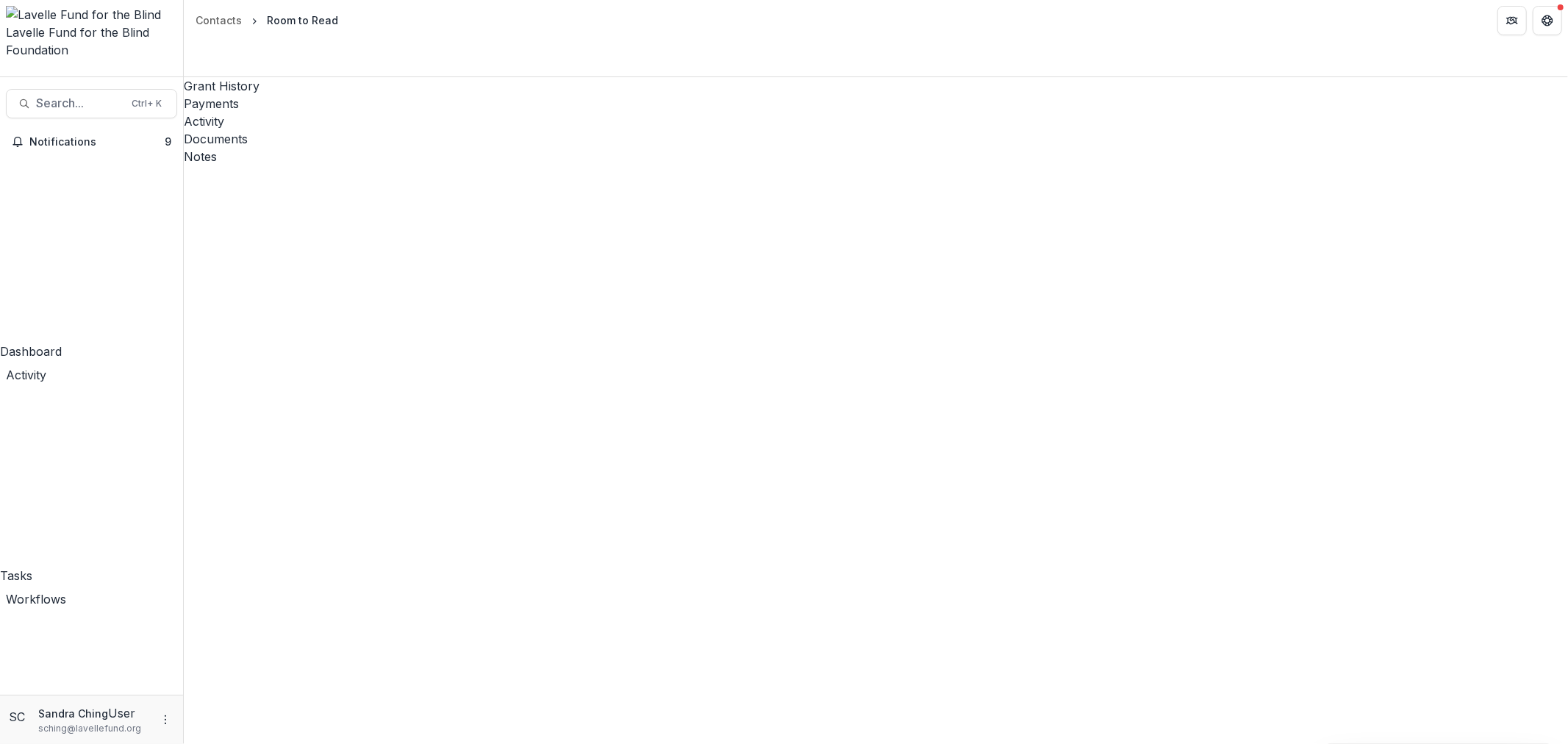 click on "Expanding Access to Quality Children’s Storybooks" at bounding box center [322, 9469] 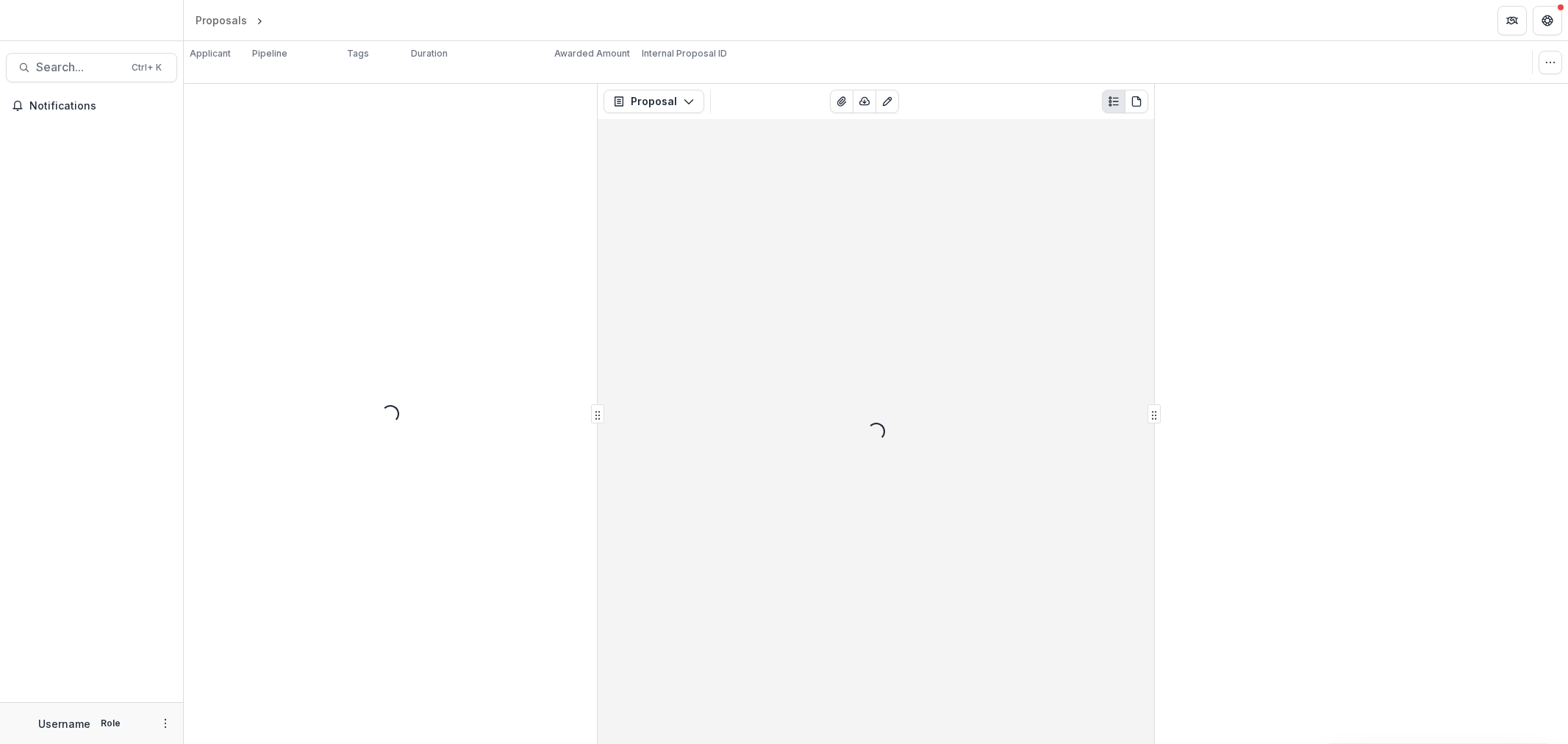 scroll, scrollTop: 0, scrollLeft: 0, axis: both 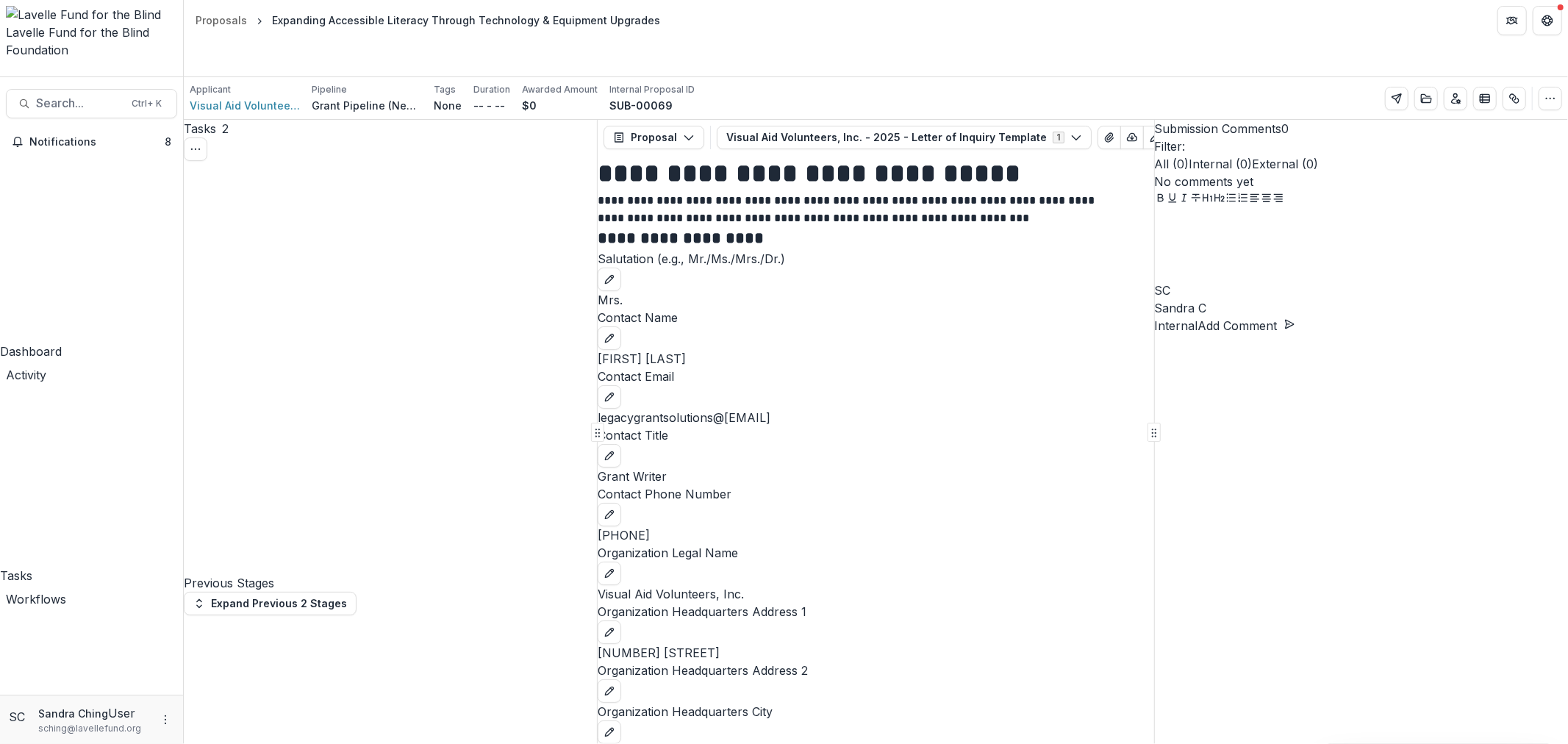 click on "Complete Task" at bounding box center (234, 1619) 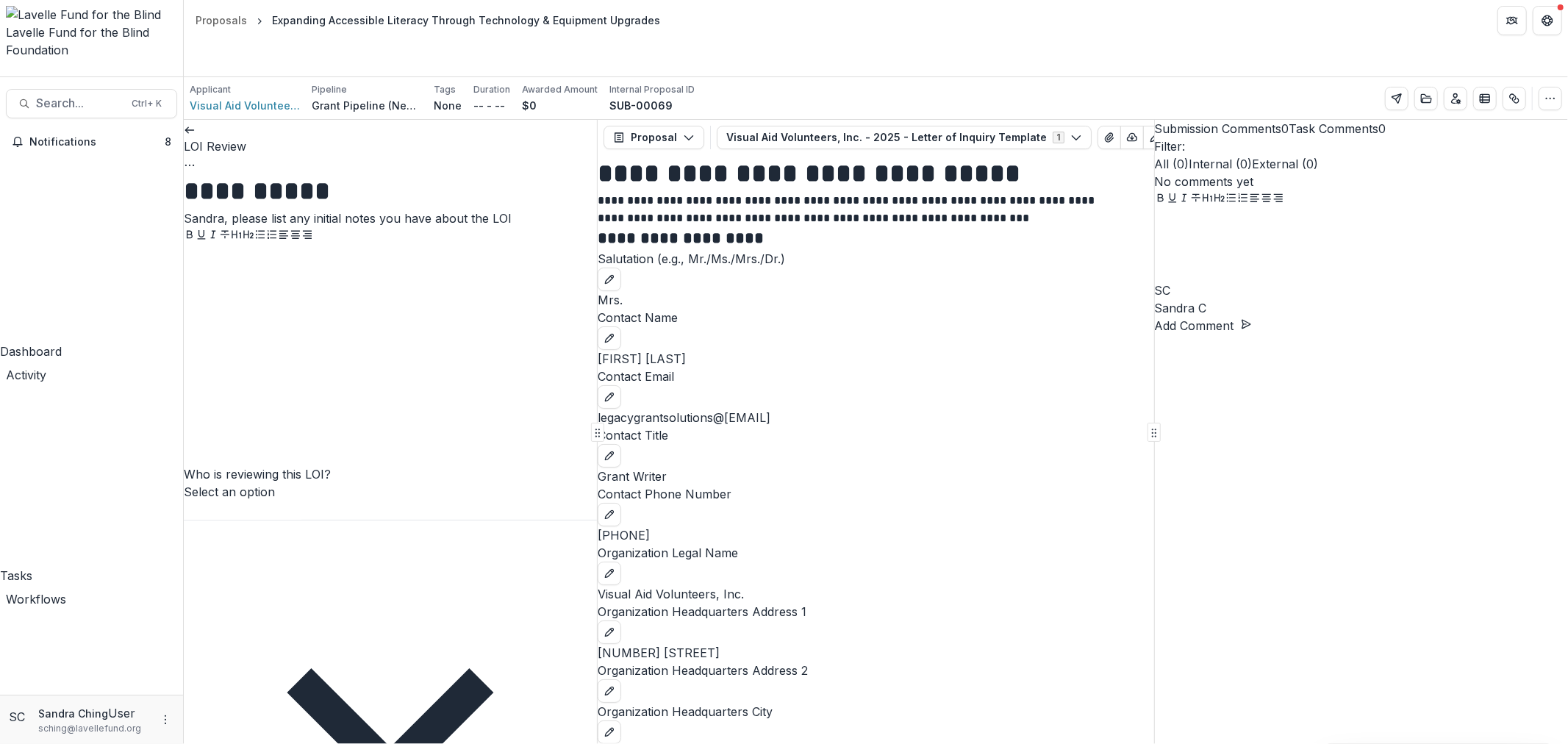 click 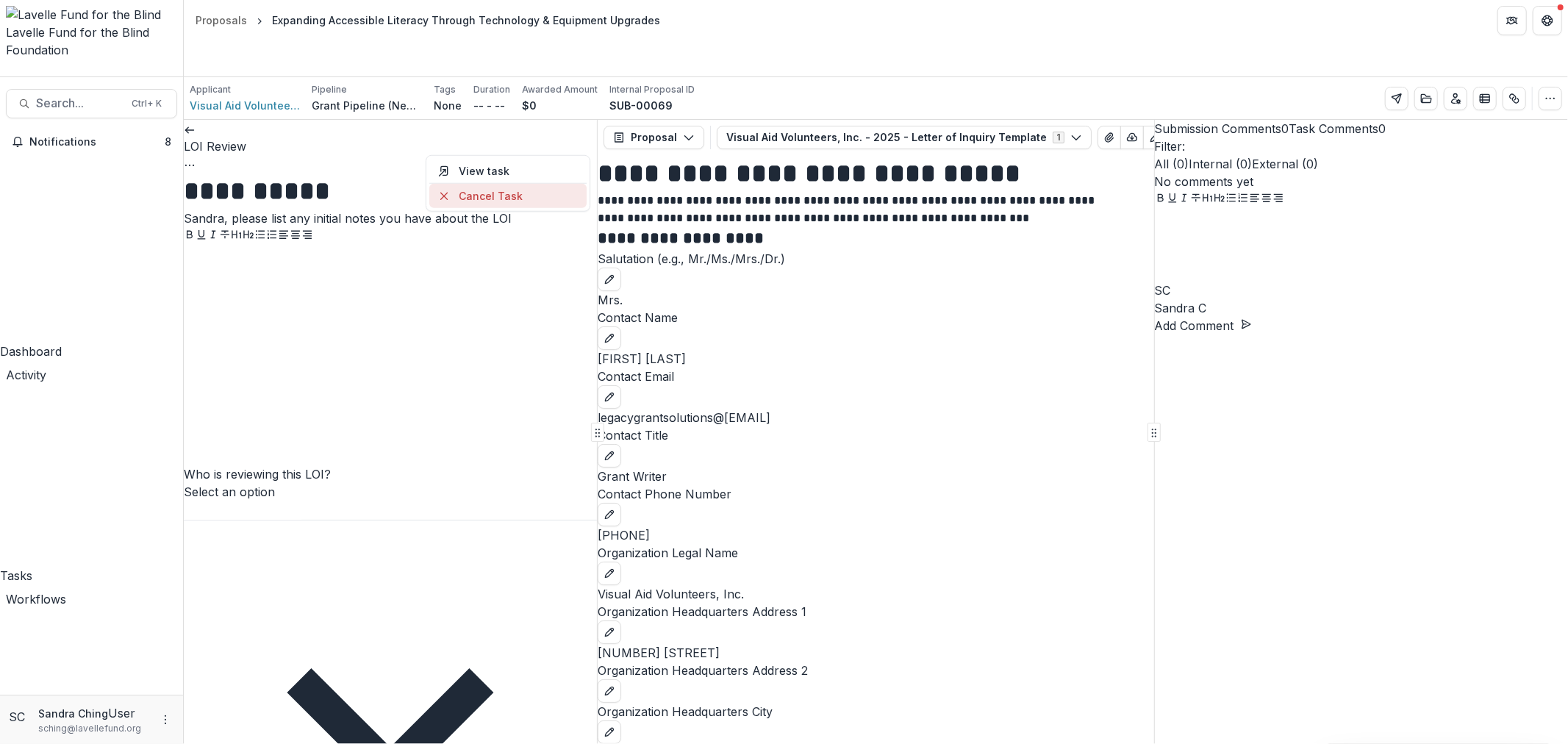 click on "Cancel Task" at bounding box center [509, 196] 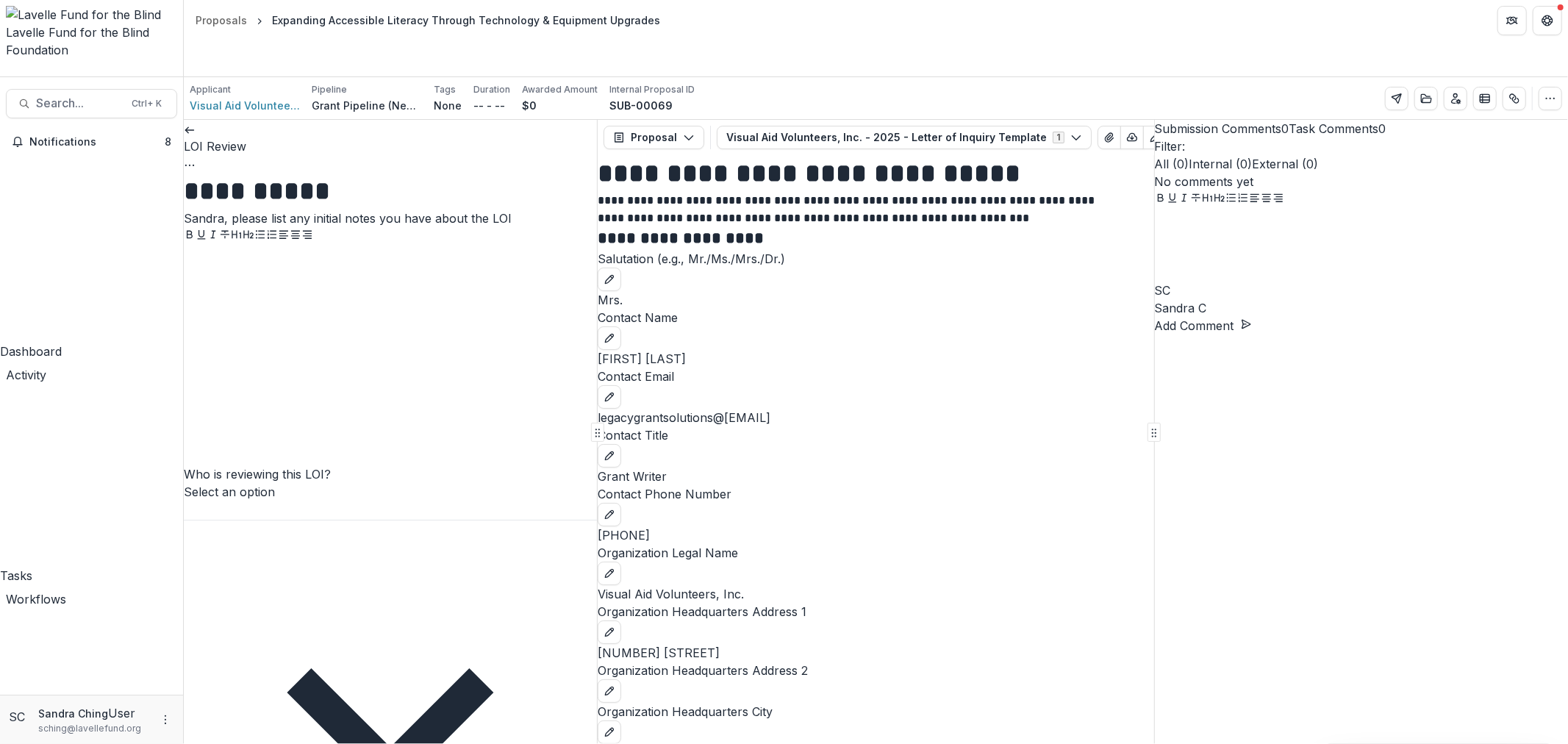 click on "Cancel Task" at bounding box center (72, 788) 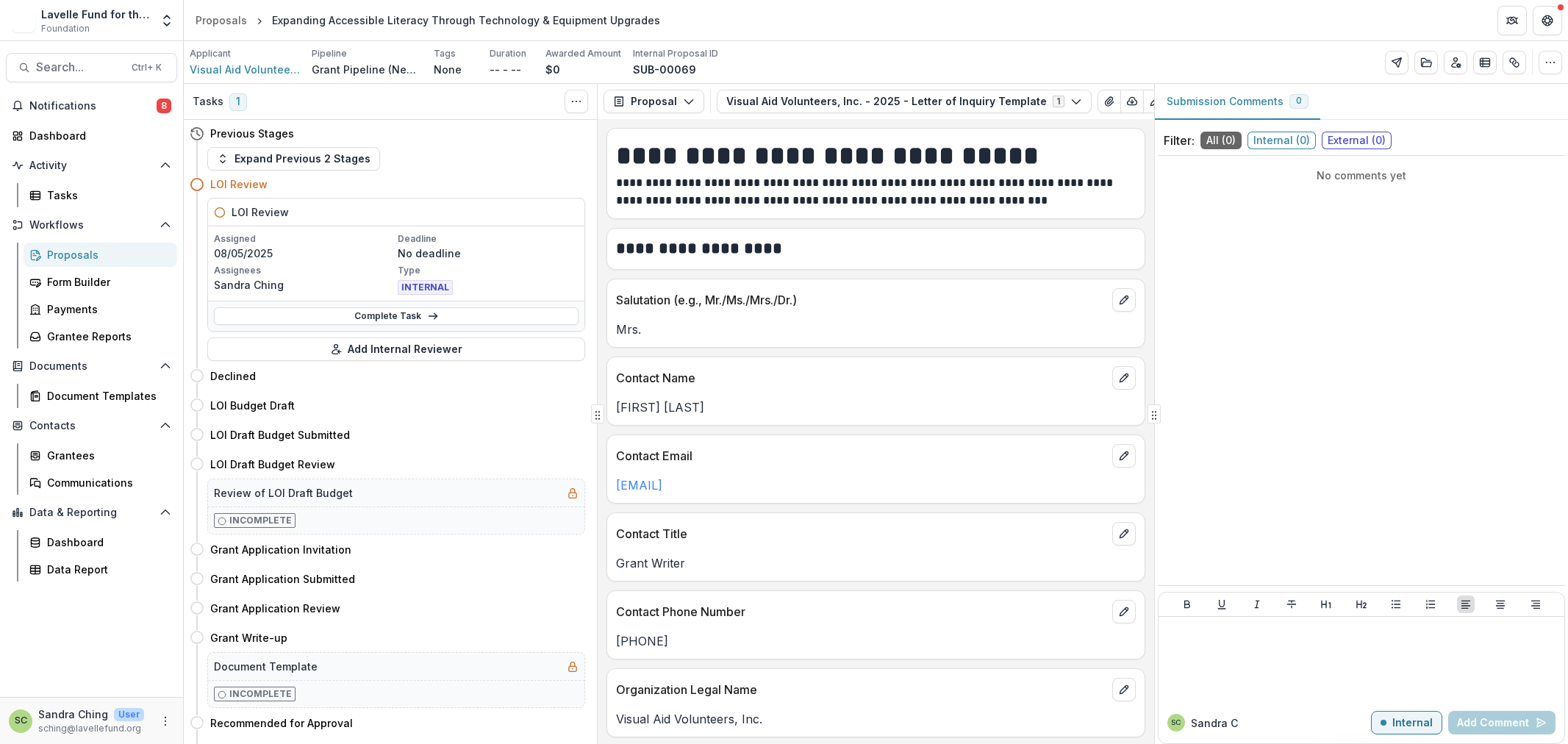 scroll, scrollTop: 0, scrollLeft: 0, axis: both 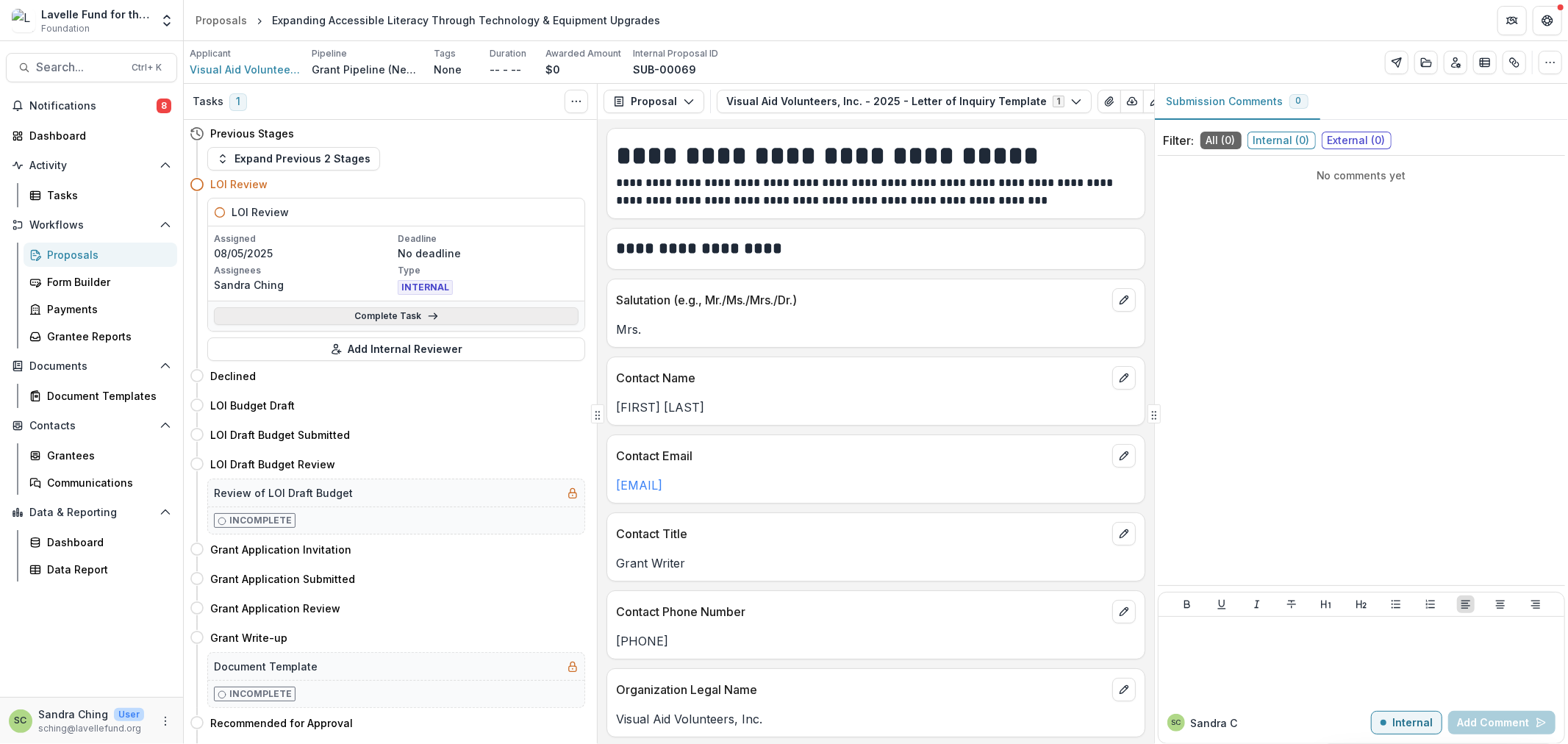 click on "Complete Task" at bounding box center (396, 316) 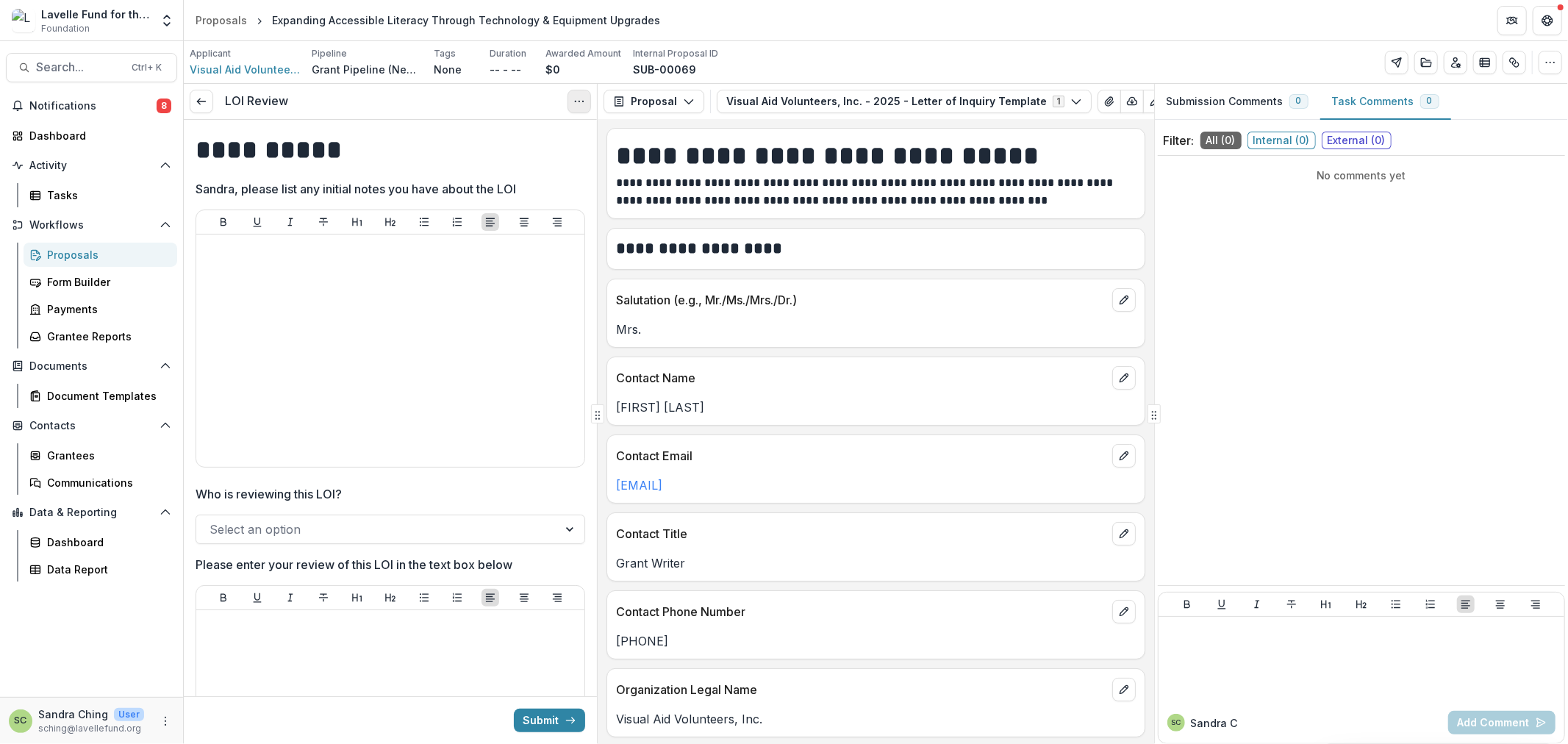 click at bounding box center (579, 101) 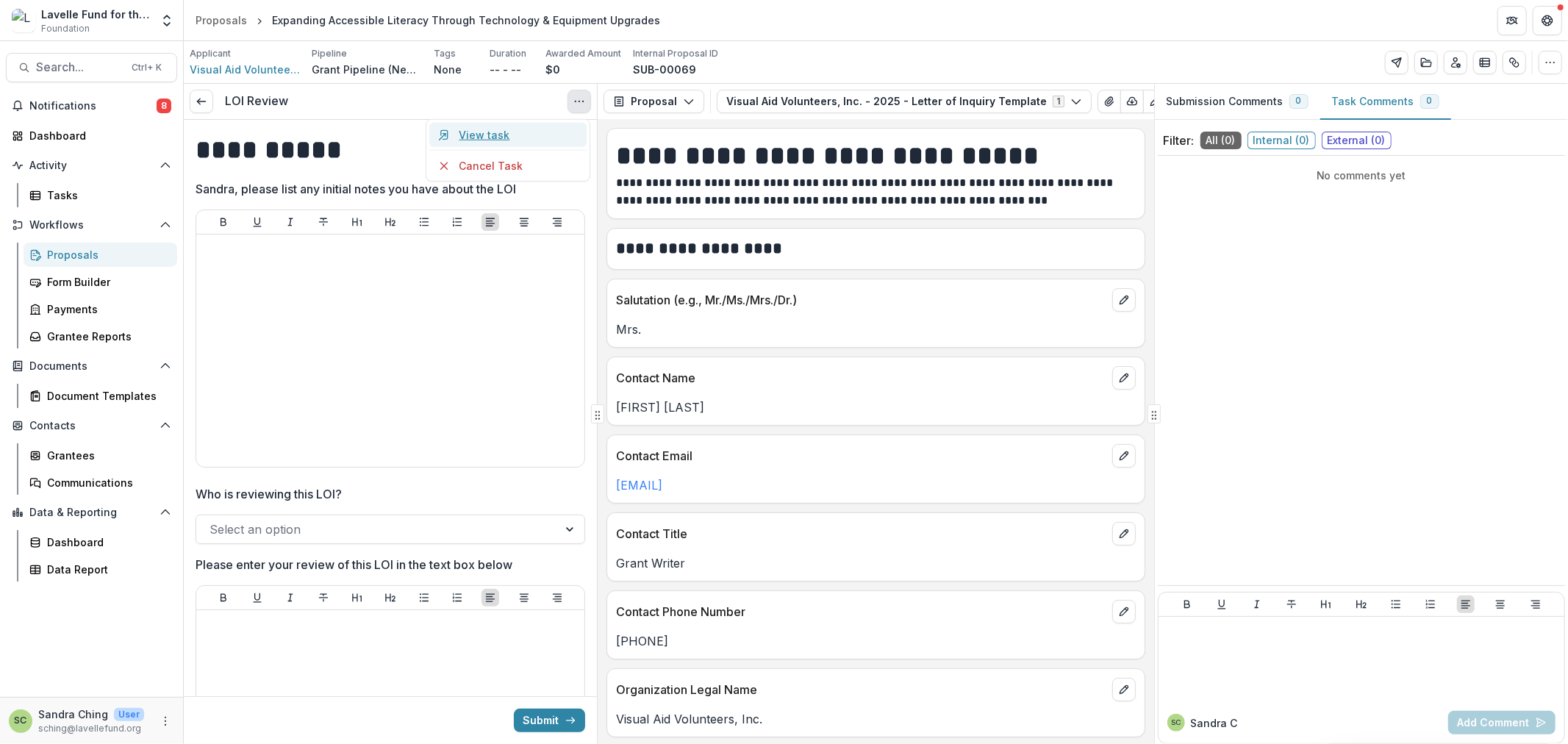 click on "View task" at bounding box center (509, 135) 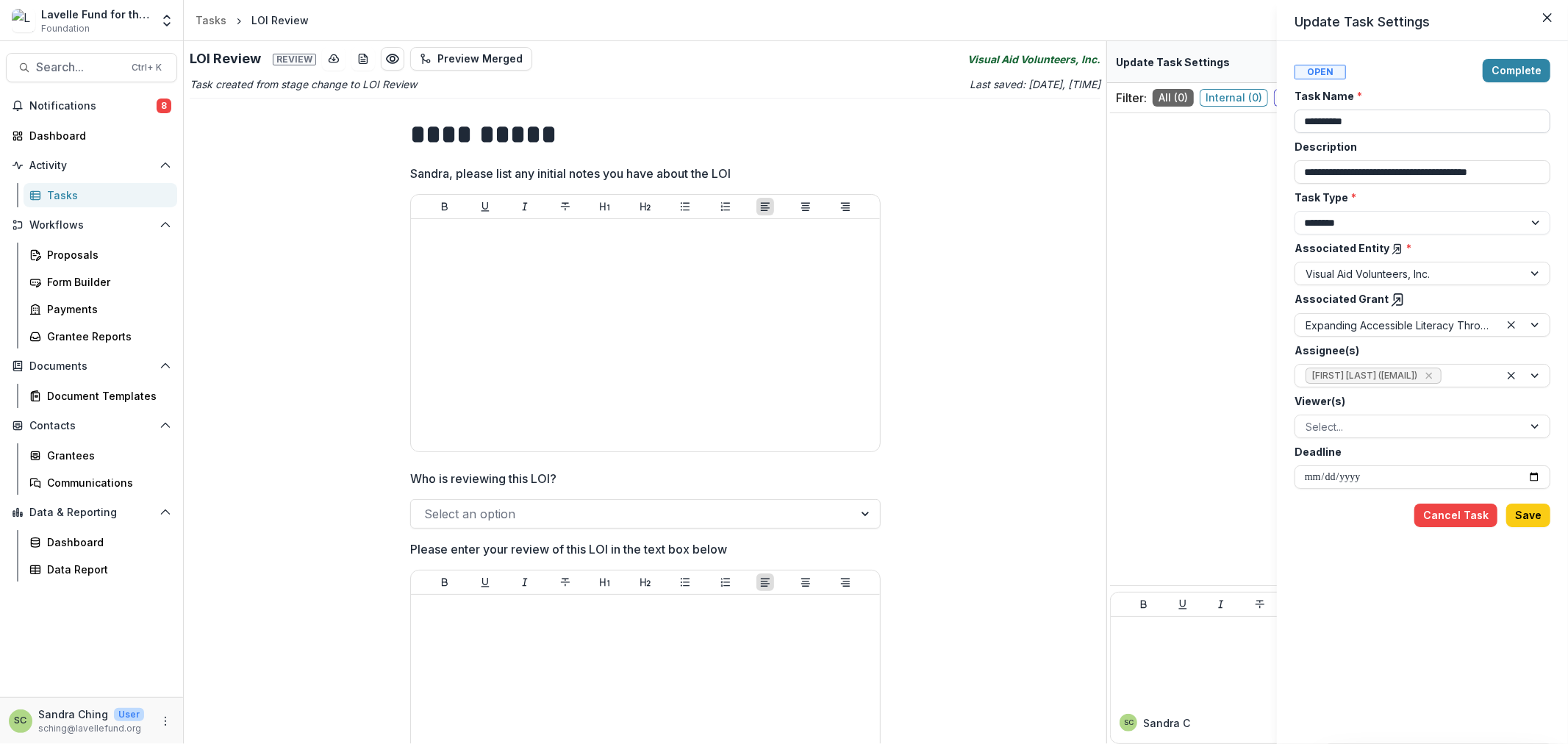 click on "**********" at bounding box center [1422, 121] 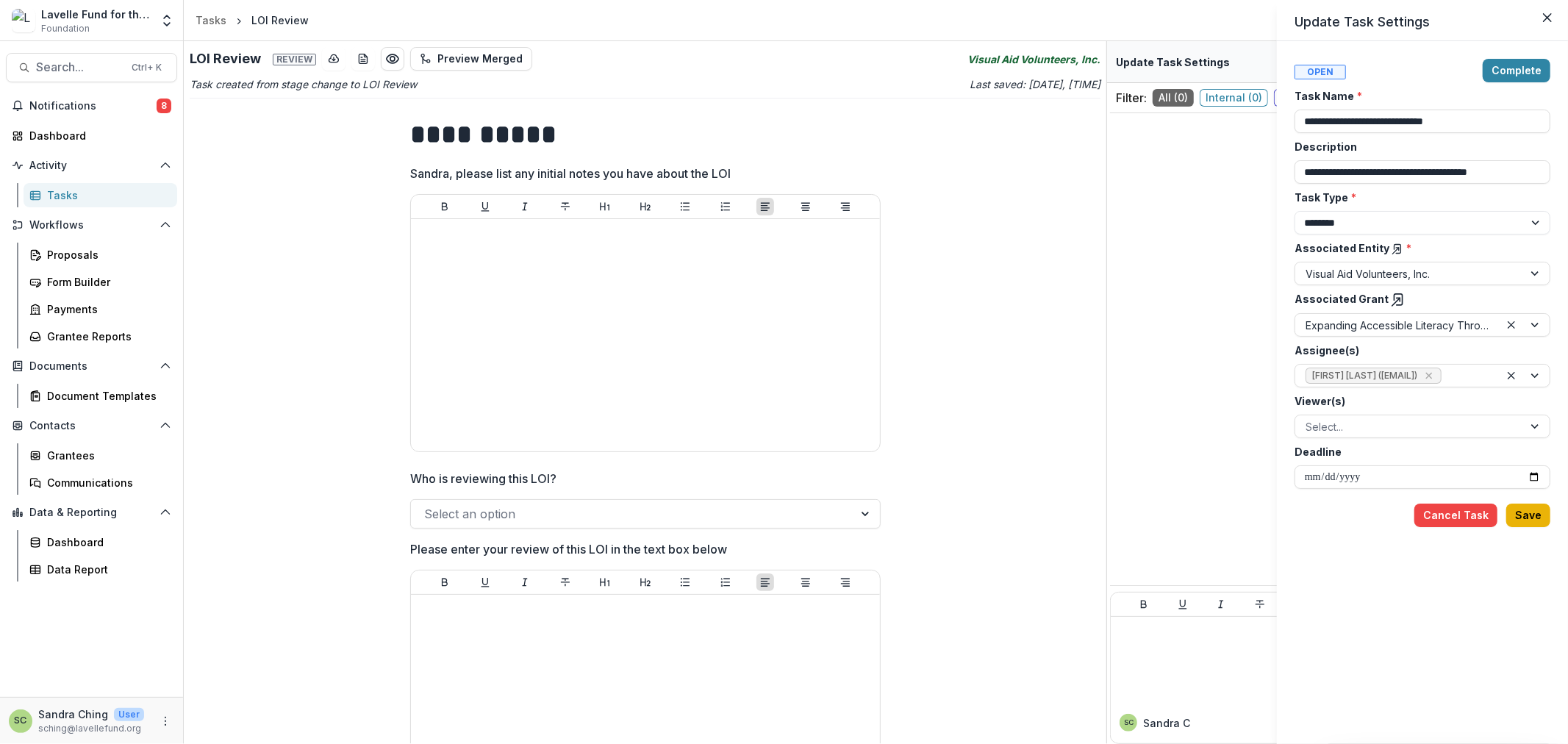 type on "**********" 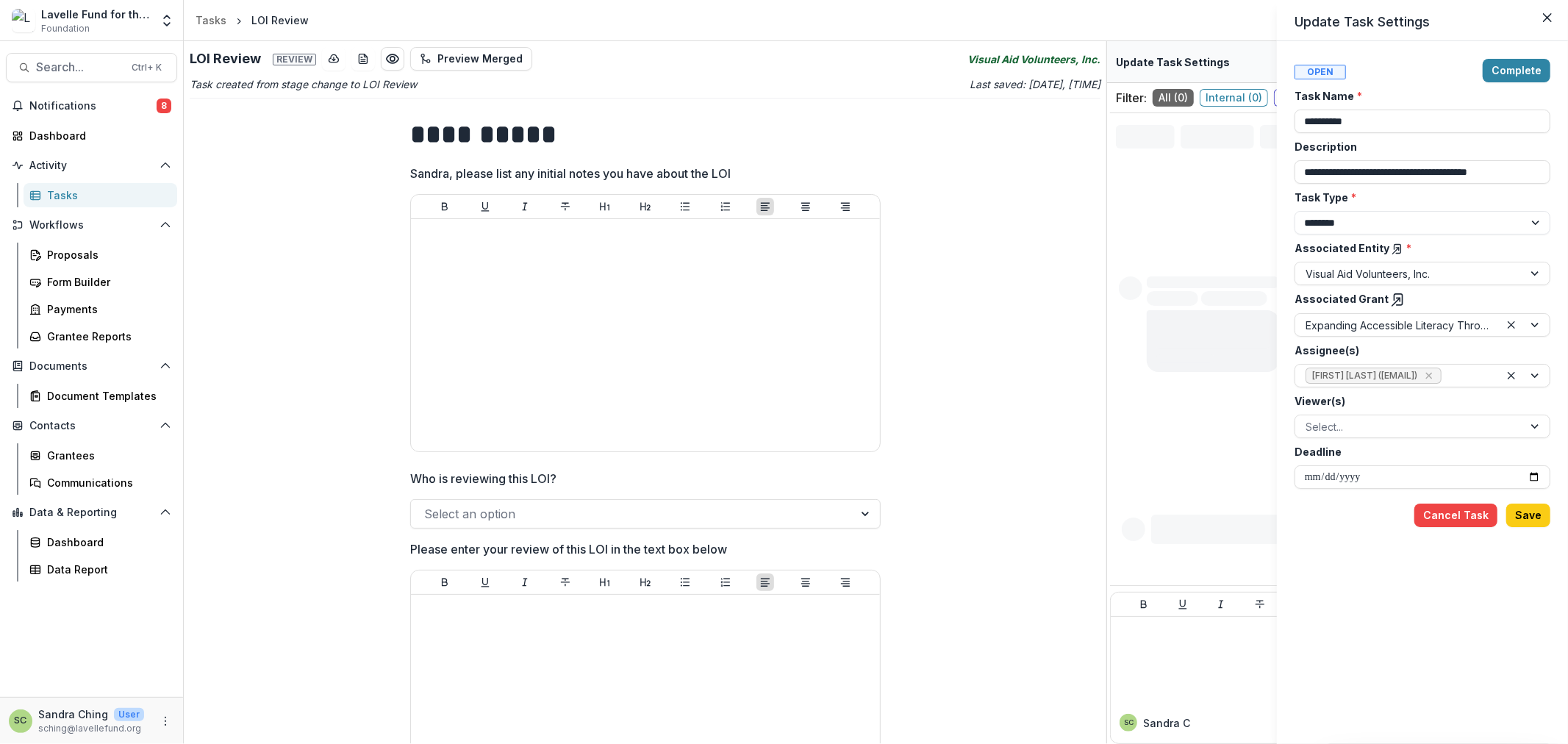 type on "**********" 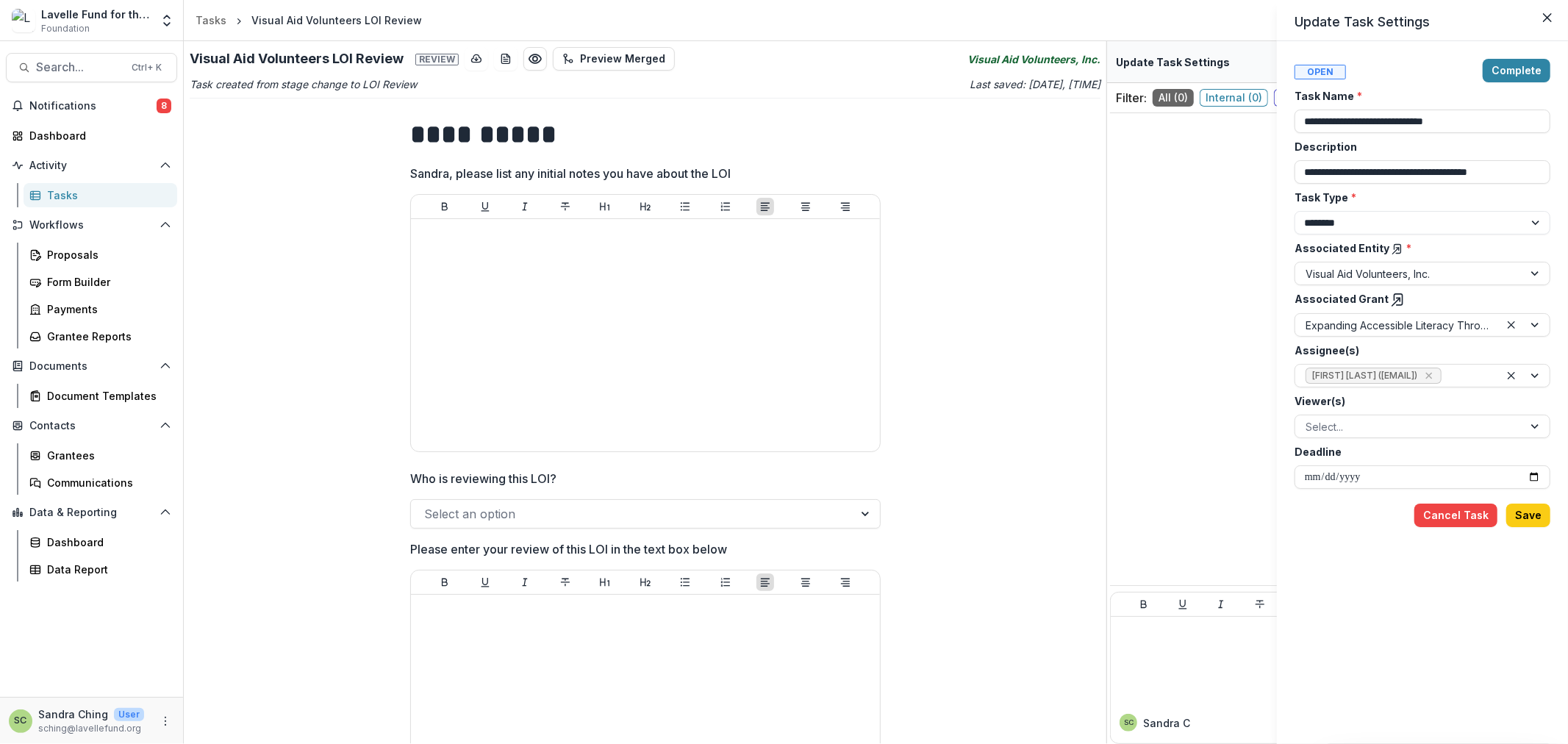 click on "**********" at bounding box center [784, 372] 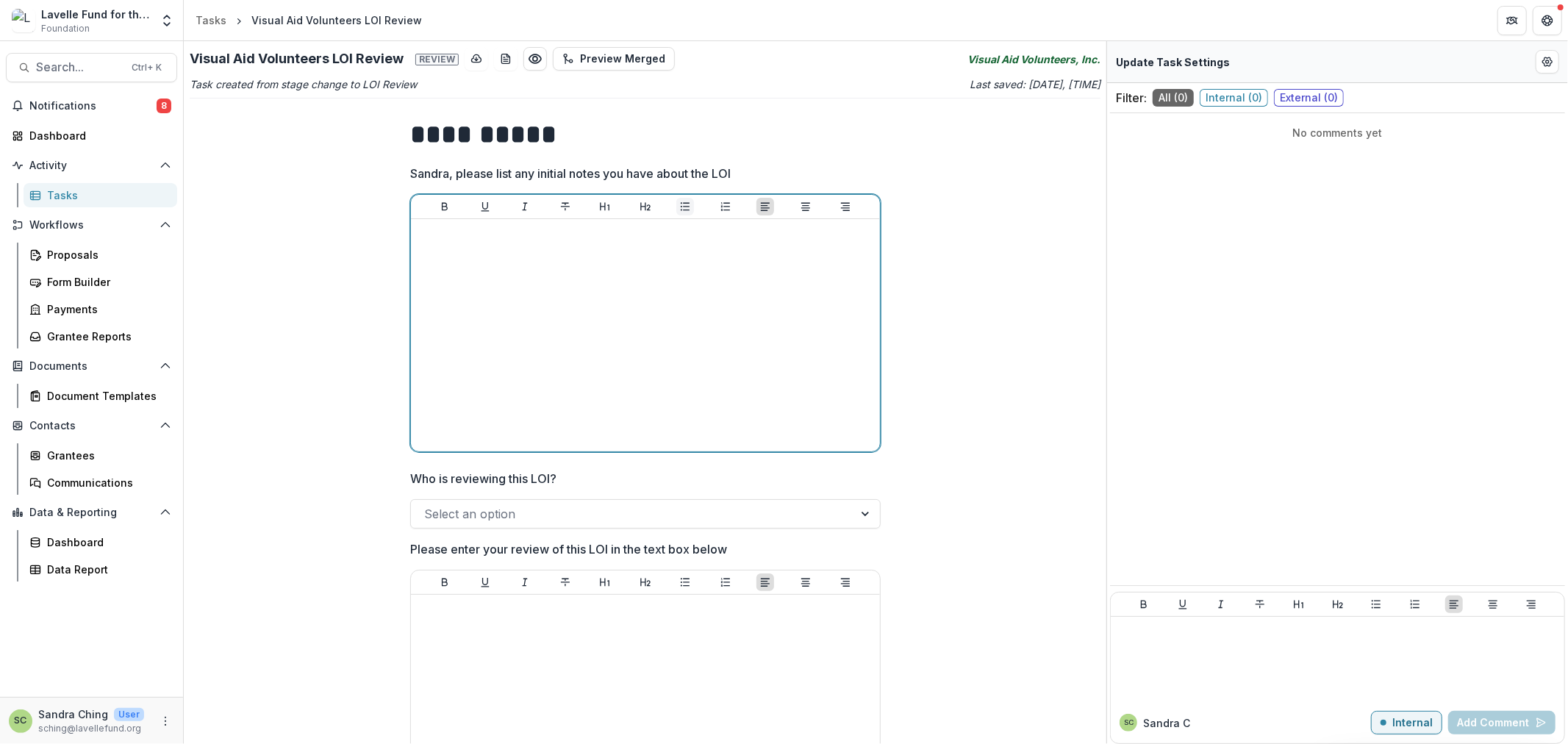 click 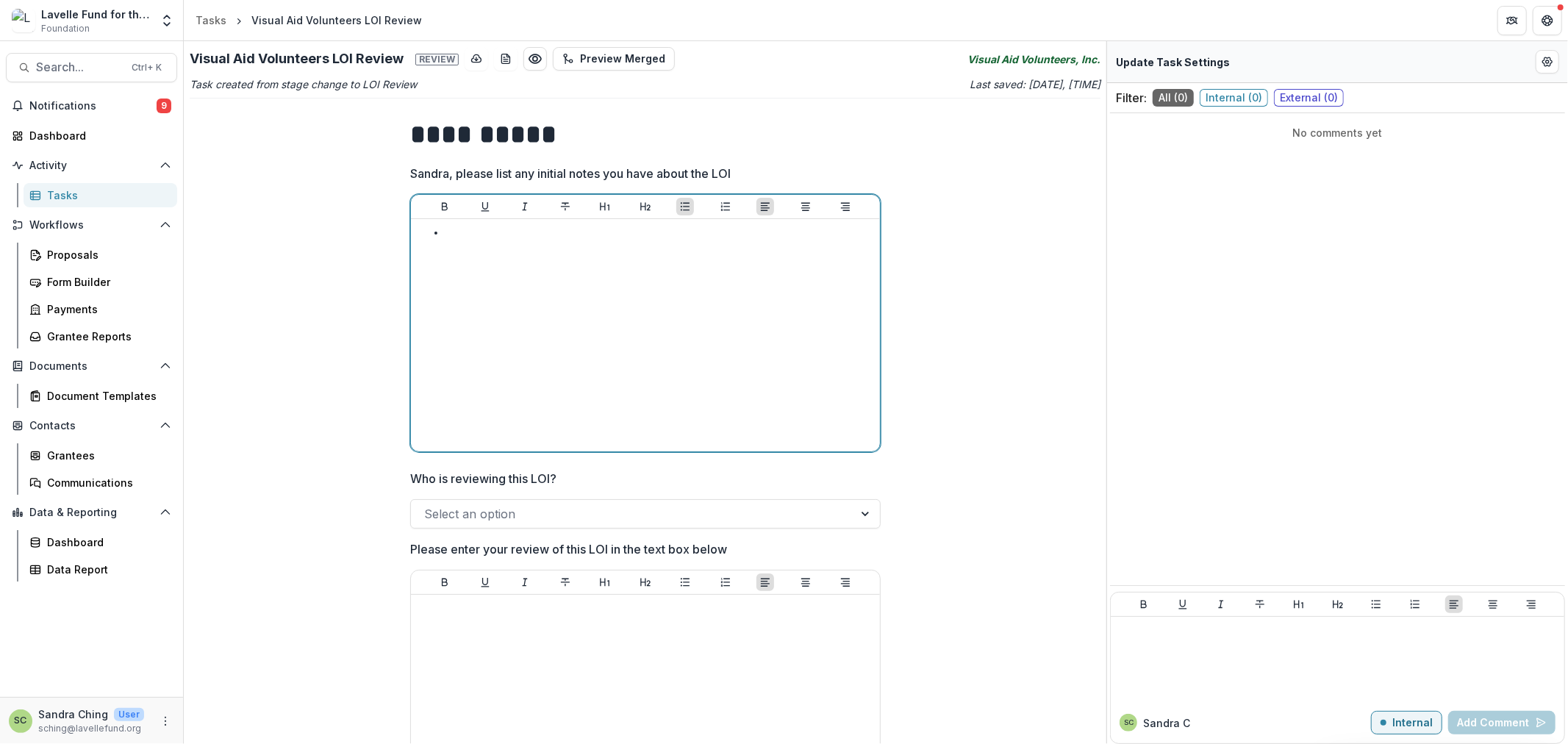 type 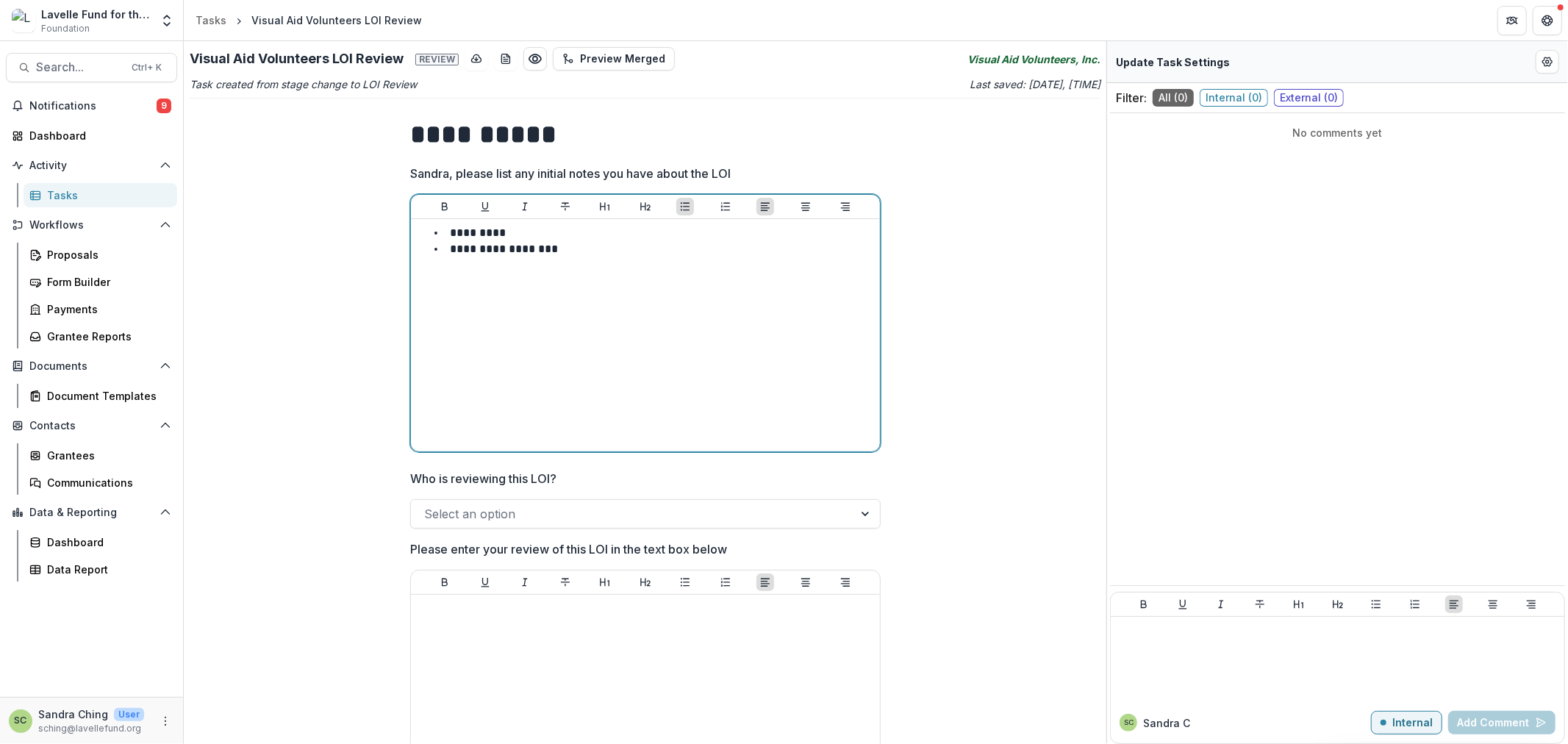 click on "*********" at bounding box center (654, 233) 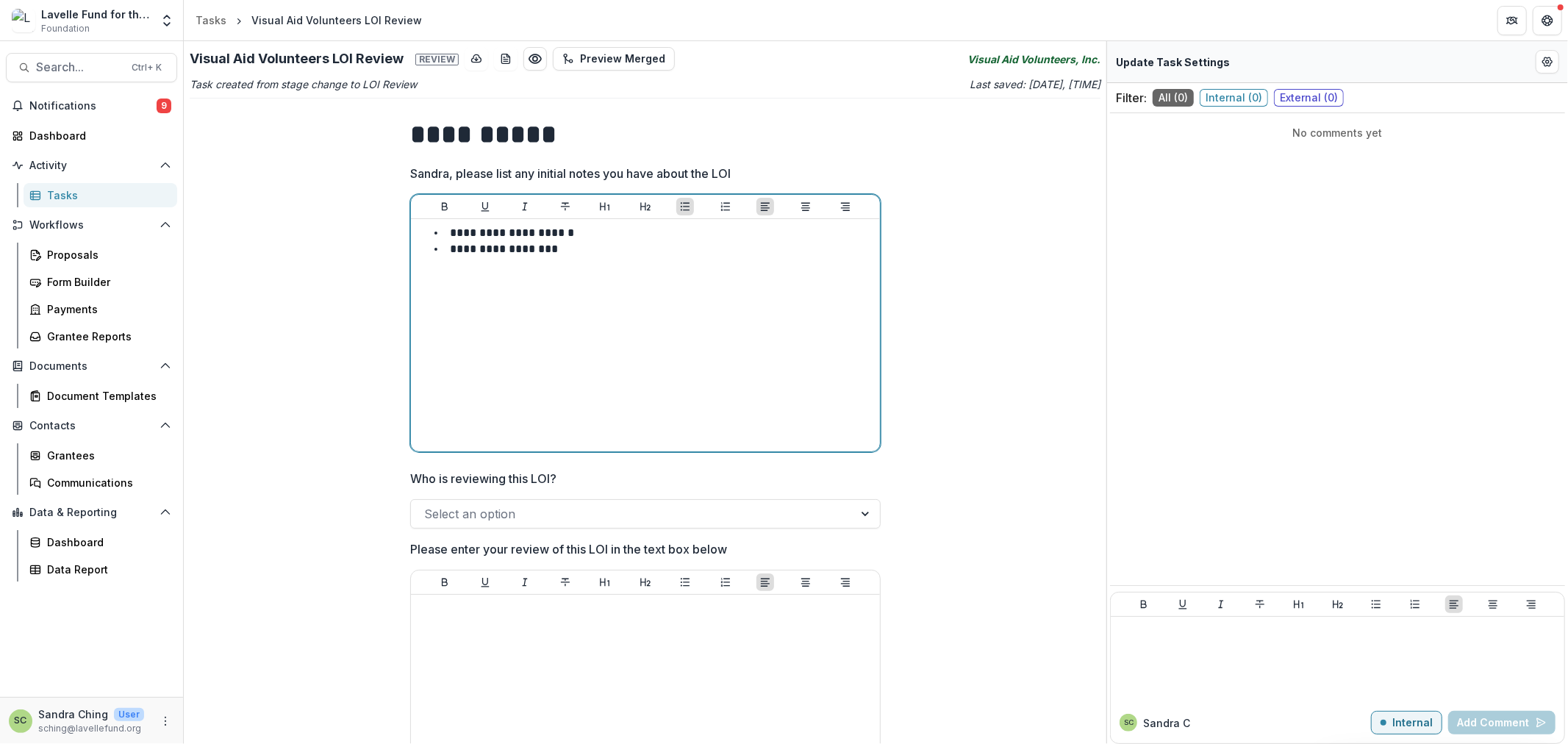 click on "**********" at bounding box center [654, 233] 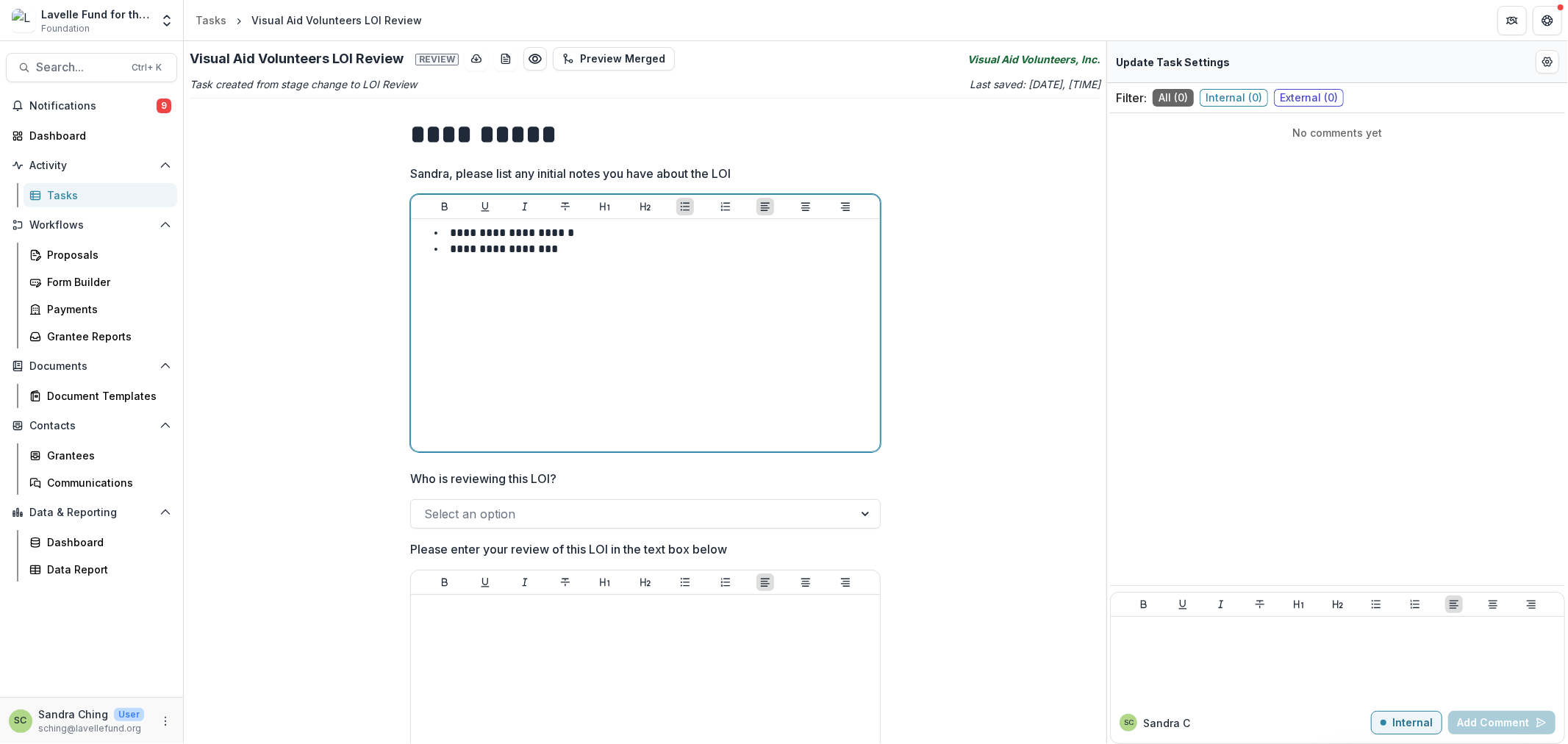 click on "**********" at bounding box center (654, 249) 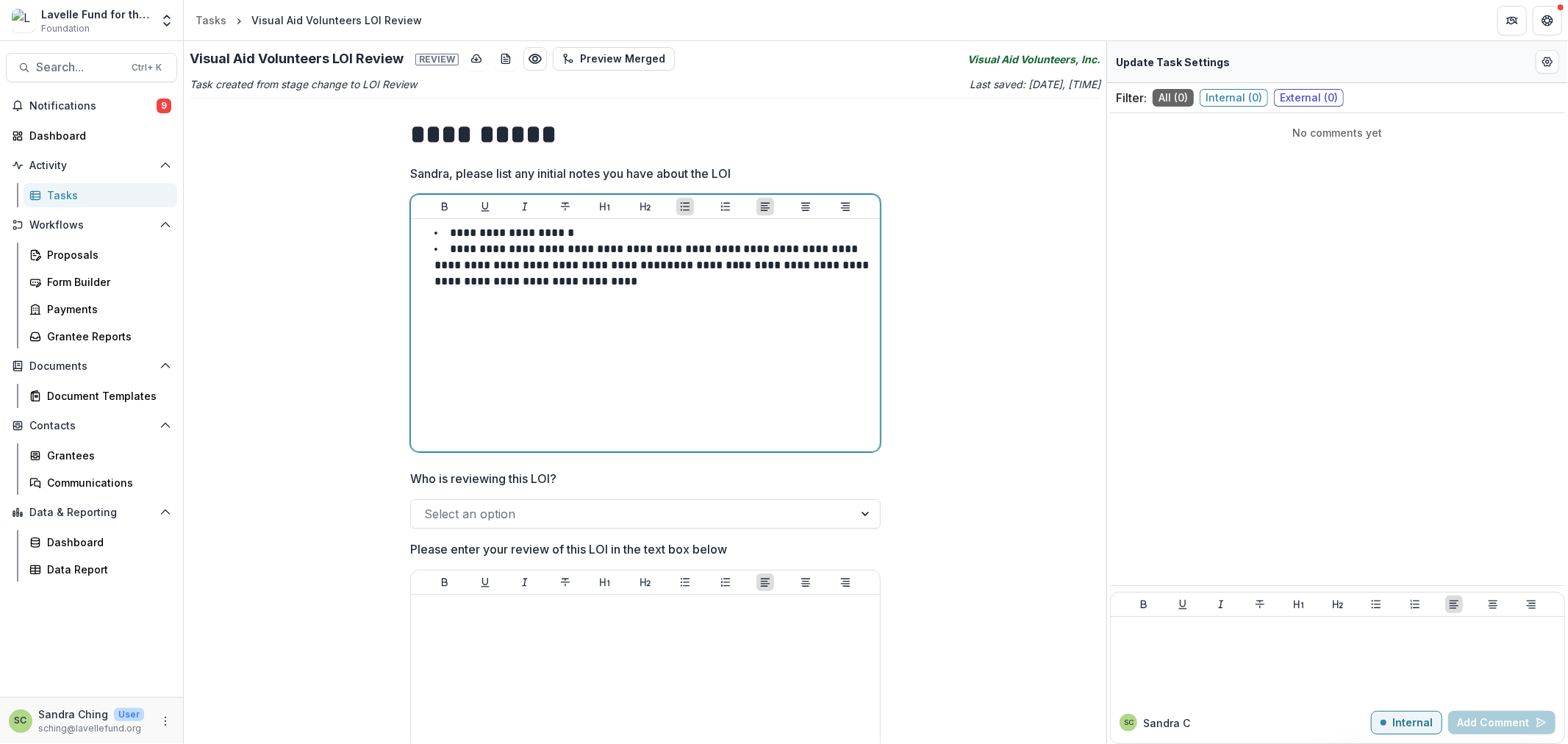 click on "**********" at bounding box center [648, 257] 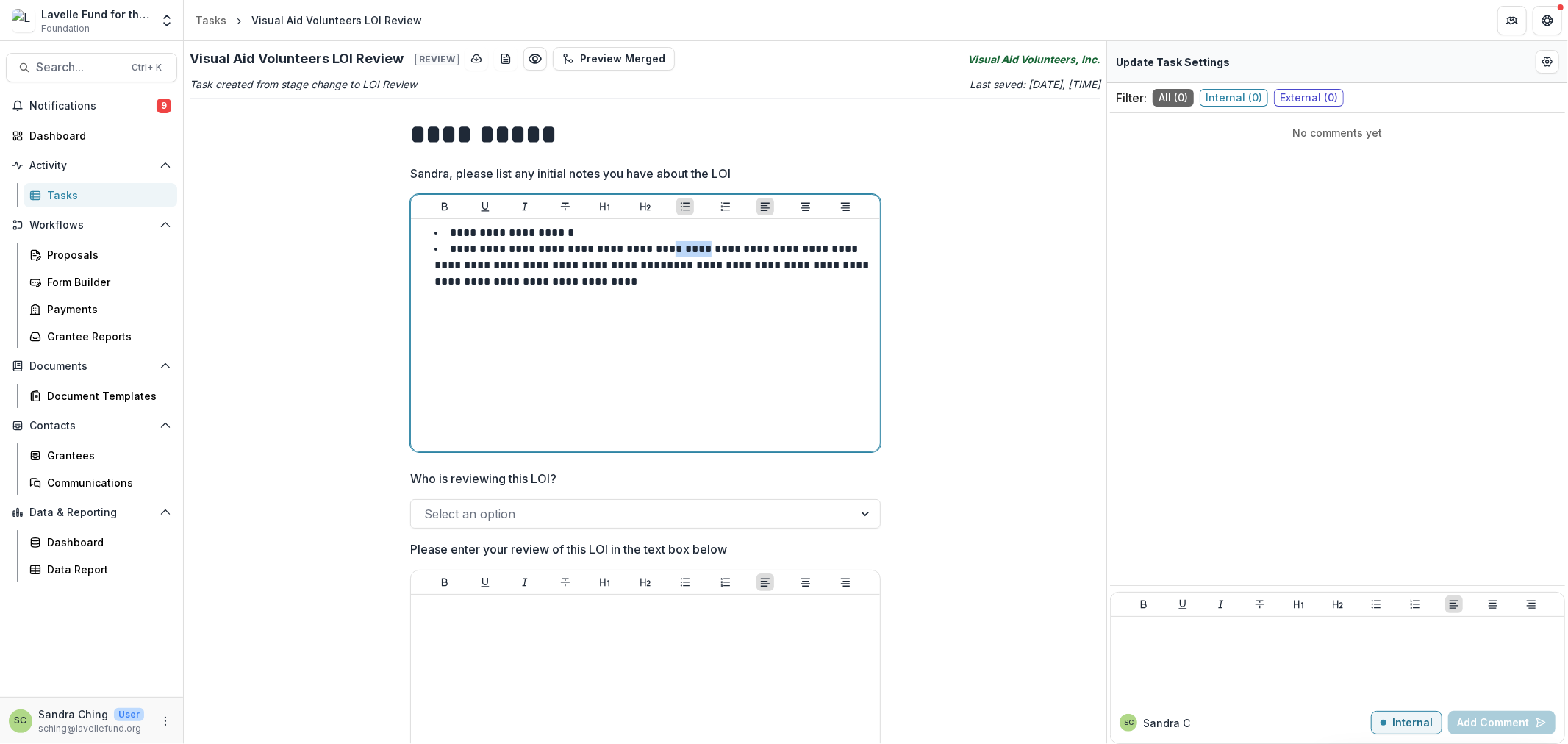 click on "**********" at bounding box center [648, 257] 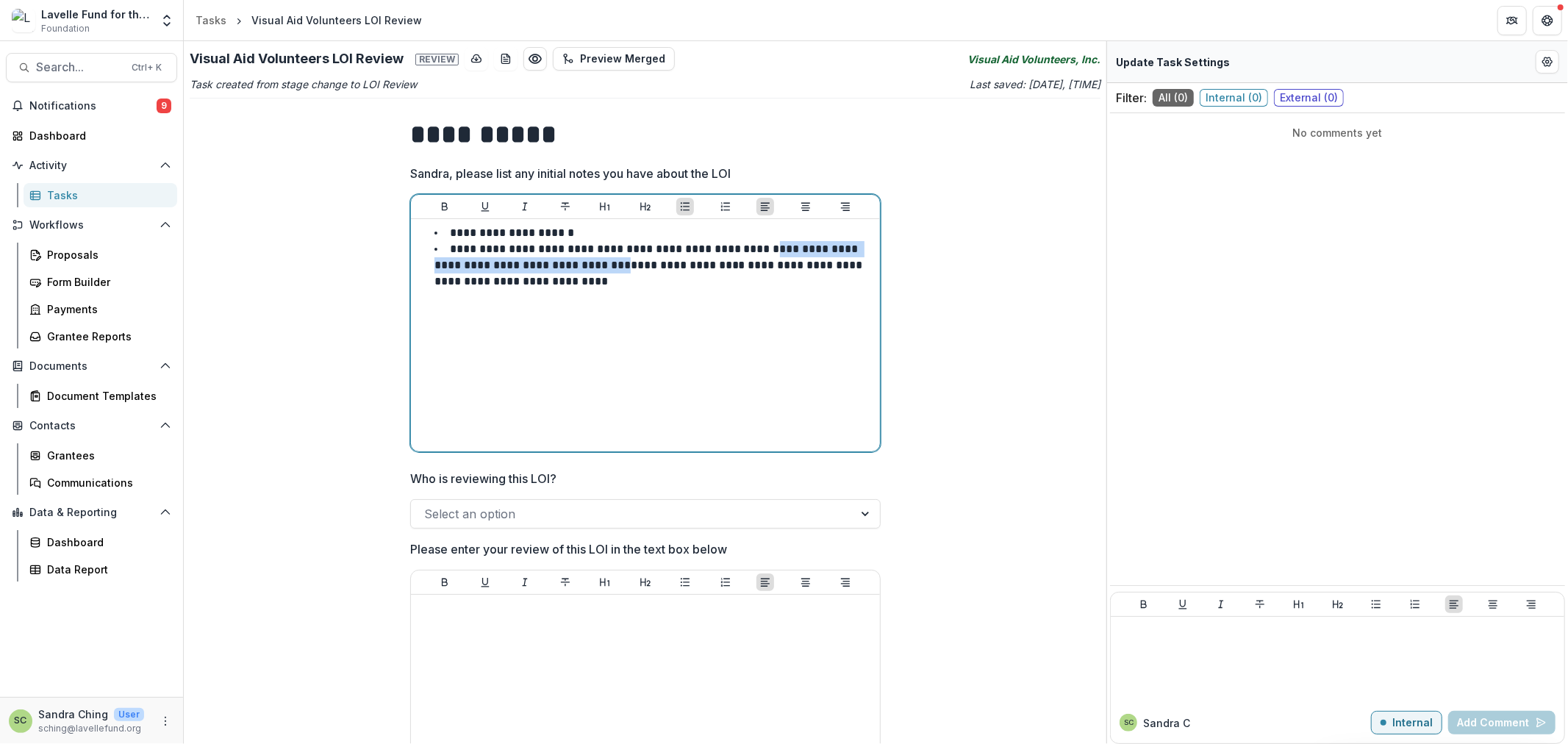 drag, startPoint x: 783, startPoint y: 246, endPoint x: 629, endPoint y: 268, distance: 155.56349 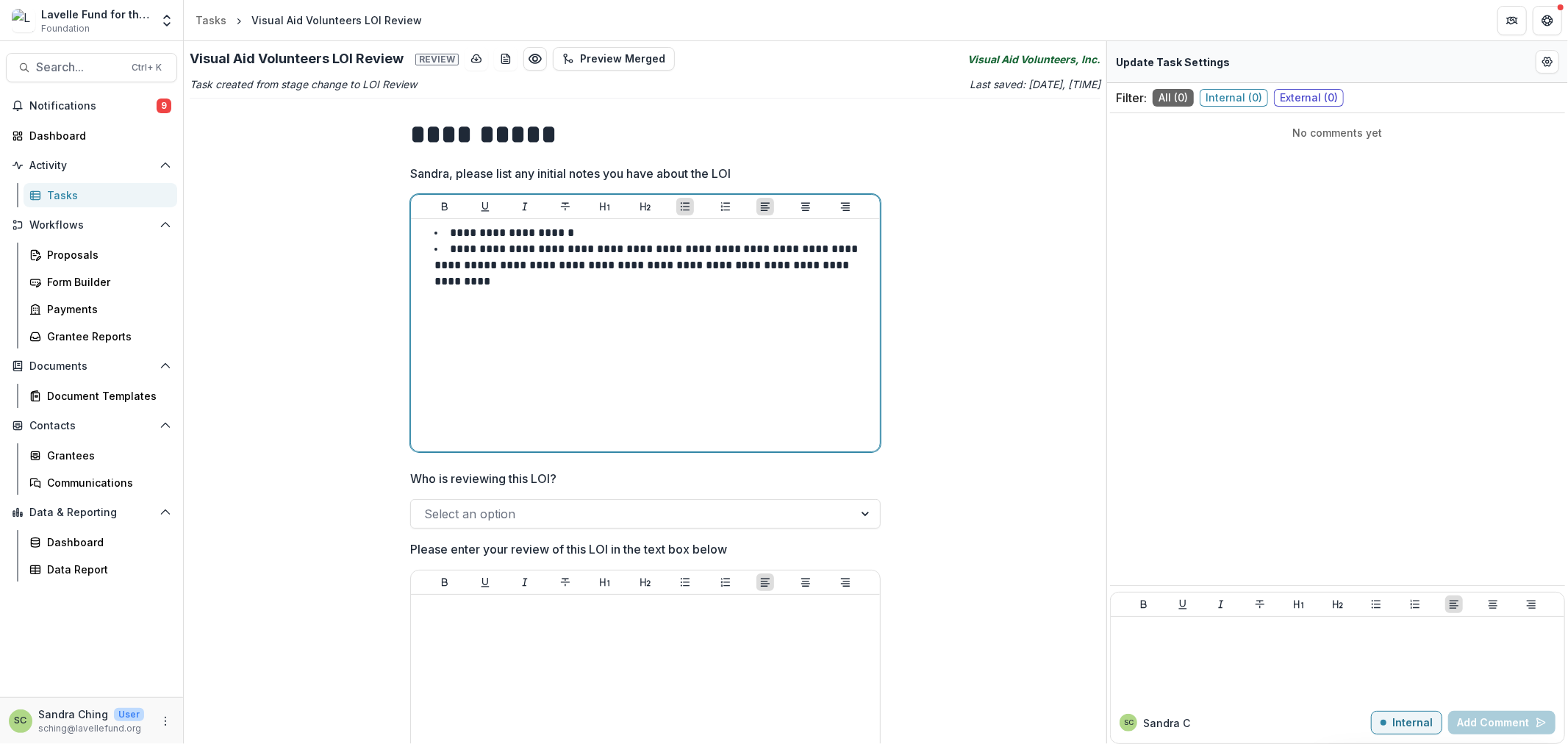 click on "**********" at bounding box center (645, 335) 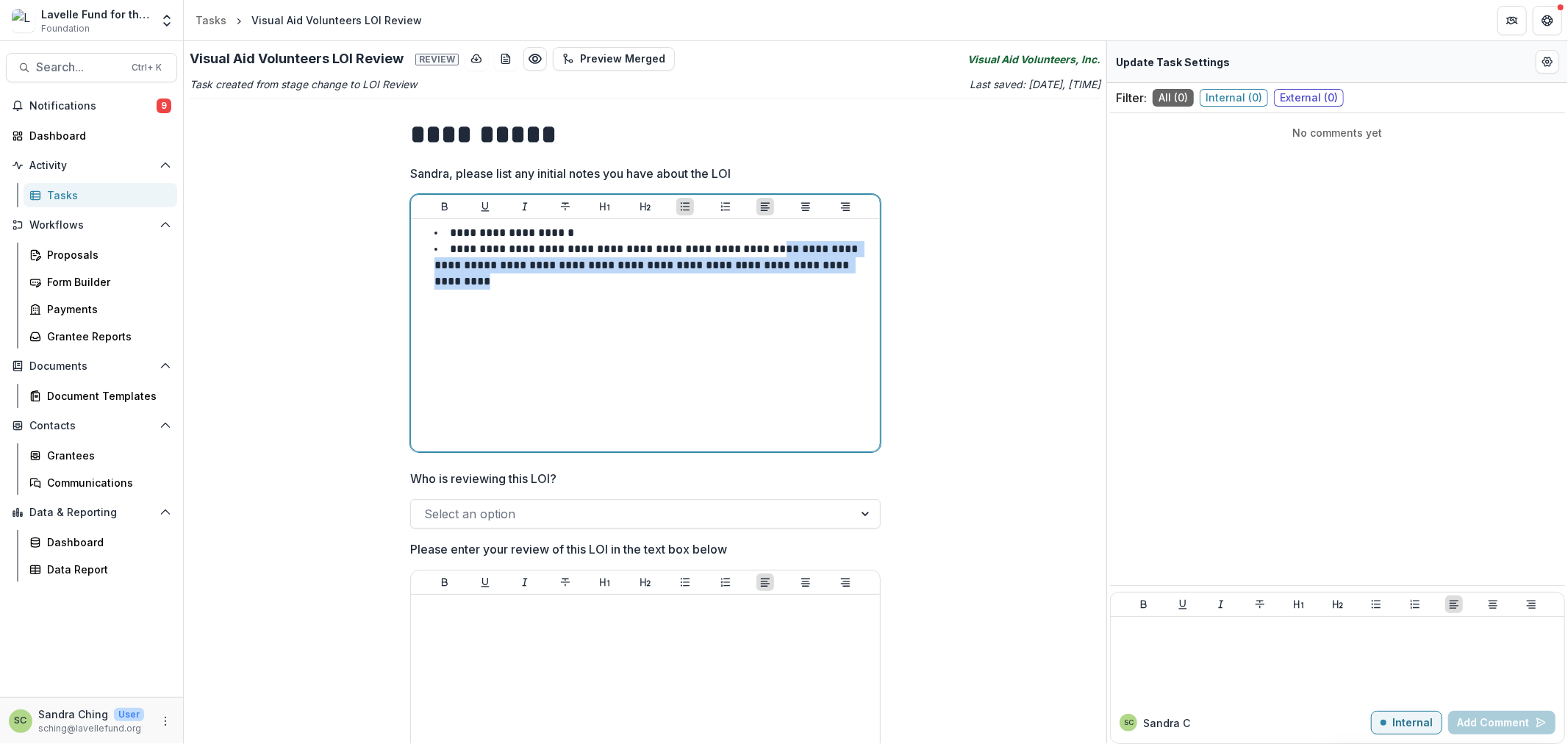 drag, startPoint x: 690, startPoint y: 290, endPoint x: 784, endPoint y: 254, distance: 100.65784 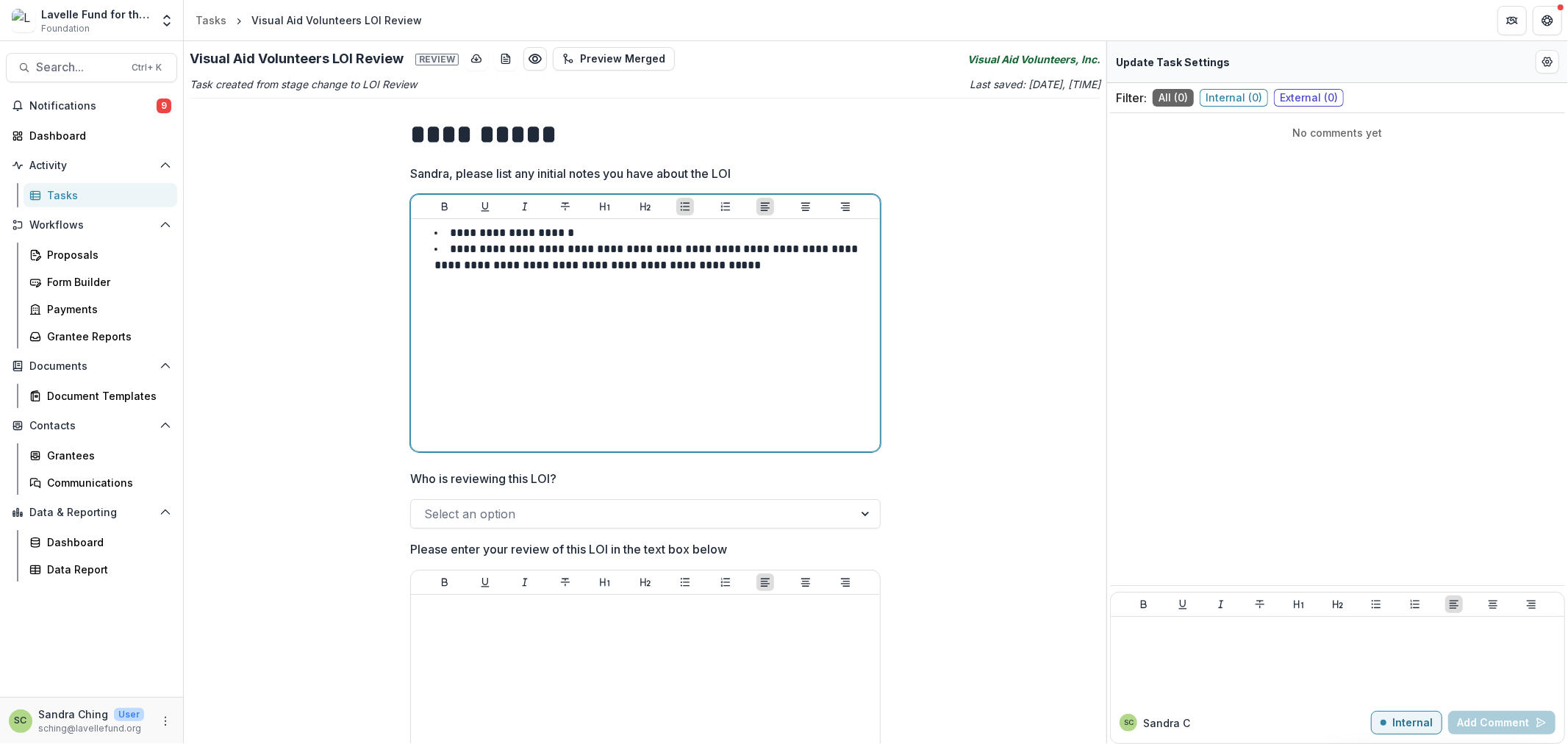 click on "**********" at bounding box center [648, 257] 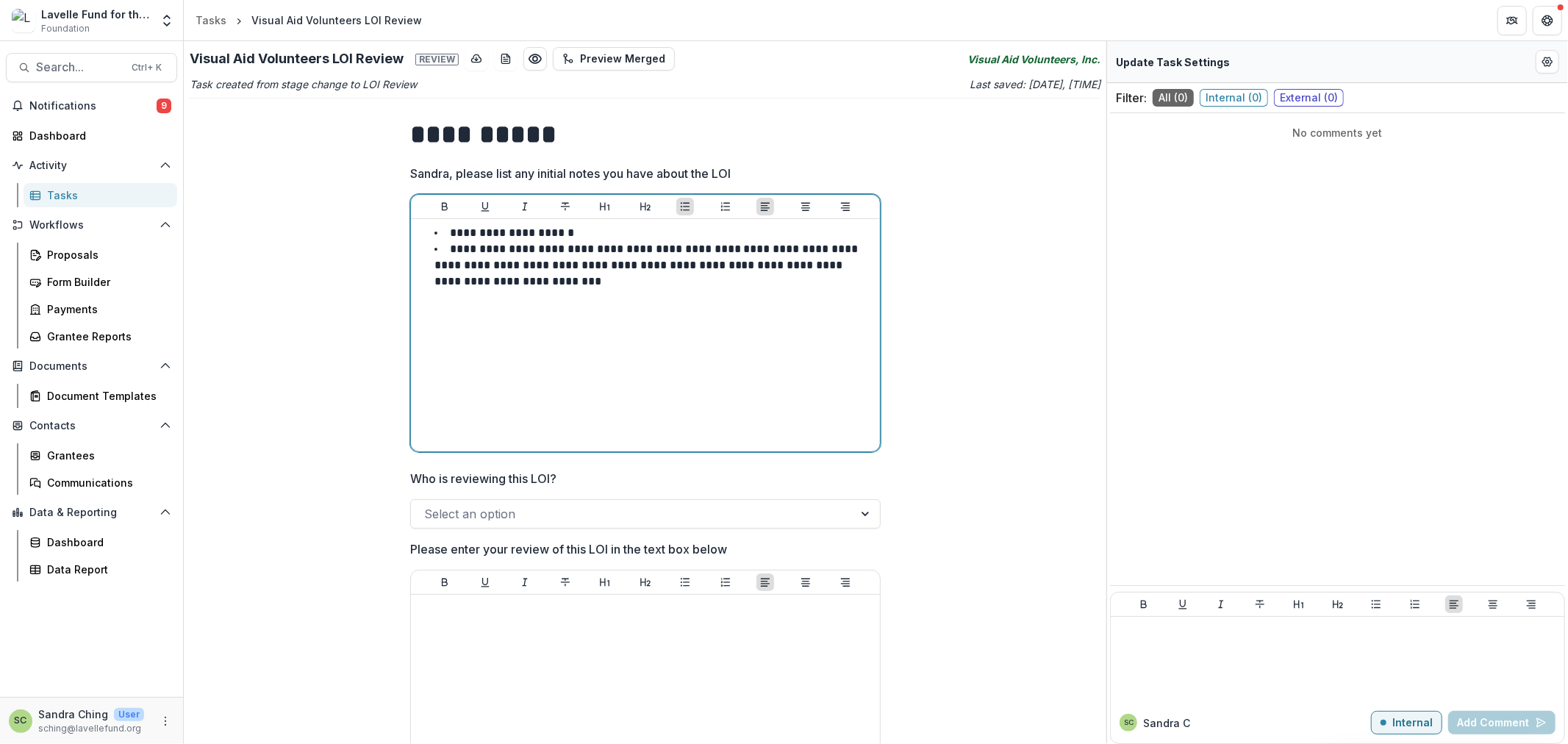 click on "**********" at bounding box center (648, 265) 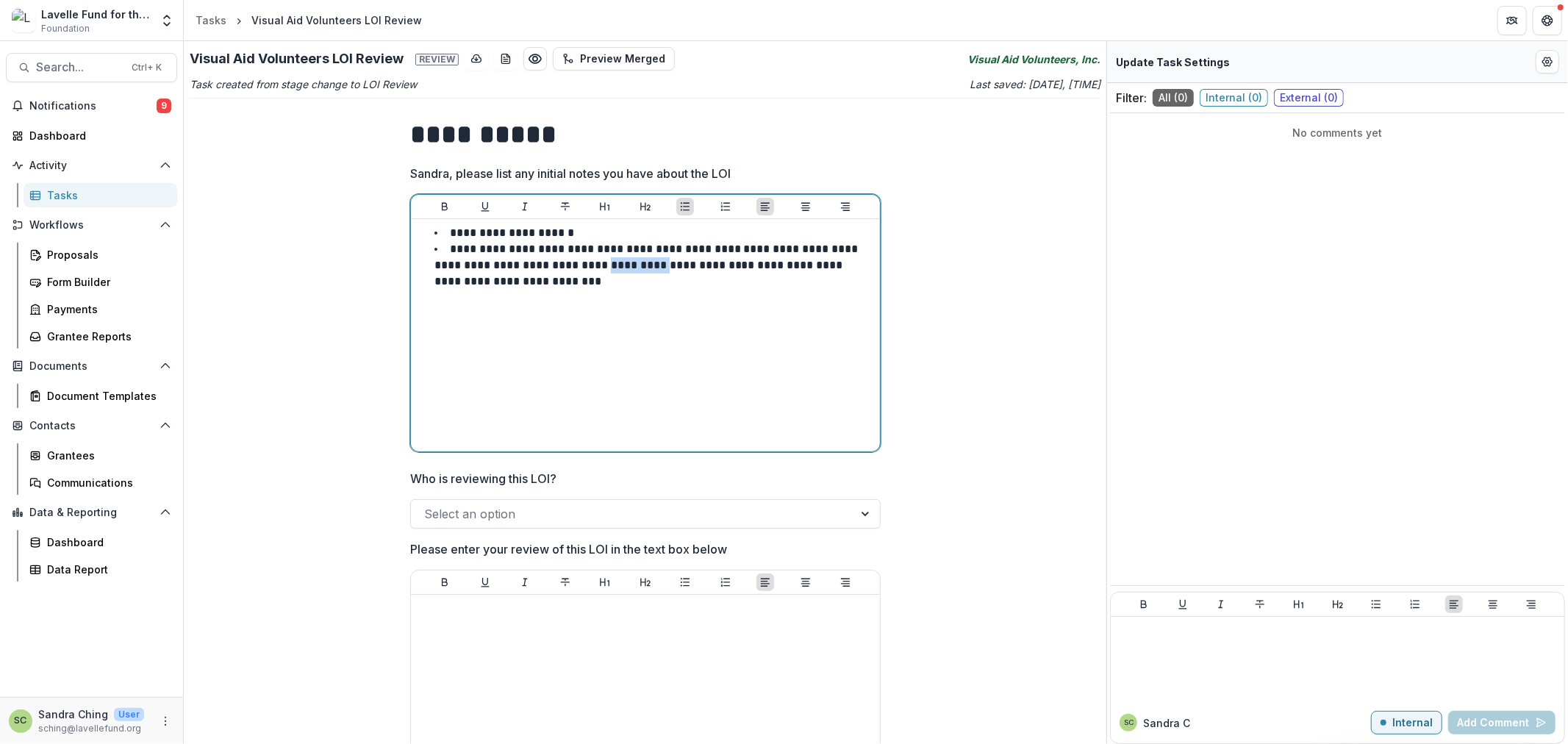 click on "**********" at bounding box center [648, 265] 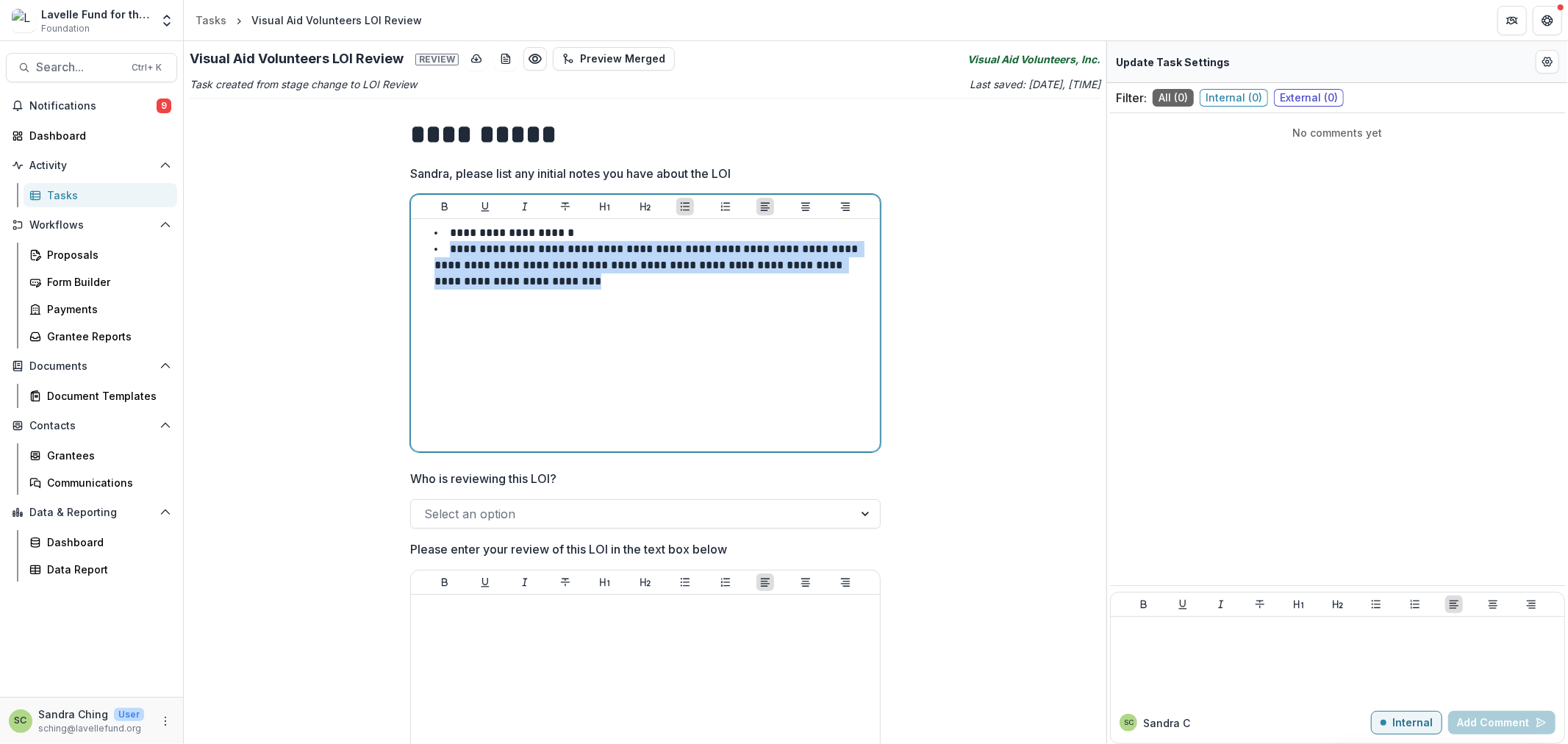 click on "**********" at bounding box center [648, 265] 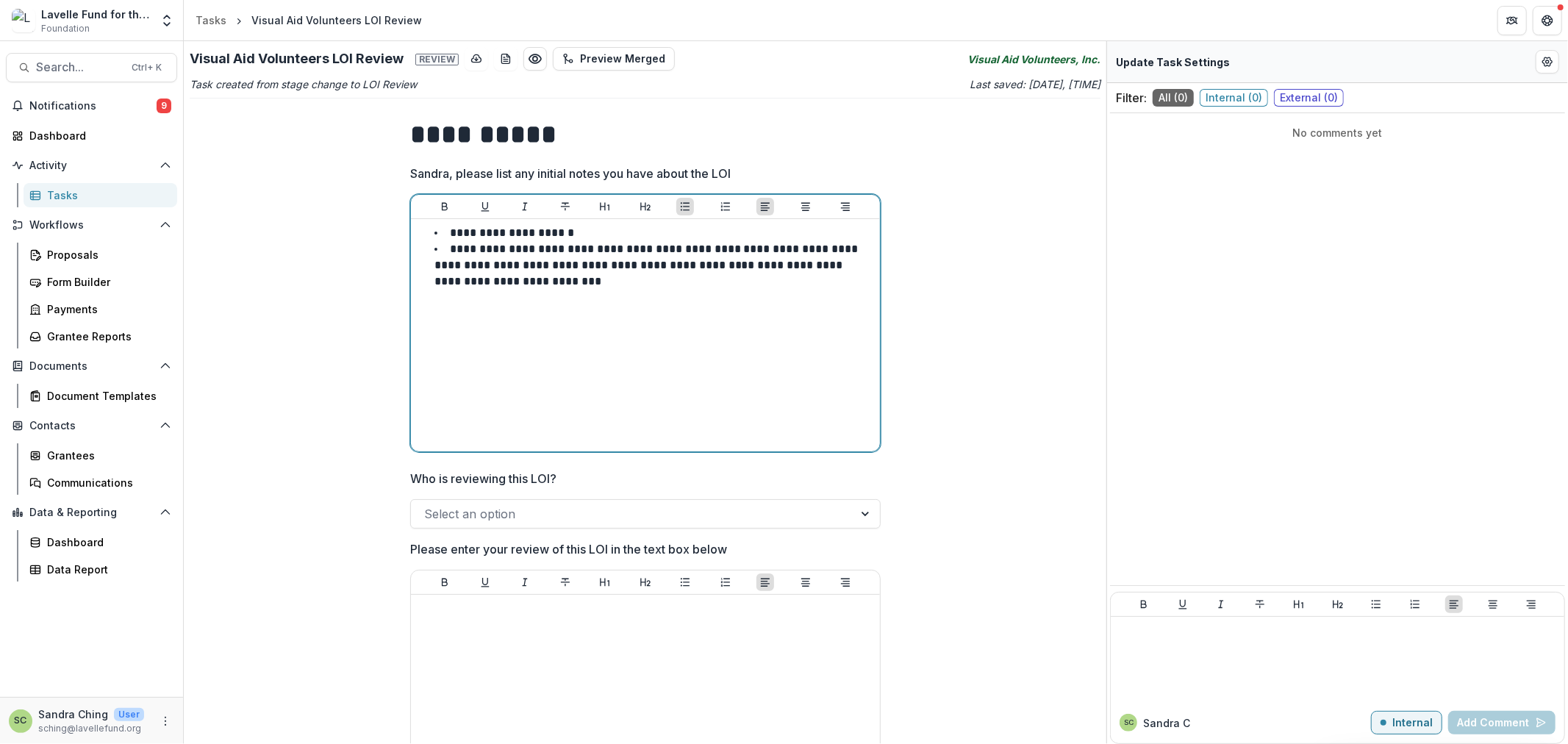 click on "**********" at bounding box center (654, 265) 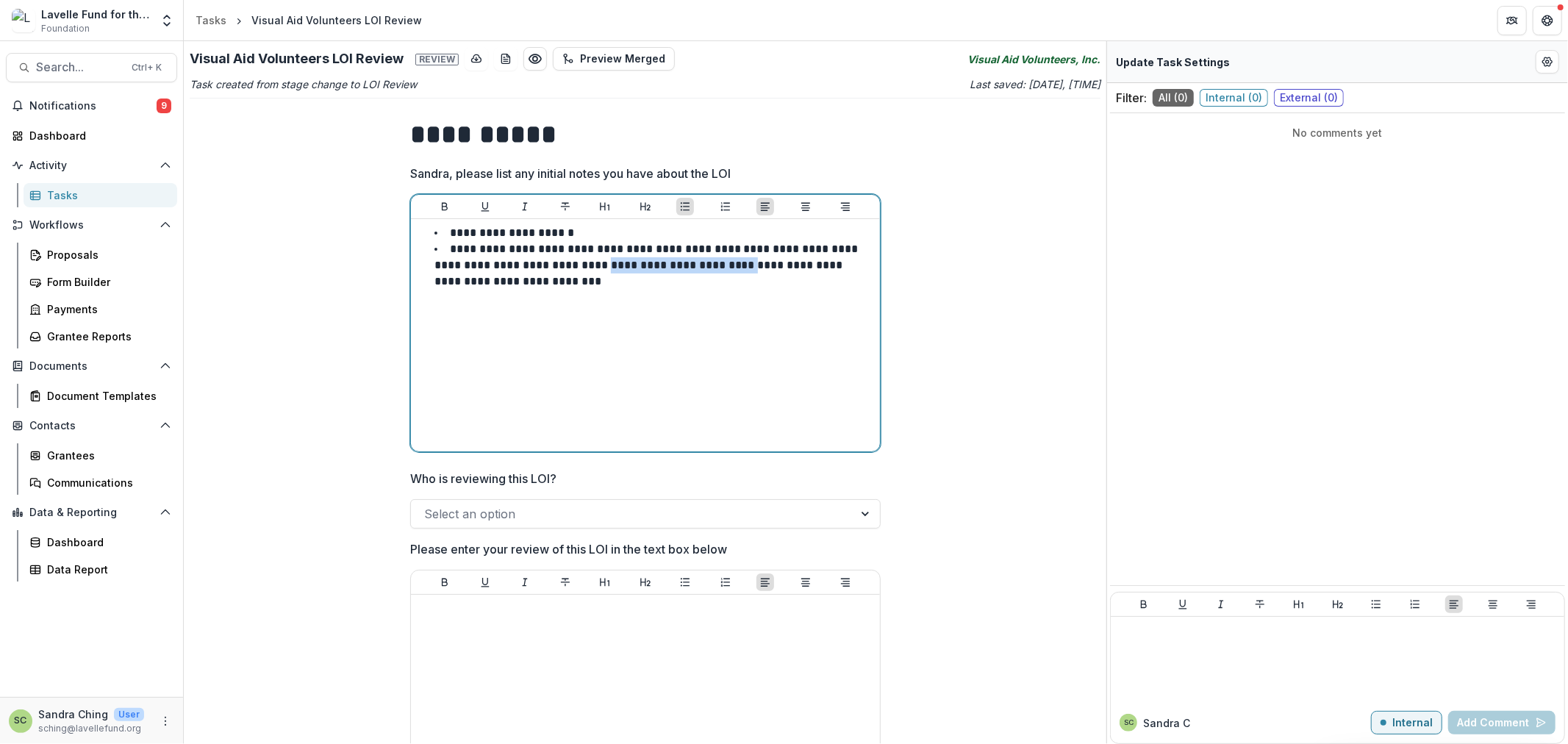 drag, startPoint x: 651, startPoint y: 262, endPoint x: 761, endPoint y: 268, distance: 110.16351 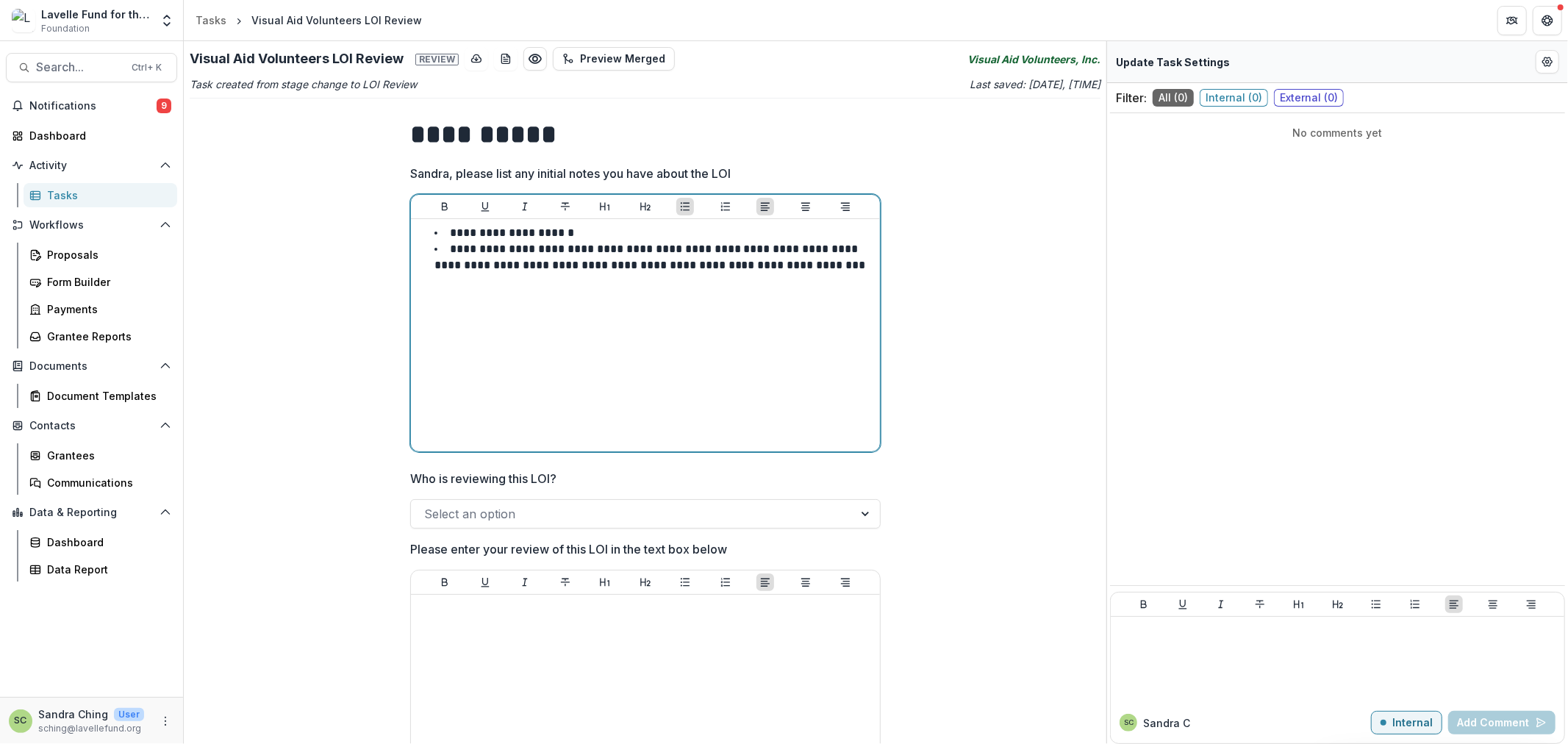 click on "**********" at bounding box center (645, 335) 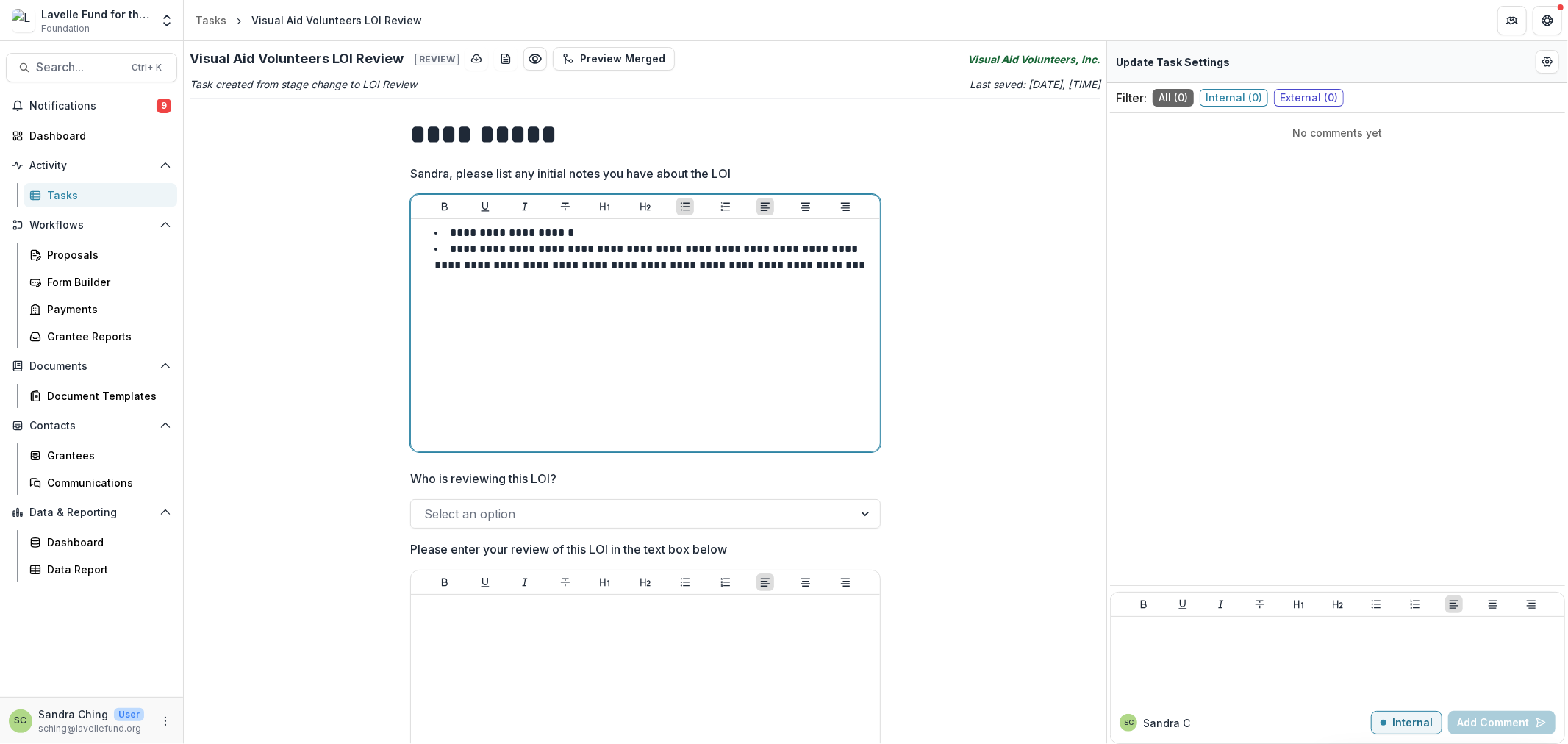 click on "**********" at bounding box center (645, 335) 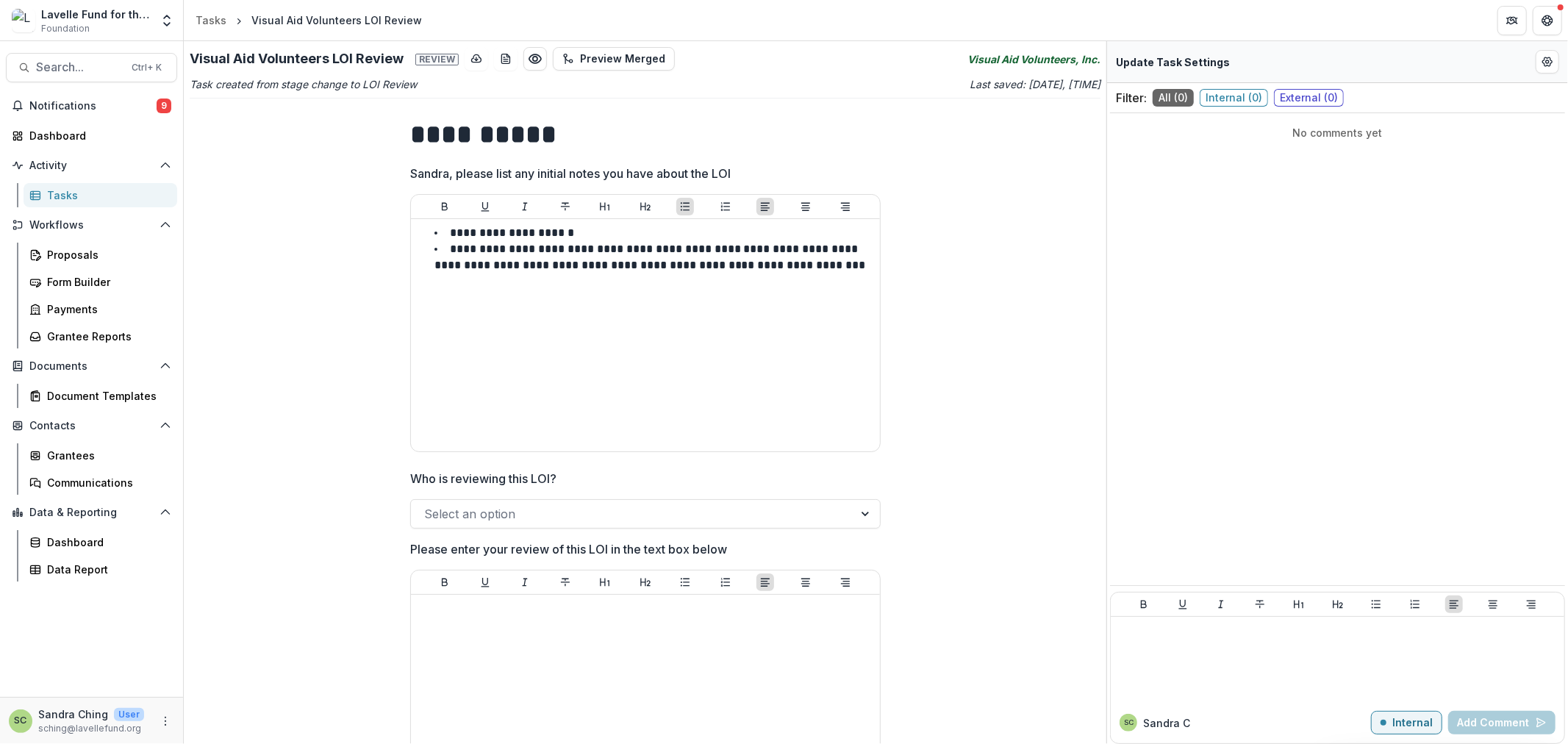 drag, startPoint x: 881, startPoint y: 260, endPoint x: 862, endPoint y: 268, distance: 20.615528 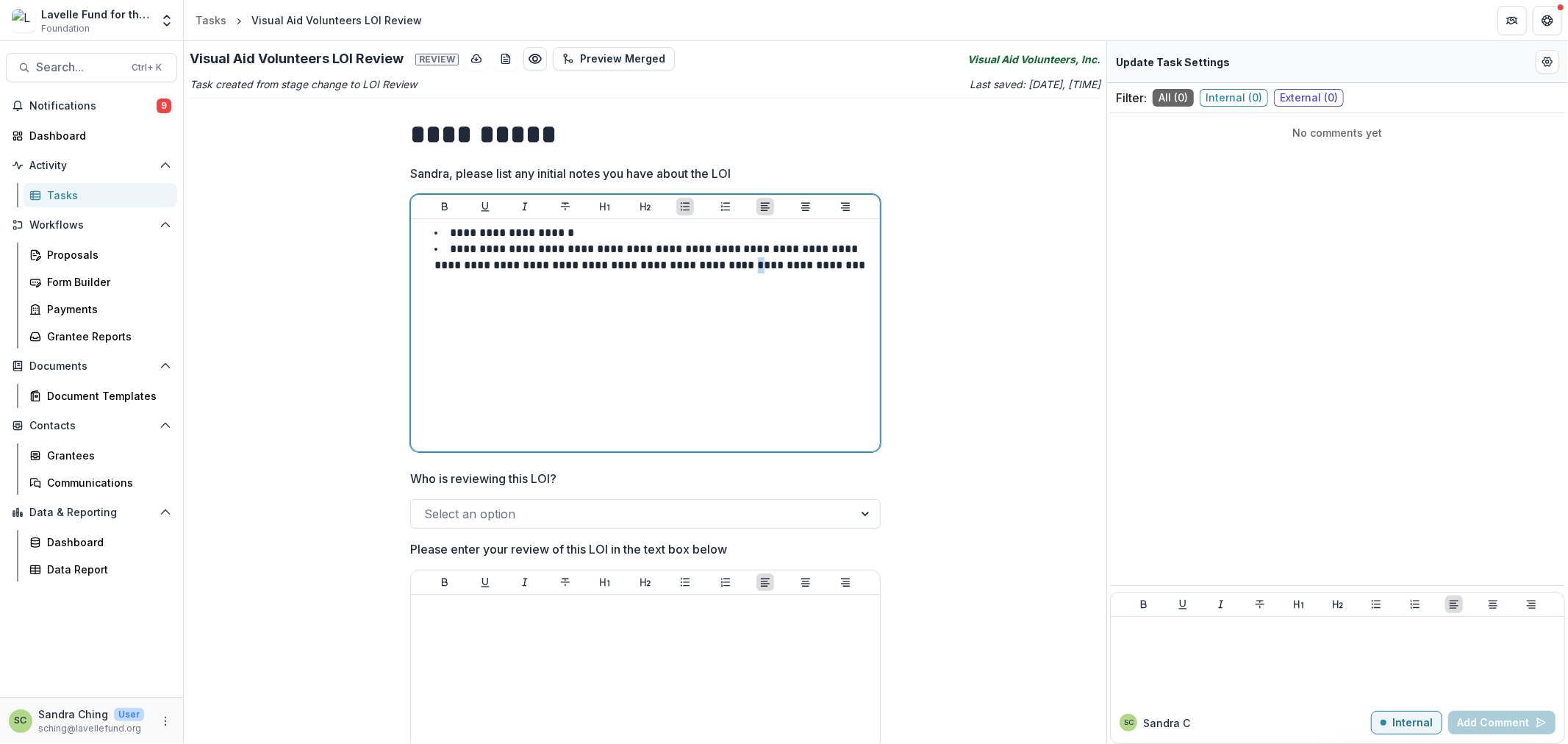 click on "**********" at bounding box center (654, 257) 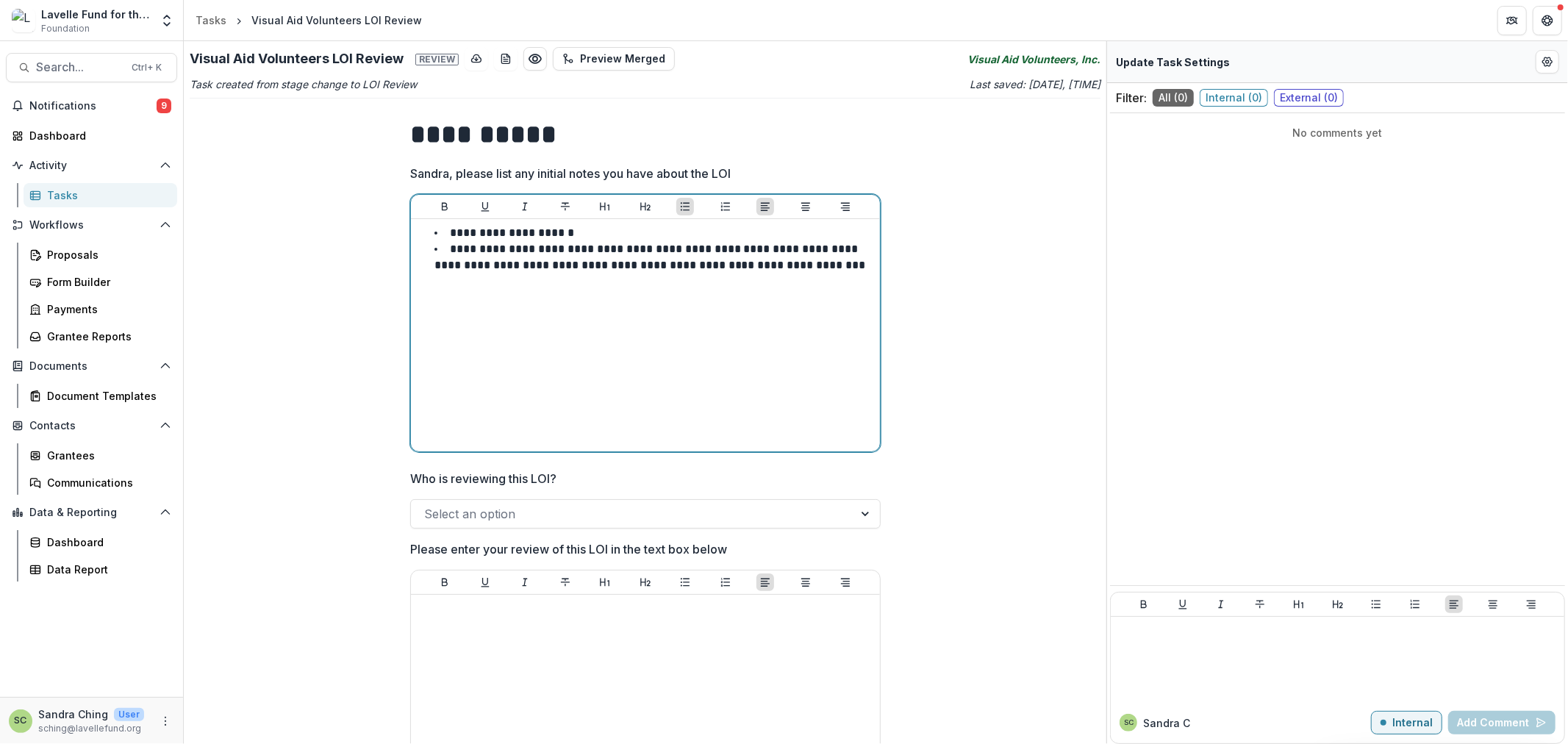 click on "**********" at bounding box center (654, 257) 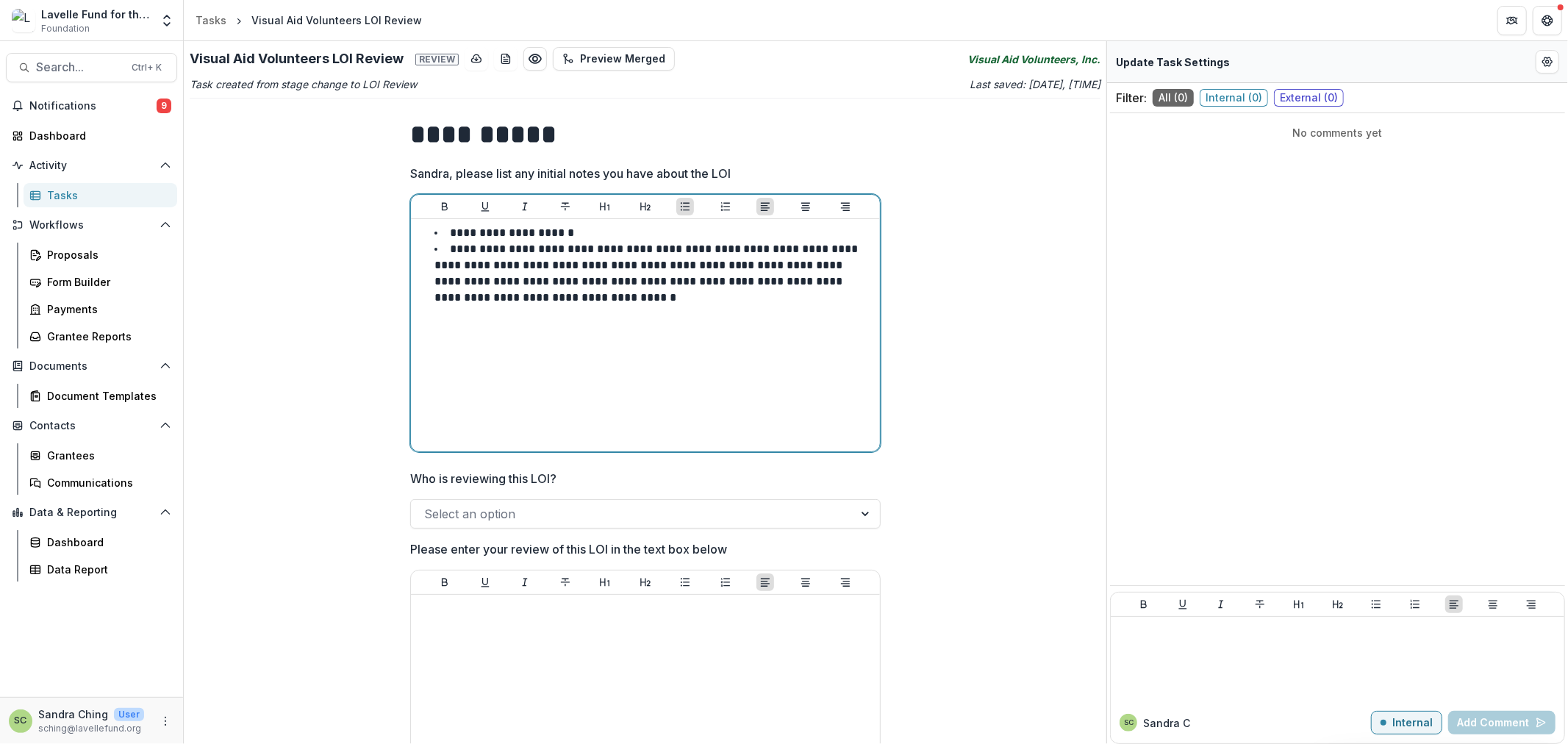 click on "**********" at bounding box center [645, 335] 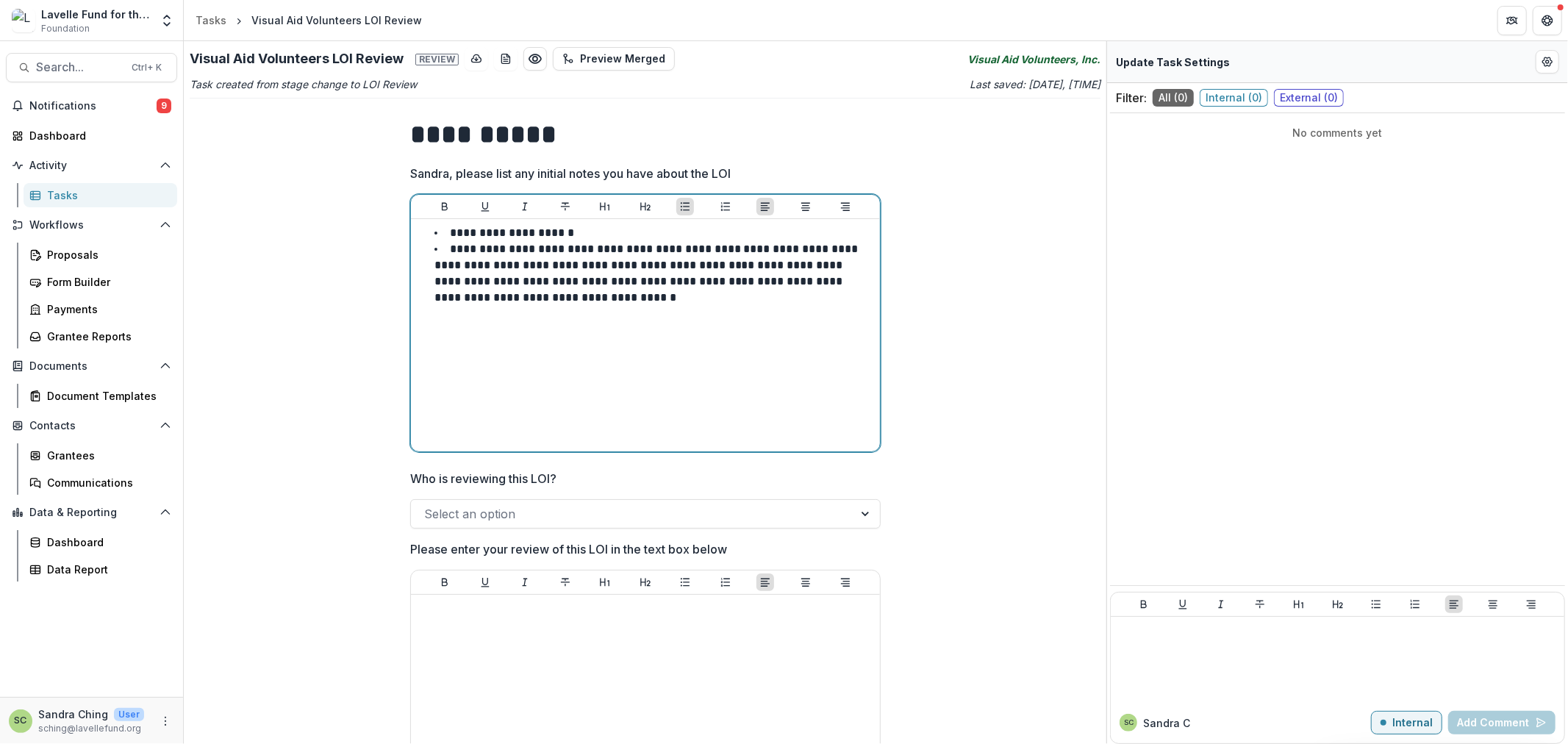 click on "**********" at bounding box center (654, 233) 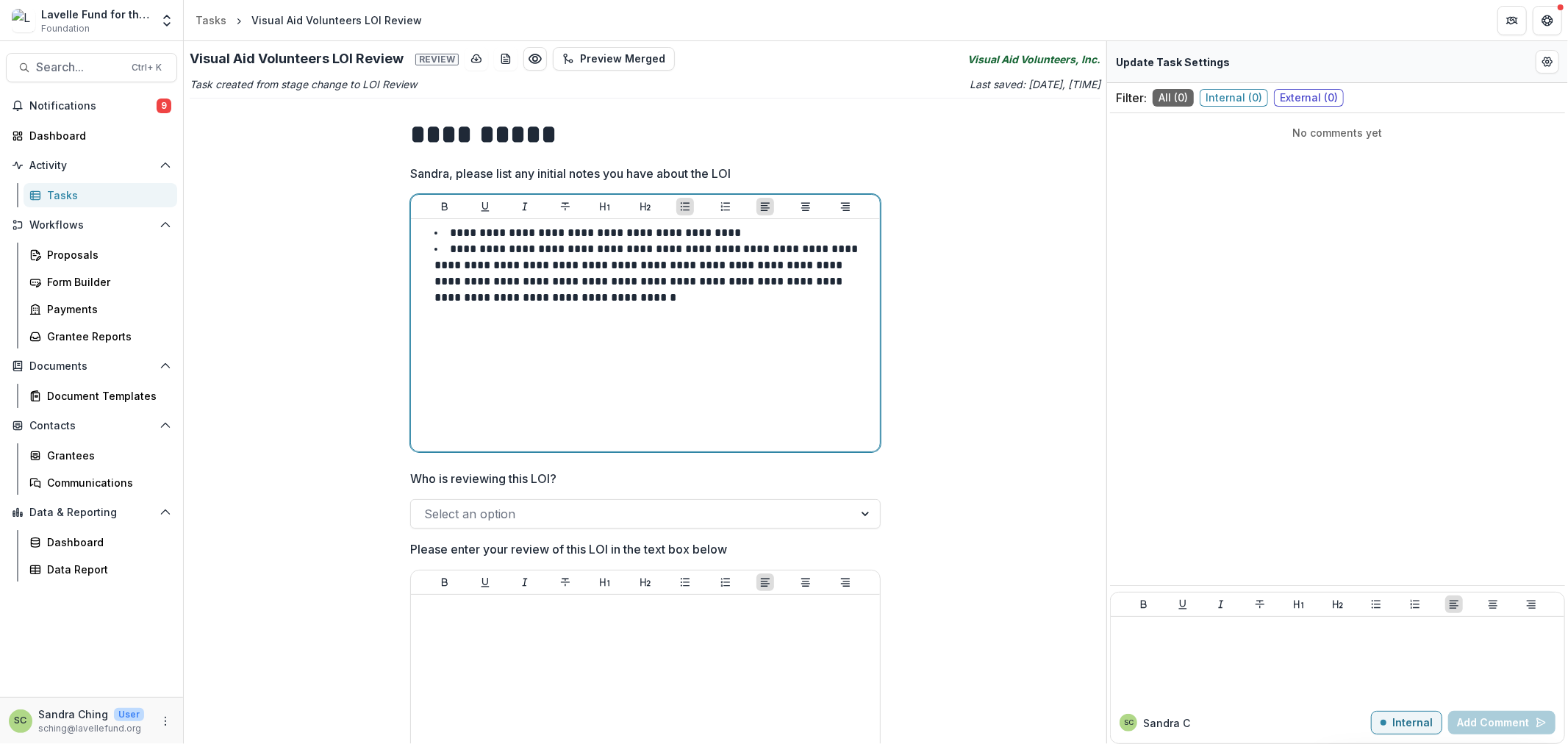 click on "**********" at bounding box center [645, 335] 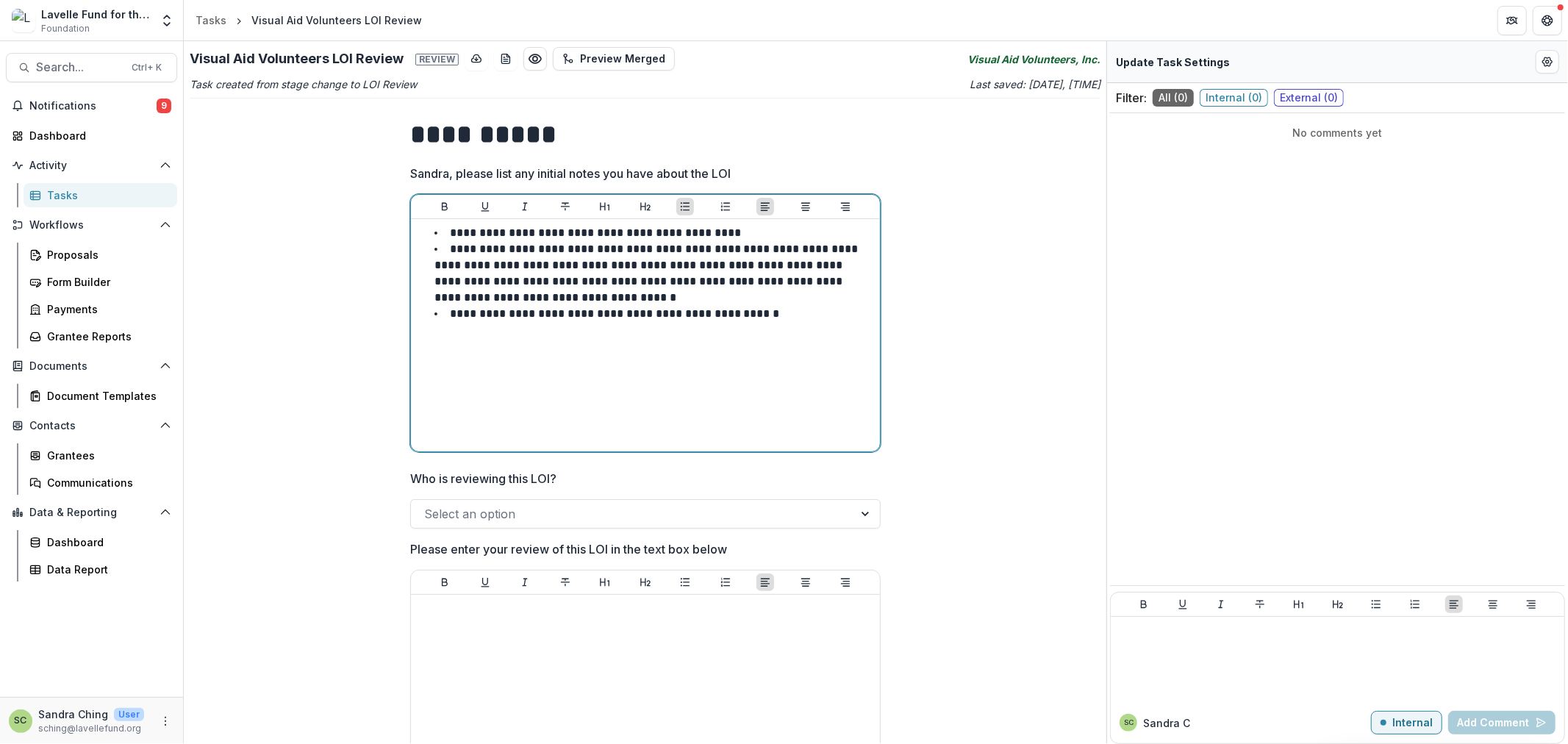 click on "**********" at bounding box center (645, 335) 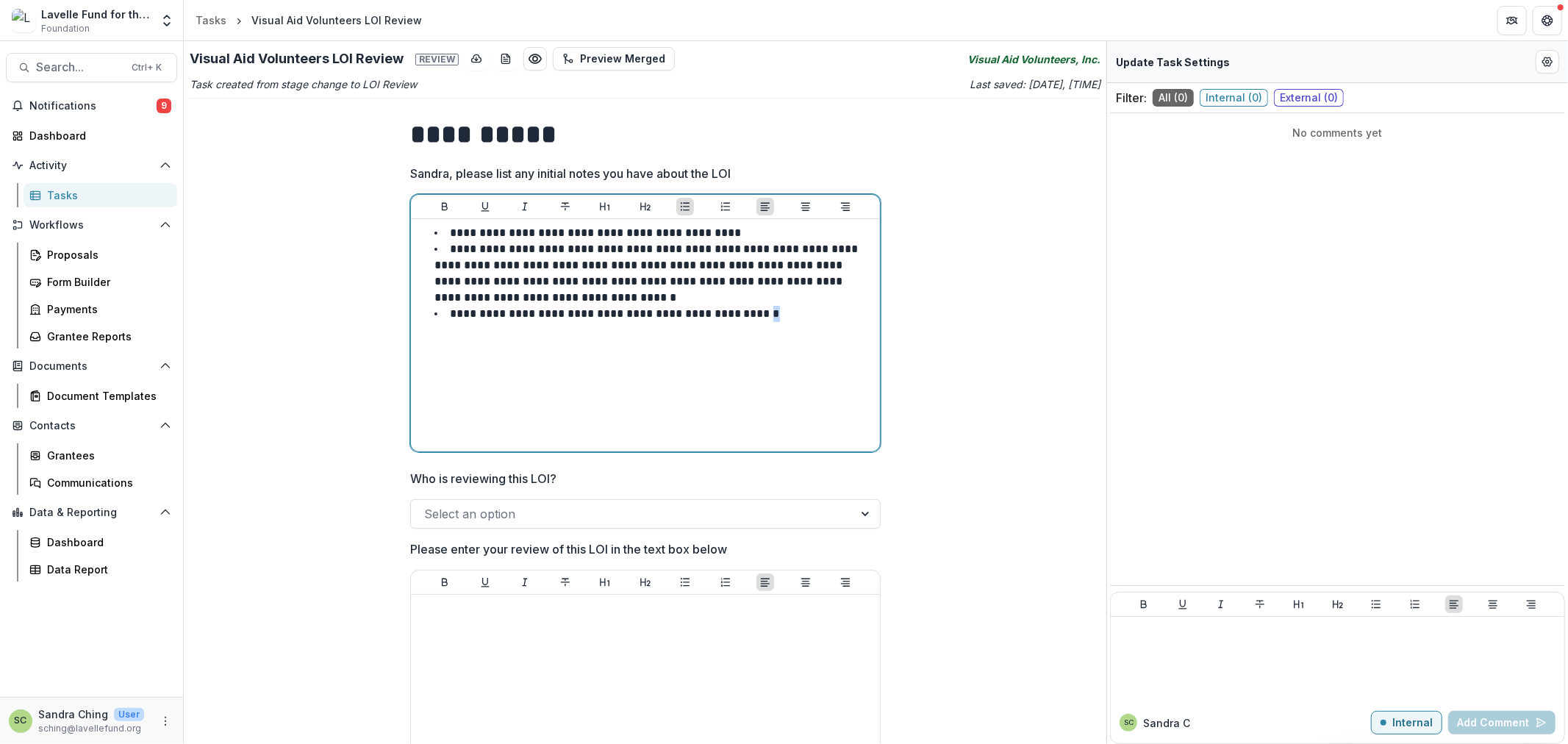 drag, startPoint x: 767, startPoint y: 321, endPoint x: 744, endPoint y: 318, distance: 23.195 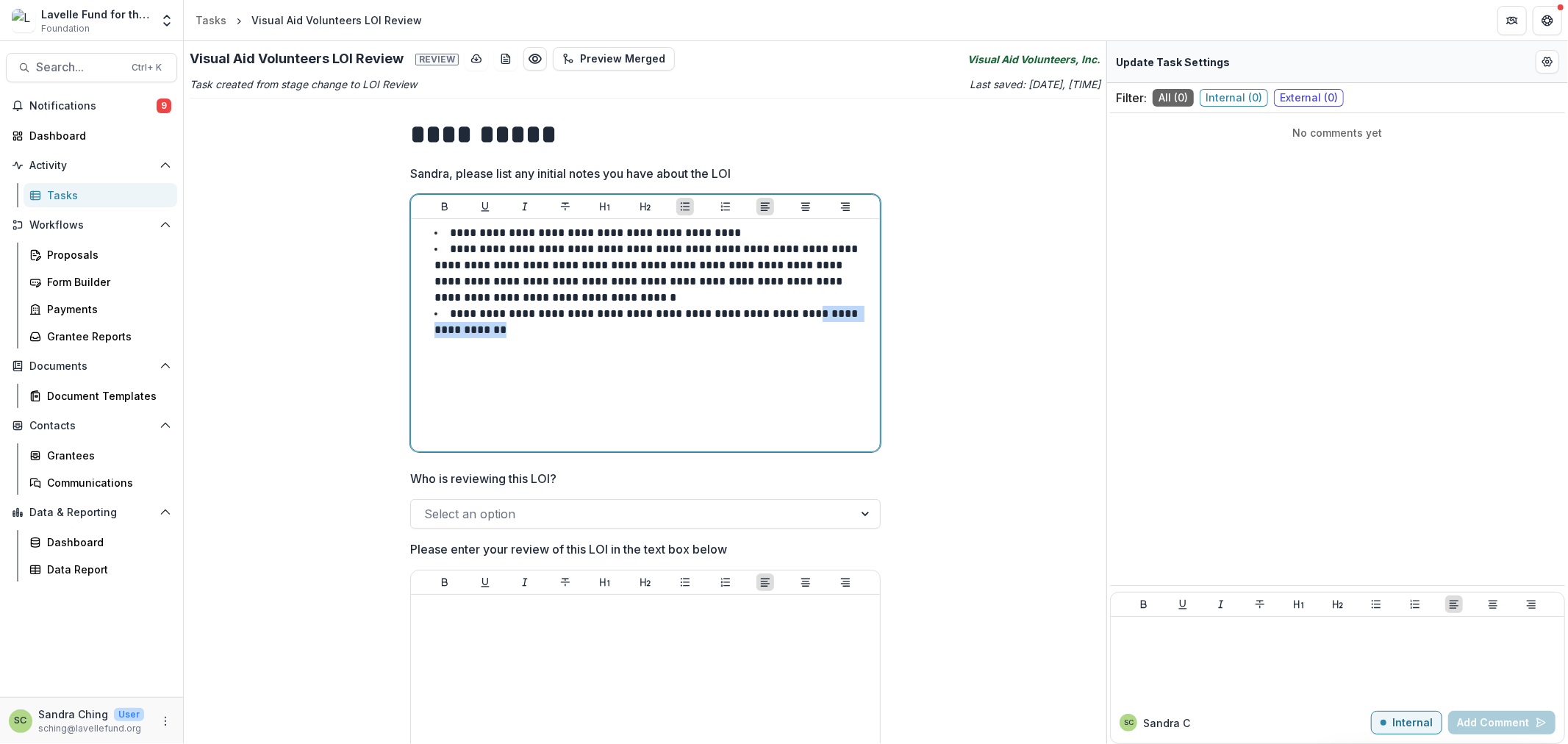 drag, startPoint x: 807, startPoint y: 332, endPoint x: 787, endPoint y: 316, distance: 25.612497 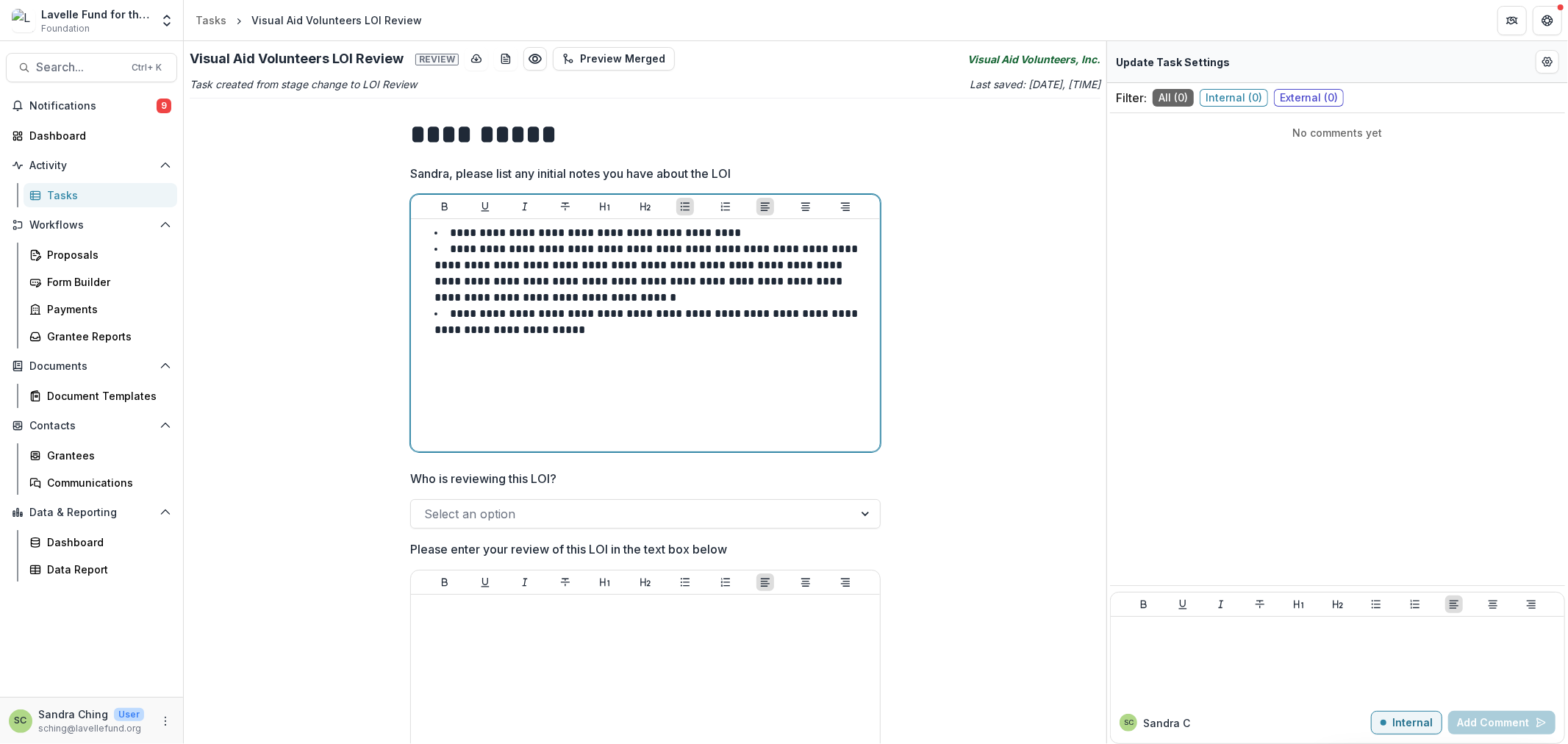 click on "**********" at bounding box center (648, 321) 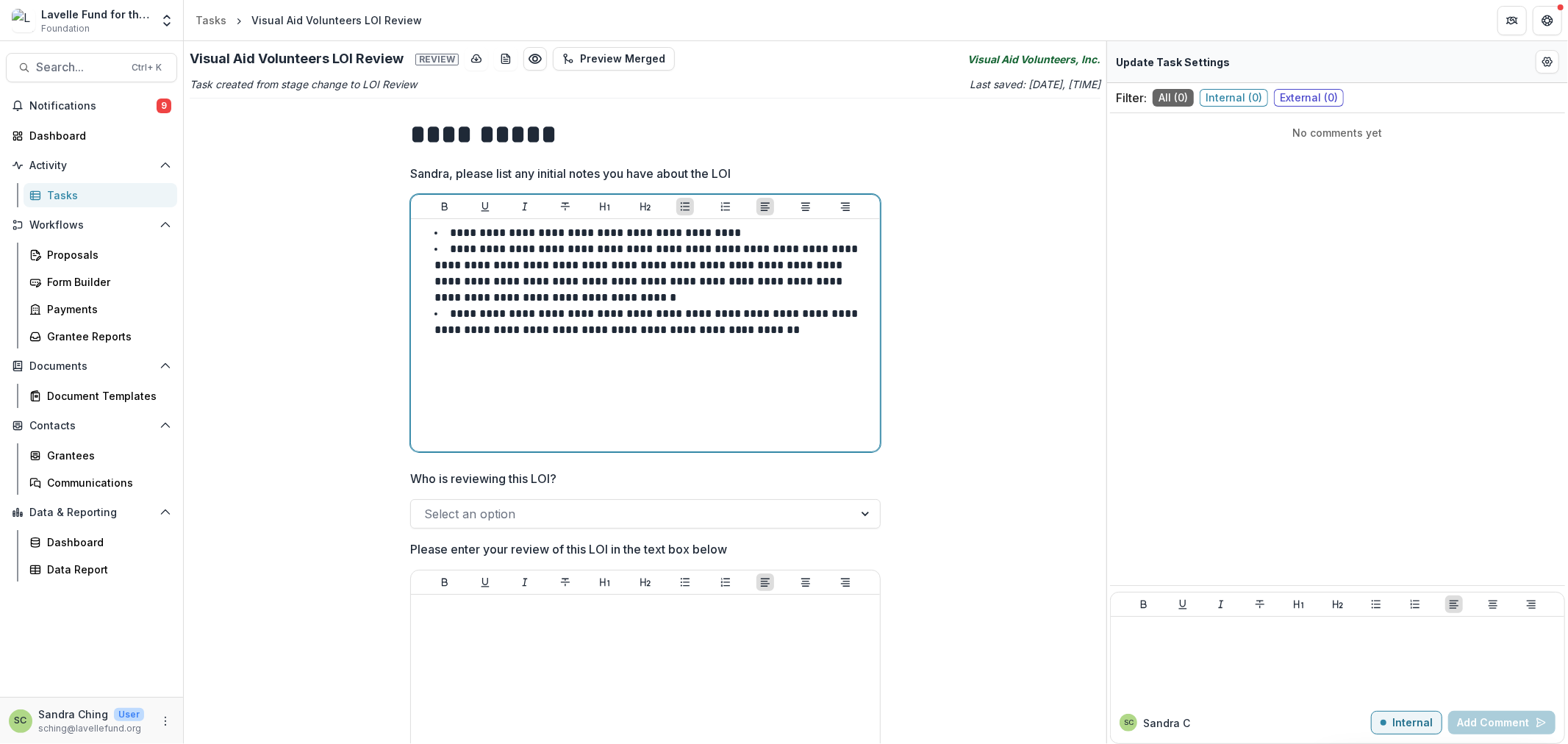 drag, startPoint x: 509, startPoint y: 329, endPoint x: 487, endPoint y: 326, distance: 22.203603 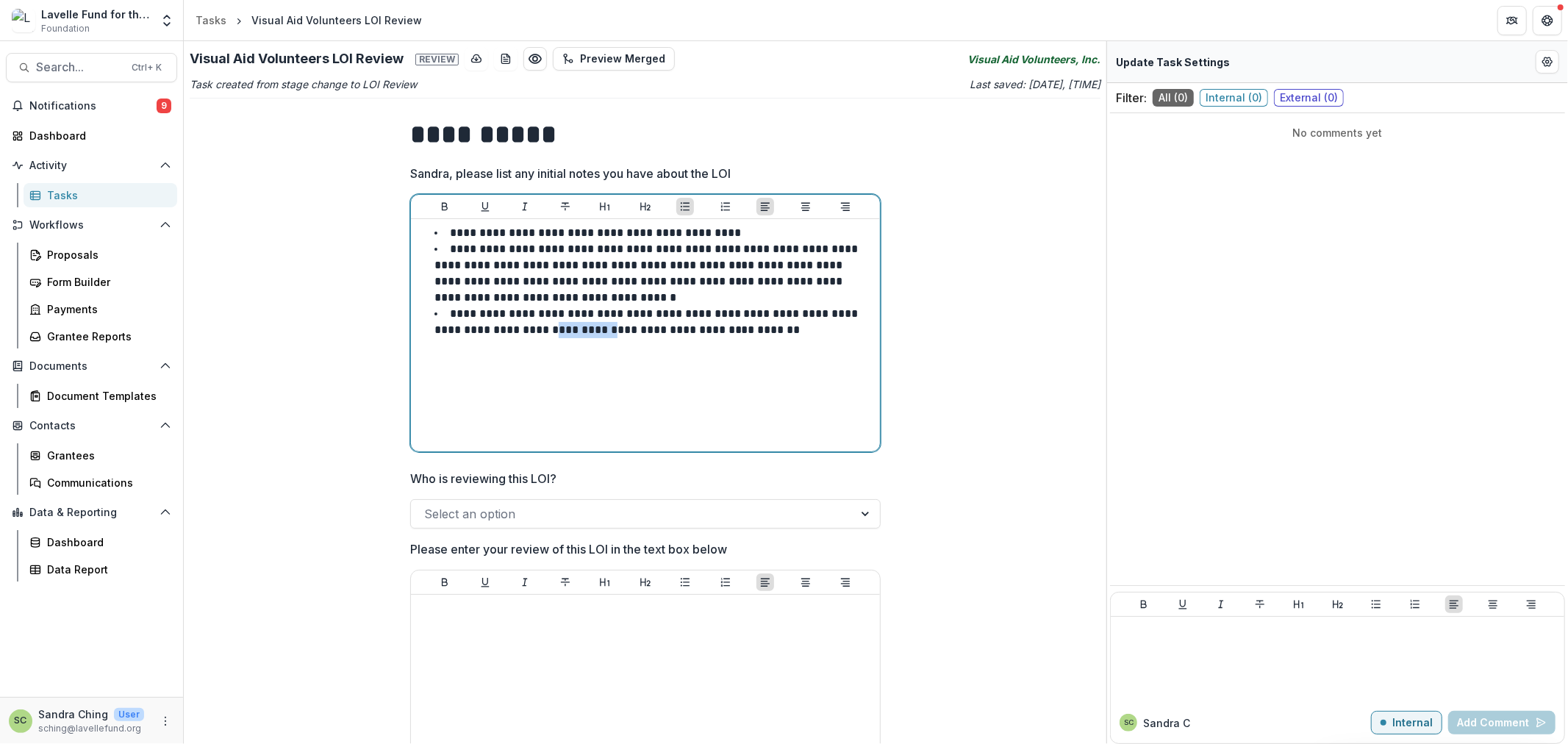 click on "**********" at bounding box center [648, 321] 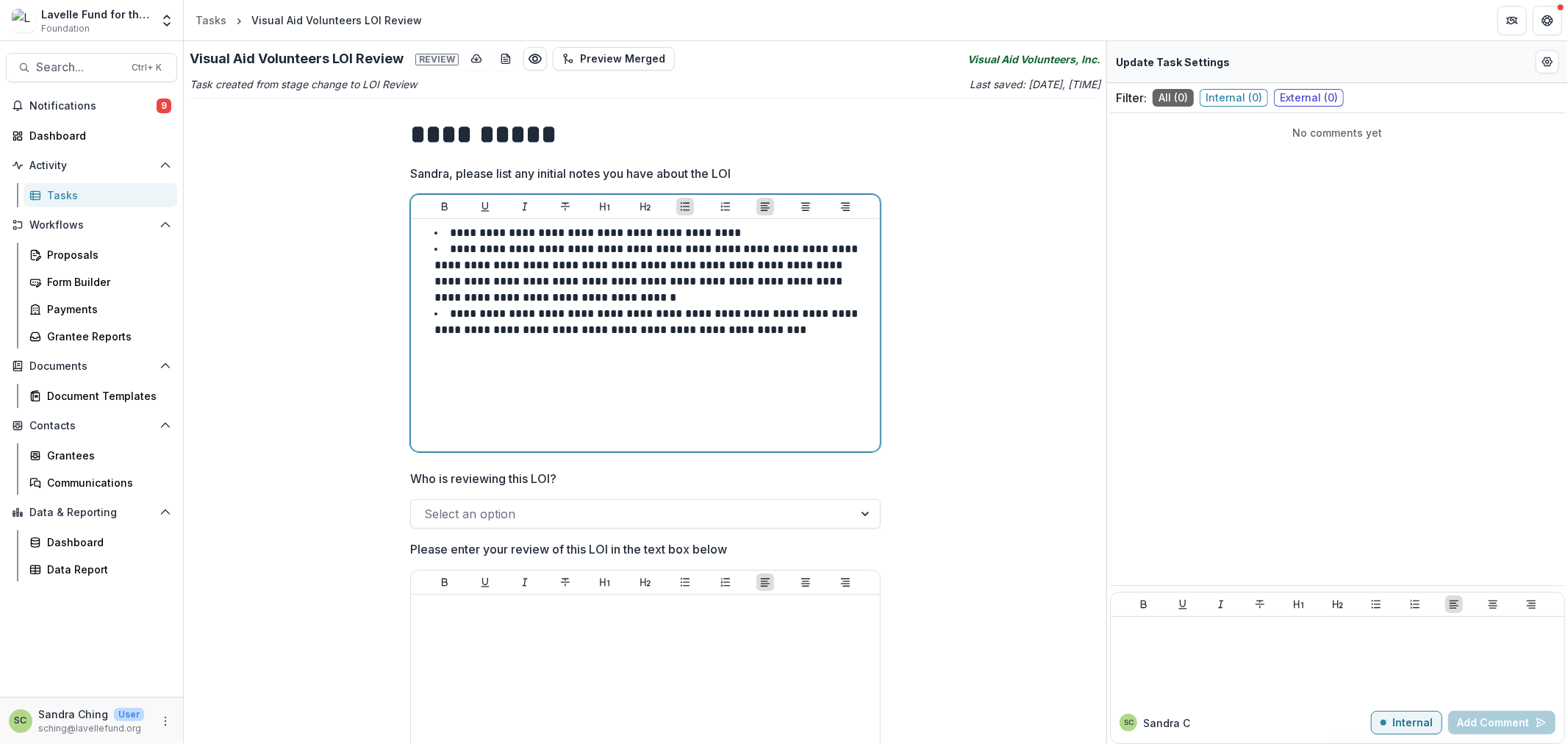 click on "**********" at bounding box center [654, 322] 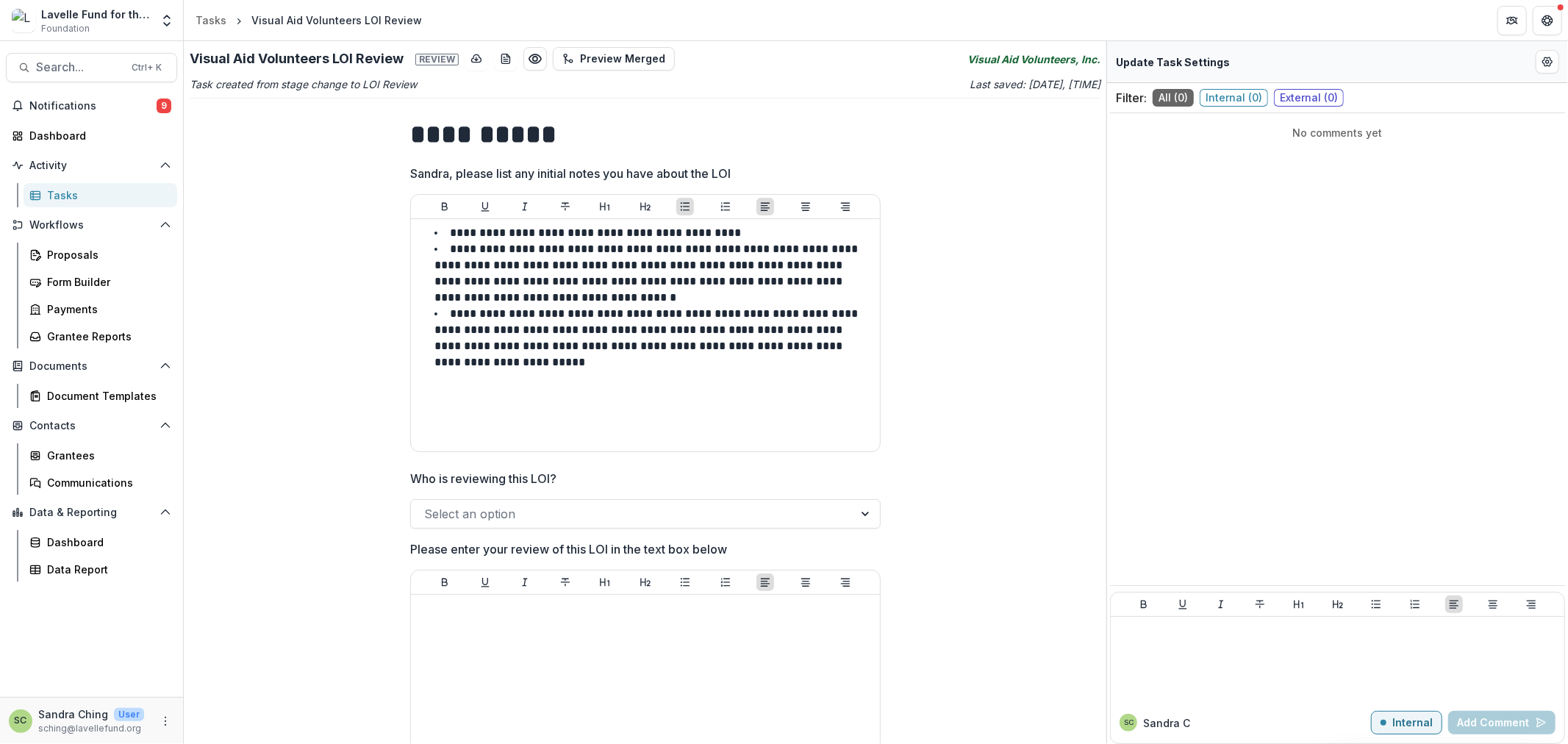 click on "Update Task Settings" at bounding box center [1337, 62] 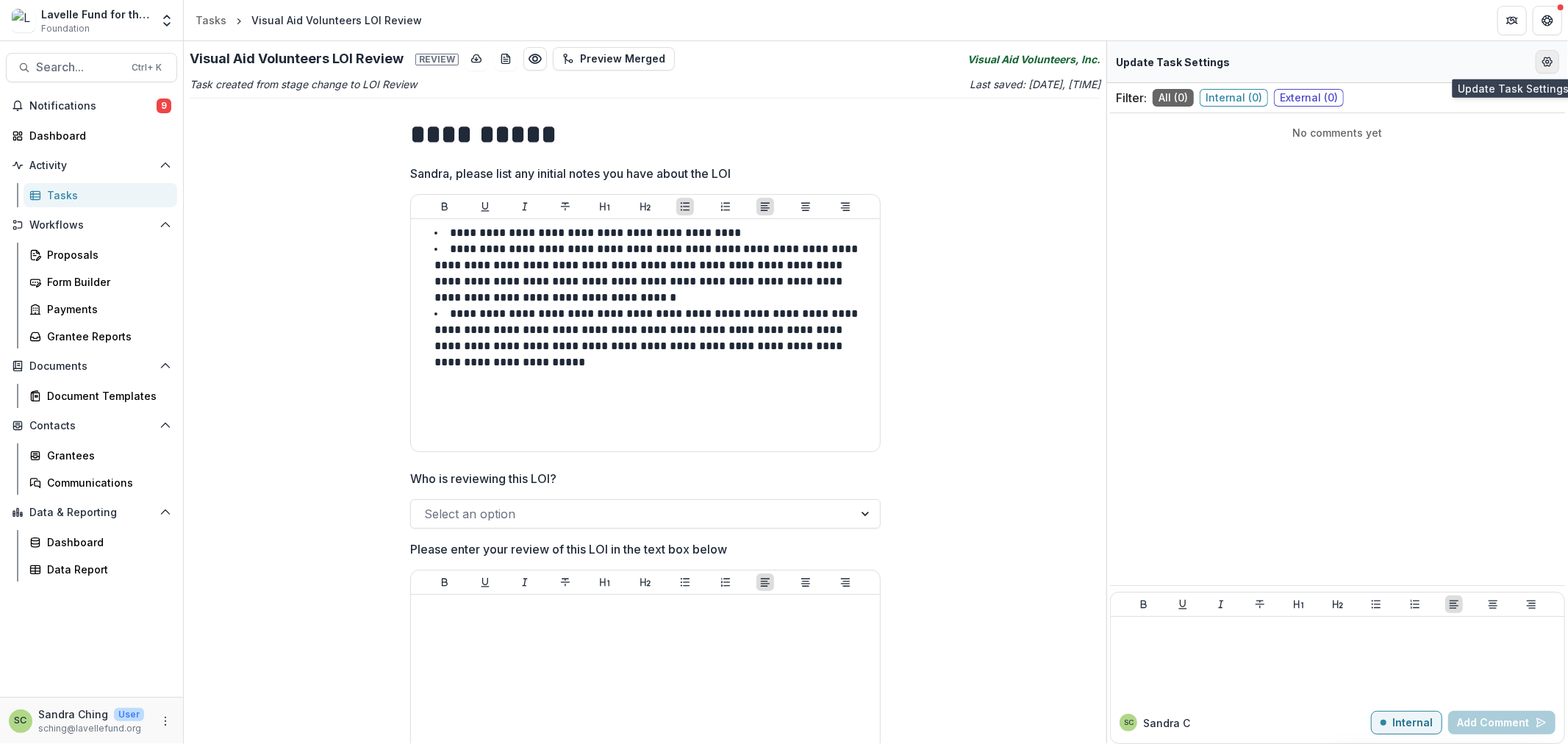 click at bounding box center [1547, 62] 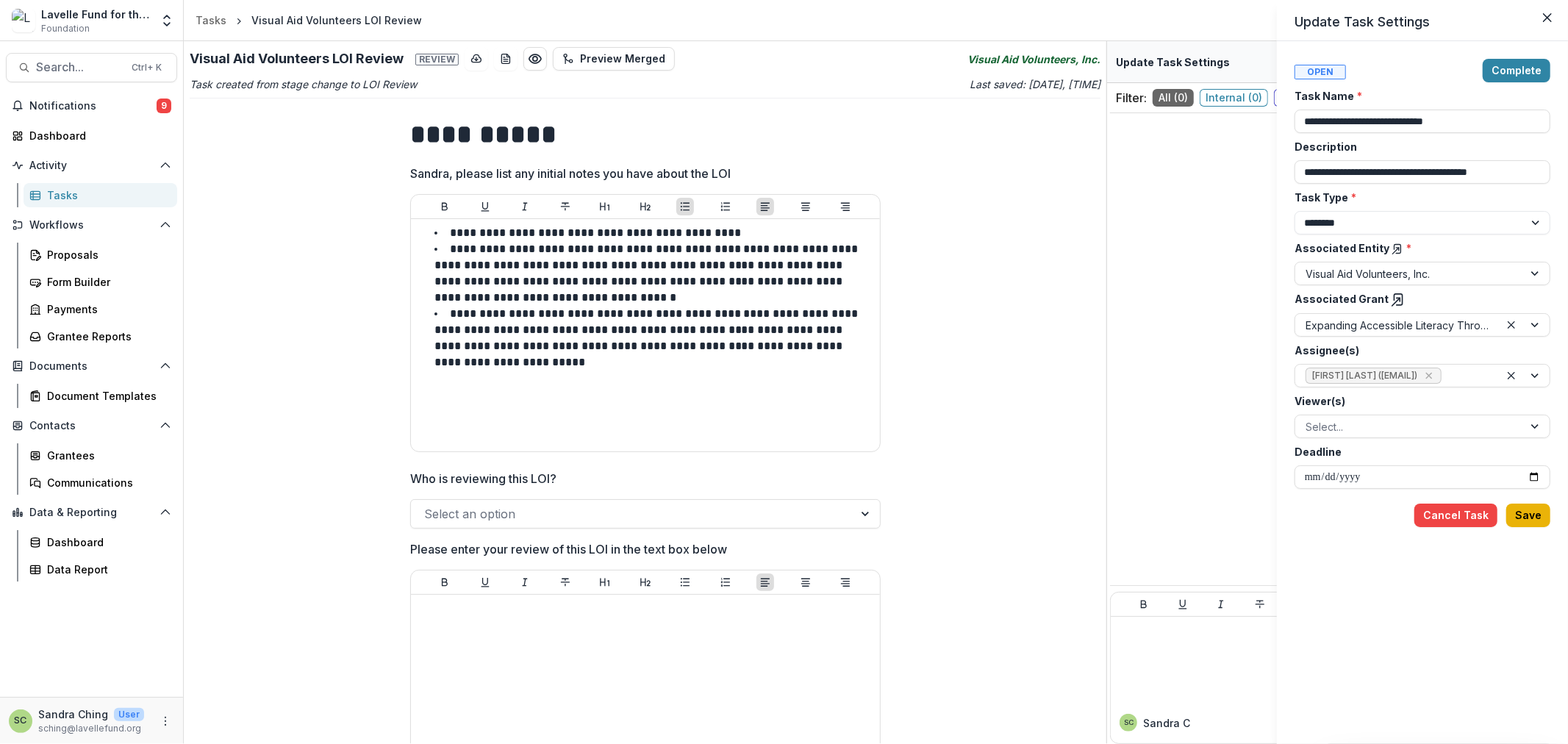 click on "Save" at bounding box center [1528, 515] 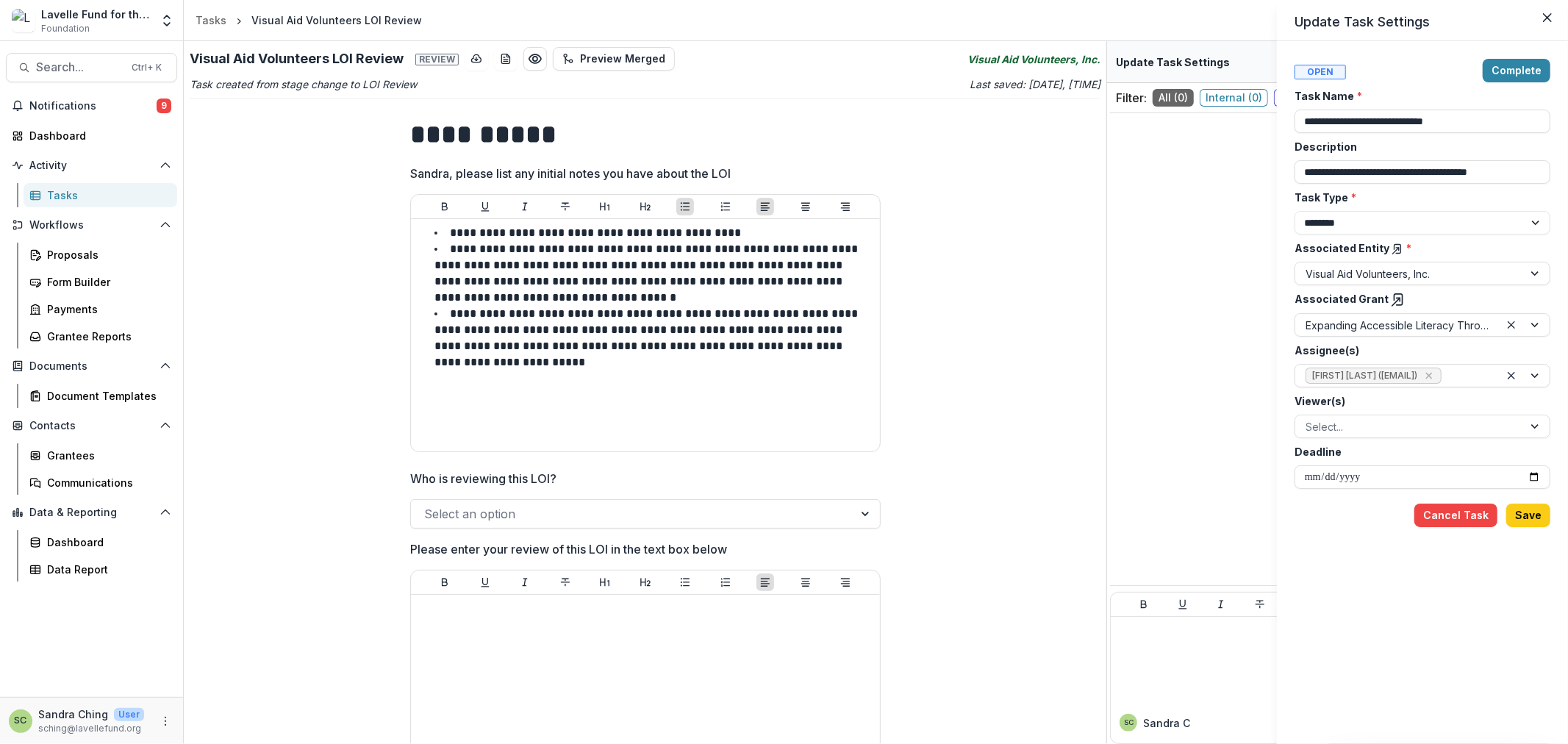 click on "**********" at bounding box center [784, 372] 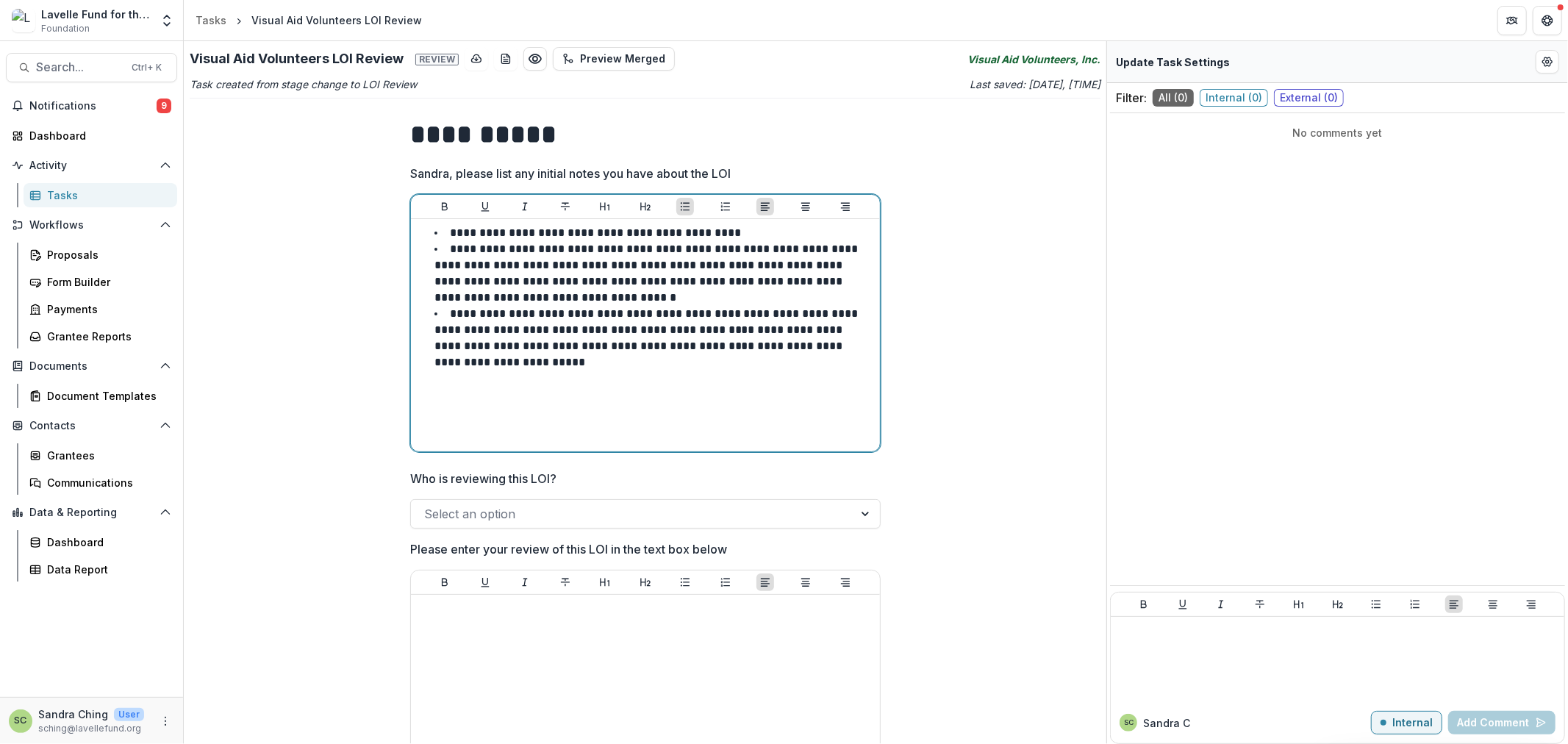 click on "**********" at bounding box center (654, 338) 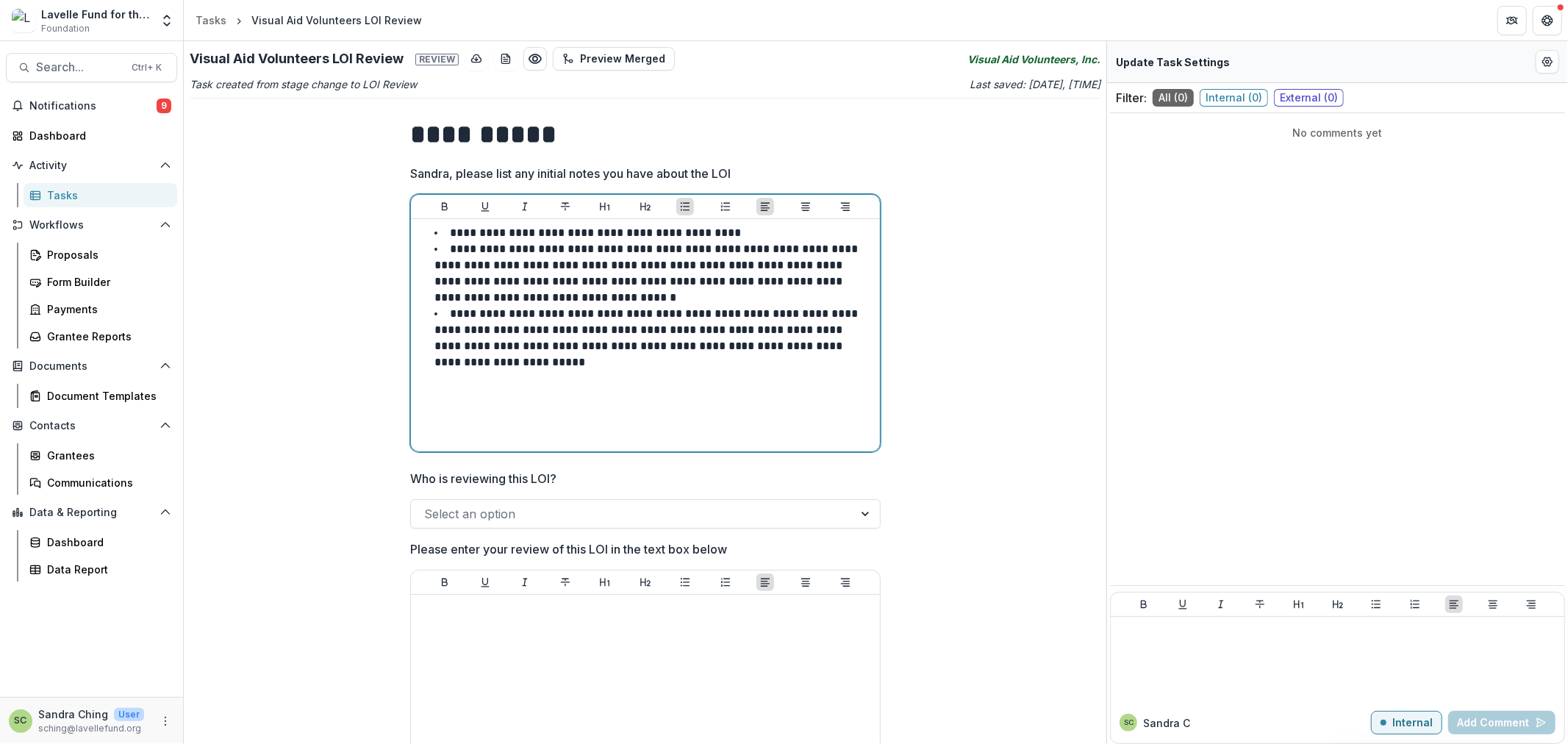 click on "**********" at bounding box center [654, 338] 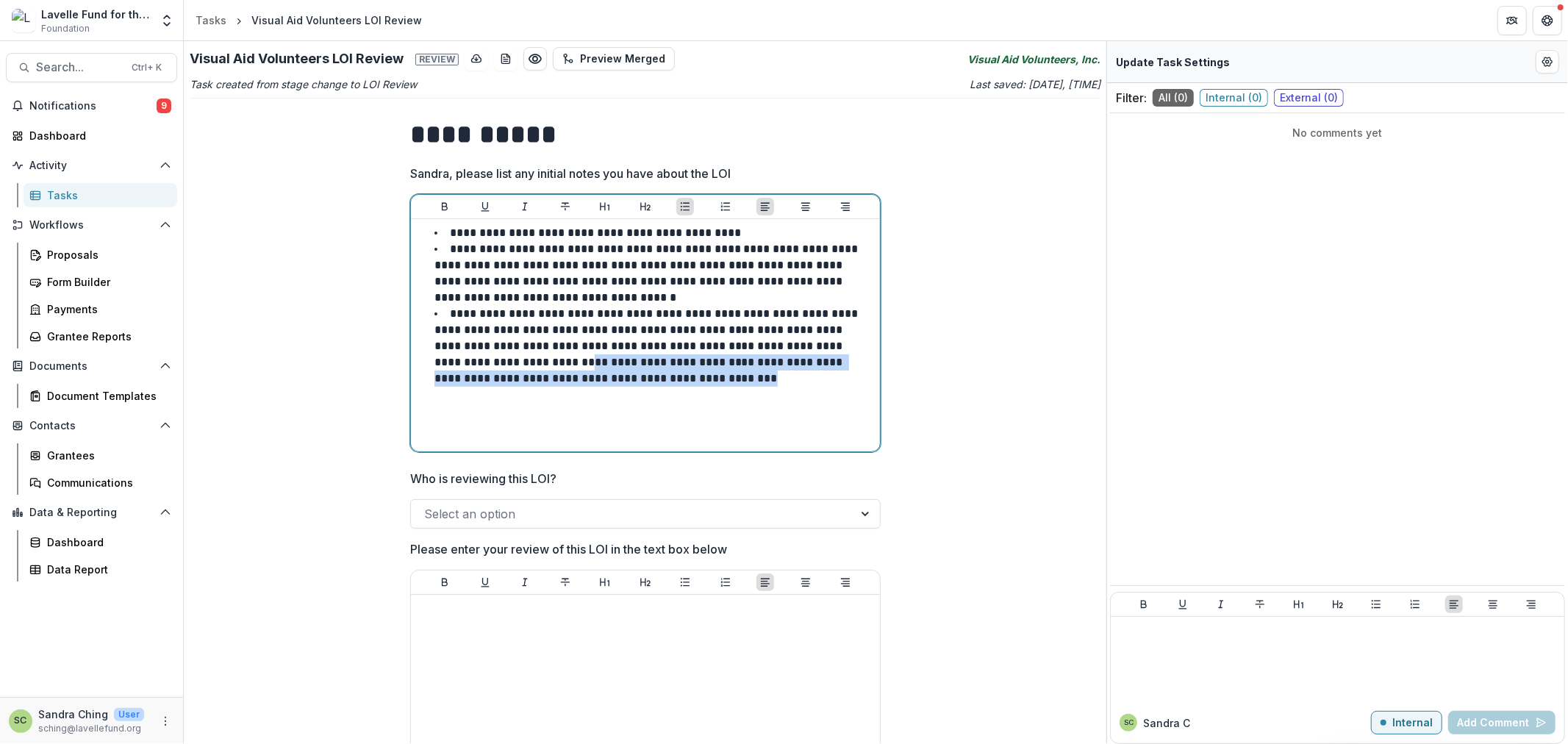 drag, startPoint x: 649, startPoint y: 376, endPoint x: 429, endPoint y: 361, distance: 220.51077 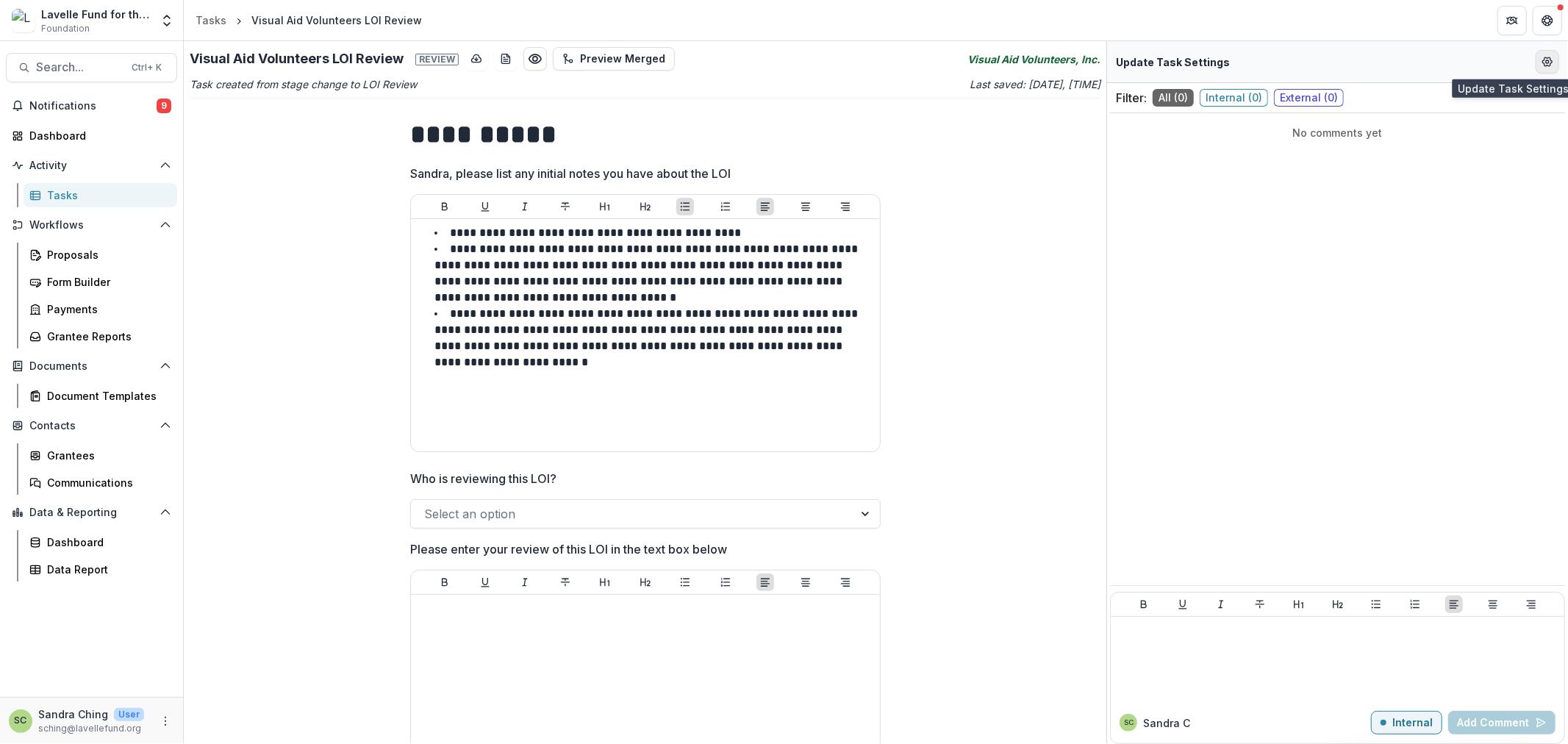 click 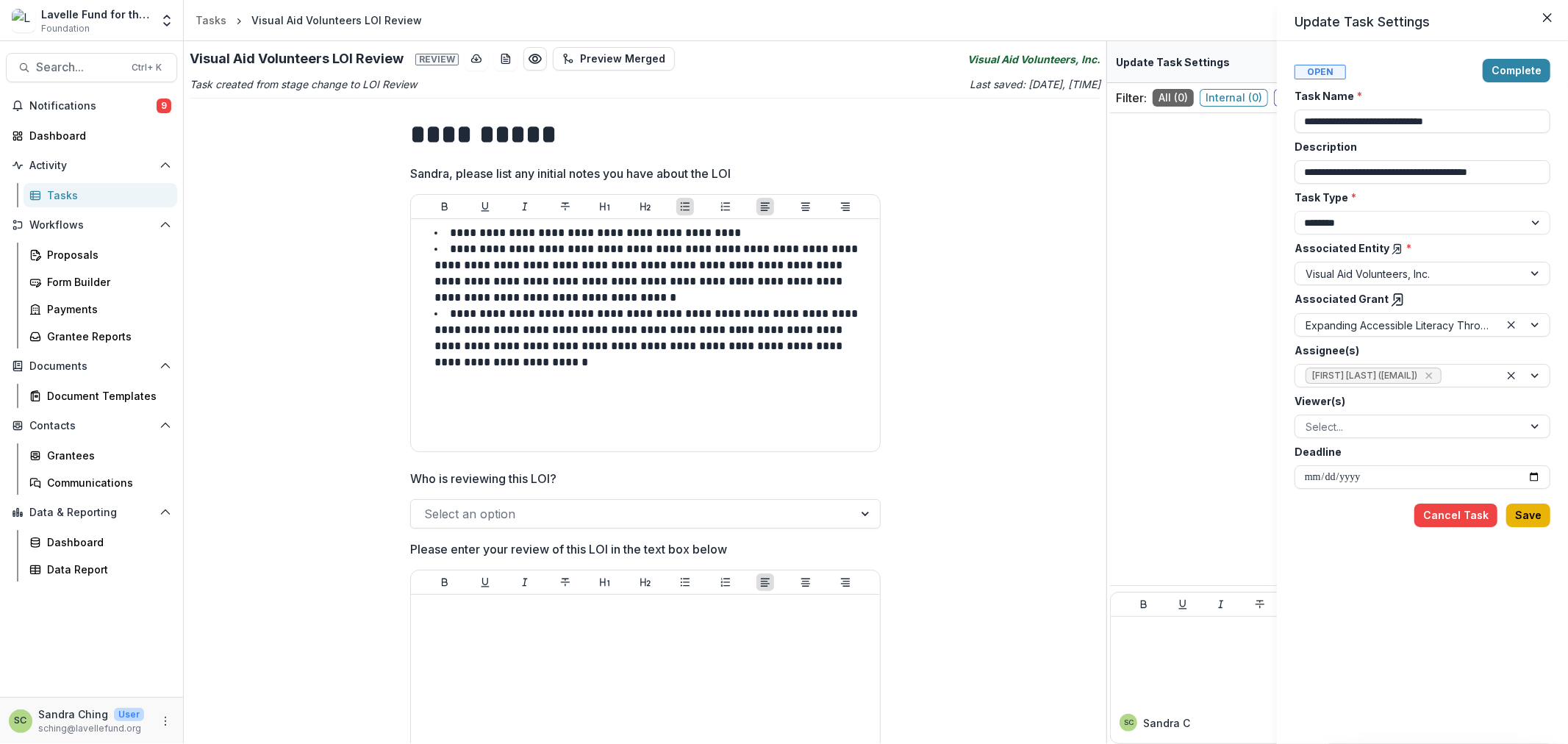 click on "Save" at bounding box center (1528, 515) 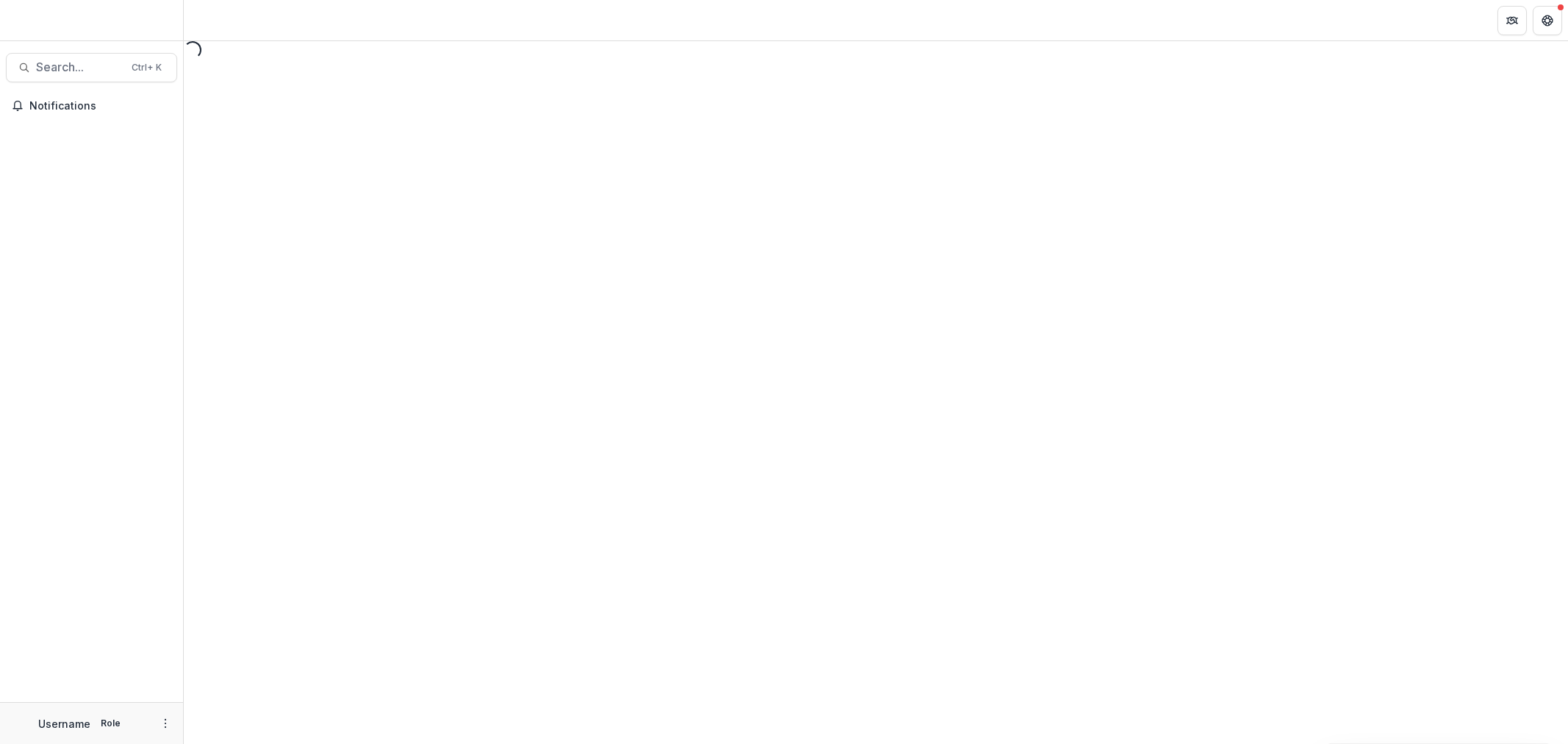 scroll, scrollTop: 0, scrollLeft: 0, axis: both 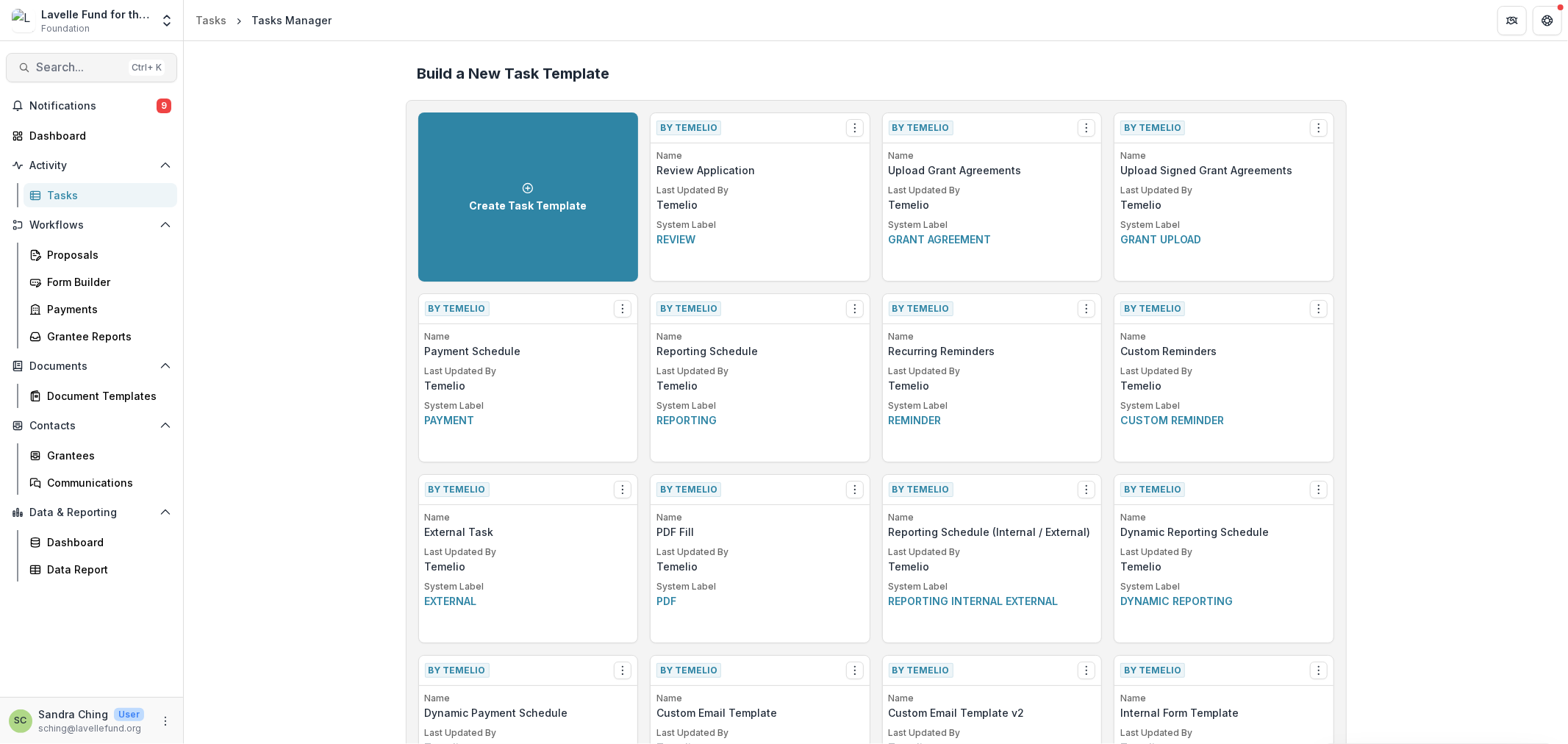 click on "Search..." at bounding box center (79, 67) 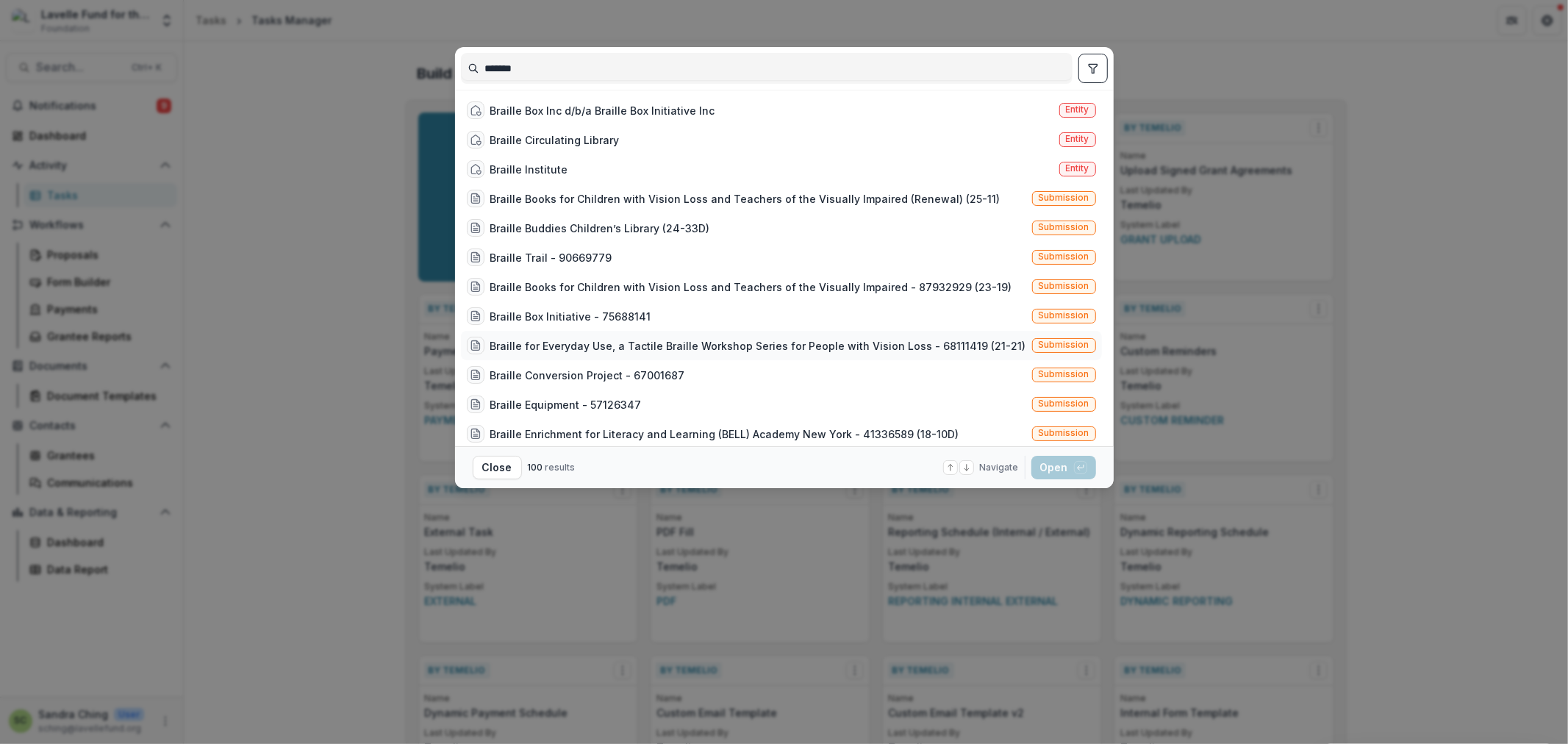 type on "*******" 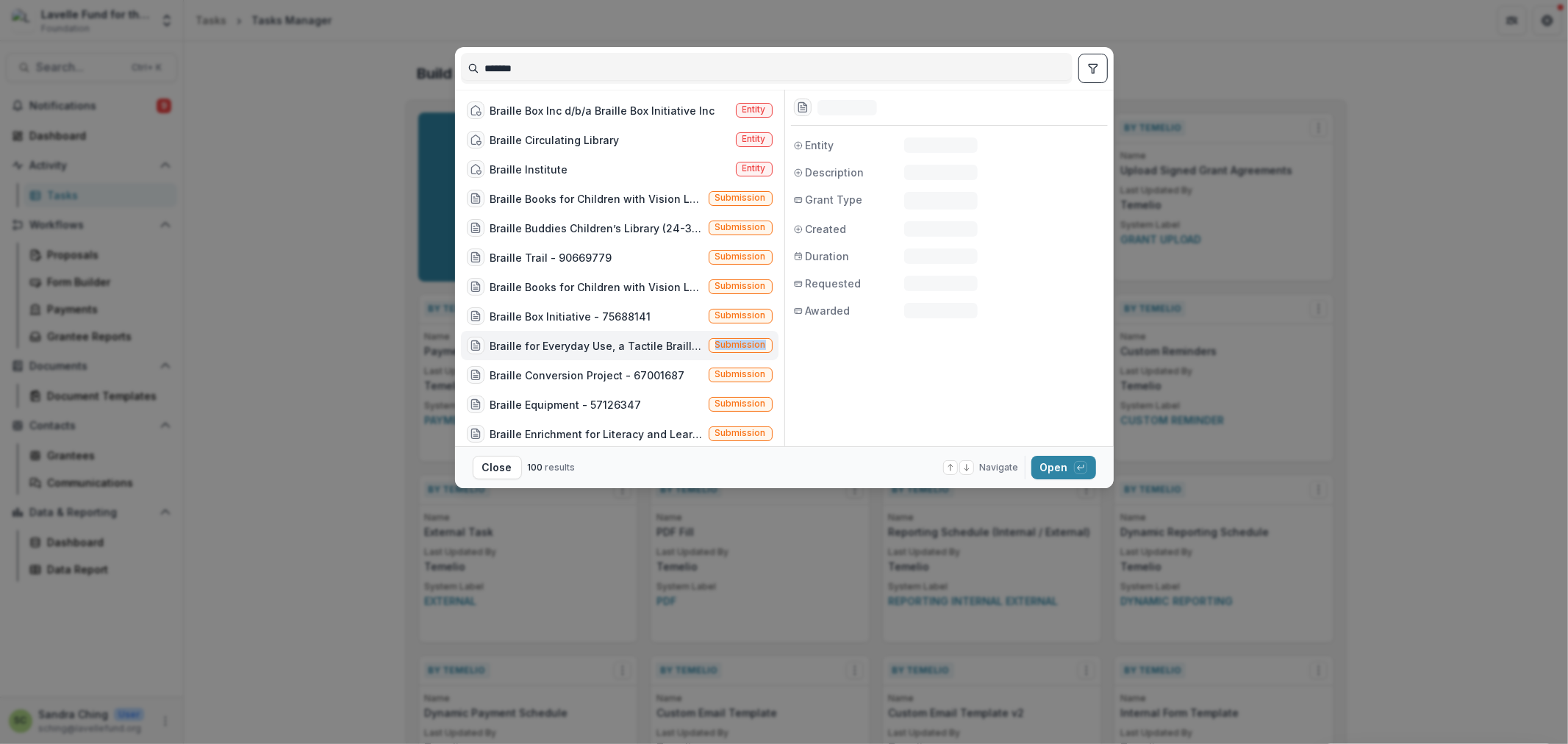 click on "Submission" at bounding box center [740, 346] 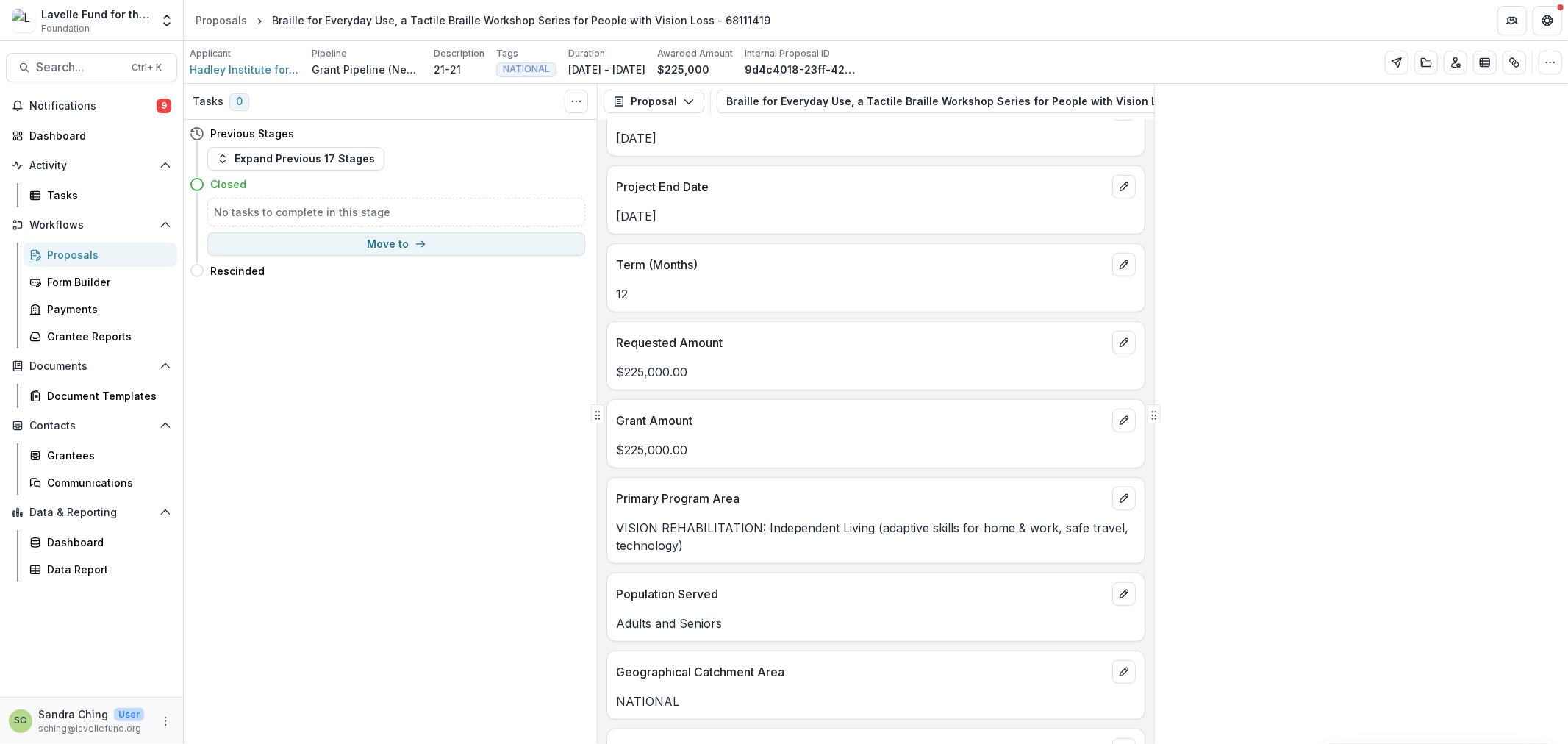 scroll, scrollTop: 1306, scrollLeft: 0, axis: vertical 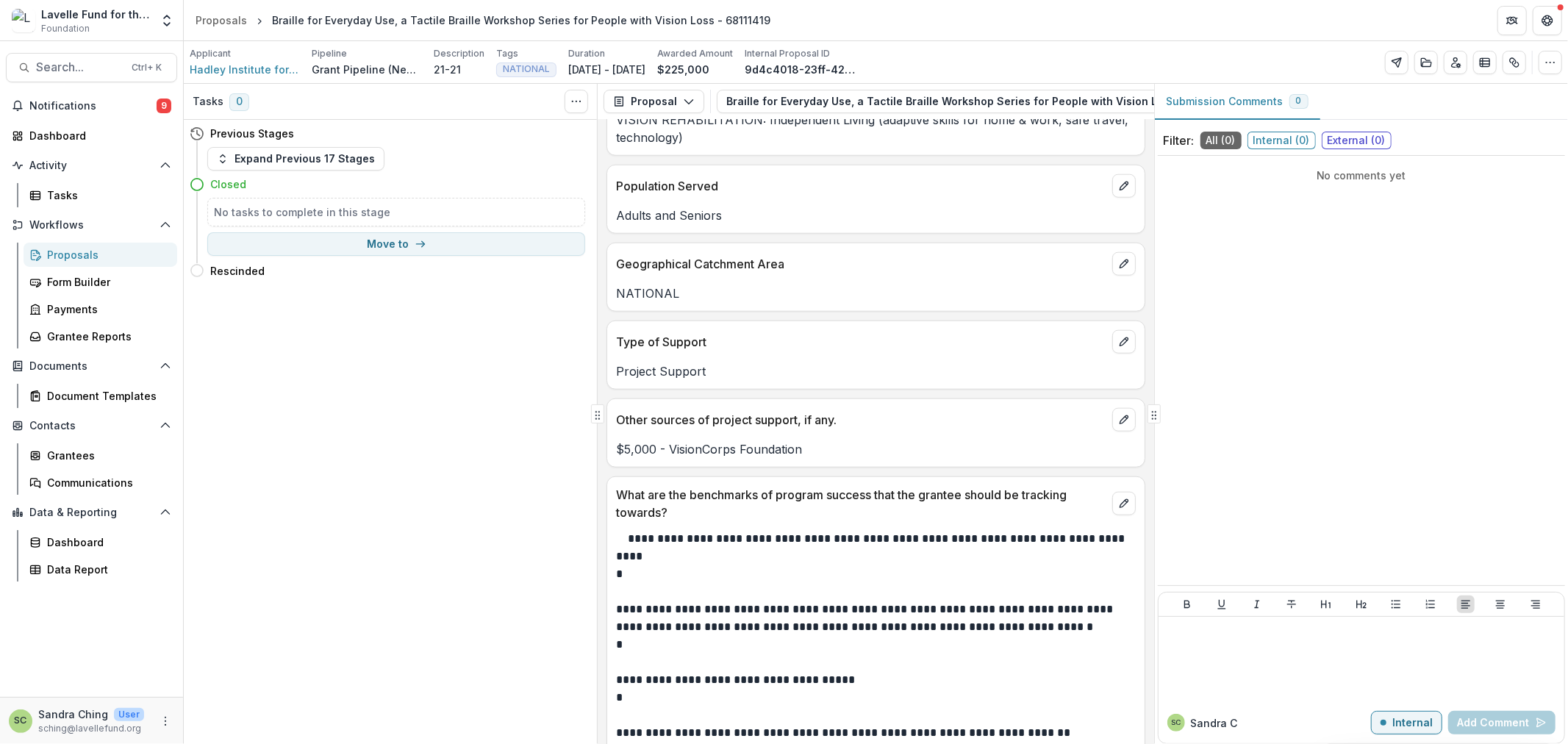 click on "Proposals" at bounding box center (106, 254) 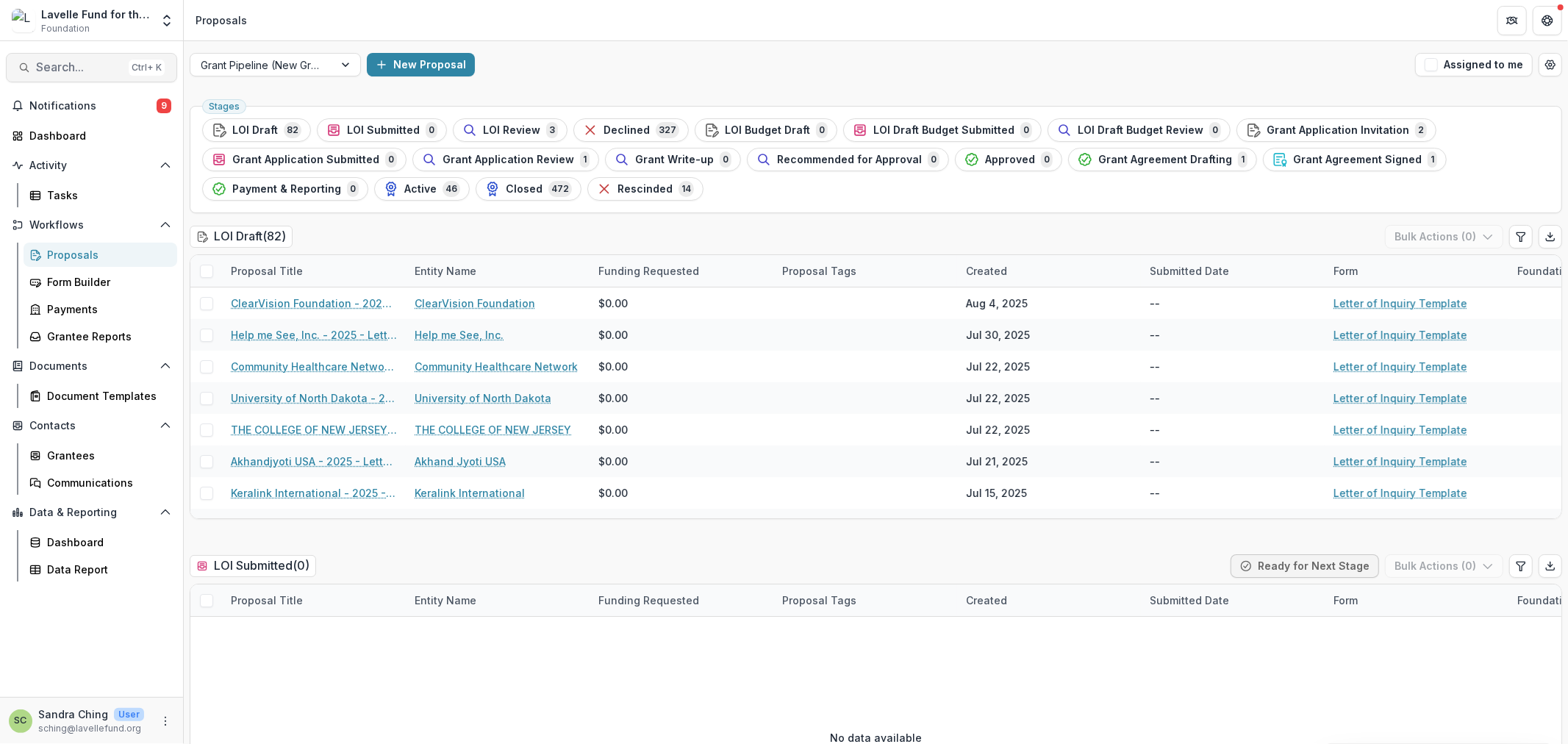 click on "Search... Ctrl  + K" at bounding box center [91, 68] 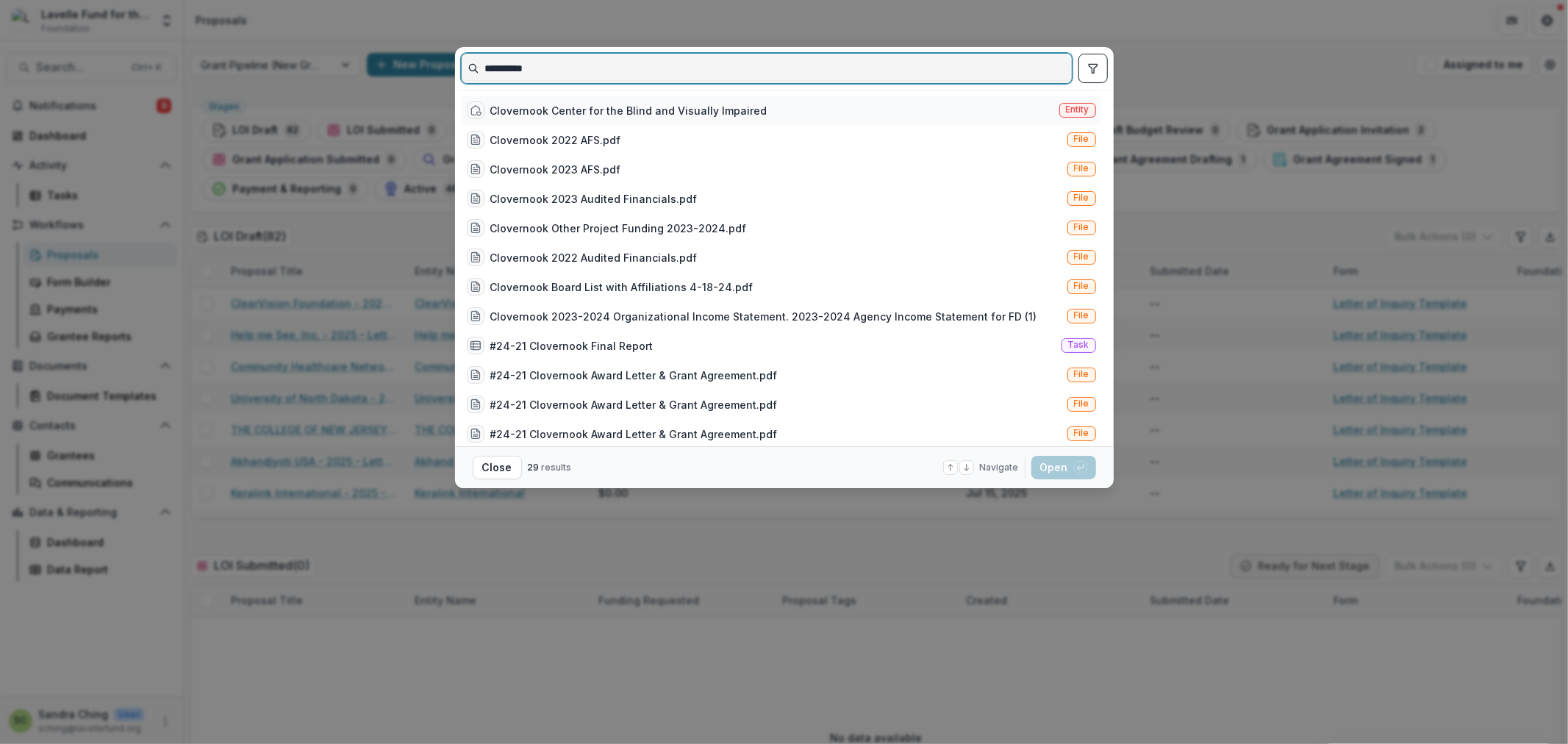 type on "**********" 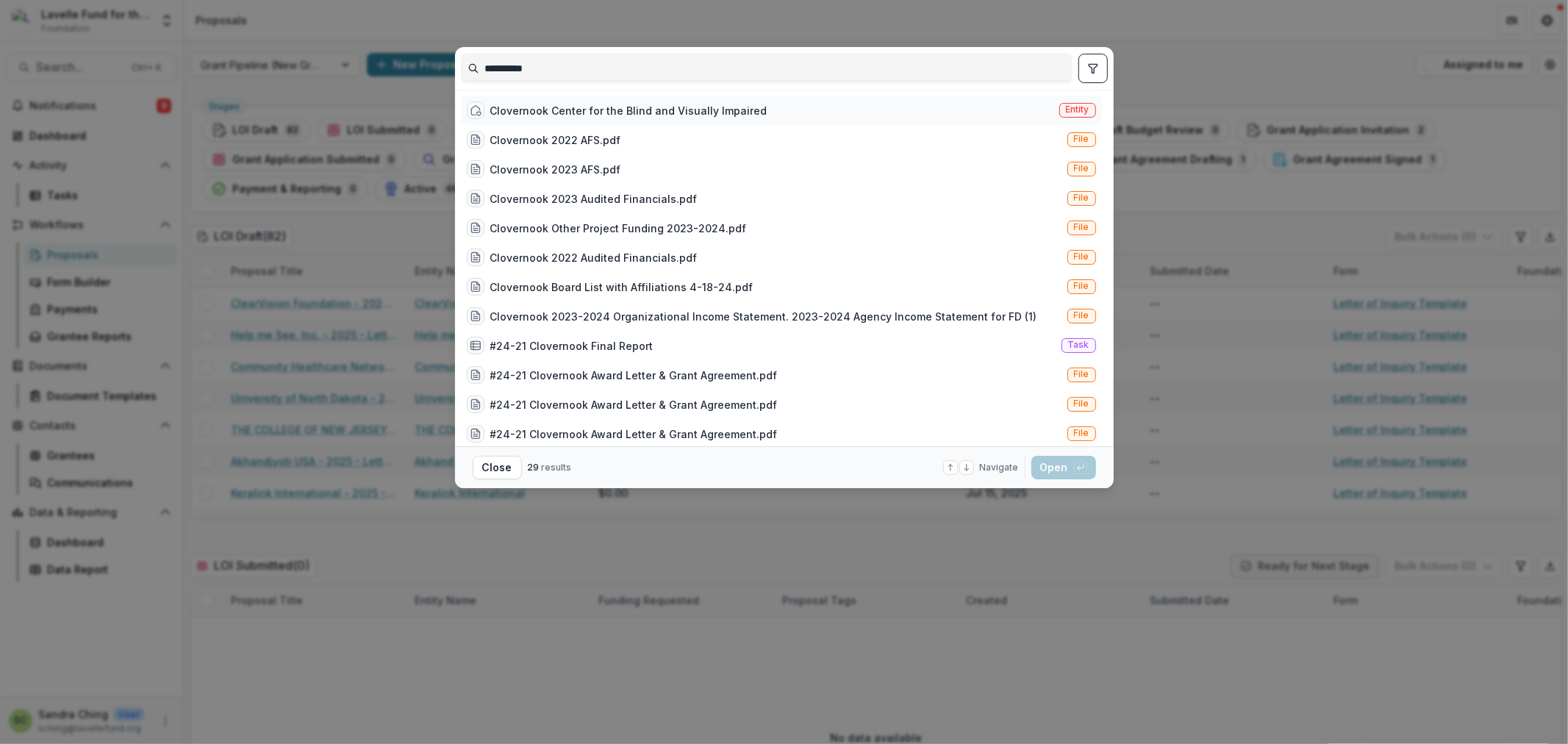 click on "Clovernook Center for the Blind and Visually Impaired" at bounding box center [629, 110] 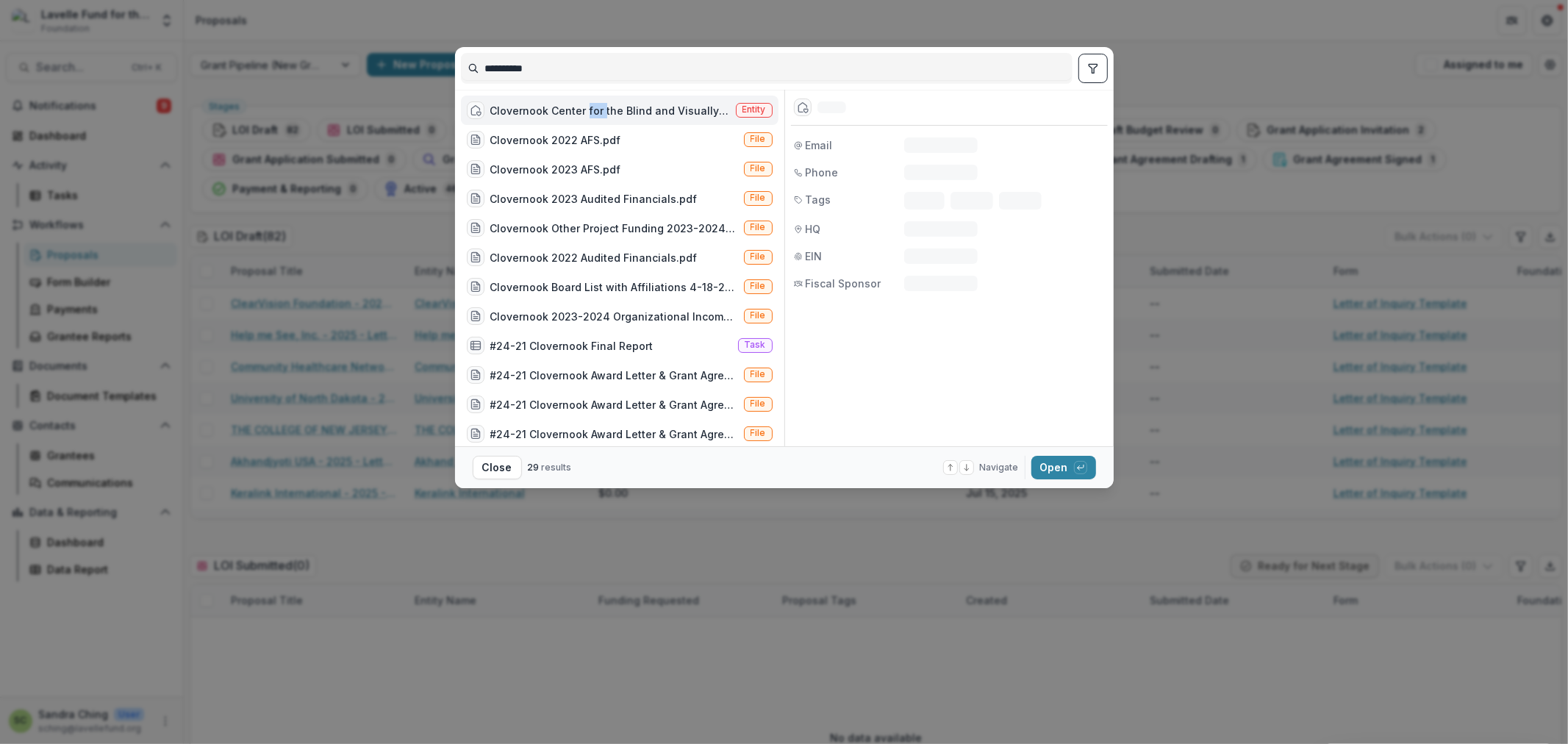 click on "Clovernook Center for the Blind and Visually Impaired" at bounding box center (610, 110) 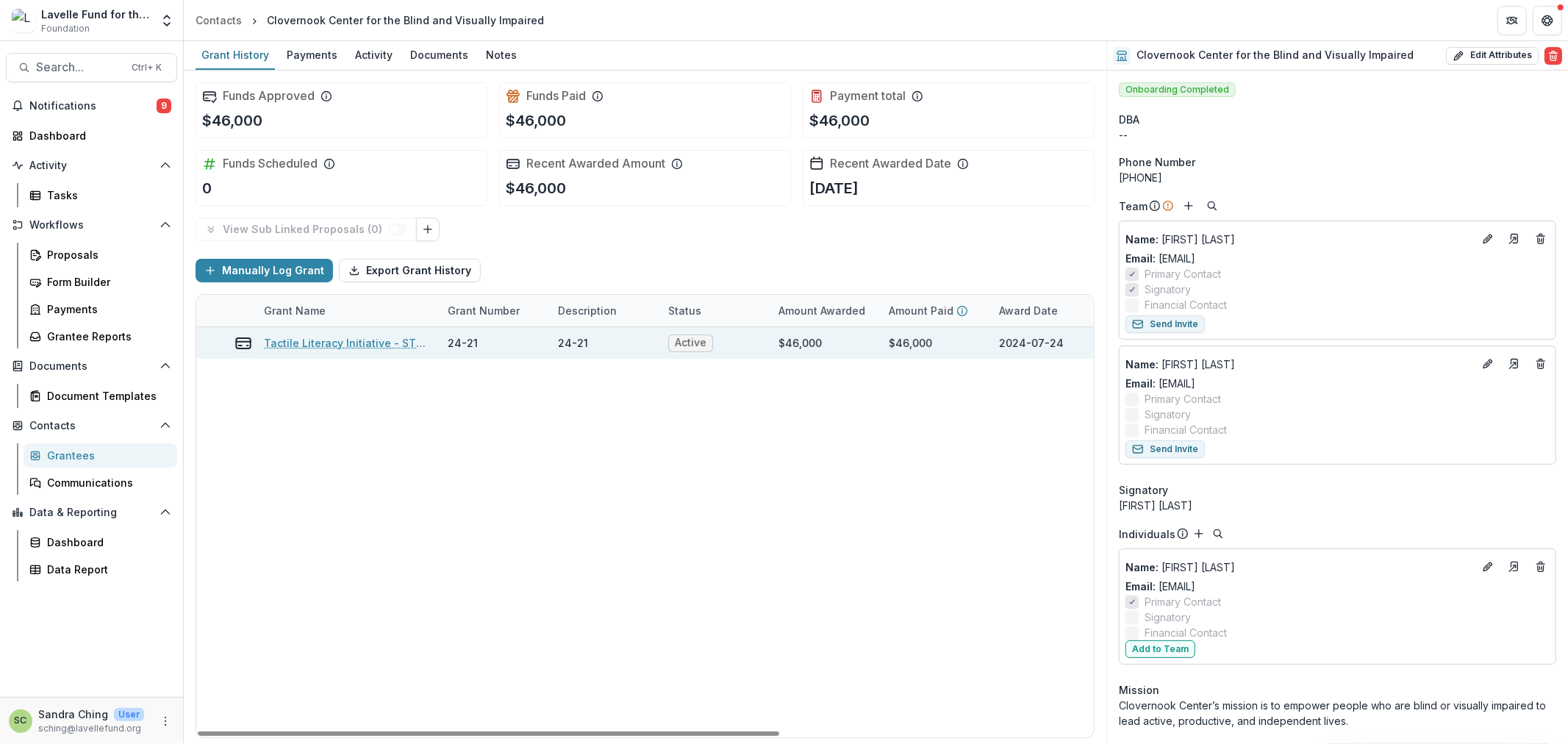 click on "Tactile Literacy Initiative - STEM Kits" at bounding box center [347, 343] 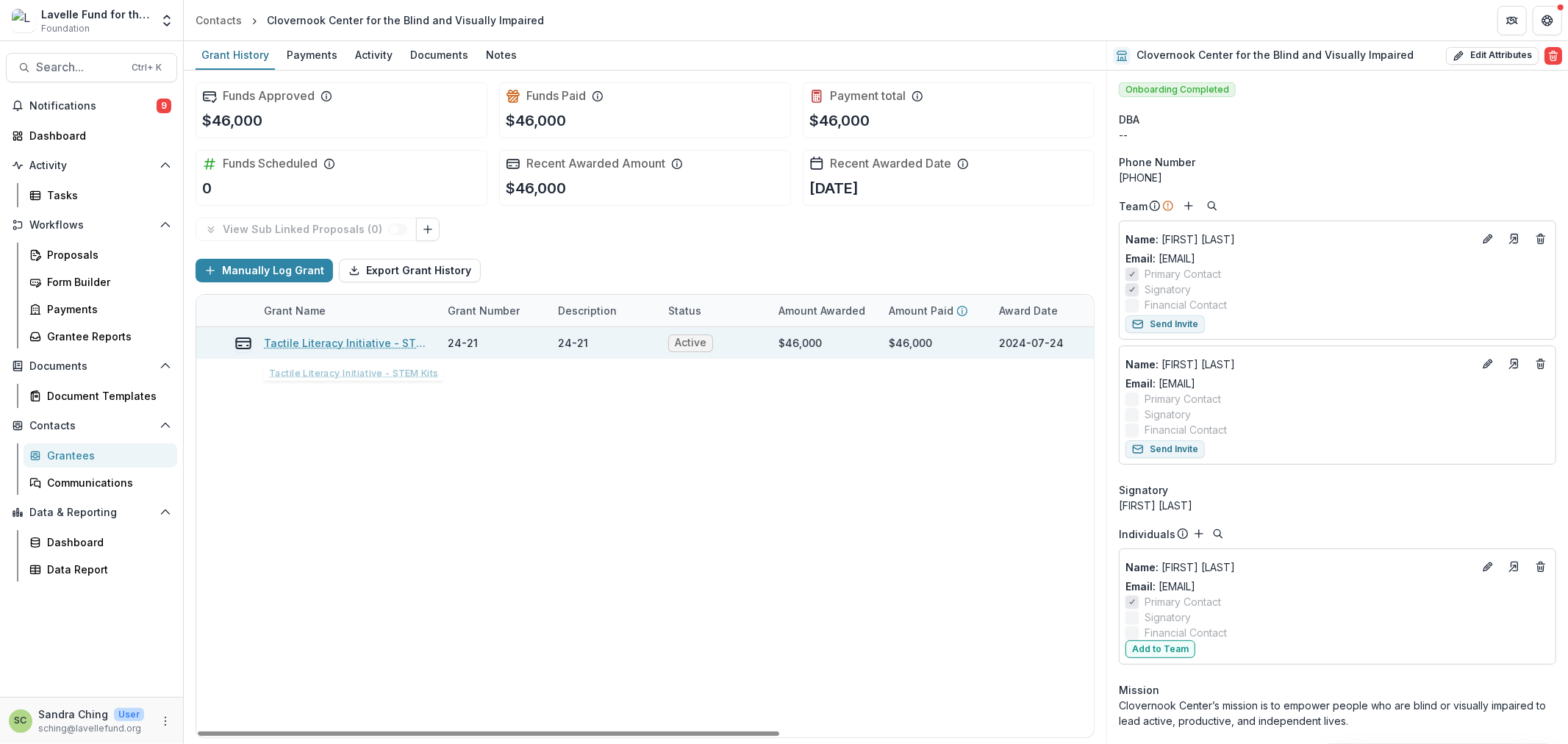 click on "Tactile Literacy Initiative - STEM Kits" at bounding box center [347, 343] 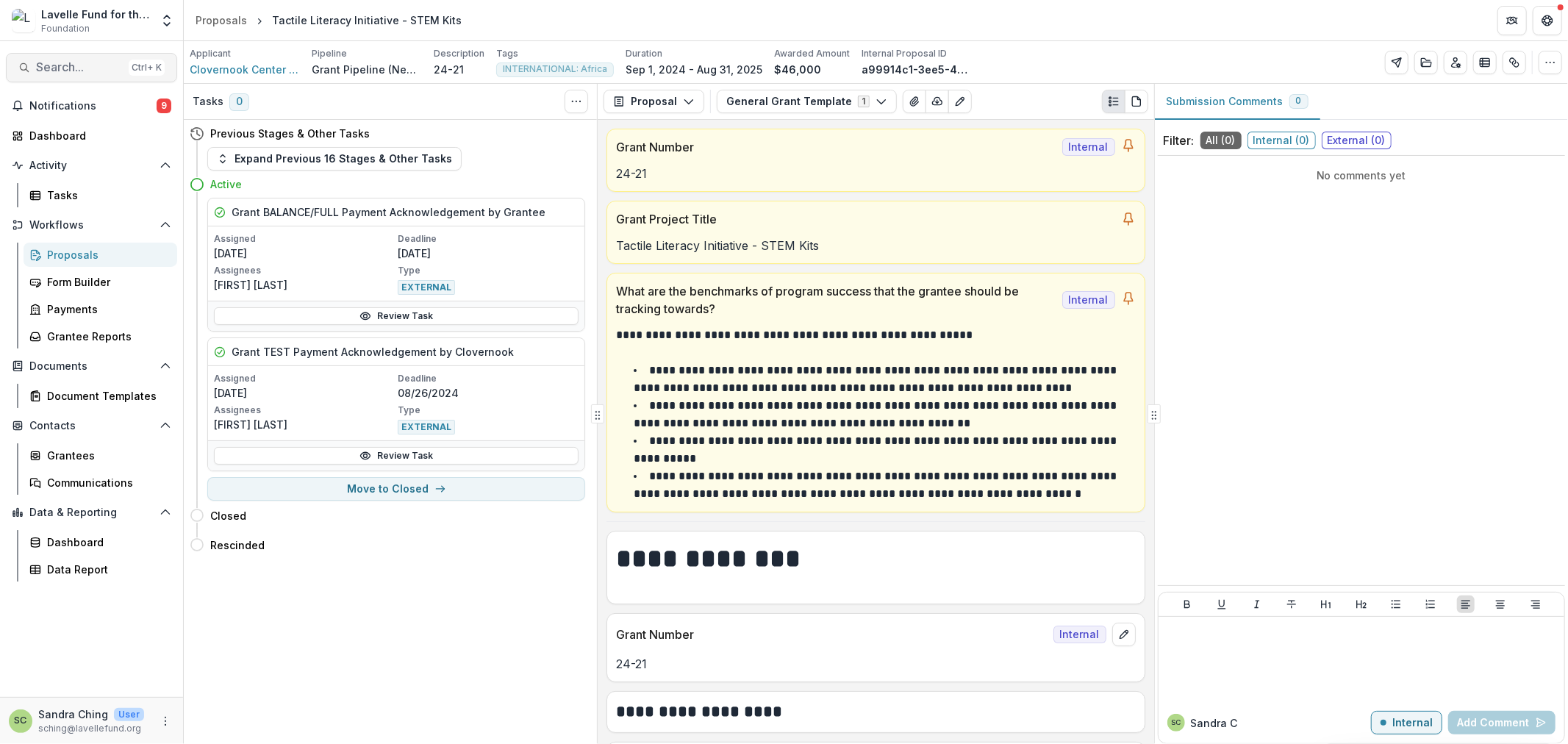 click on "Search..." at bounding box center (79, 67) 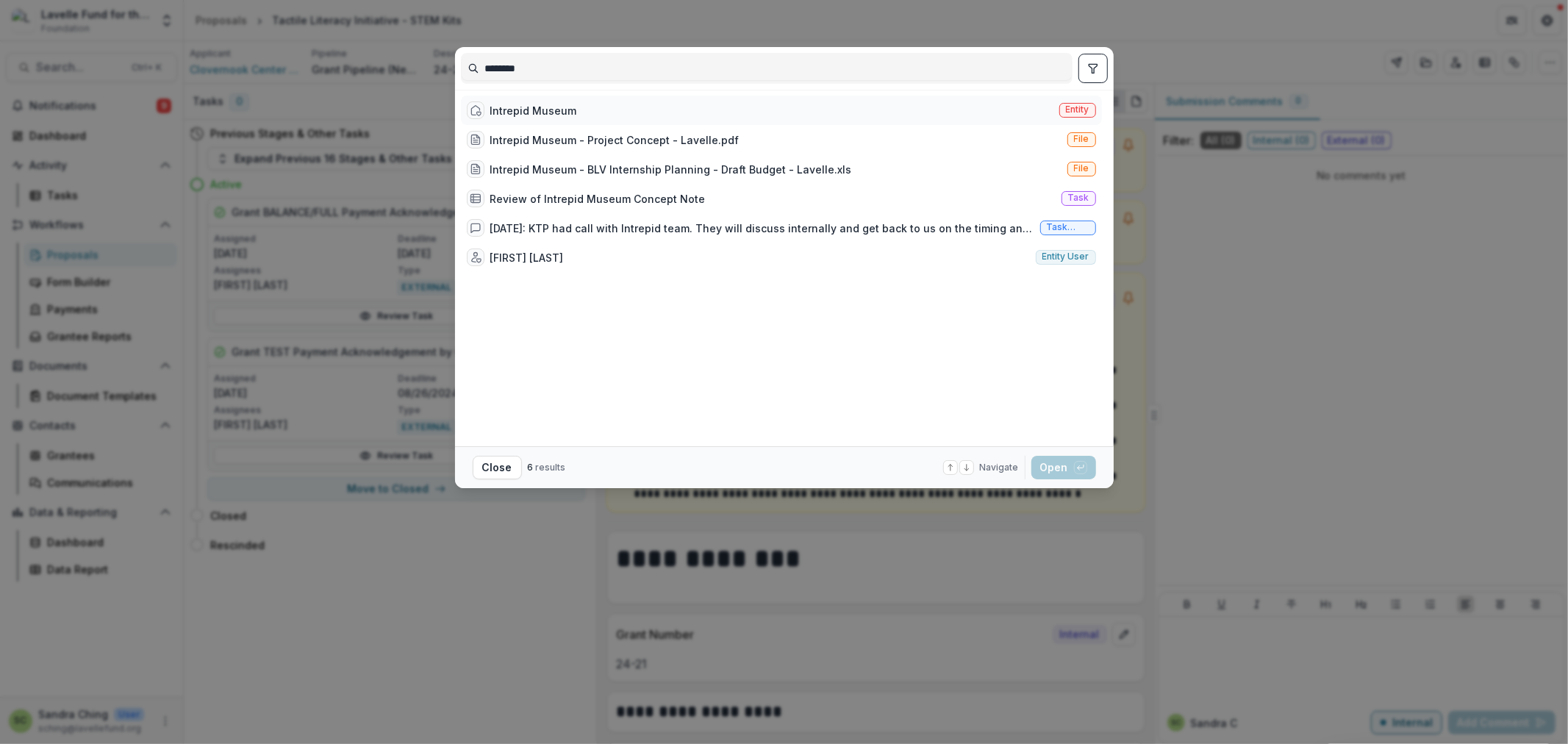 type on "********" 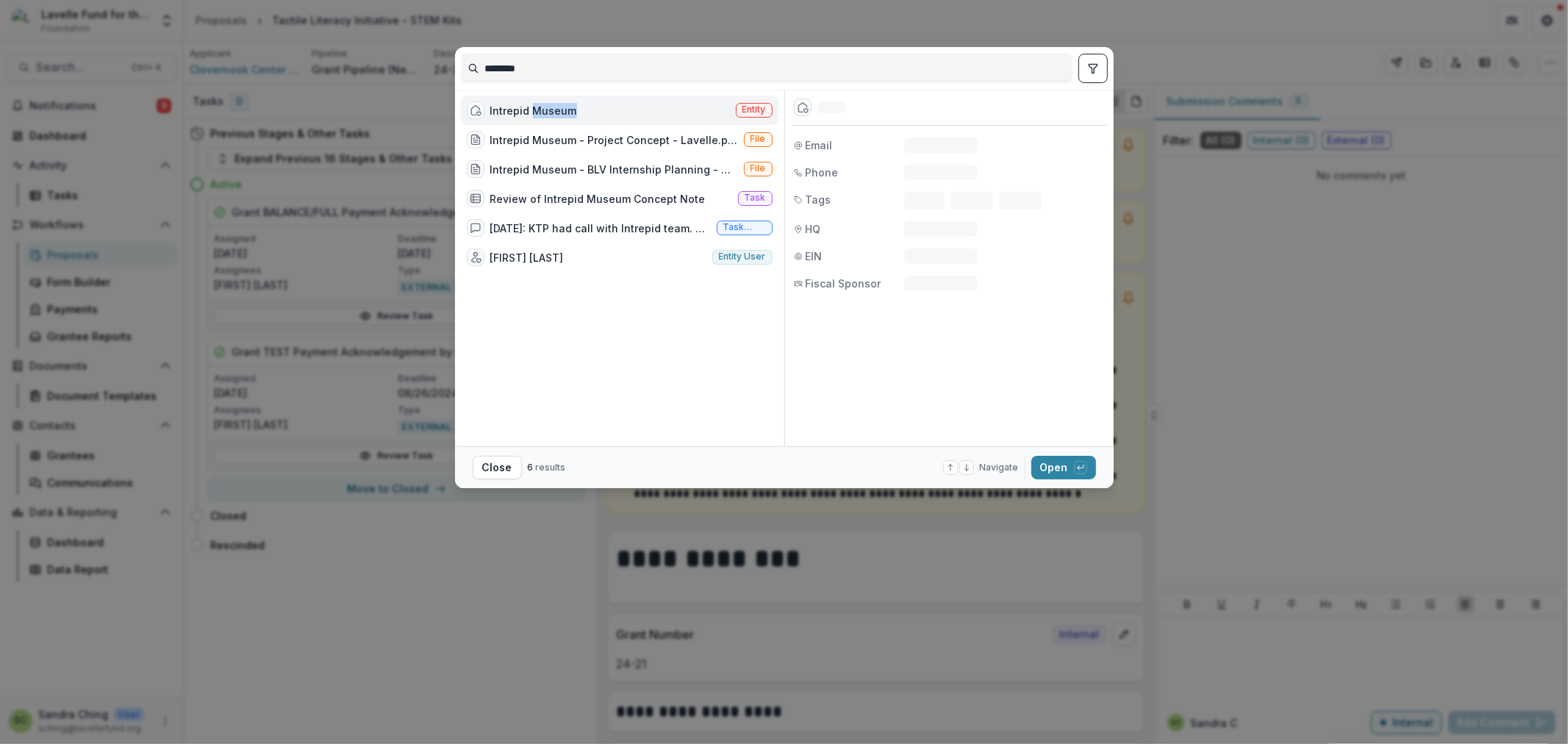 click on "Intrepid Museum" at bounding box center [534, 110] 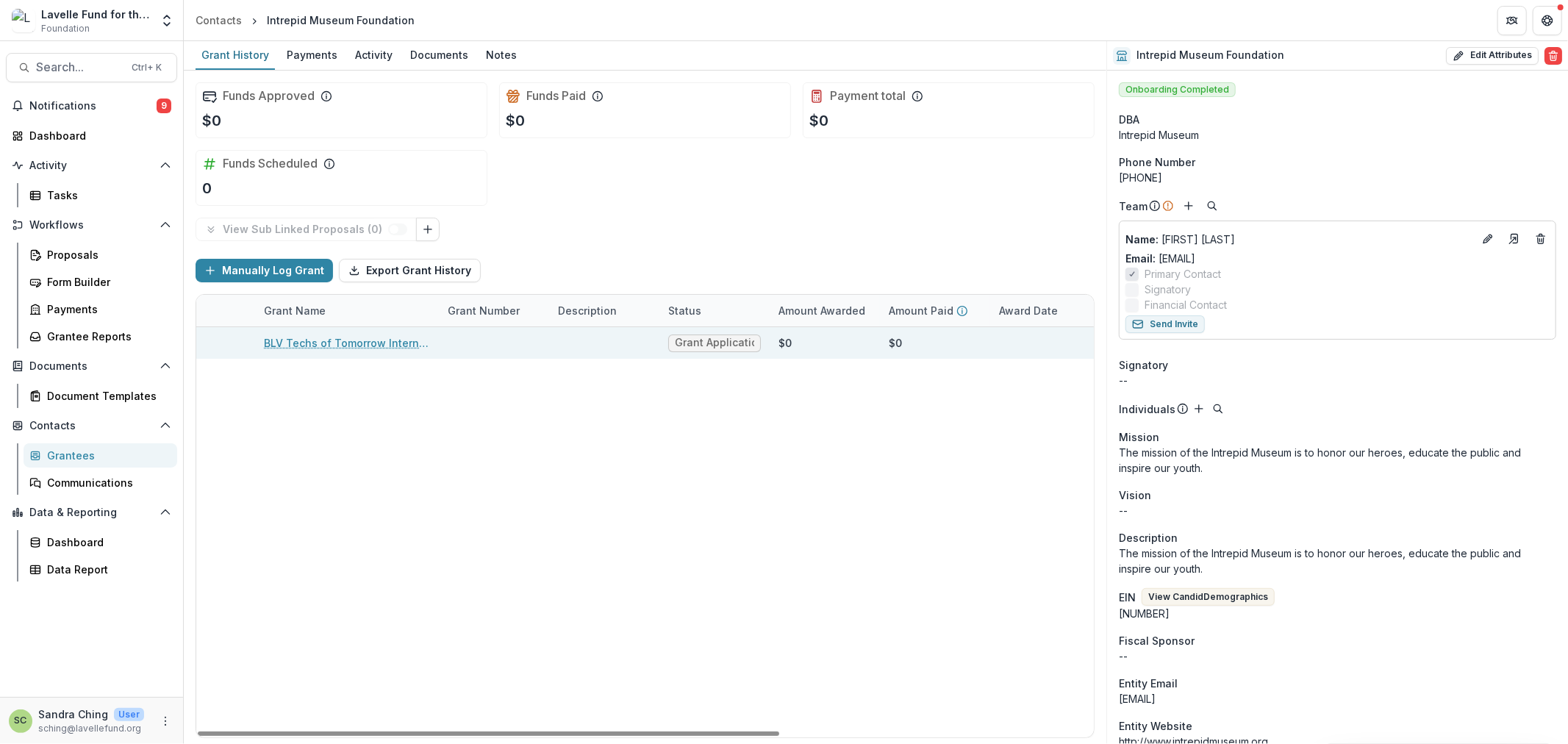 click on "BLV Techs of Tomorrow Internship - Assessment & Planning project" at bounding box center [347, 343] 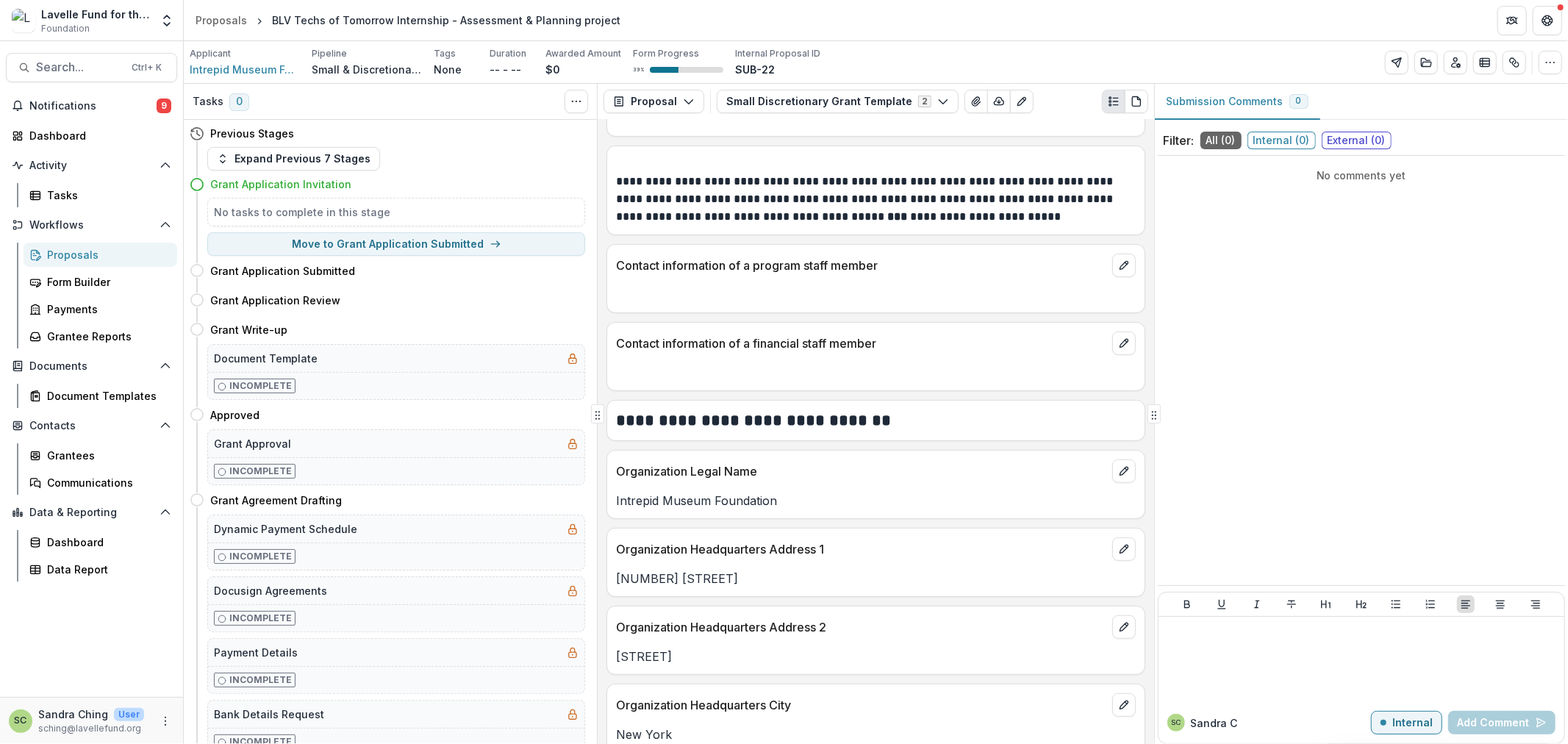 scroll, scrollTop: 735, scrollLeft: 0, axis: vertical 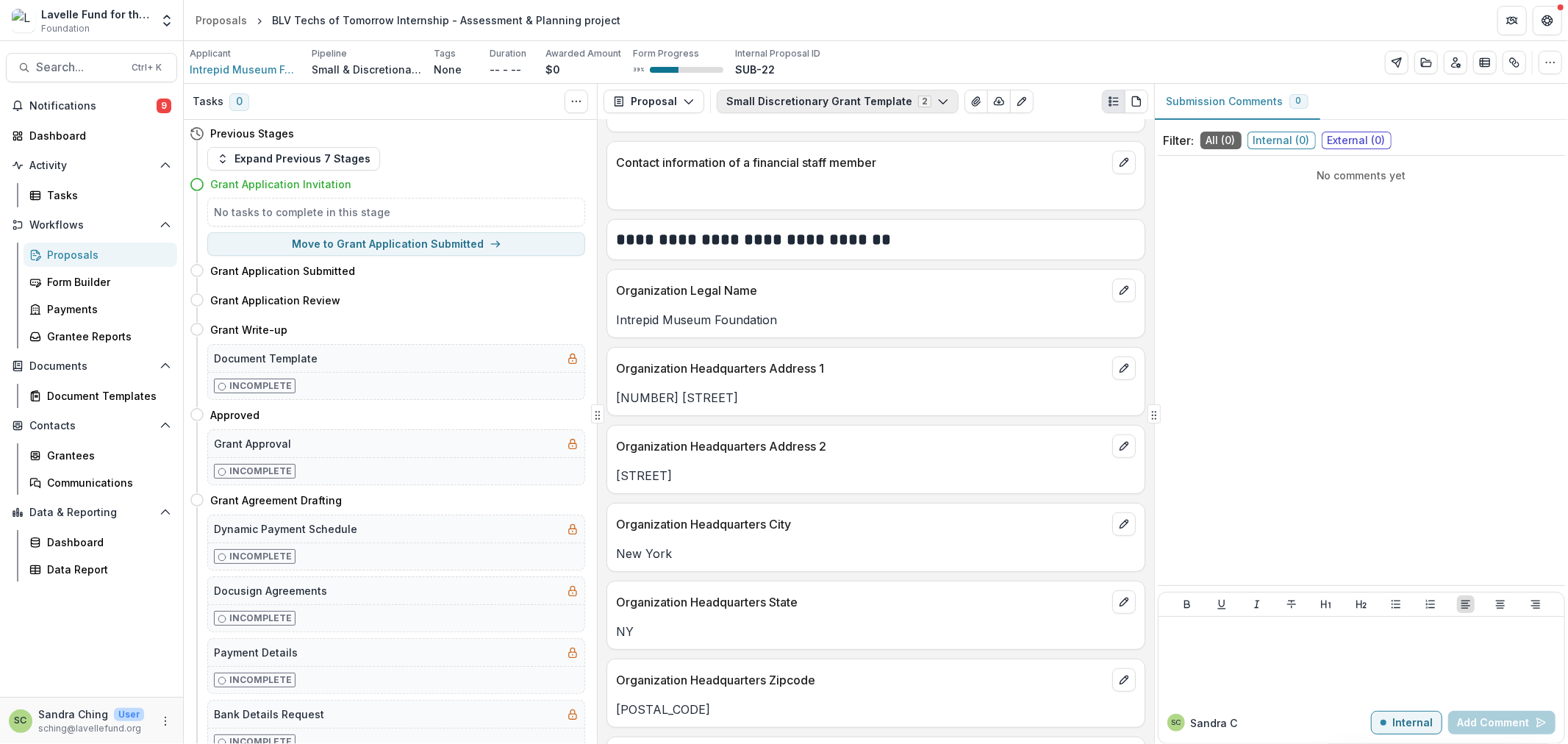 click on "Small Discretionary Grant Template 2" at bounding box center [837, 101] 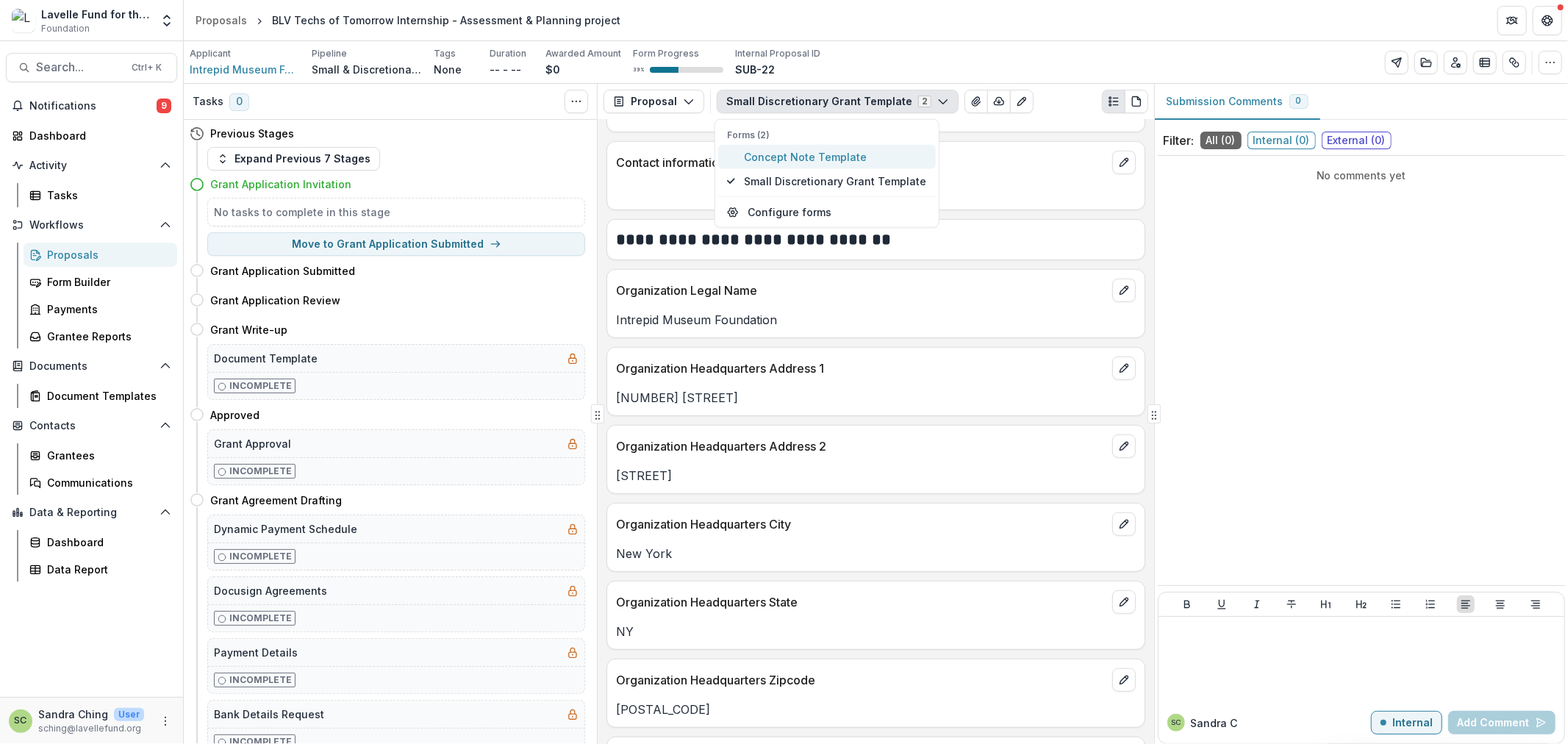 click on "Concept Note Template" at bounding box center [835, 157] 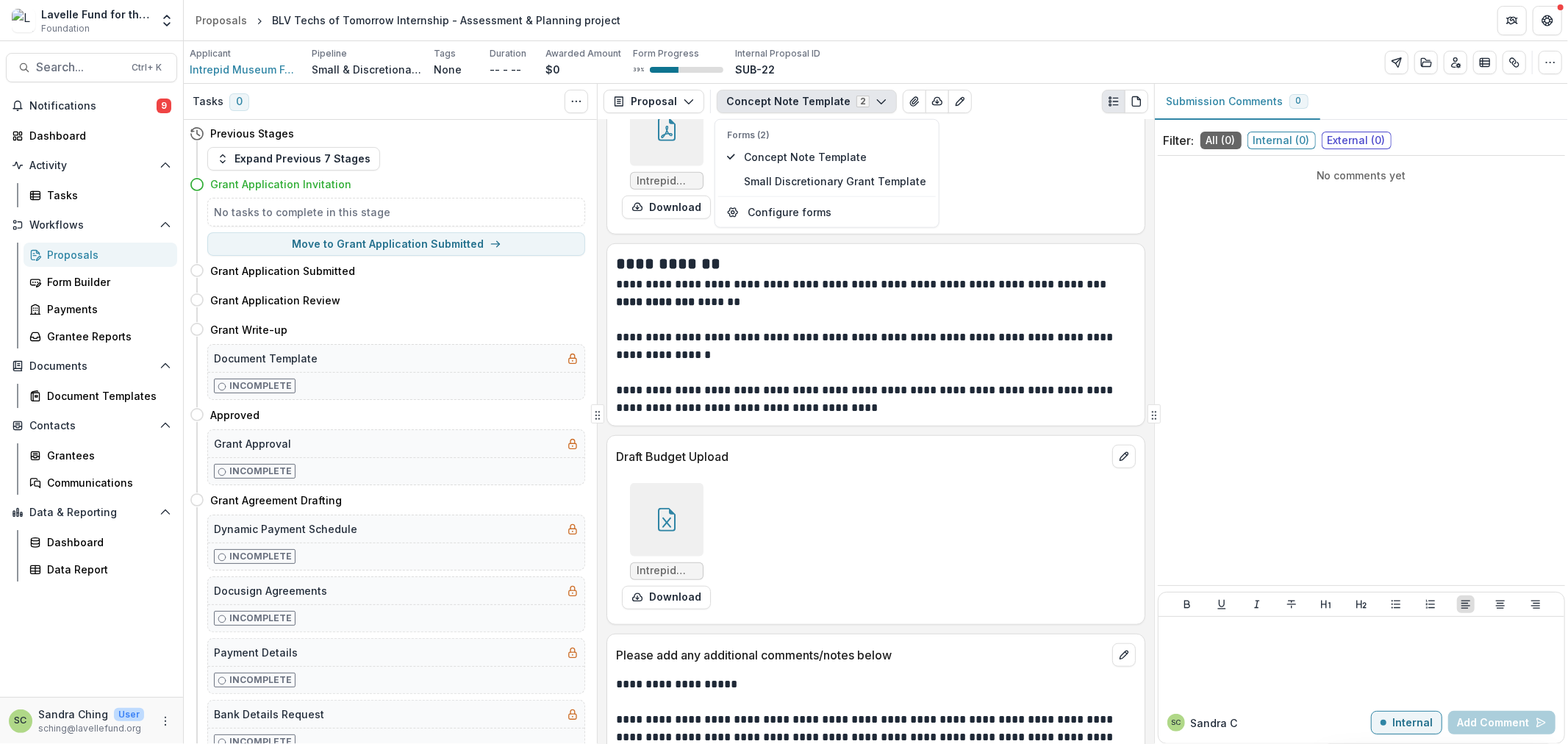 click at bounding box center [876, 320] 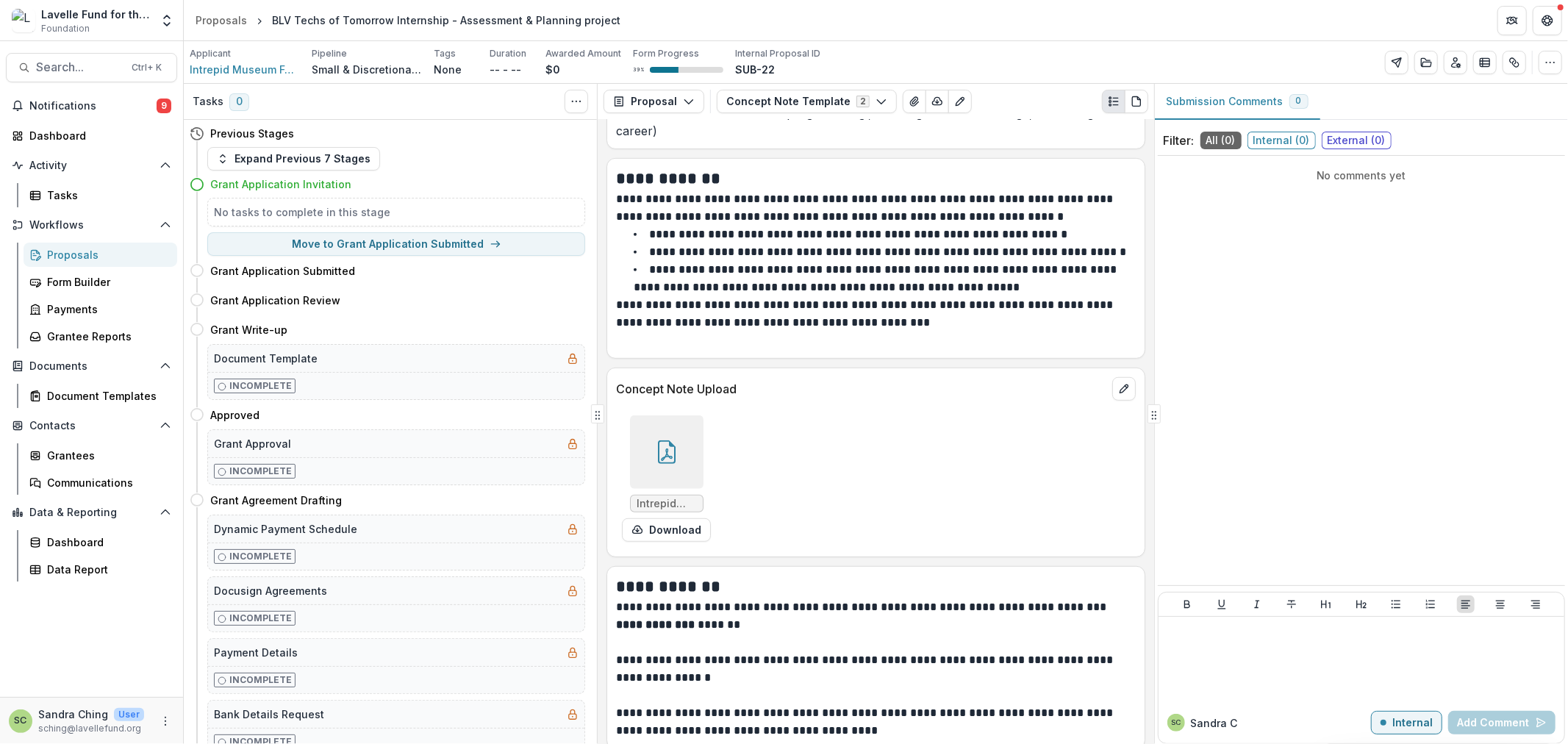 scroll, scrollTop: 766, scrollLeft: 0, axis: vertical 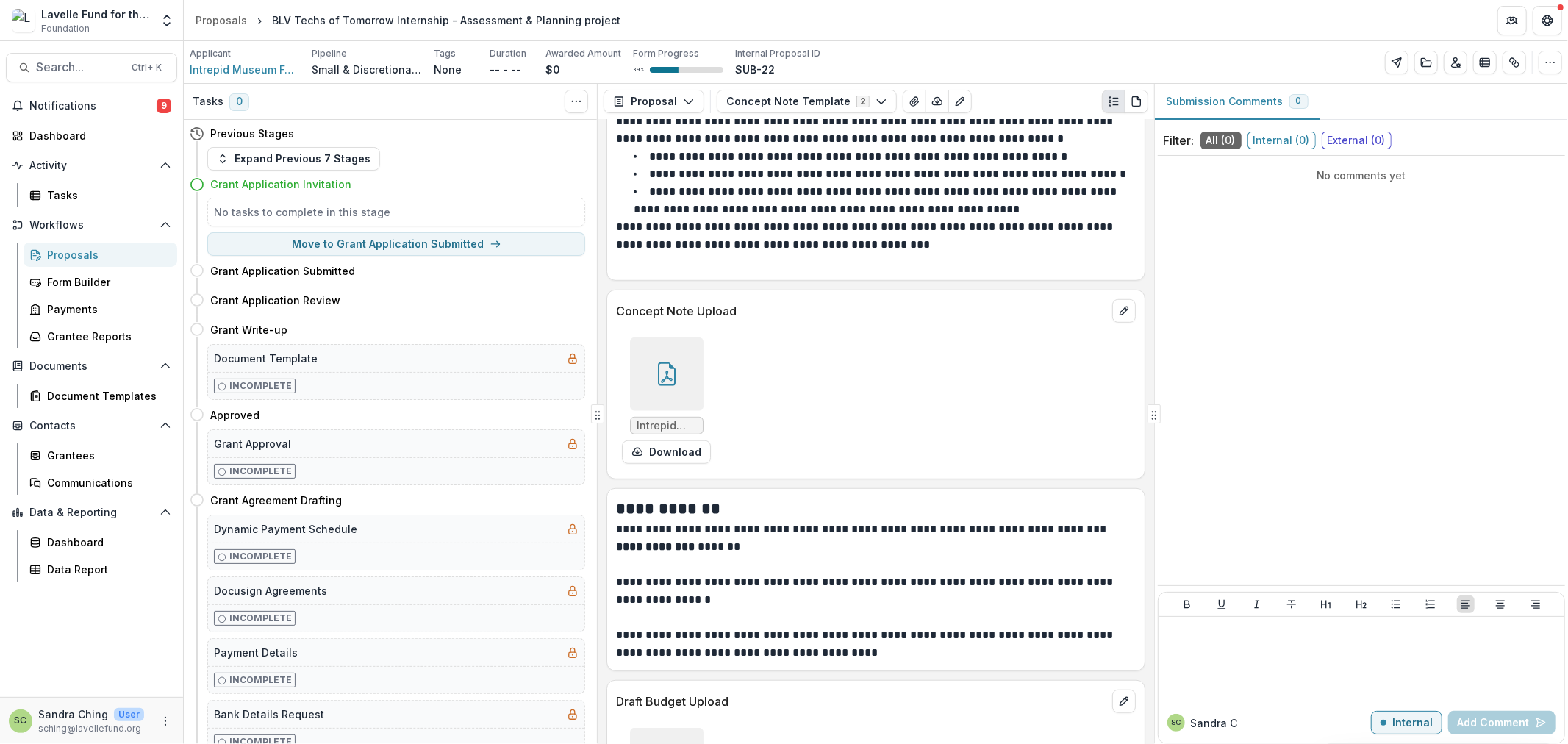 click at bounding box center (667, 374) 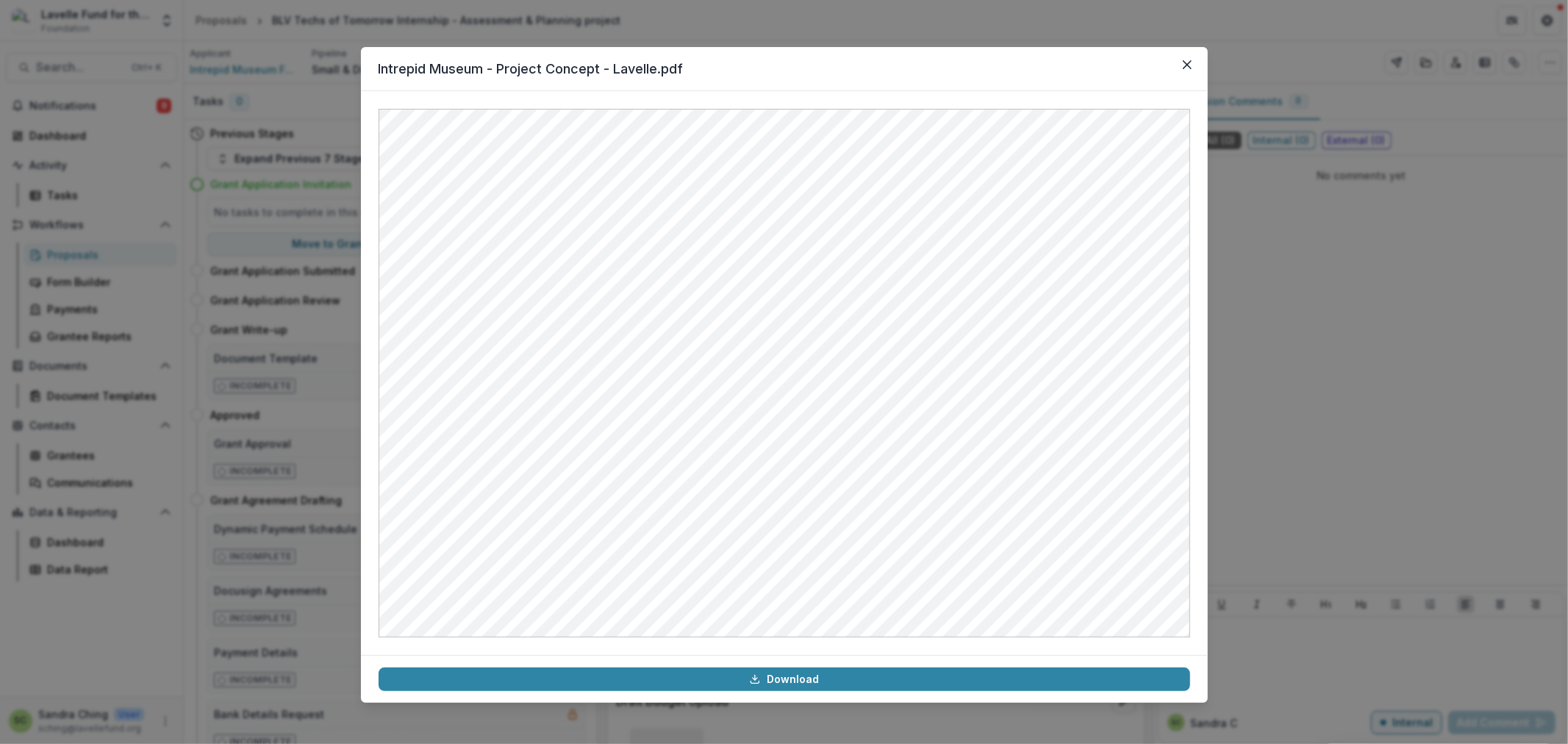 drag, startPoint x: 1497, startPoint y: 261, endPoint x: 1486, endPoint y: 261, distance: 11 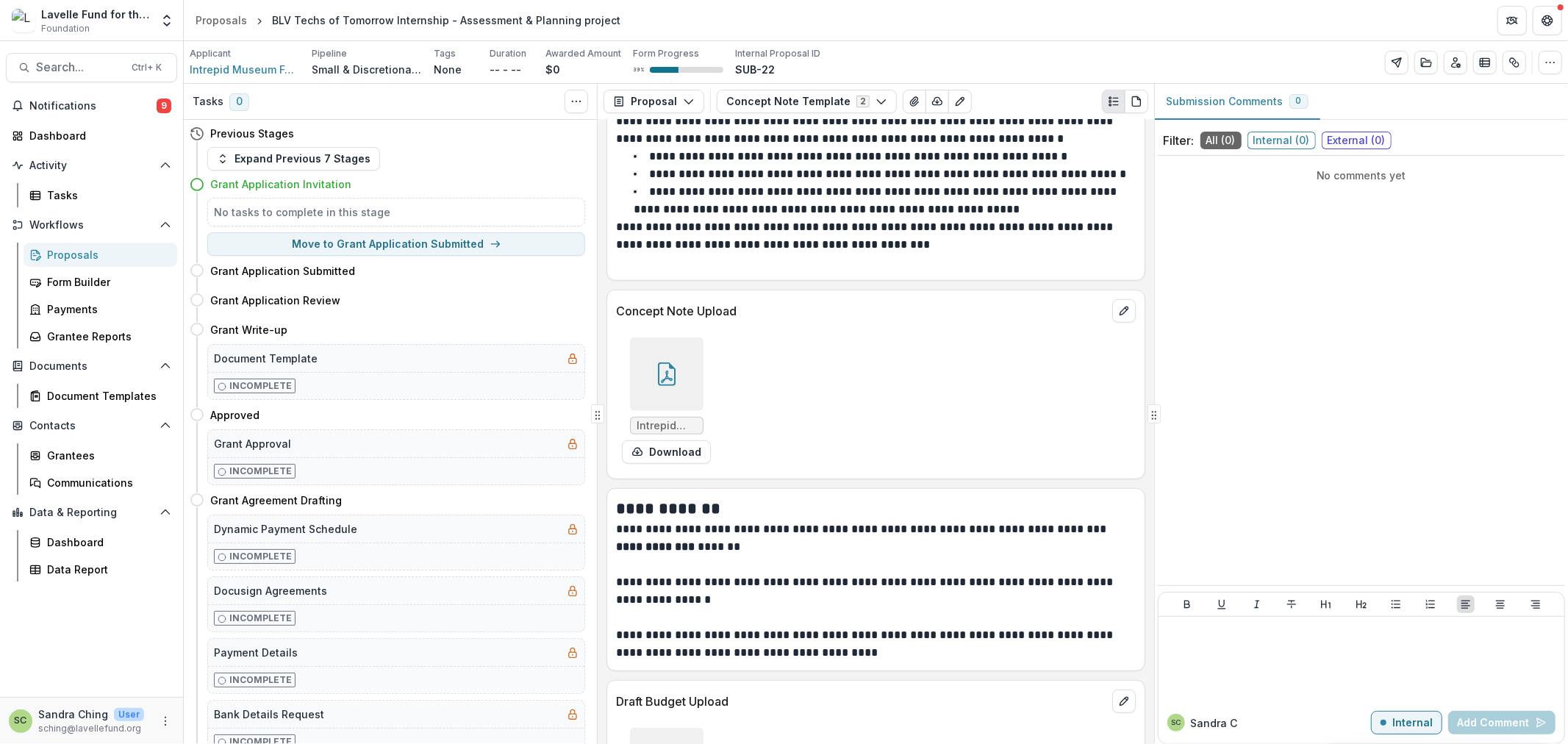 click on "Previous Stages" at bounding box center (387, 133) 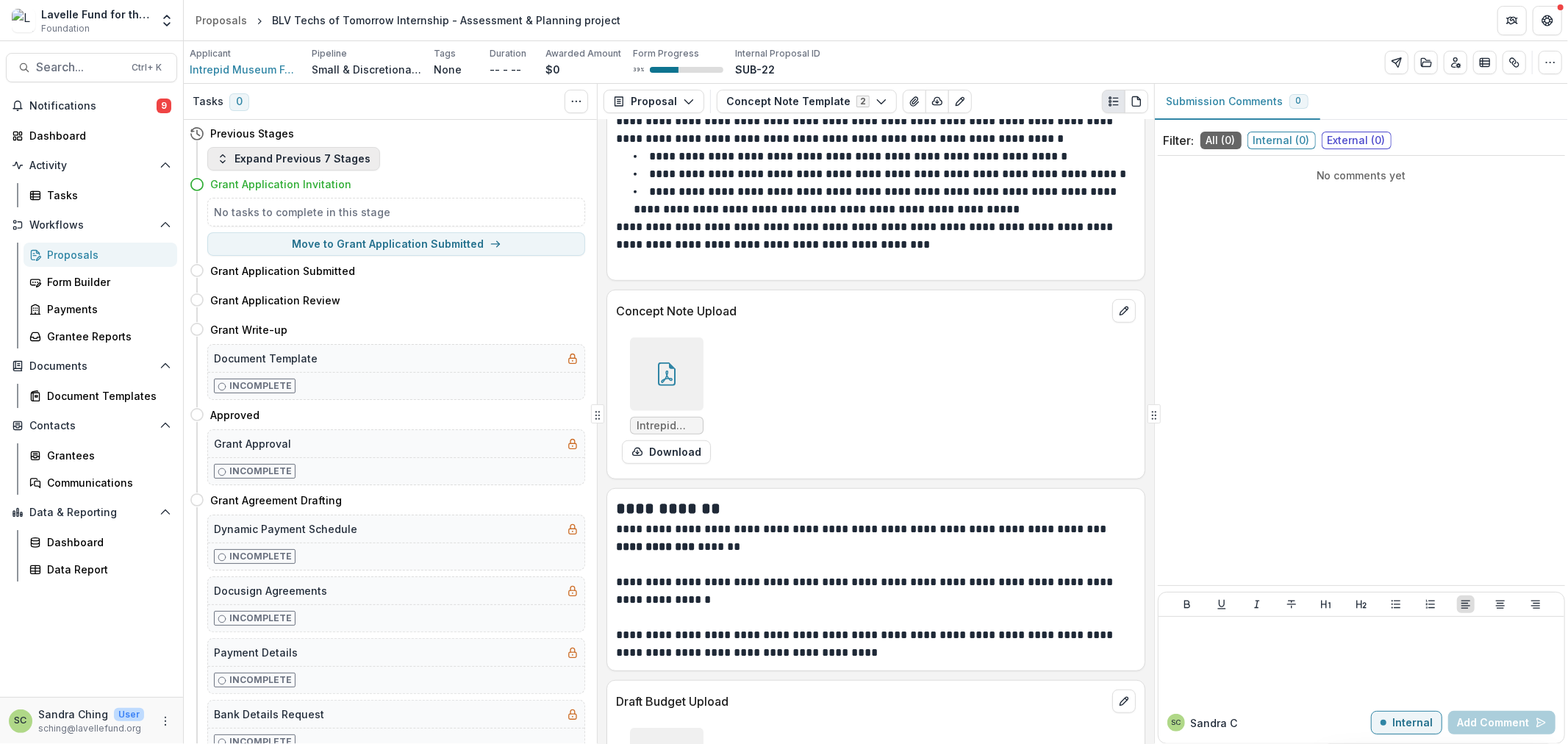 click on "Expand Previous 7 Stages" at bounding box center (293, 159) 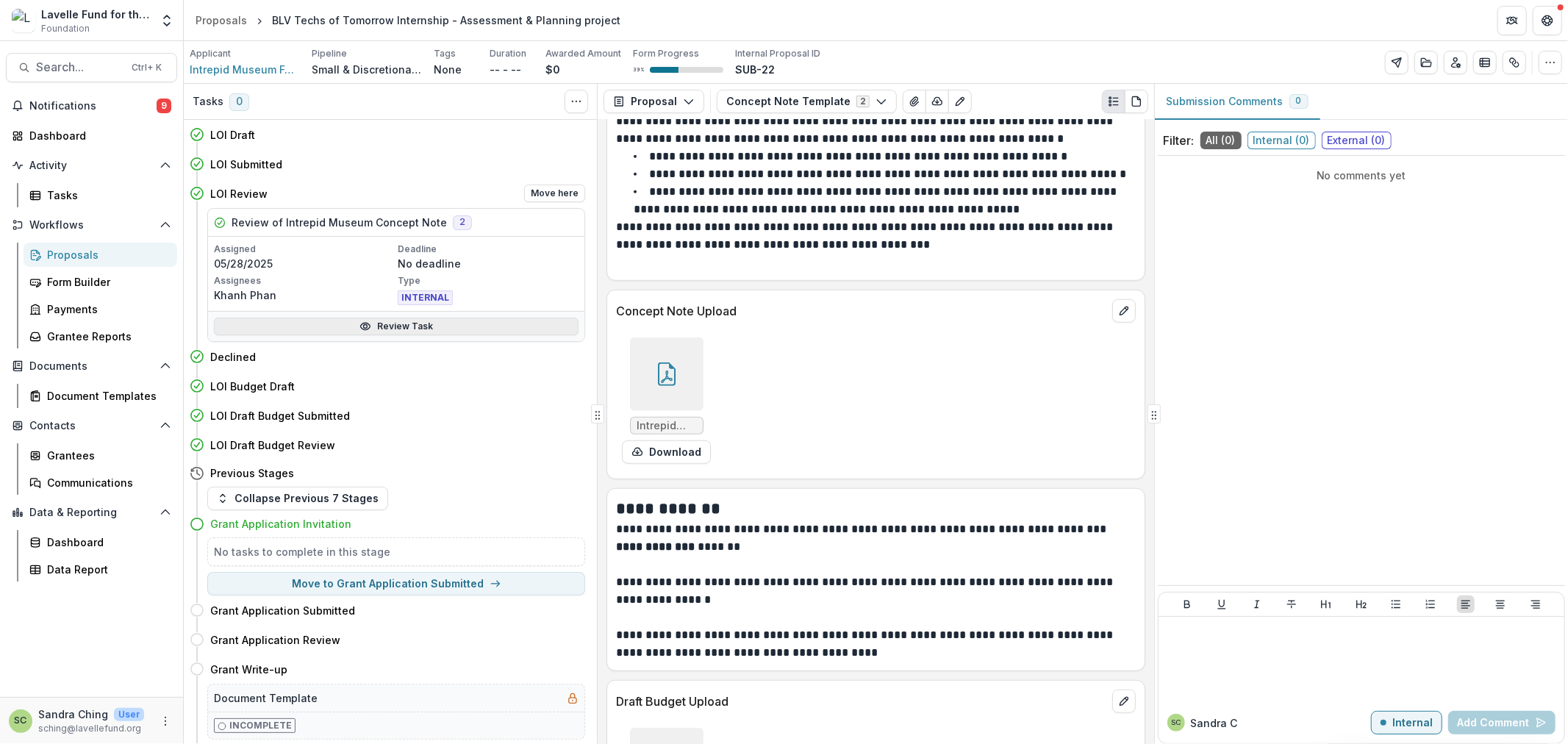 click on "Review Task" at bounding box center [396, 326] 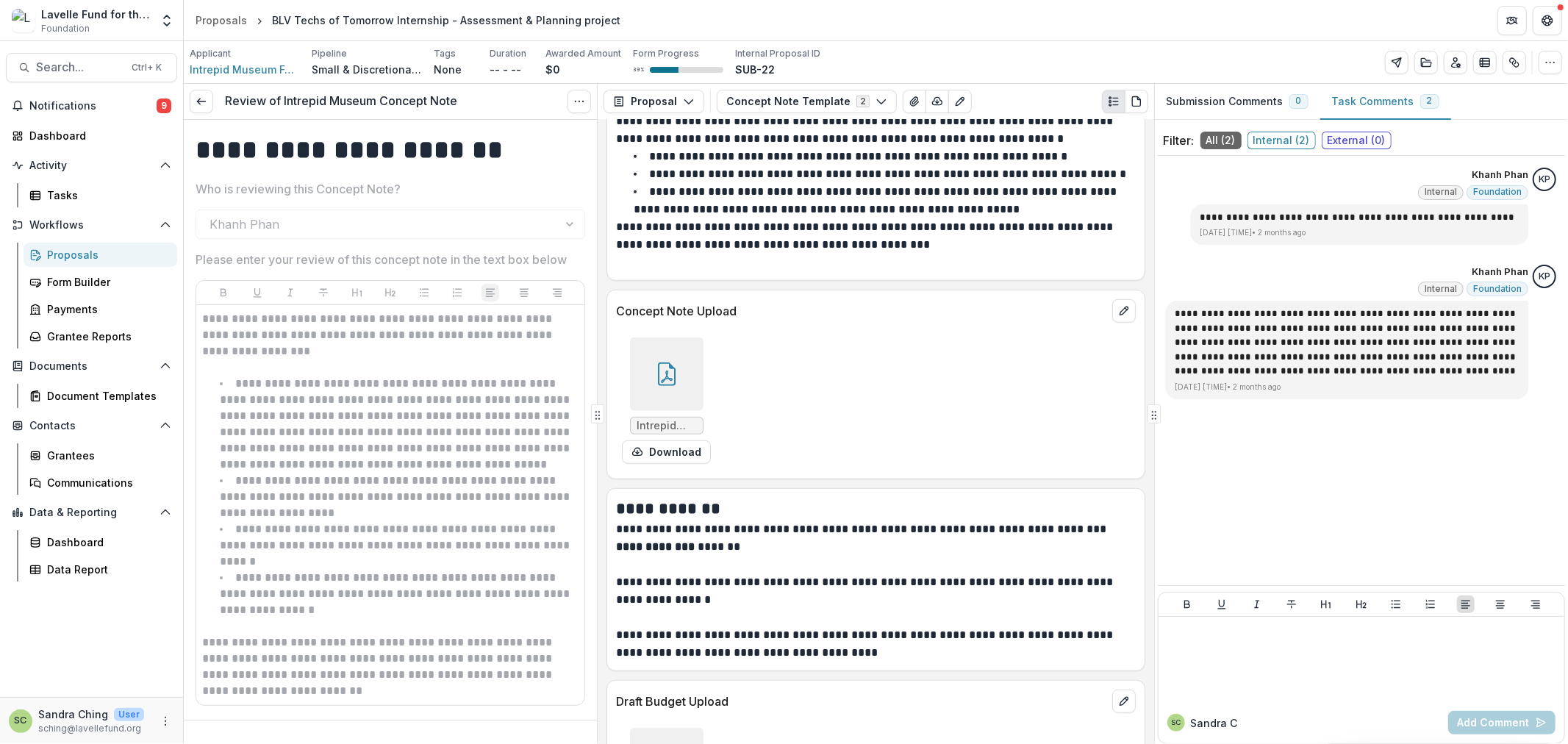 click on "Proposals" at bounding box center [106, 254] 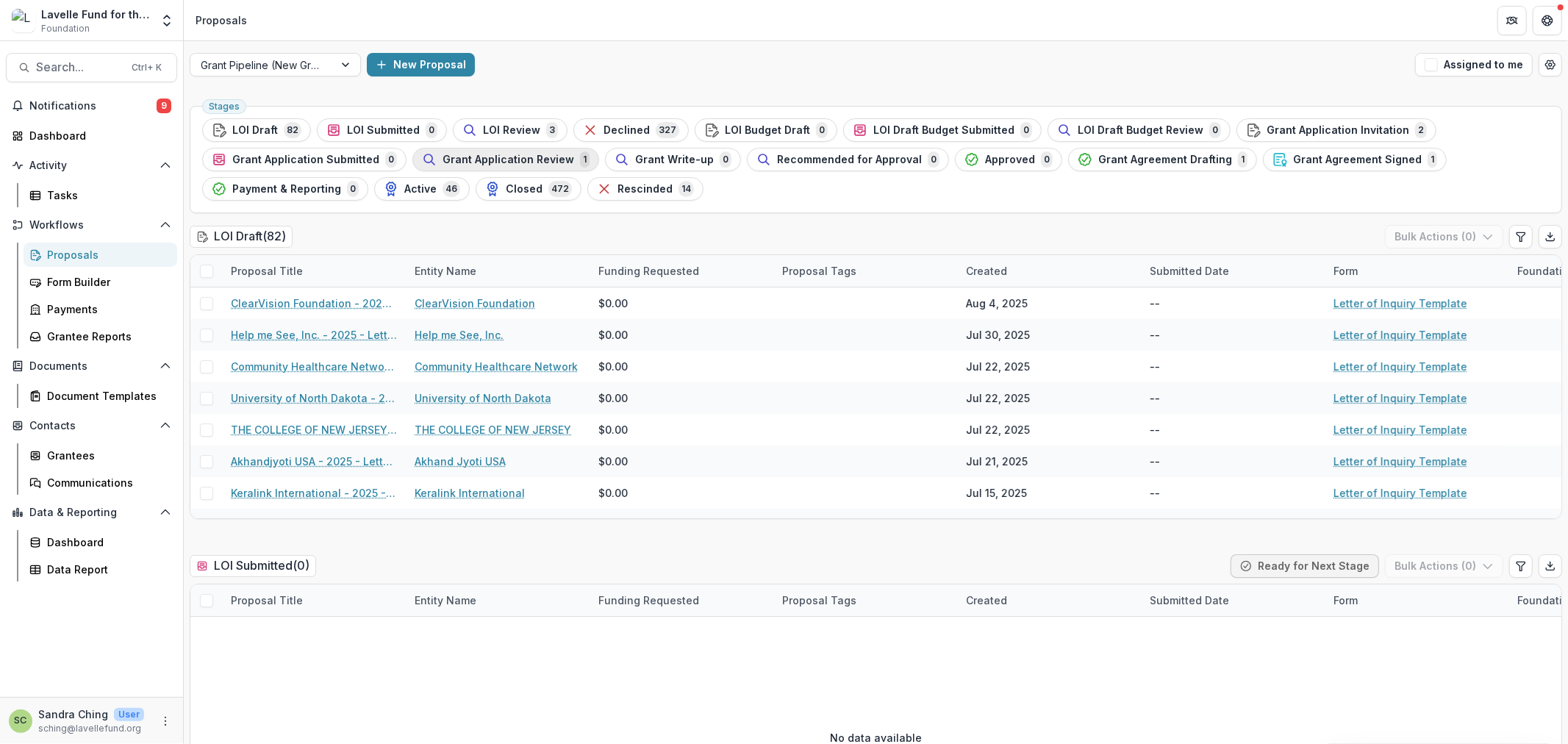 click on "Grant Application Review" at bounding box center (508, 160) 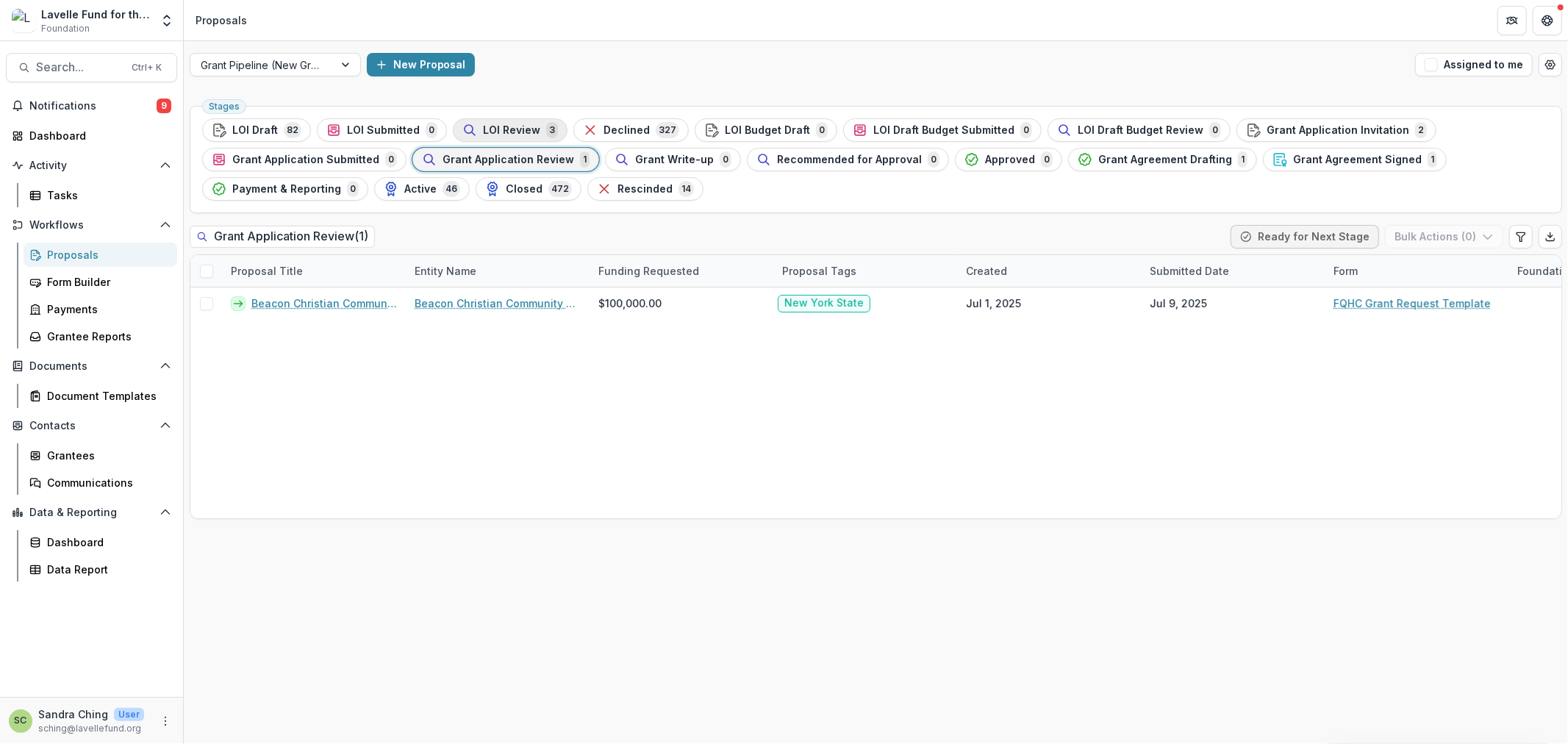 click on "LOI Review" at bounding box center (512, 130) 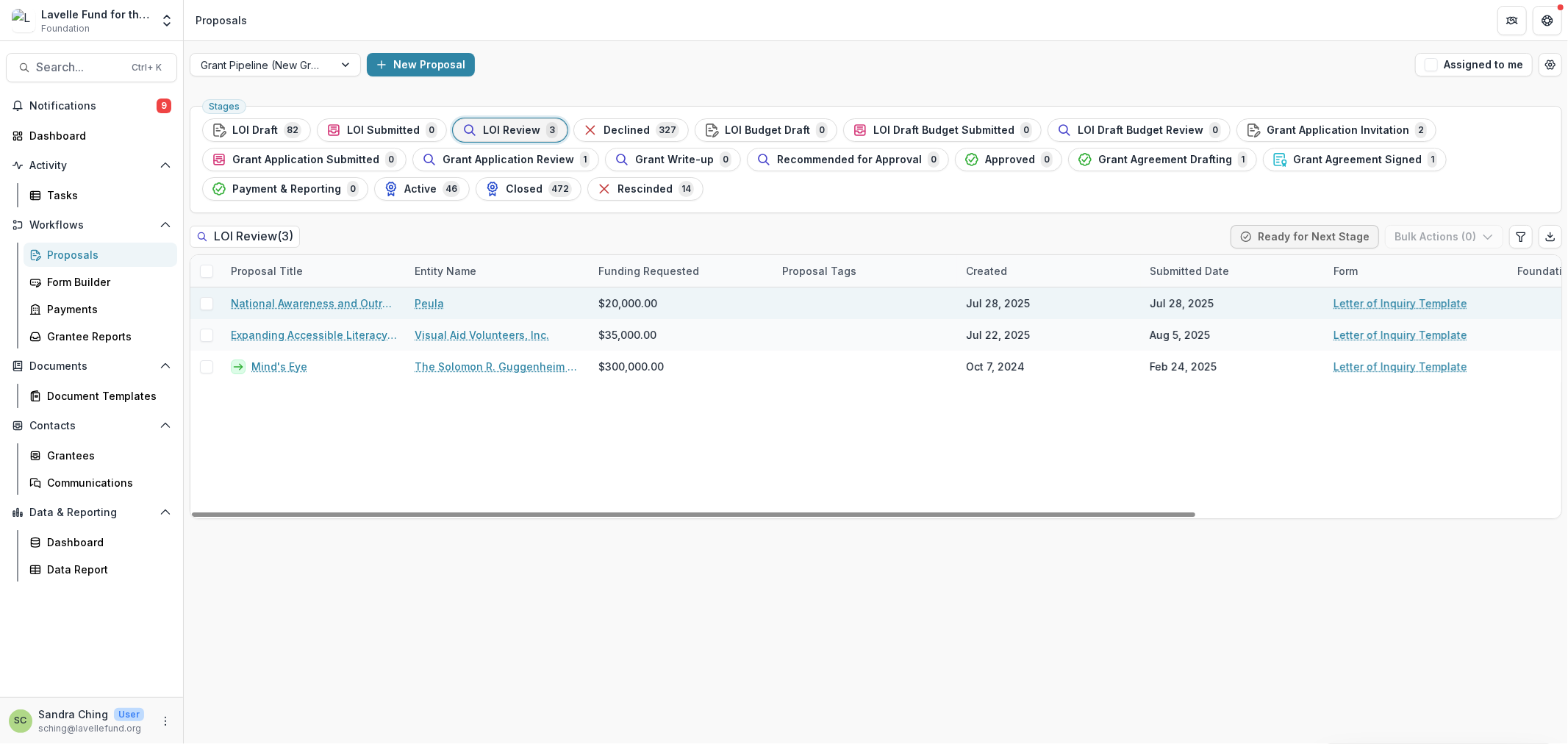 click on "Peula" at bounding box center [429, 303] 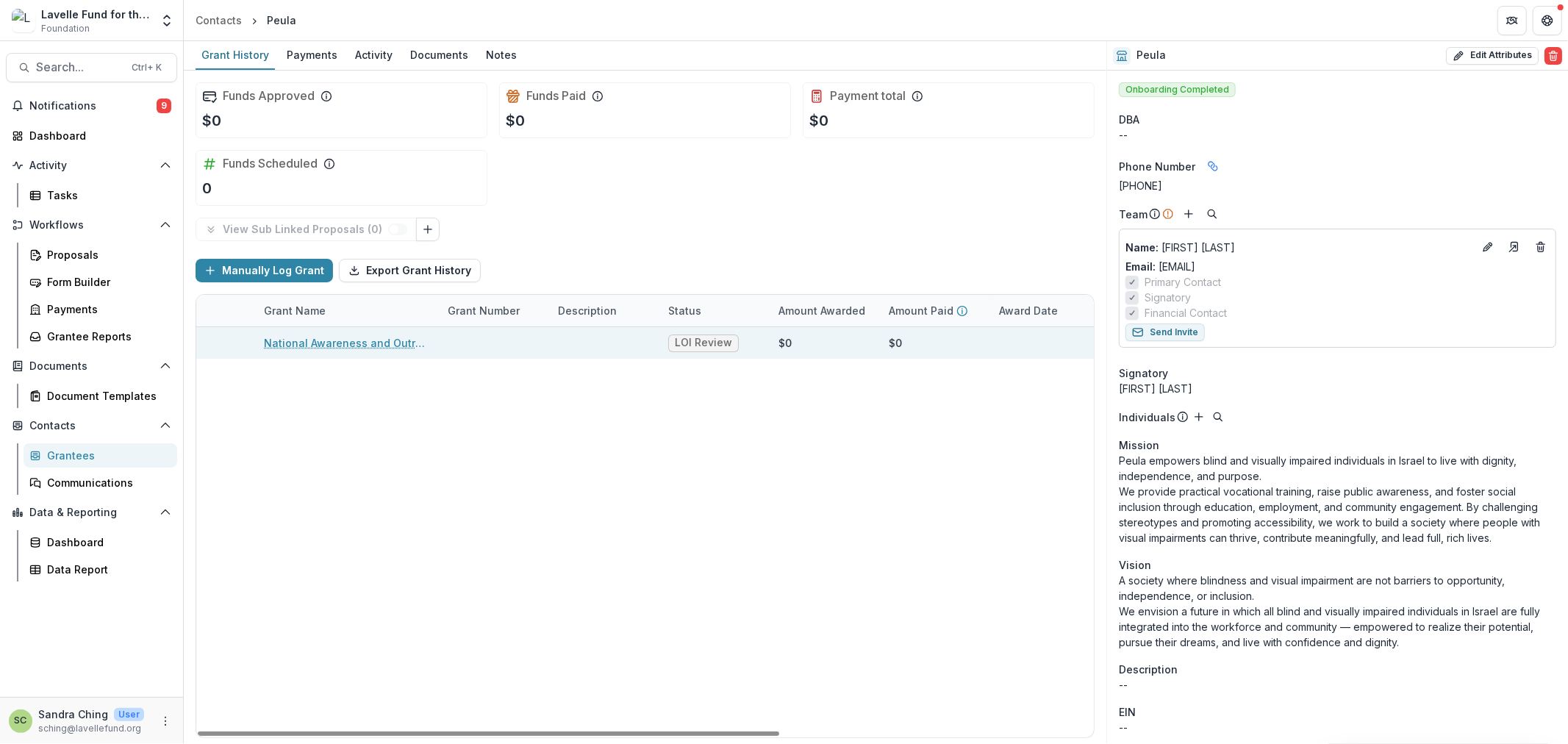 click on "National Awareness and Outreach Program" at bounding box center (347, 343) 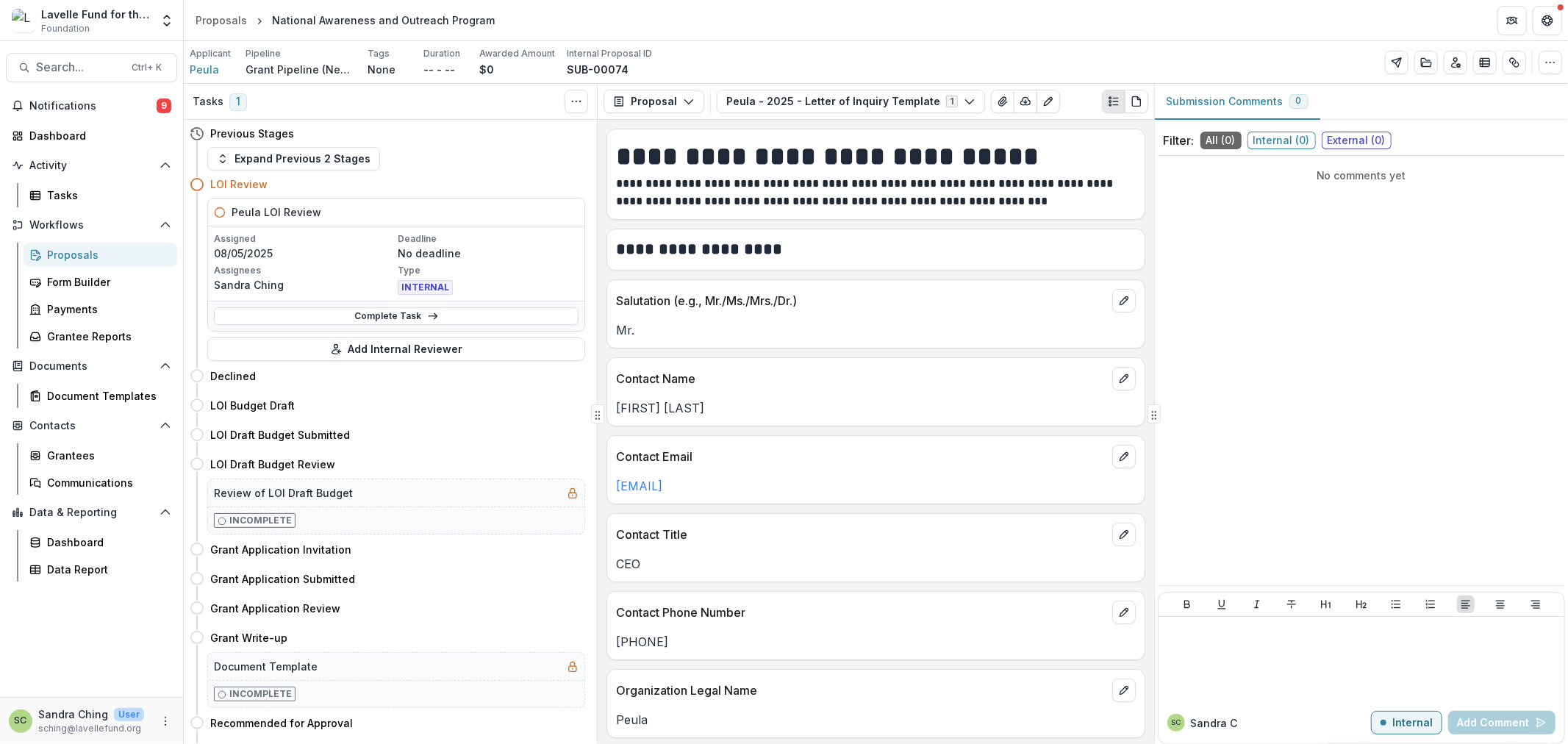 click on "Complete Task" at bounding box center [396, 315] 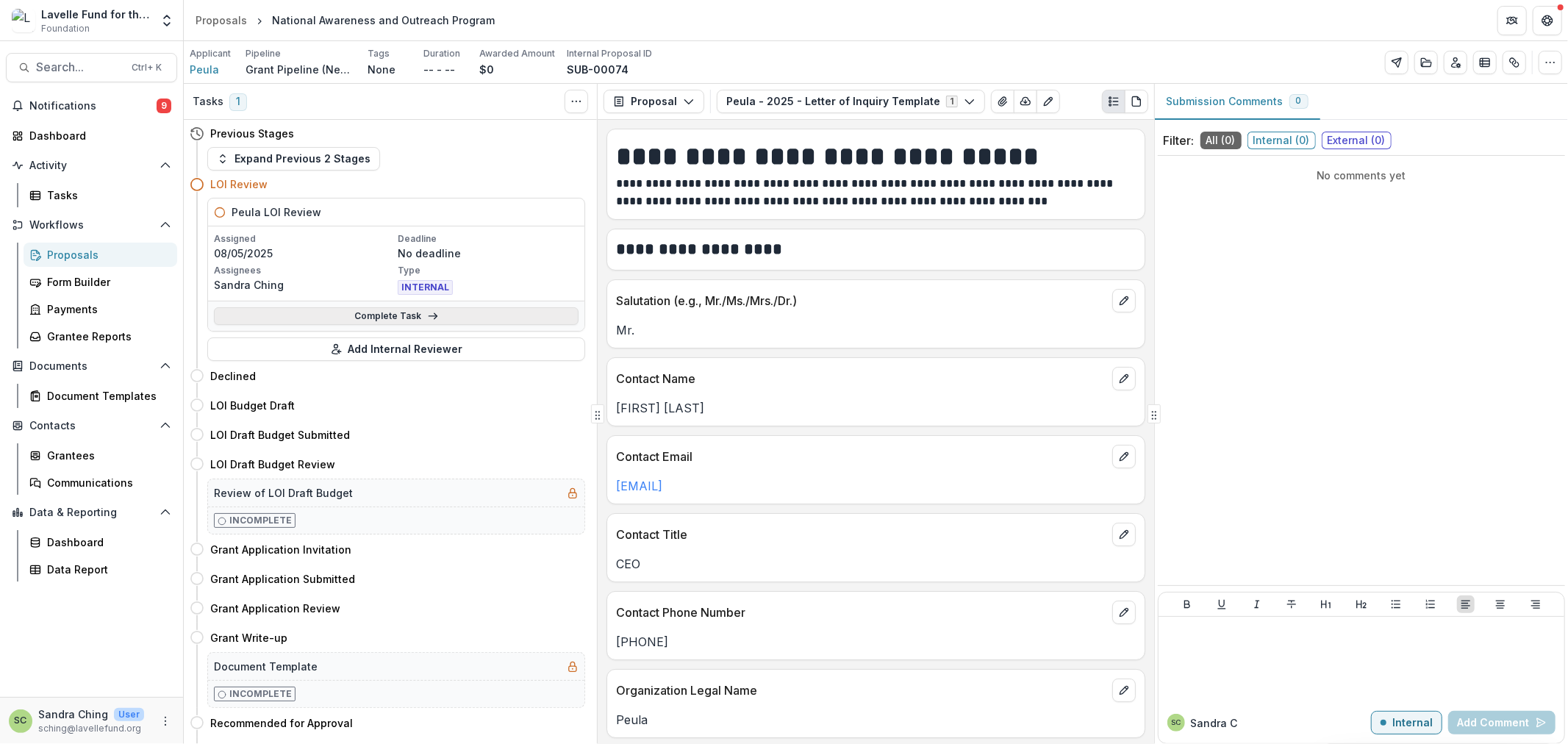 click on "Complete Task" at bounding box center (396, 316) 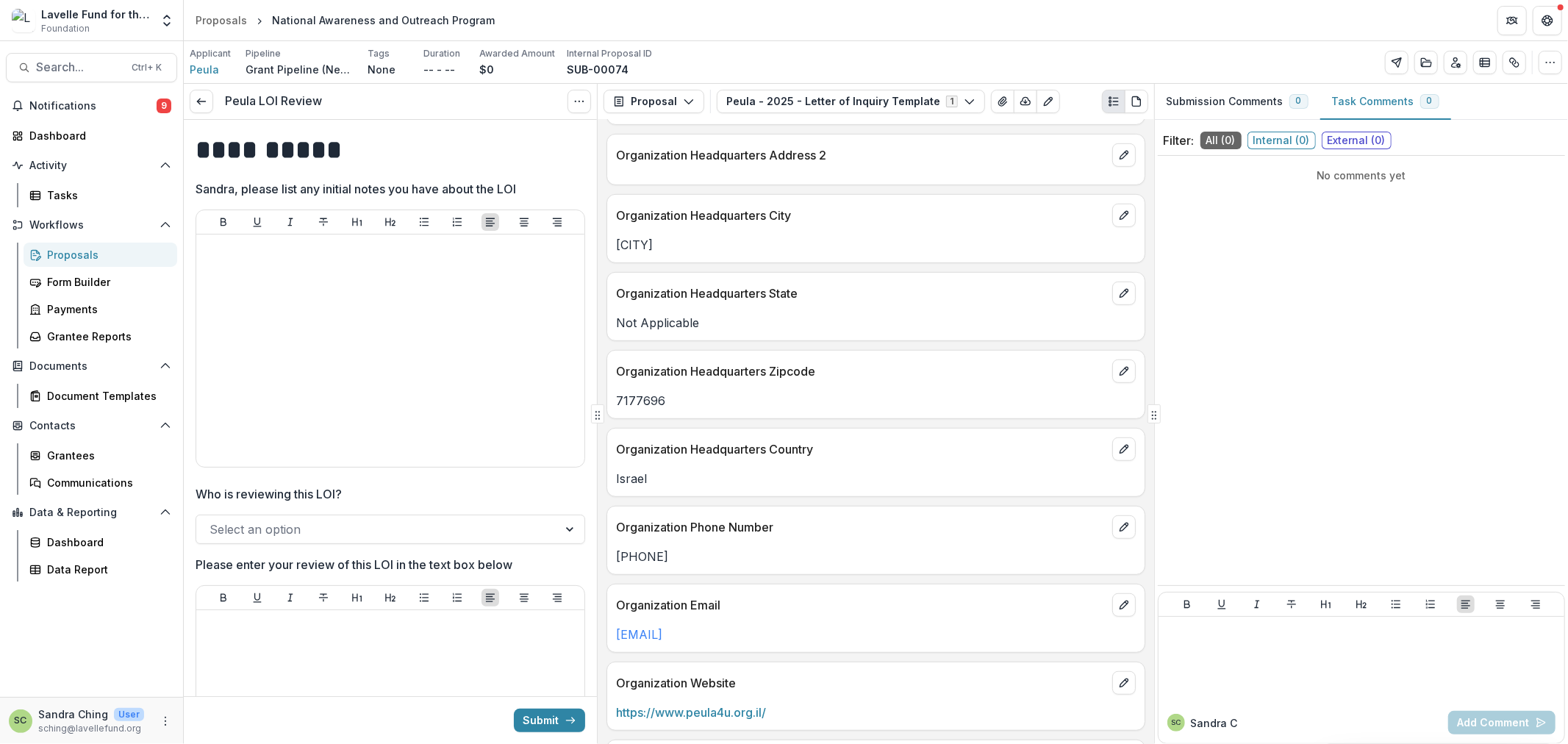 scroll, scrollTop: 653, scrollLeft: 0, axis: vertical 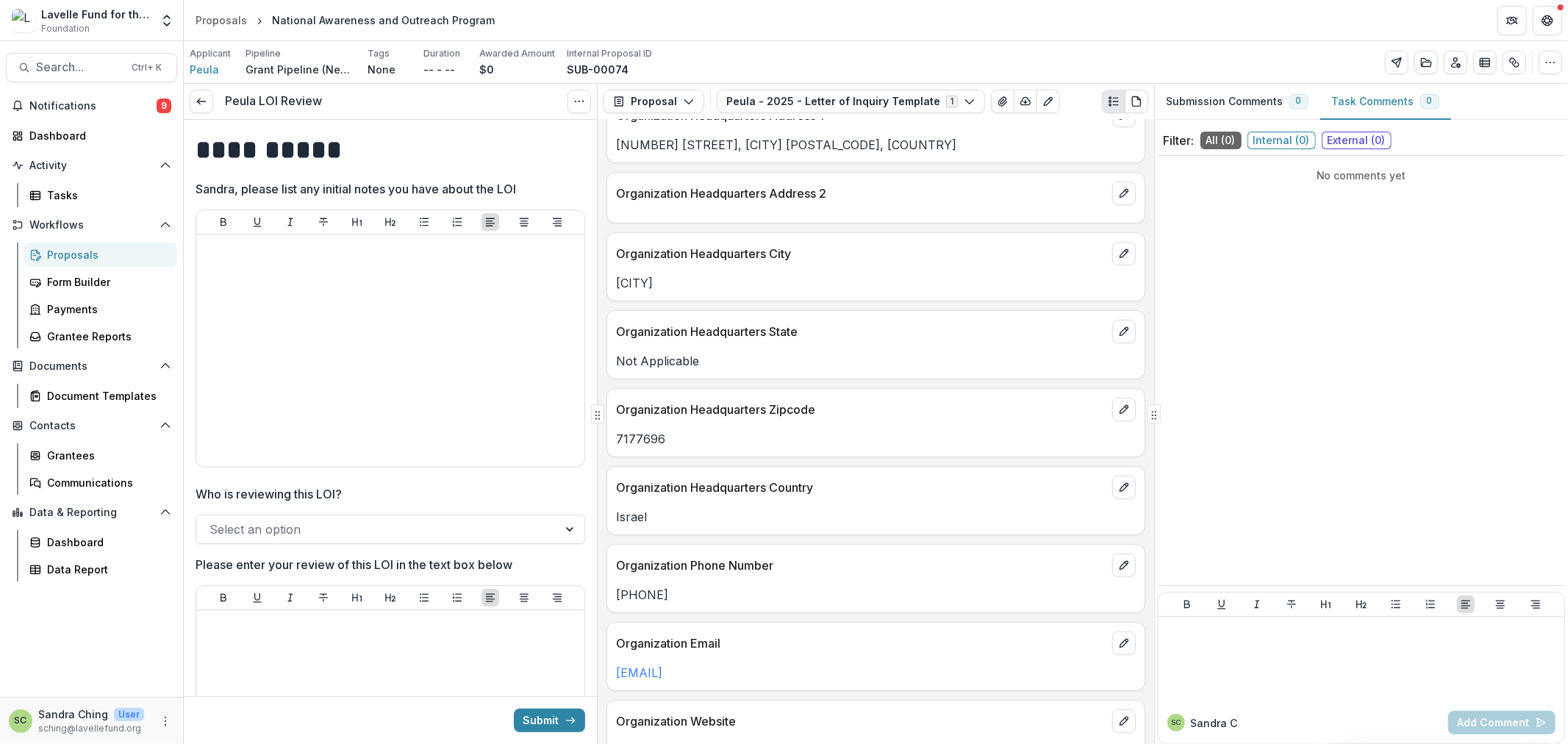 drag, startPoint x: 662, startPoint y: 281, endPoint x: 598, endPoint y: 273, distance: 64.49806 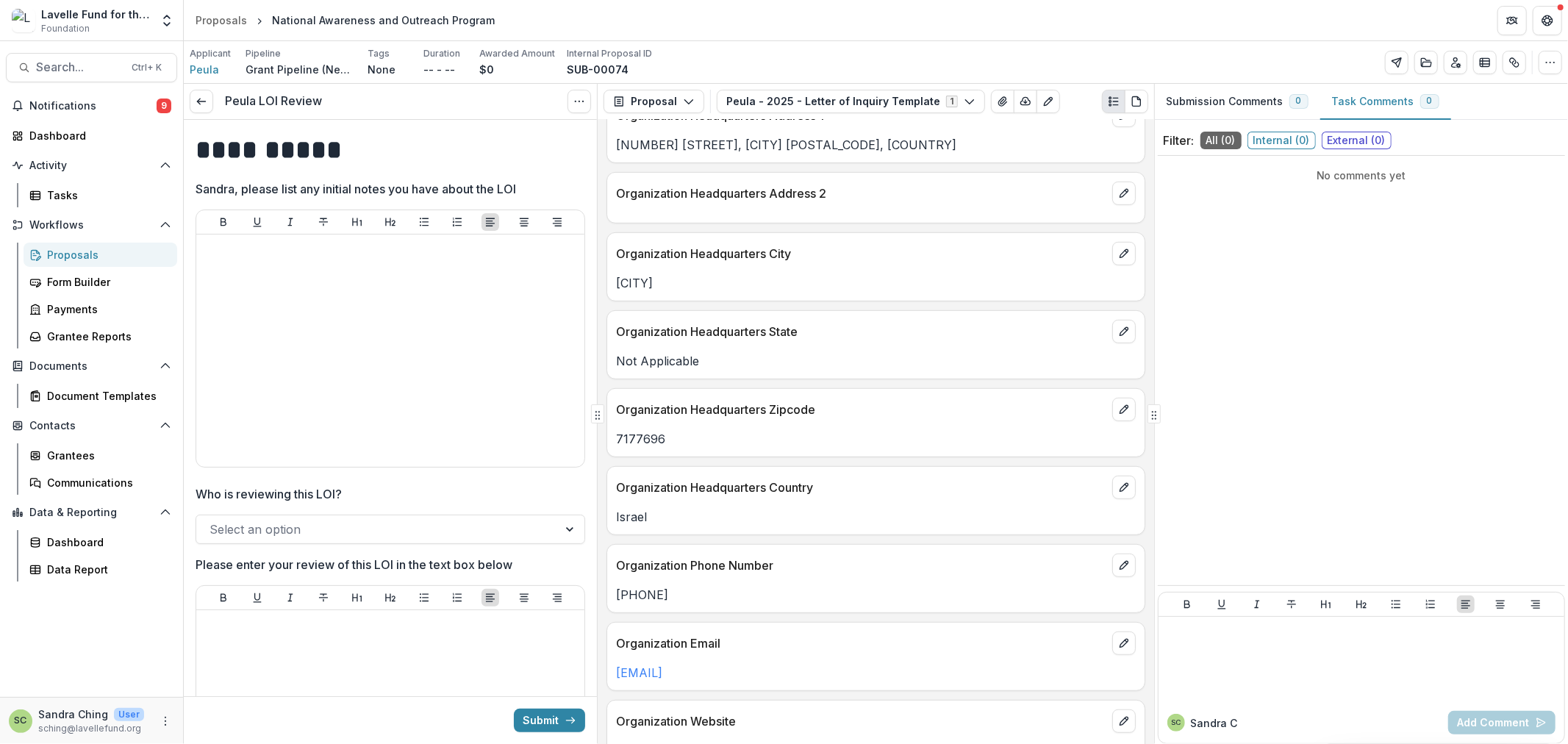 click on "[CITY]" at bounding box center (876, 283) 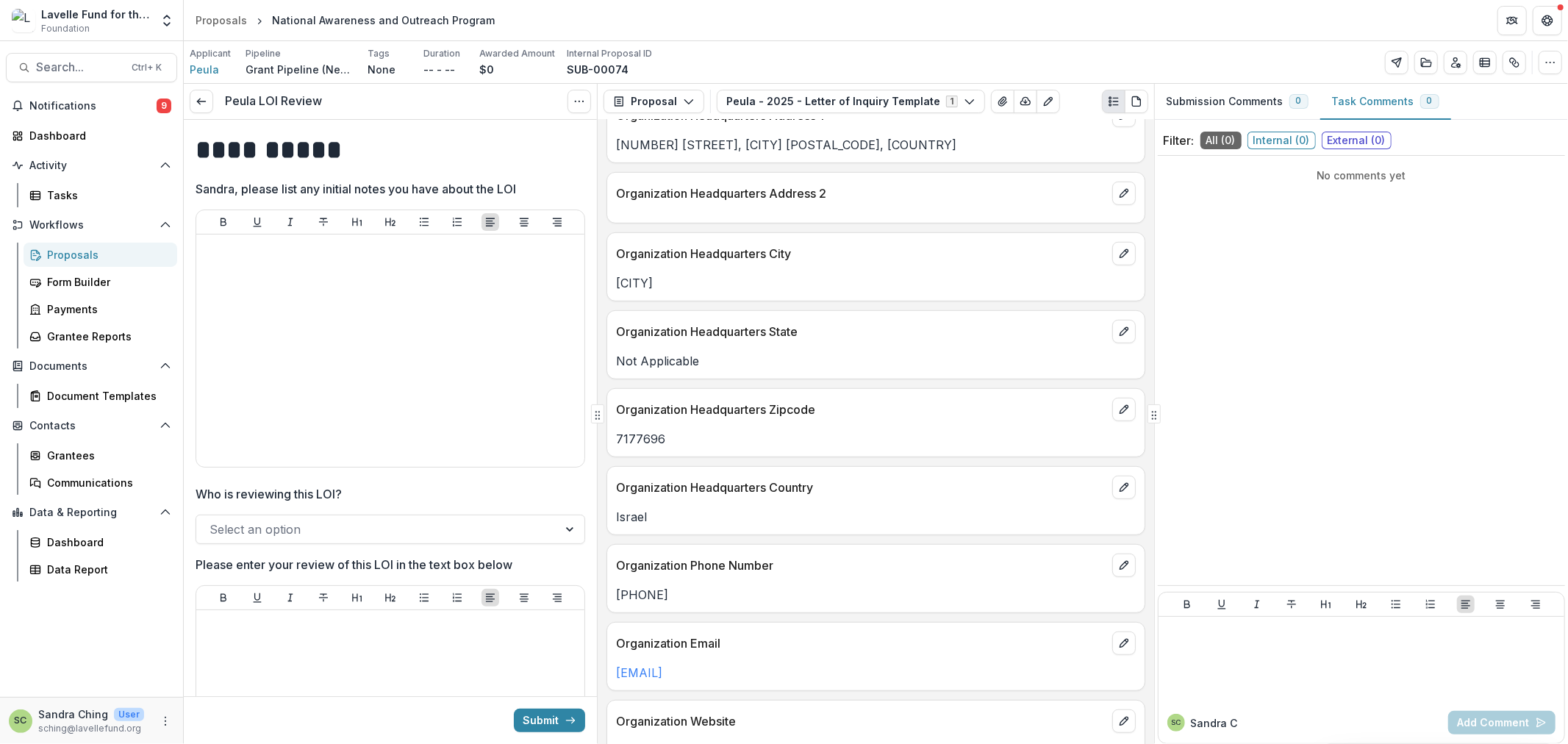 copy on "[CITY]" 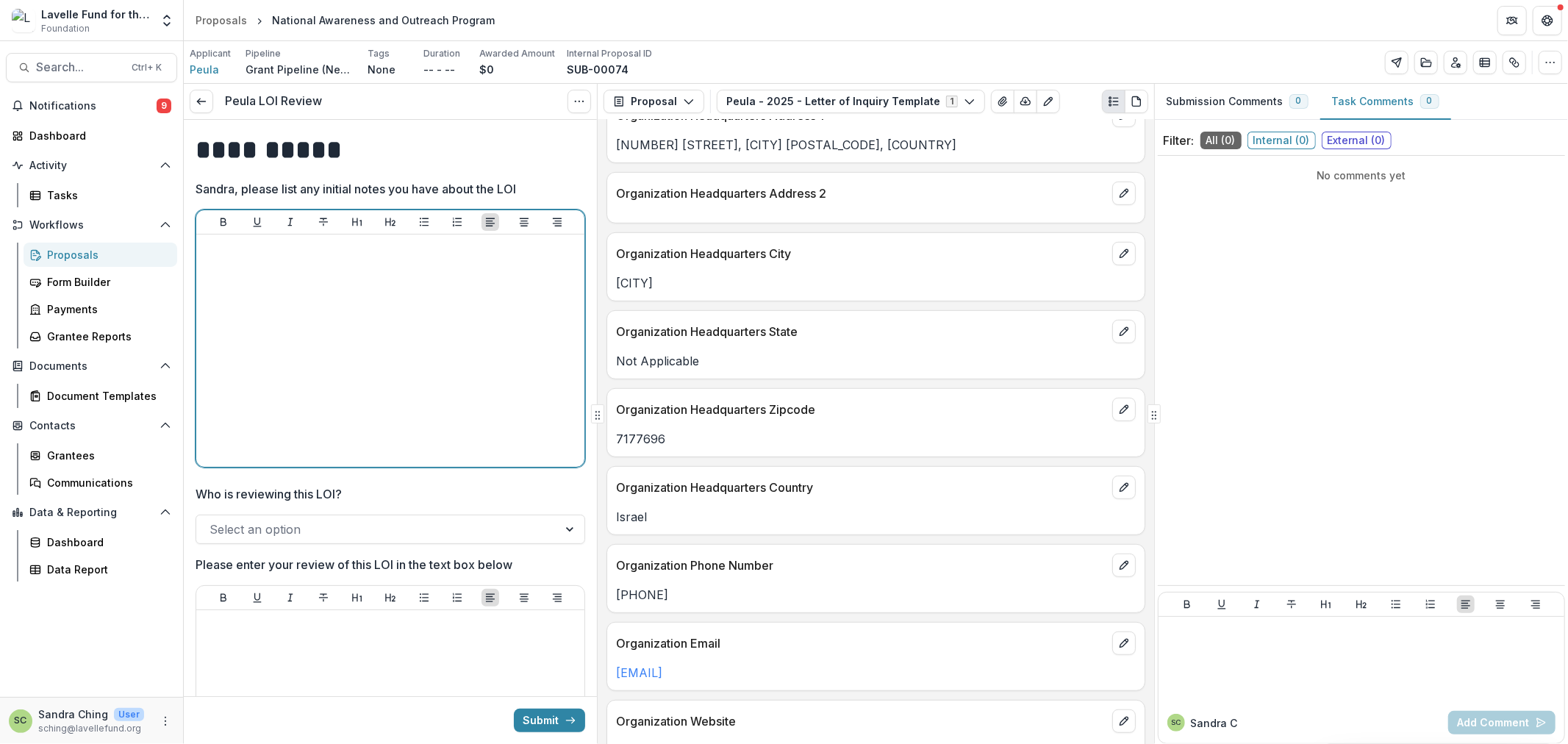 click at bounding box center [390, 351] 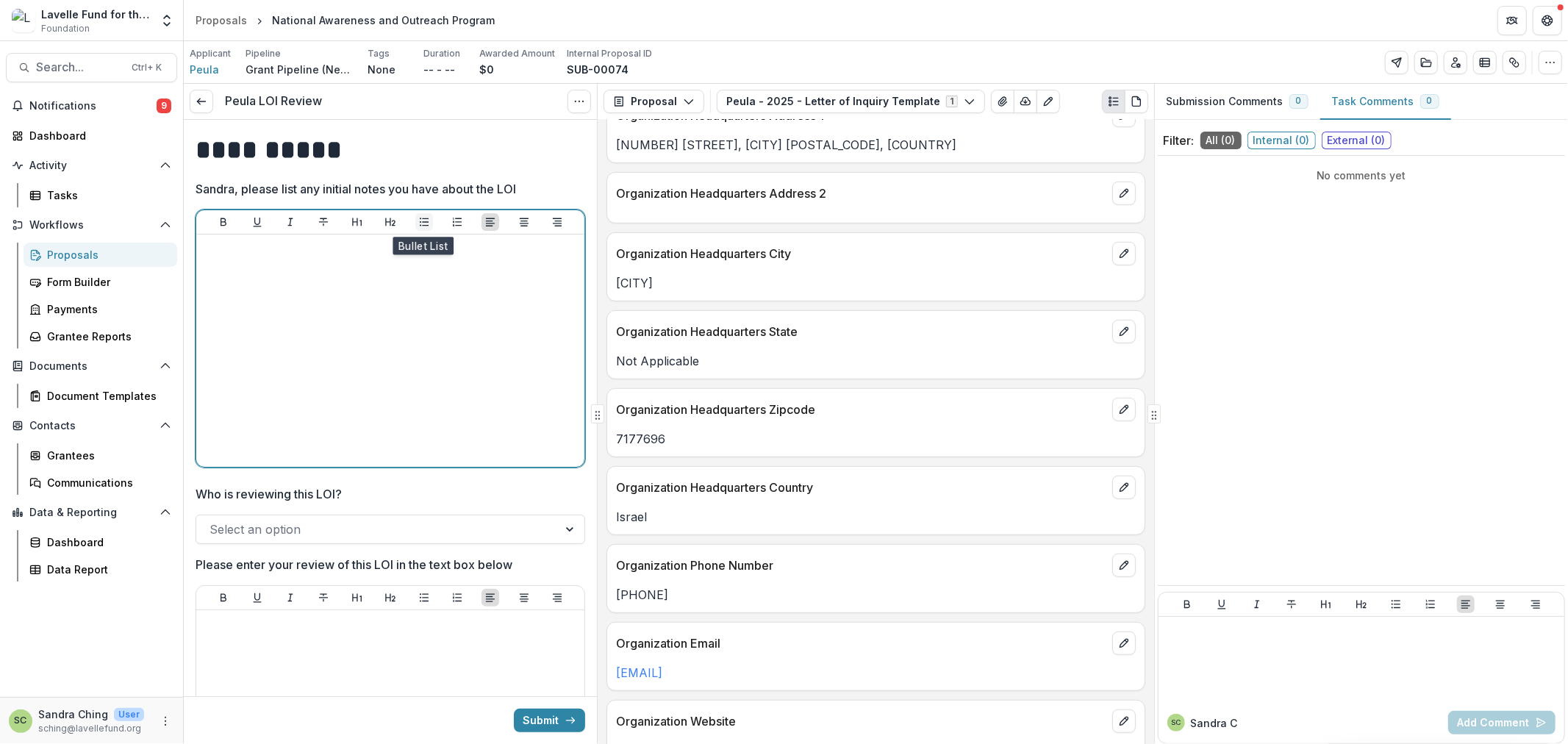 click at bounding box center [424, 222] 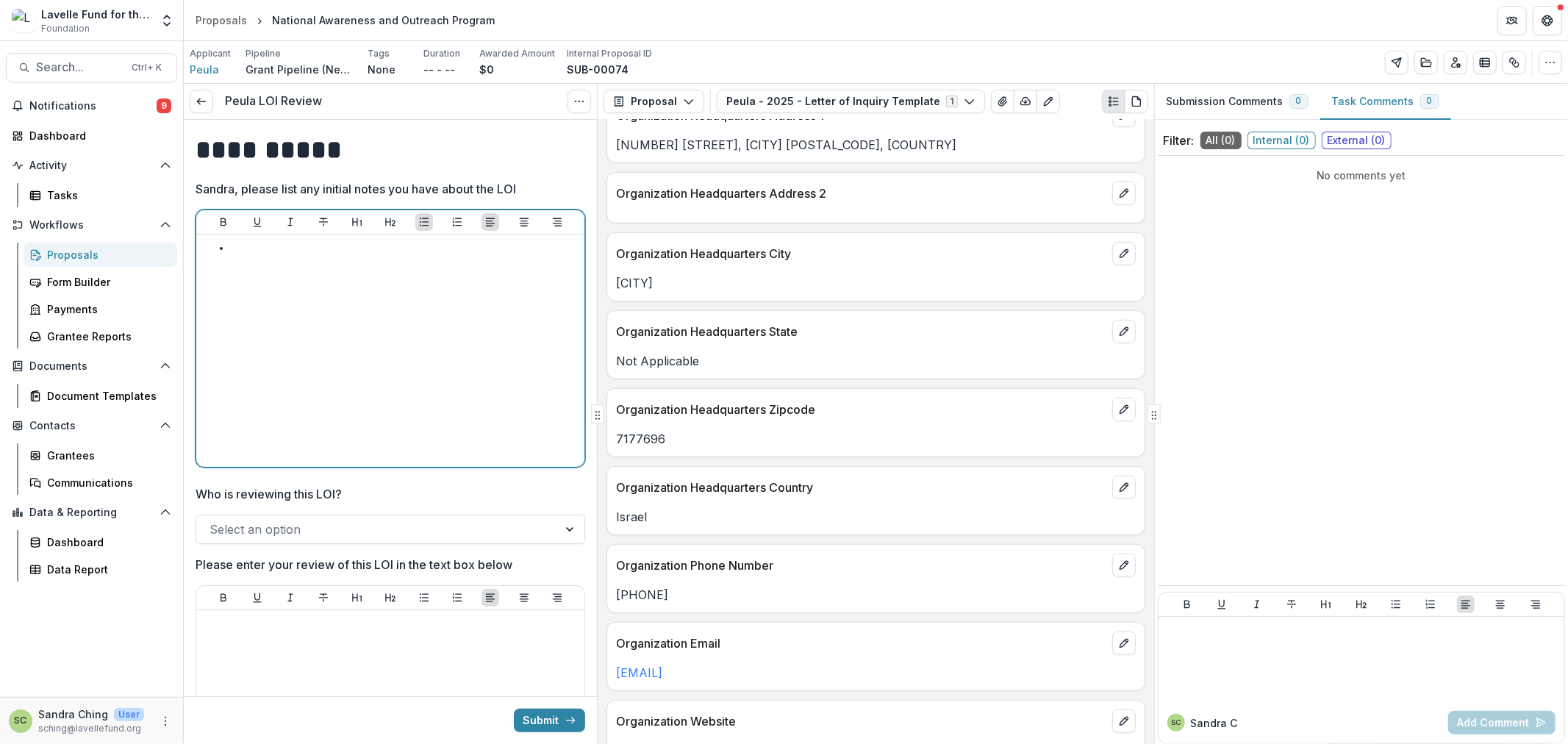 type 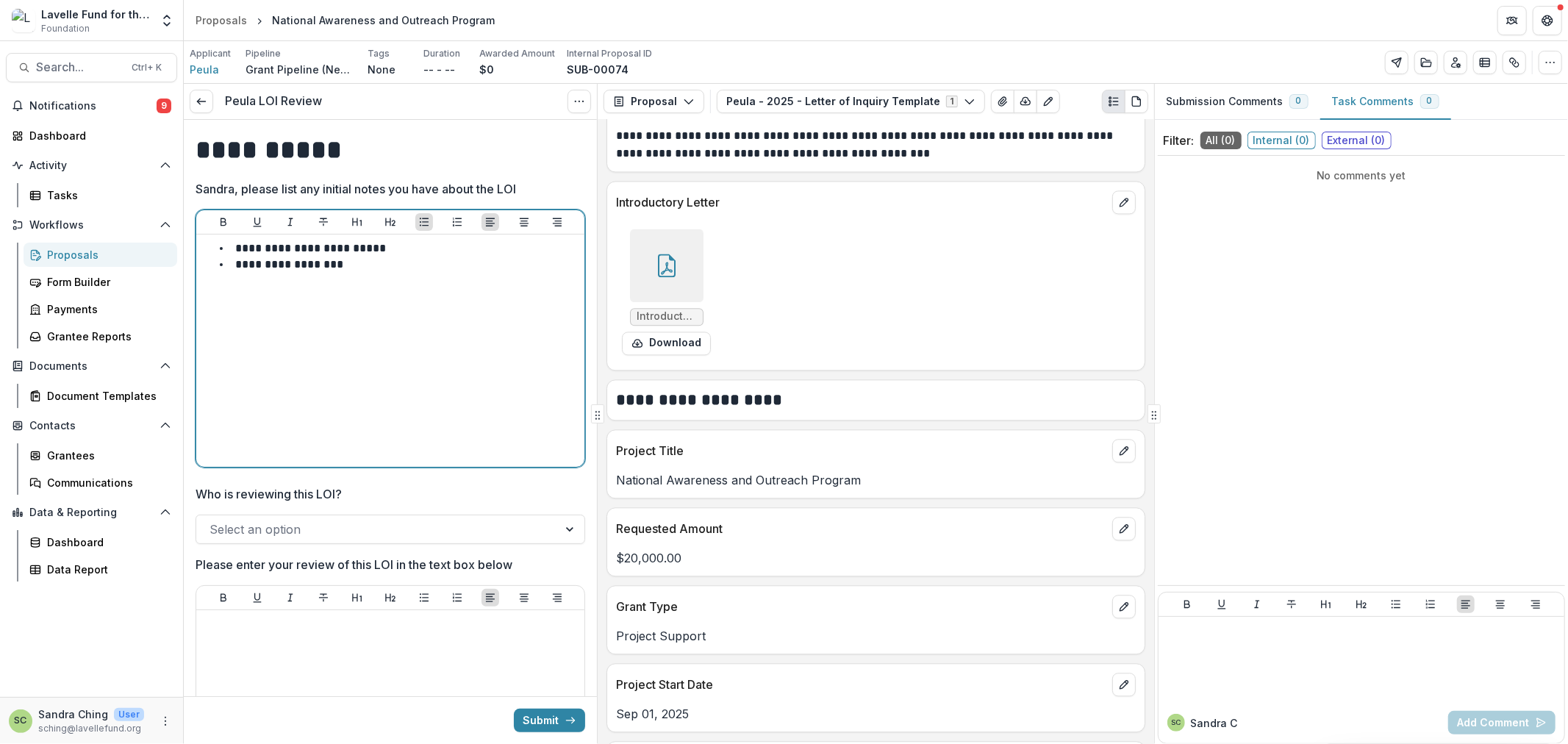scroll, scrollTop: 2941, scrollLeft: 0, axis: vertical 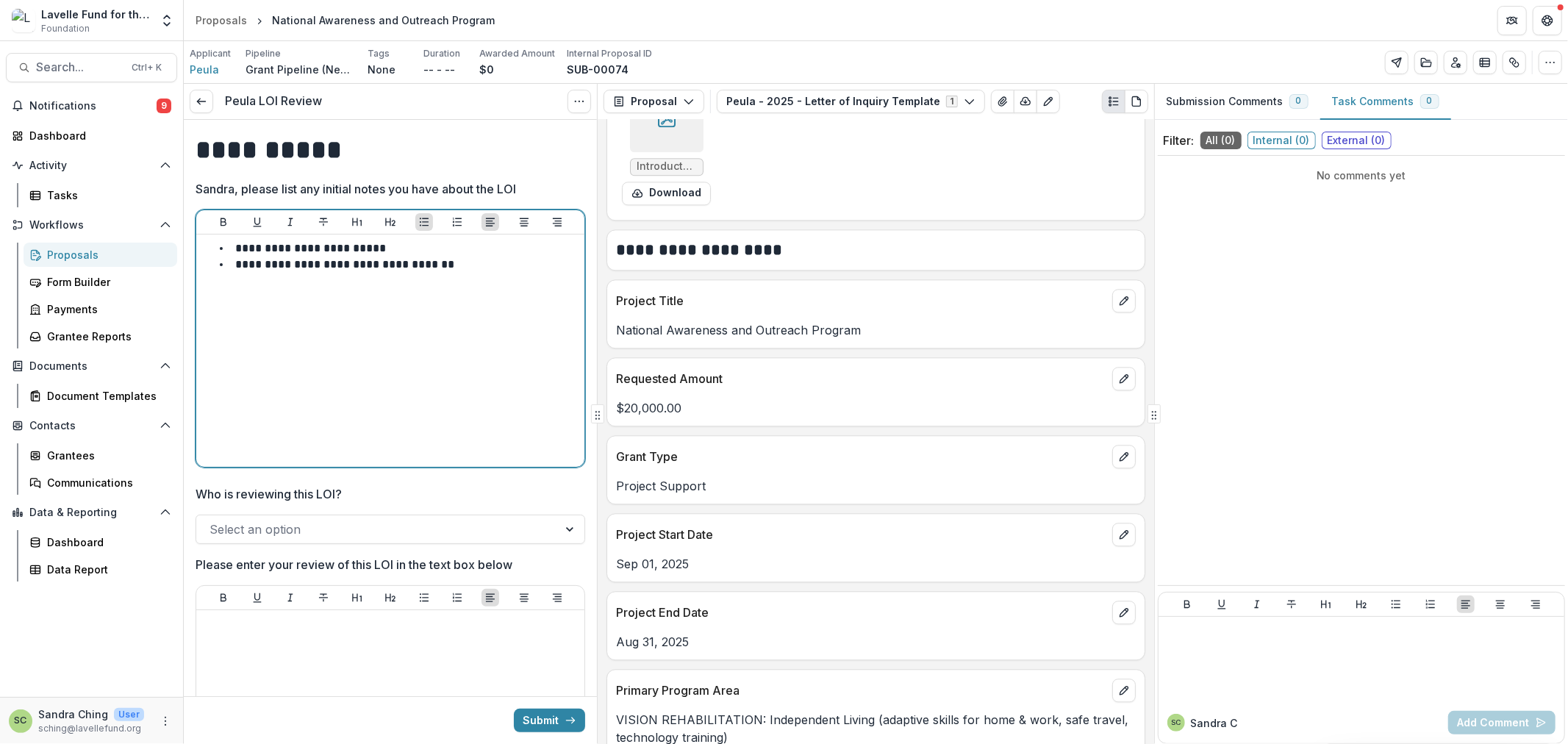 click on "**********" at bounding box center (399, 265) 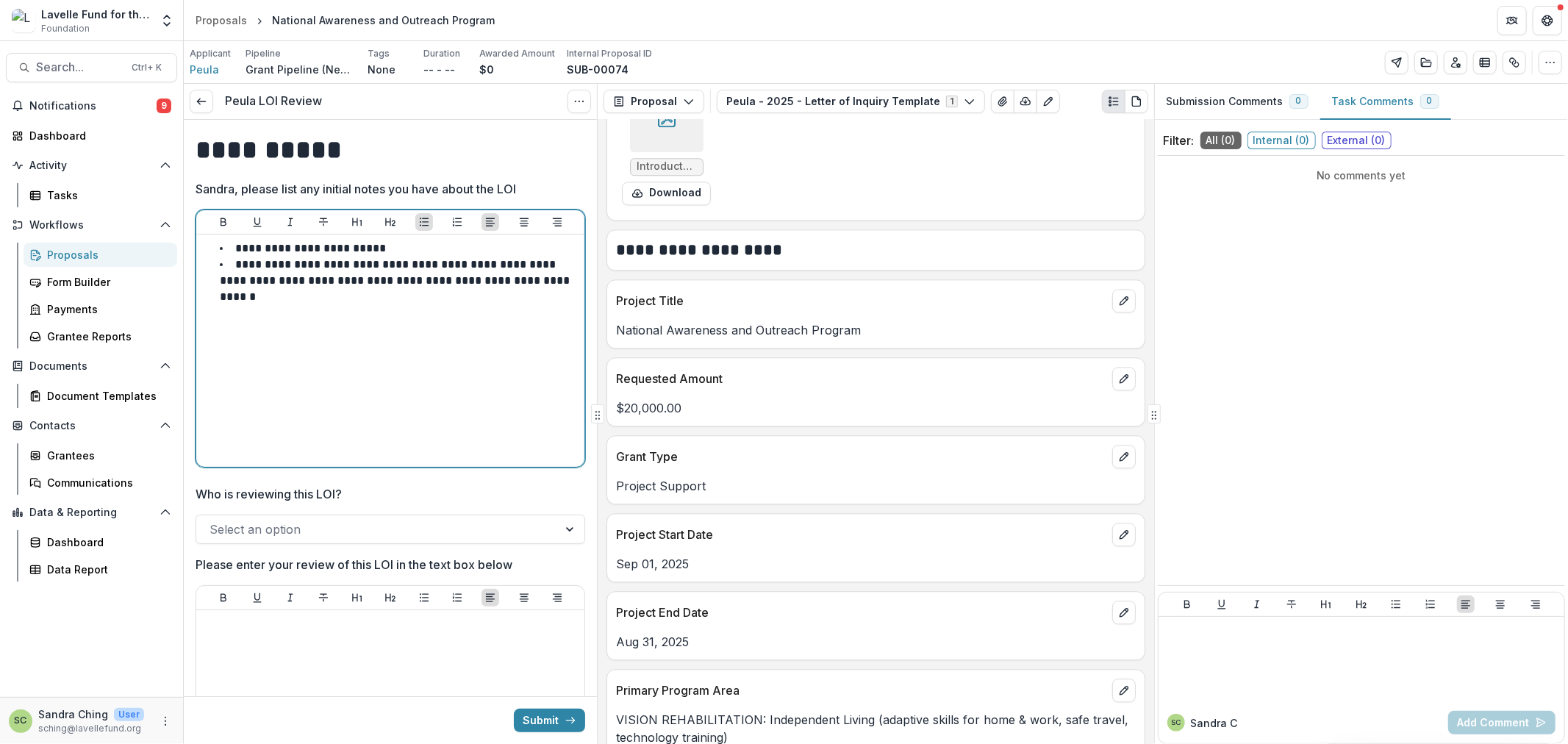 click on "**********" at bounding box center (396, 280) 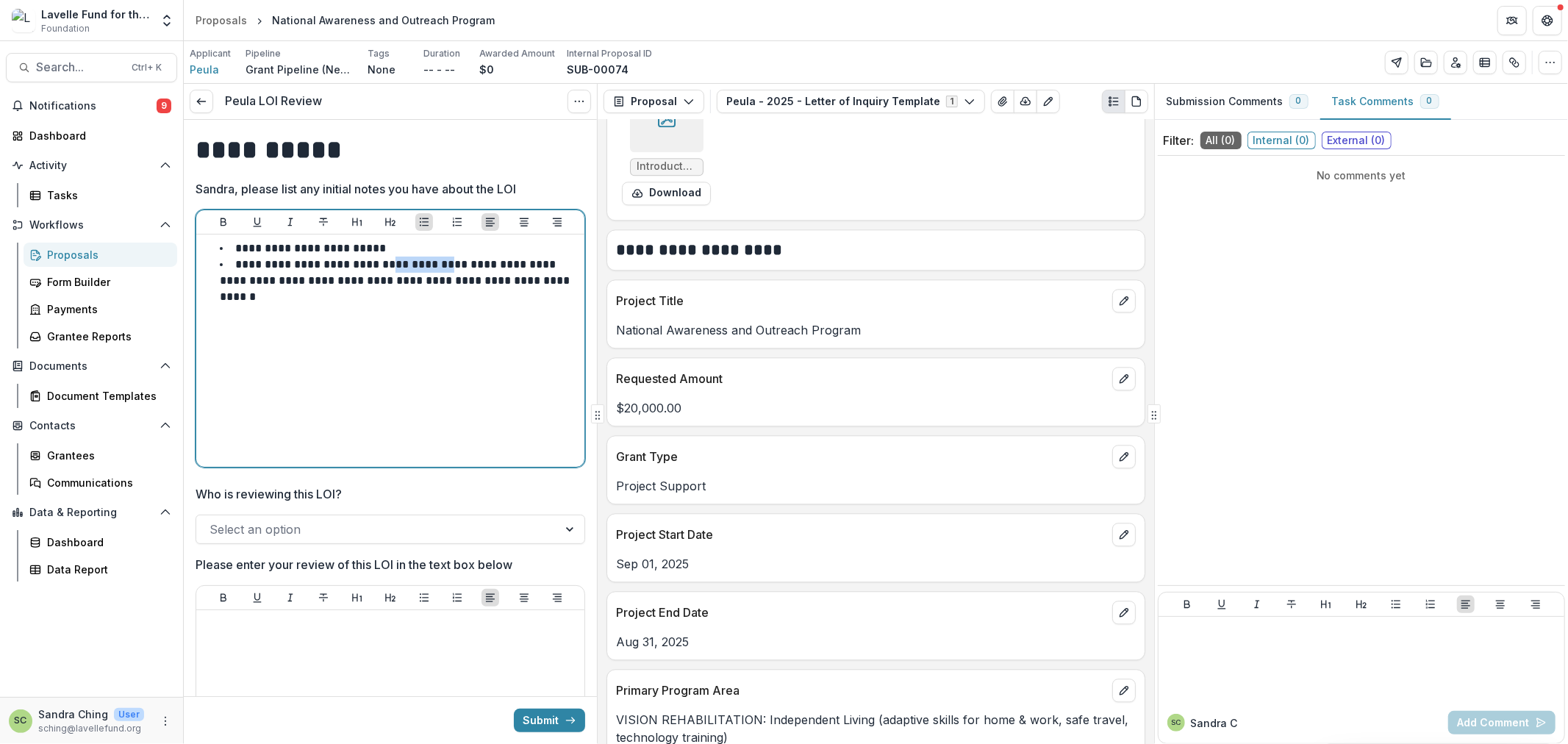 drag, startPoint x: 397, startPoint y: 259, endPoint x: 423, endPoint y: 265, distance: 26.683328 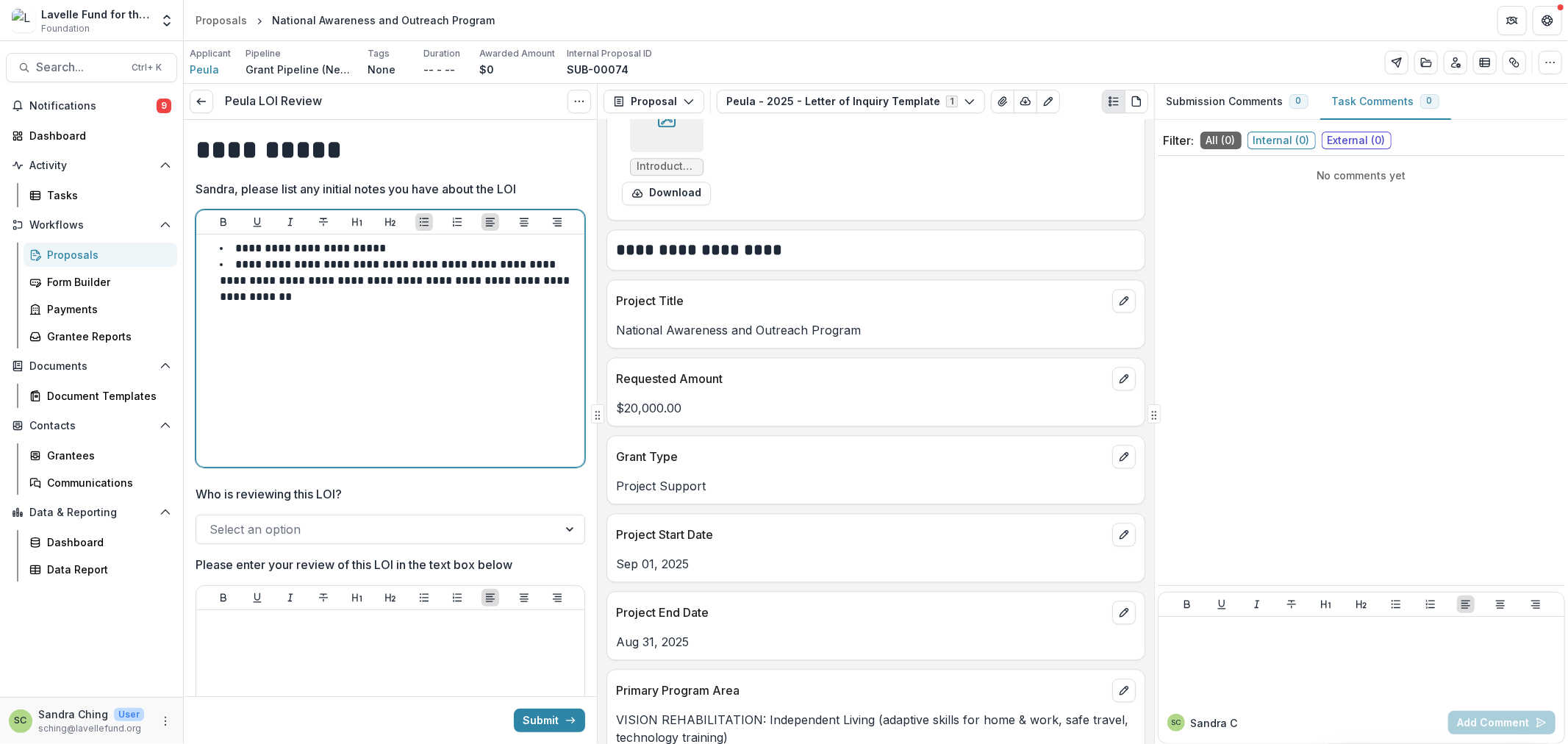 click on "**********" at bounding box center (399, 281) 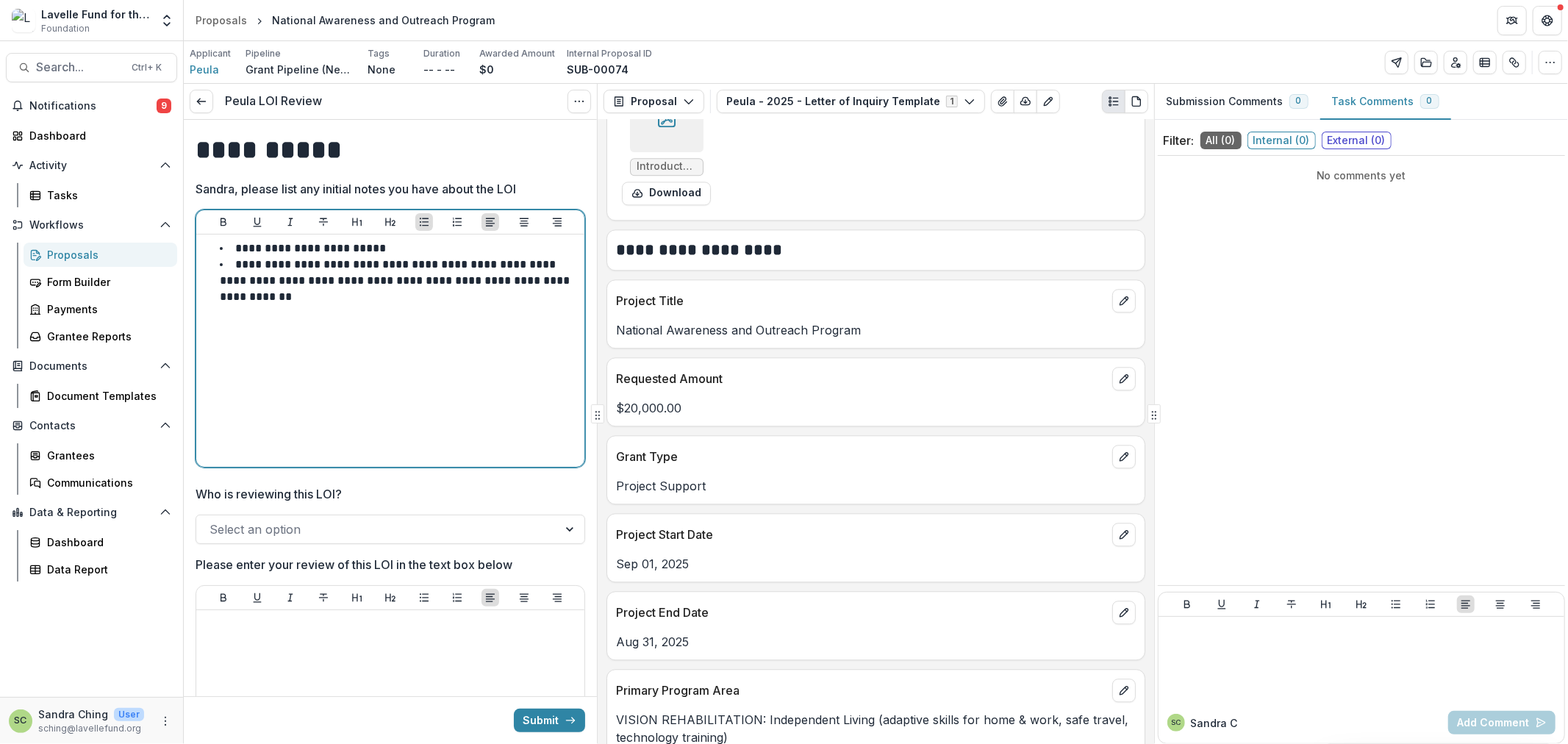 click on "**********" at bounding box center [399, 281] 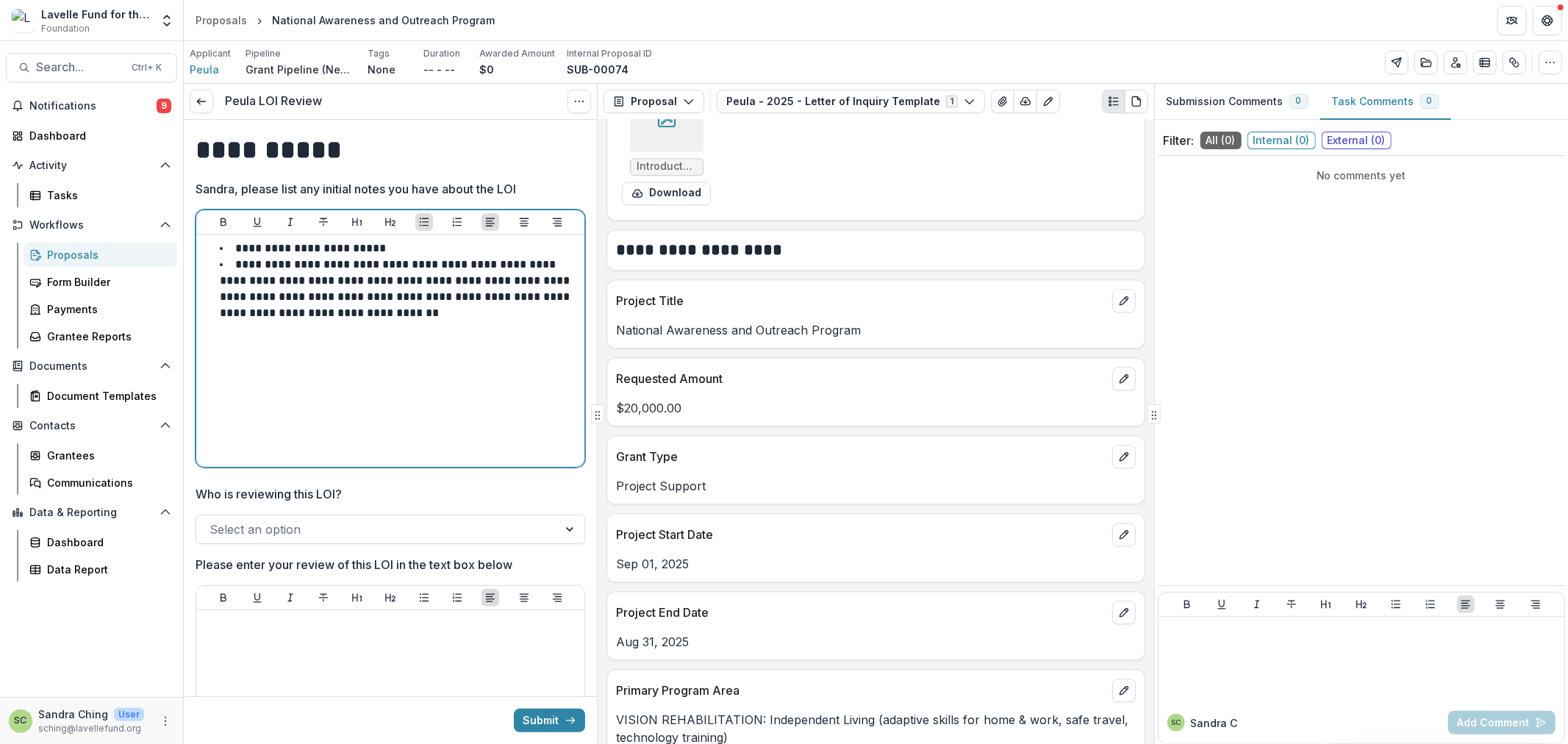 click on "**********" at bounding box center [396, 288] 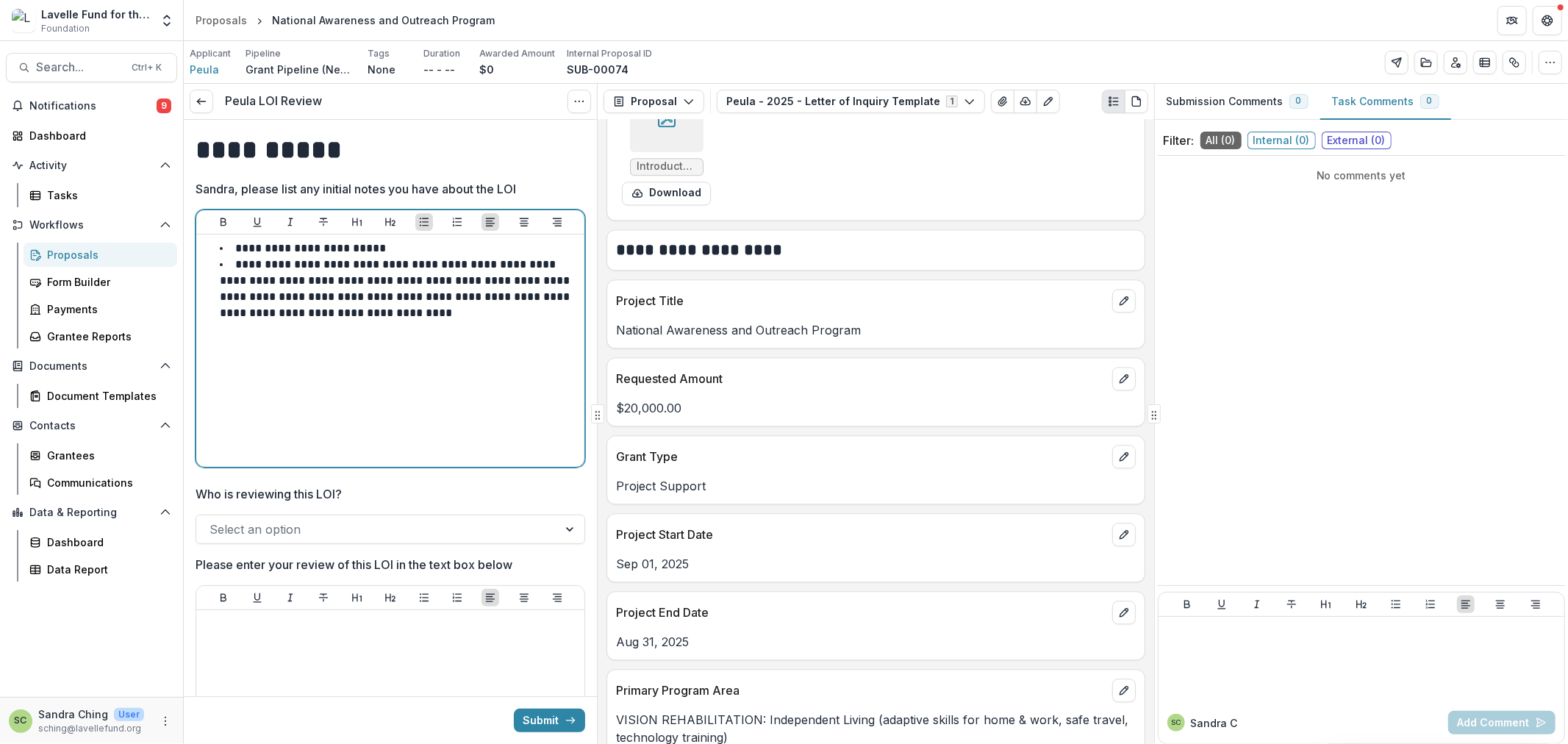 click on "**********" at bounding box center [399, 289] 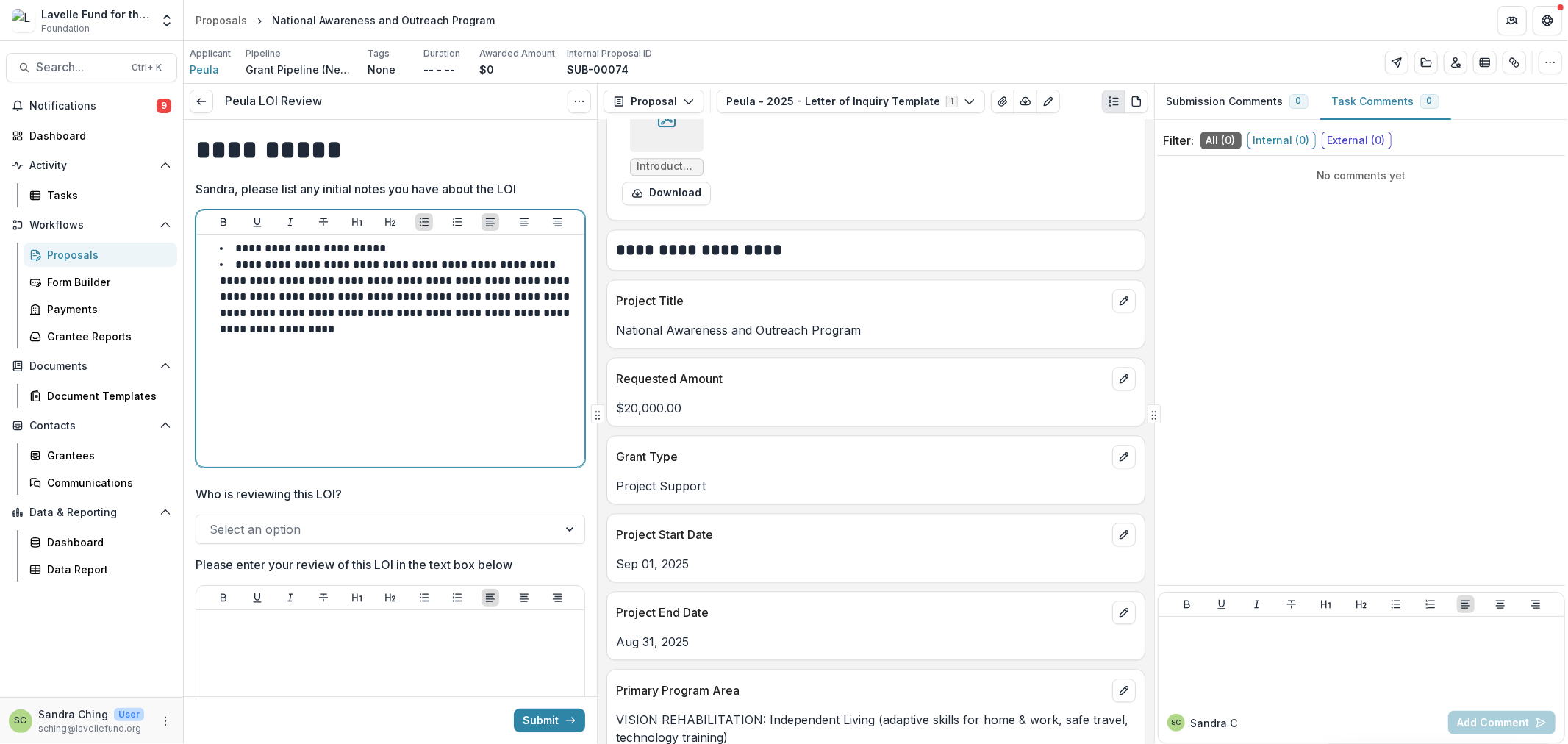 click on "**********" at bounding box center (396, 296) 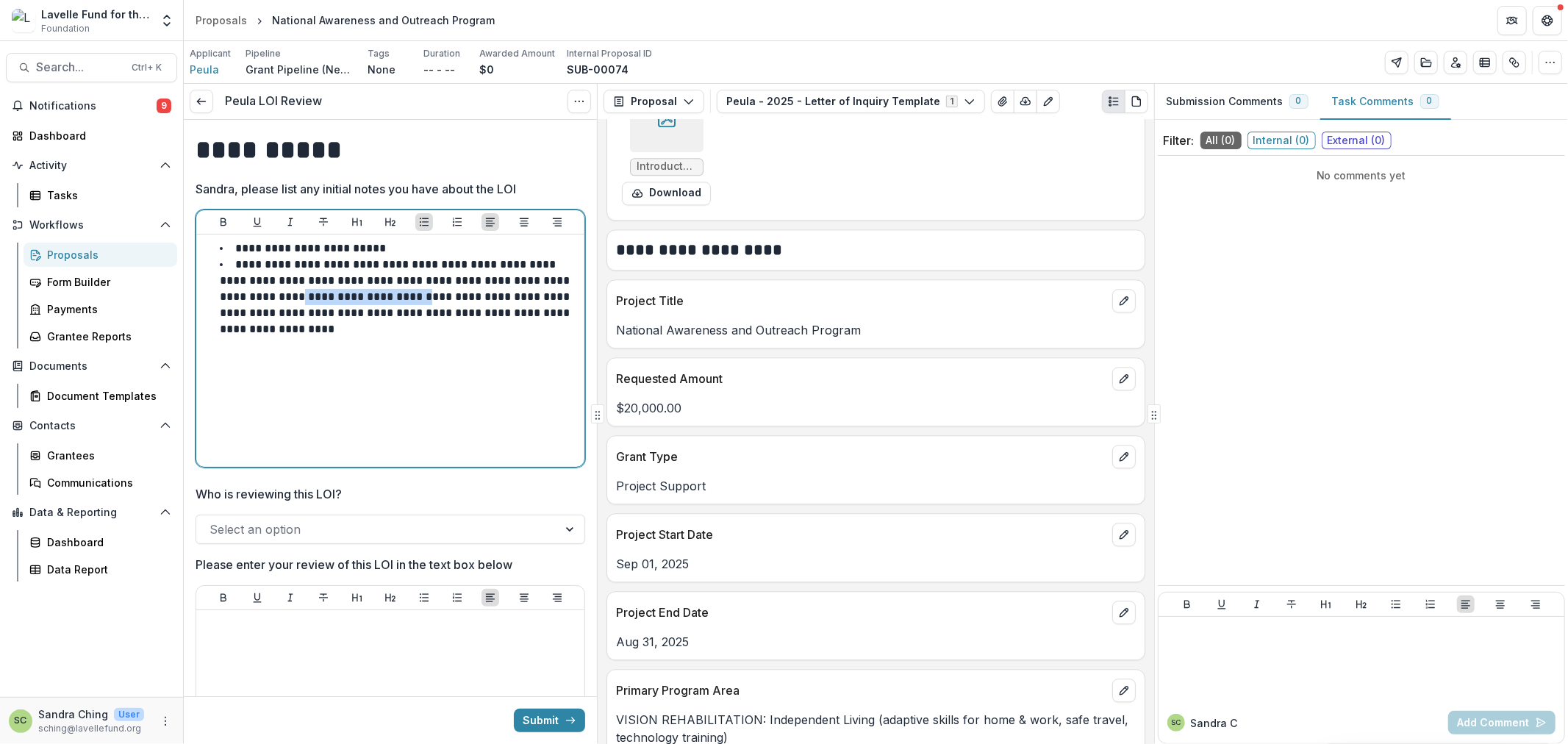 drag, startPoint x: 342, startPoint y: 297, endPoint x: 439, endPoint y: 301, distance: 97.08244 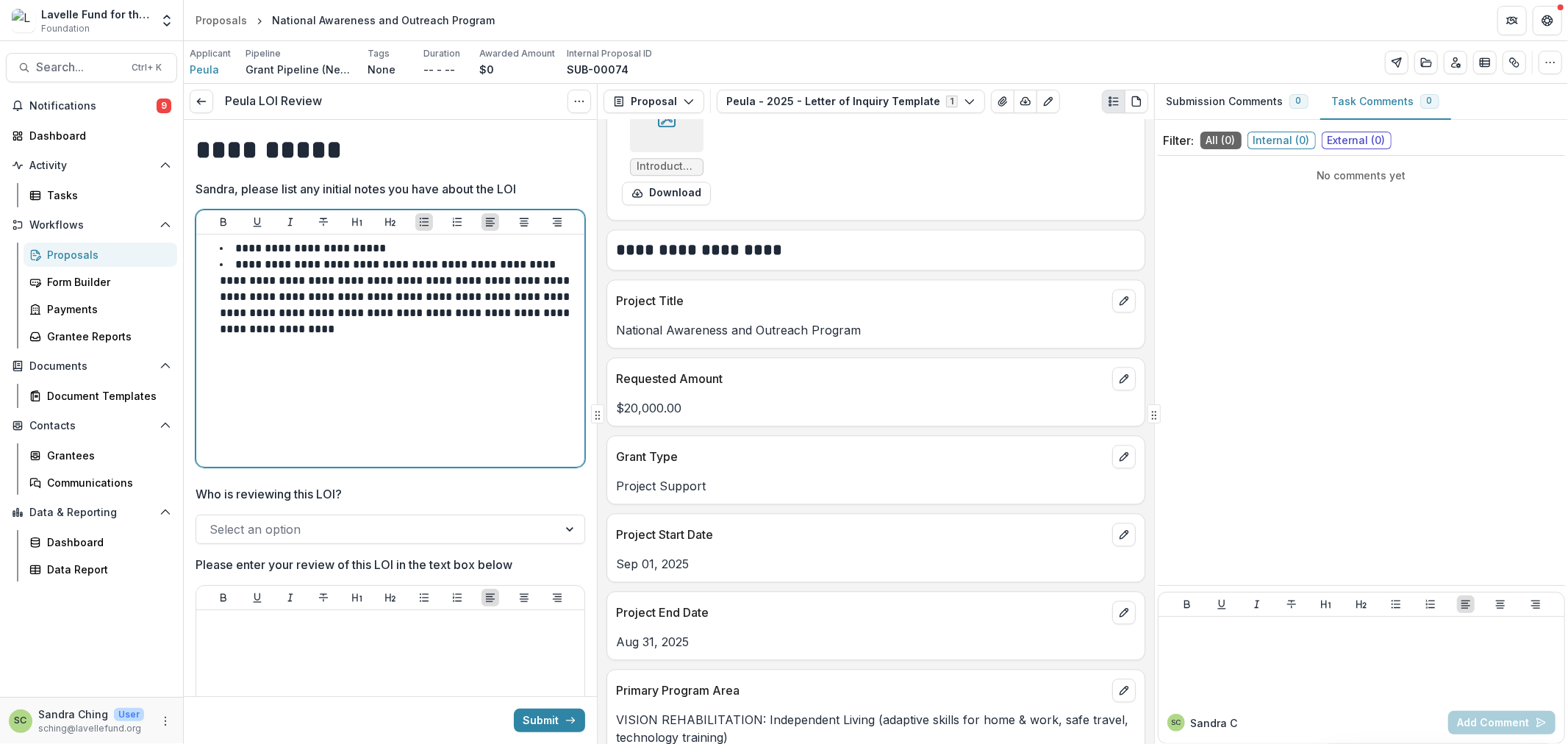 click on "**********" at bounding box center [390, 351] 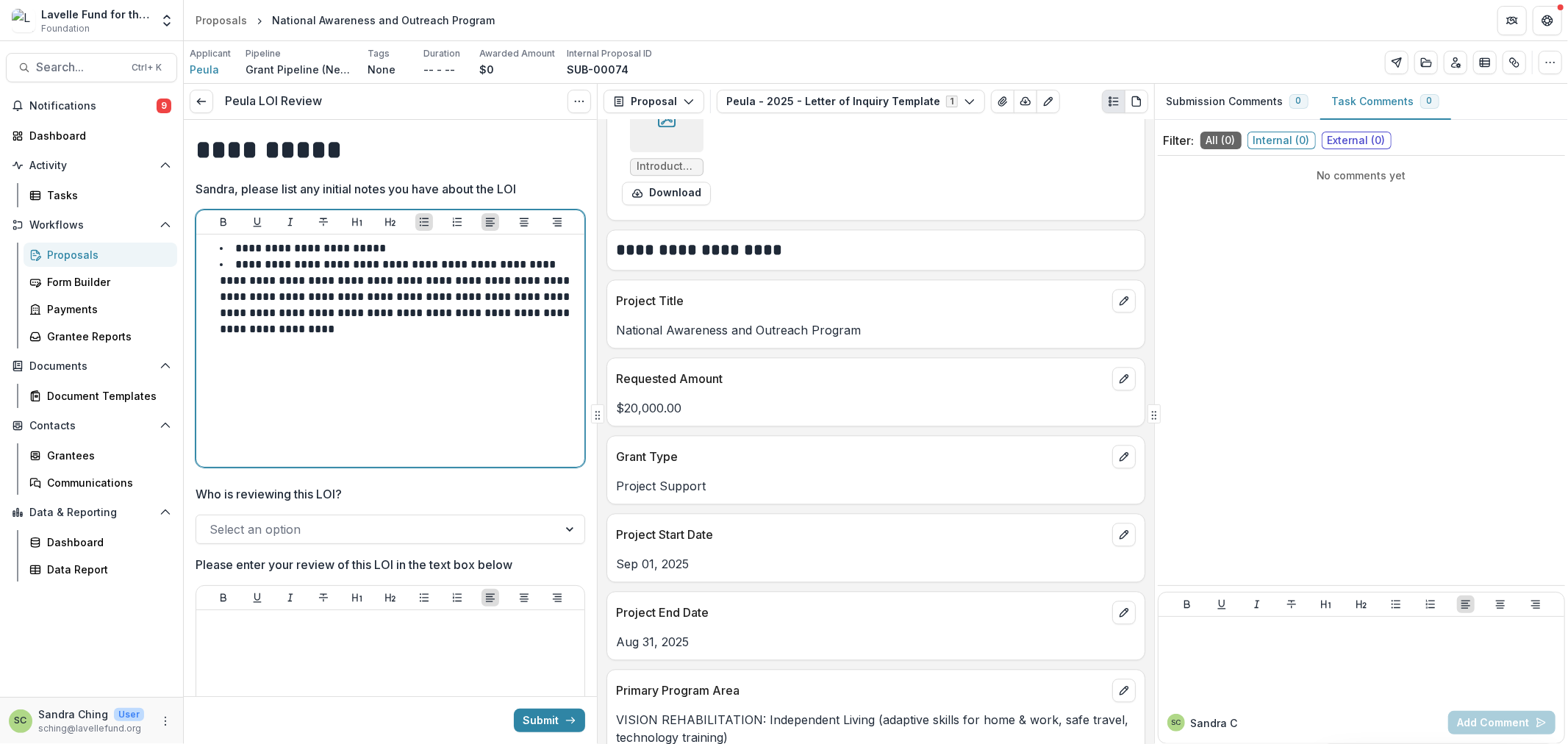 drag, startPoint x: 481, startPoint y: 332, endPoint x: 463, endPoint y: 340, distance: 19.697716 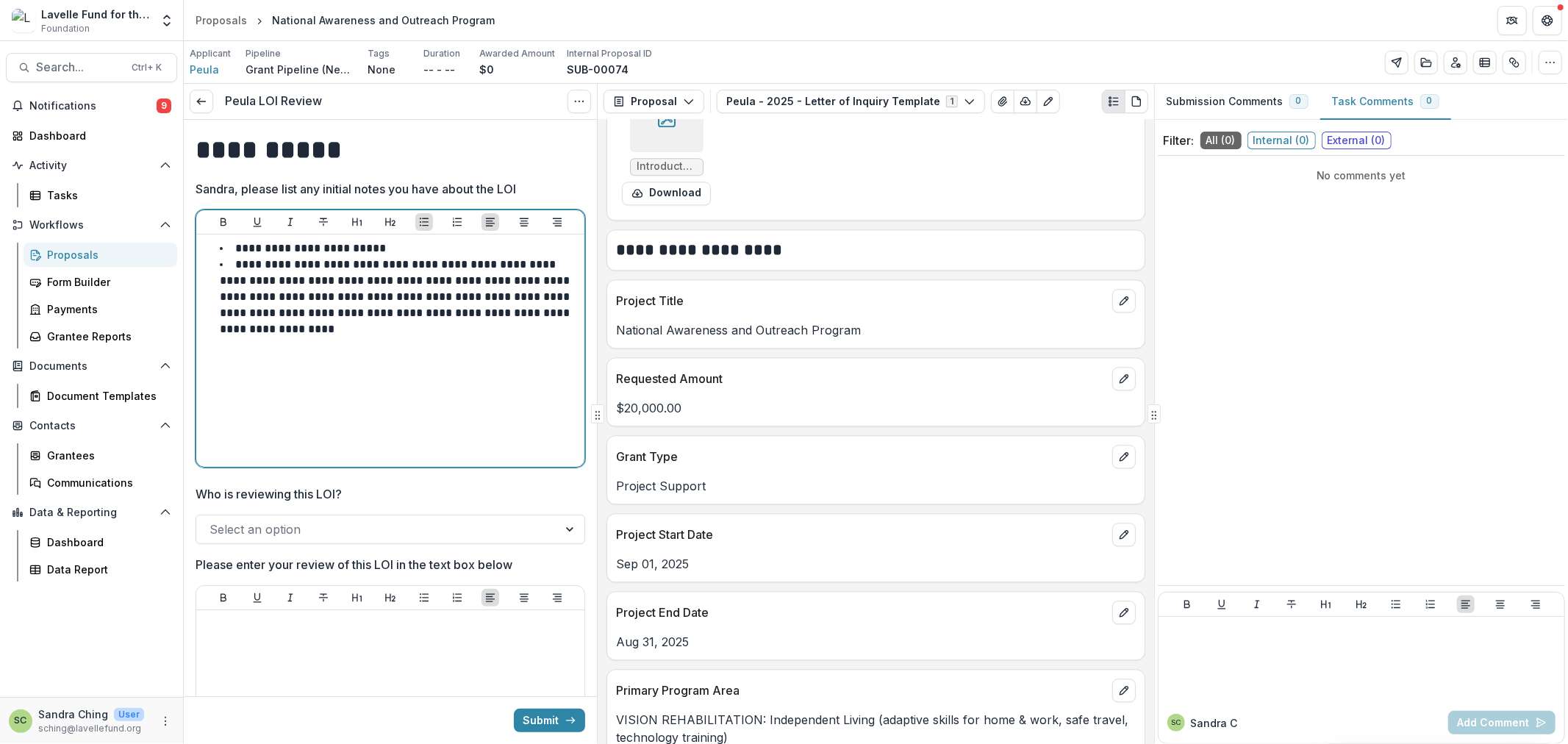 click on "**********" at bounding box center [390, 351] 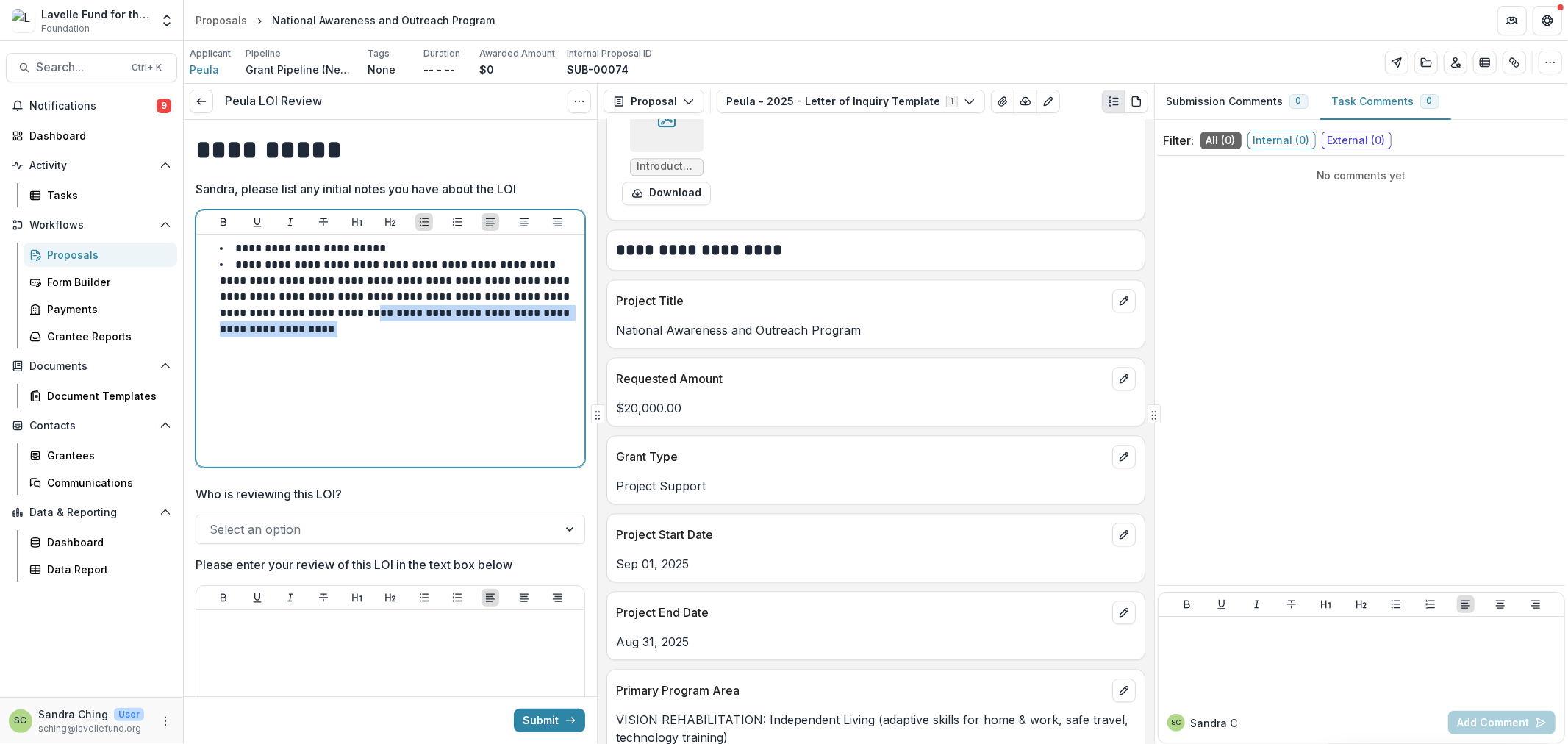 drag, startPoint x: 466, startPoint y: 338, endPoint x: 446, endPoint y: 309, distance: 35.22783 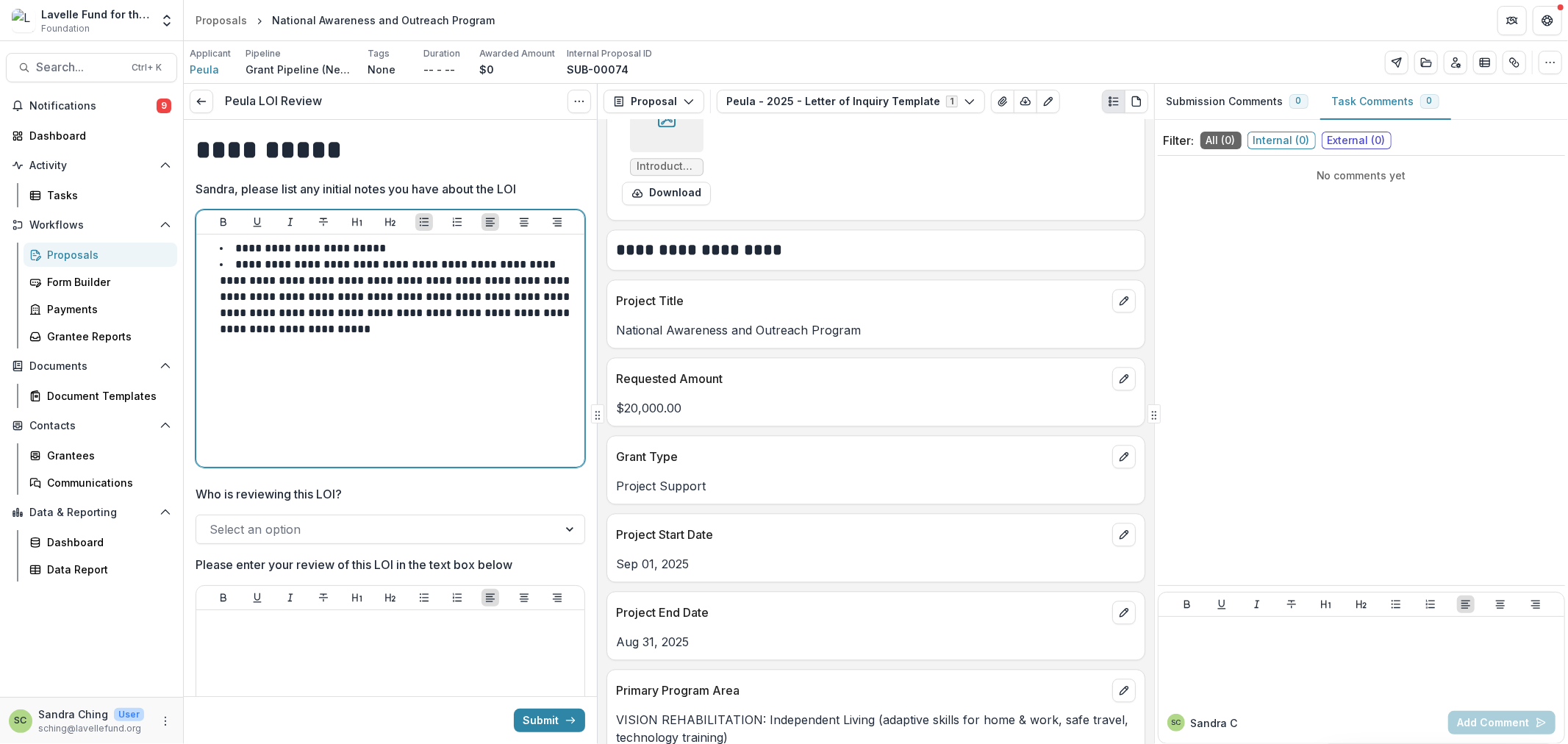 click on "**********" at bounding box center [876, 414] 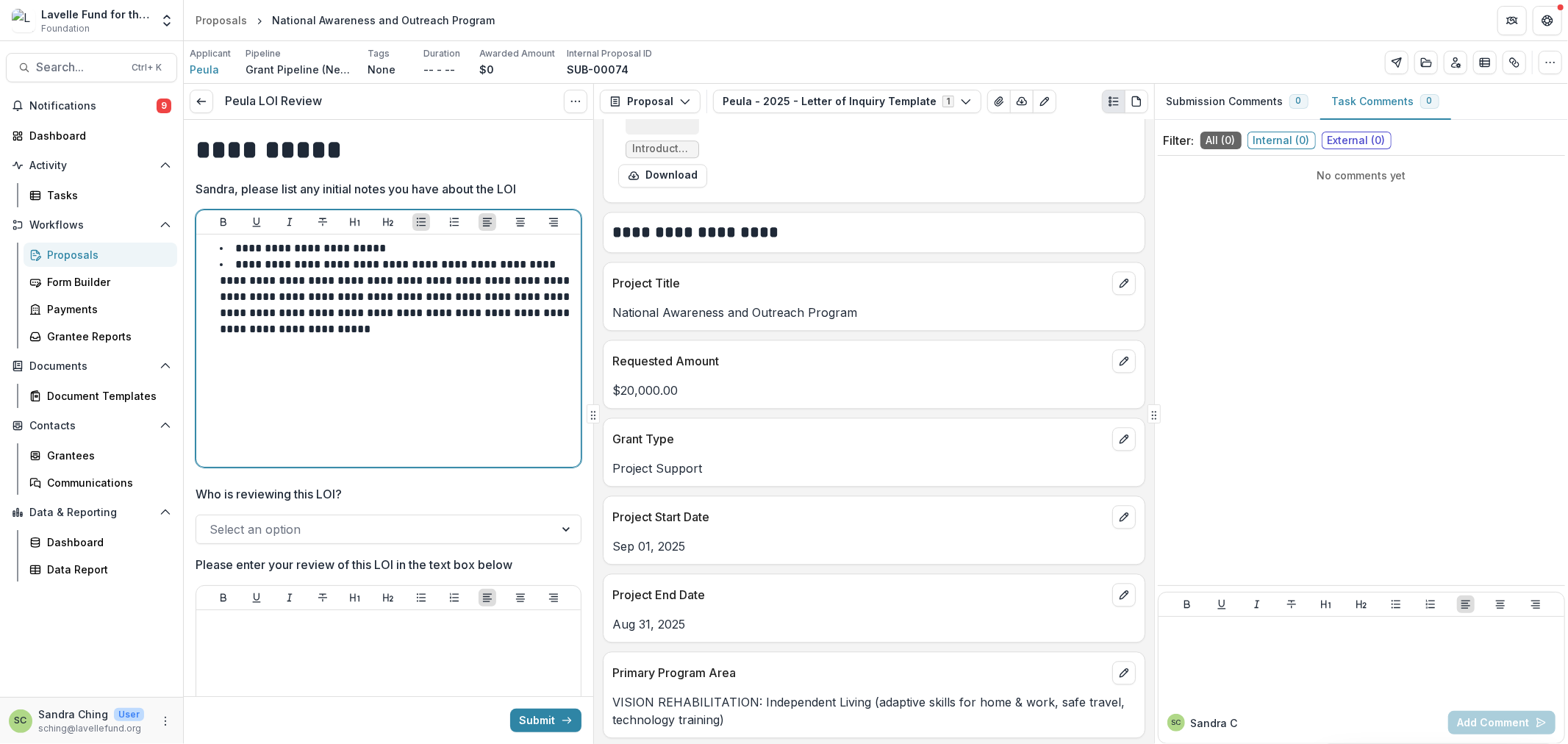 scroll, scrollTop: 2922, scrollLeft: 0, axis: vertical 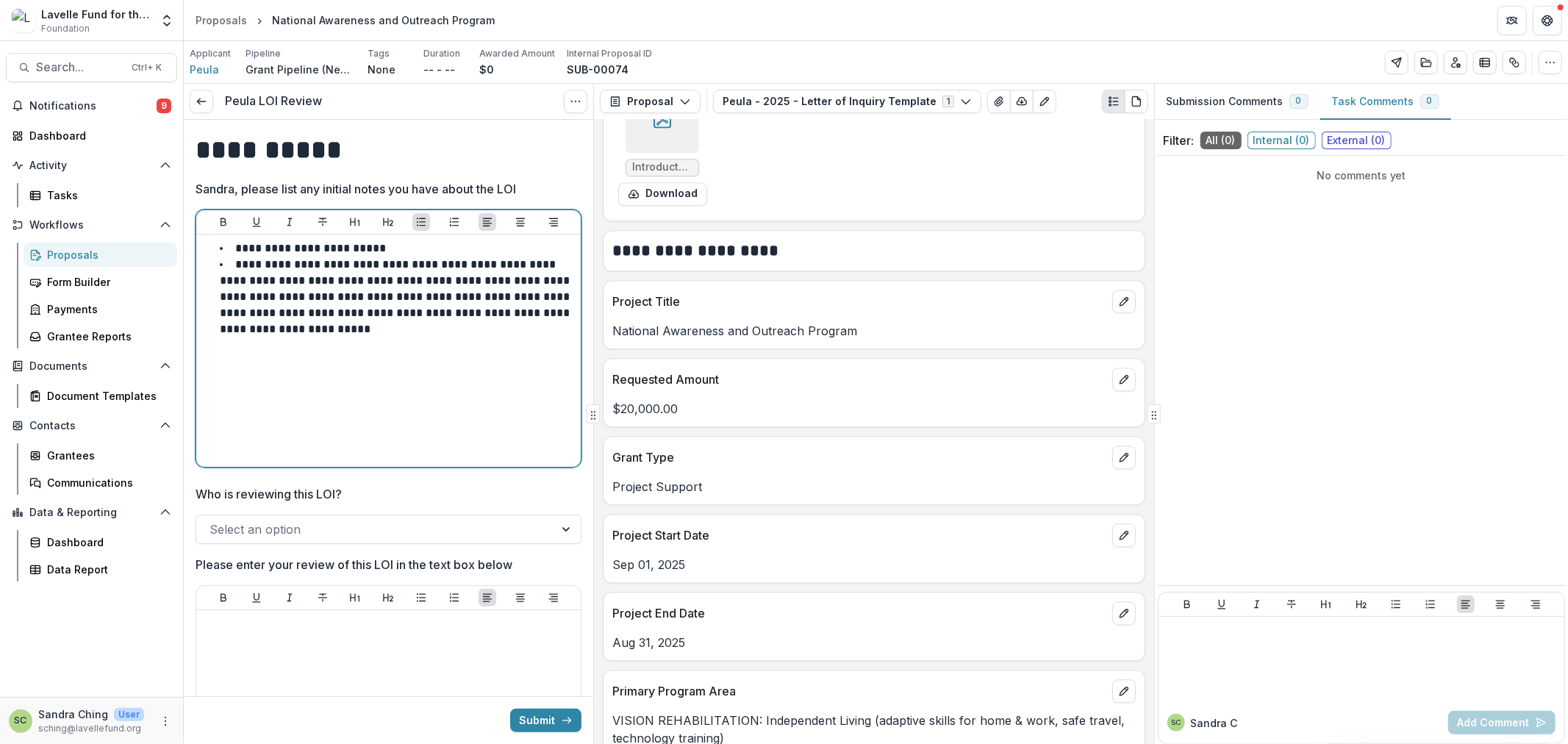 click on "**********" at bounding box center [397, 297] 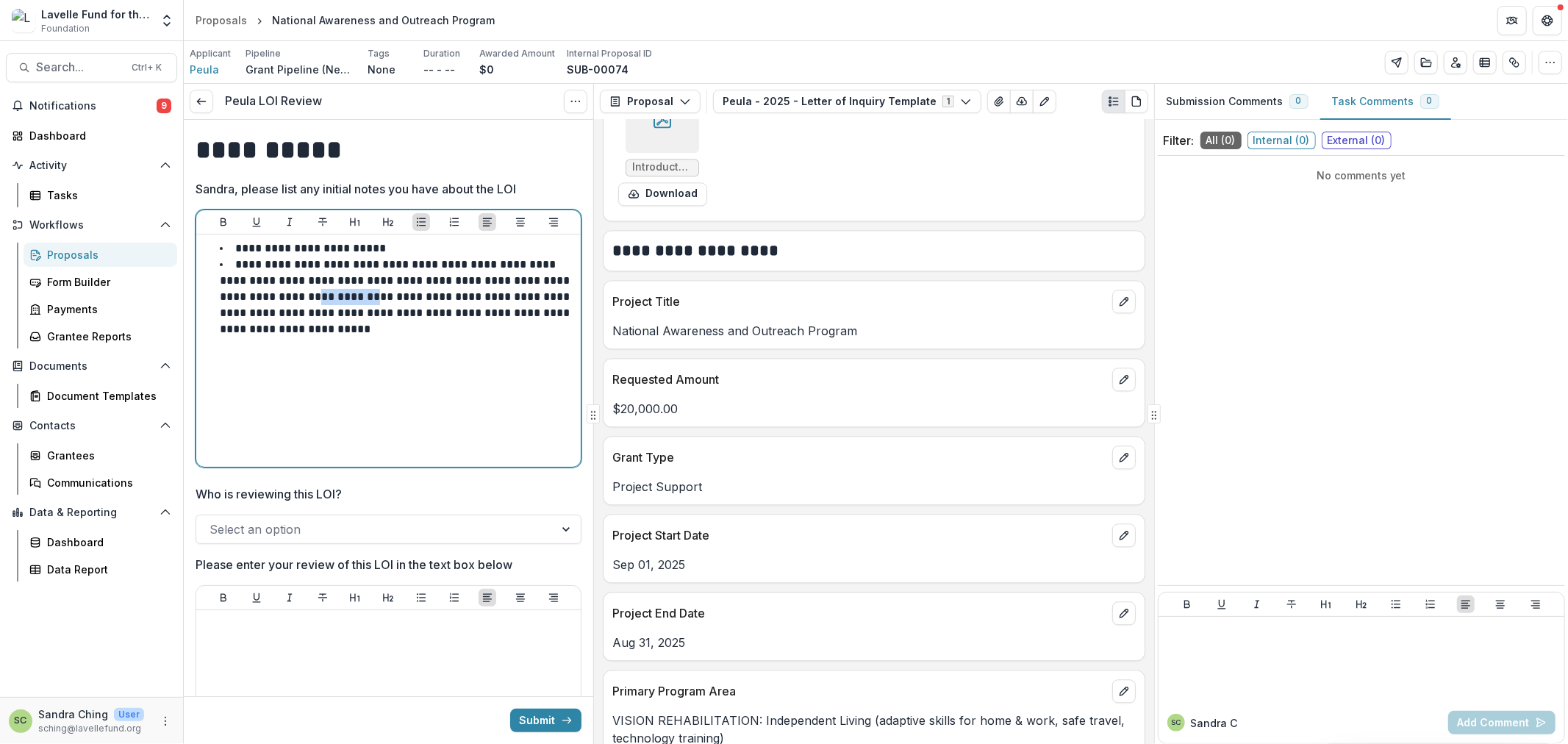 drag, startPoint x: 415, startPoint y: 296, endPoint x: 357, endPoint y: 296, distance: 58 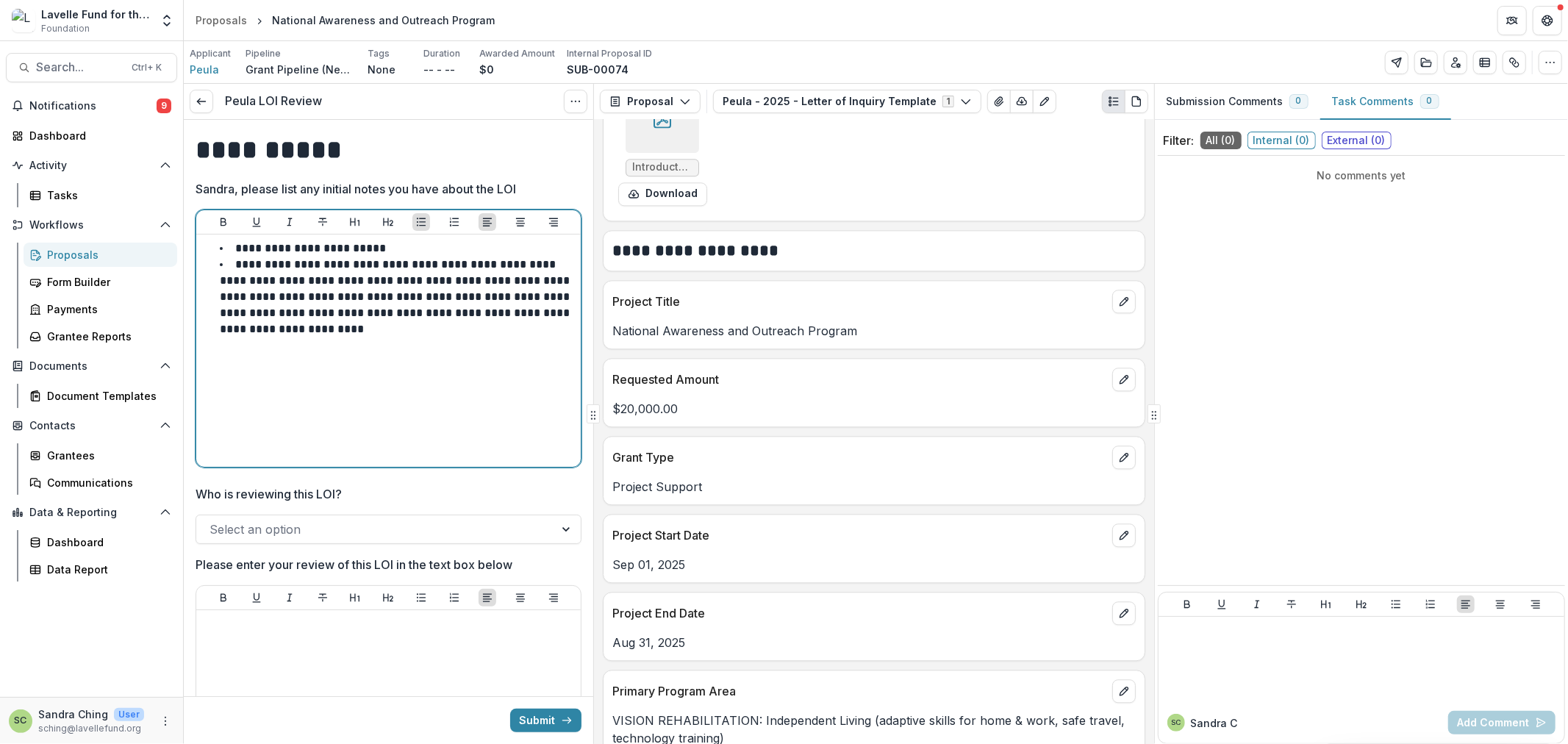 drag, startPoint x: 368, startPoint y: 306, endPoint x: 356, endPoint y: 304, distance: 12.165525 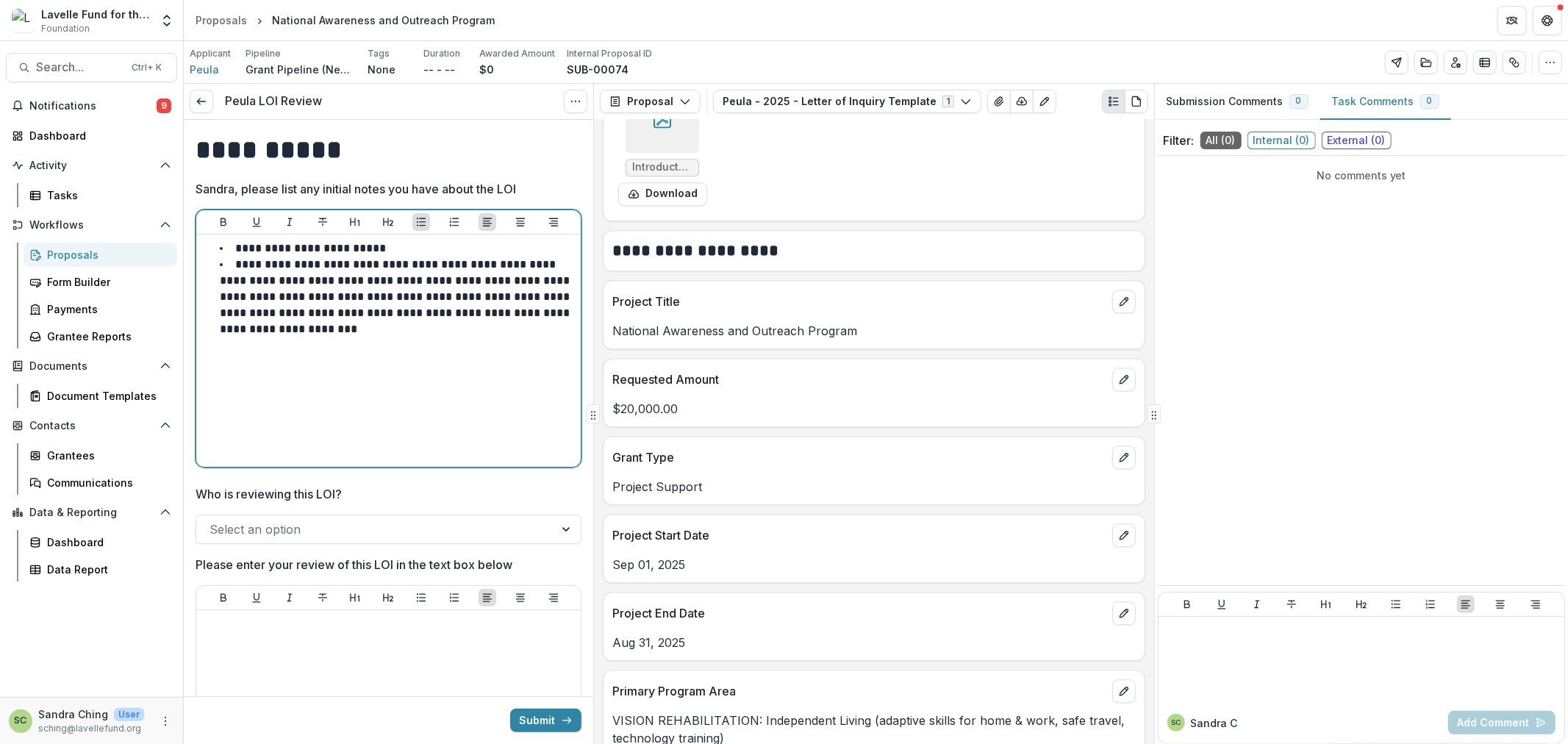 click on "**********" at bounding box center [396, 296] 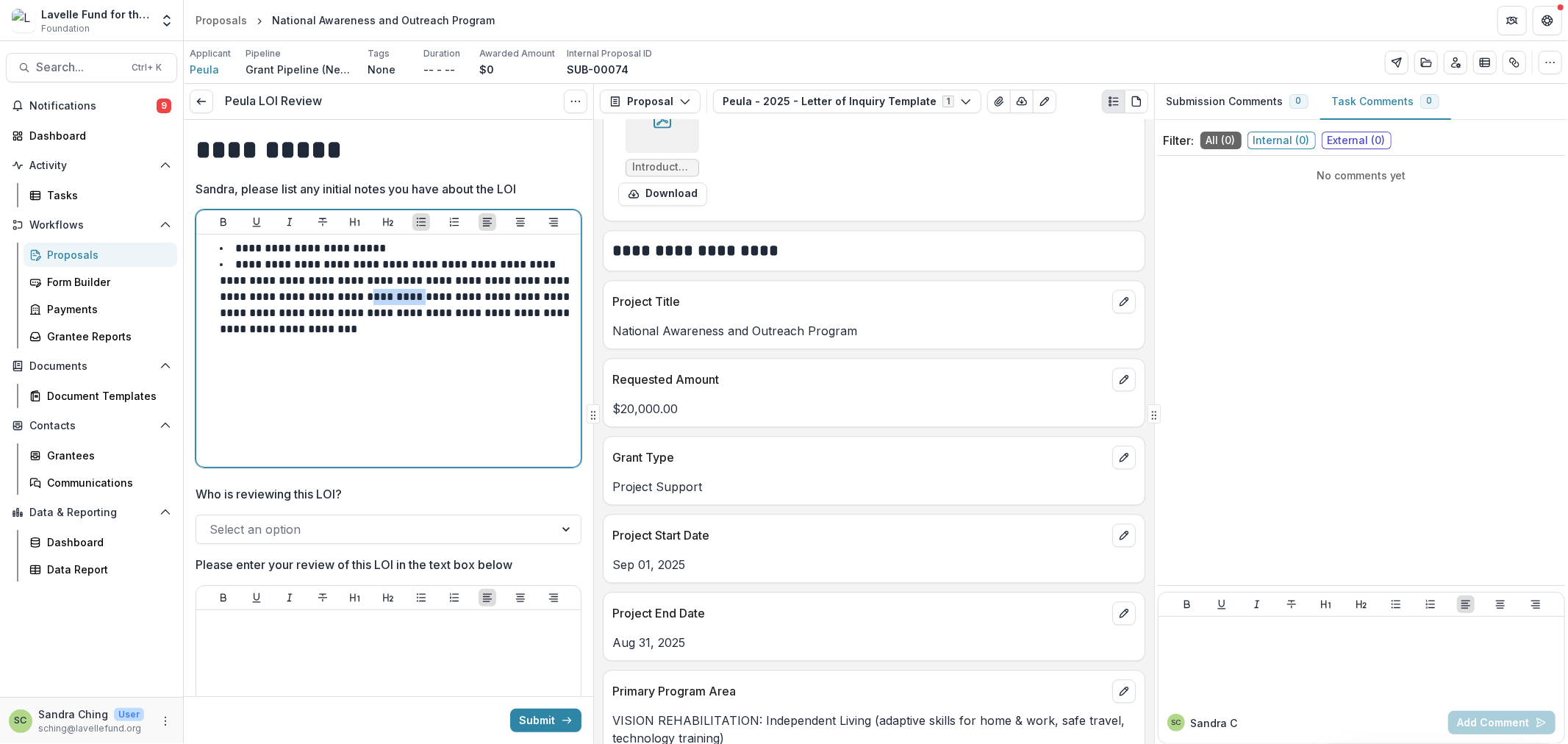 click on "**********" at bounding box center (396, 296) 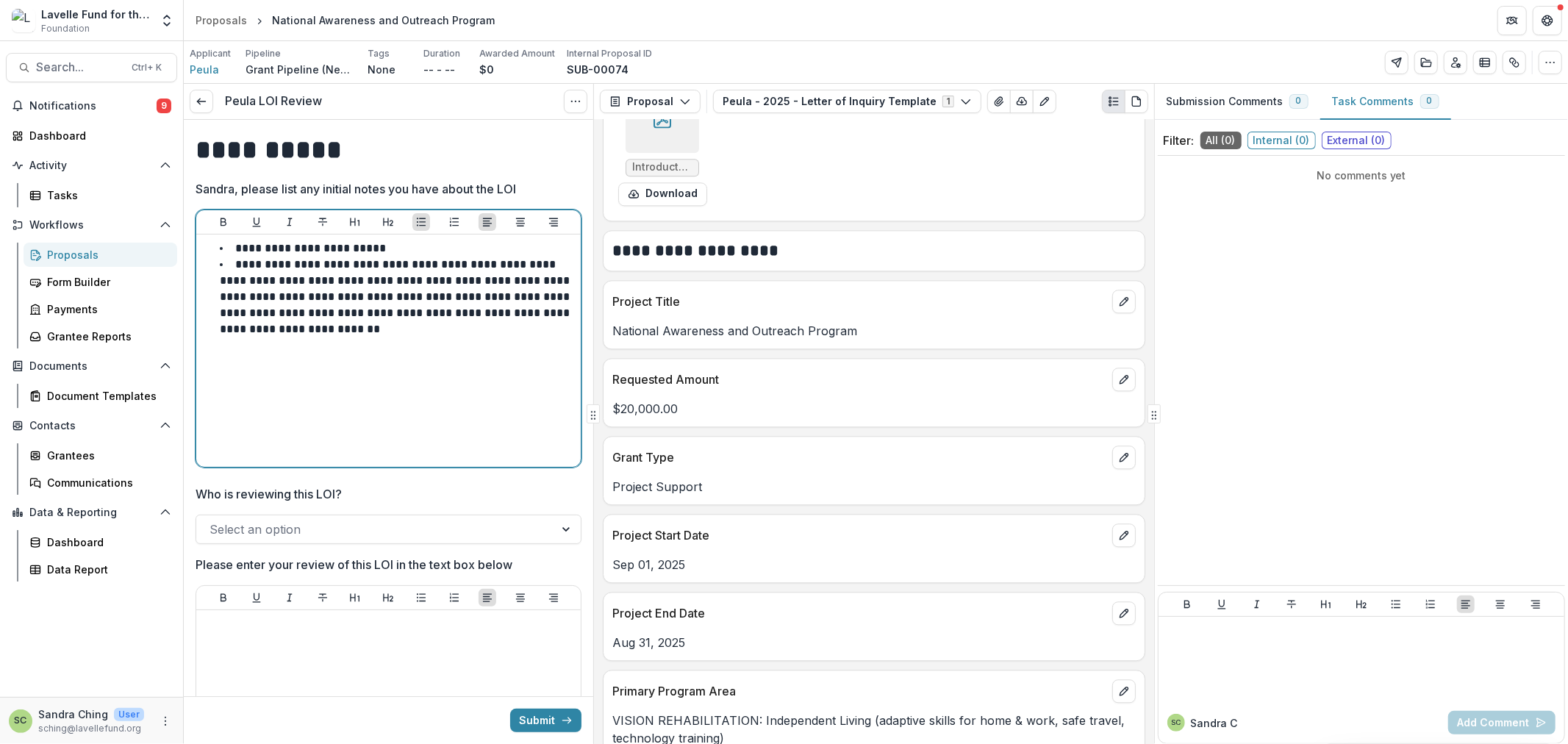 click on "**********" at bounding box center [397, 297] 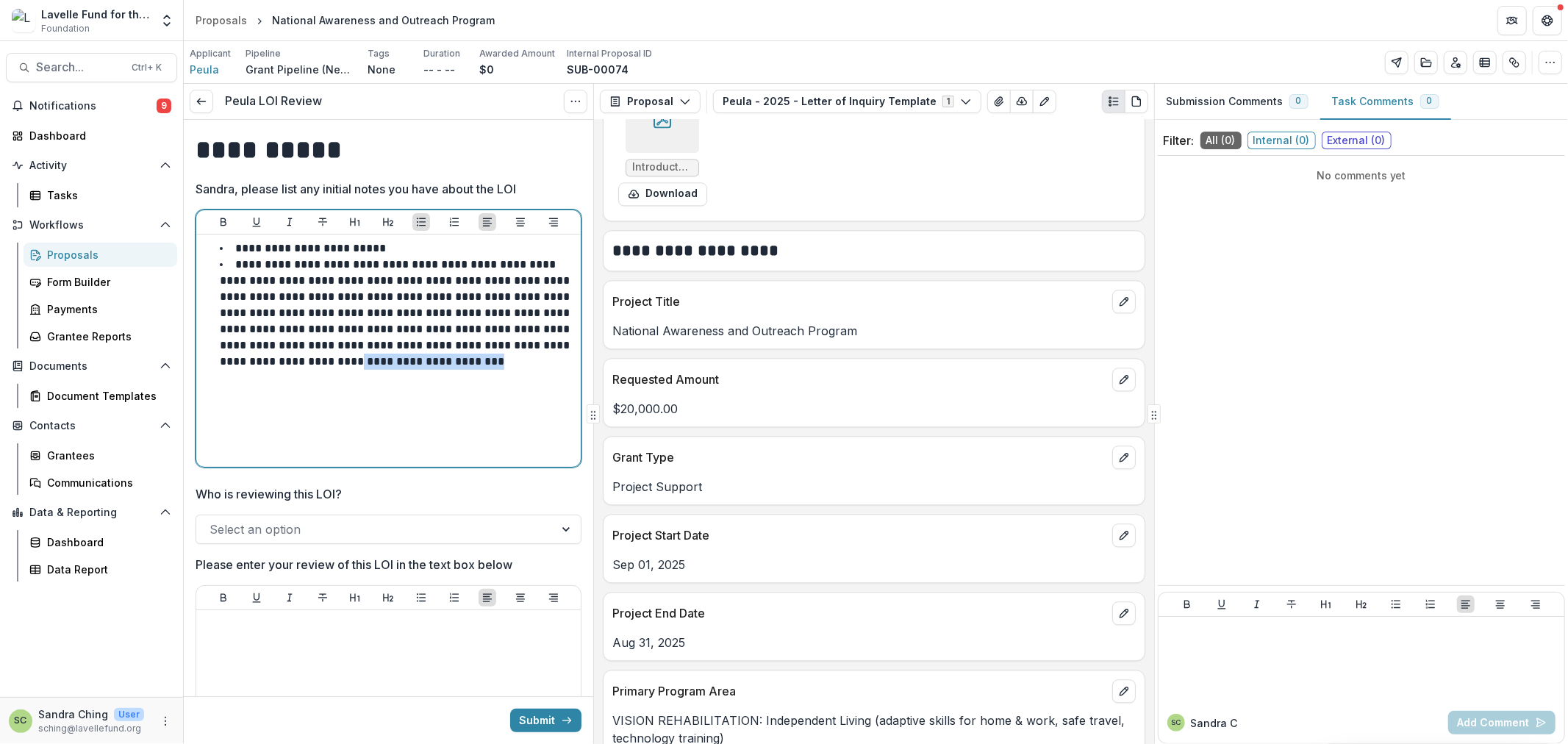 drag, startPoint x: 401, startPoint y: 361, endPoint x: 582, endPoint y: 377, distance: 181.70581 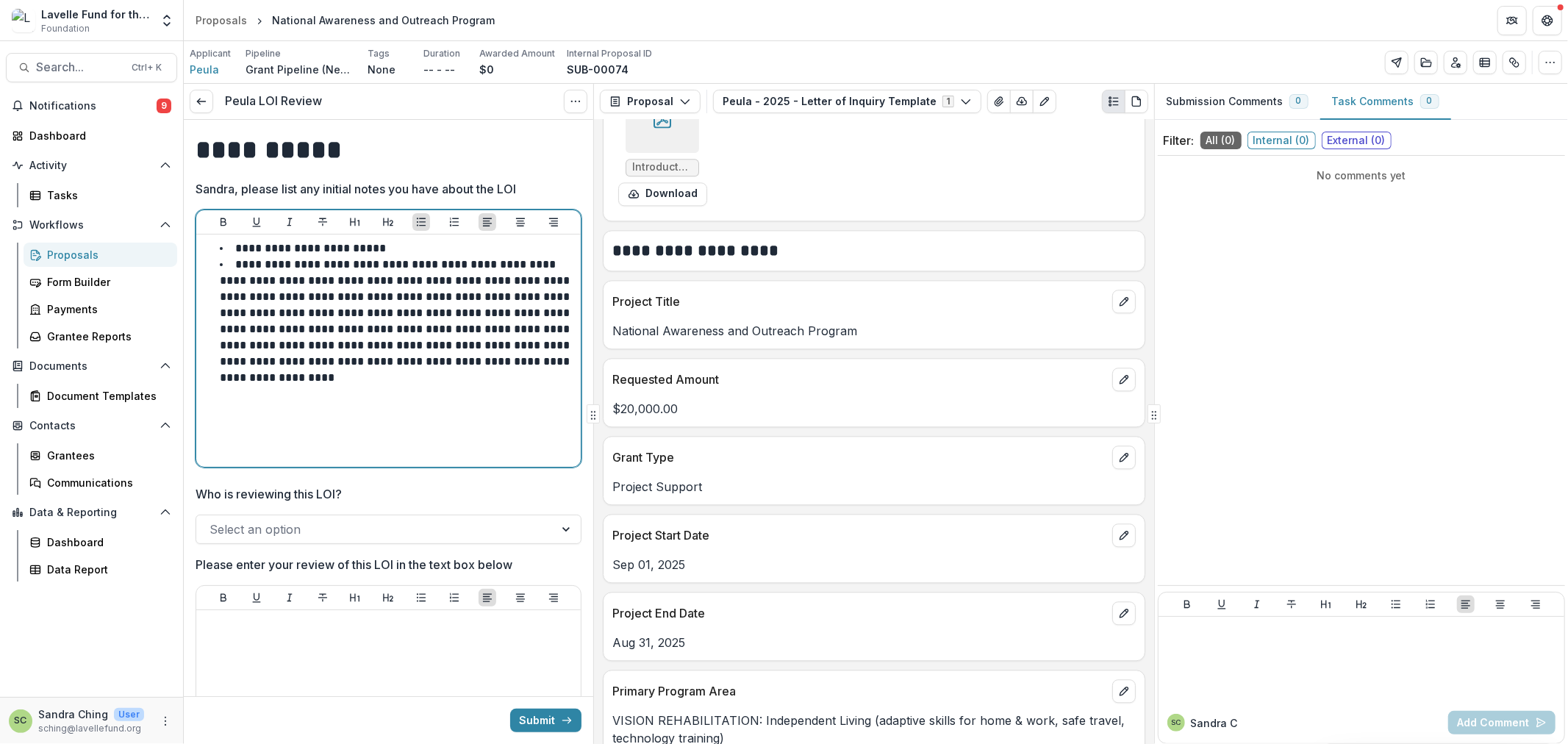 click on "**********" at bounding box center (397, 321) 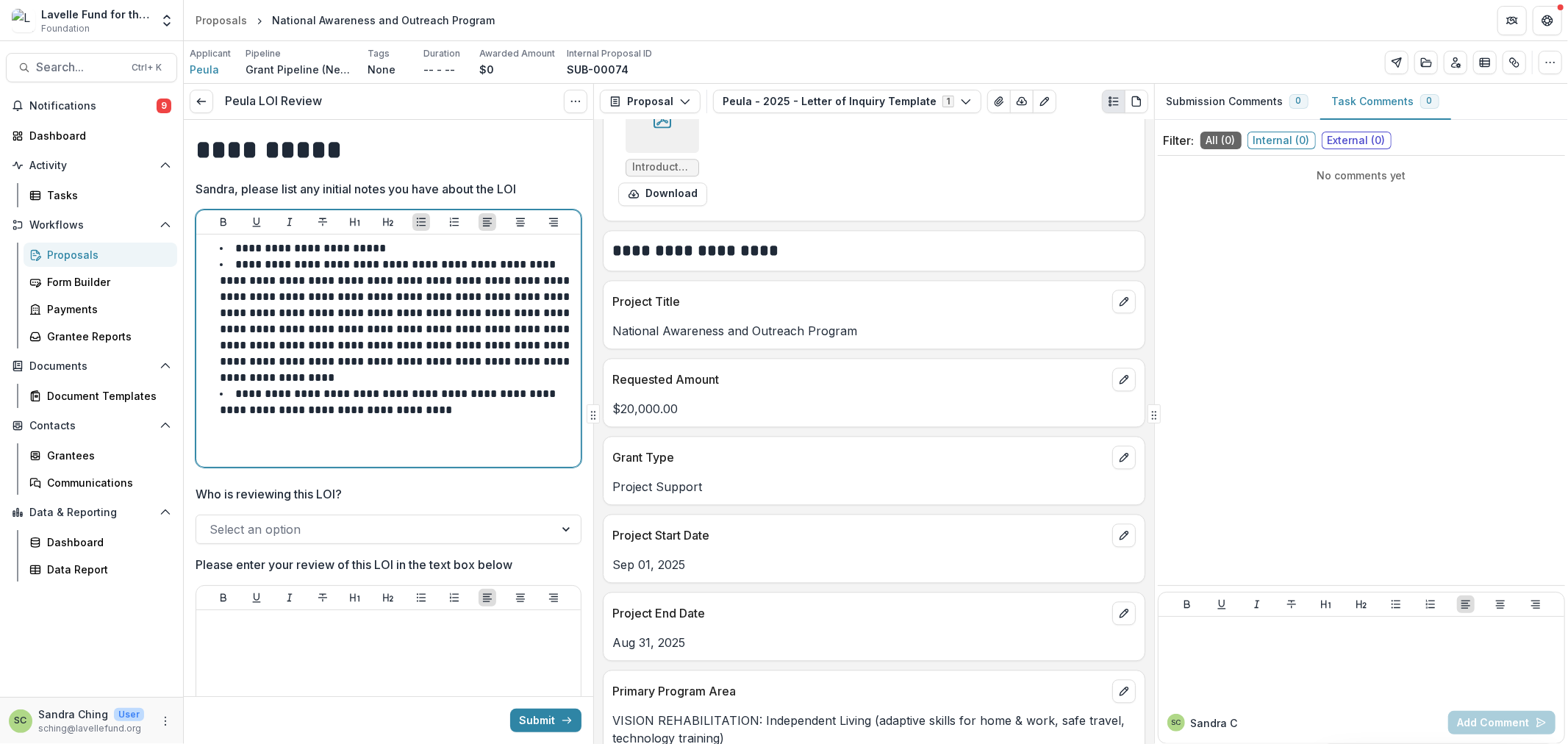 click on "**********" at bounding box center (397, 402) 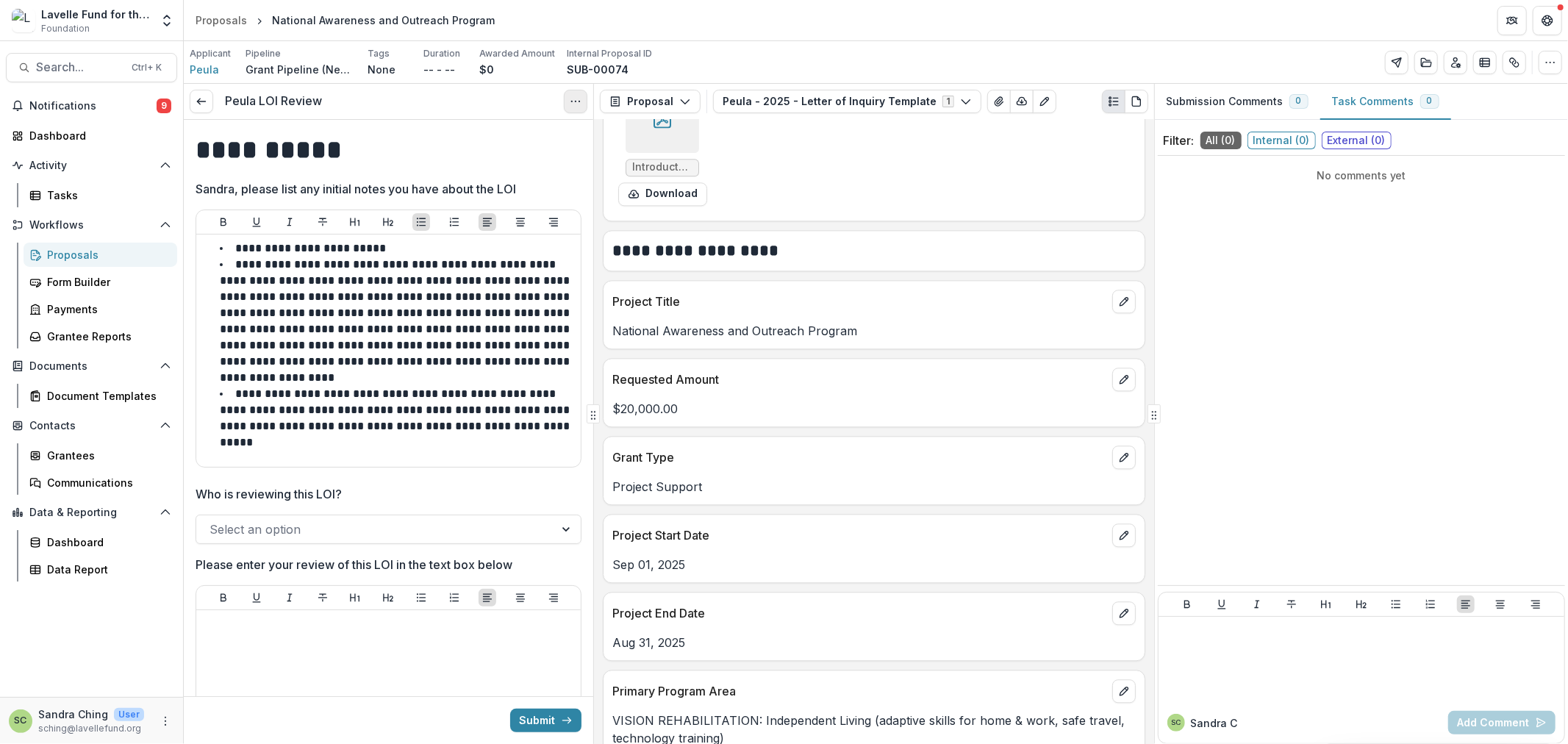 click at bounding box center (576, 101) 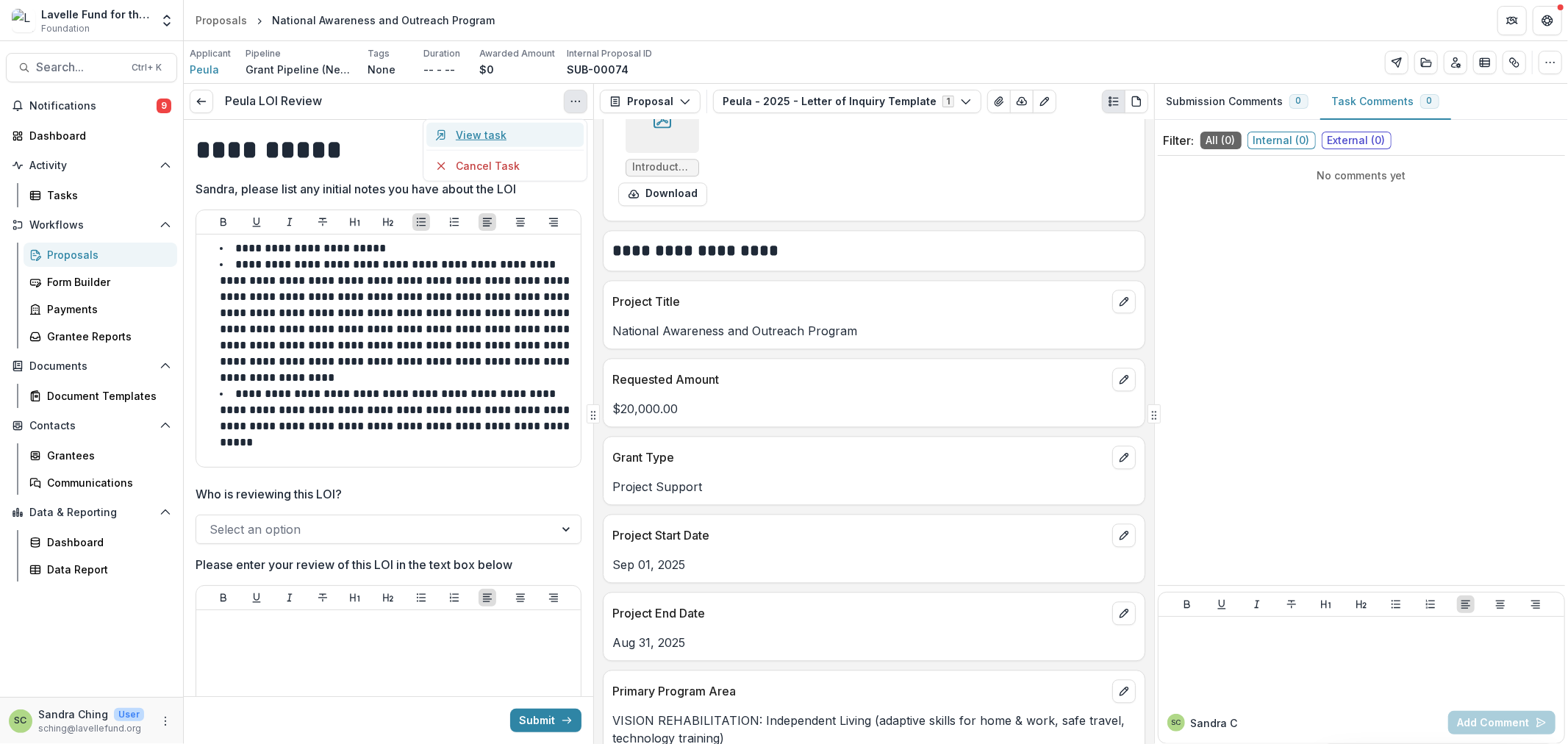 click on "View task" at bounding box center [505, 135] 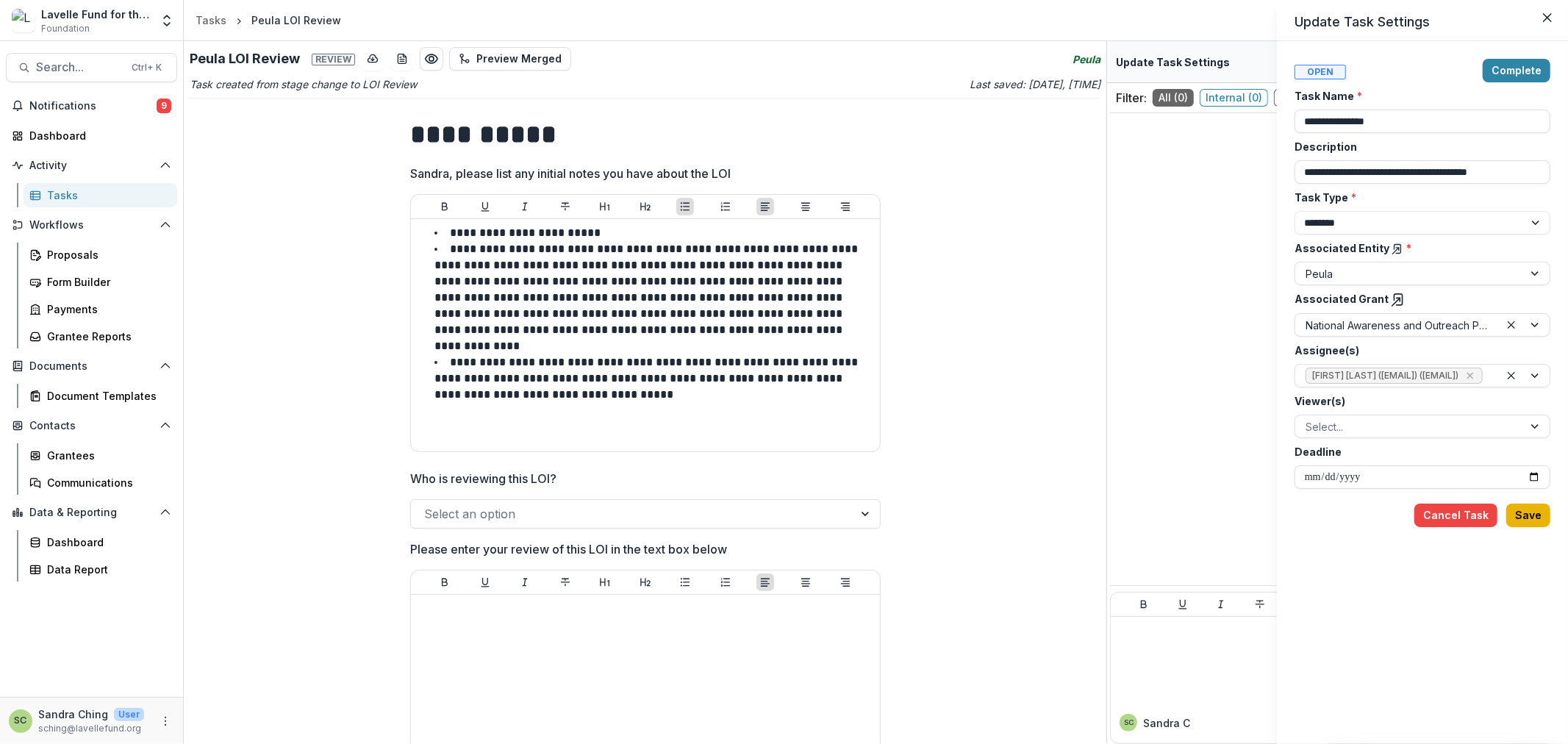 click on "Save" at bounding box center [1528, 515] 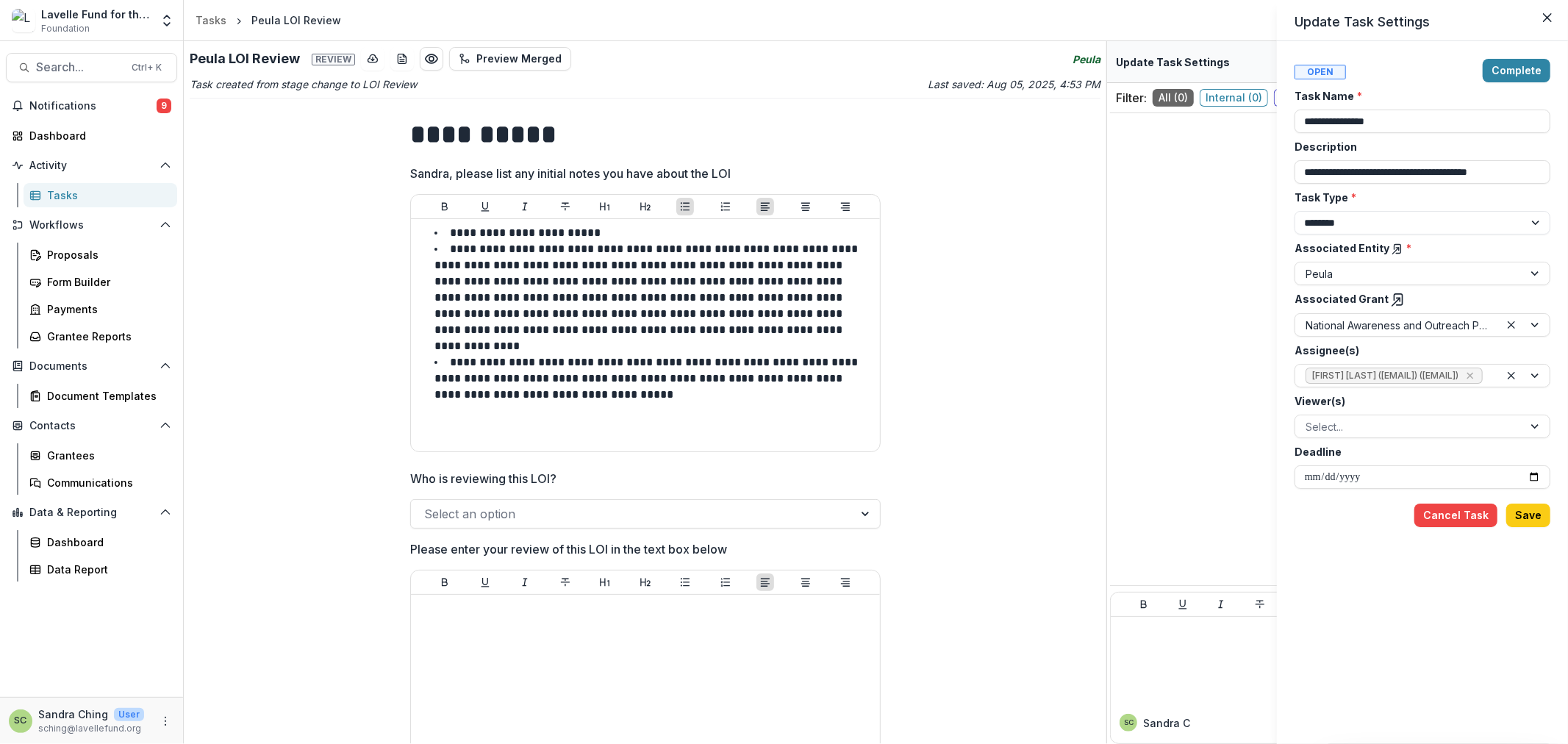 click on "**********" at bounding box center (784, 372) 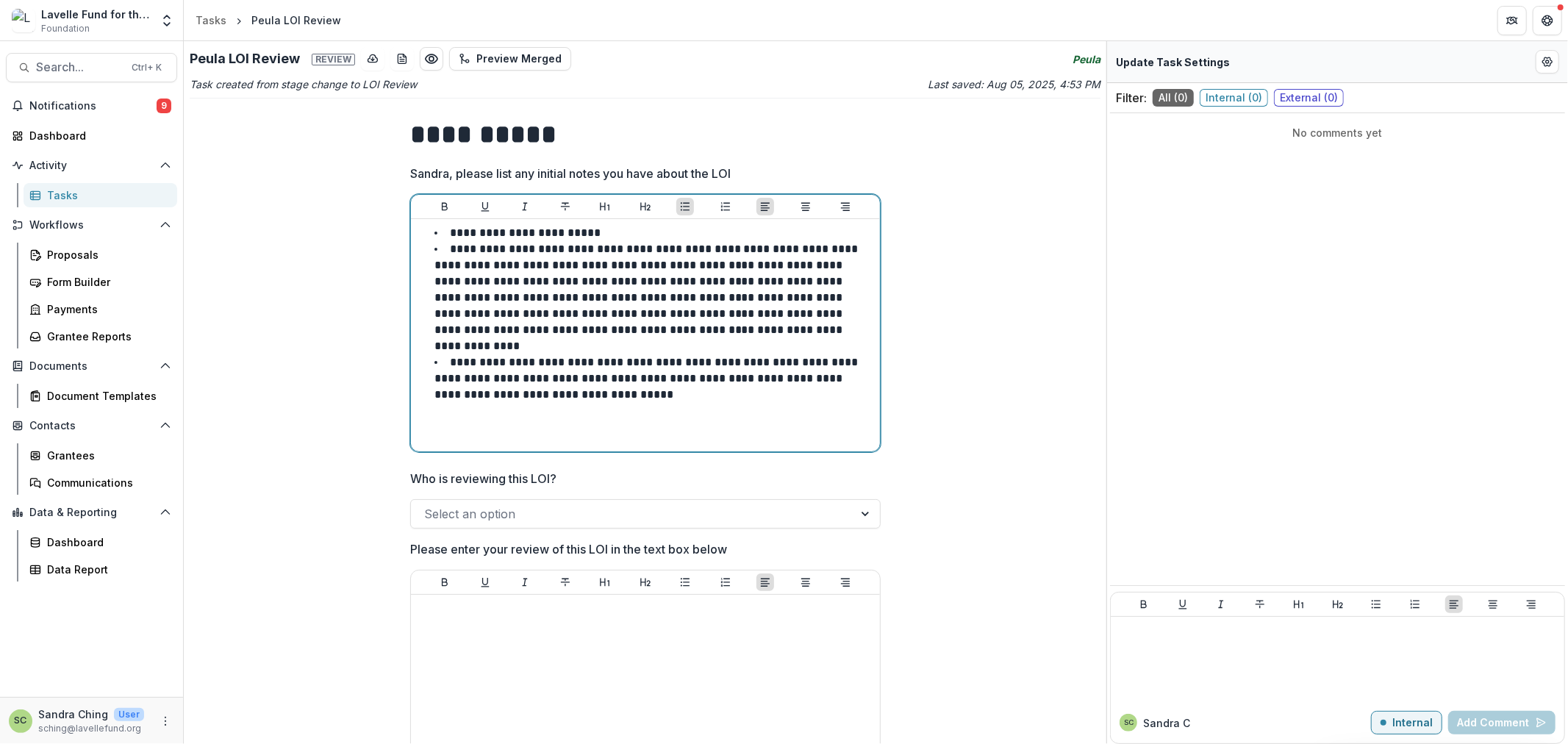 click on "**********" at bounding box center [648, 378] 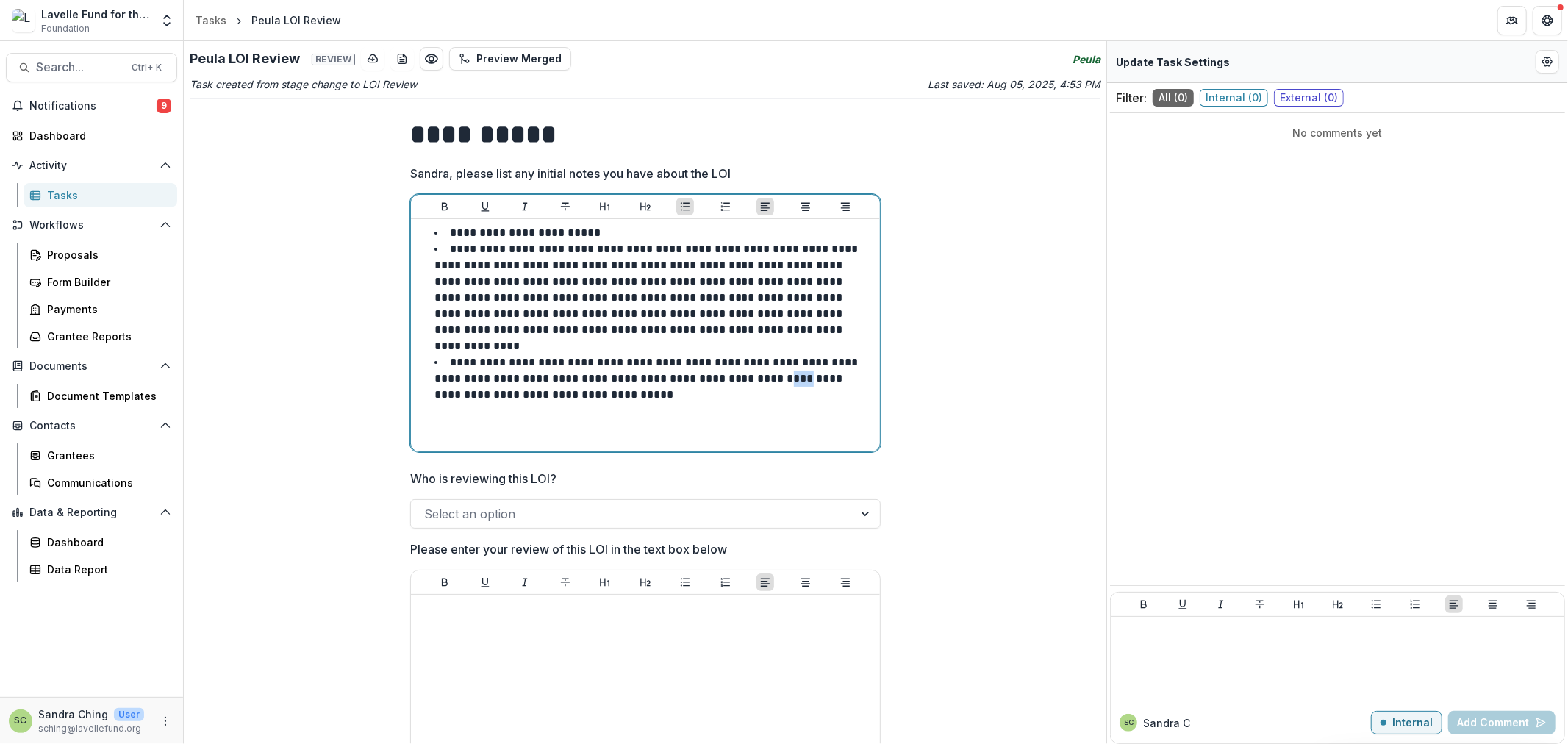 click on "**********" at bounding box center [648, 378] 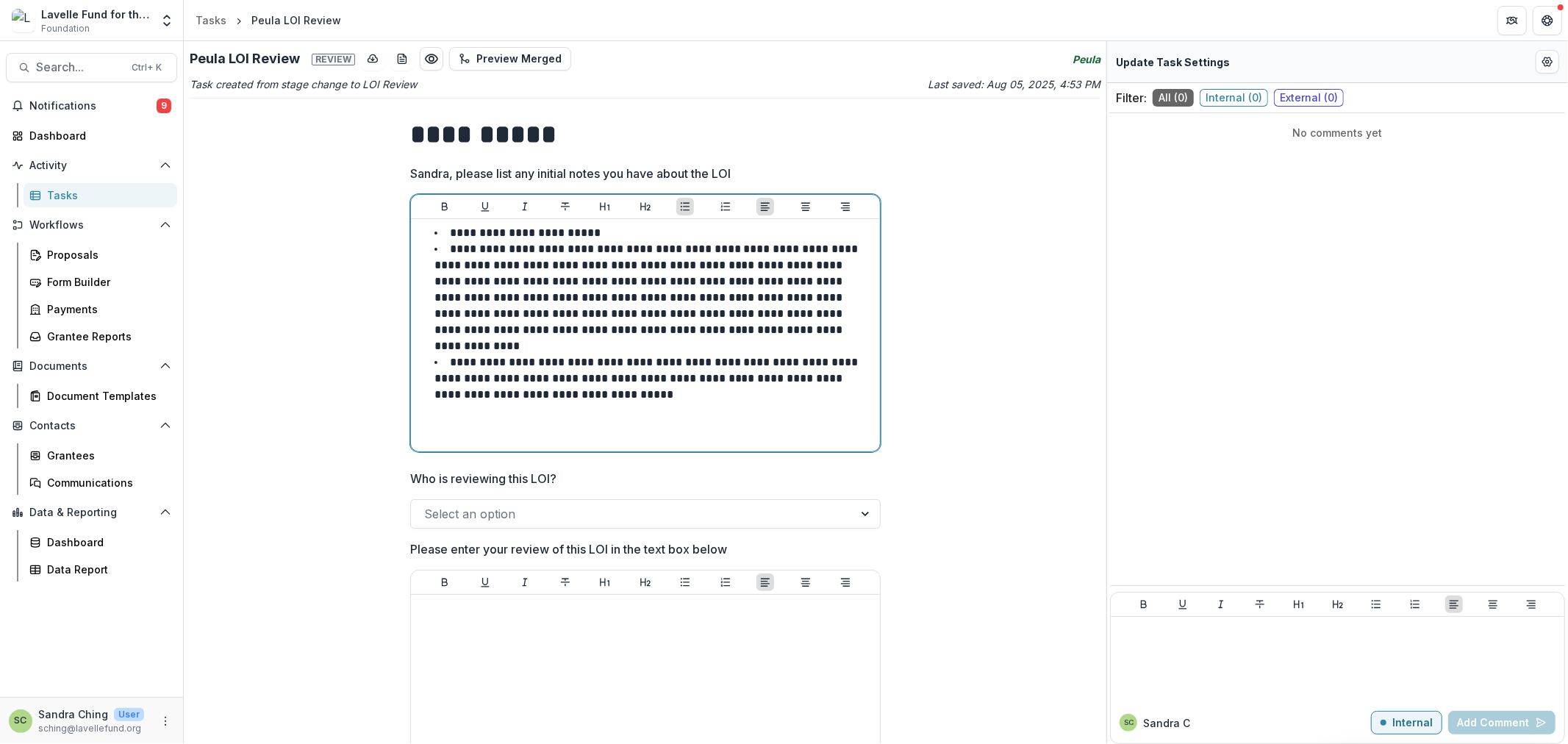 click on "**********" at bounding box center [654, 379] 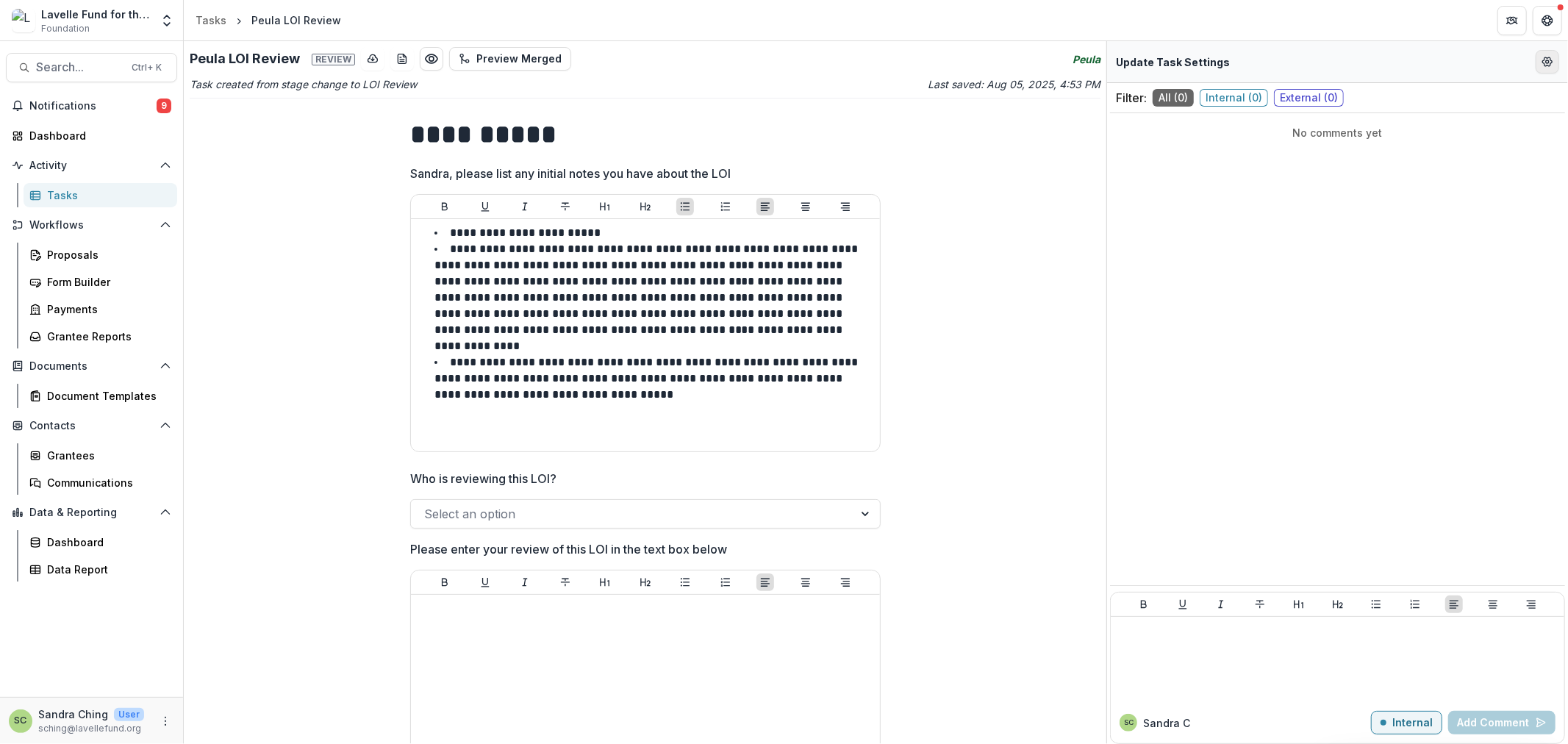 click 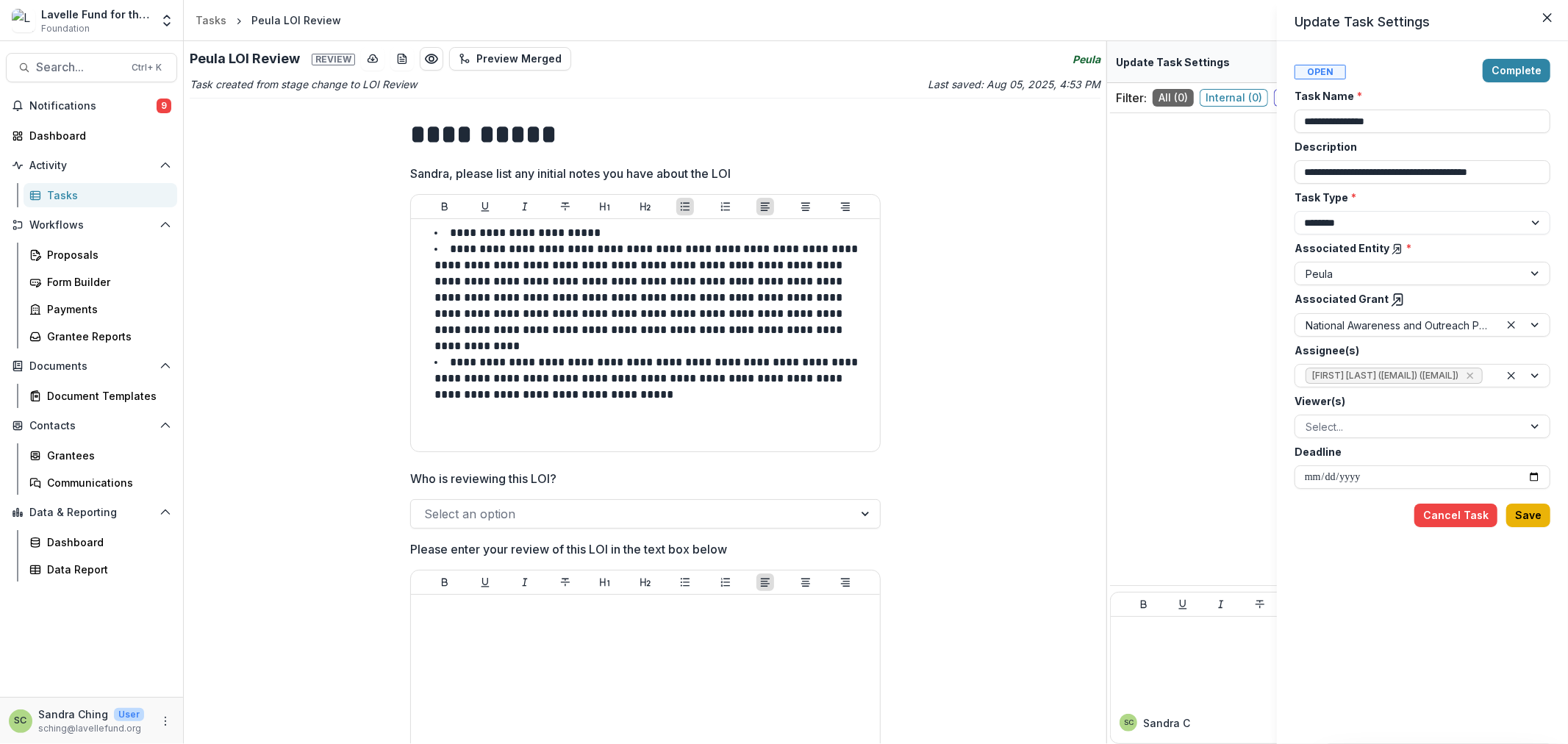 click on "Save" at bounding box center [1528, 515] 